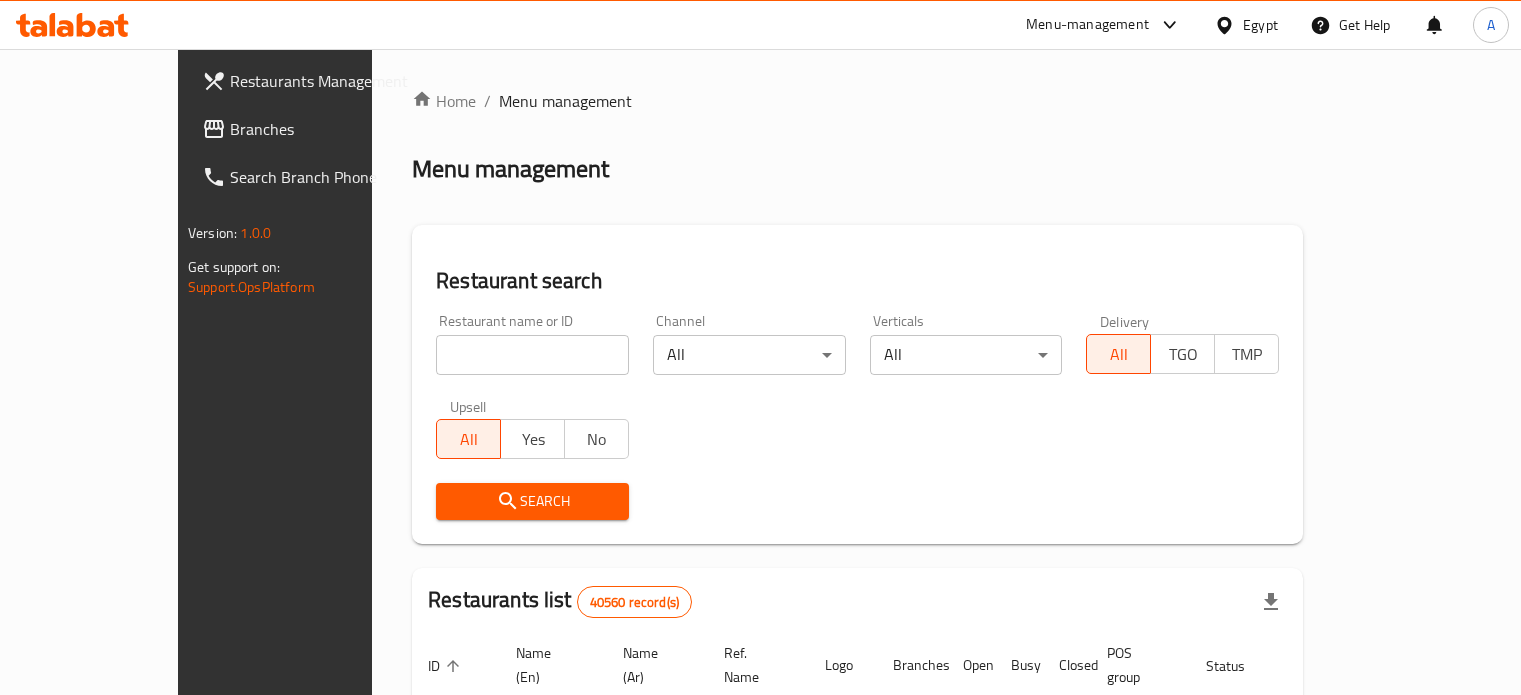scroll, scrollTop: 0, scrollLeft: 0, axis: both 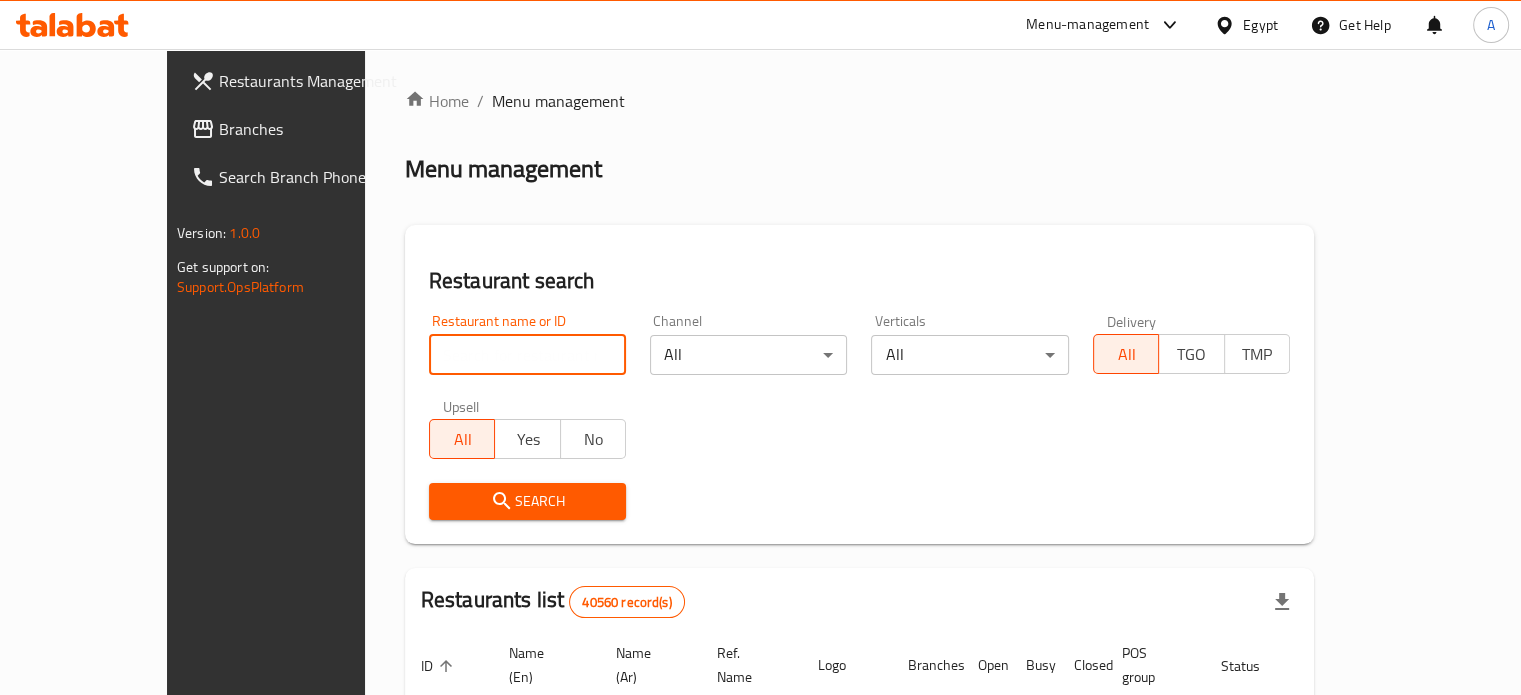 paste on "سوق النعمه" 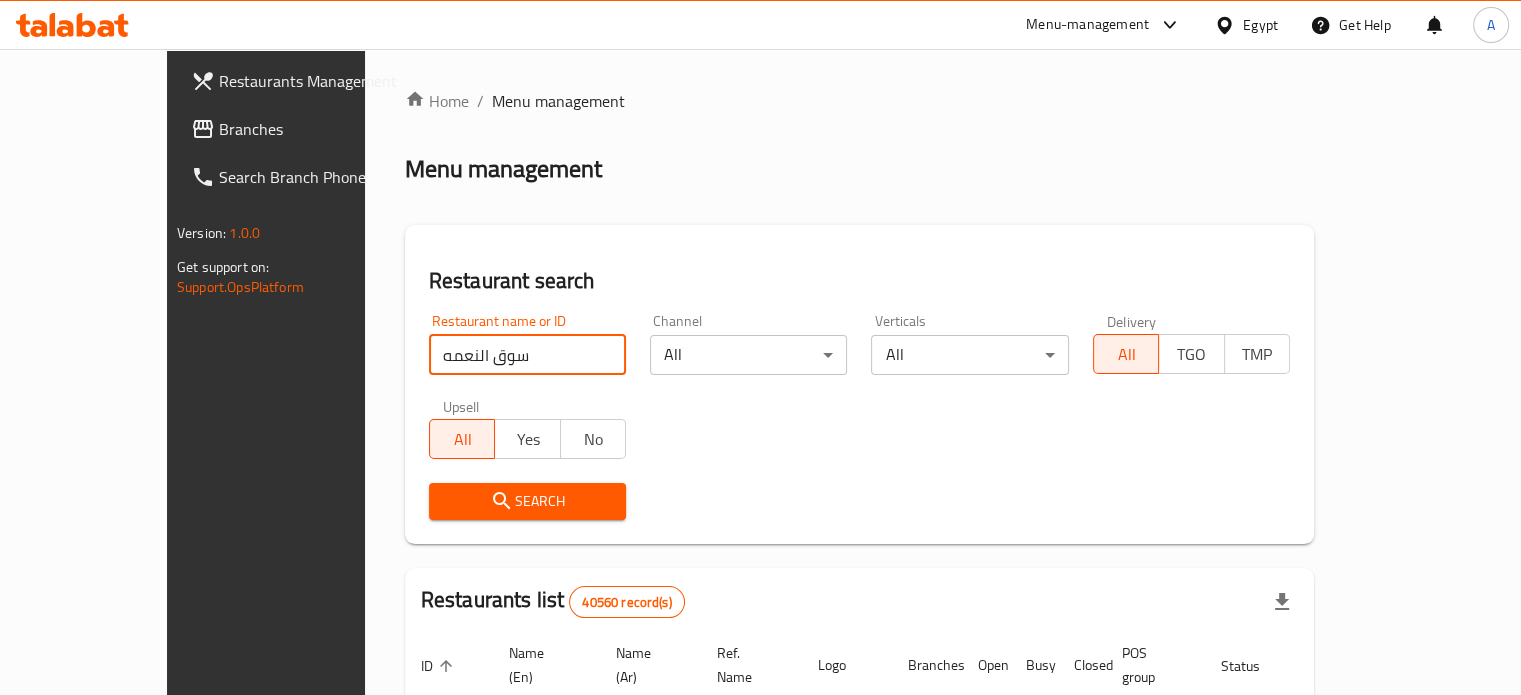 type on "سوق النعمه" 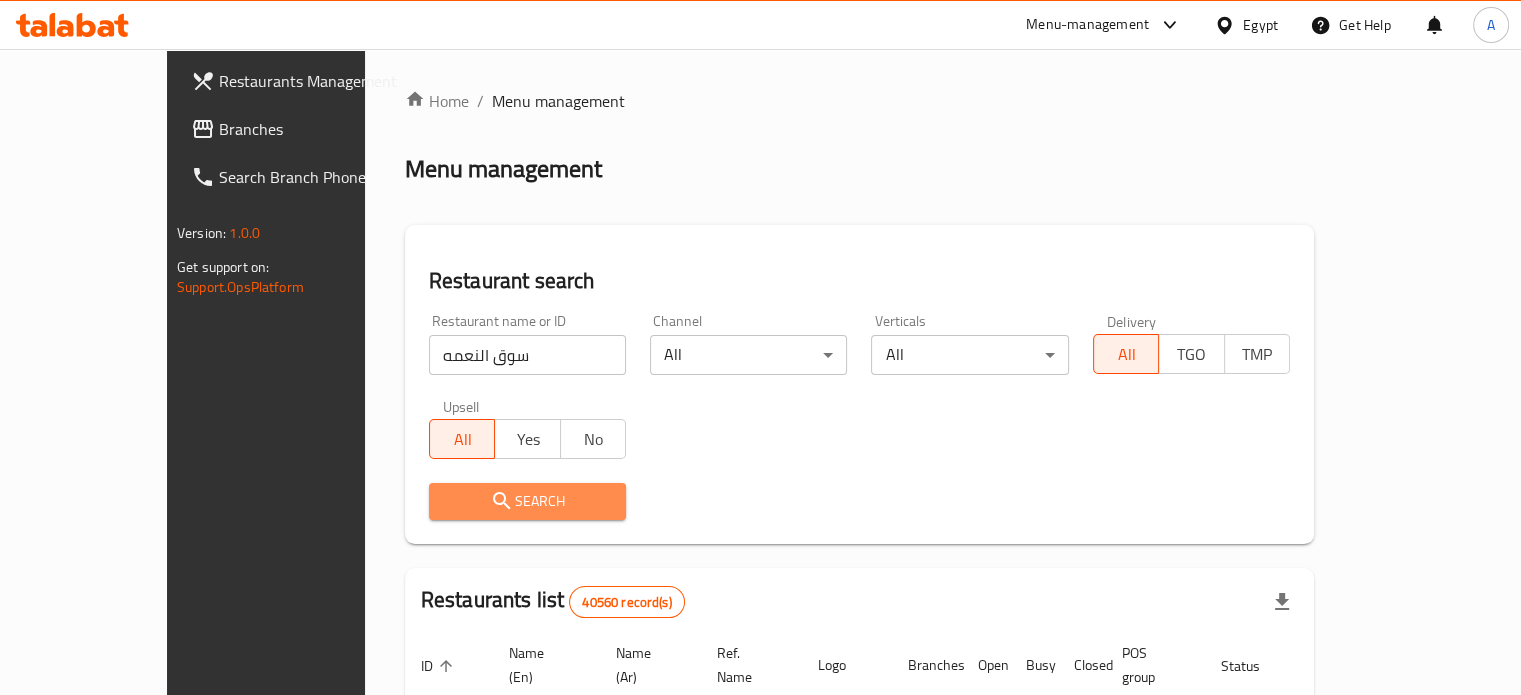 click 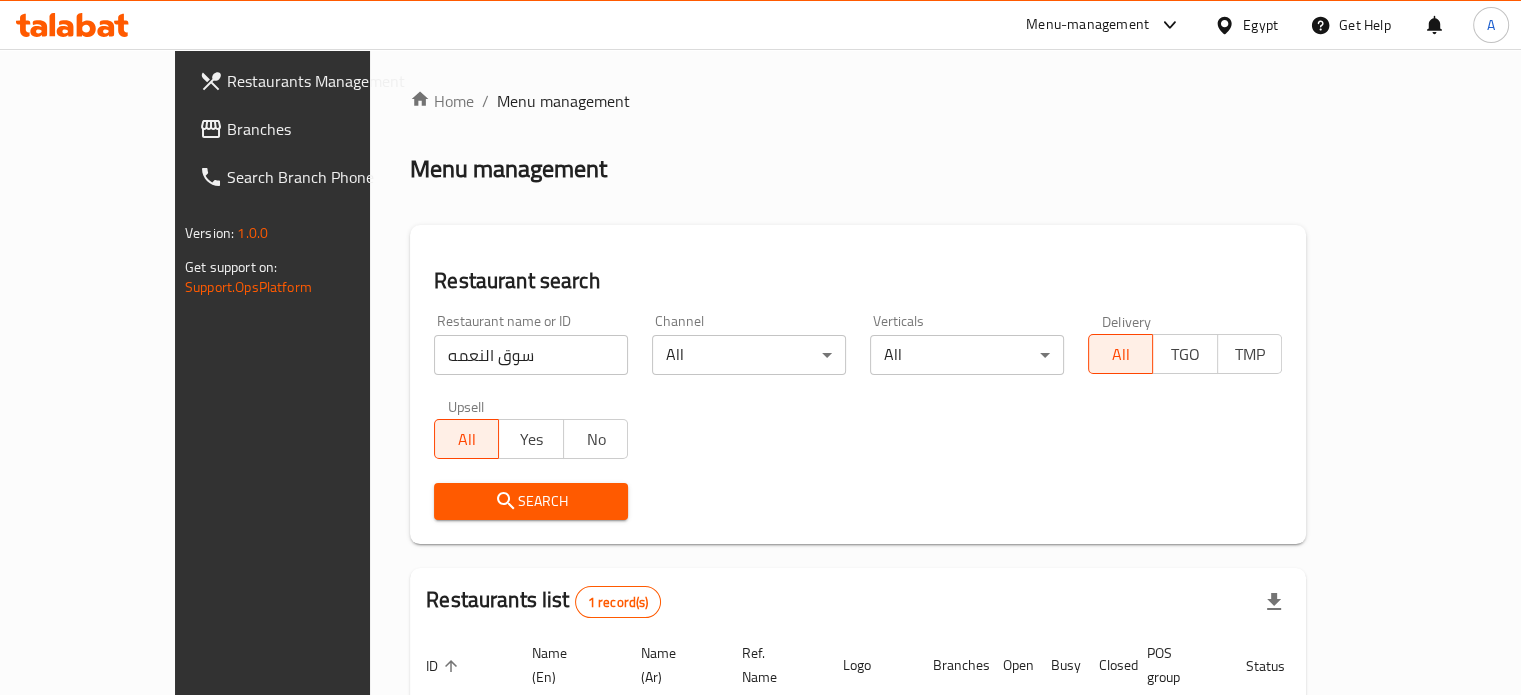 scroll, scrollTop: 156, scrollLeft: 0, axis: vertical 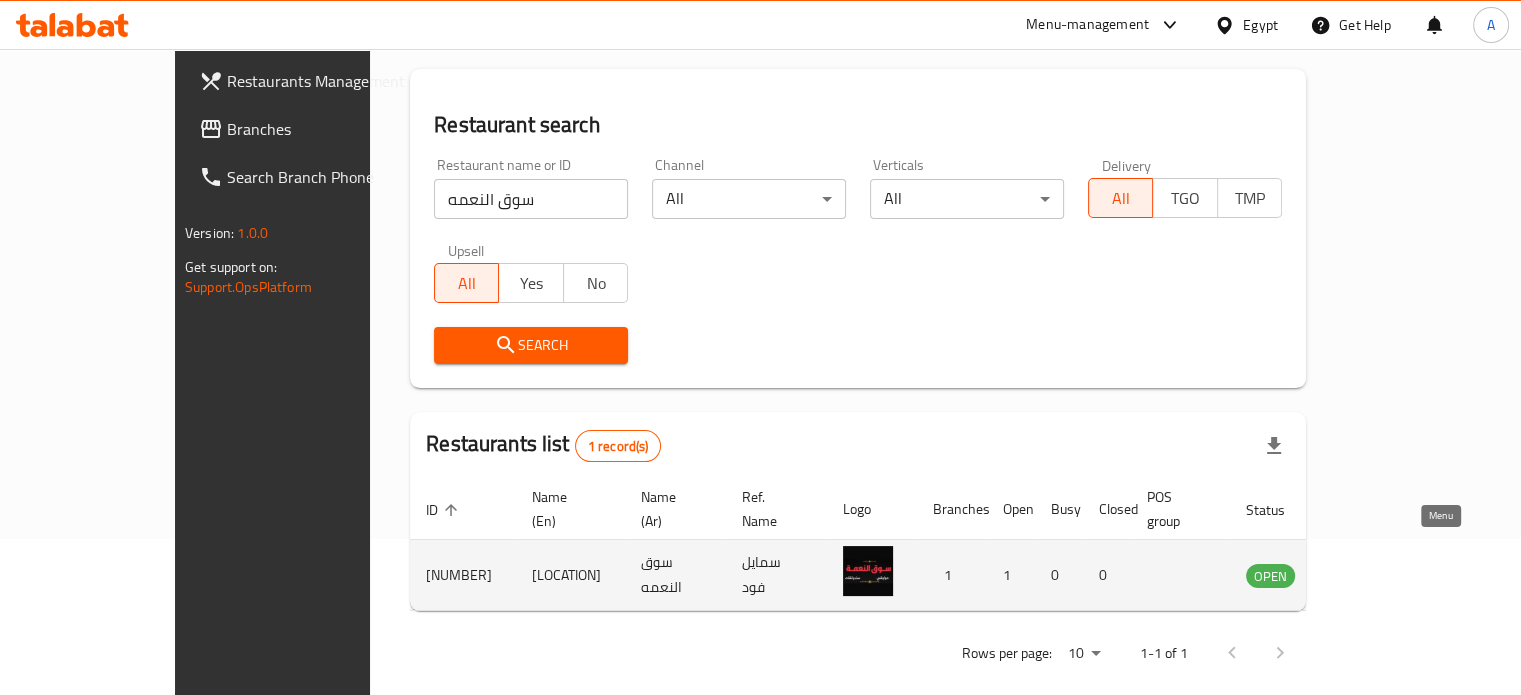 click 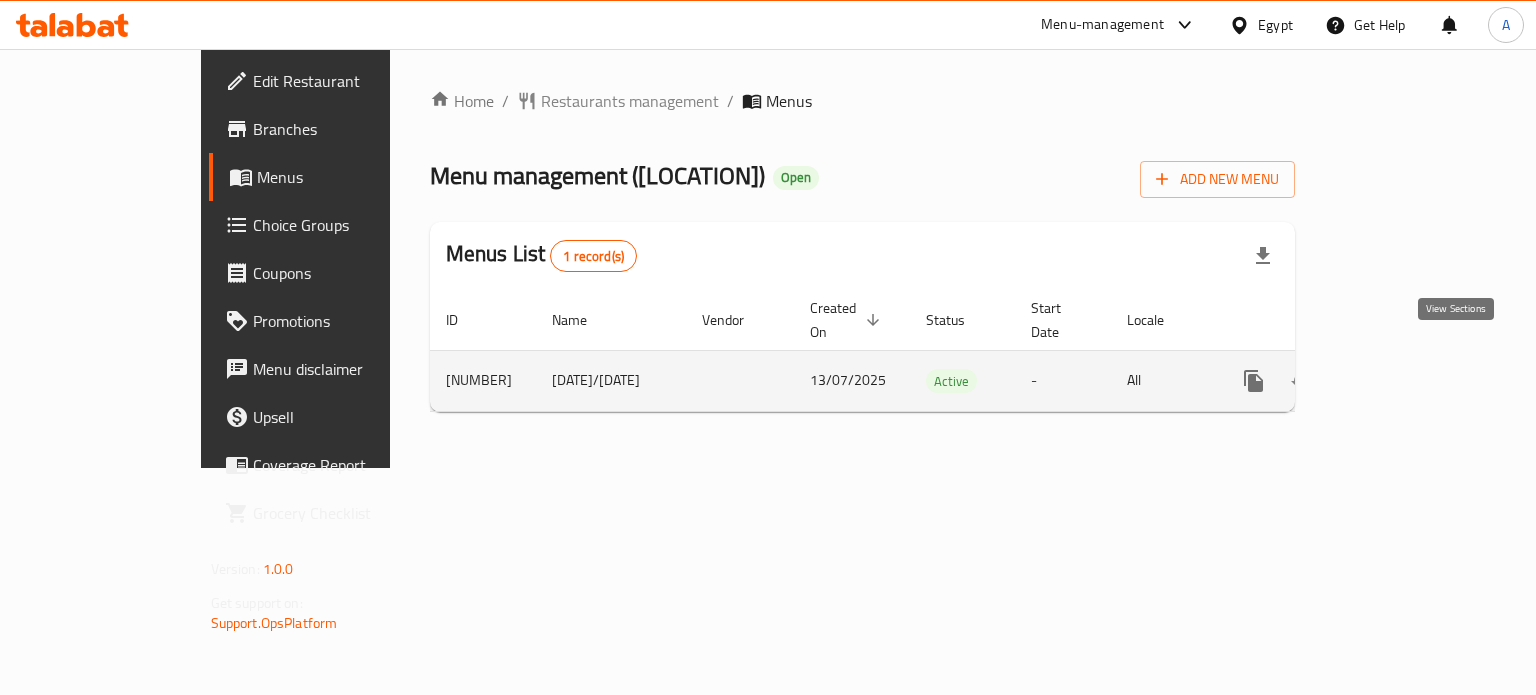 click 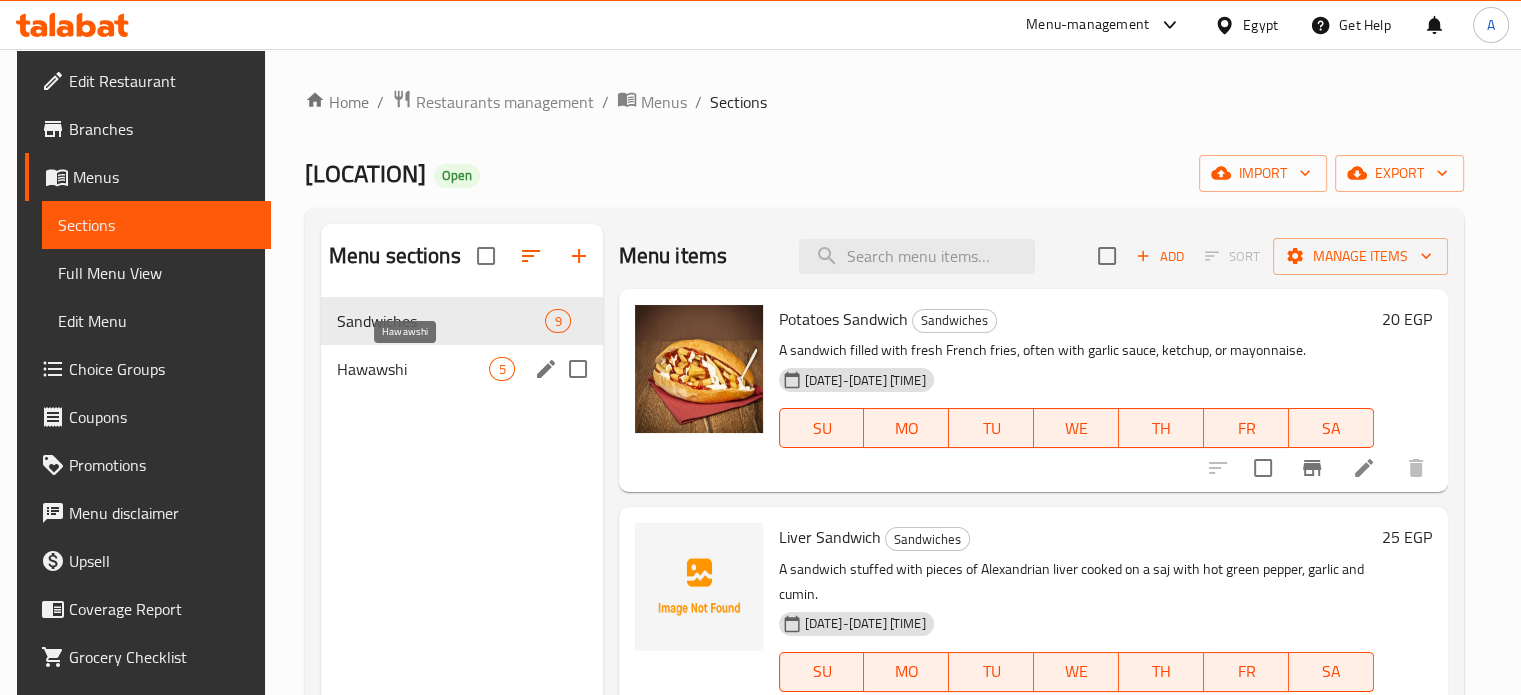 click on "Hawawshi" at bounding box center [413, 369] 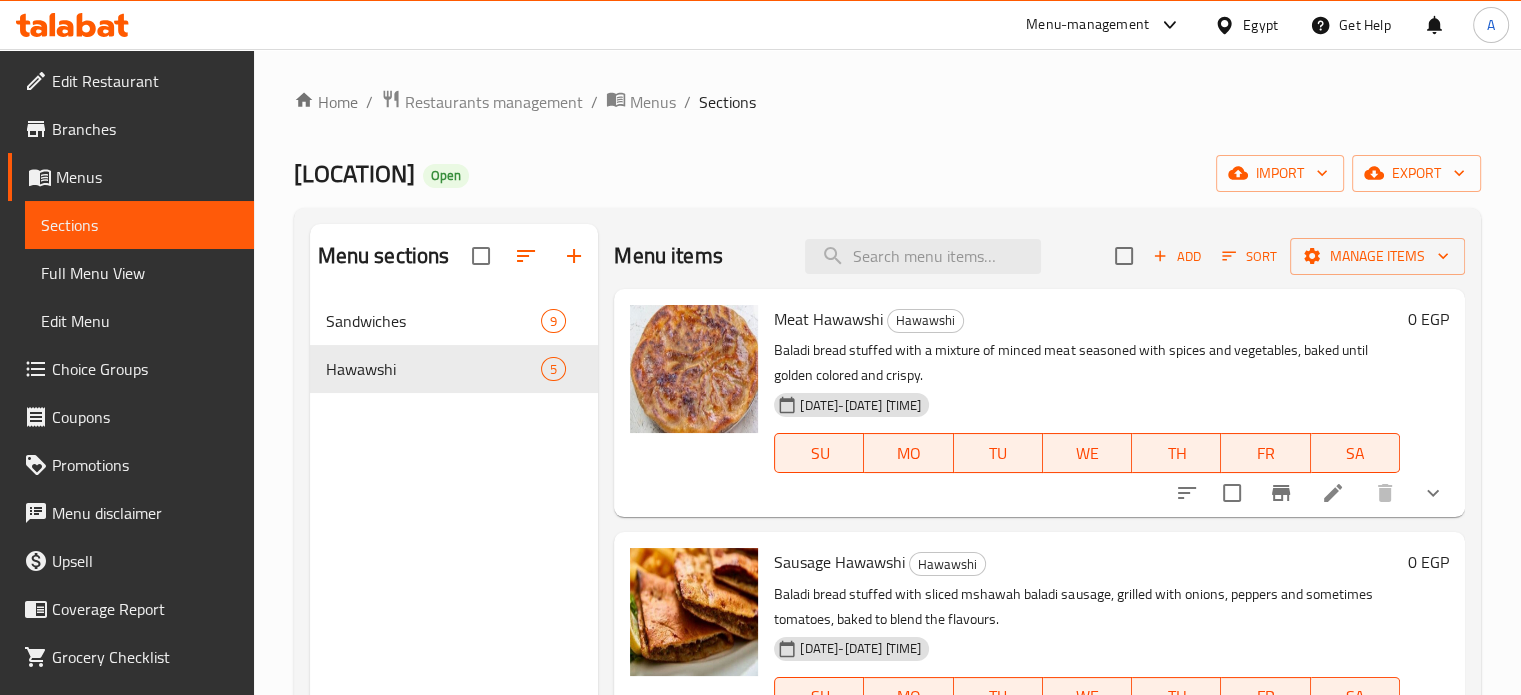 click at bounding box center [1433, 493] 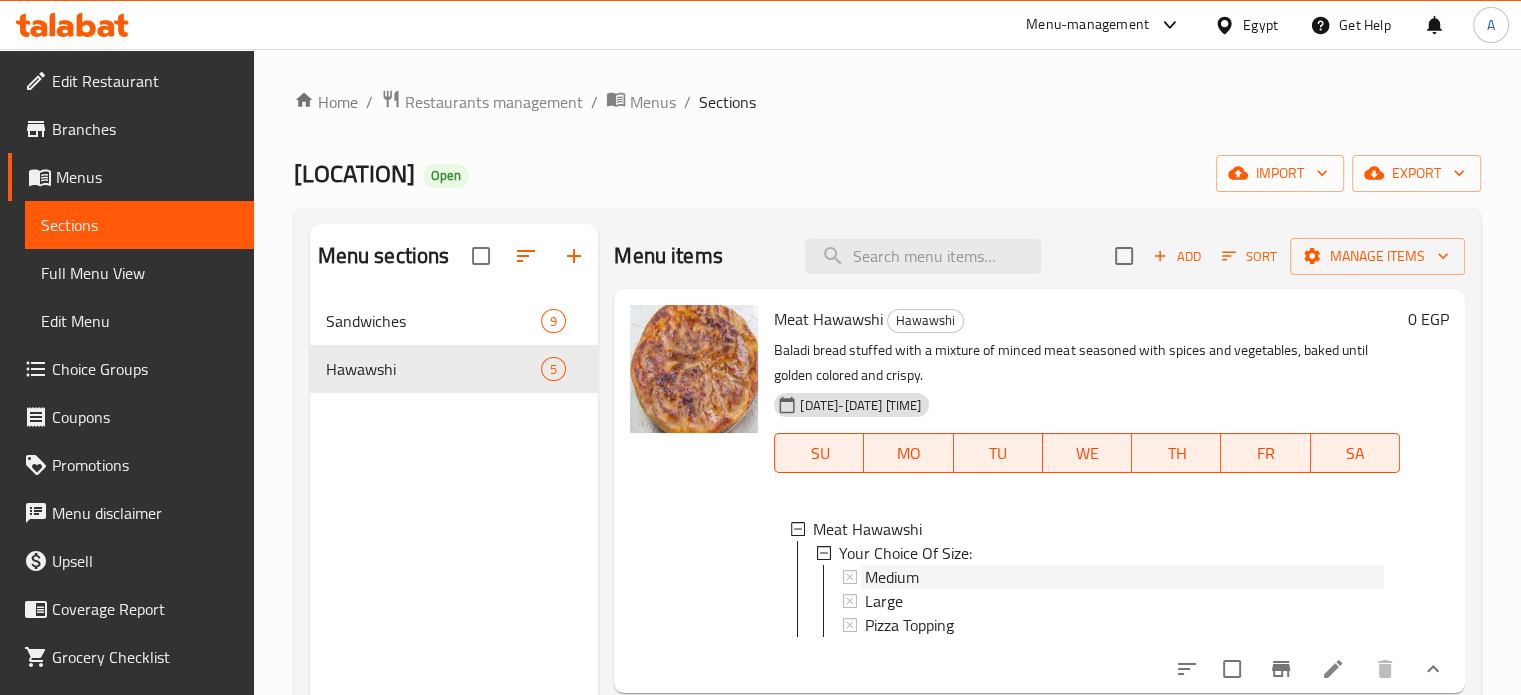 click on "Medium" at bounding box center [892, 577] 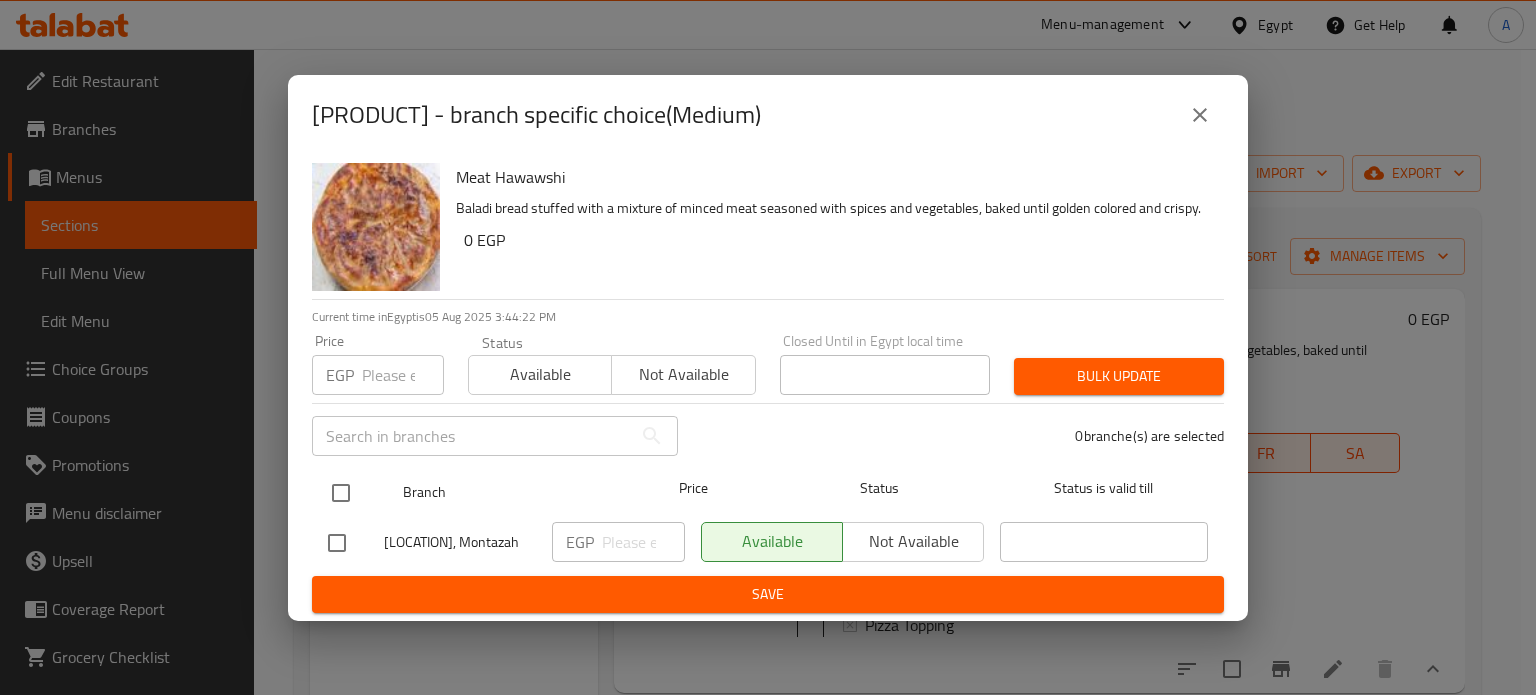 click at bounding box center [341, 493] 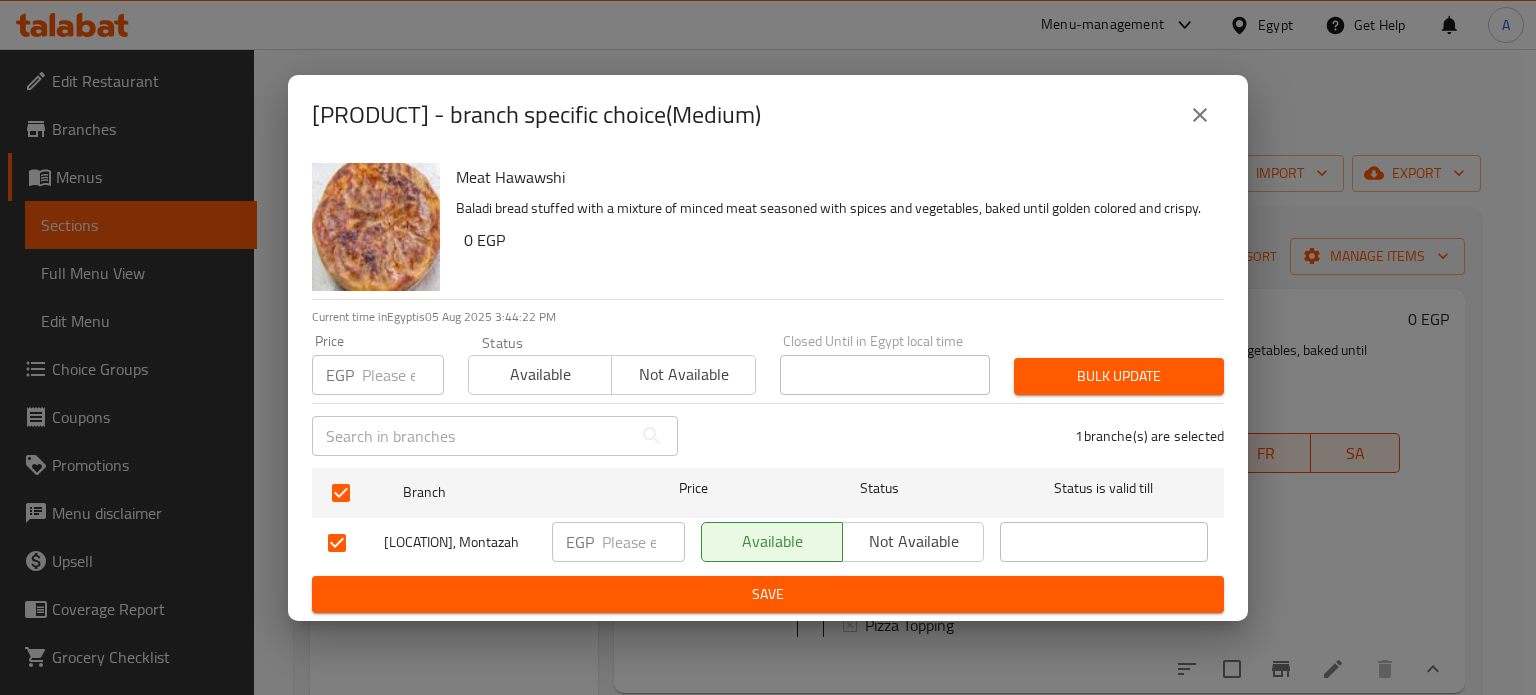 click on "Price EGP Price" at bounding box center [378, 364] 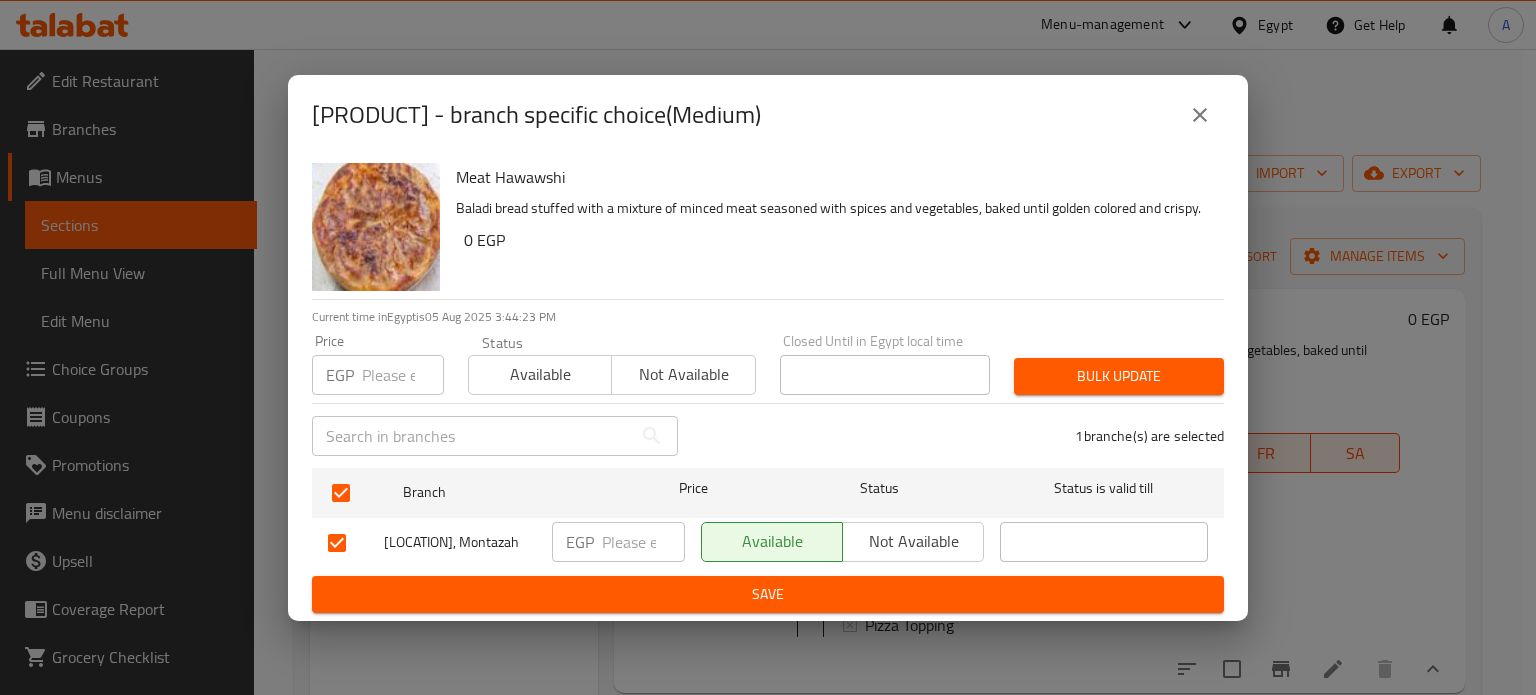 click at bounding box center [403, 375] 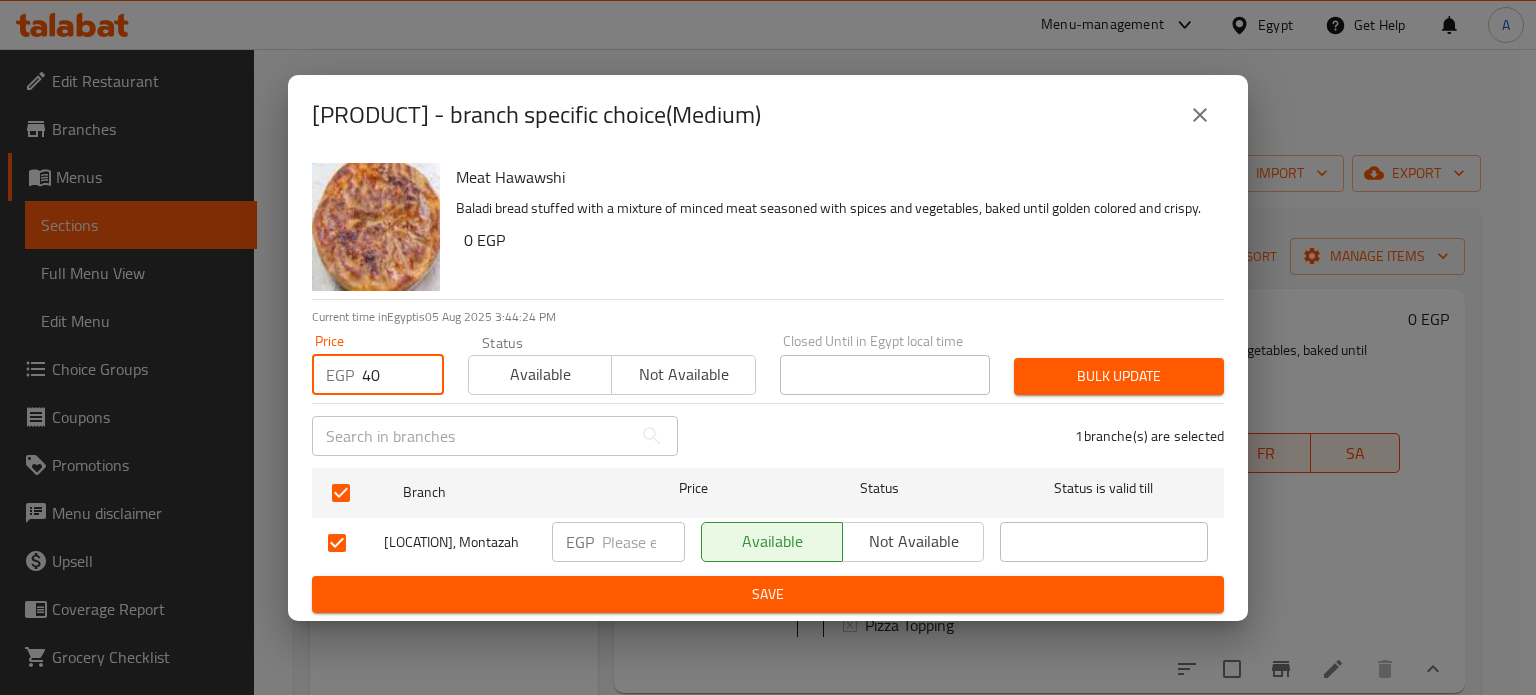 type on "40" 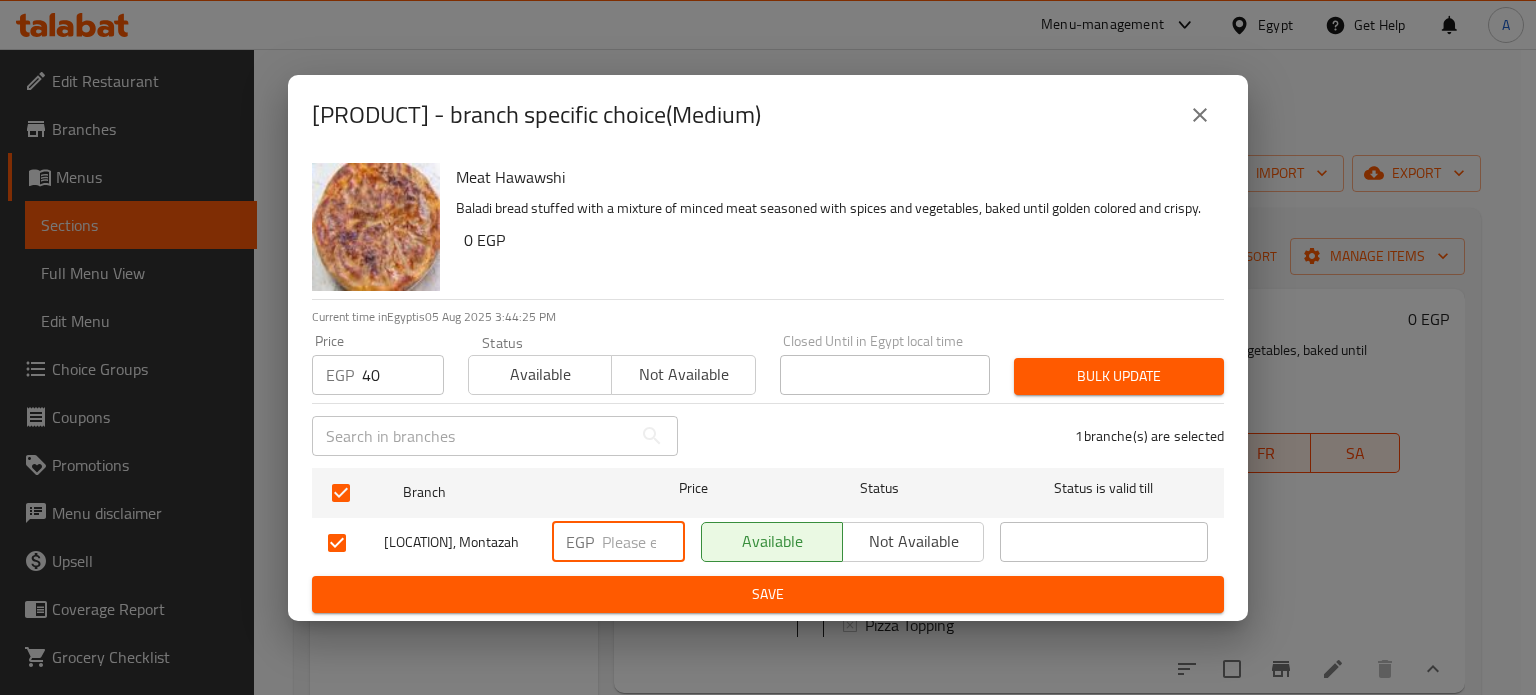 click at bounding box center [643, 542] 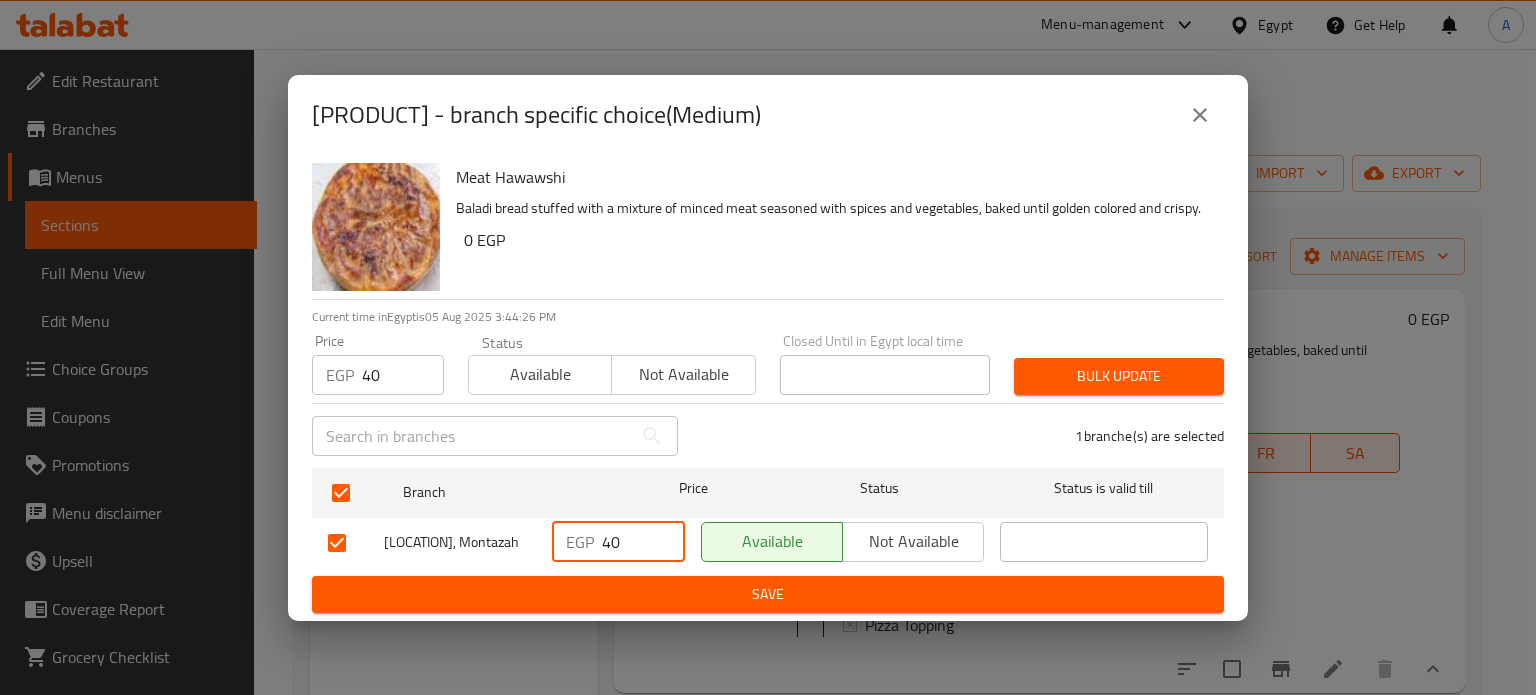 type on "40" 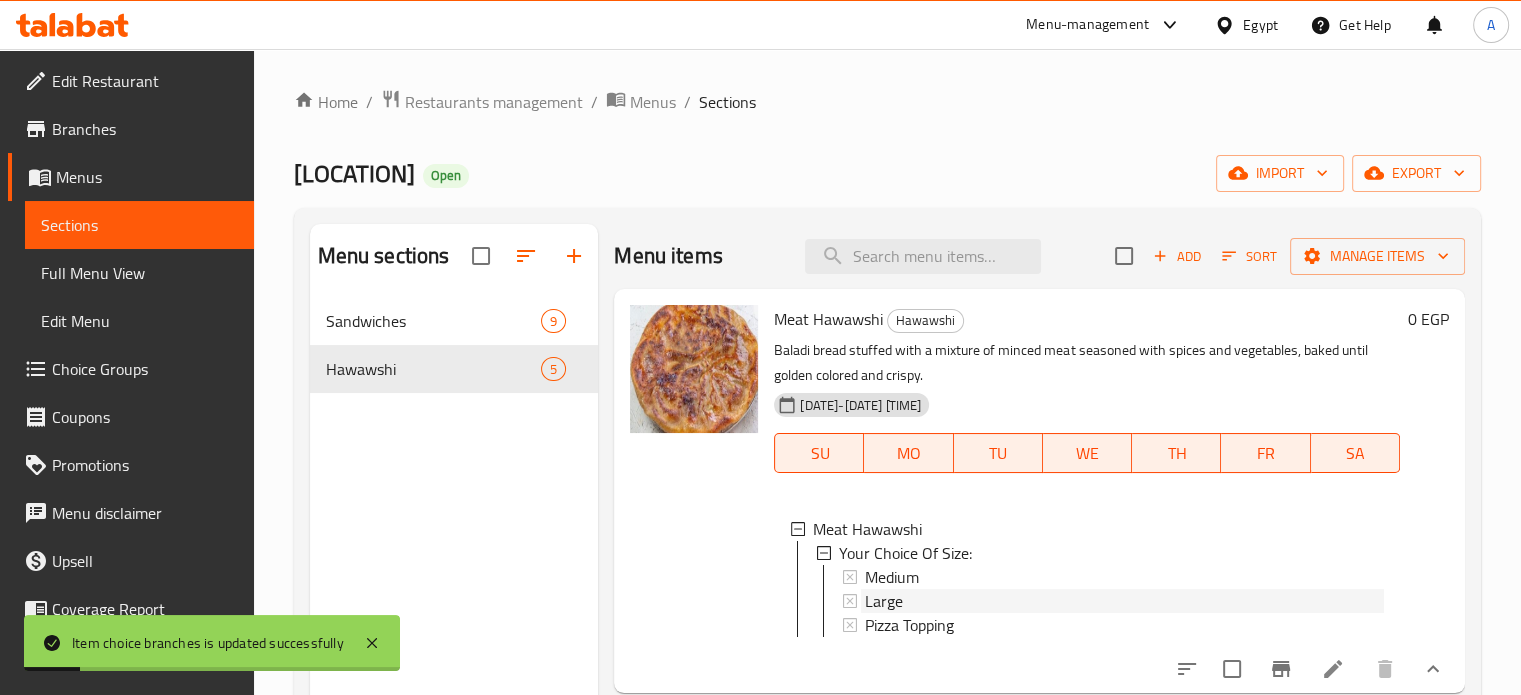 click on "Large" at bounding box center (884, 601) 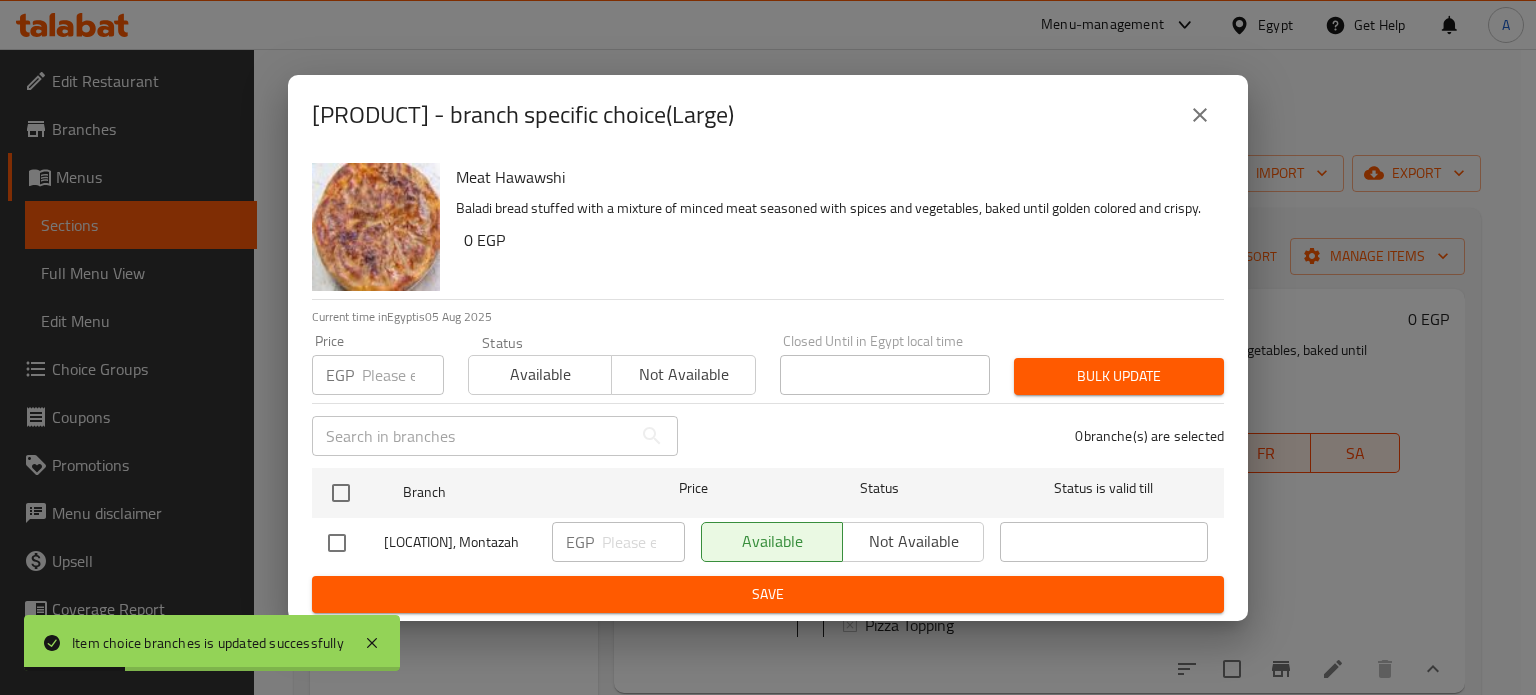 click at bounding box center (403, 375) 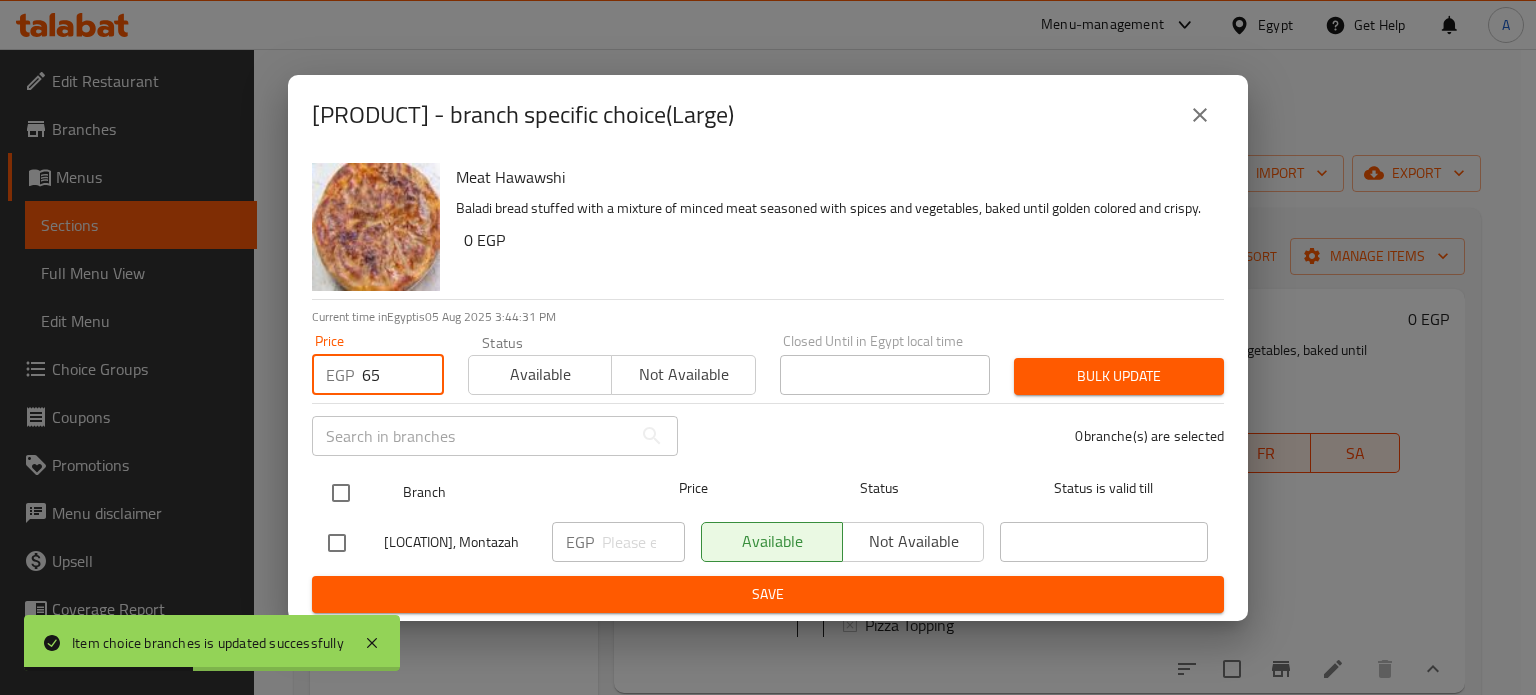 type on "65" 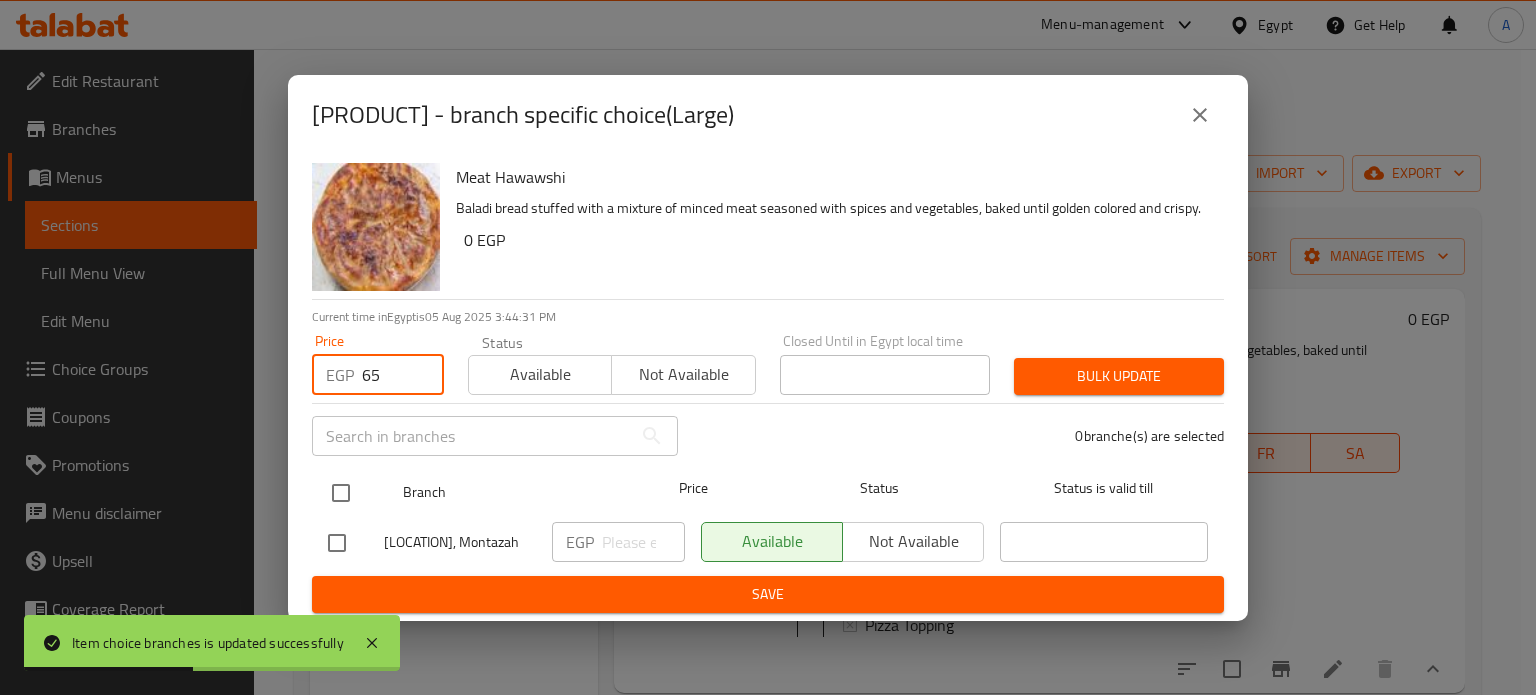 click at bounding box center [341, 493] 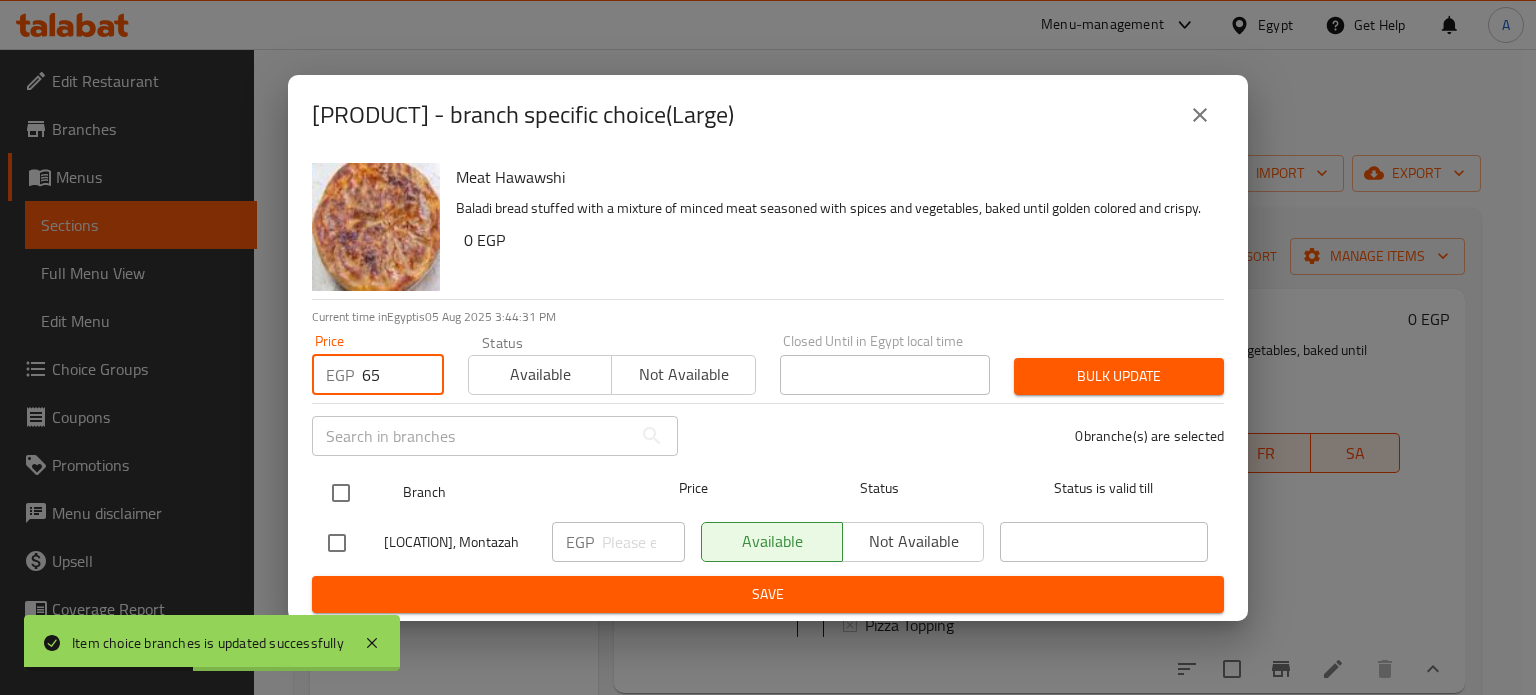 checkbox on "true" 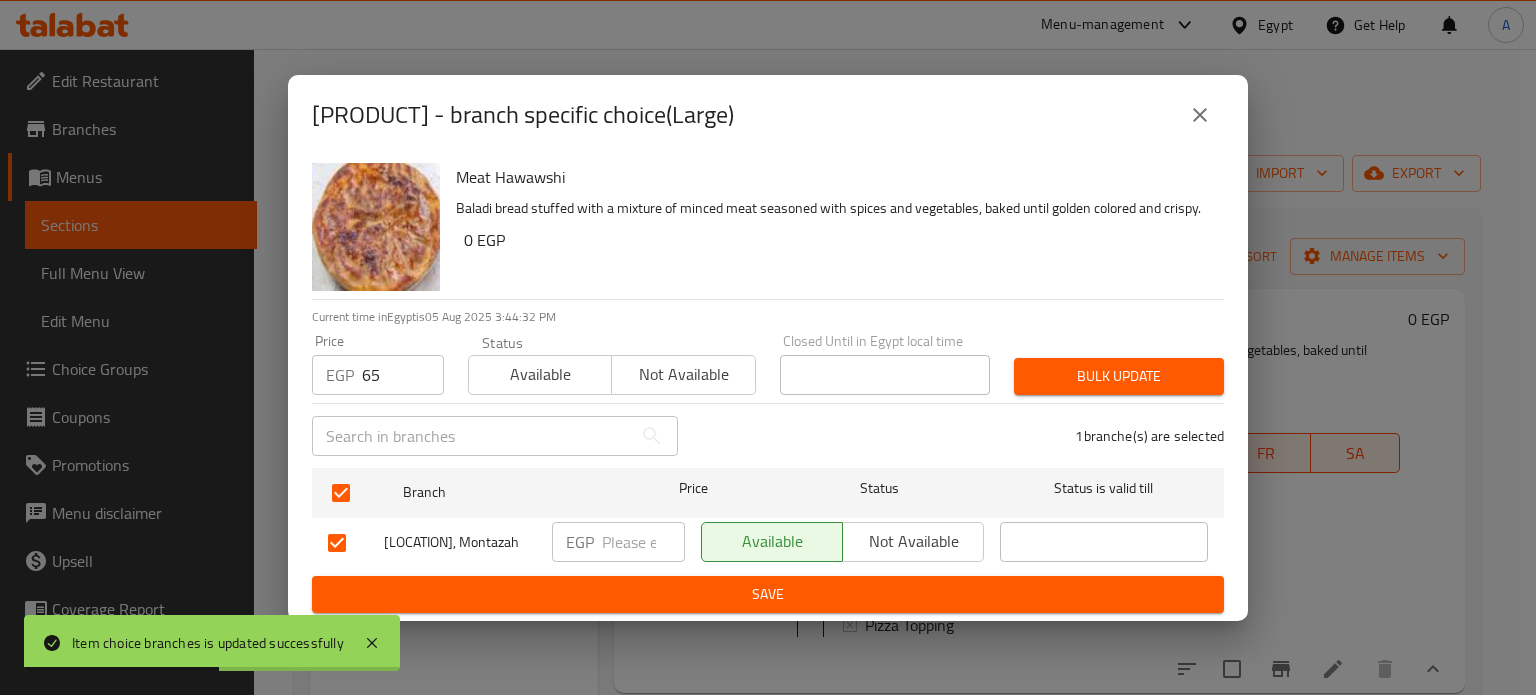 click at bounding box center [643, 542] 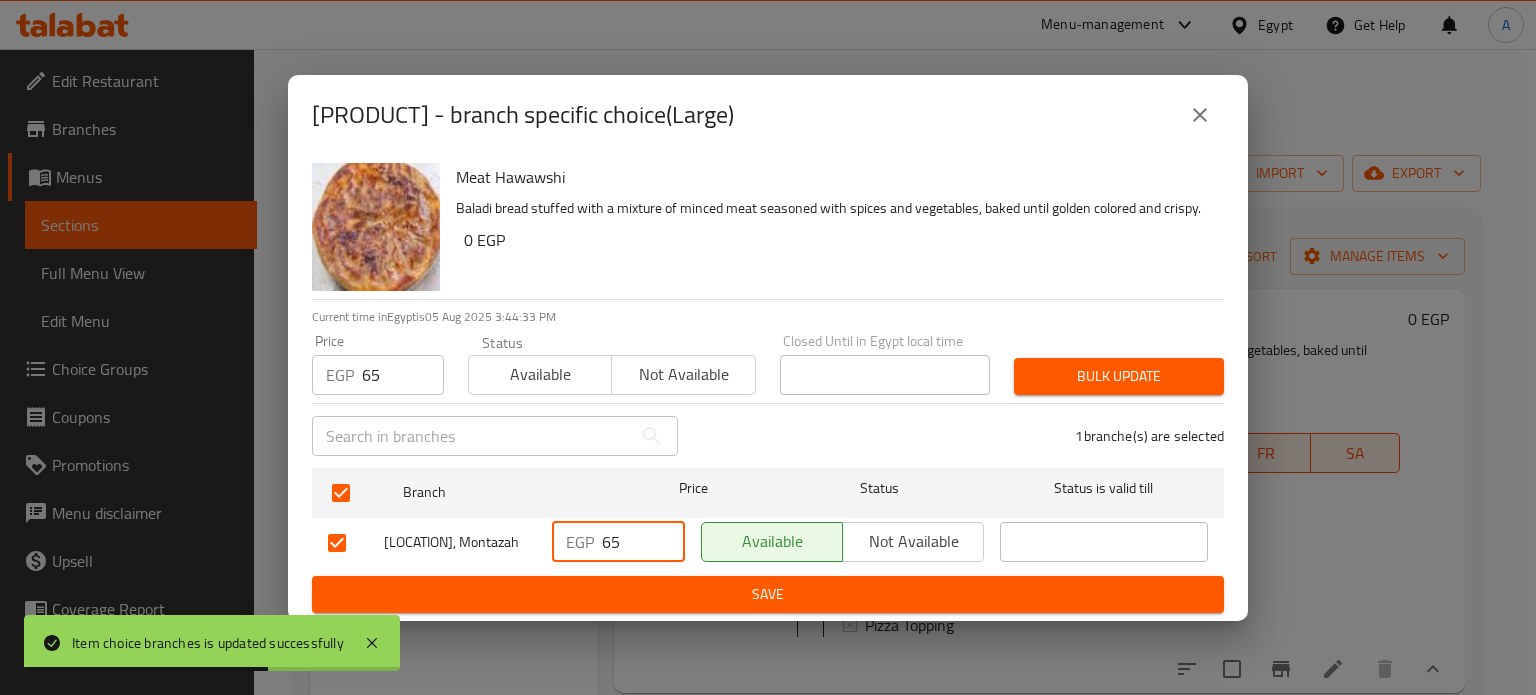 type on "65" 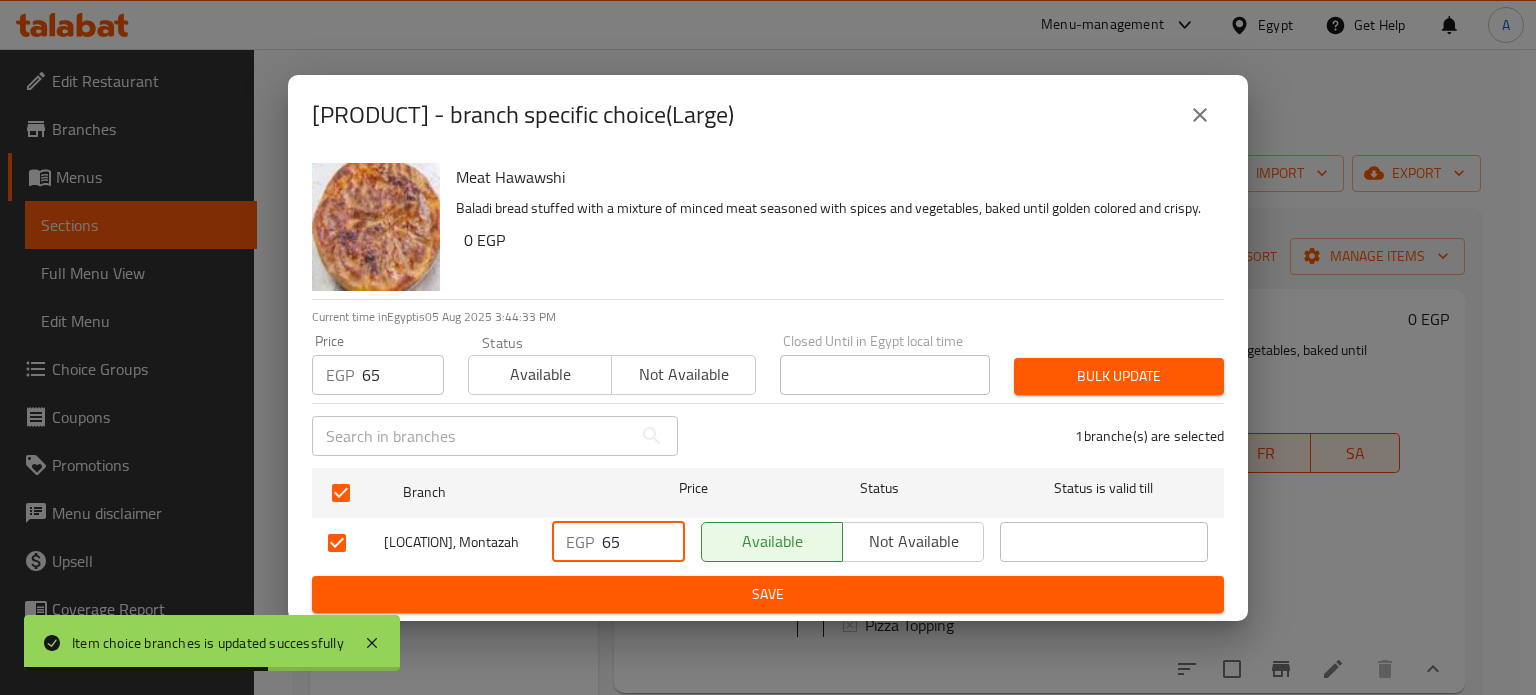 click on "Bulk update" at bounding box center (1119, 376) 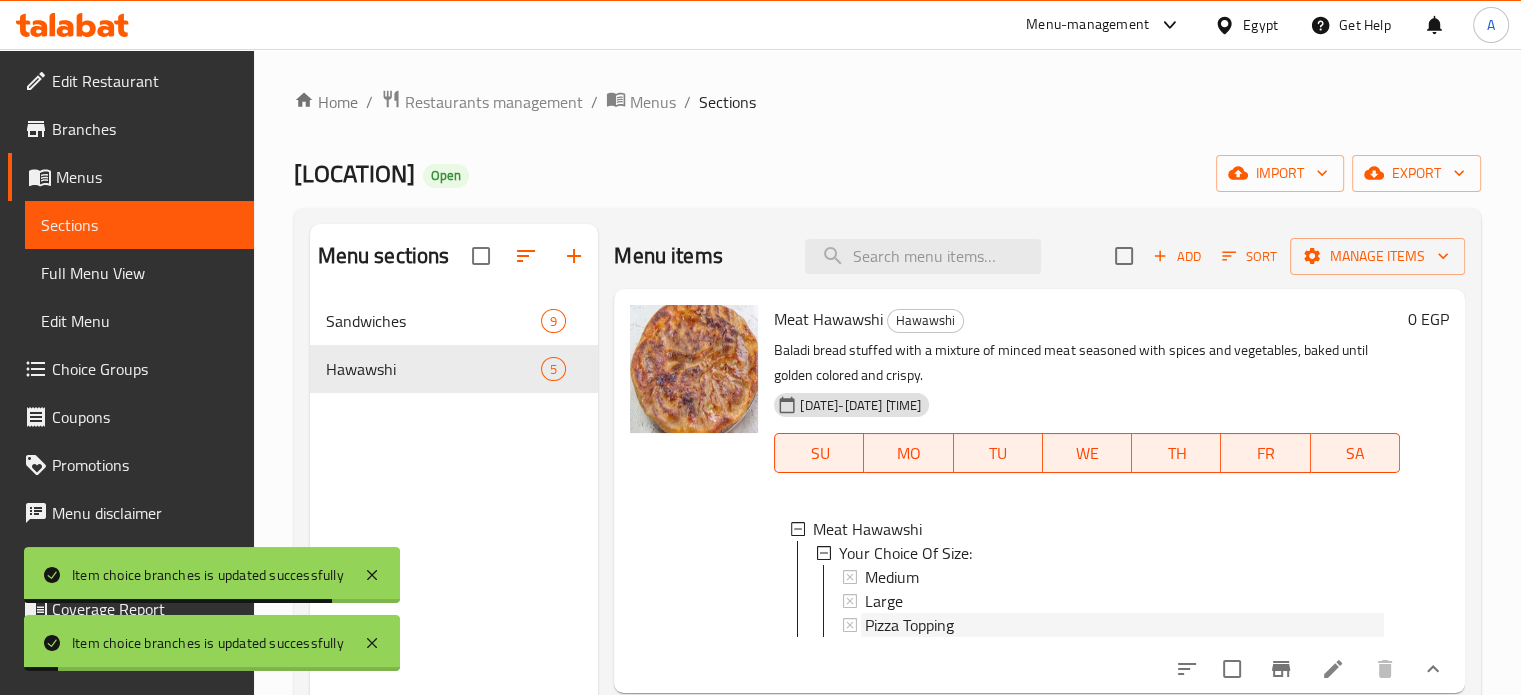 click on "Pizza Topping" at bounding box center [909, 625] 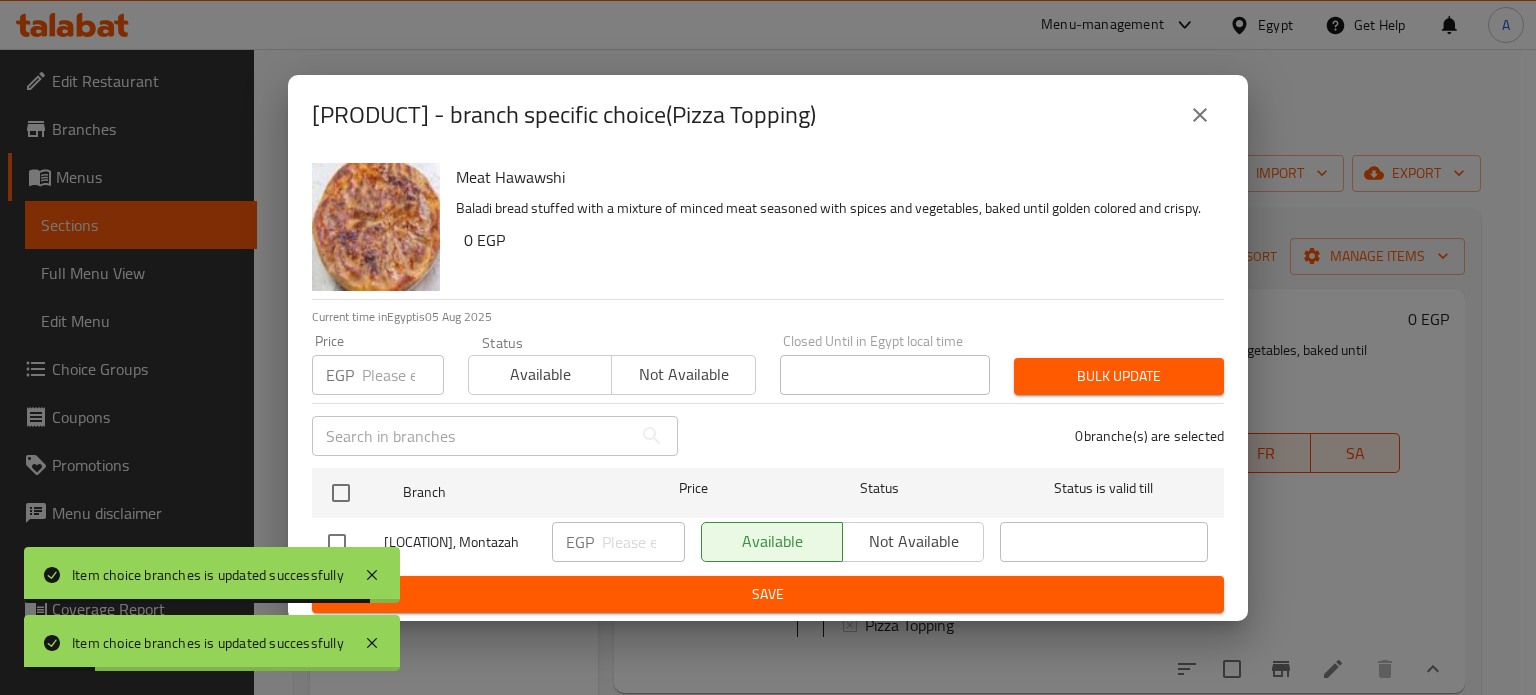 drag, startPoint x: 330, startPoint y: 339, endPoint x: 375, endPoint y: 363, distance: 51 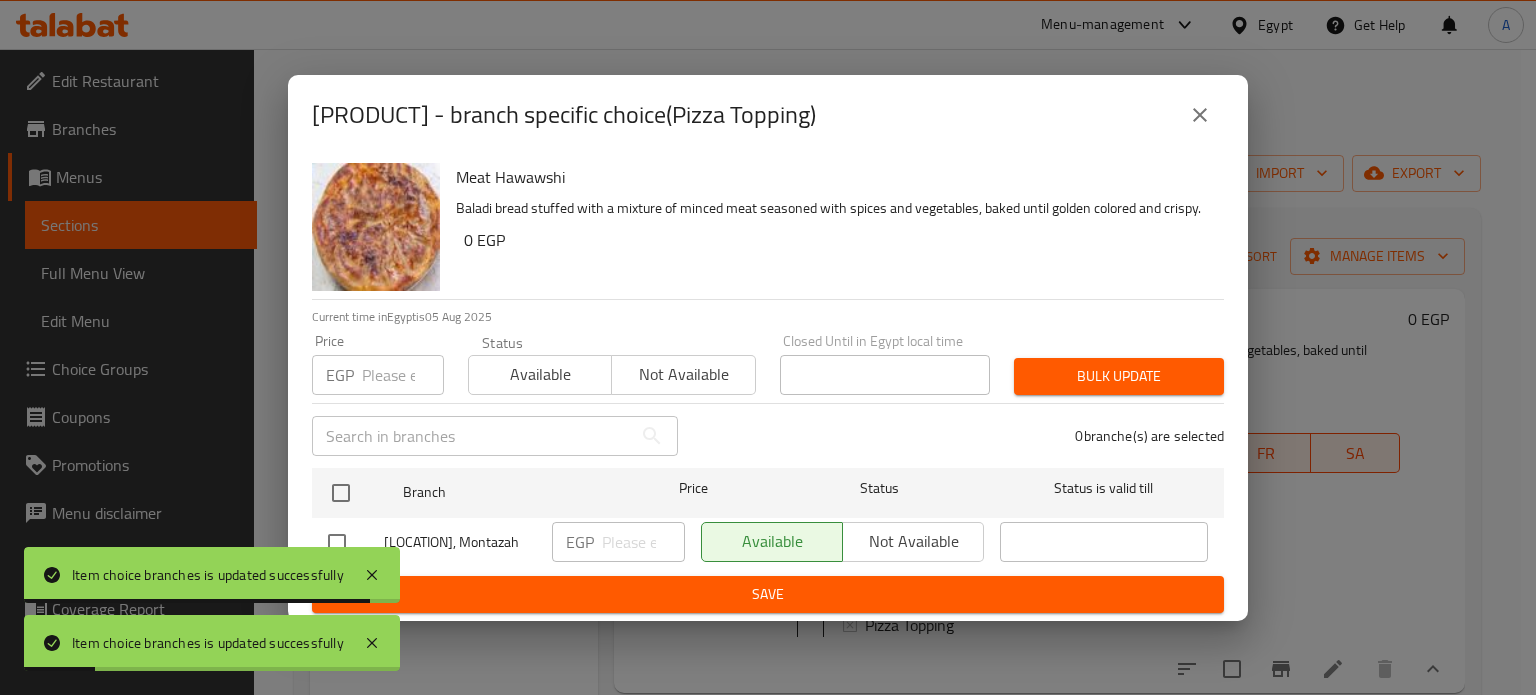 click on "Price EGP Price" at bounding box center (378, 364) 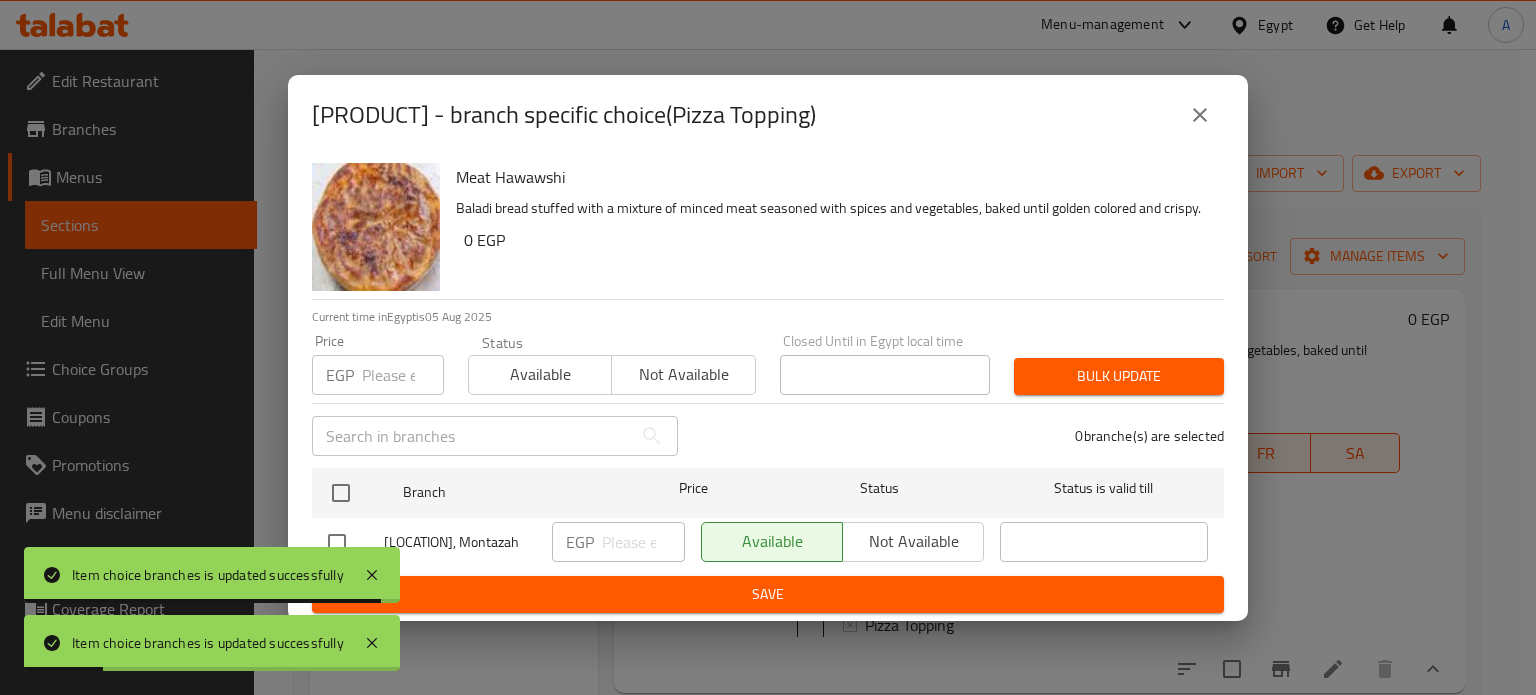 click at bounding box center [403, 375] 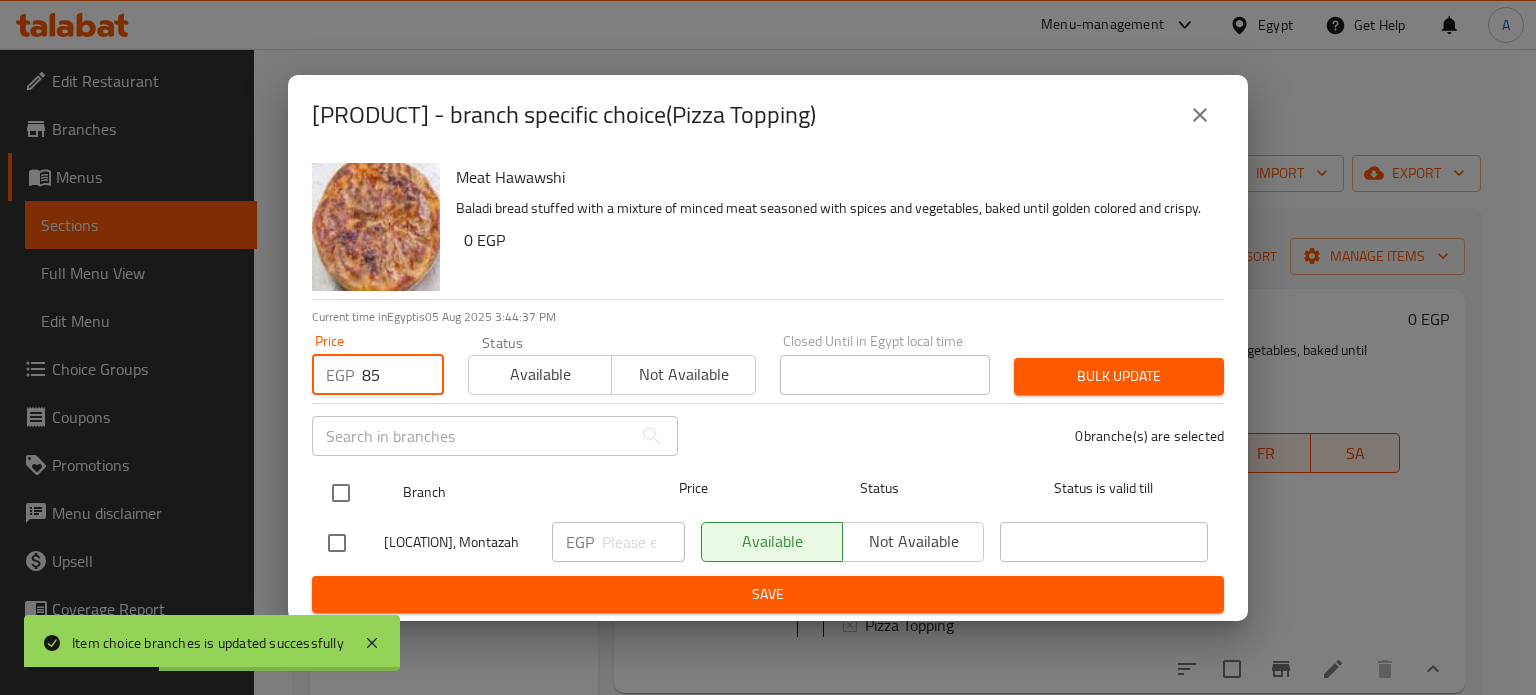 type on "85" 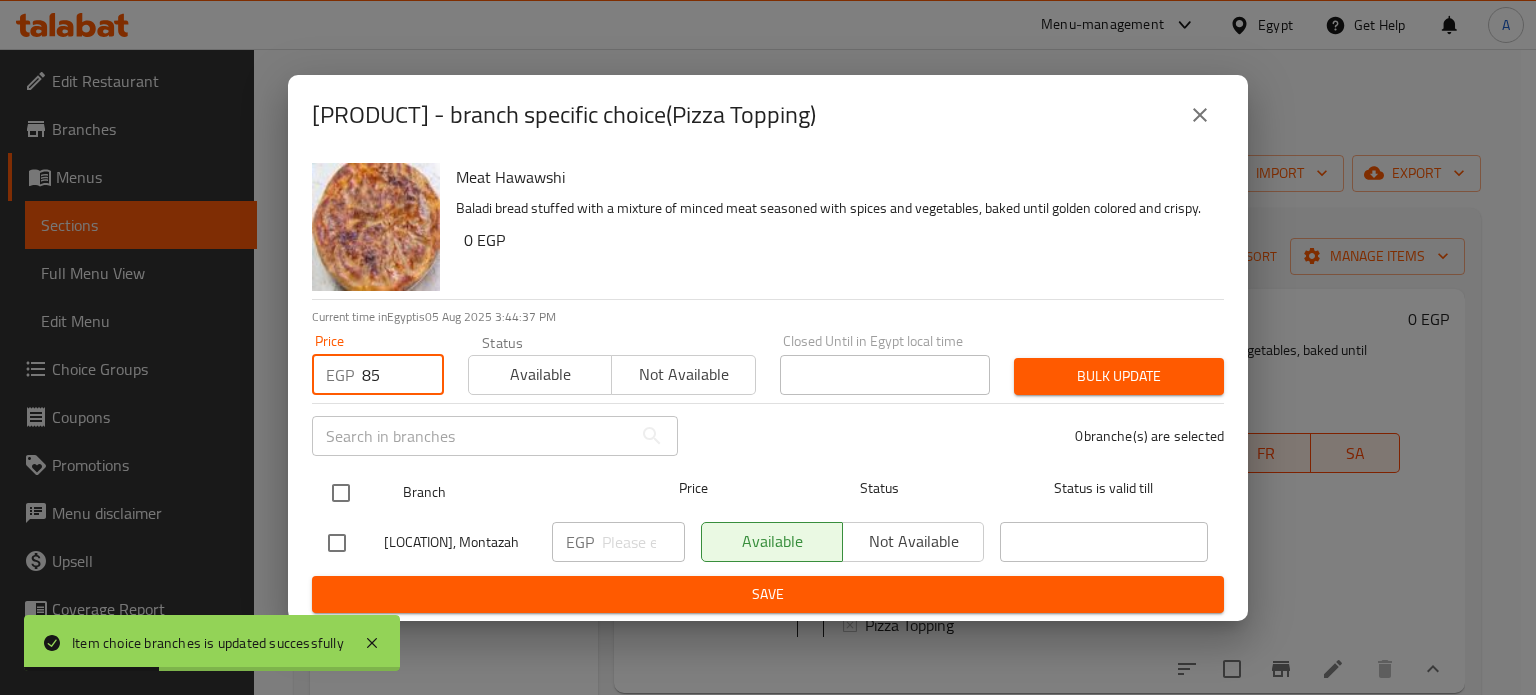 click at bounding box center (341, 493) 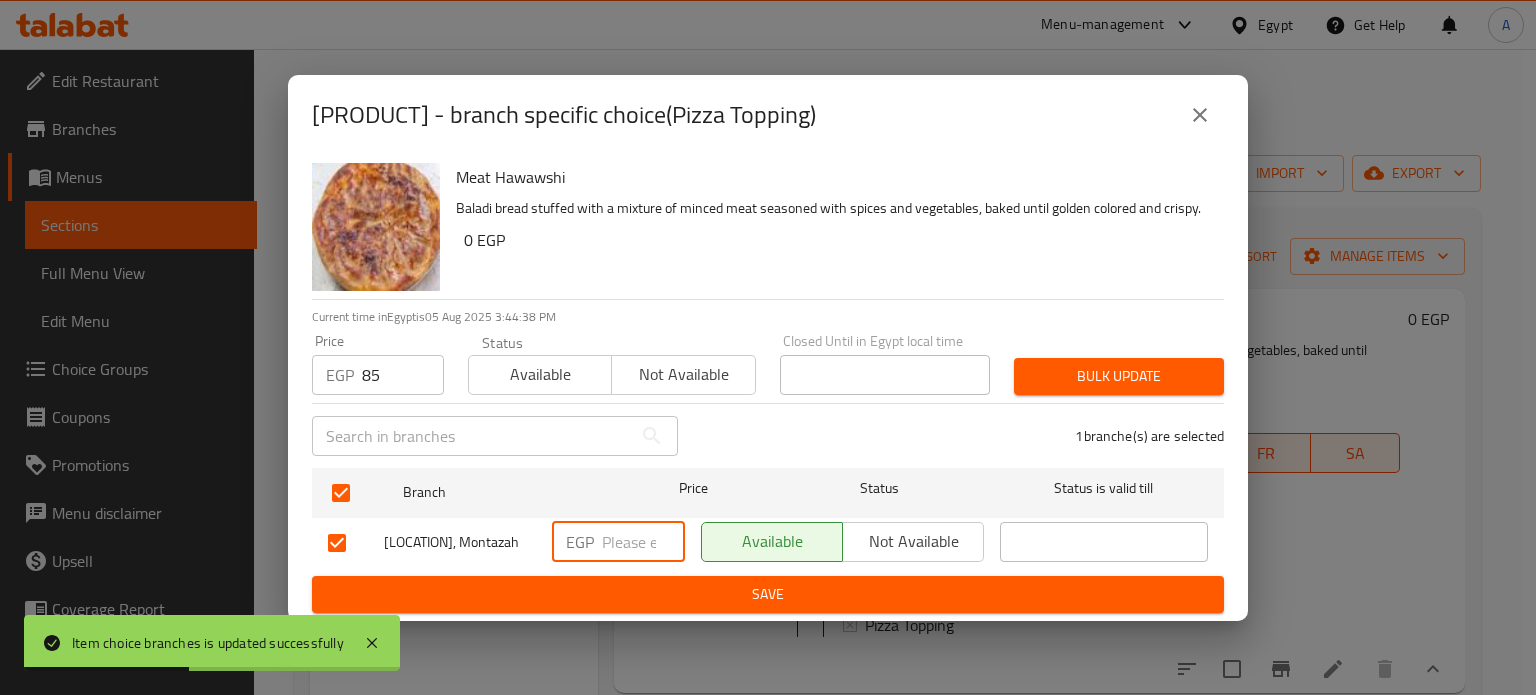 click at bounding box center (643, 542) 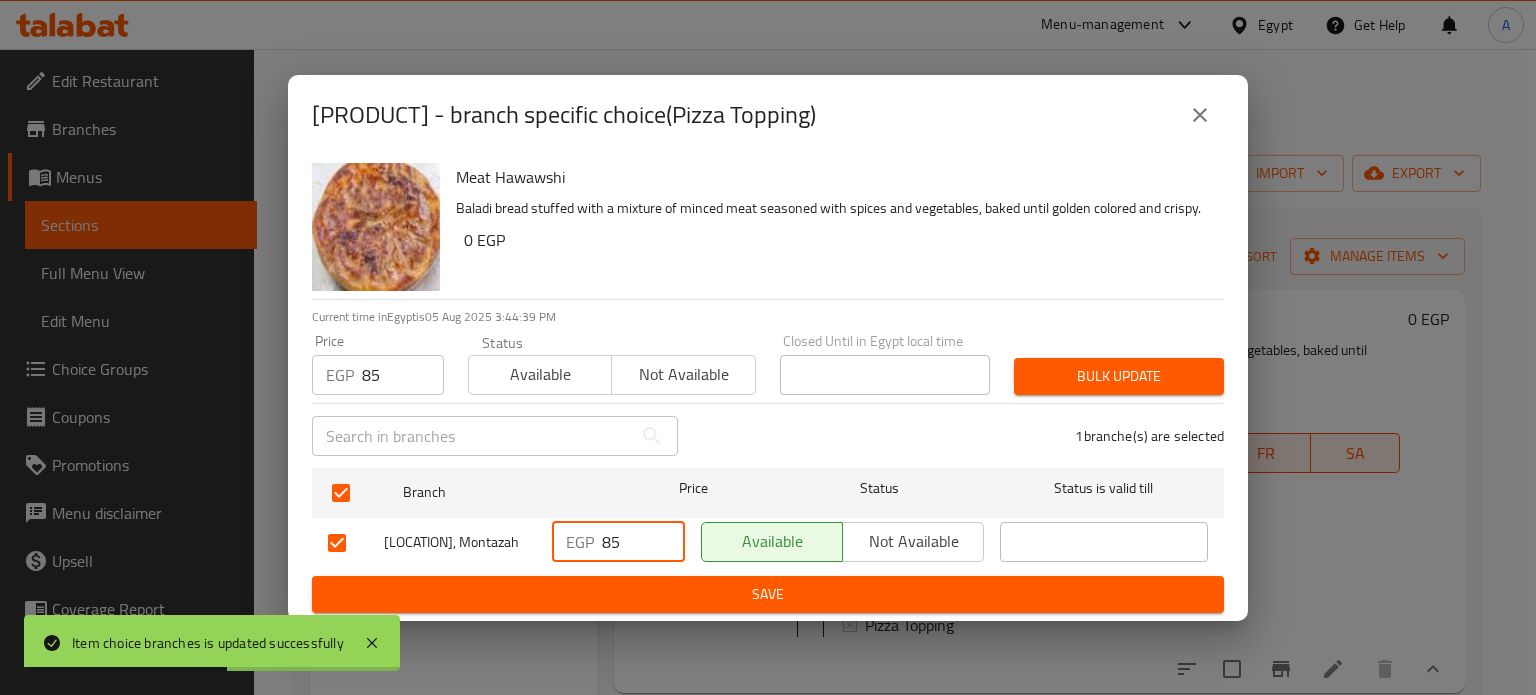 type on "85" 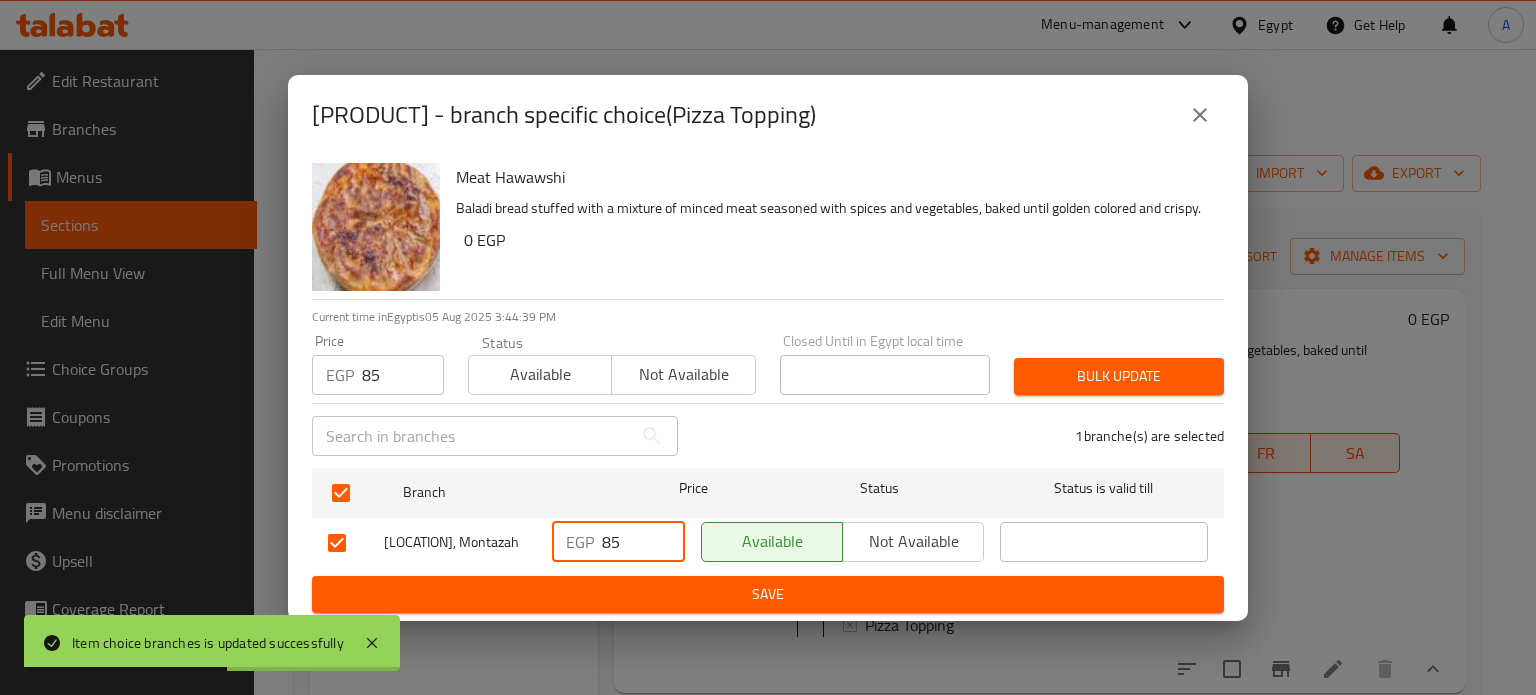 click on "Bulk update" at bounding box center (1119, 376) 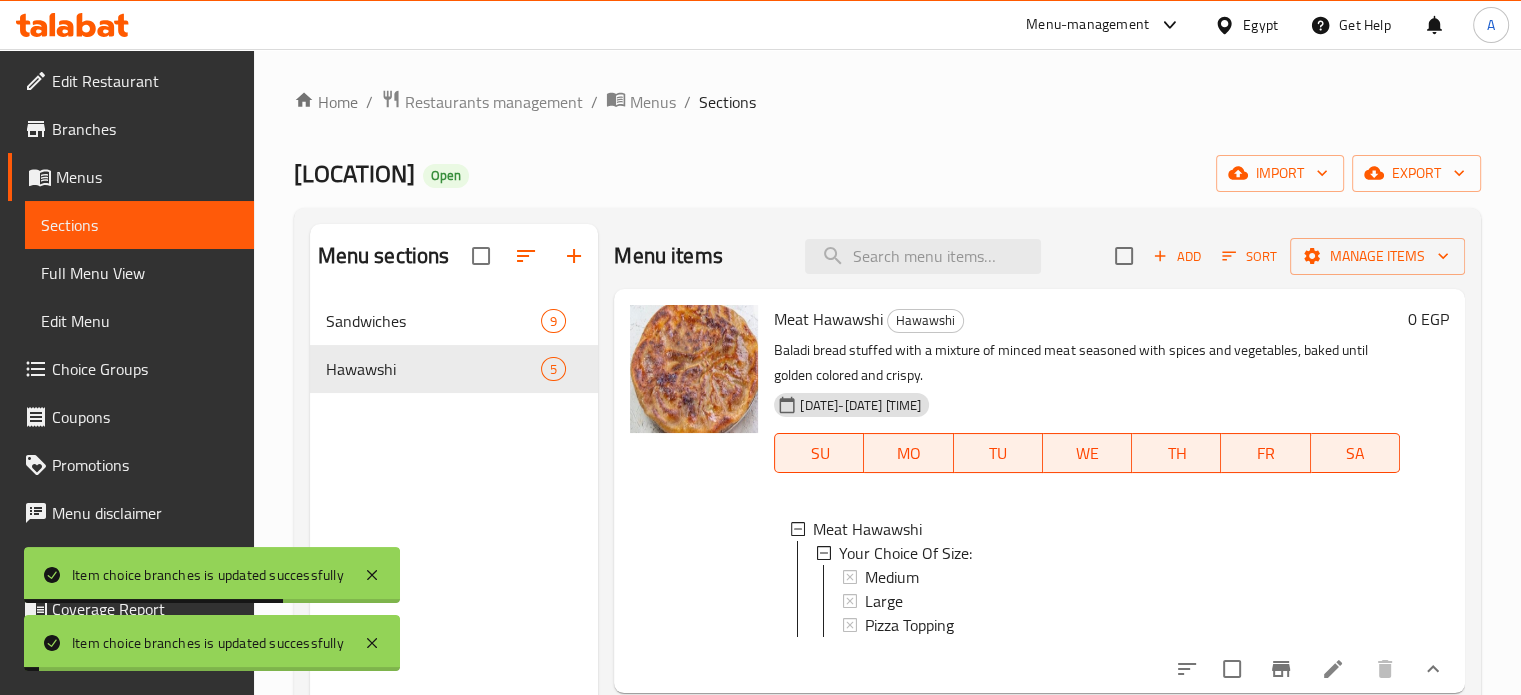 click 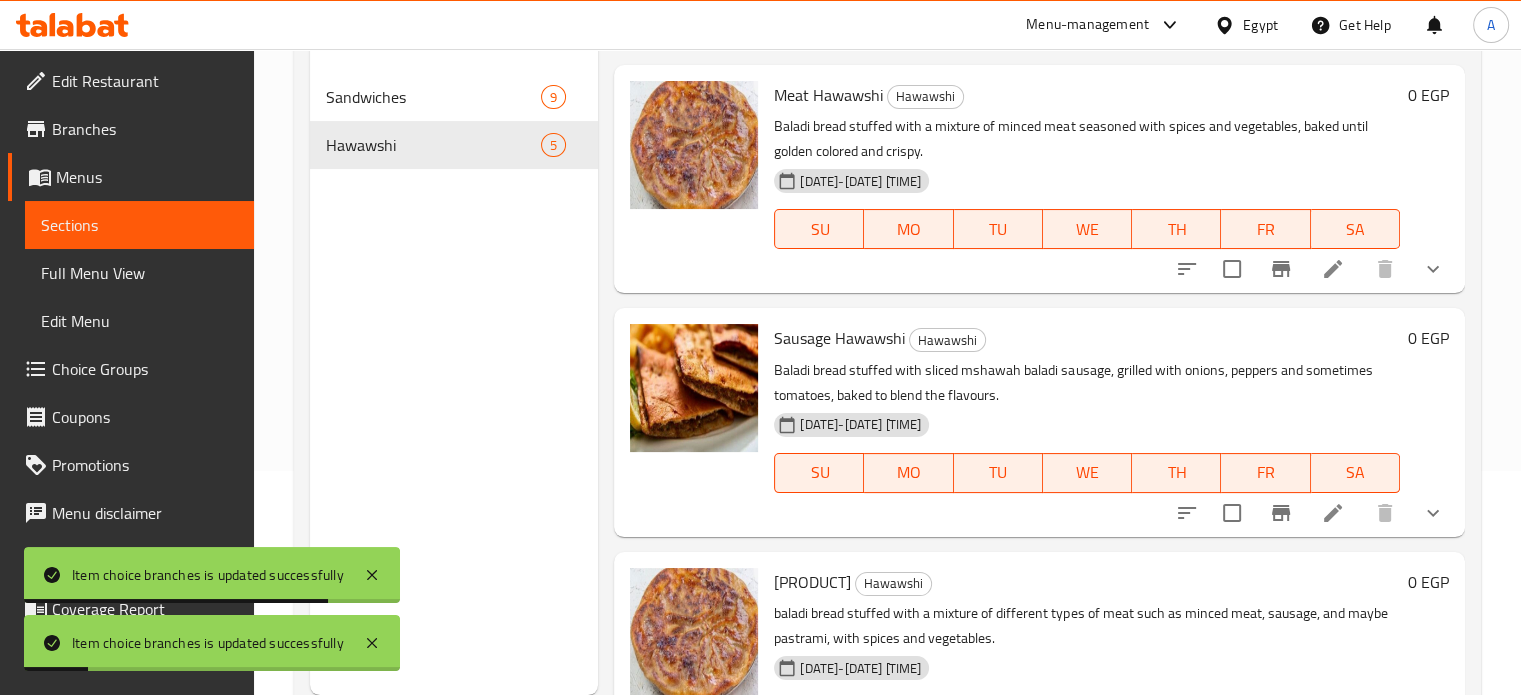 scroll, scrollTop: 232, scrollLeft: 0, axis: vertical 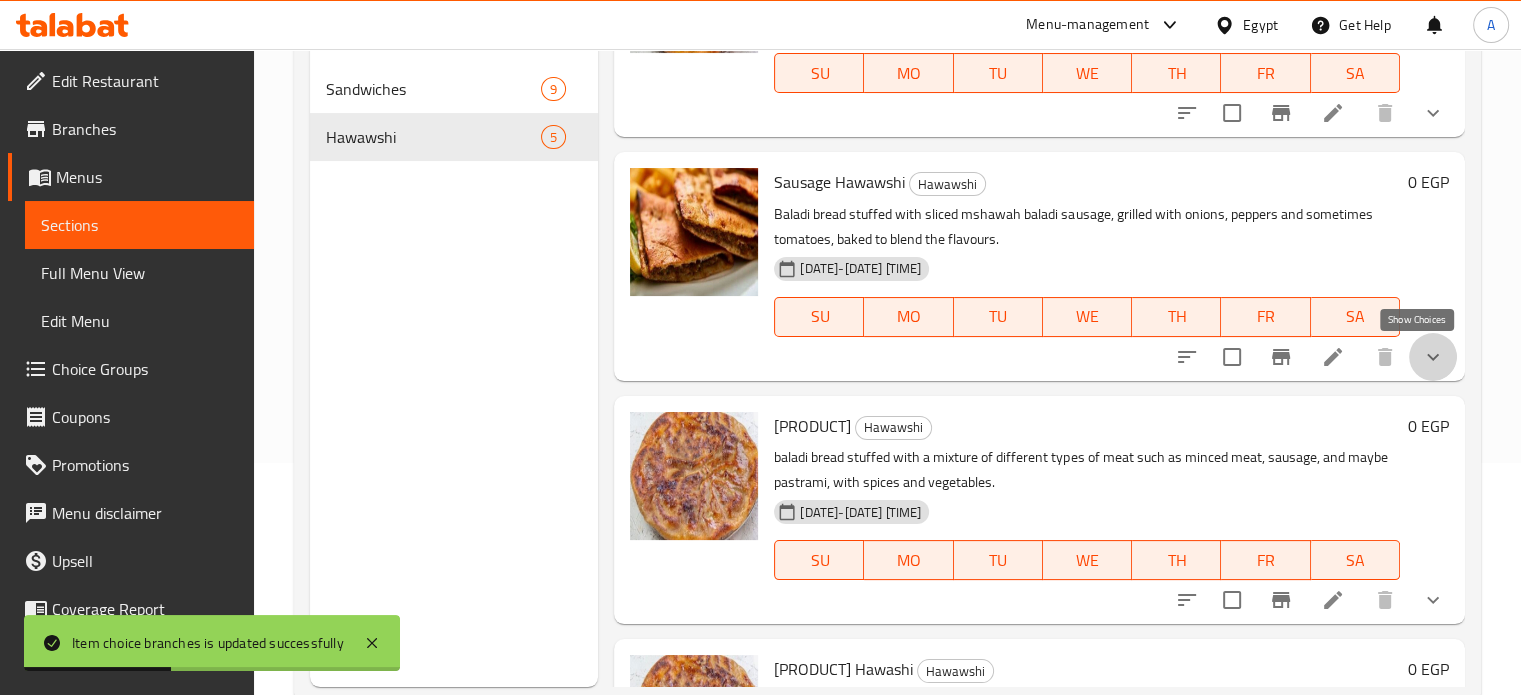 click 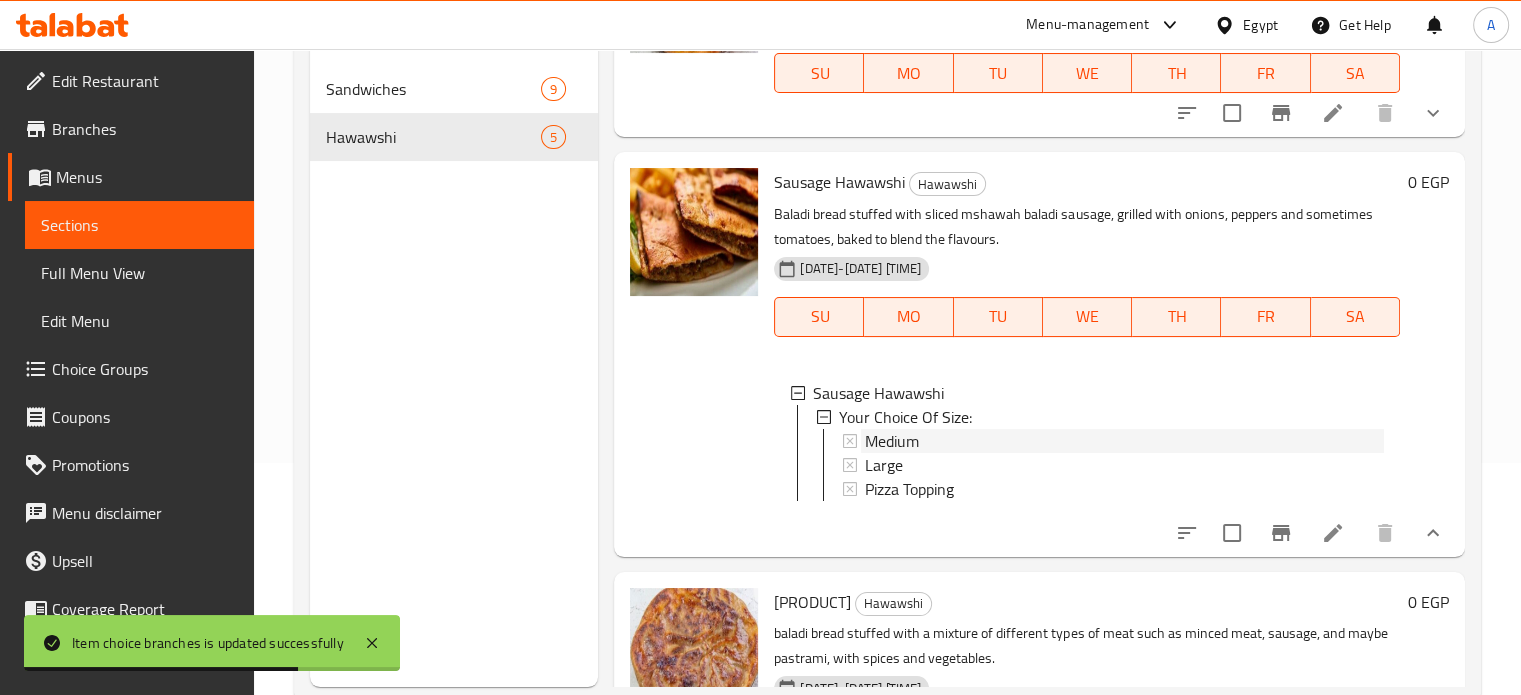 click 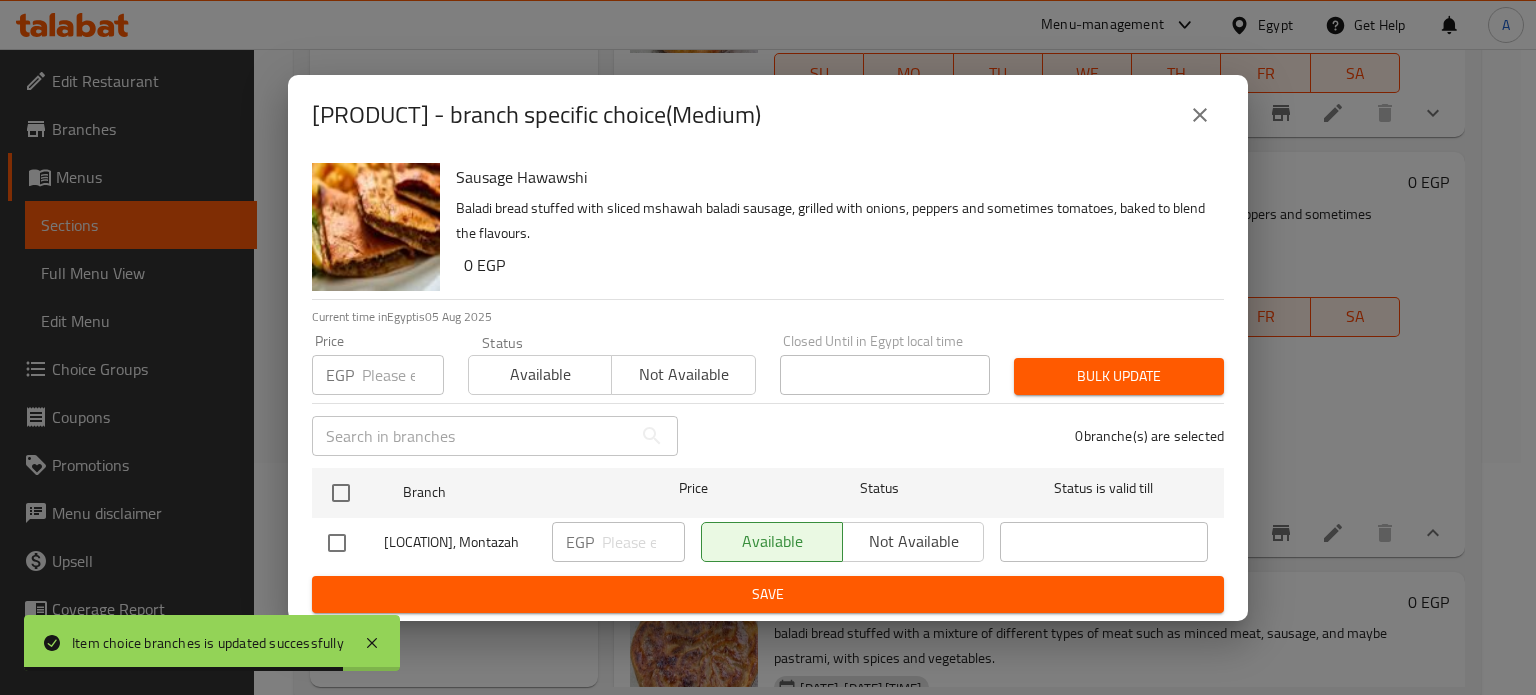 click on "​" at bounding box center (495, 436) 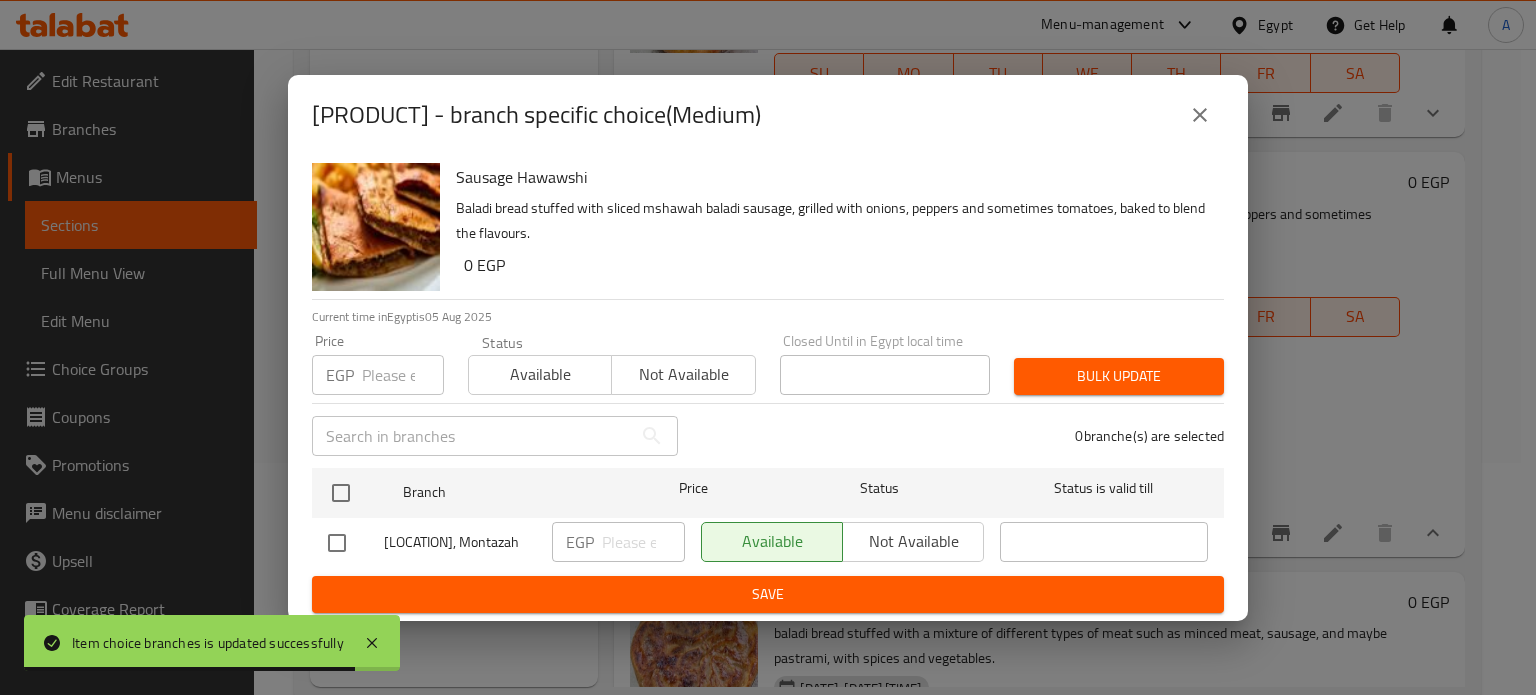 click at bounding box center (403, 375) 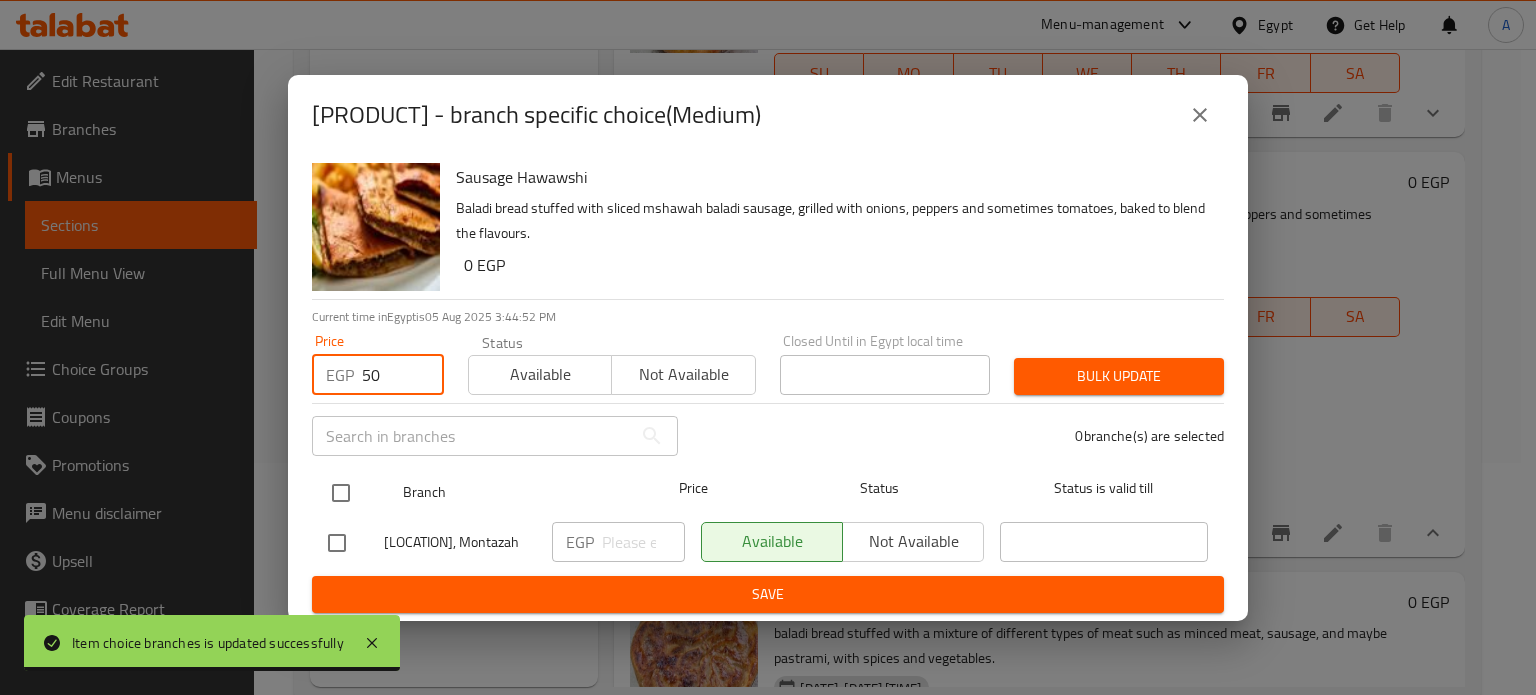type on "50" 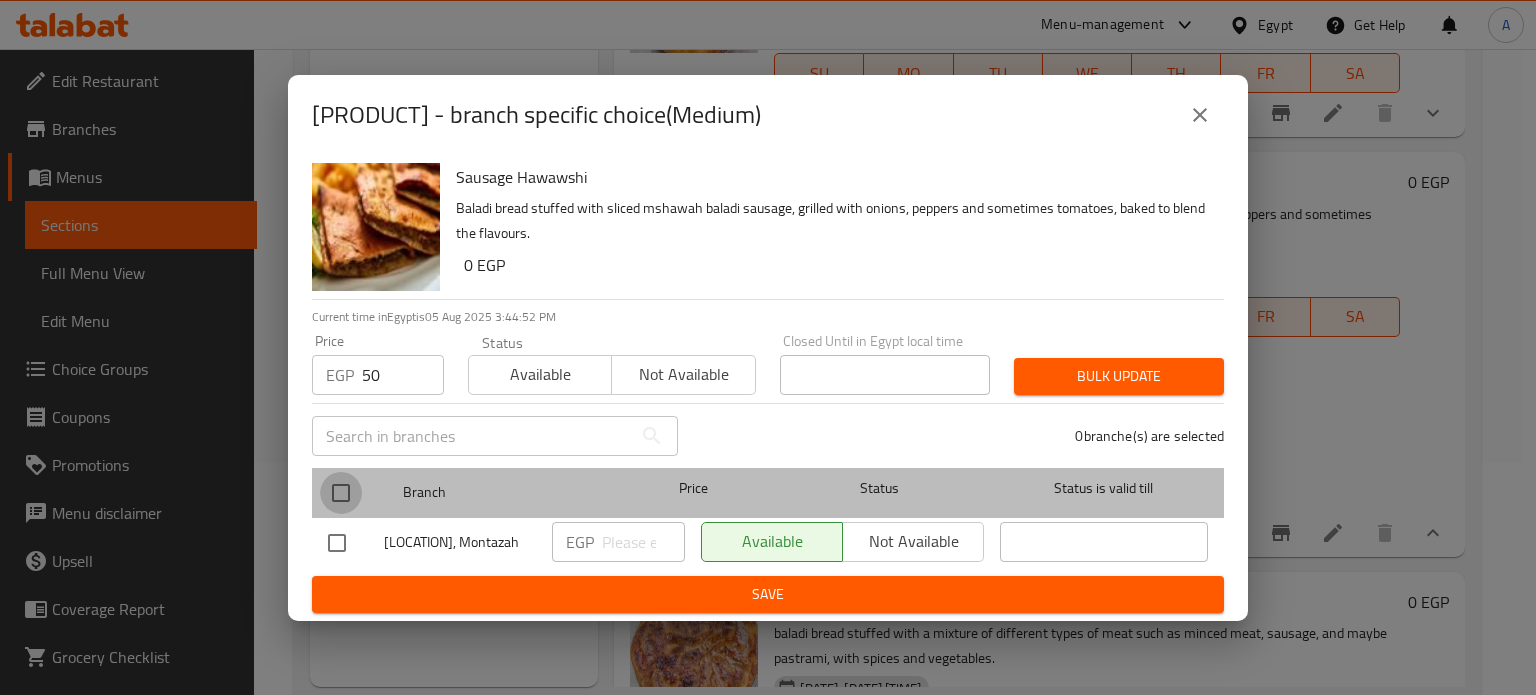 click at bounding box center [341, 493] 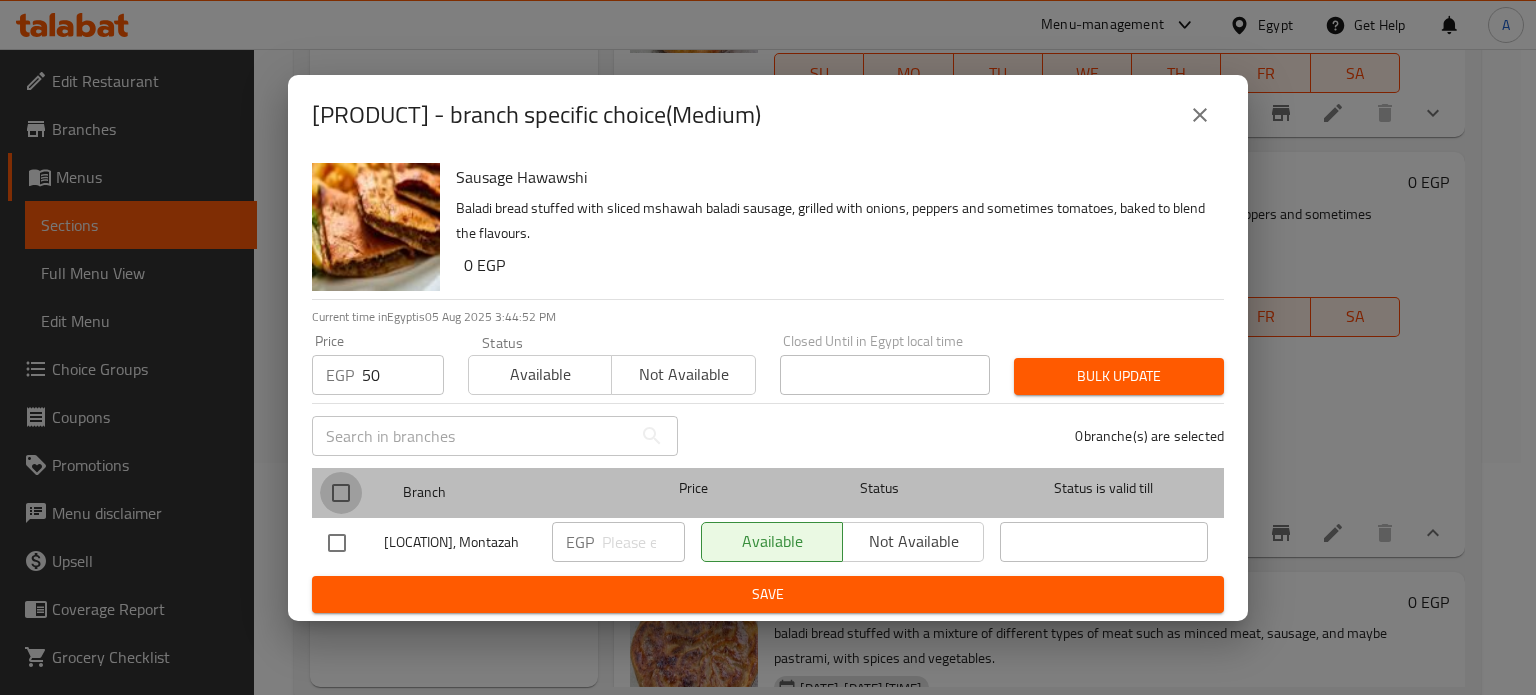 checkbox on "true" 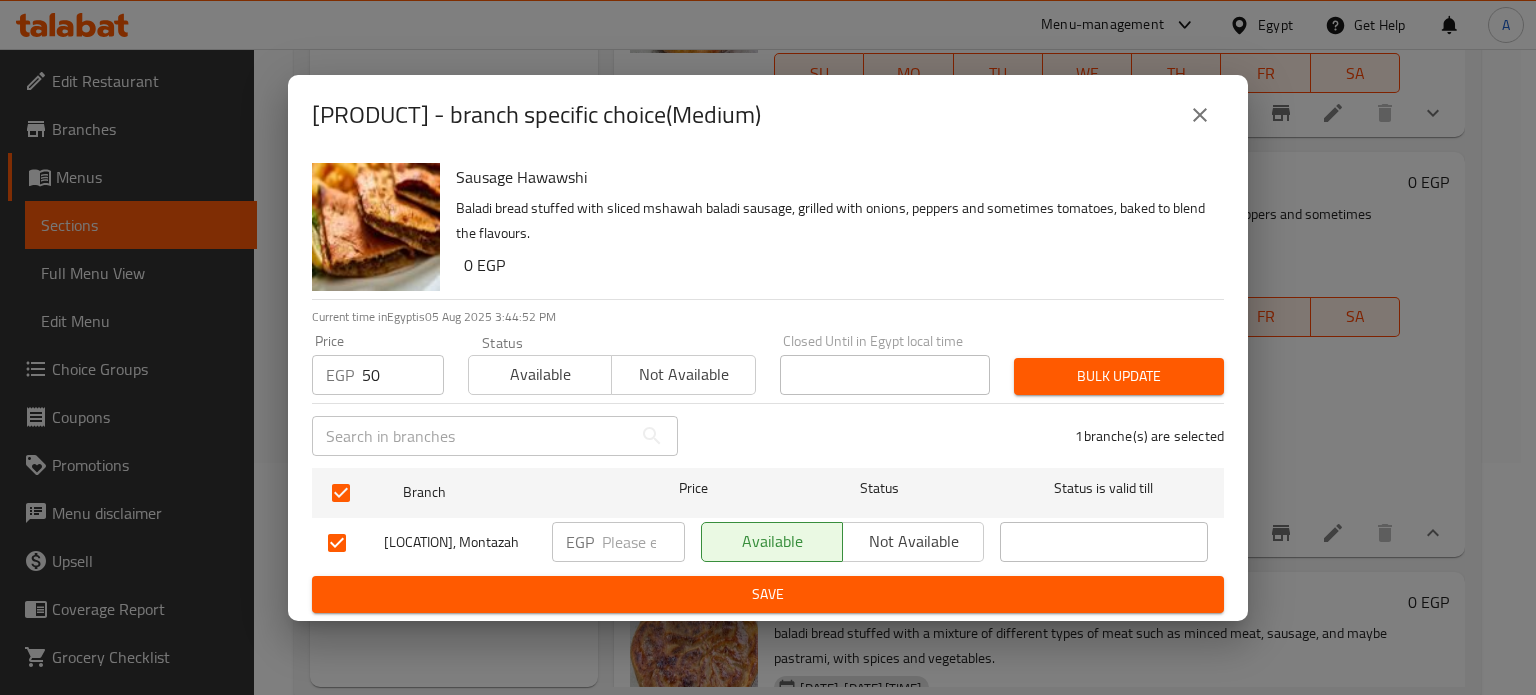 click at bounding box center (643, 542) 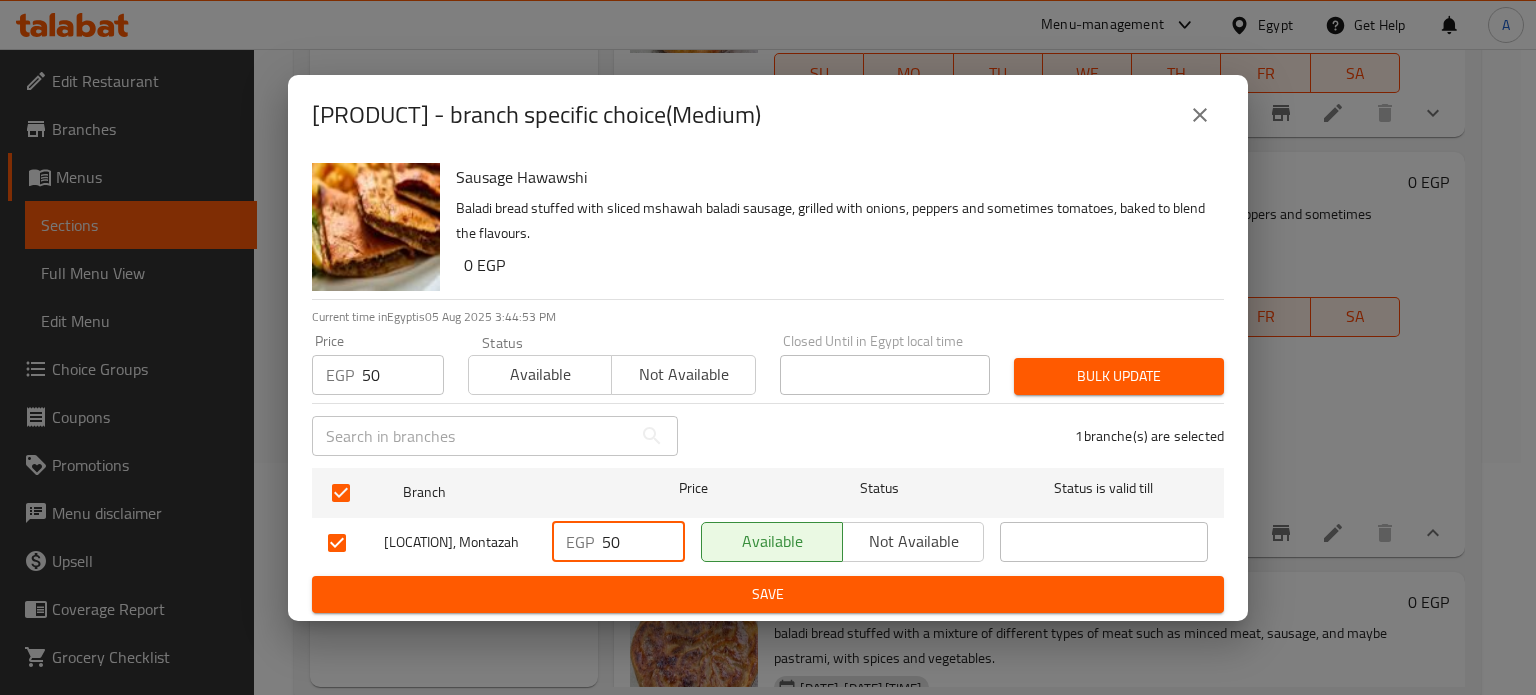 type on "50" 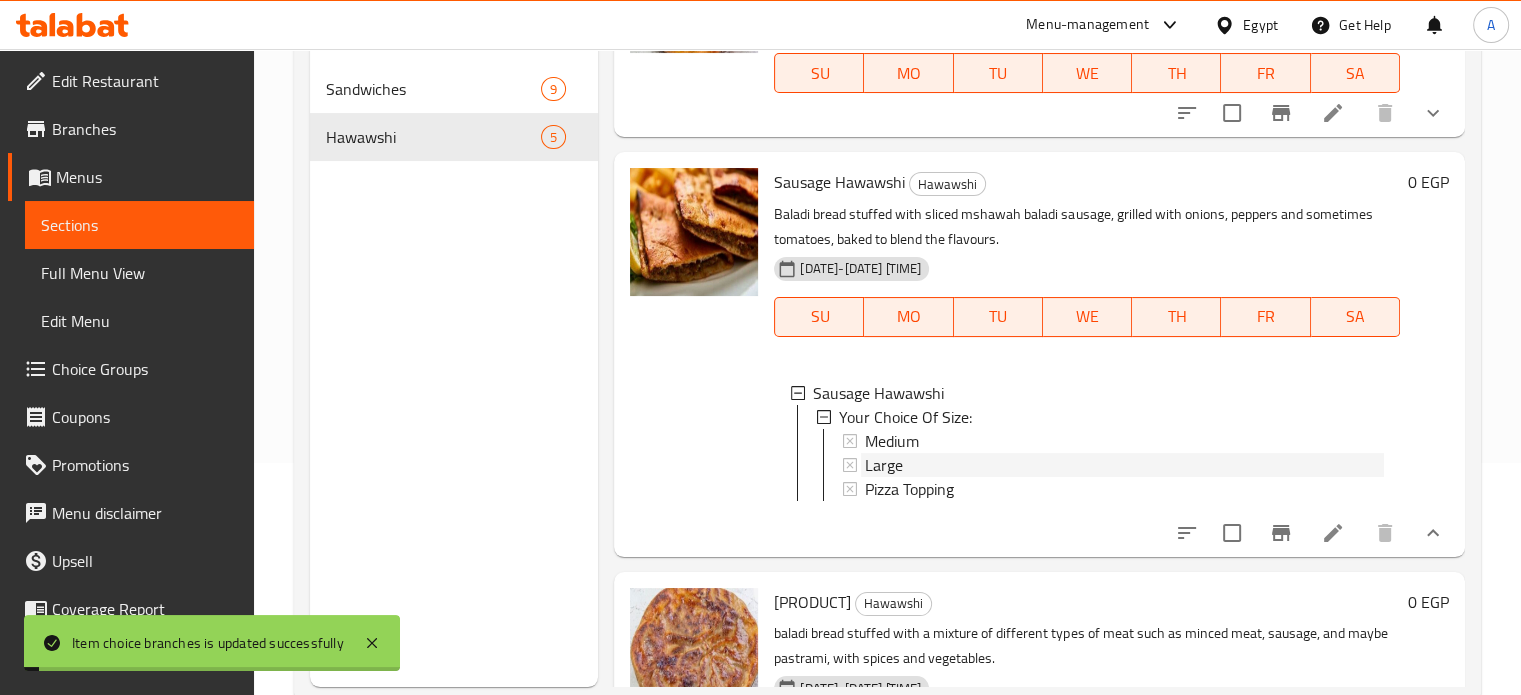 click on "Large" at bounding box center [1113, 465] 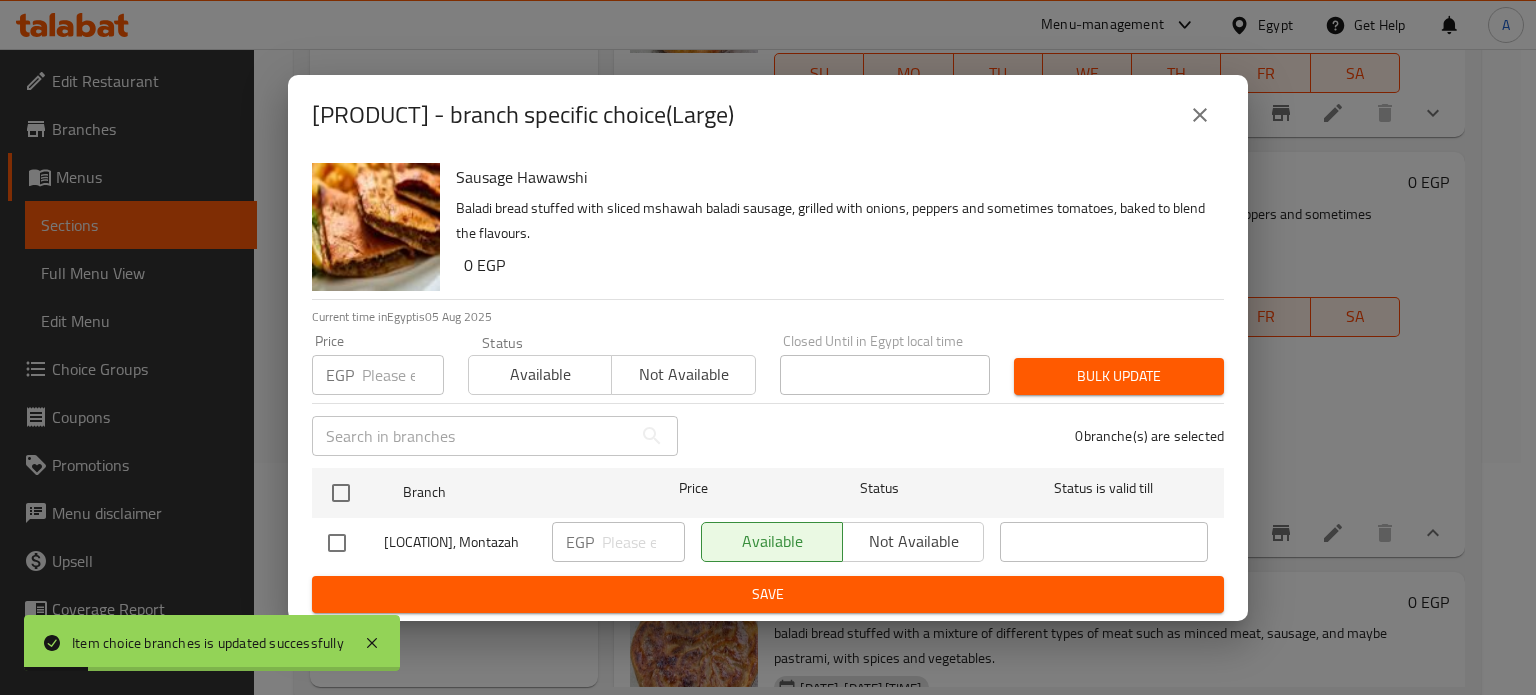 click at bounding box center [403, 375] 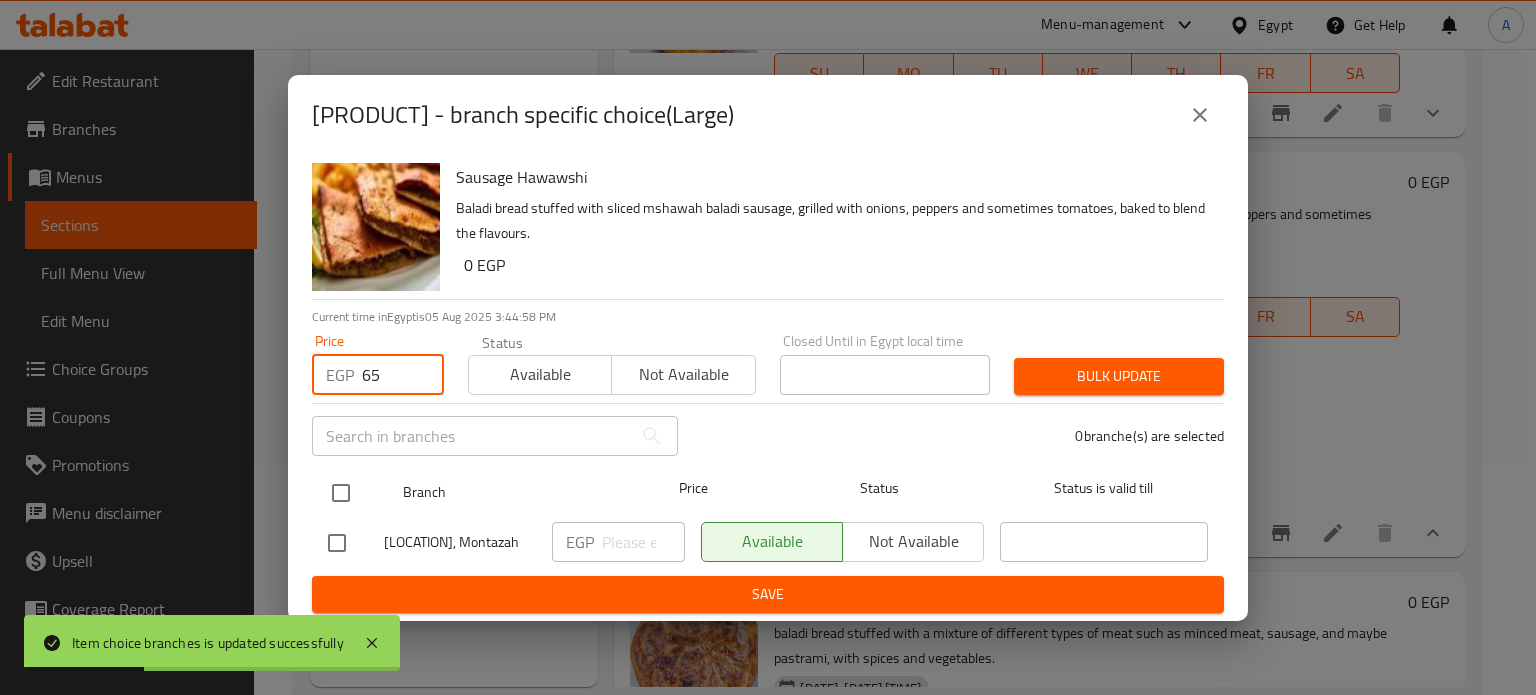 type on "65" 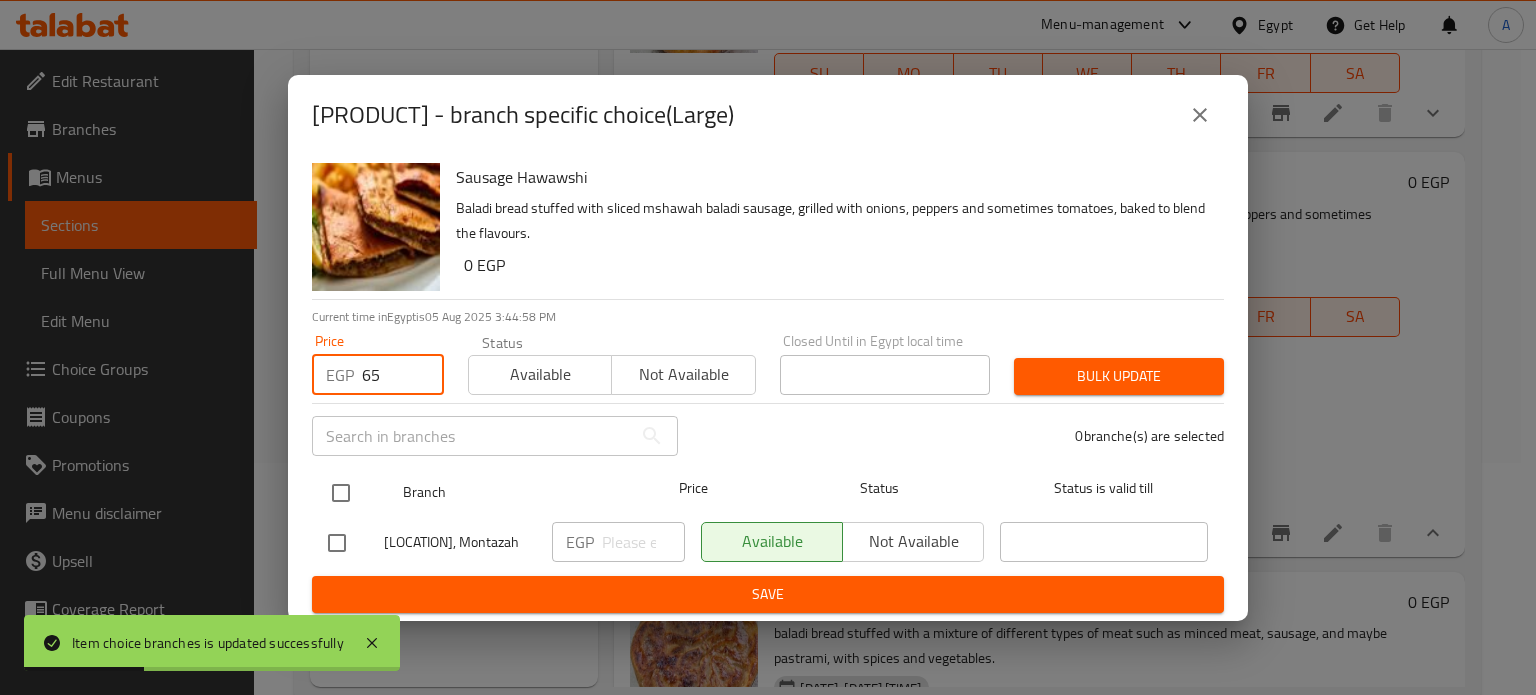 click at bounding box center (341, 493) 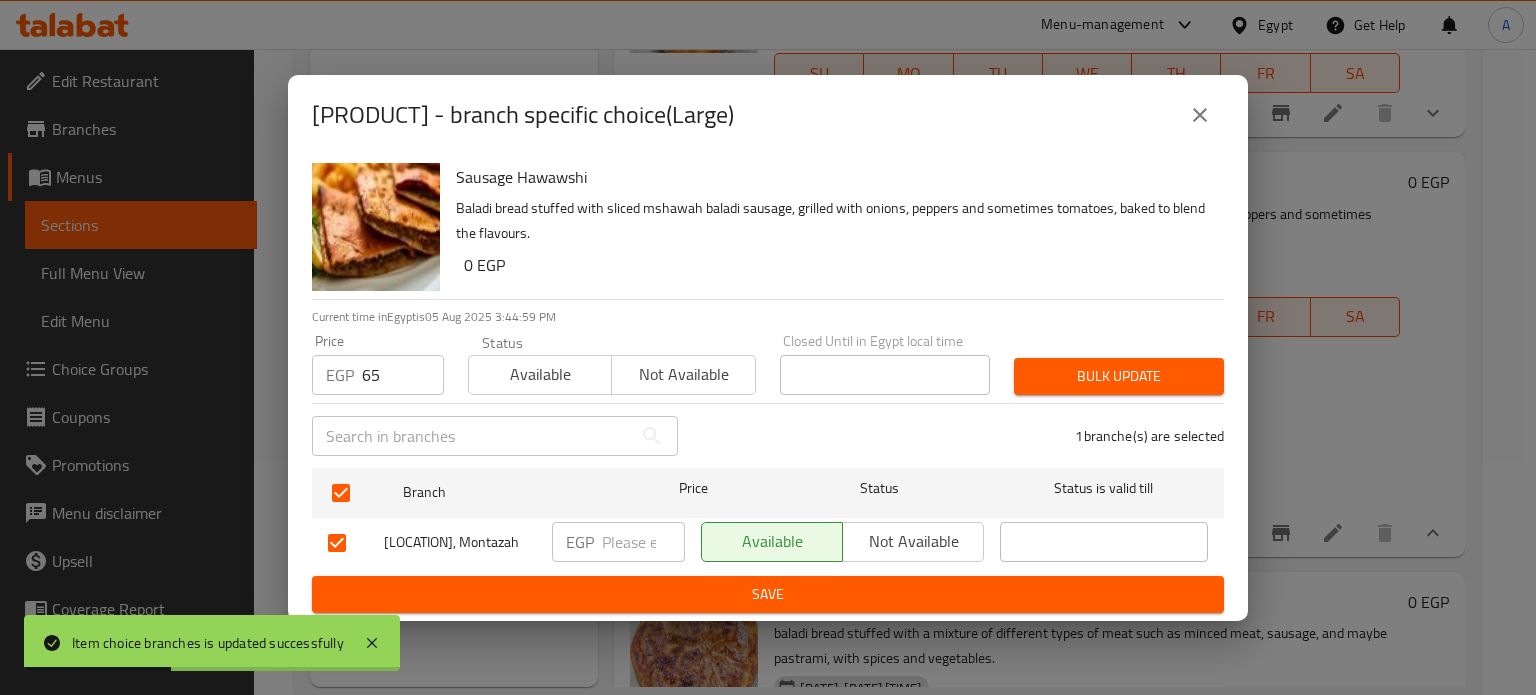 click at bounding box center (643, 542) 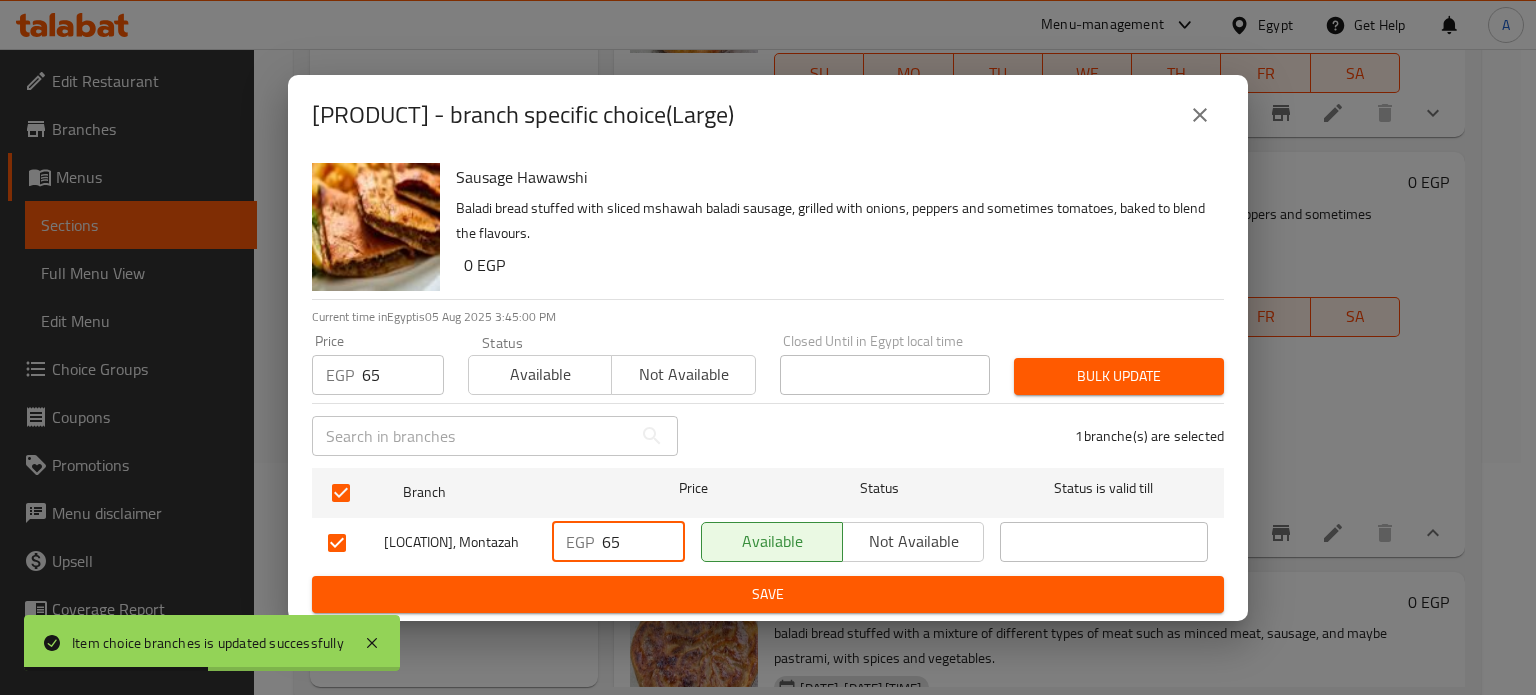 type on "65" 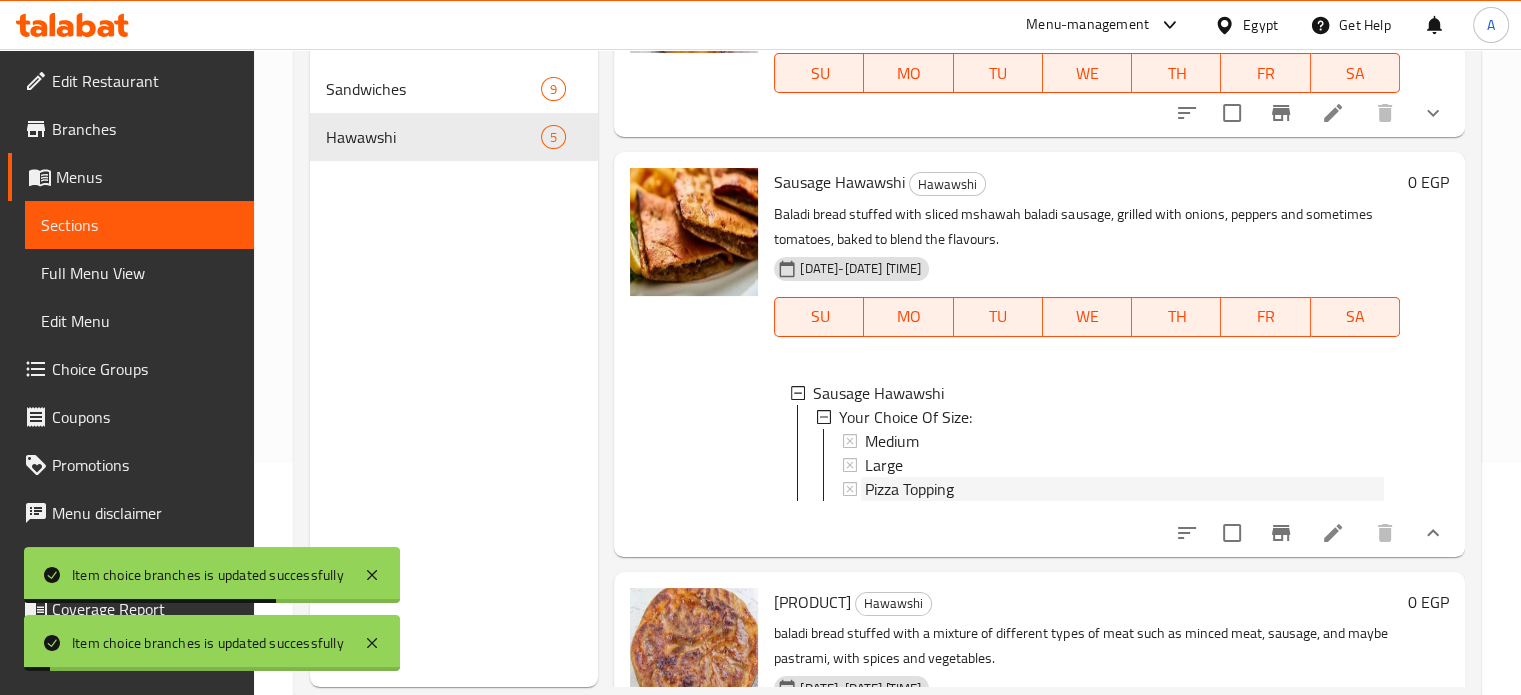 click 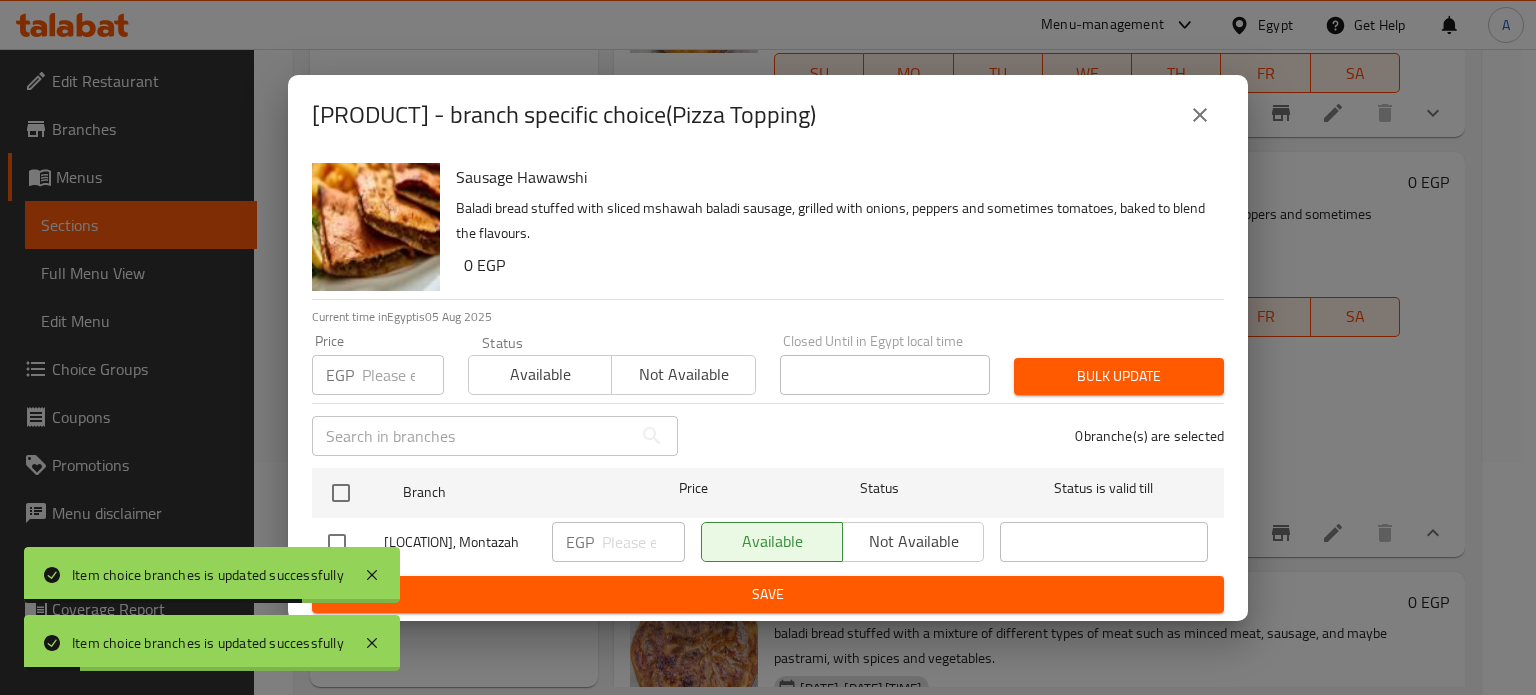 click at bounding box center (403, 375) 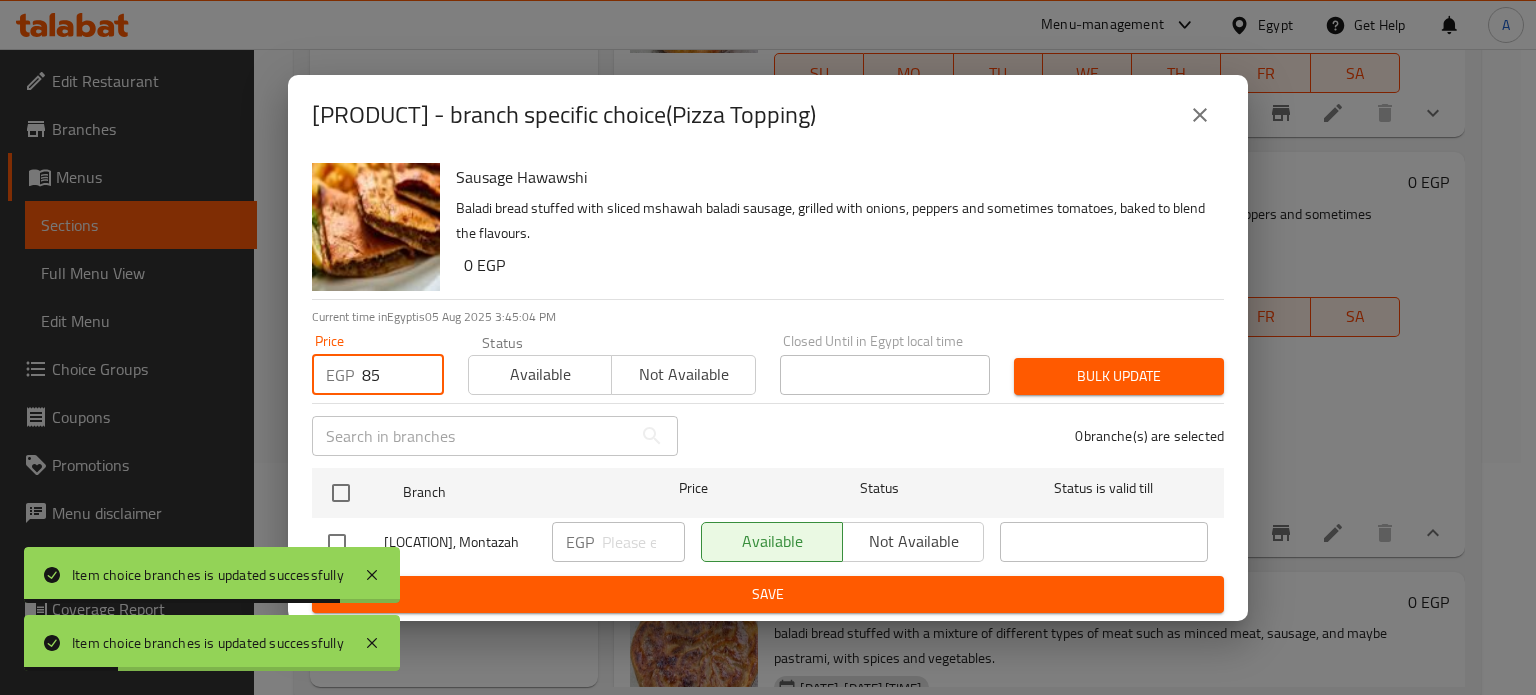 type on "85" 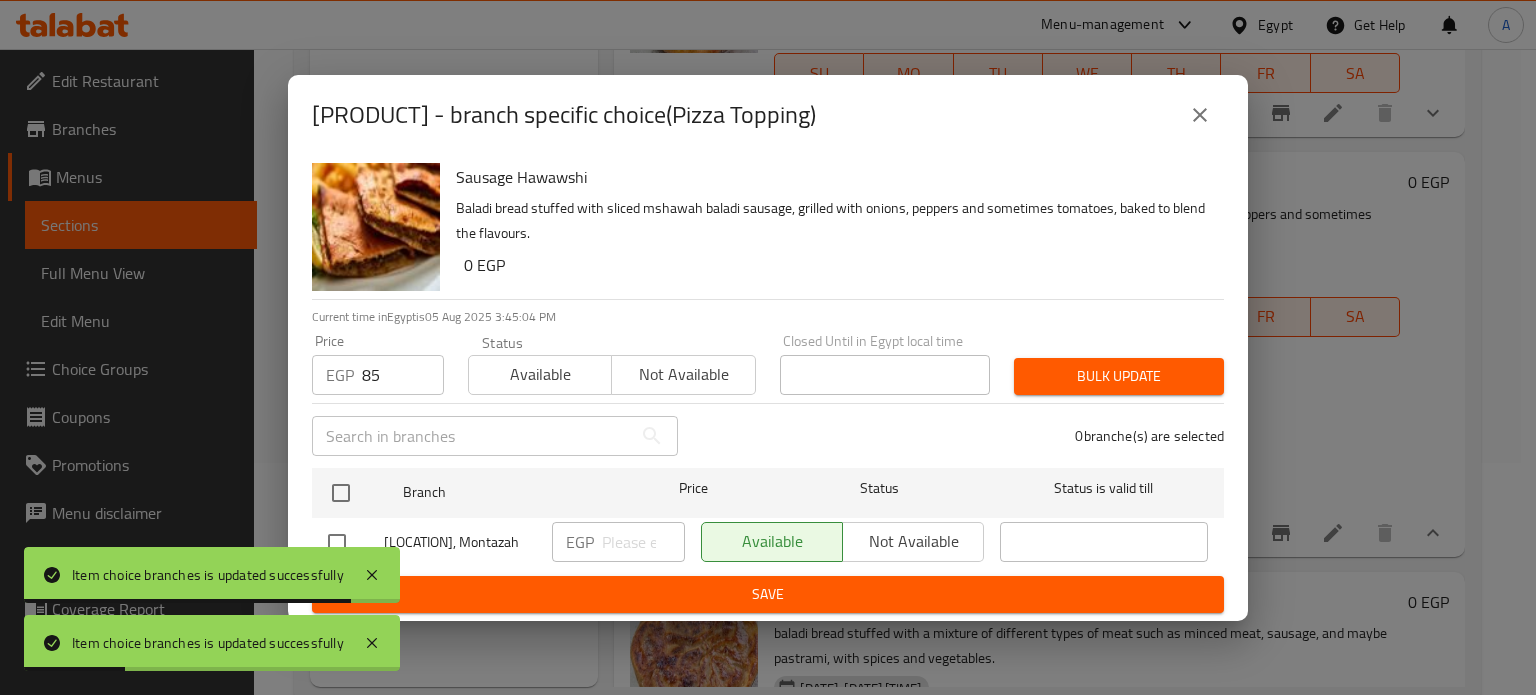 click on "[PRODUCT] [PRODUCT] Baladi bread stuffed with sliced mshawah baladi sausage, grilled with onions, peppers and sometimes tomatoes, baked to blend the flavours. 0   EGP Current time in  Egypt  is  [DATE]   [TIME] Price EGP [PRICE] Price Status Available Not available Closed Until in Egypt local time Closed Until in Egypt local time Bulk update ​ 0  branche(s) are selected Branch Price Status Status is valid till [LOCATION], Montazah EGP ​ Available Not available ​ Save" at bounding box center [768, 388] 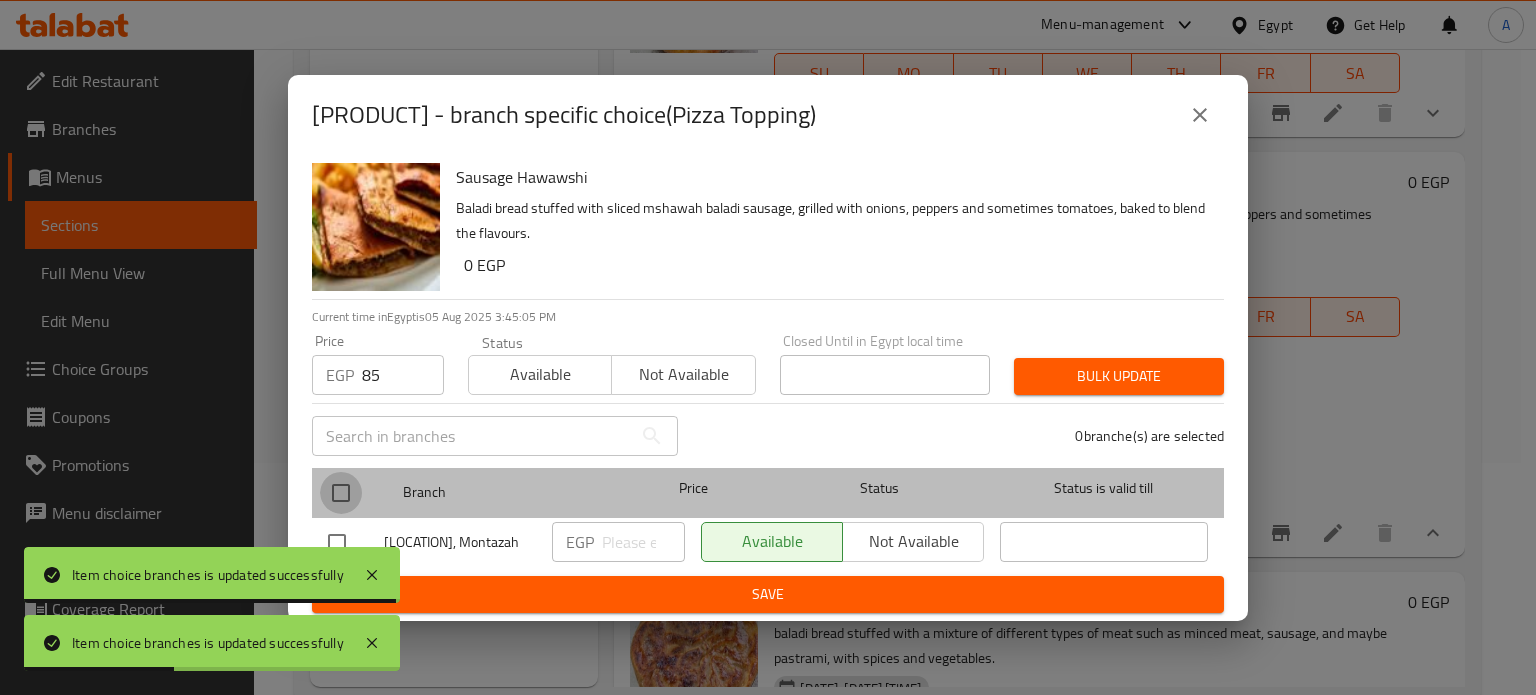 click at bounding box center (341, 493) 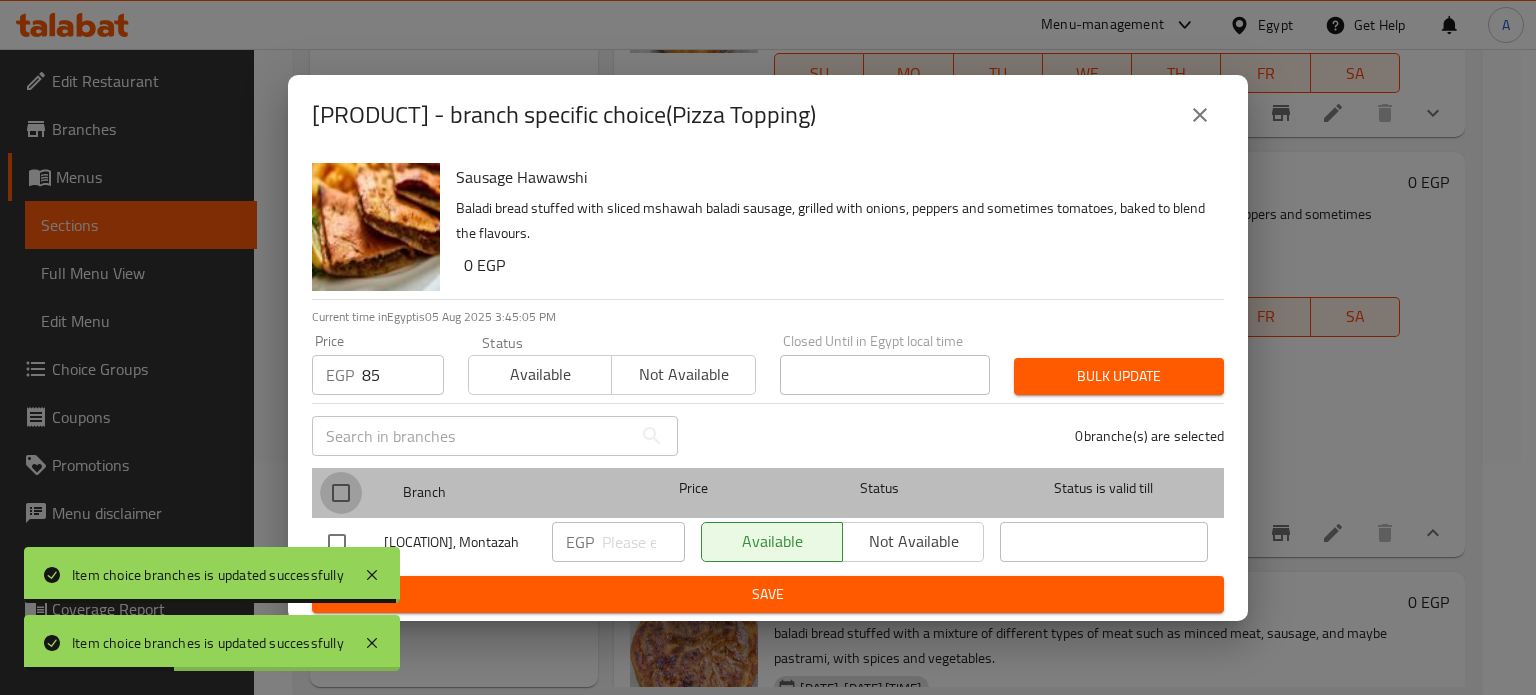 checkbox on "true" 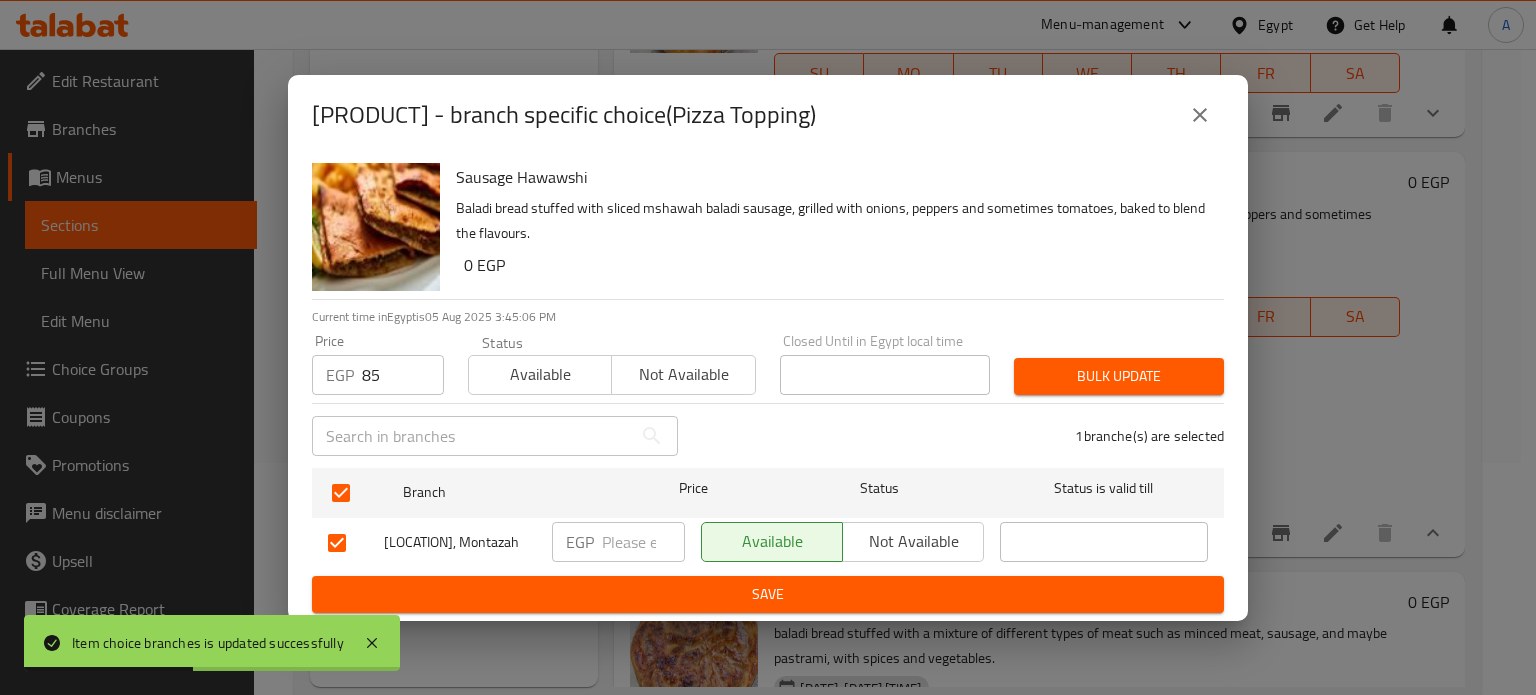 click at bounding box center (643, 542) 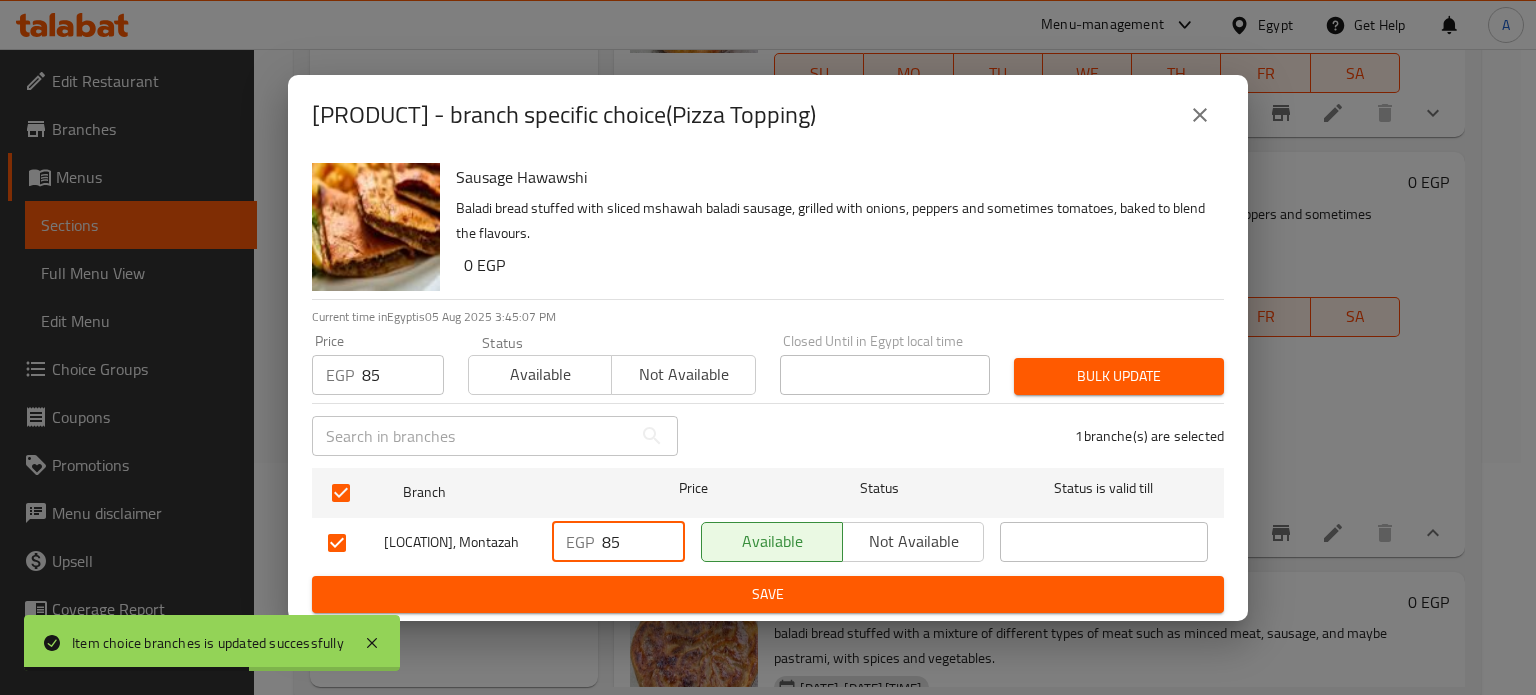 type on "85" 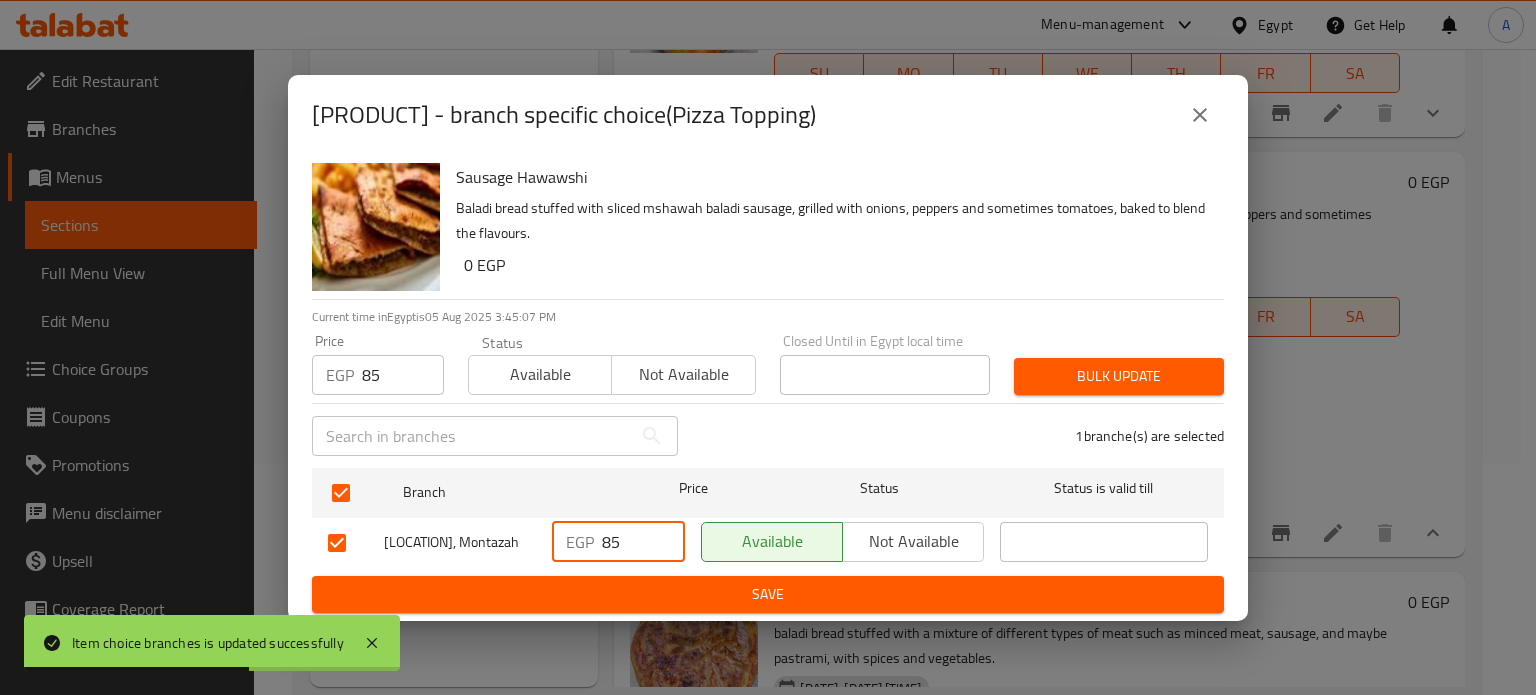 click on "Bulk update" at bounding box center (1119, 376) 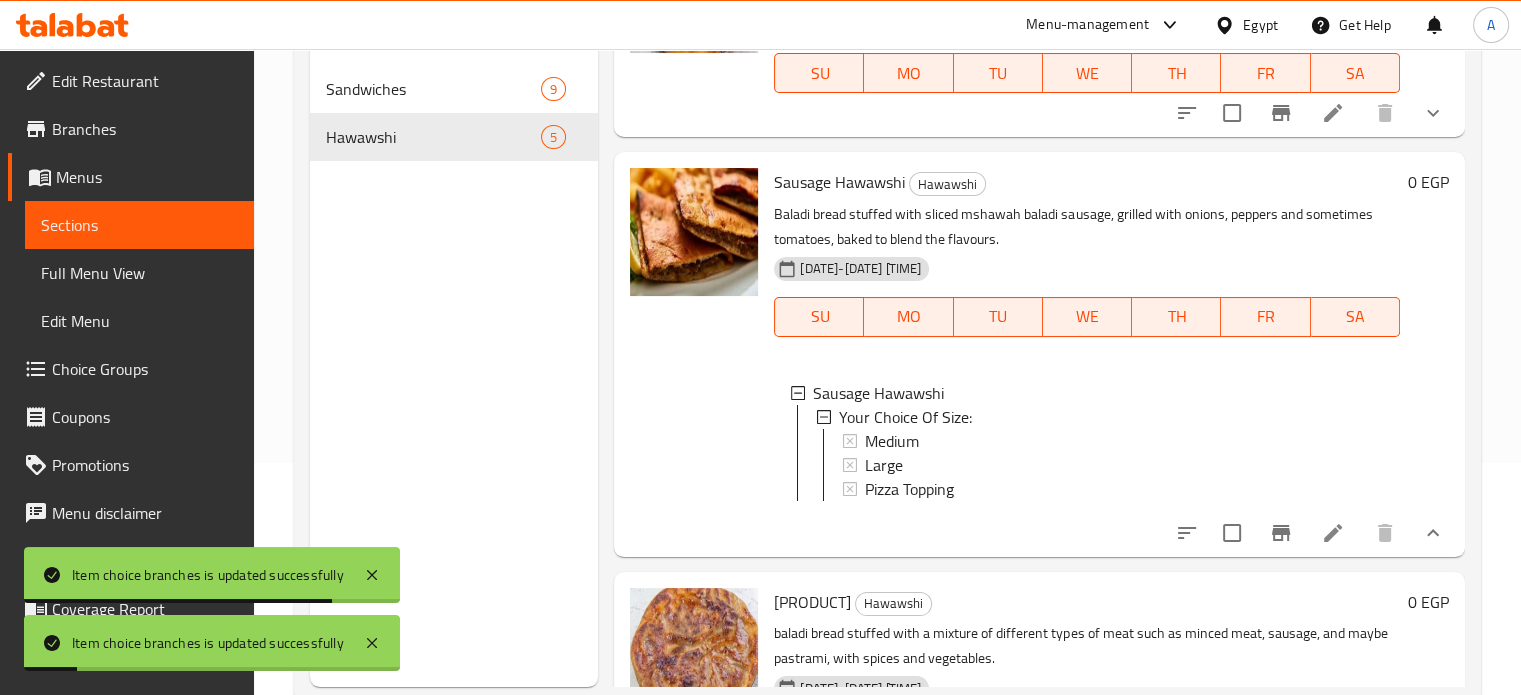 click 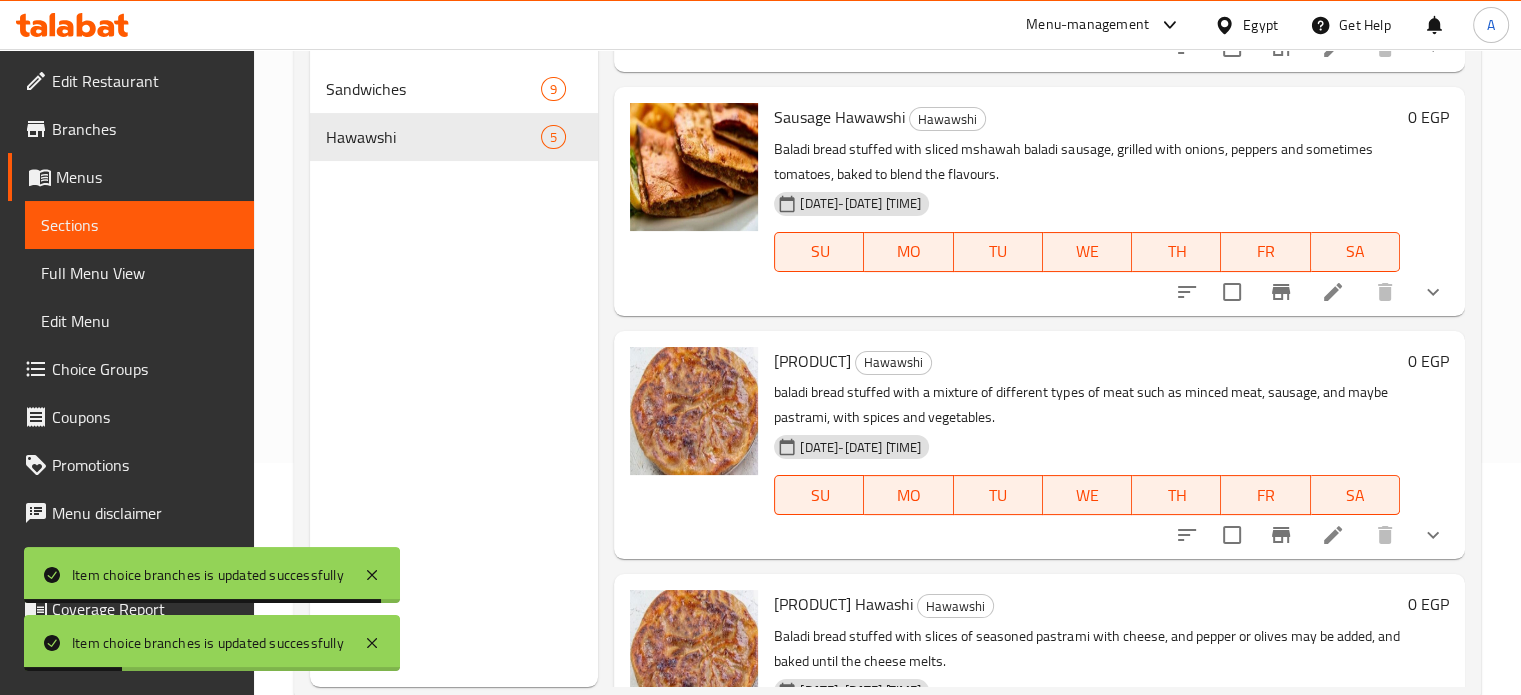 scroll, scrollTop: 240, scrollLeft: 0, axis: vertical 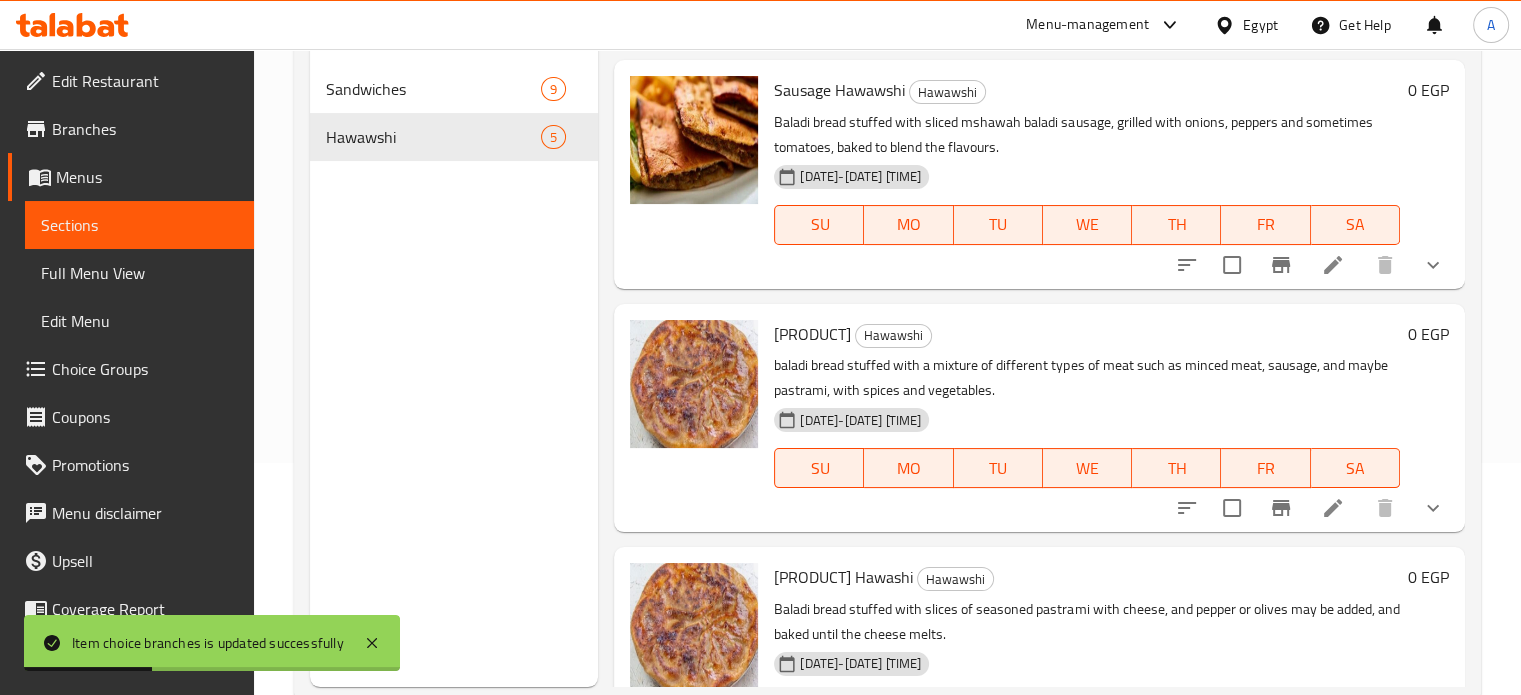click at bounding box center (1433, 508) 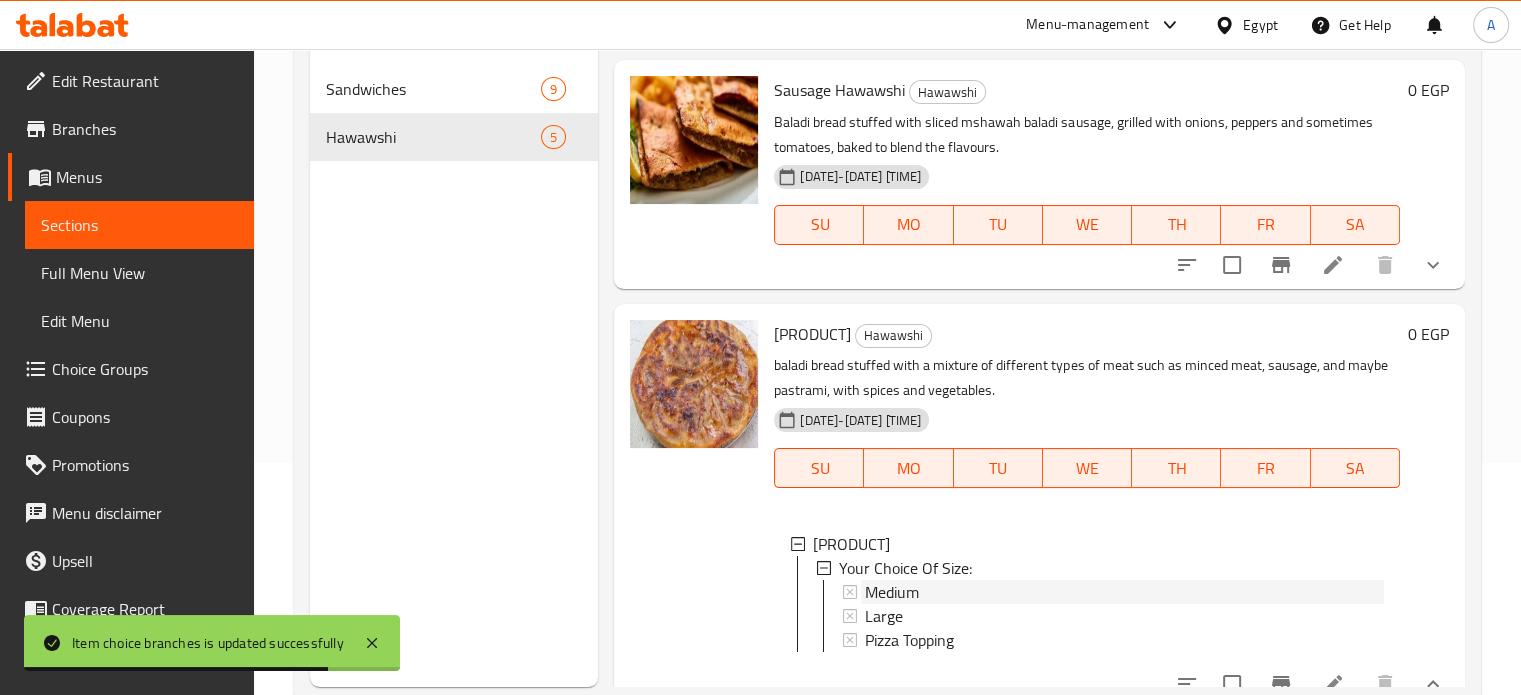 click on "Medium" at bounding box center (1113, 592) 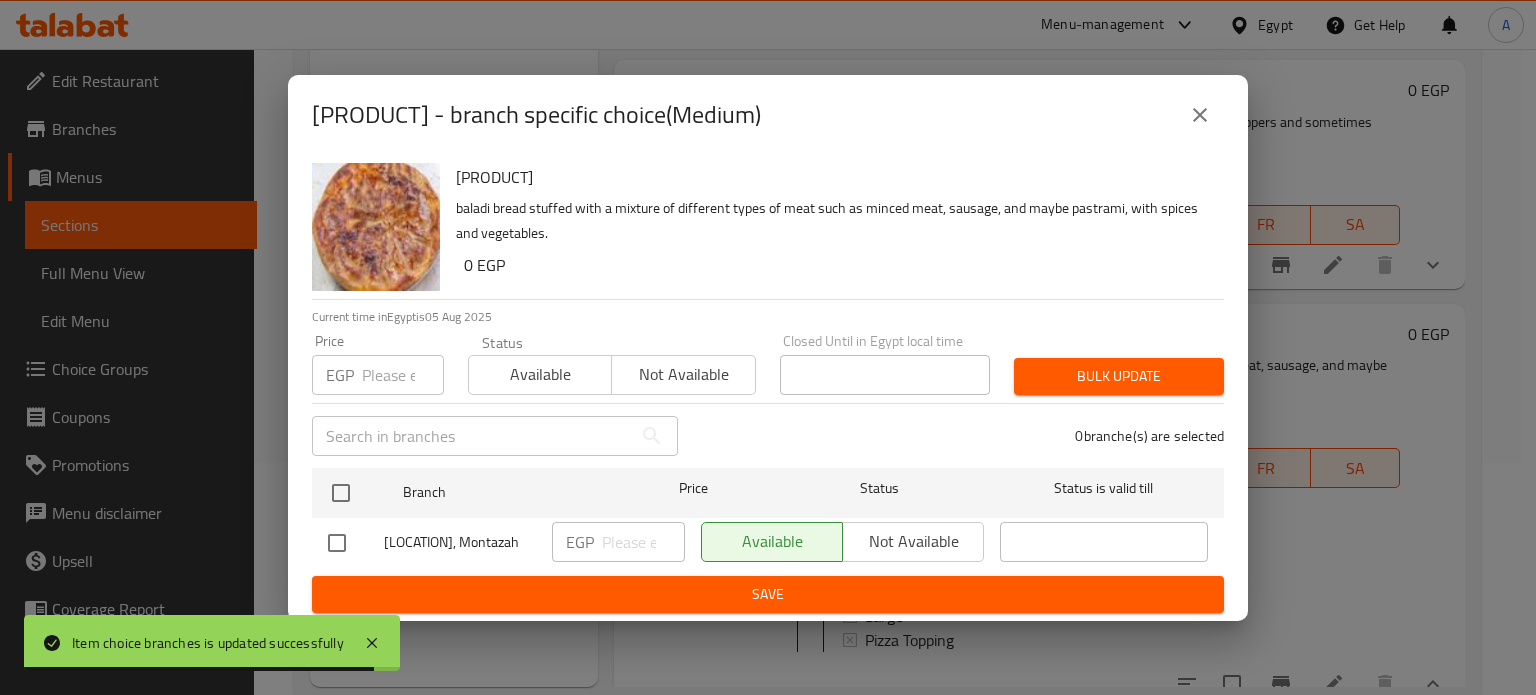 click at bounding box center (403, 375) 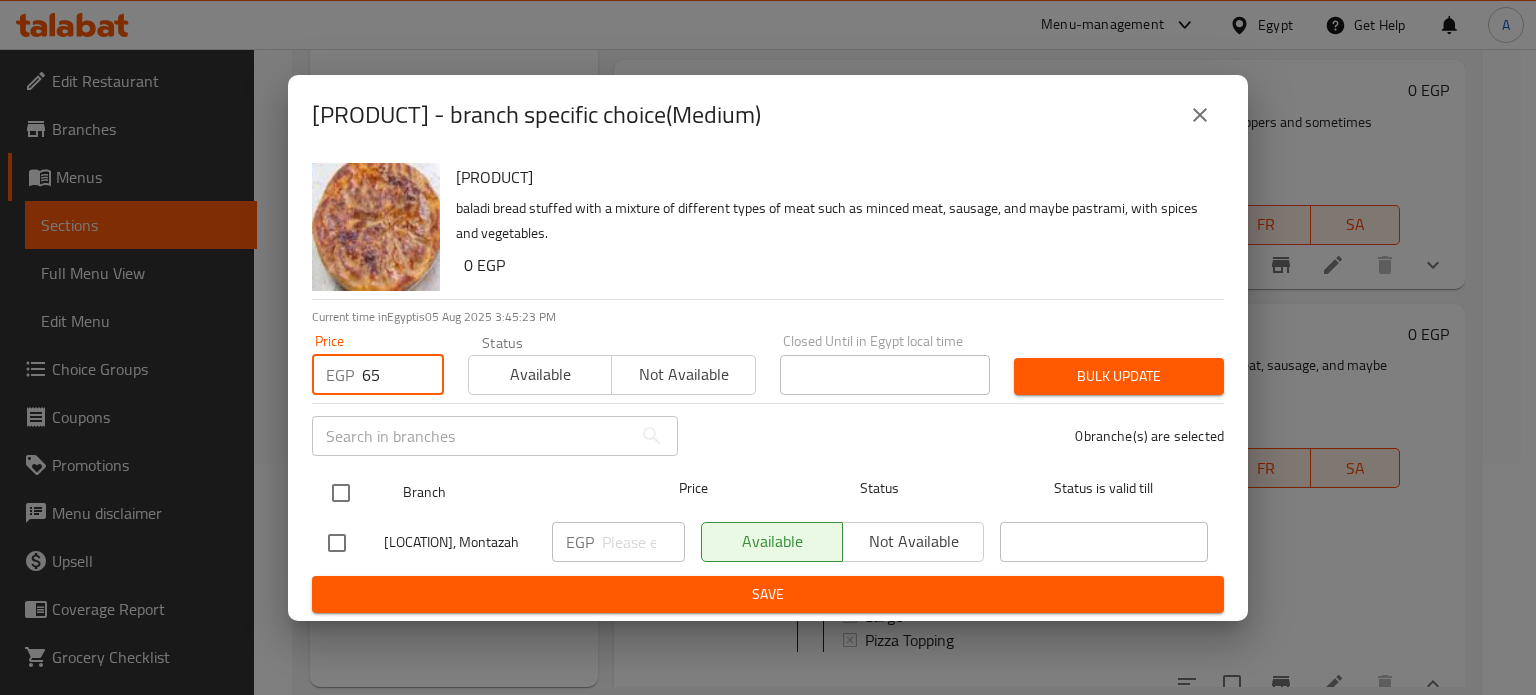 type on "65" 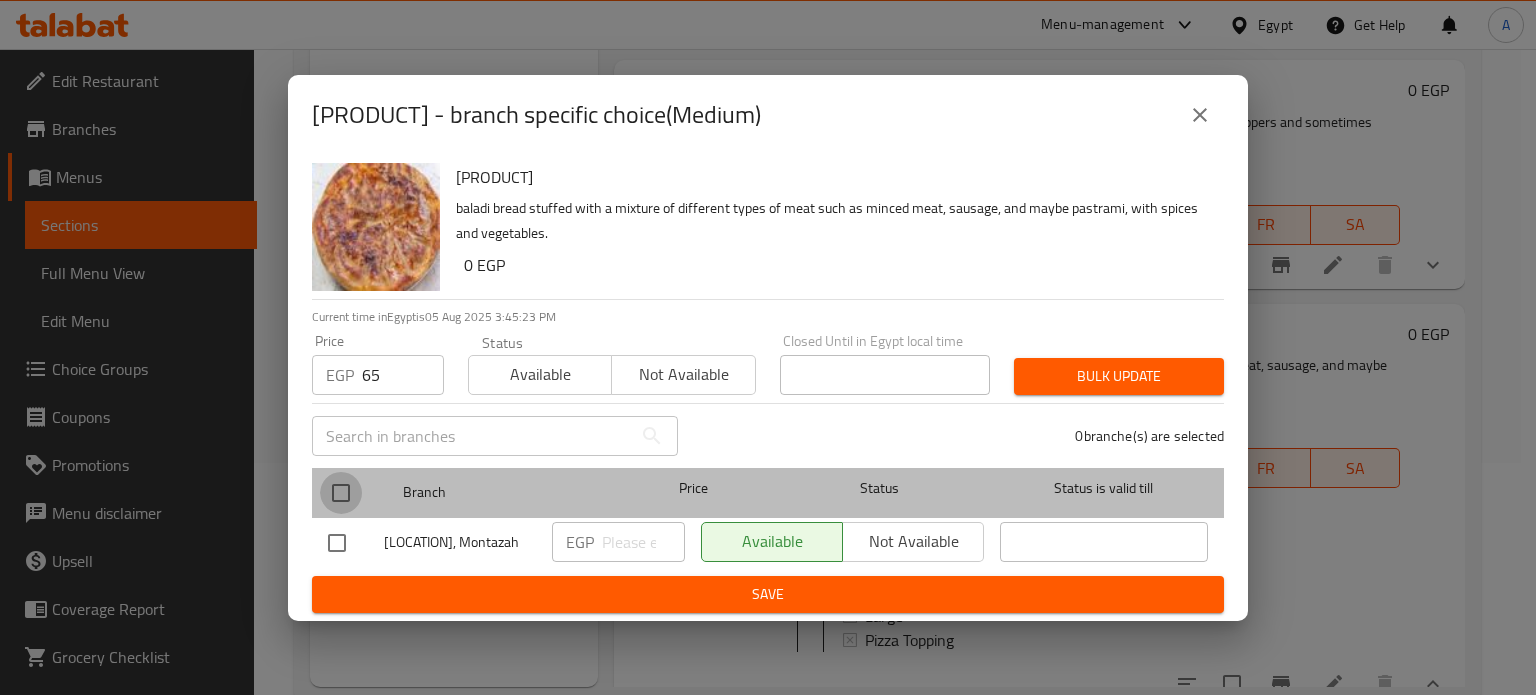 click at bounding box center [341, 493] 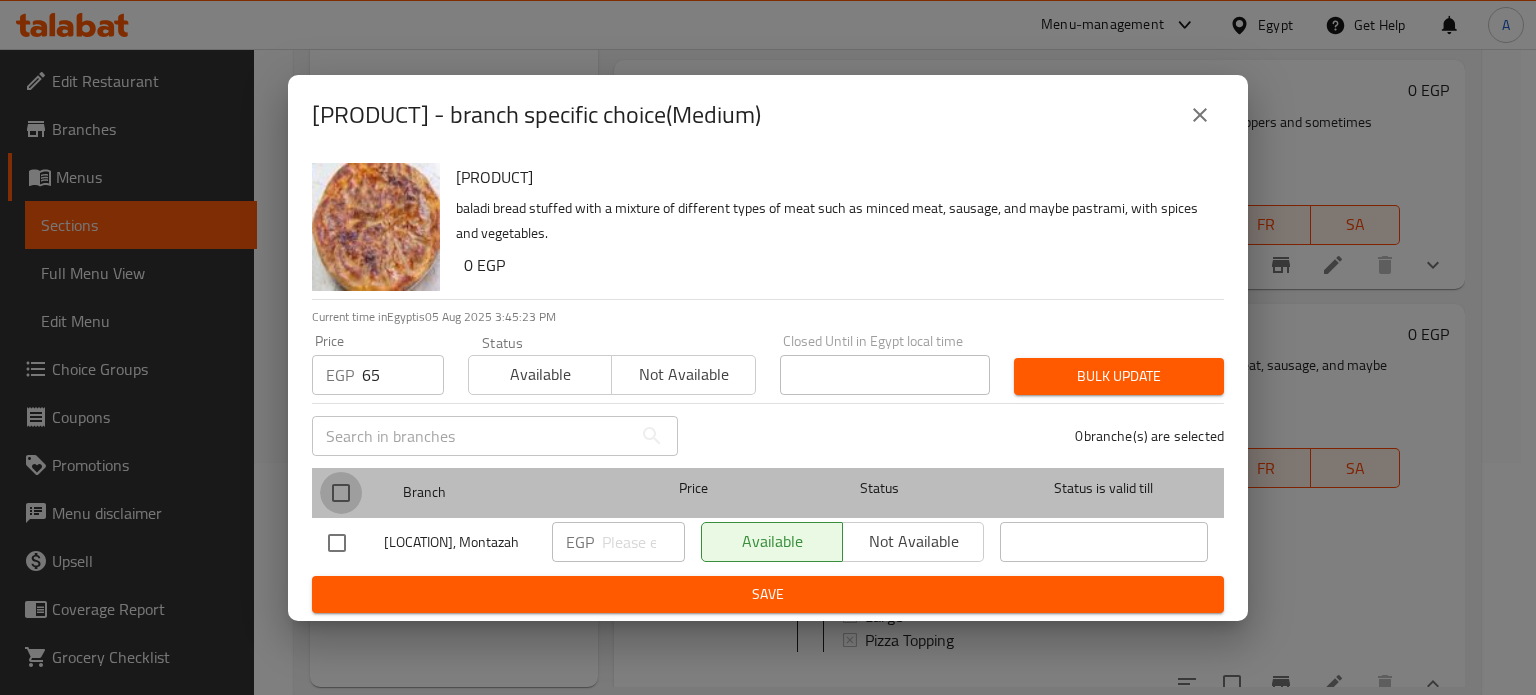 checkbox on "true" 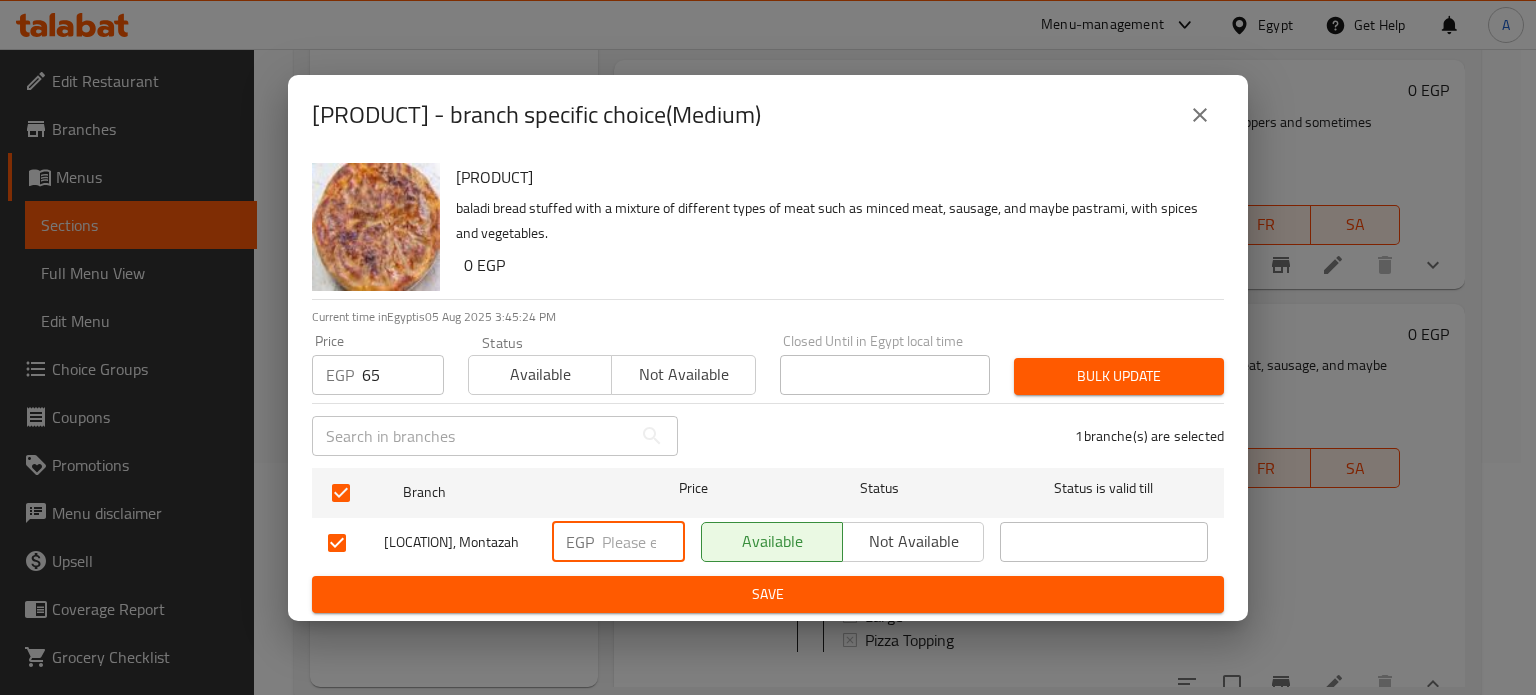click at bounding box center (643, 542) 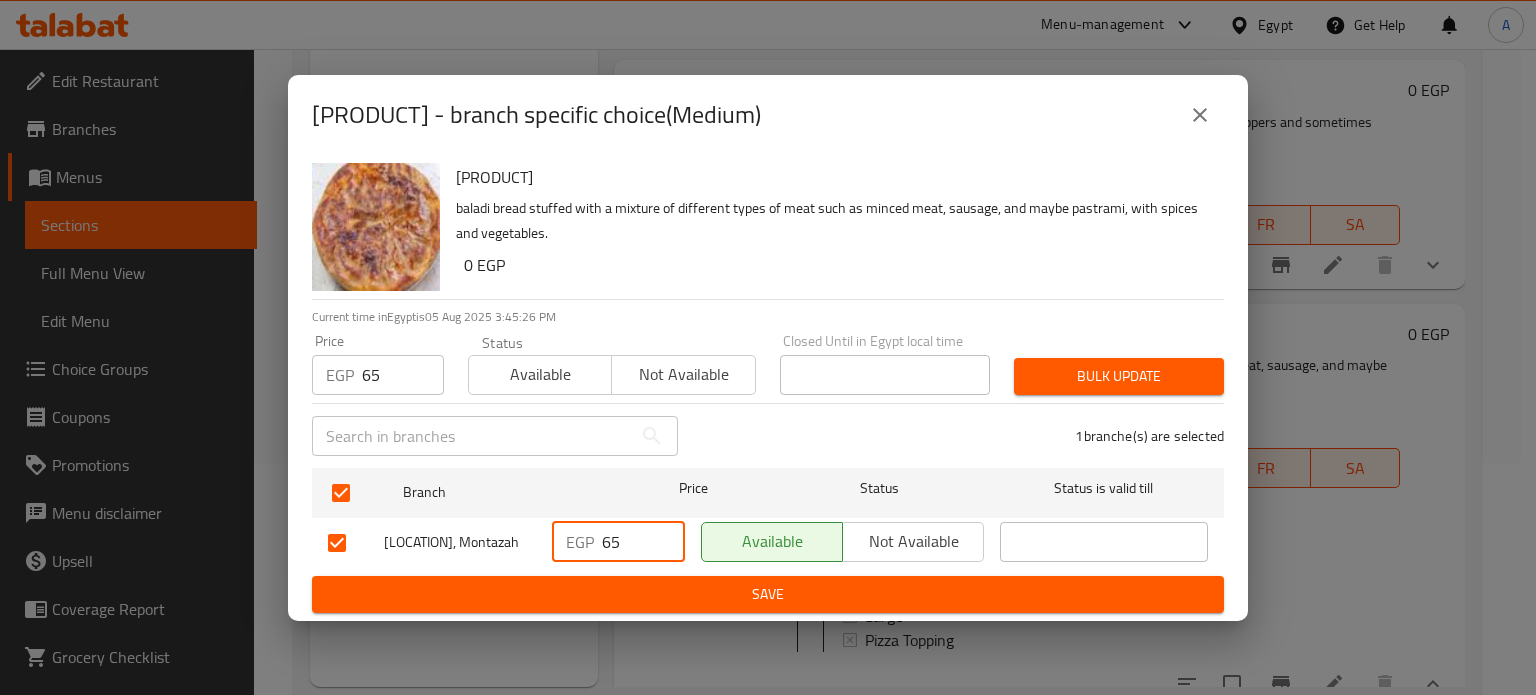 type on "65" 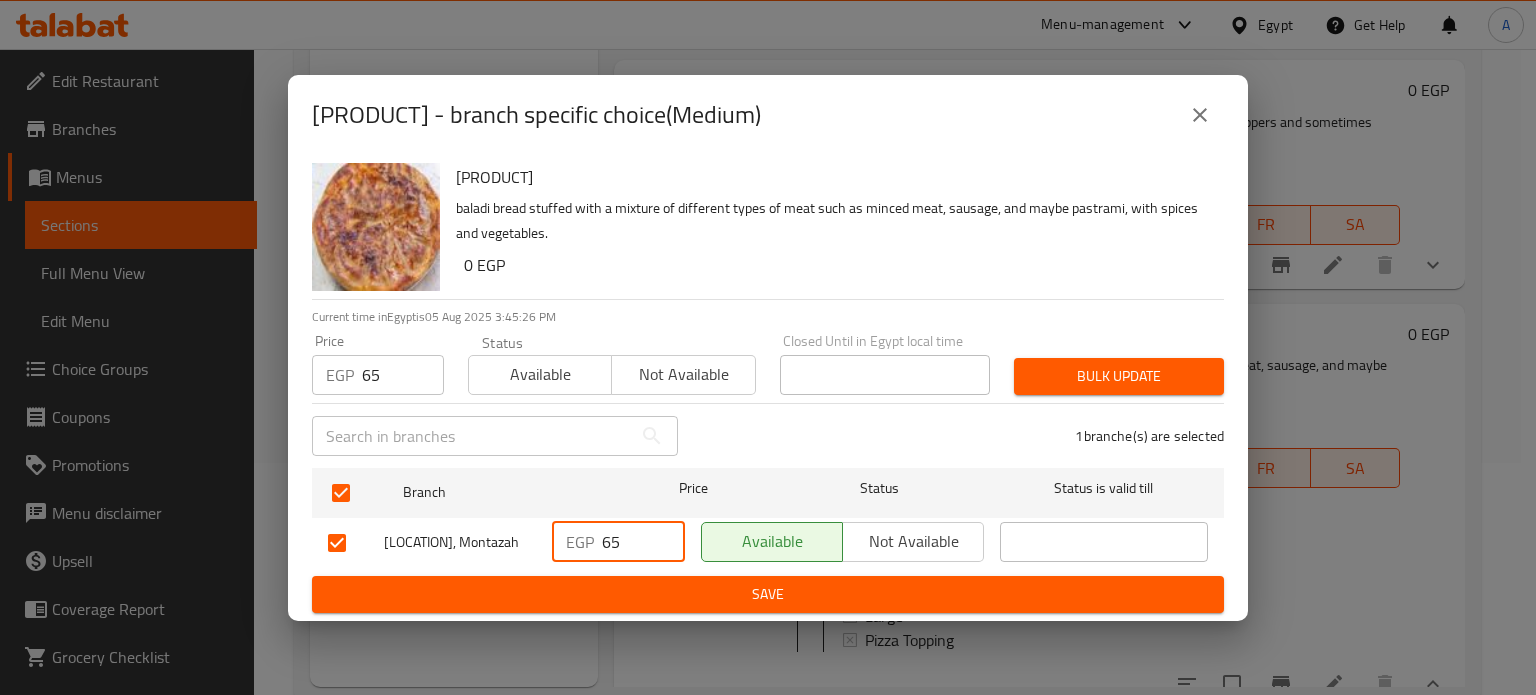 click on "Bulk update" at bounding box center [1119, 376] 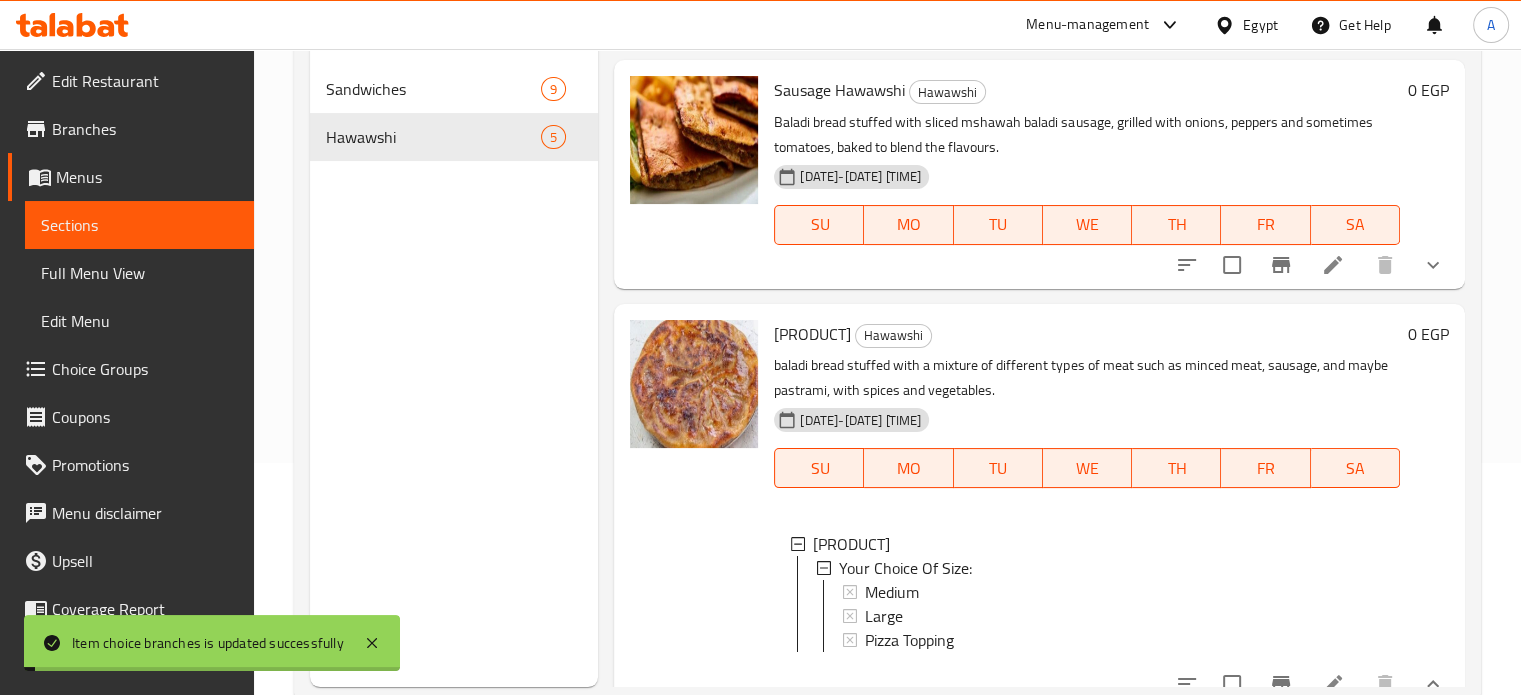 scroll, scrollTop: 348, scrollLeft: 0, axis: vertical 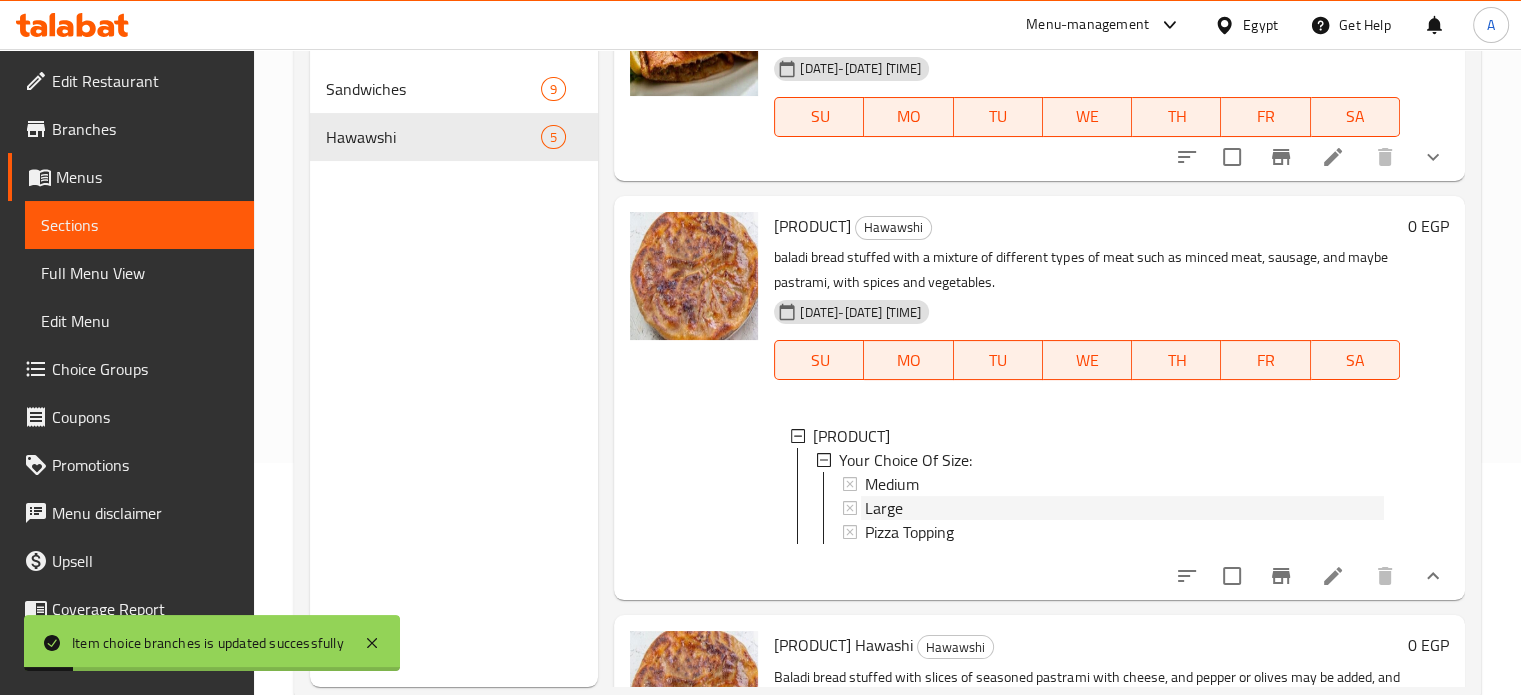click on "Large" at bounding box center [884, 508] 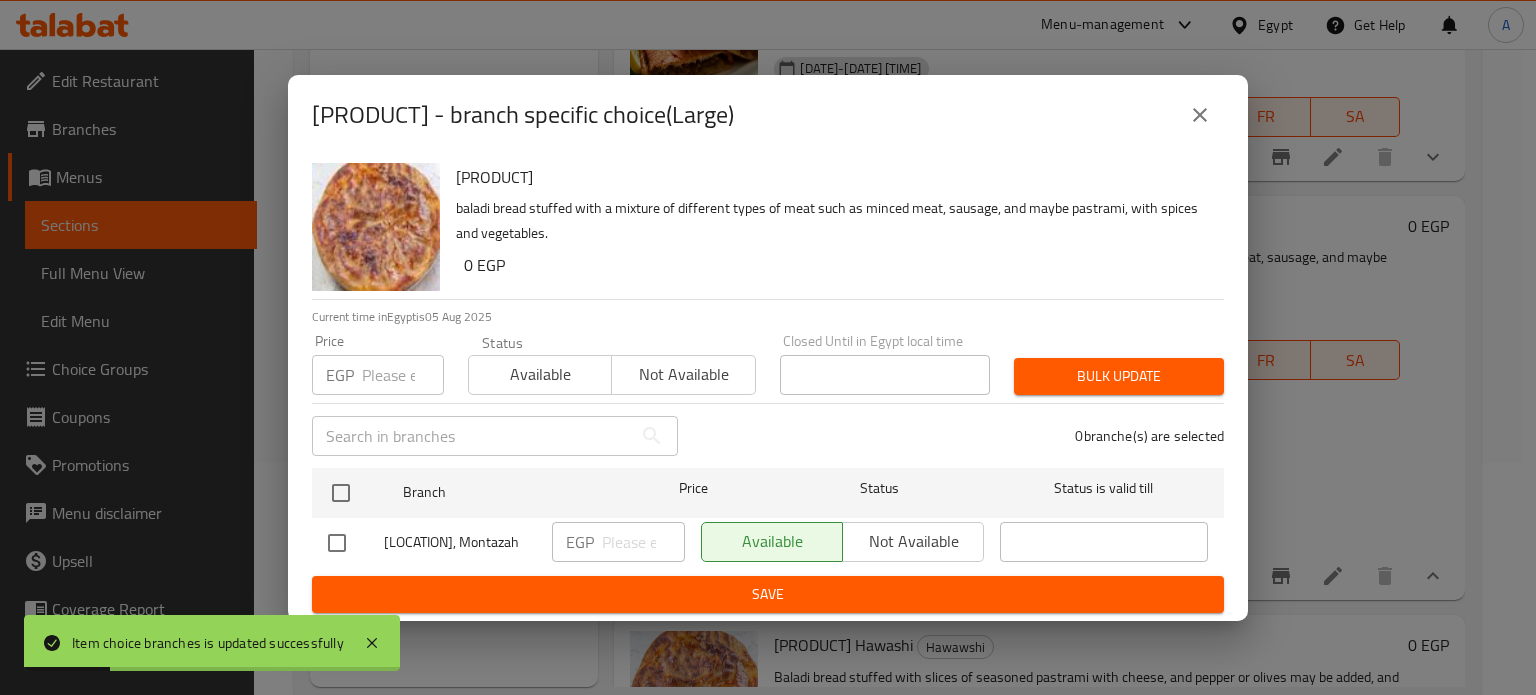 click at bounding box center (403, 375) 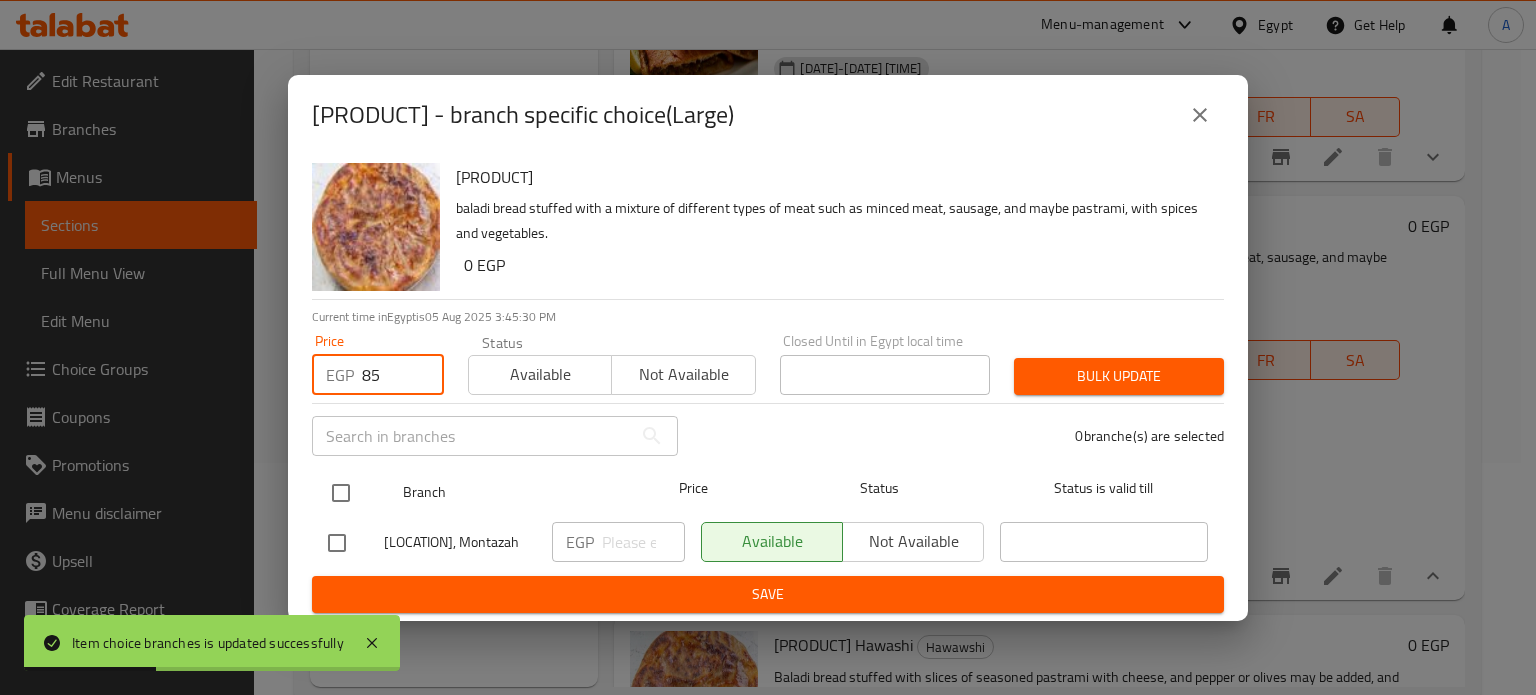 type on "85" 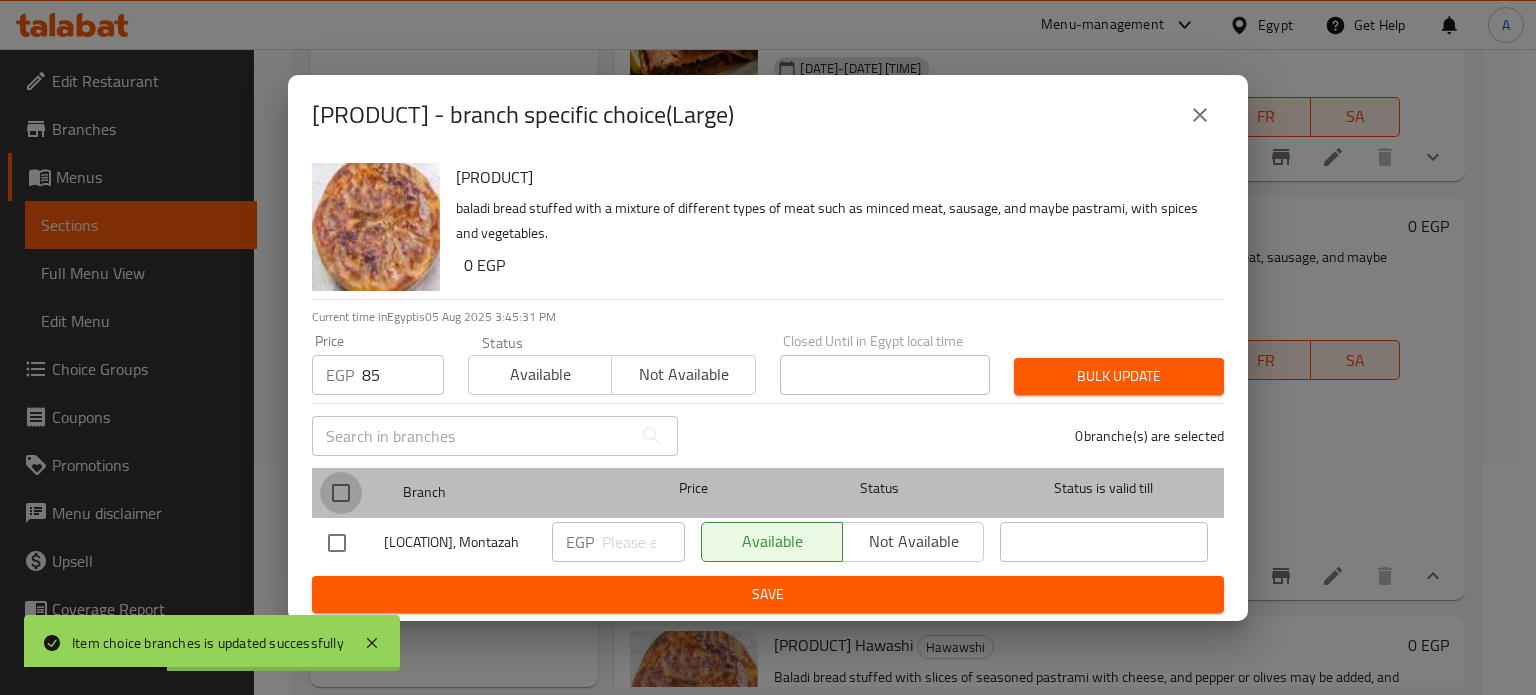click at bounding box center [341, 493] 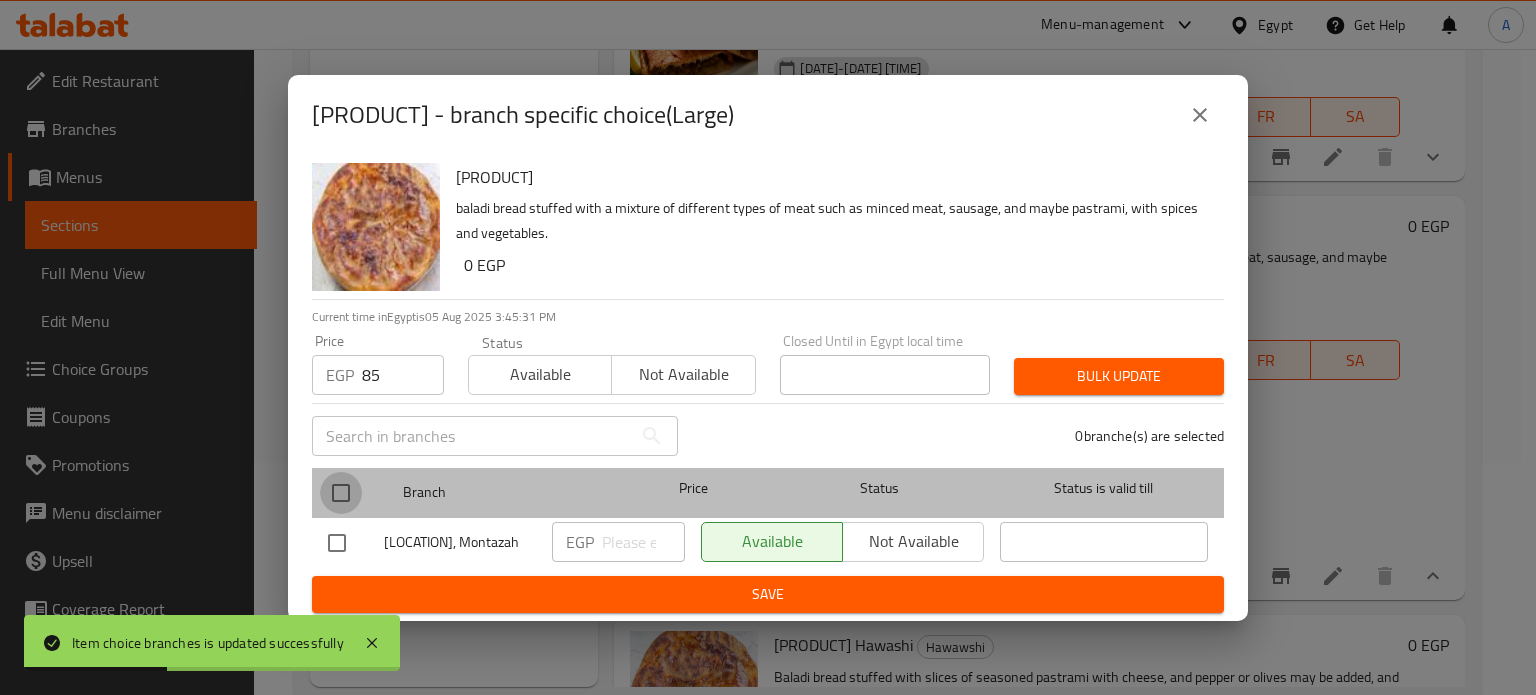 checkbox on "true" 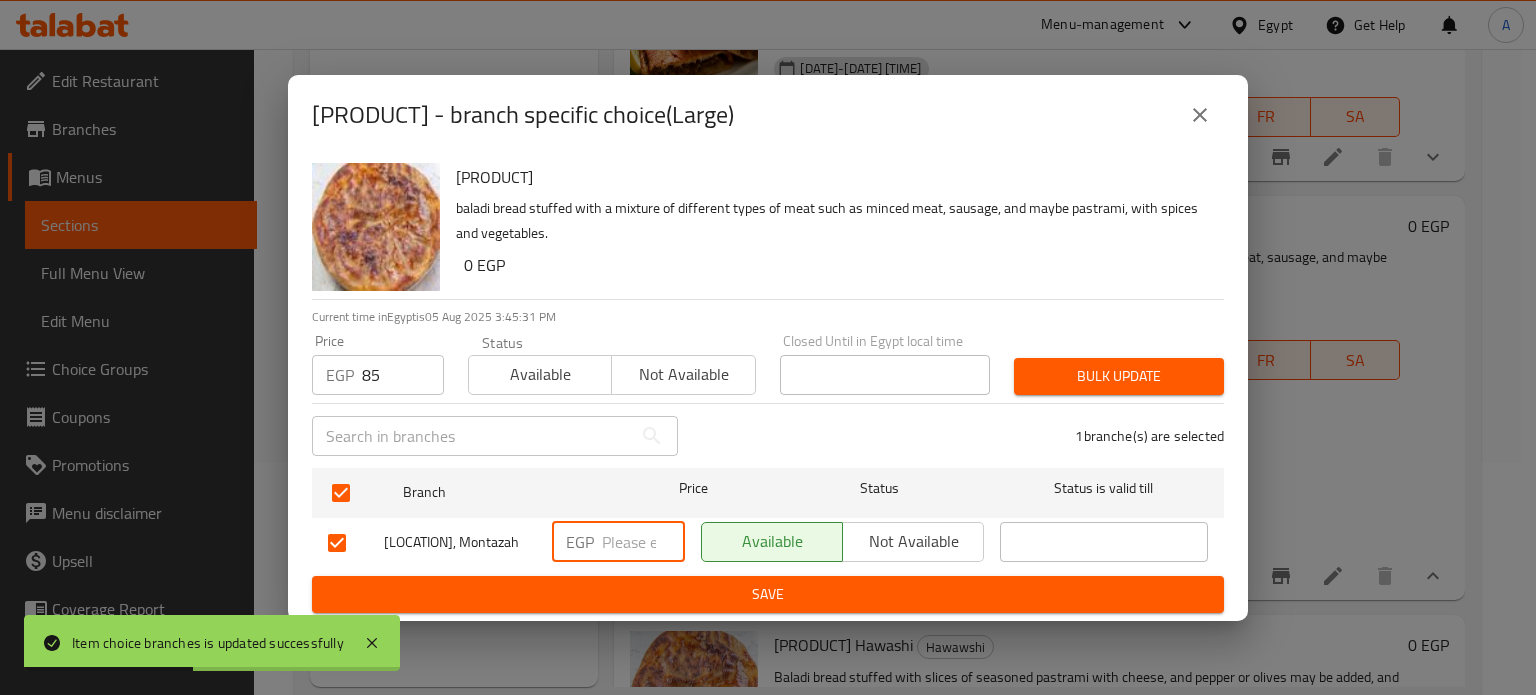 click at bounding box center (643, 542) 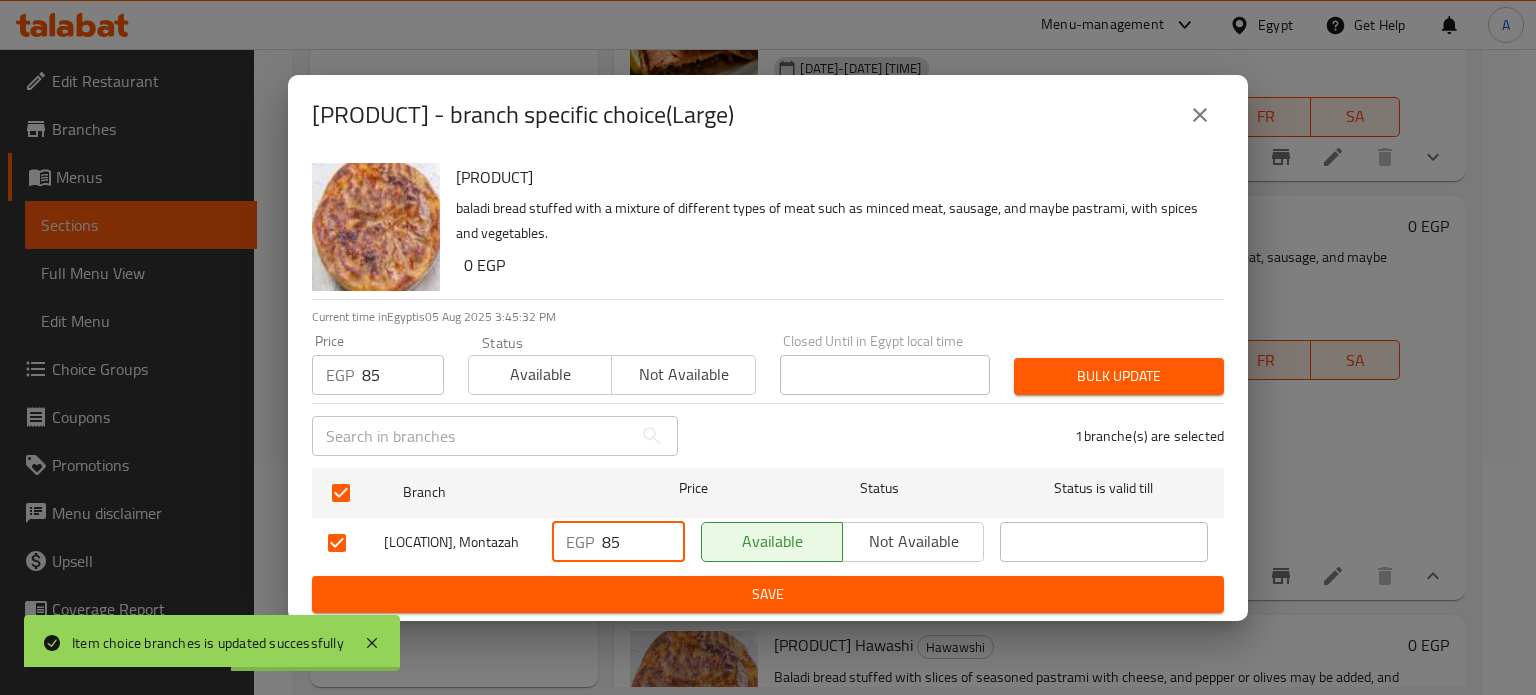 type on "85" 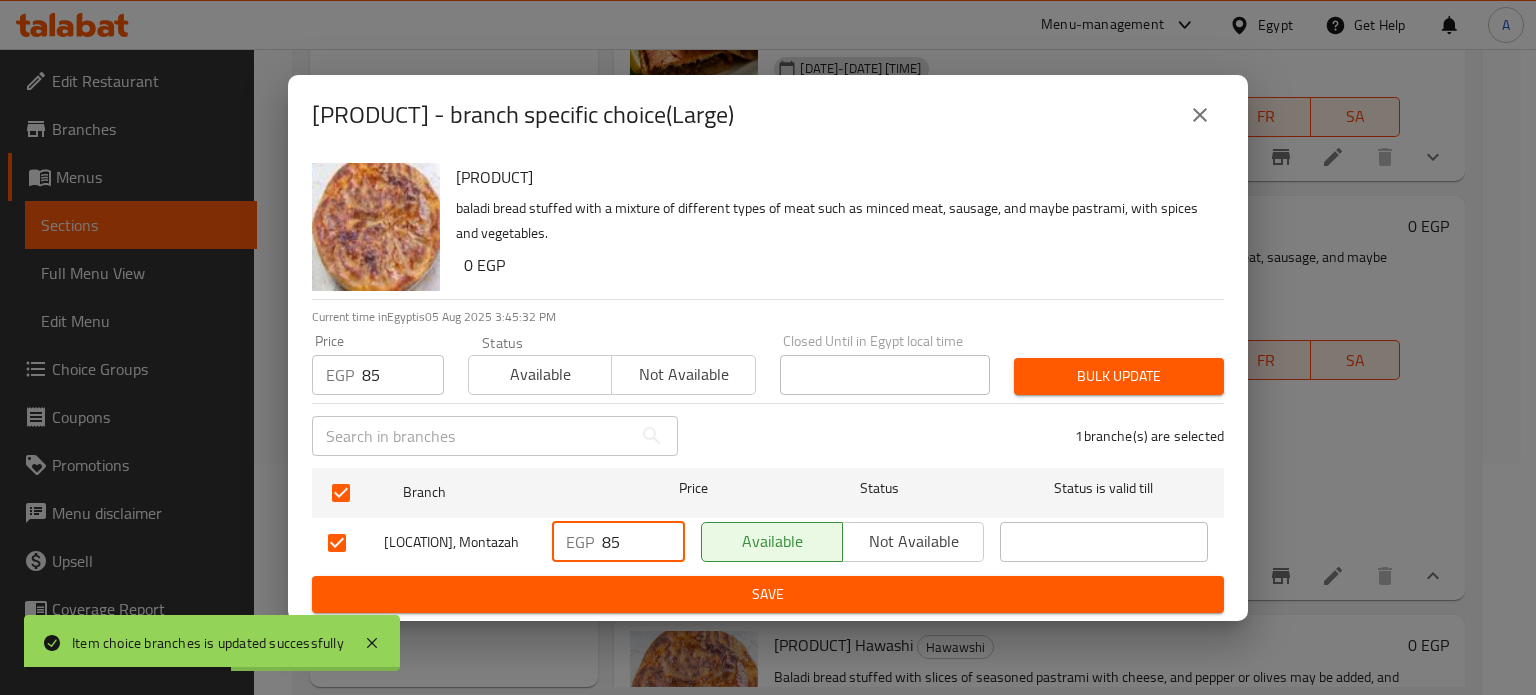 click on "Bulk update" at bounding box center (1119, 376) 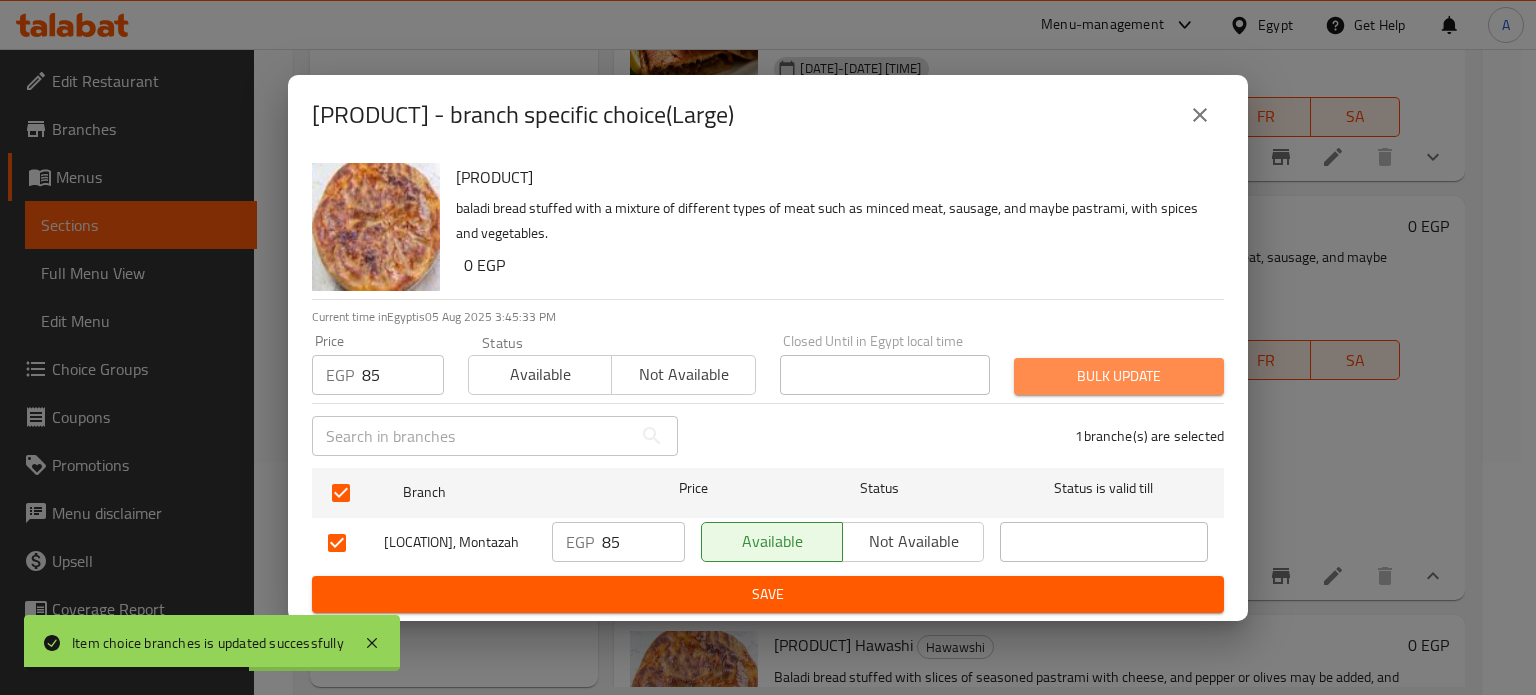 click on "Bulk update" at bounding box center [1119, 376] 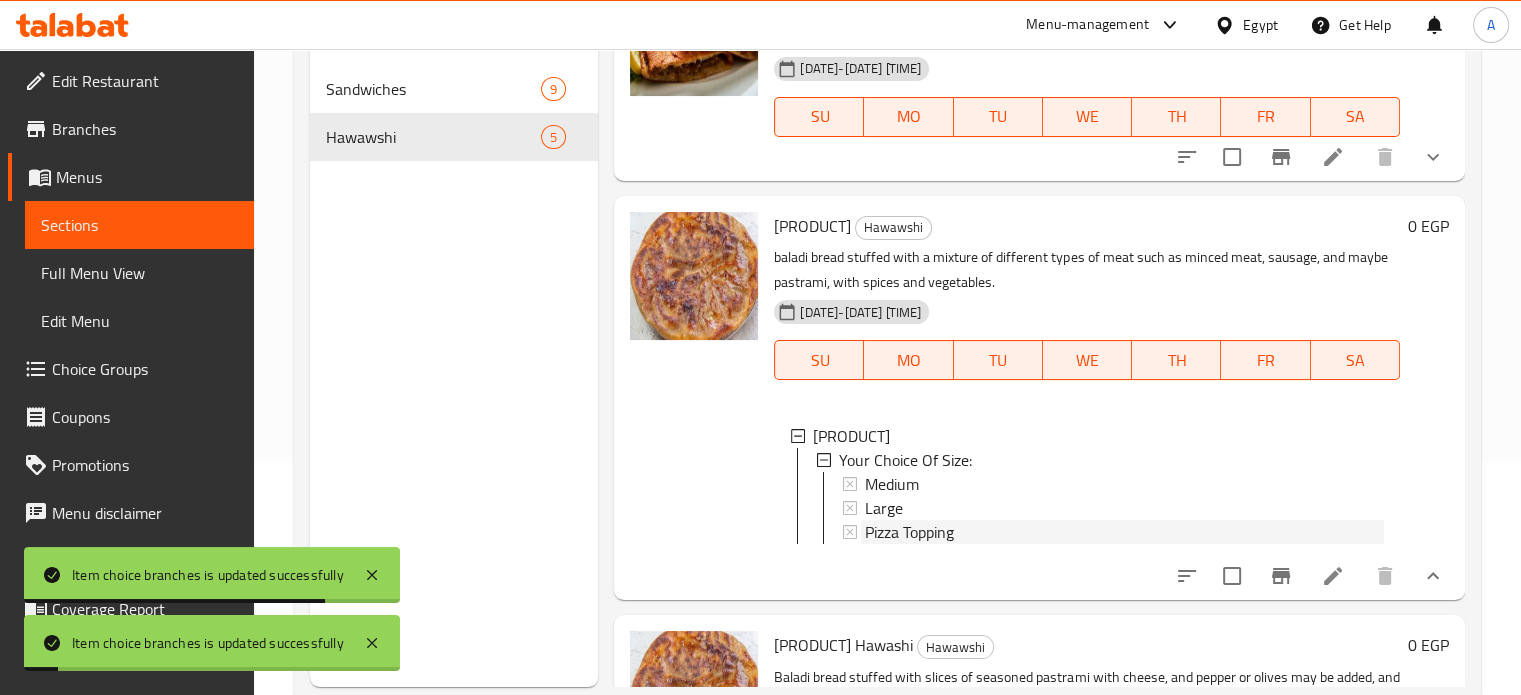 click on "Pizza Topping" at bounding box center (909, 532) 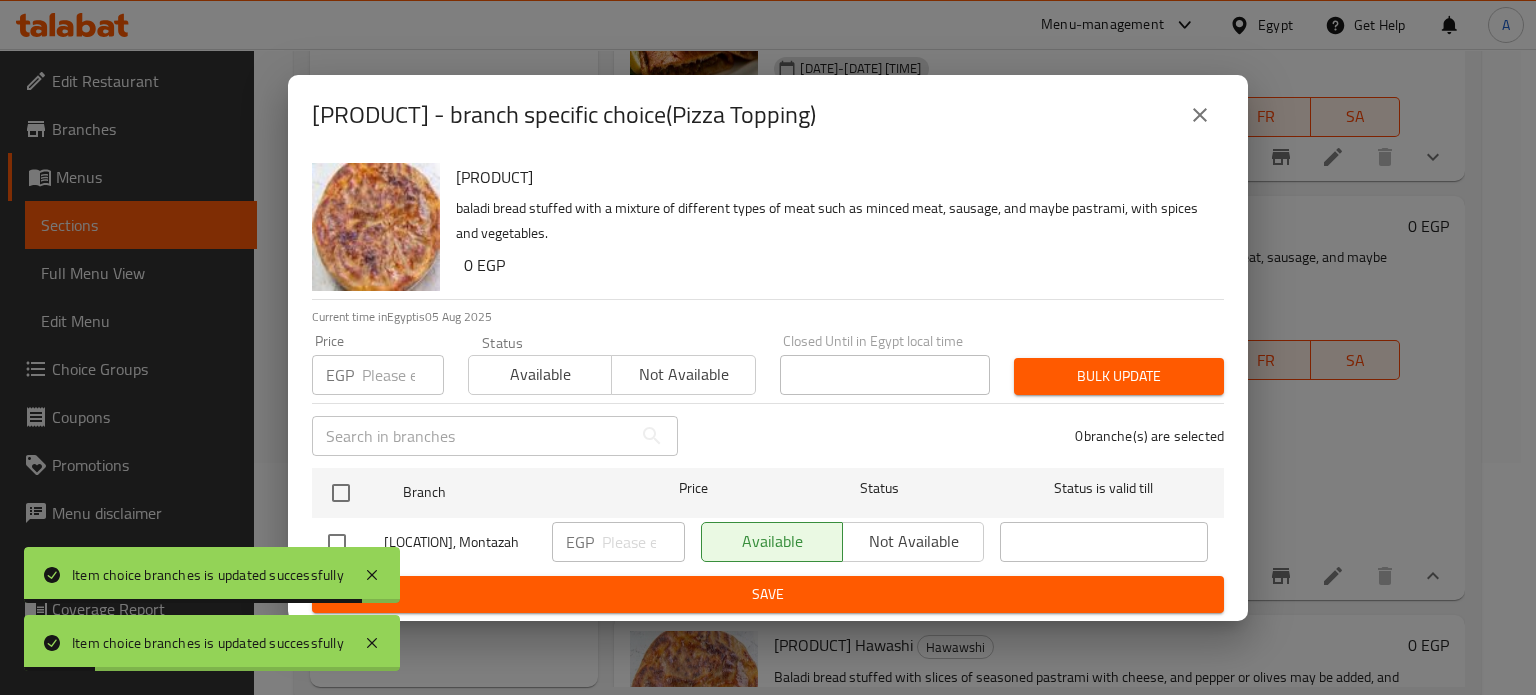 click at bounding box center [403, 375] 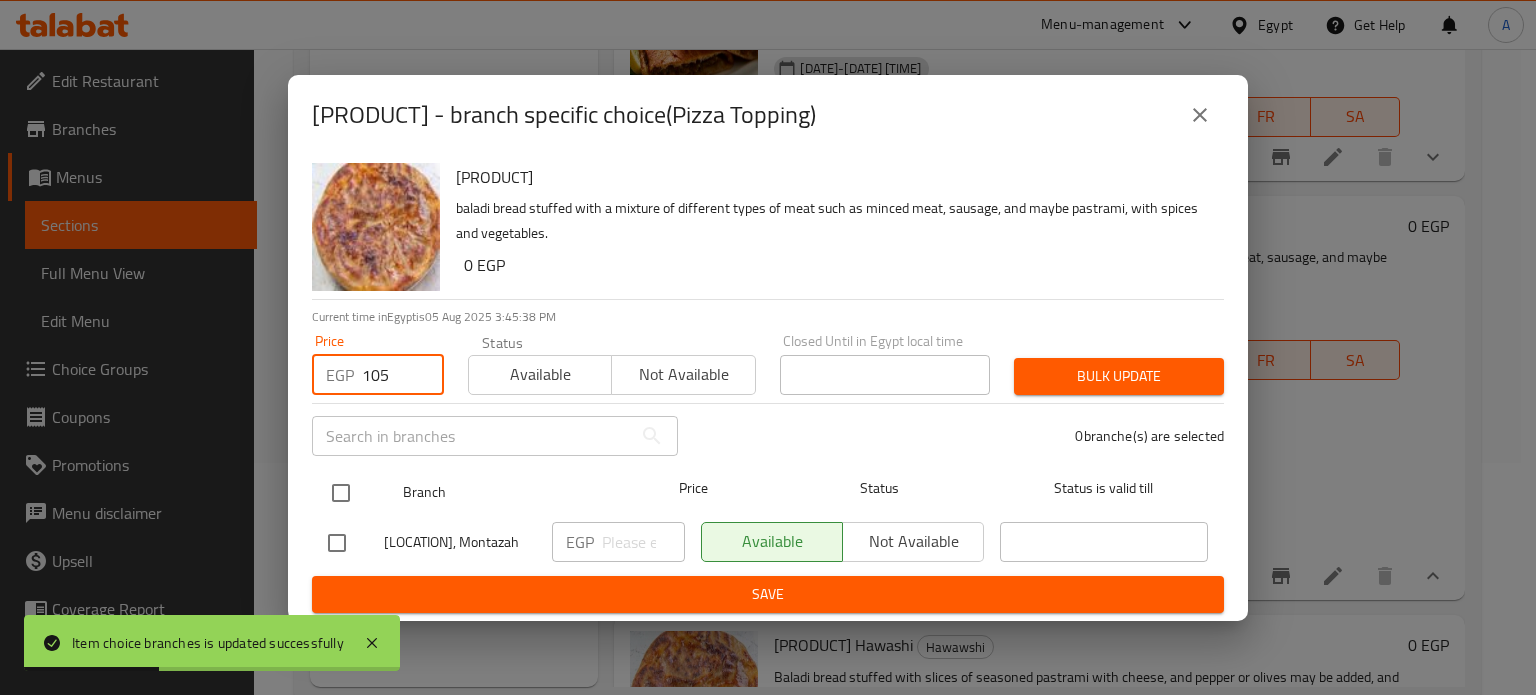 type on "105" 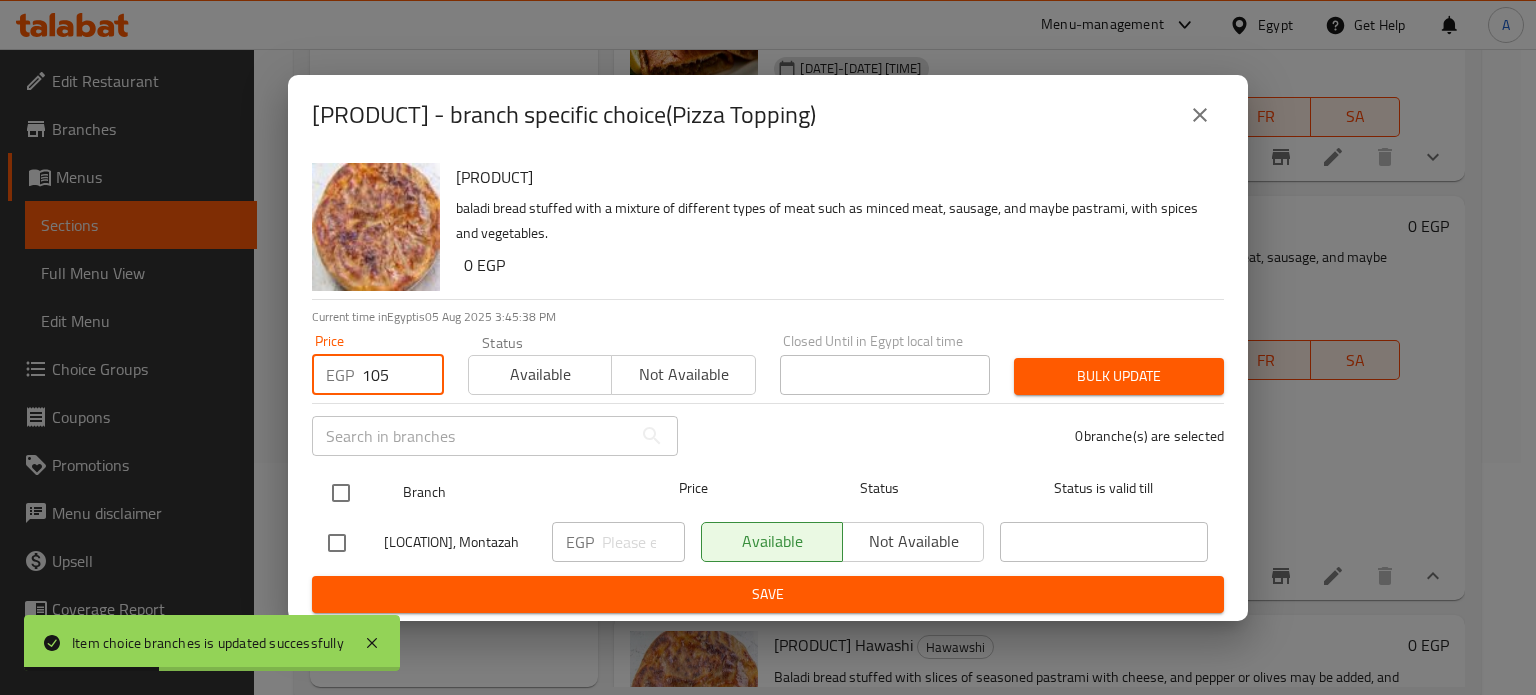 click at bounding box center [341, 493] 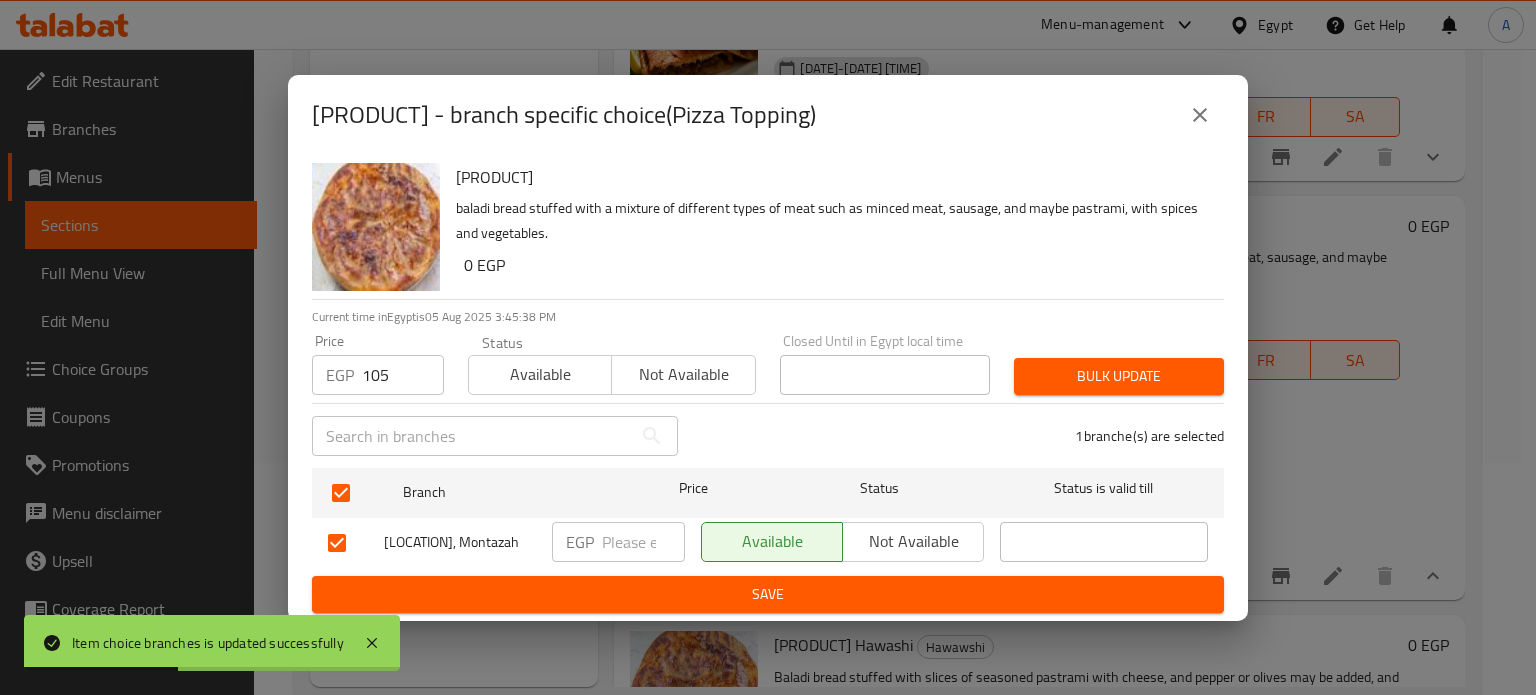 click at bounding box center (643, 542) 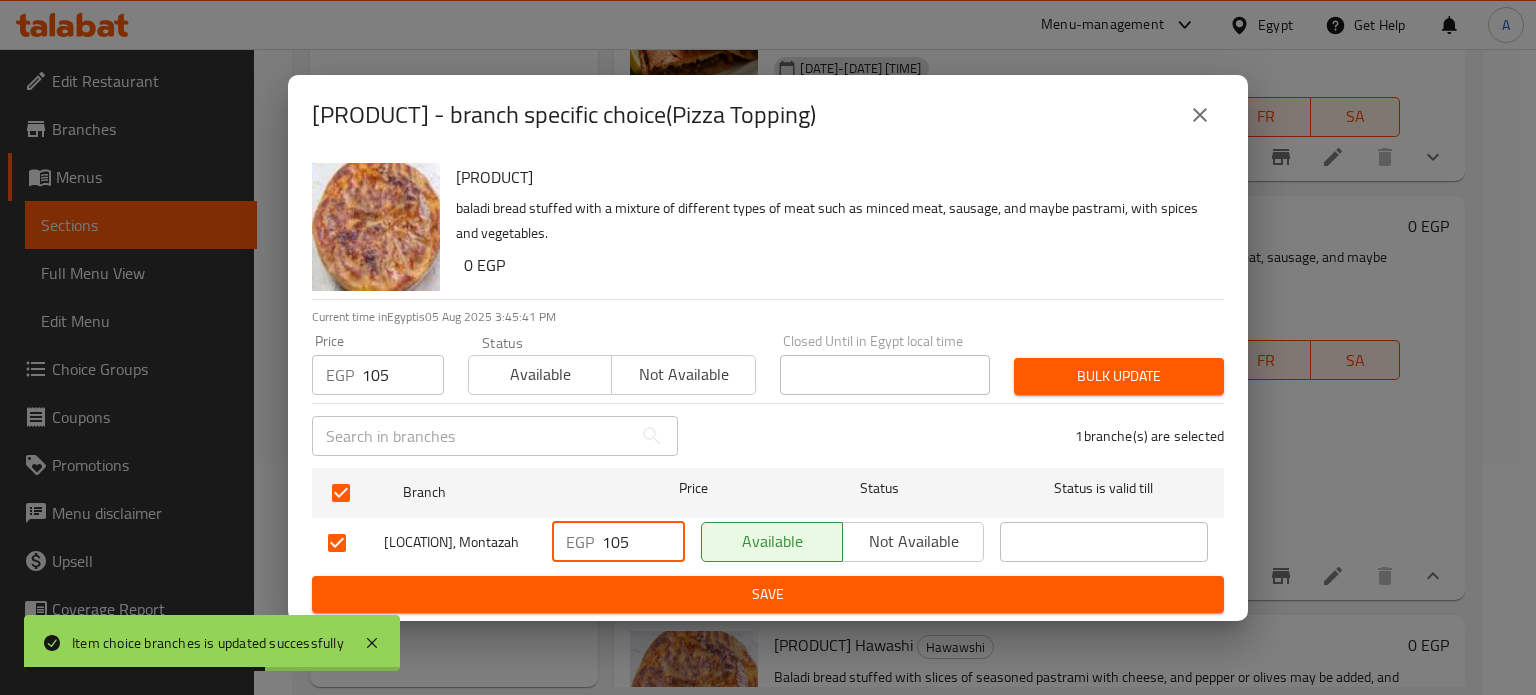 type on "105" 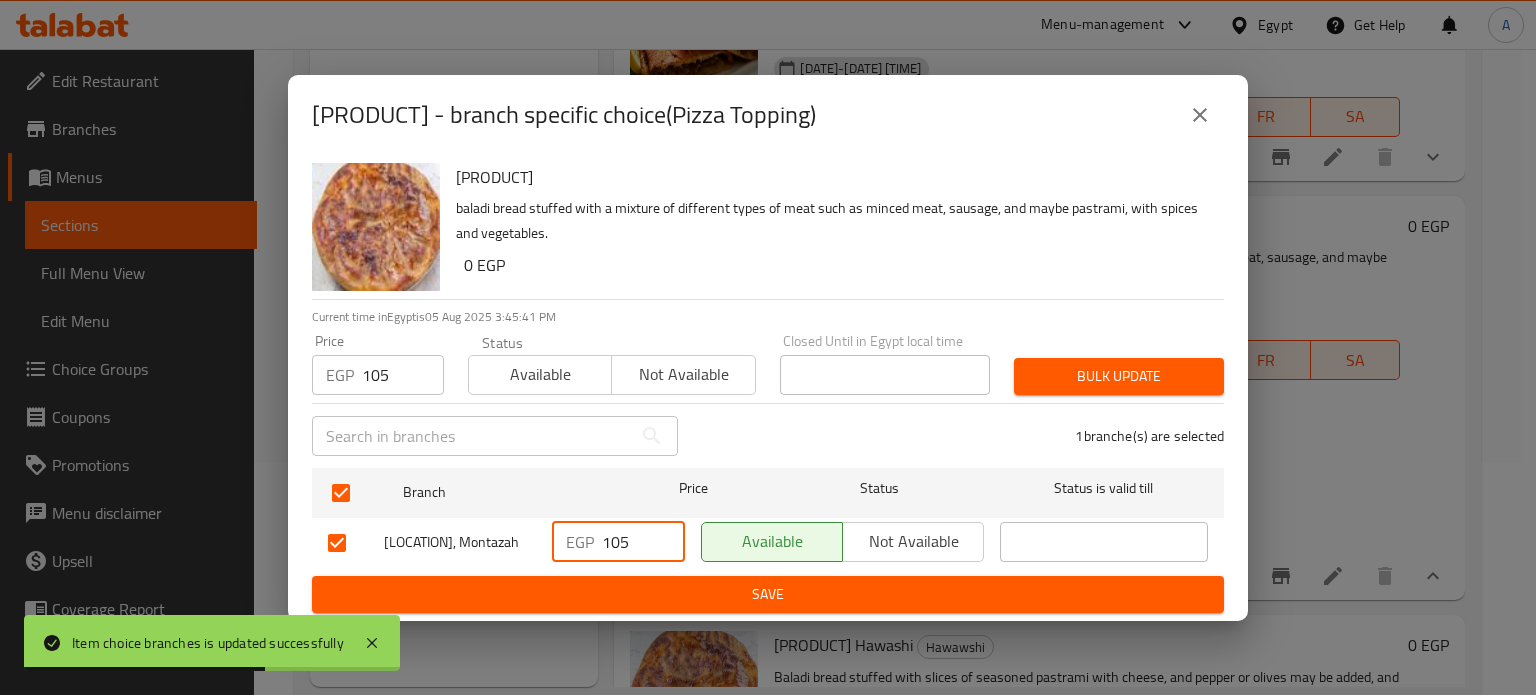 click on "Bulk update" at bounding box center [1119, 376] 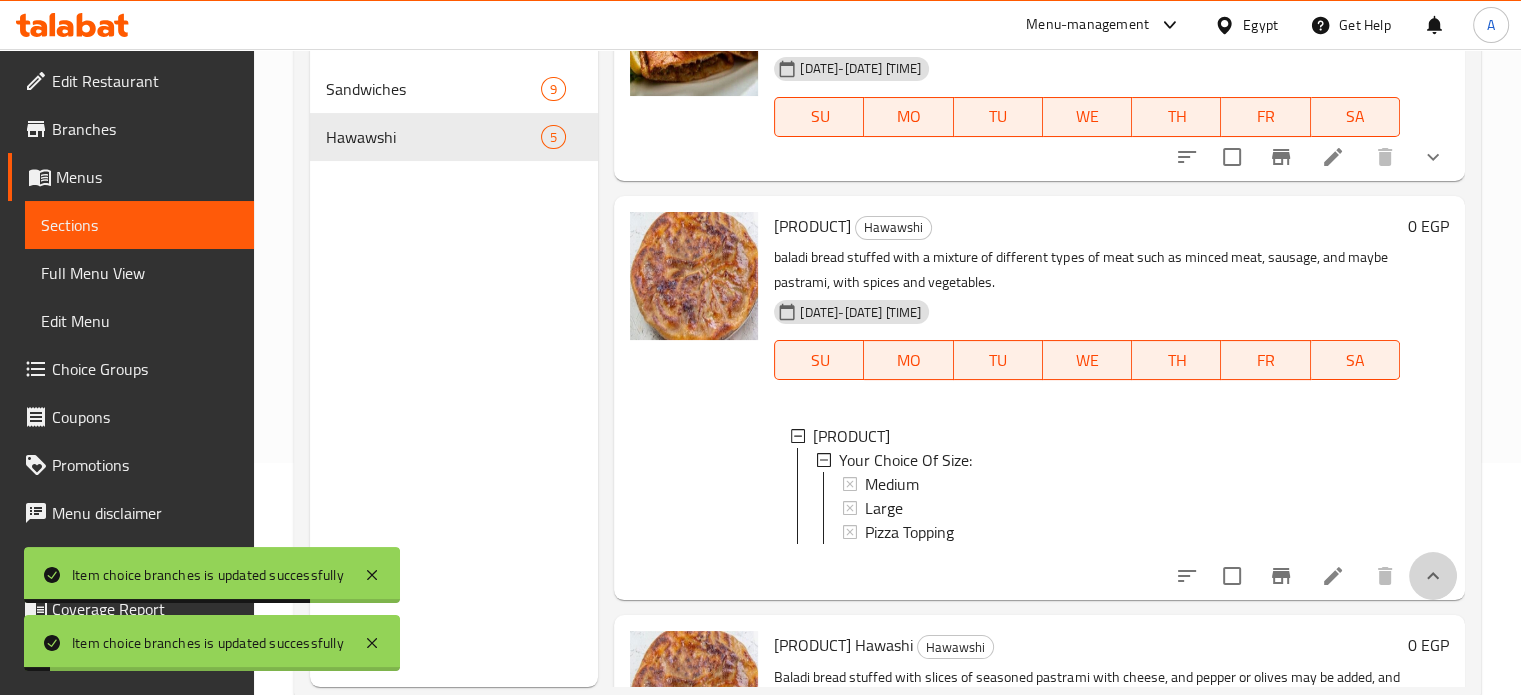 click 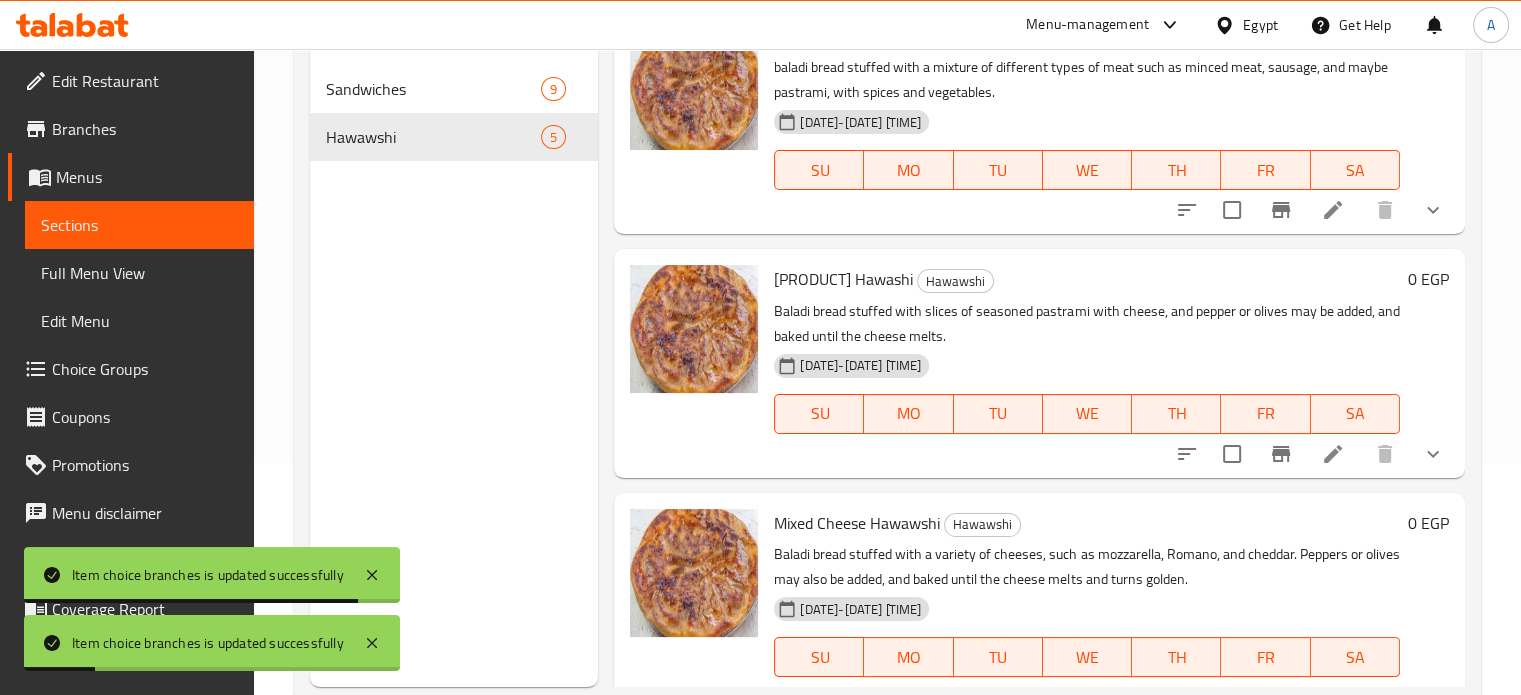 scroll, scrollTop: 572, scrollLeft: 0, axis: vertical 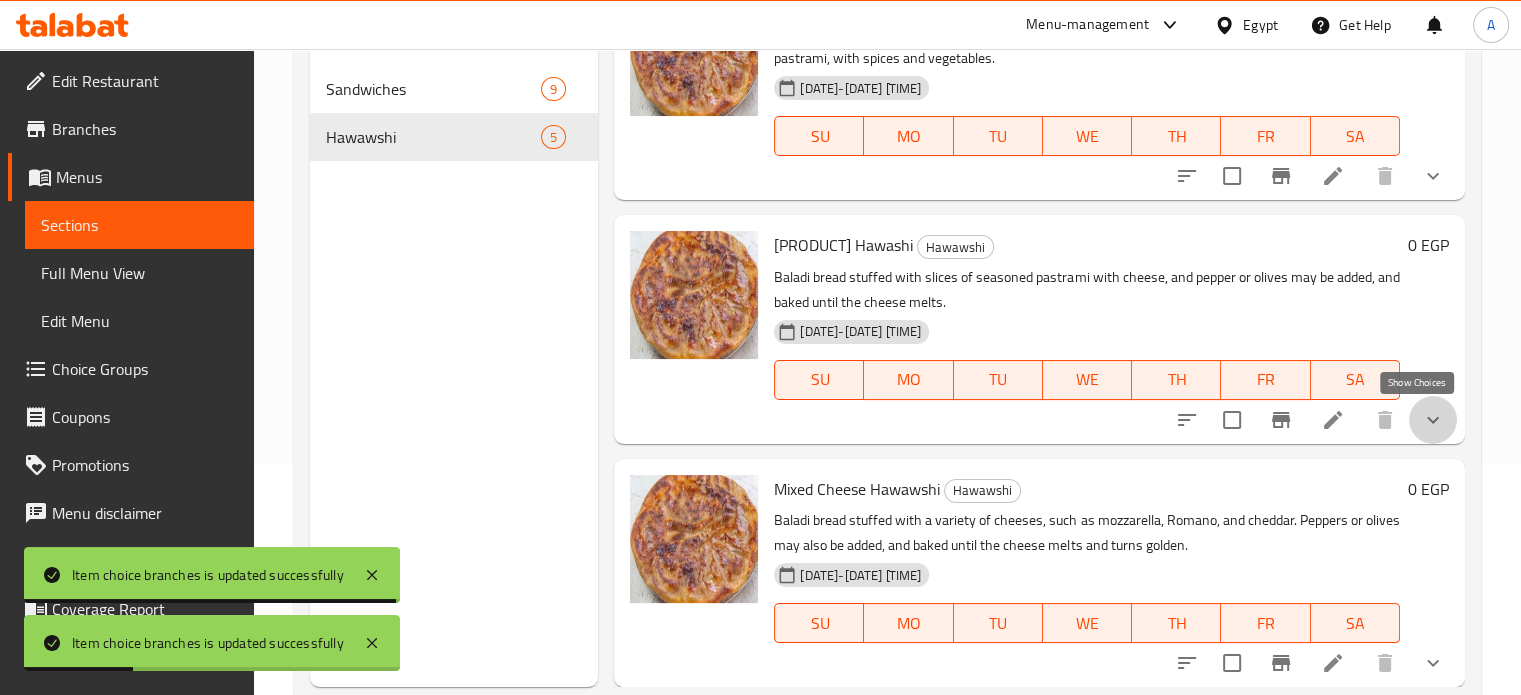 click 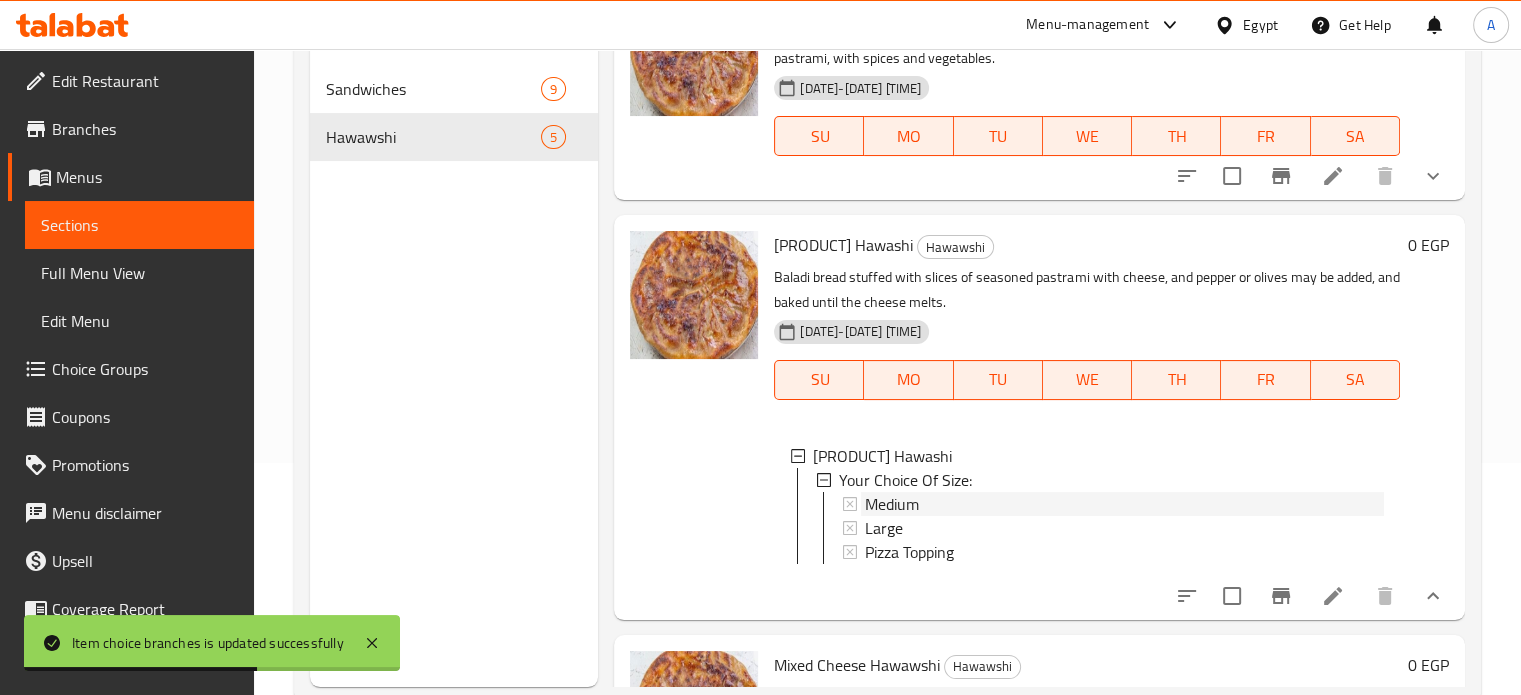click on "Medium" at bounding box center (892, 504) 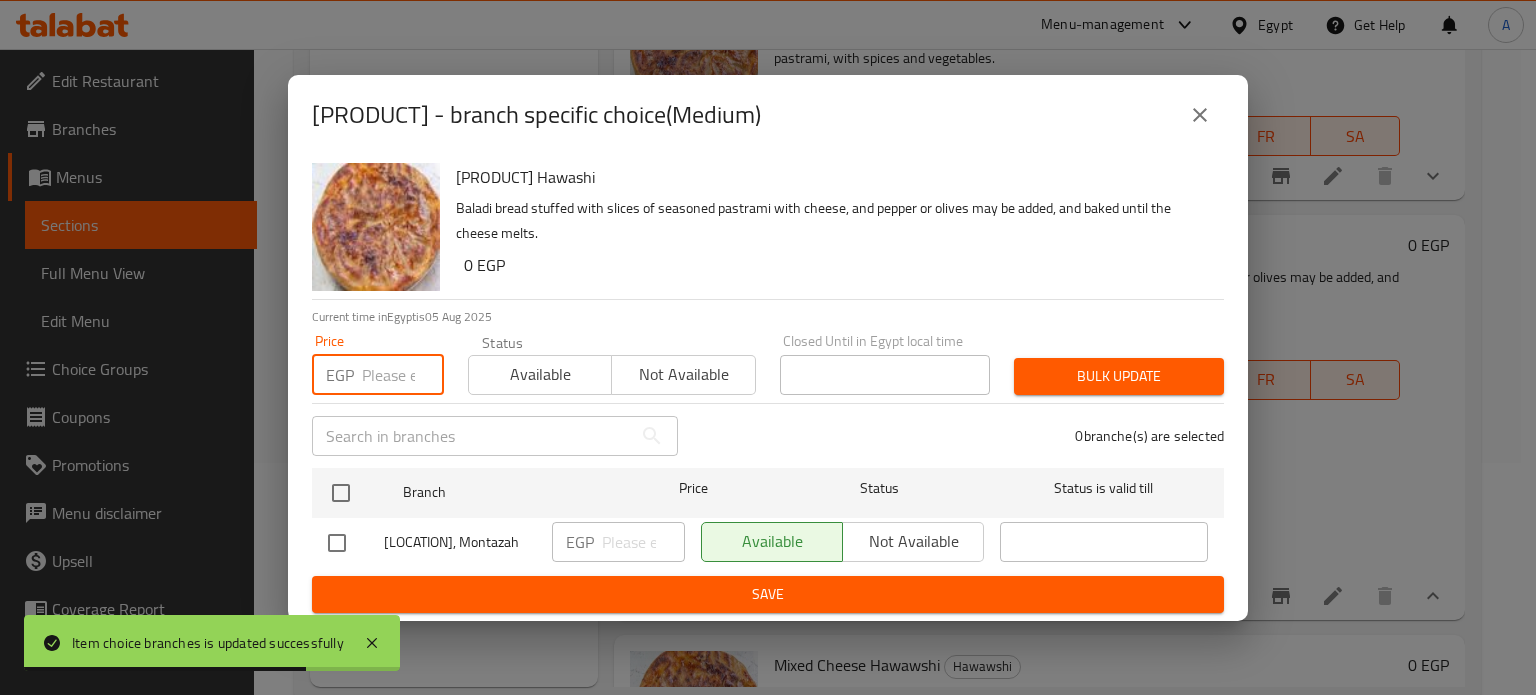 click at bounding box center (403, 375) 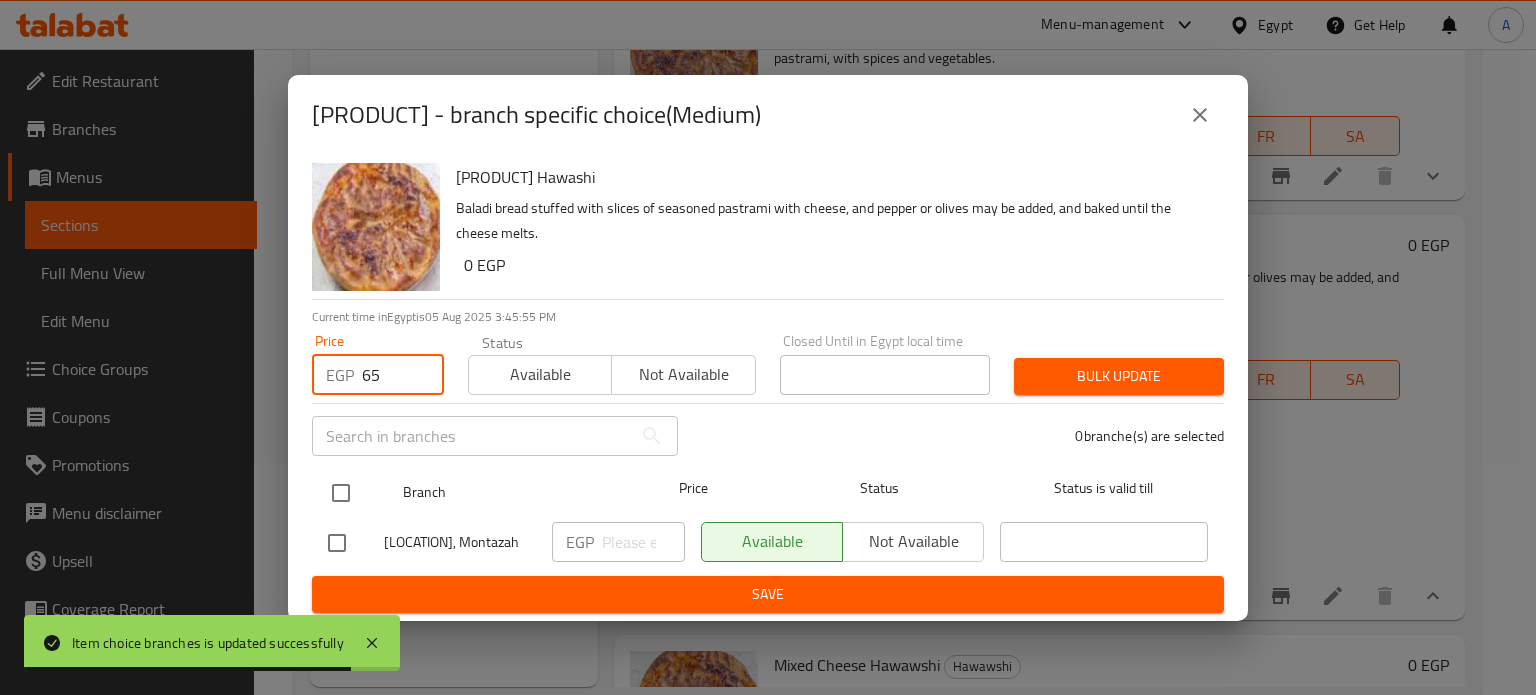 type on "65" 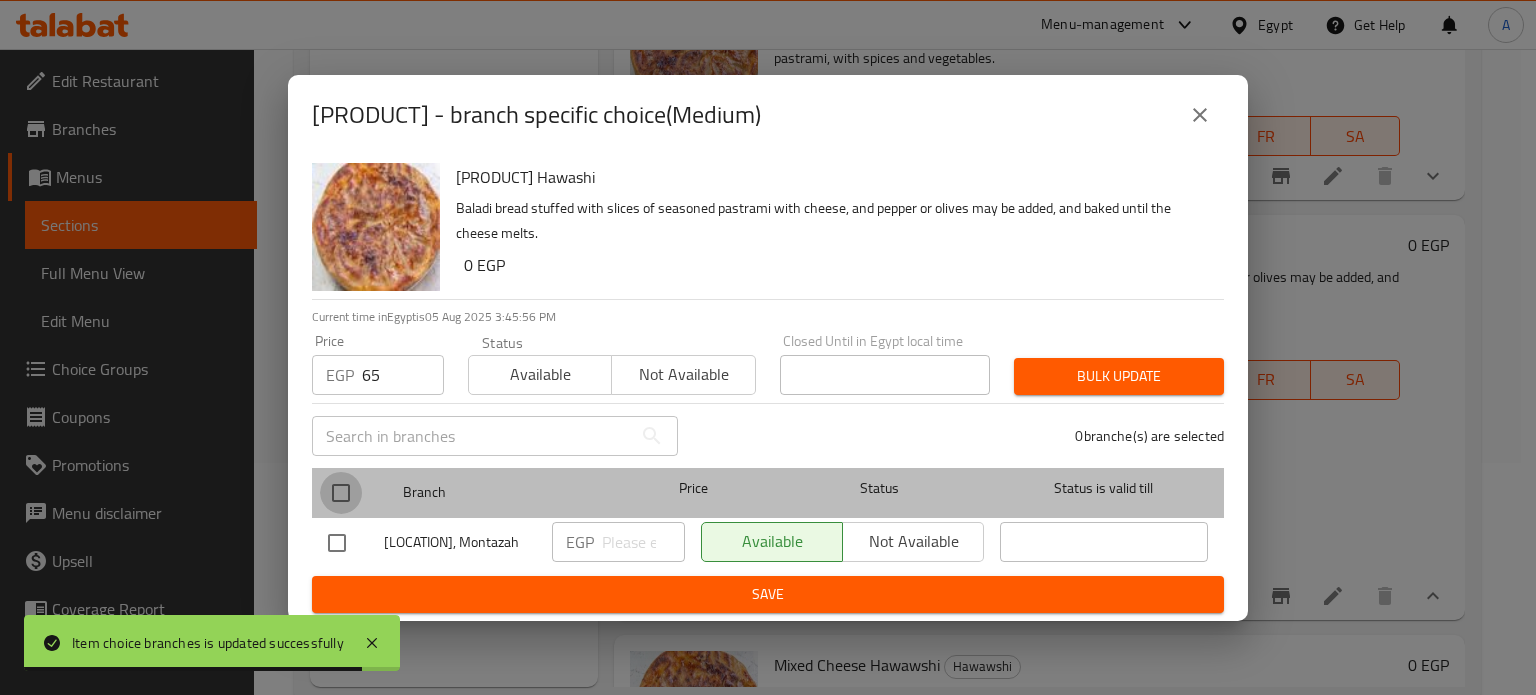 click at bounding box center (341, 493) 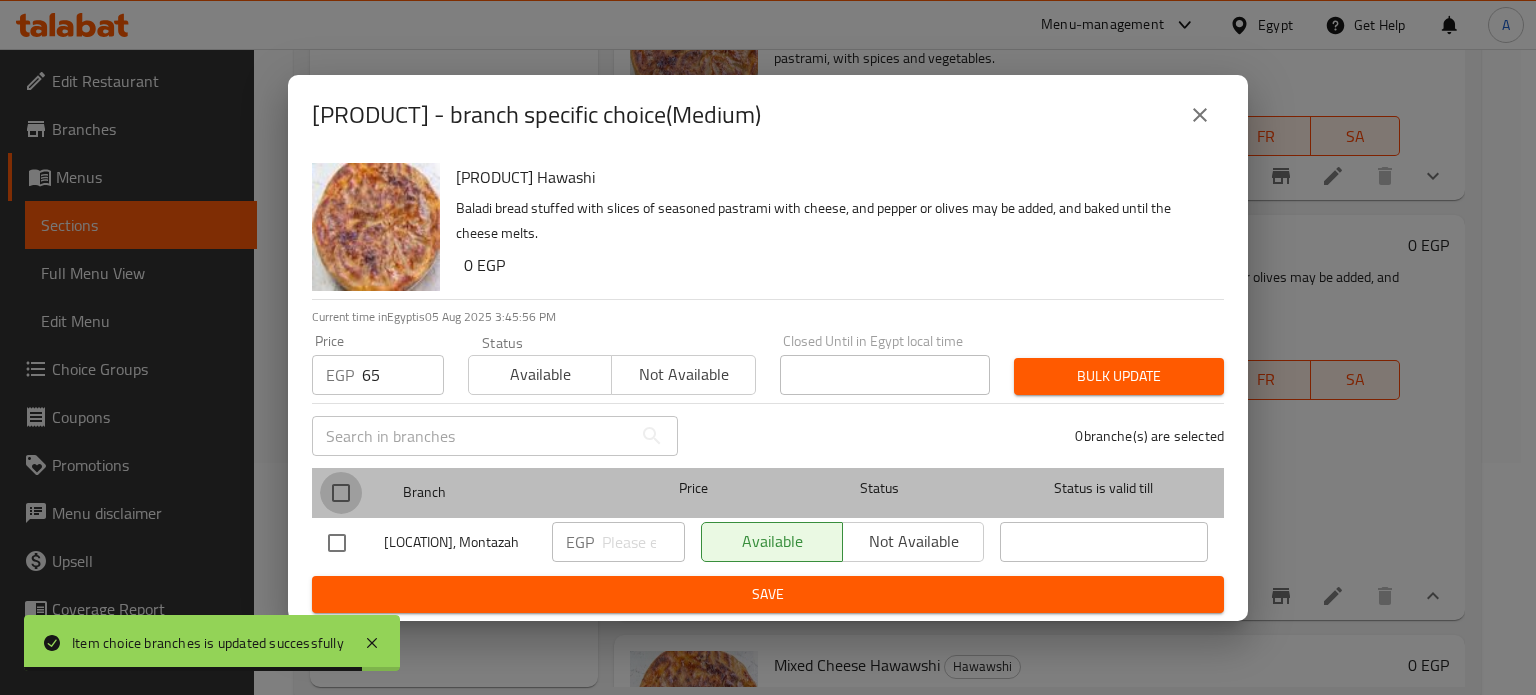 checkbox on "true" 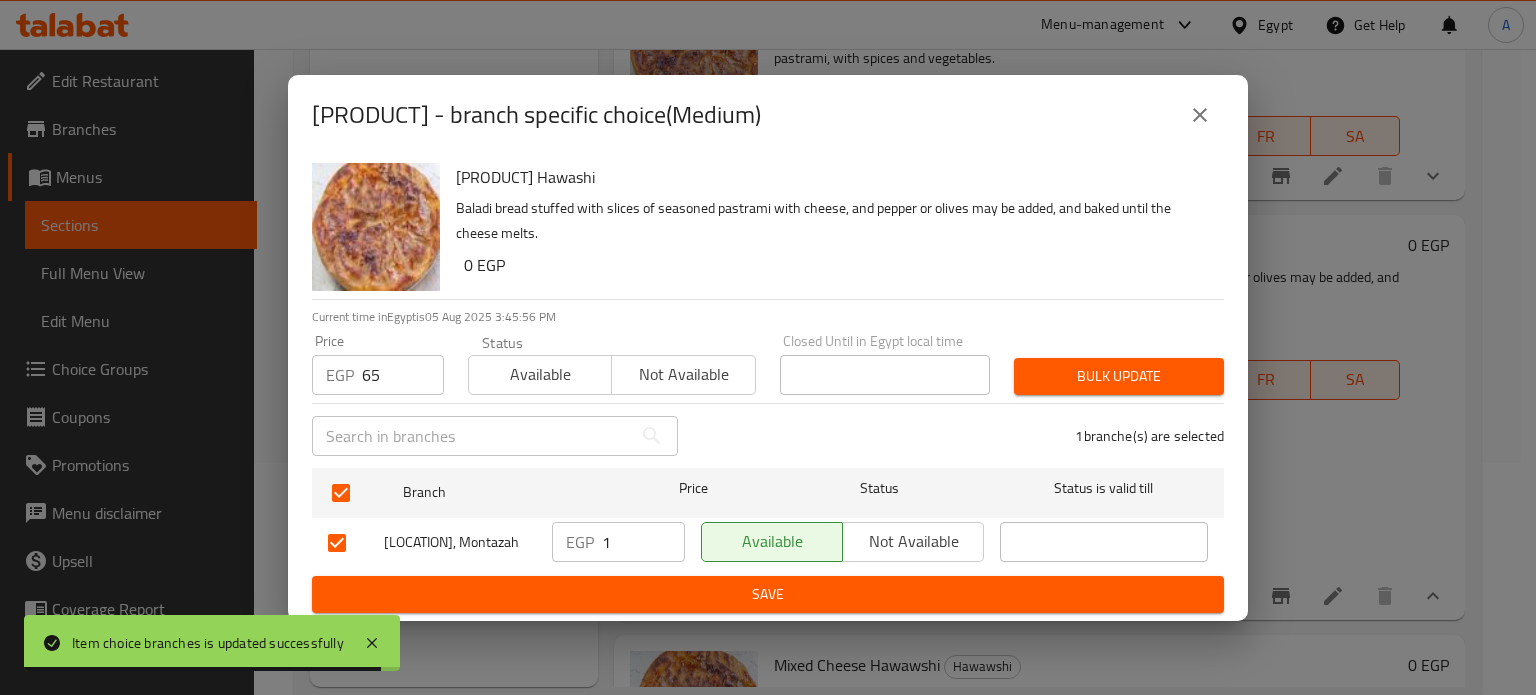 click on "1" at bounding box center [643, 542] 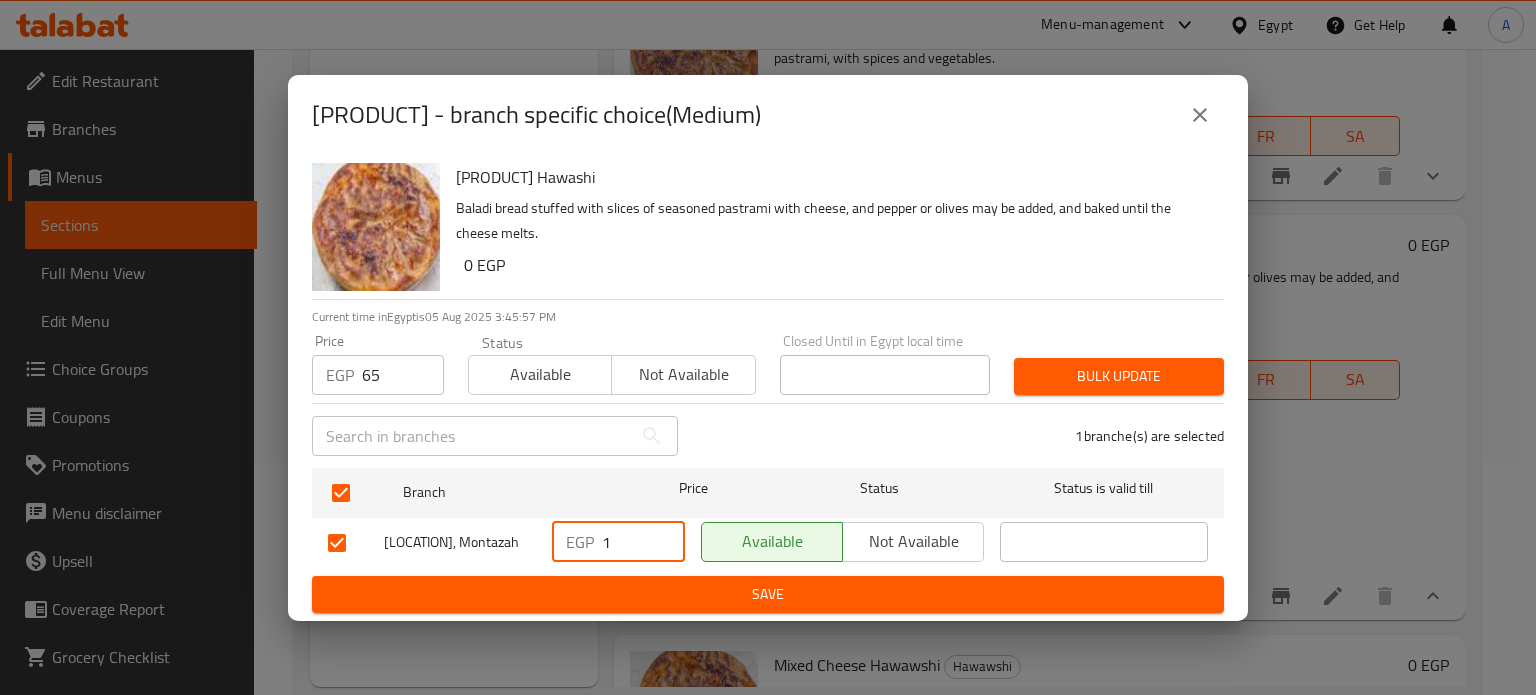 drag, startPoint x: 629, startPoint y: 529, endPoint x: 576, endPoint y: 529, distance: 53 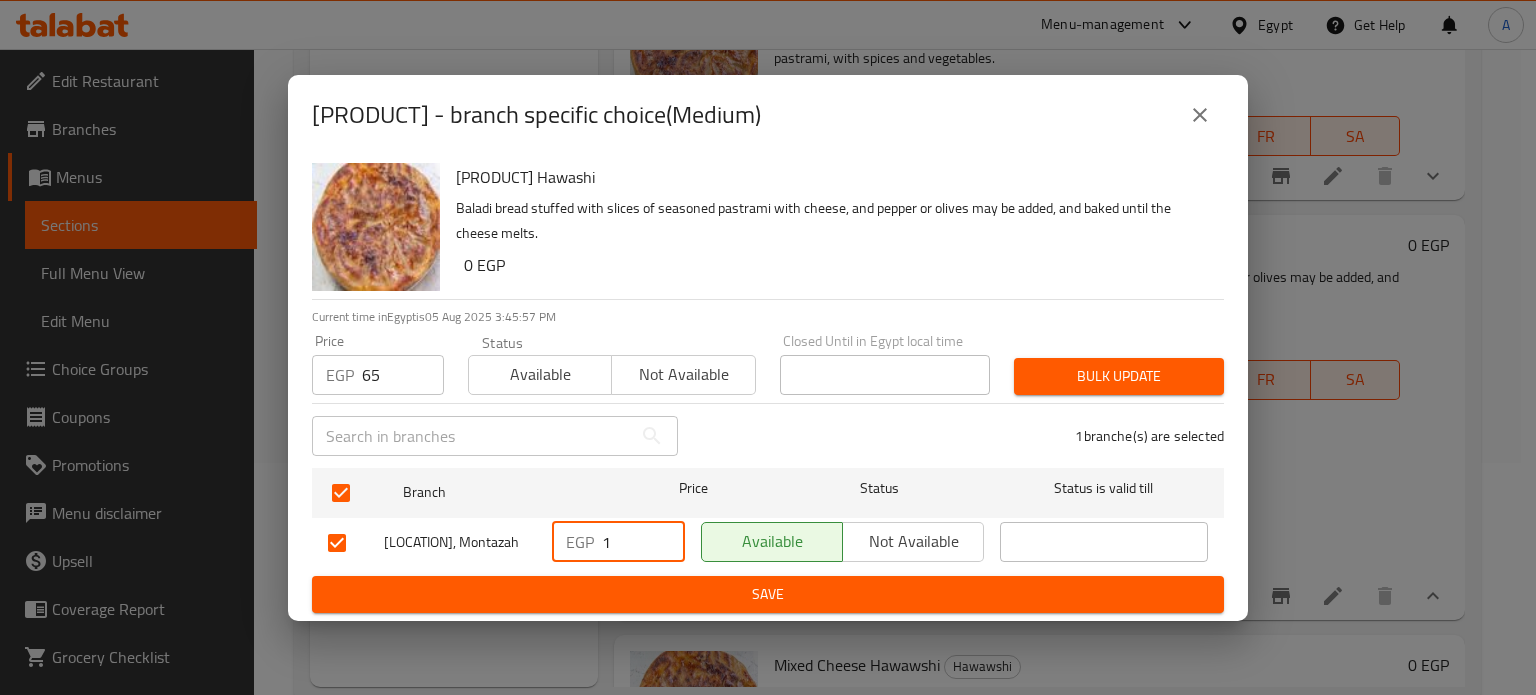 click on "EGP [PRICE]" at bounding box center [618, 542] 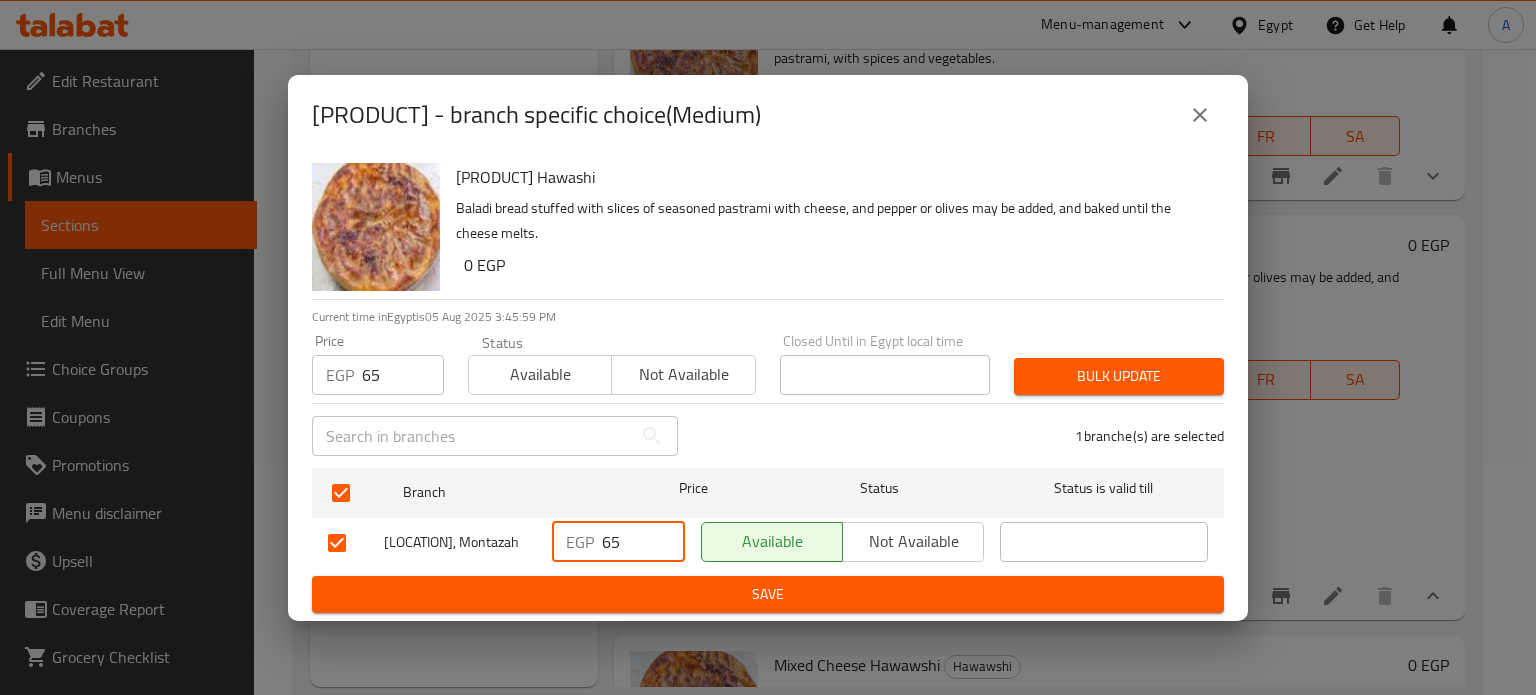 type on "65" 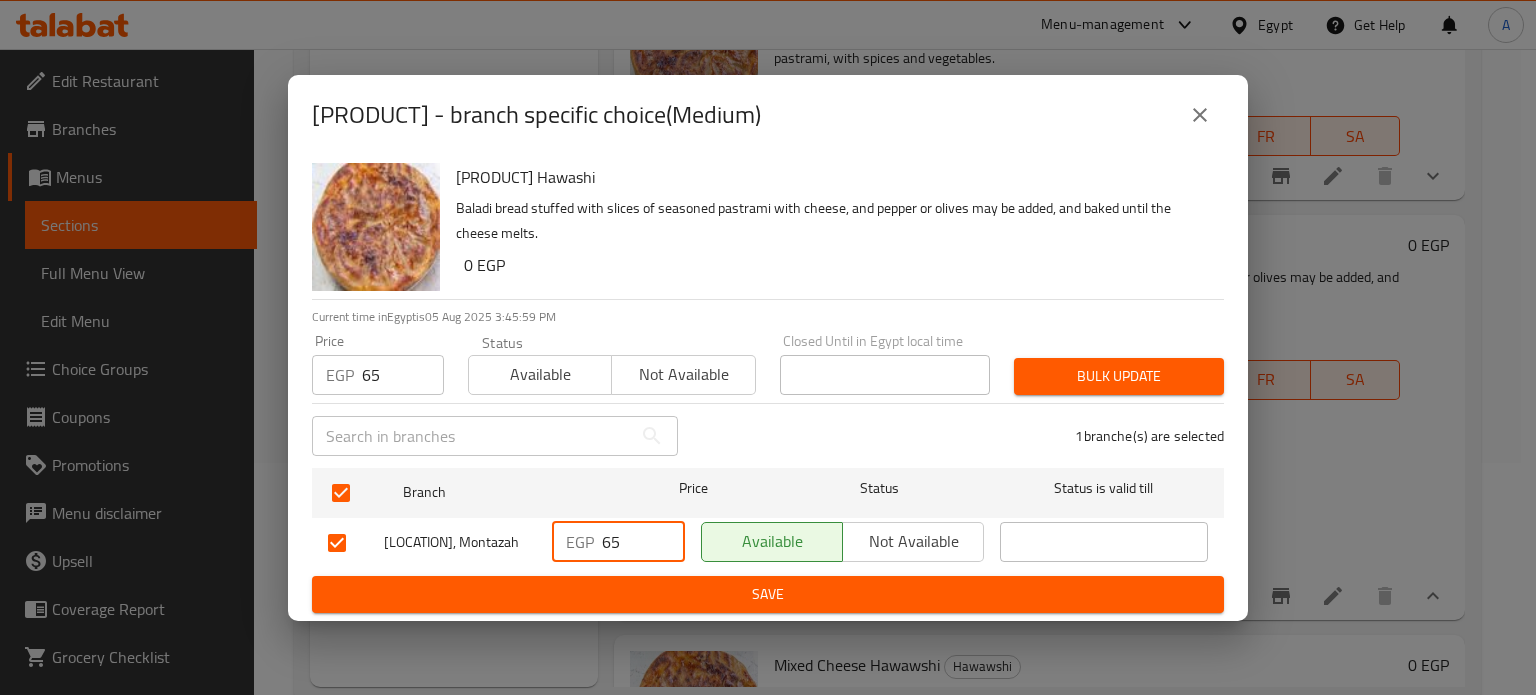 click on "Bulk update" at bounding box center (1119, 376) 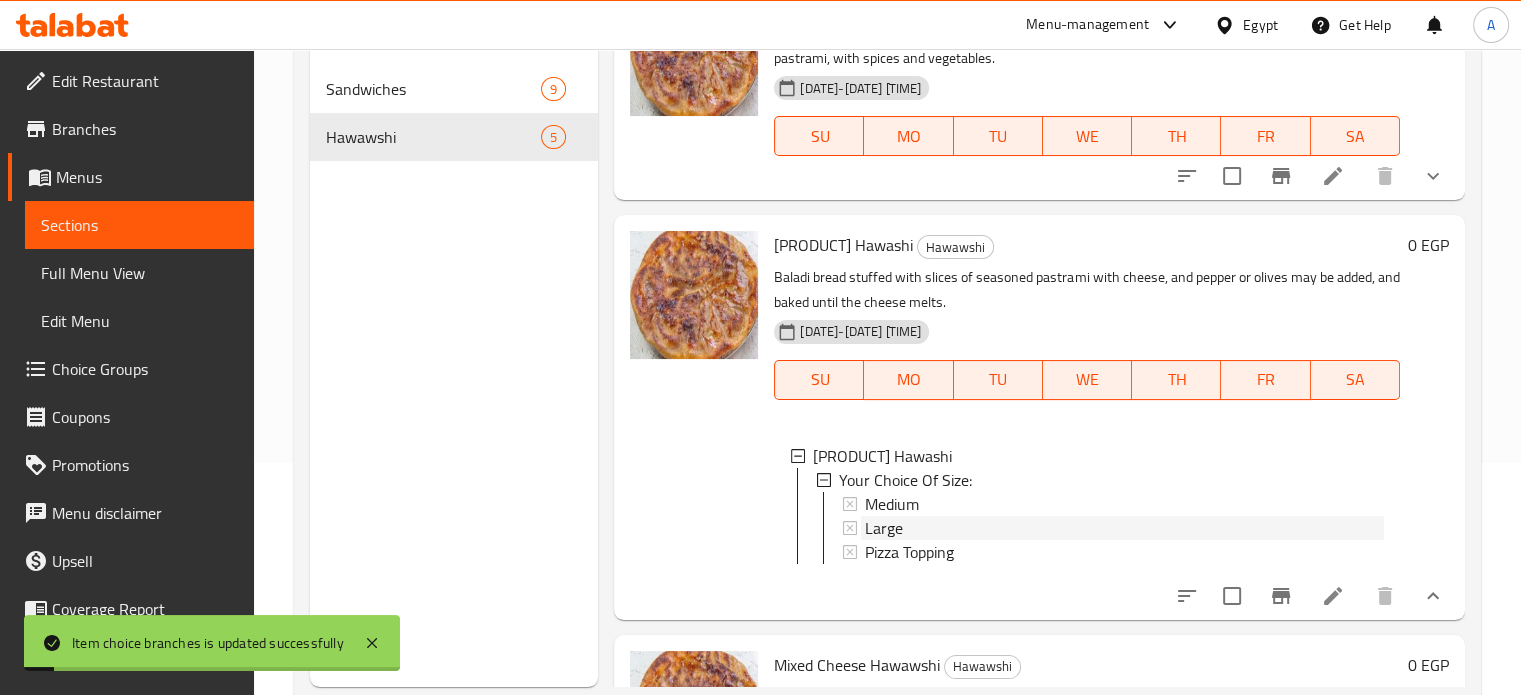 click on "Large" at bounding box center (1124, 528) 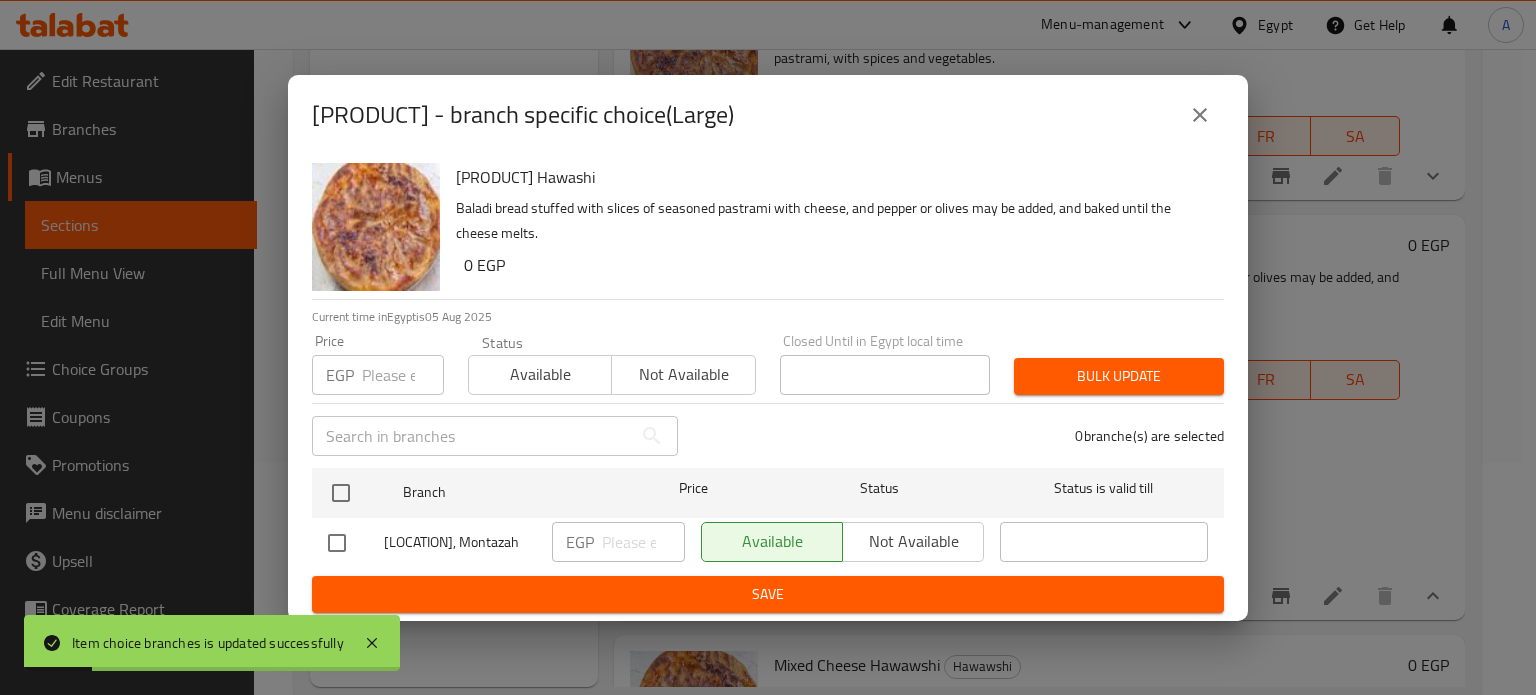 click at bounding box center [403, 375] 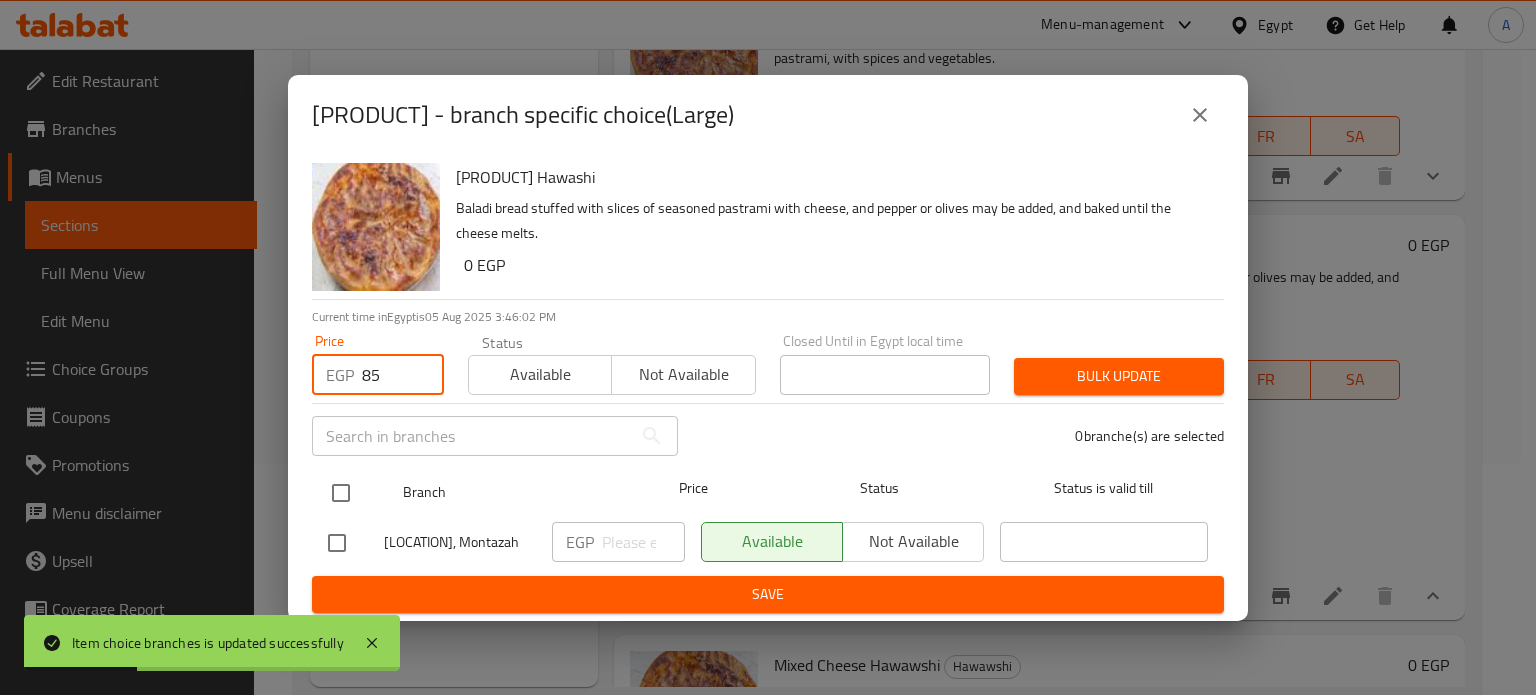 type on "85" 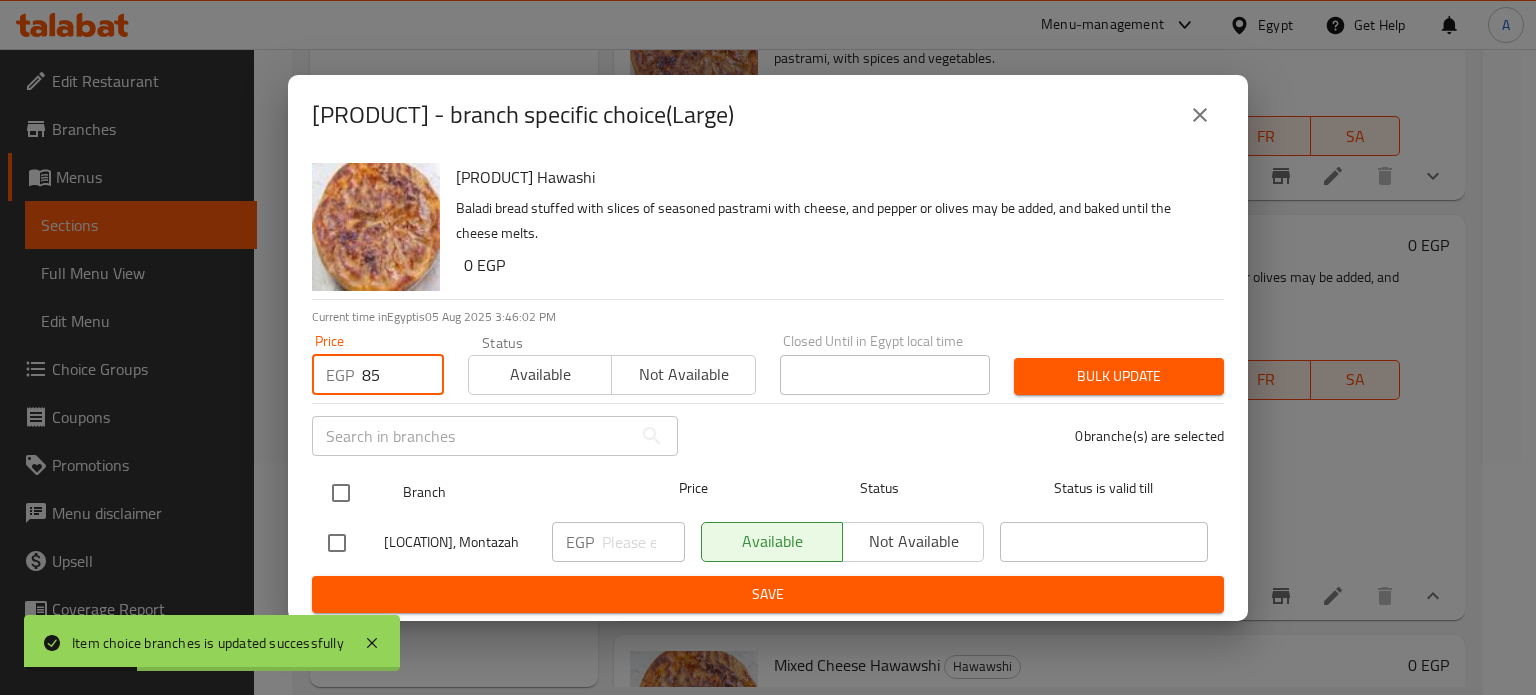 click at bounding box center [341, 493] 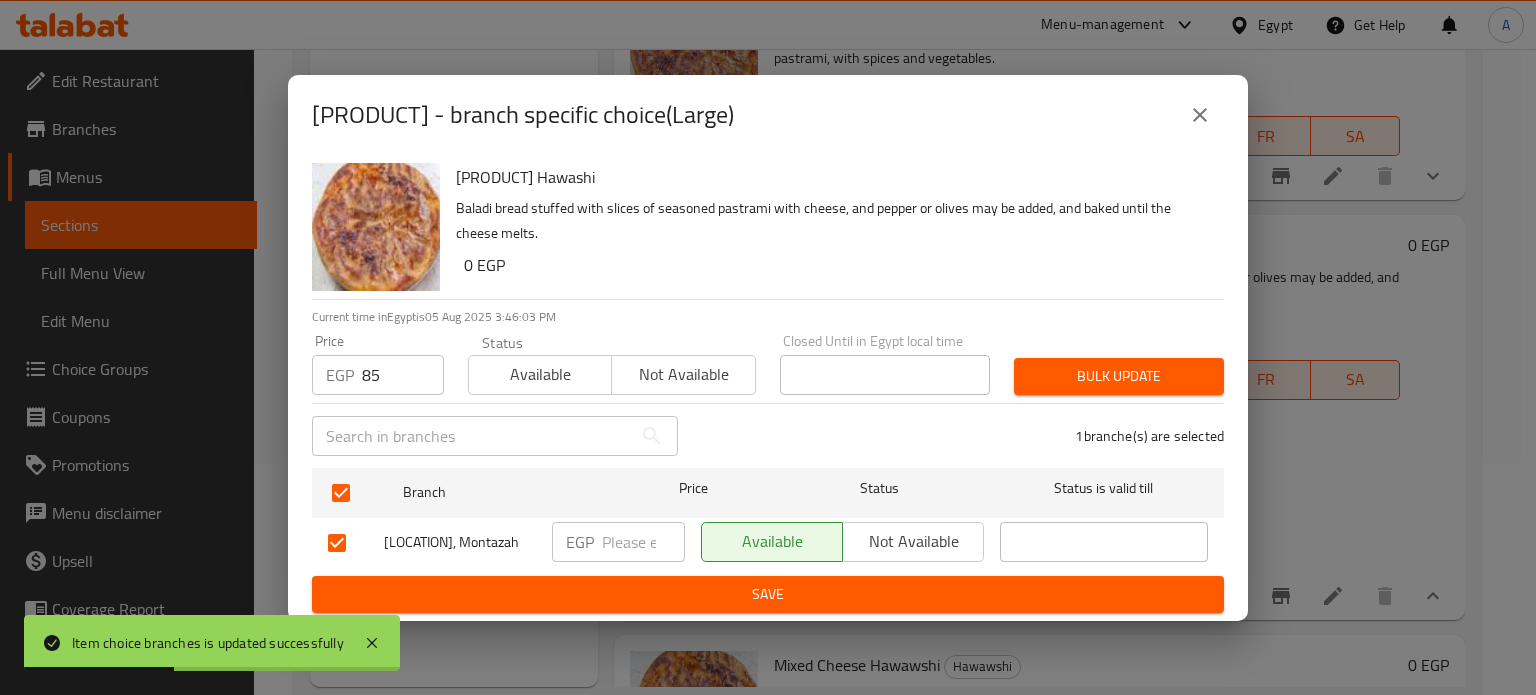 click at bounding box center (643, 542) 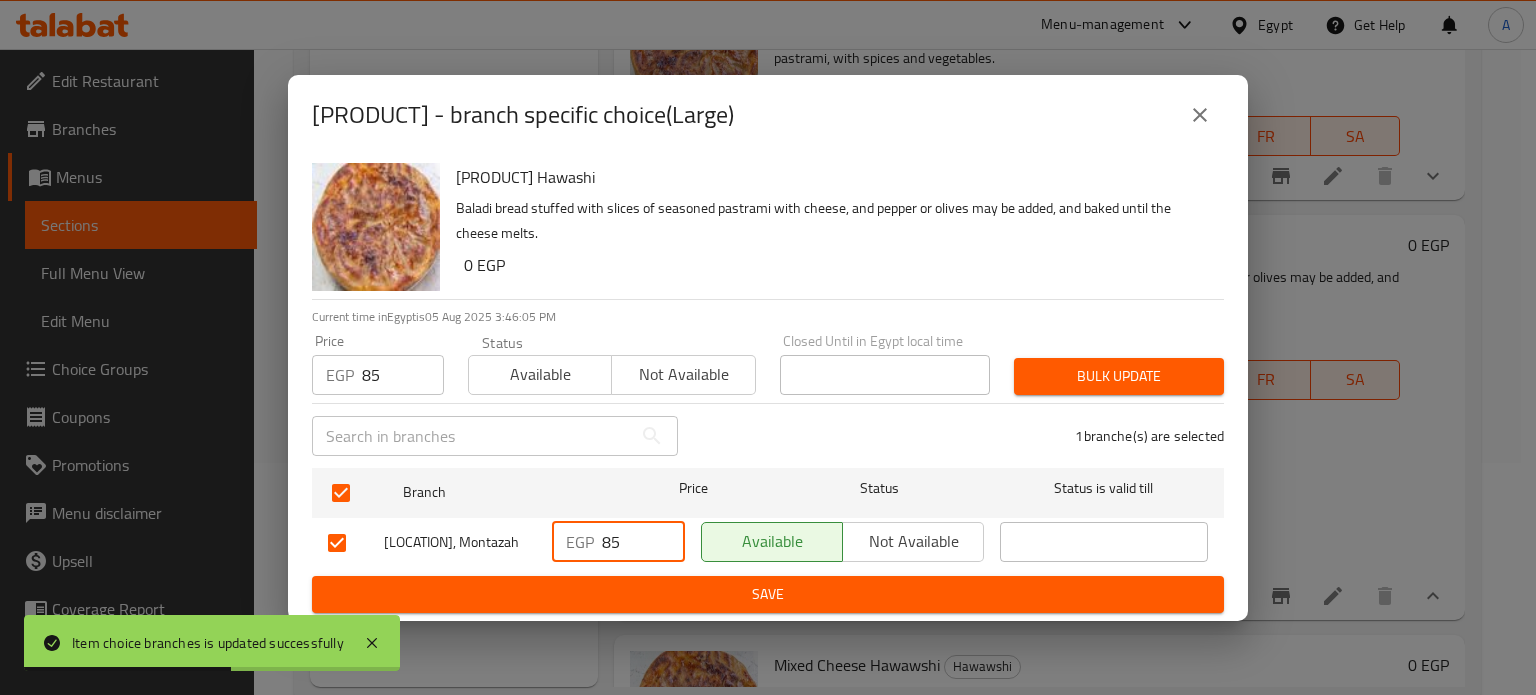 type on "85" 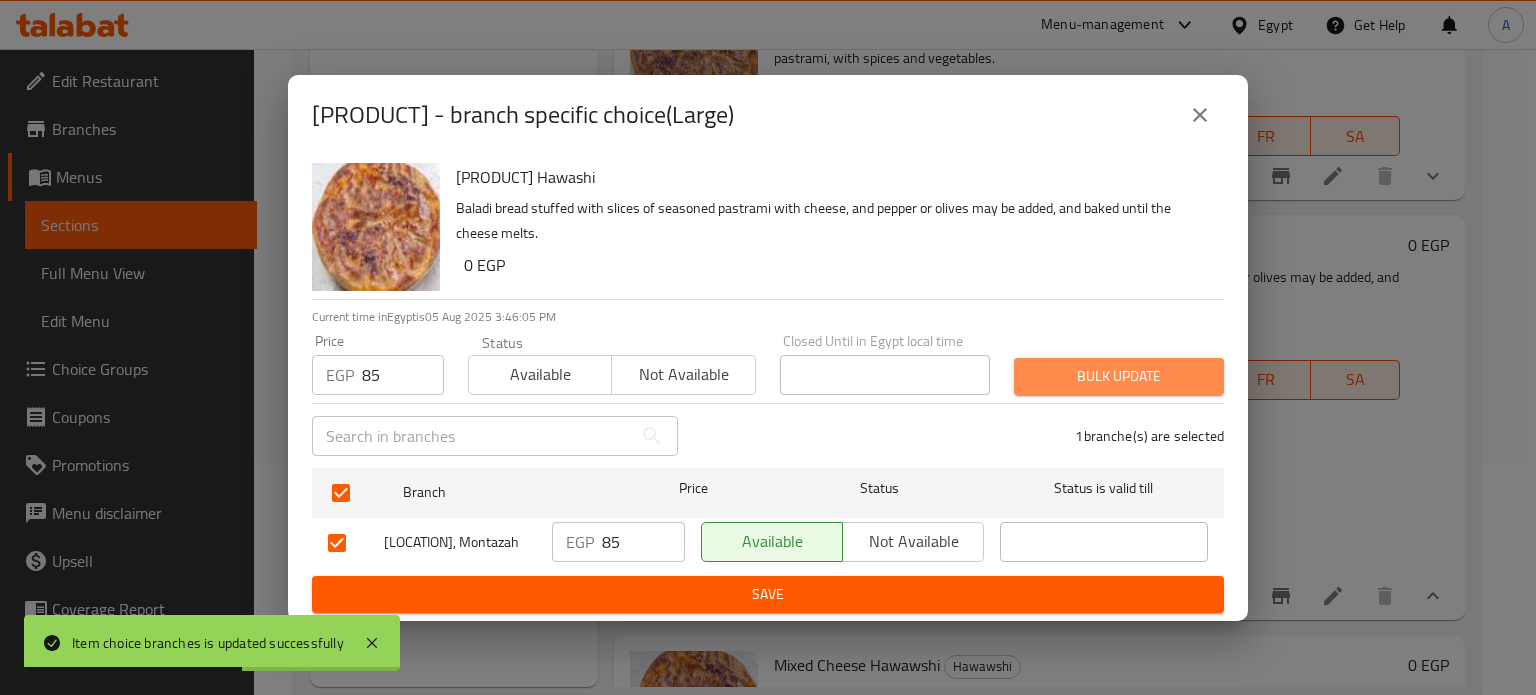 click on "Bulk update" at bounding box center (1119, 376) 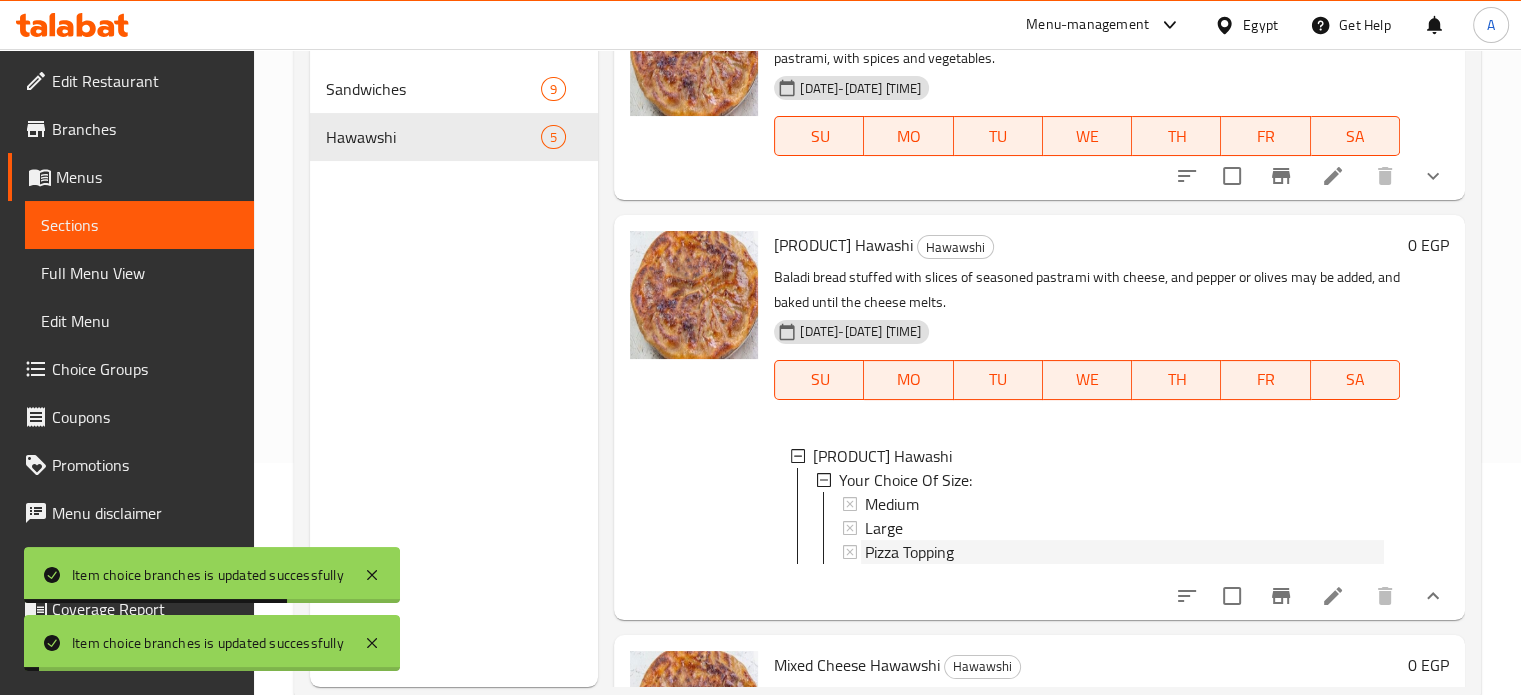 click on "Pizza Topping" at bounding box center (909, 552) 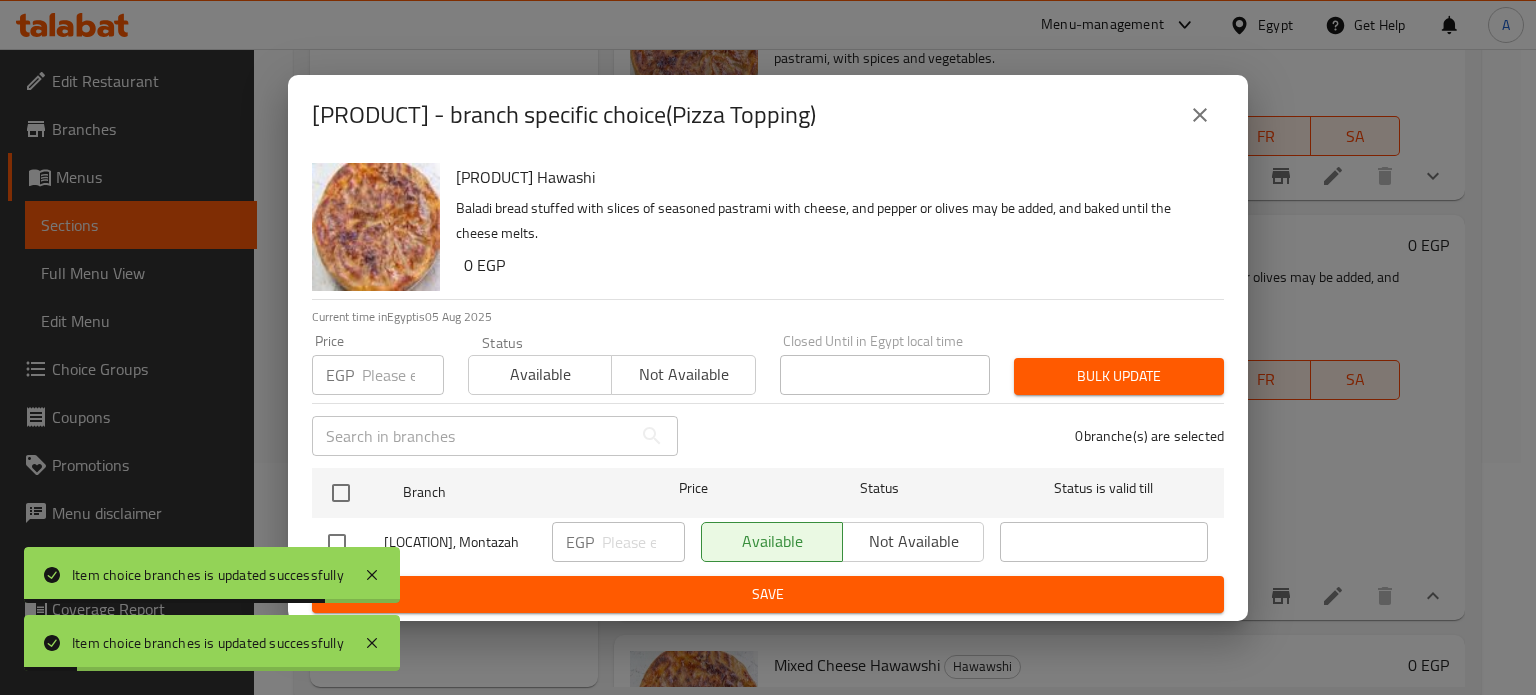 click at bounding box center (403, 375) 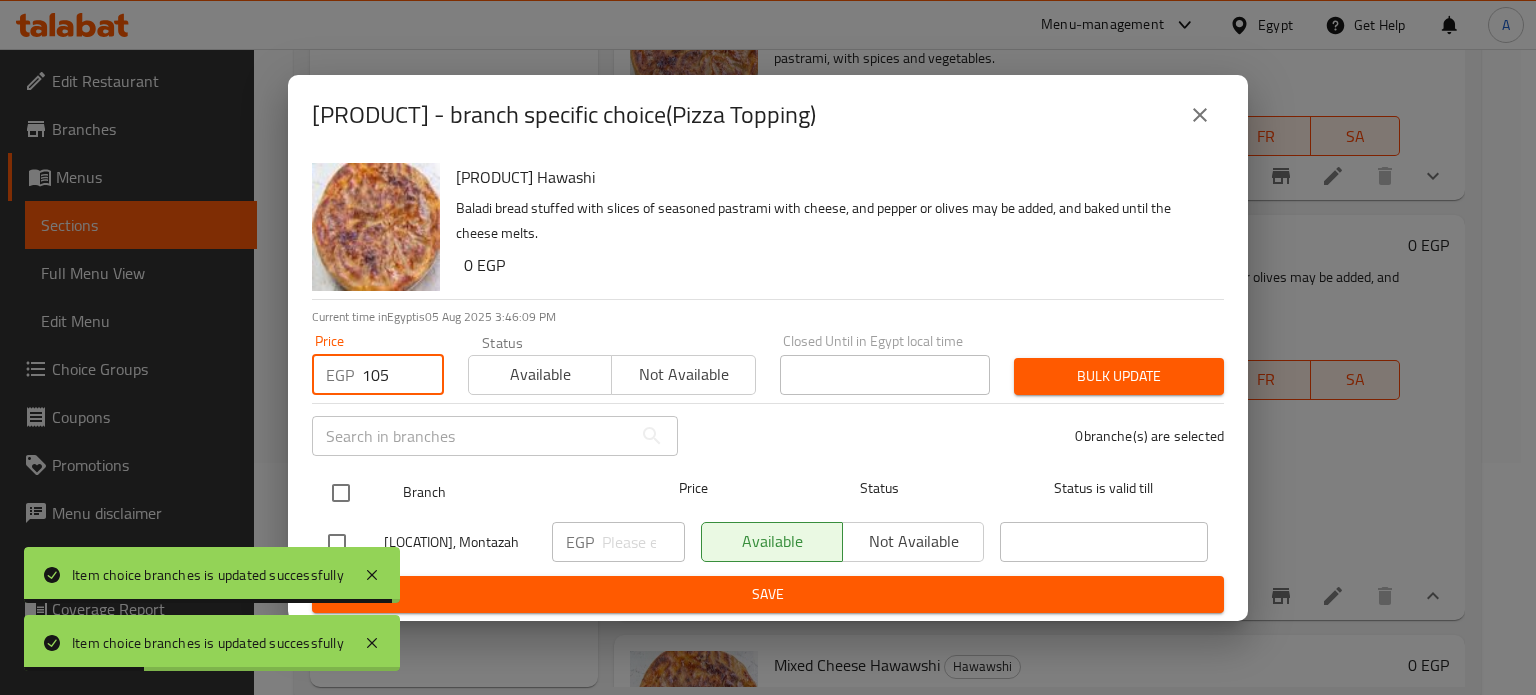 type on "105" 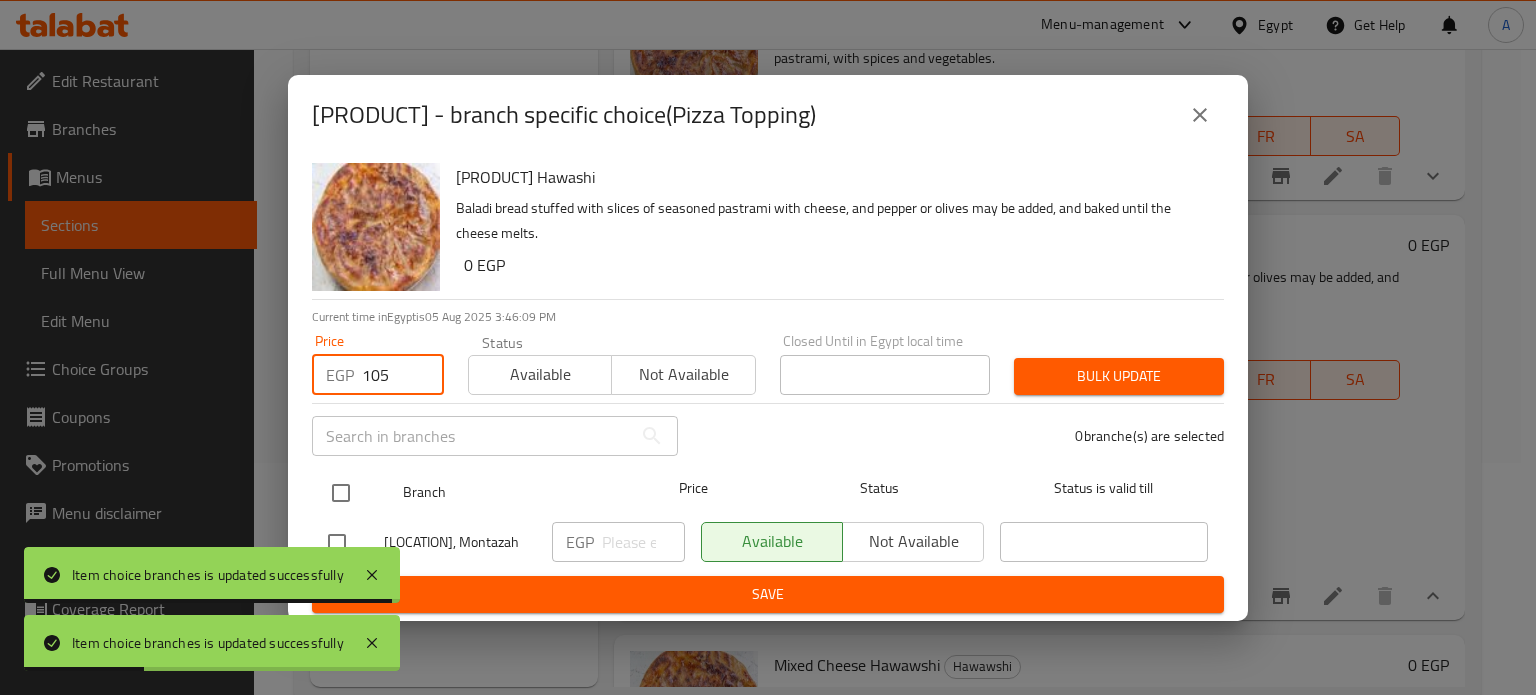 click at bounding box center (341, 493) 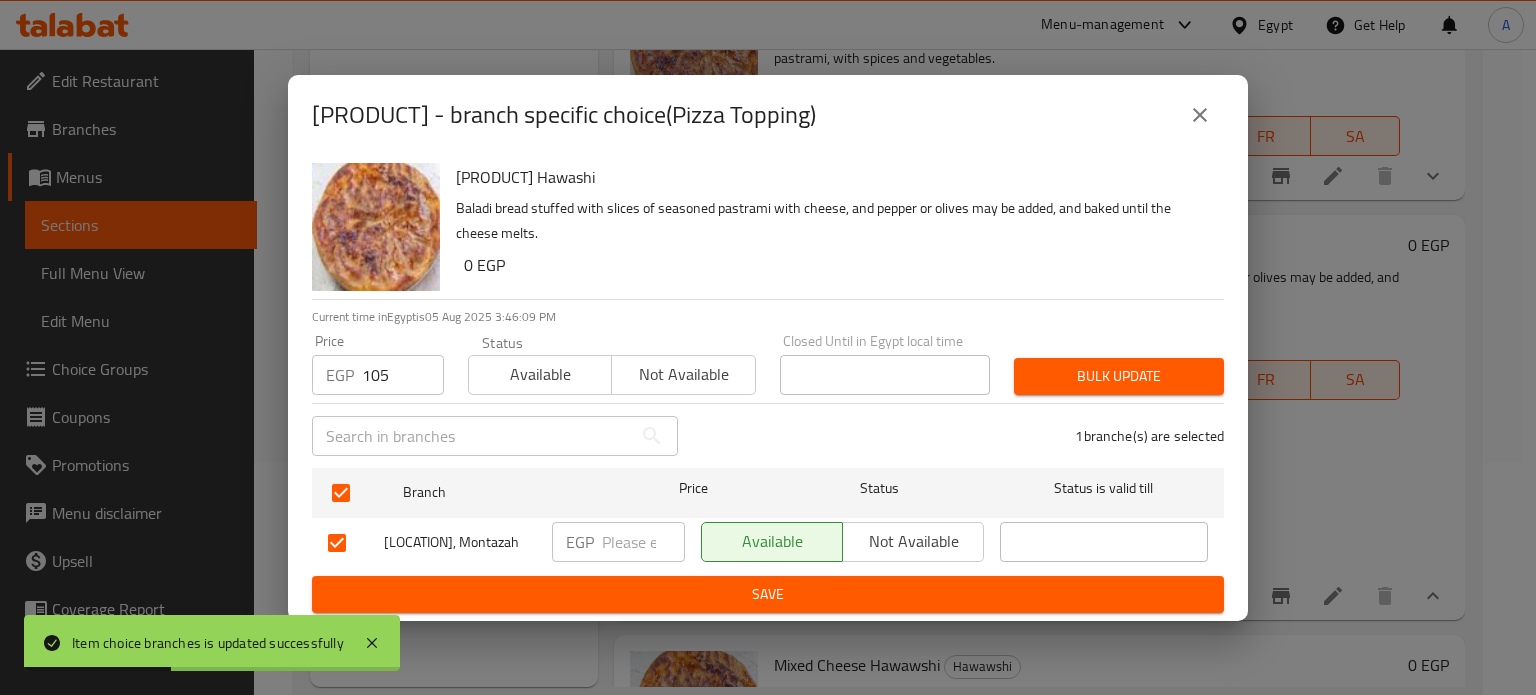 click on "EGP ​" at bounding box center (618, 543) 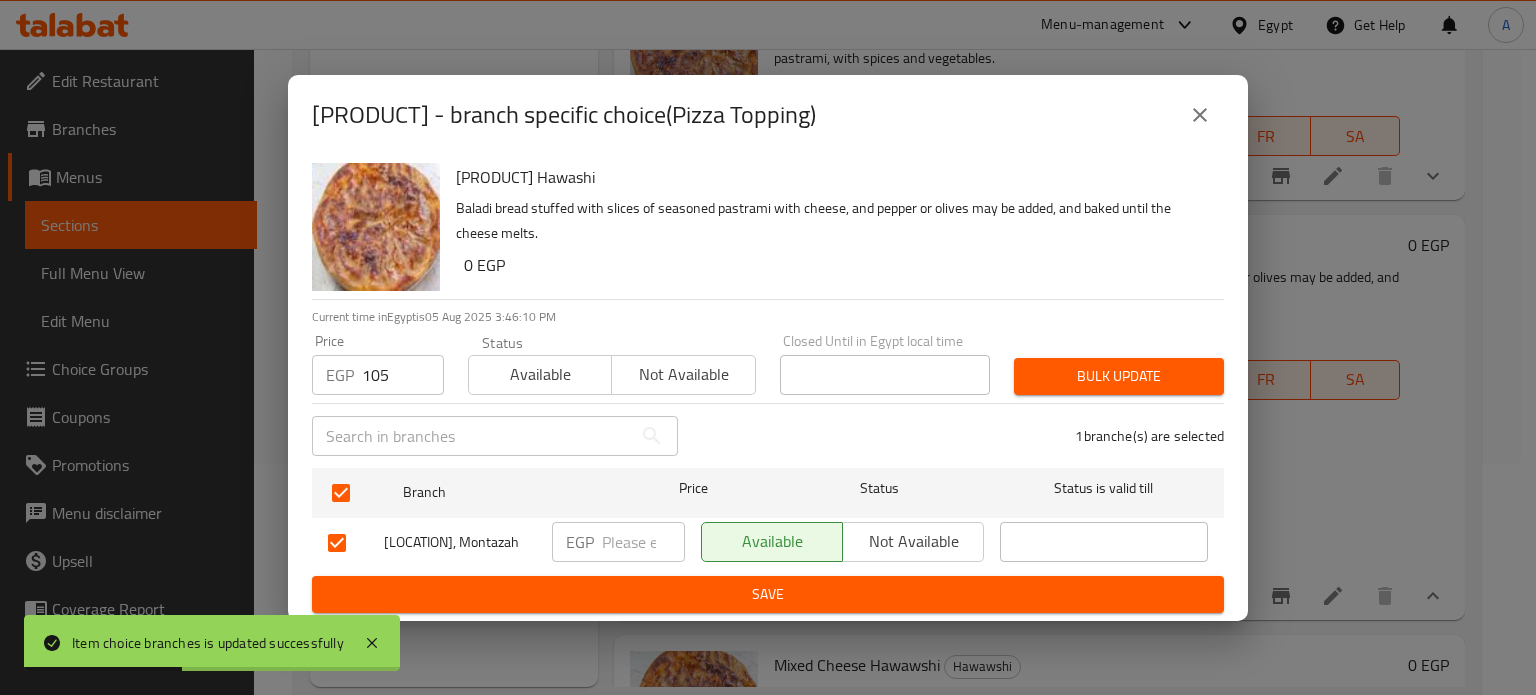 click at bounding box center (643, 542) 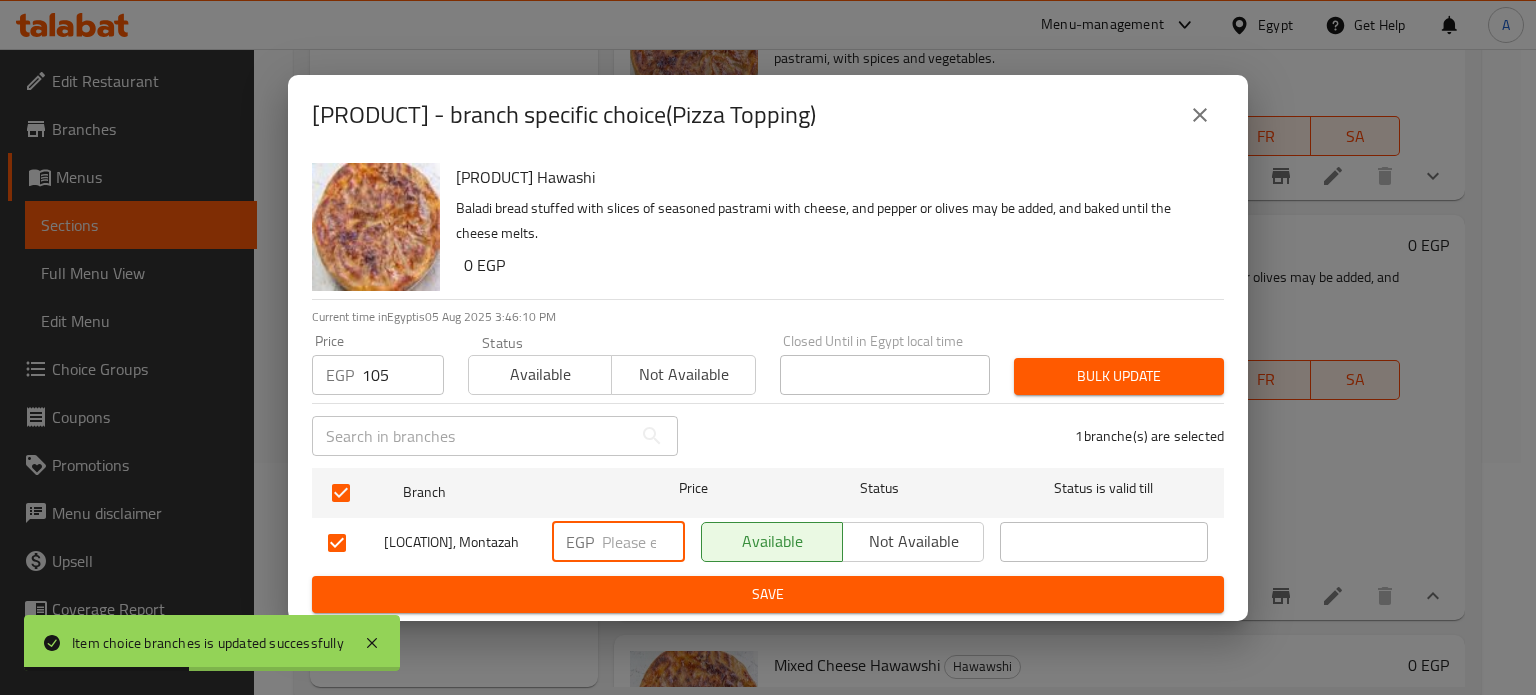 type on "4" 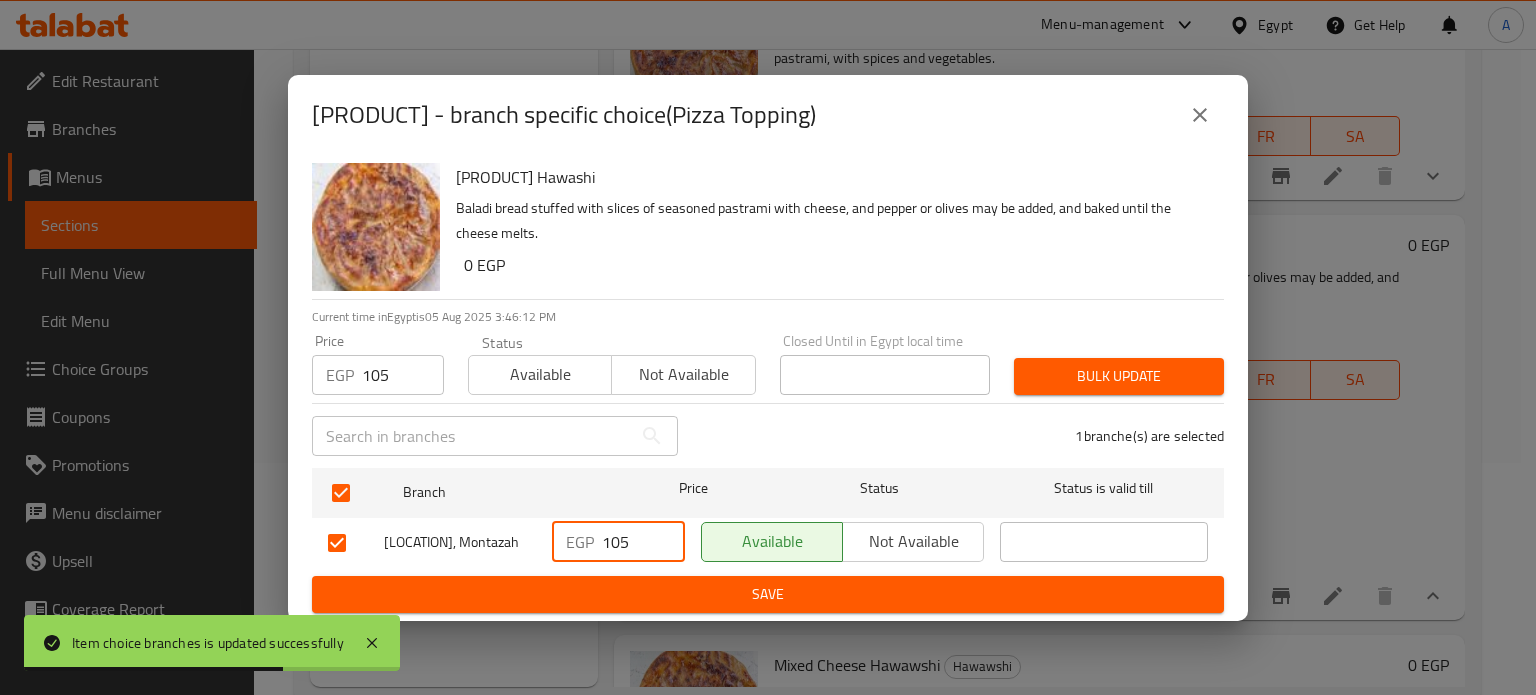 type on "105" 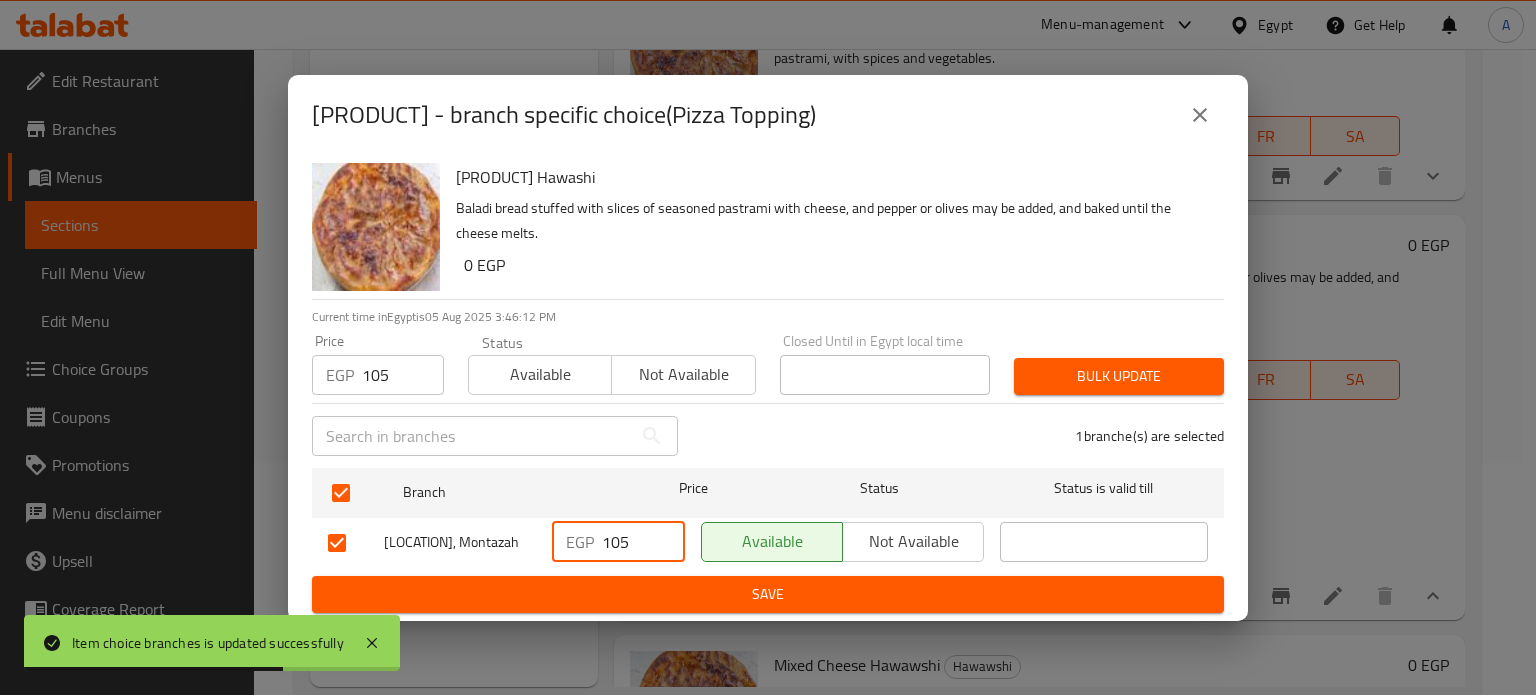 click on "Bulk update" at bounding box center [1119, 376] 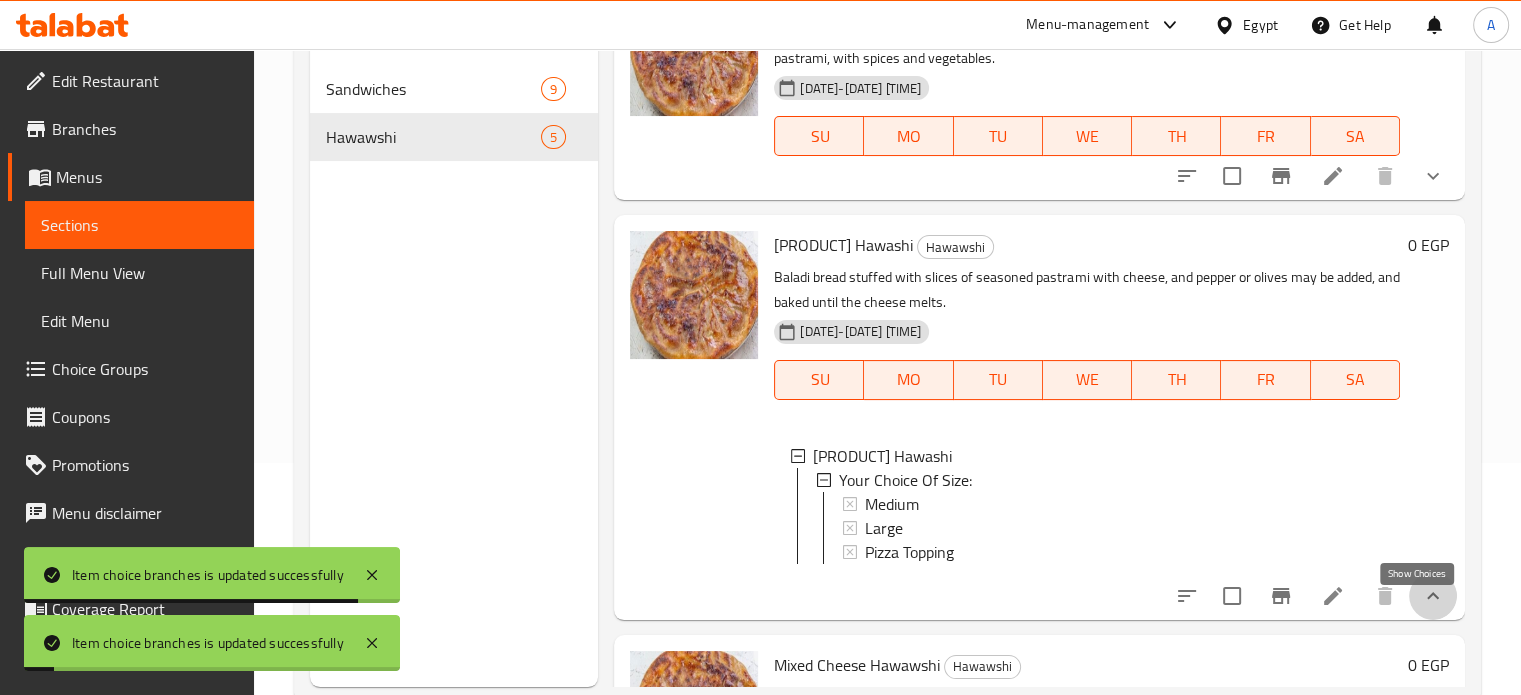 click 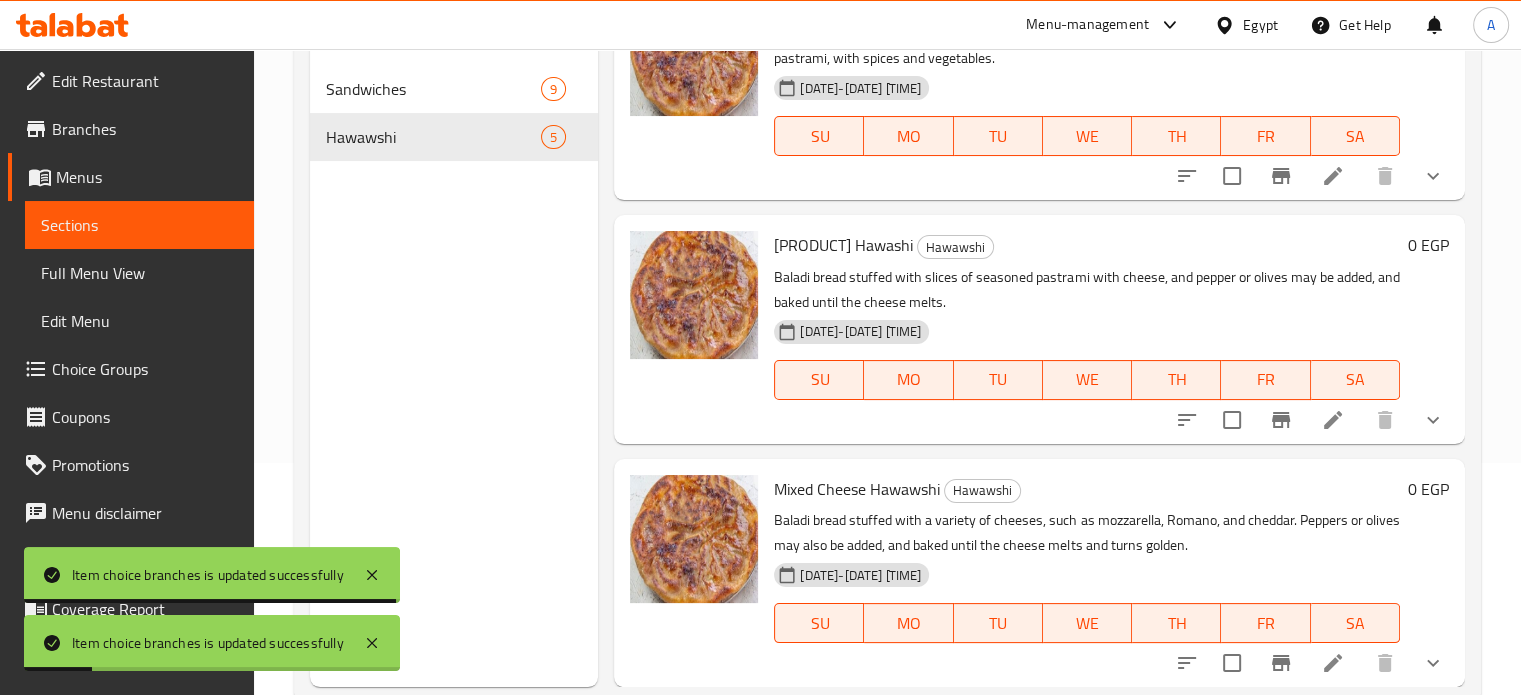 scroll, scrollTop: 280, scrollLeft: 0, axis: vertical 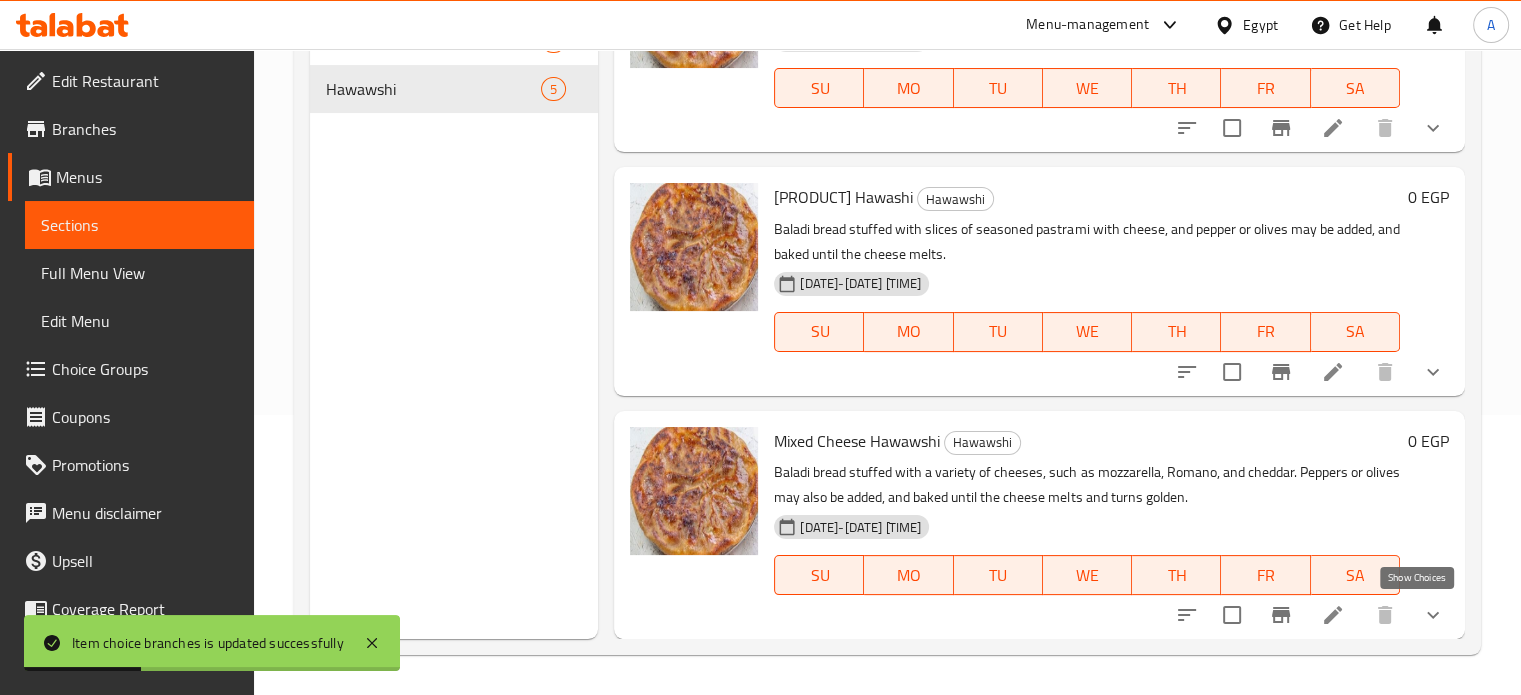 click 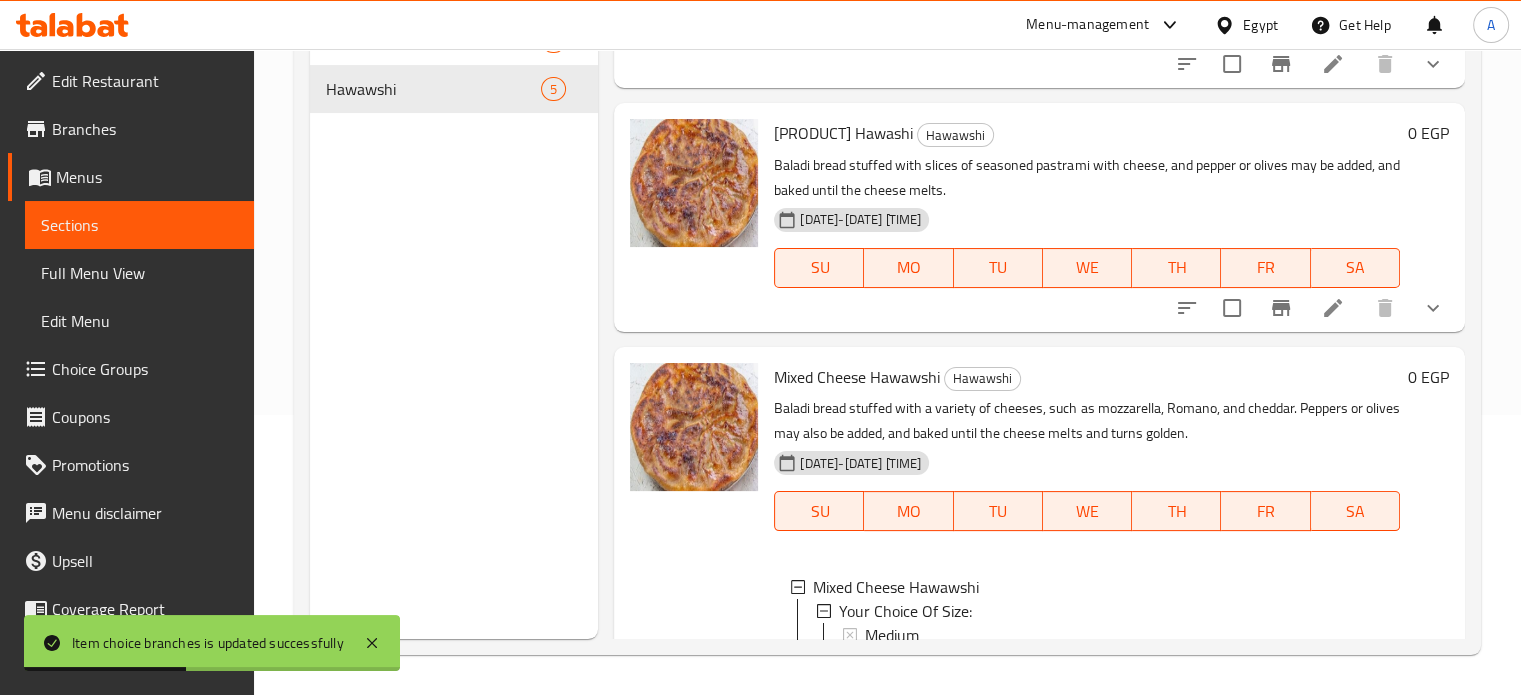 scroll, scrollTop: 763, scrollLeft: 0, axis: vertical 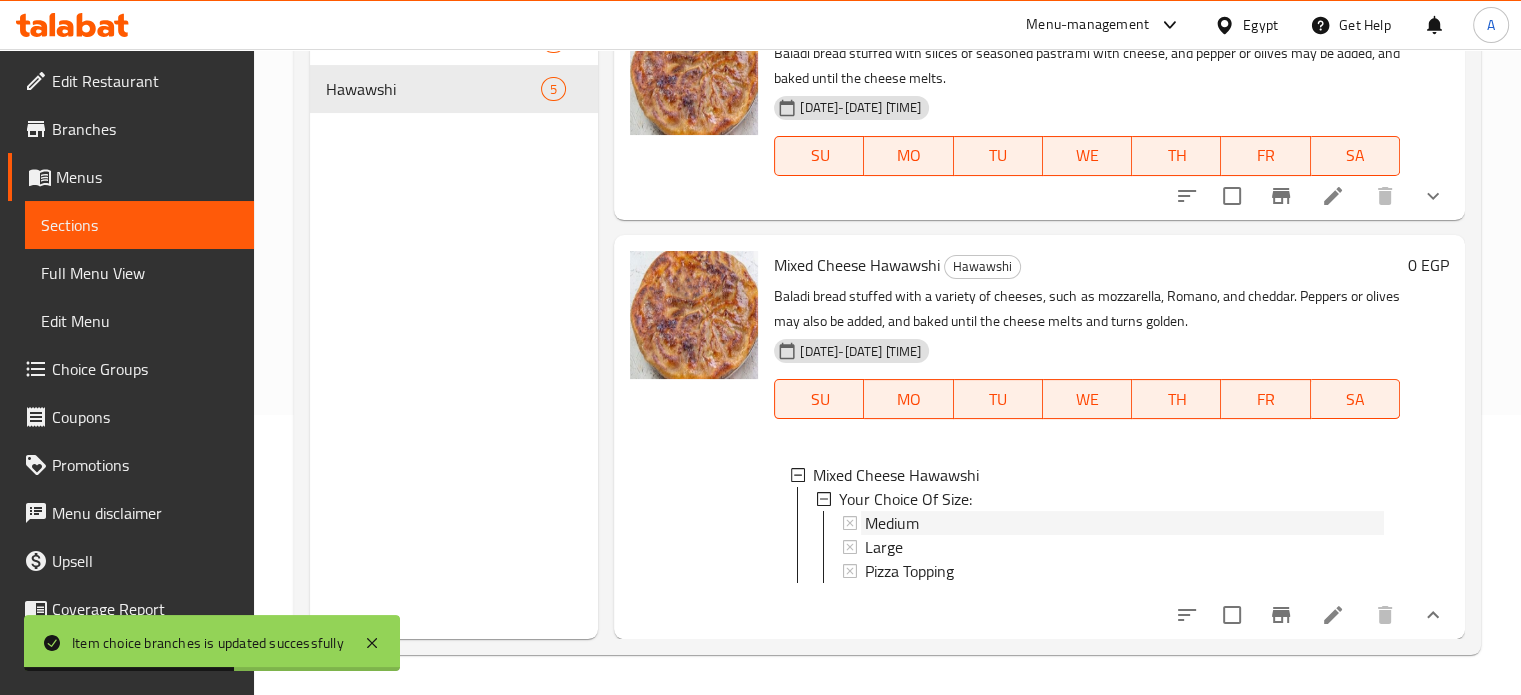 click on "Medium" at bounding box center [1124, 523] 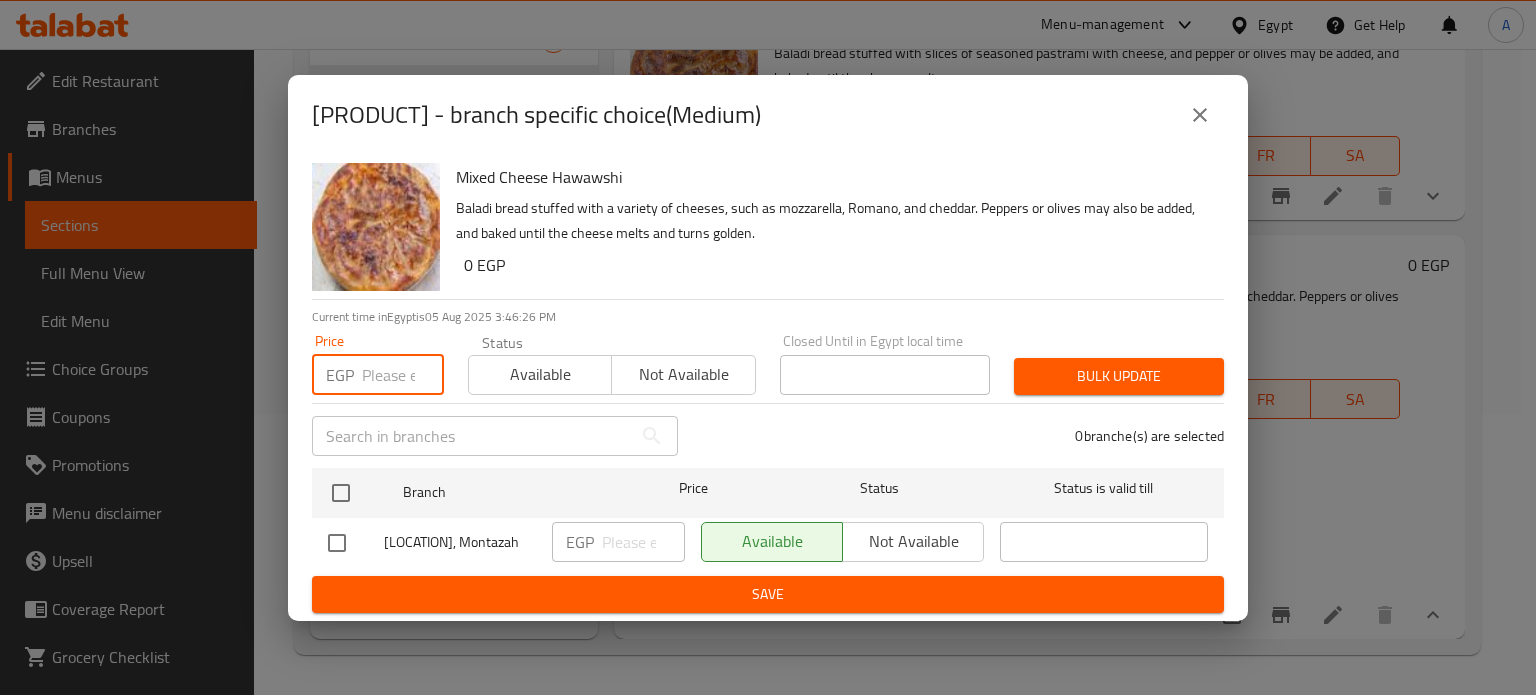 click at bounding box center (403, 375) 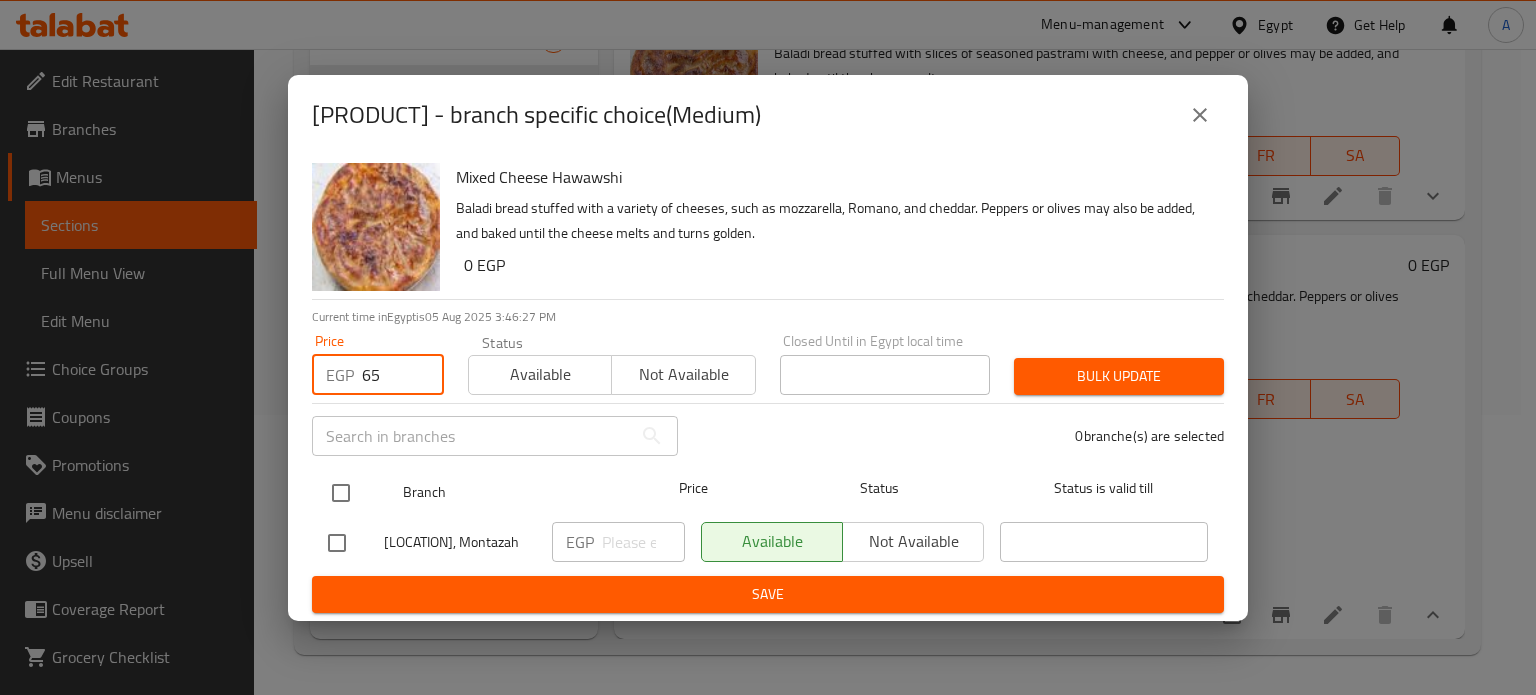 type on "65" 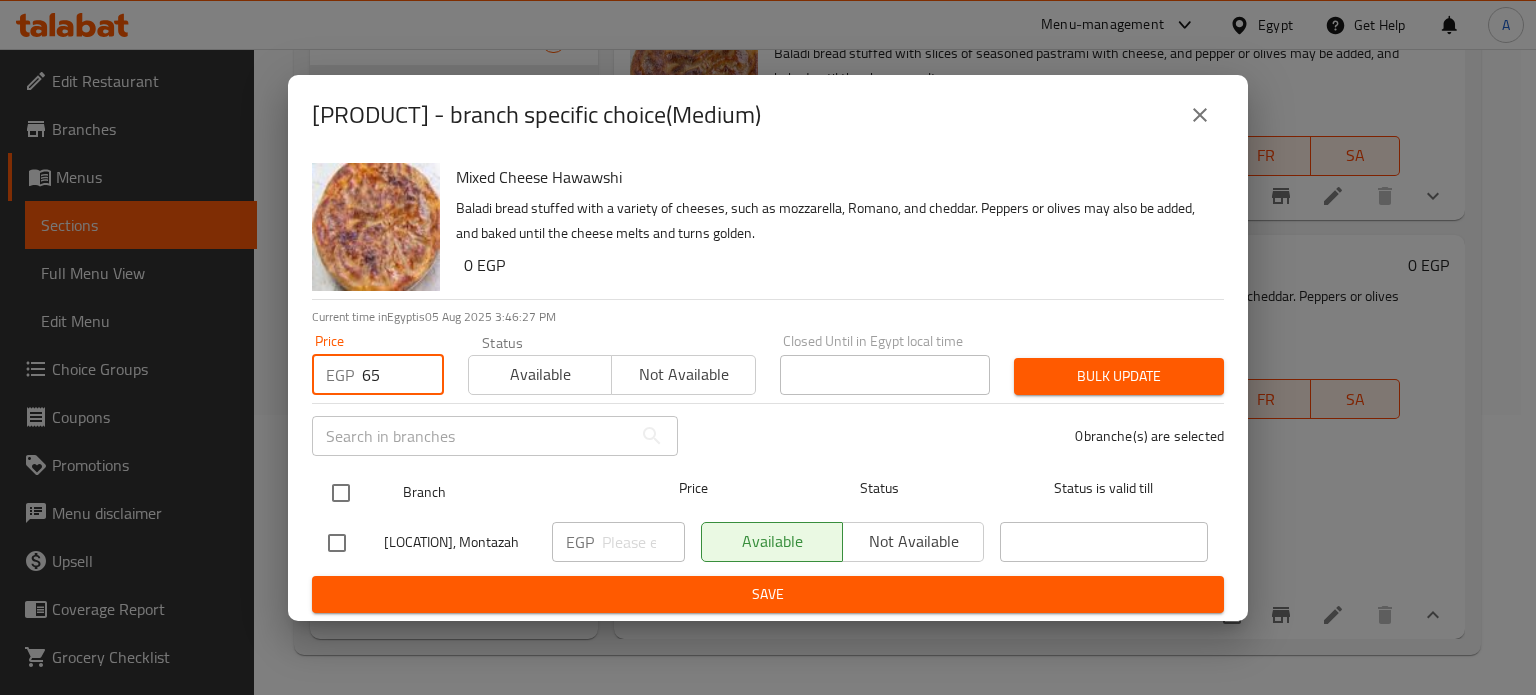 click at bounding box center [341, 493] 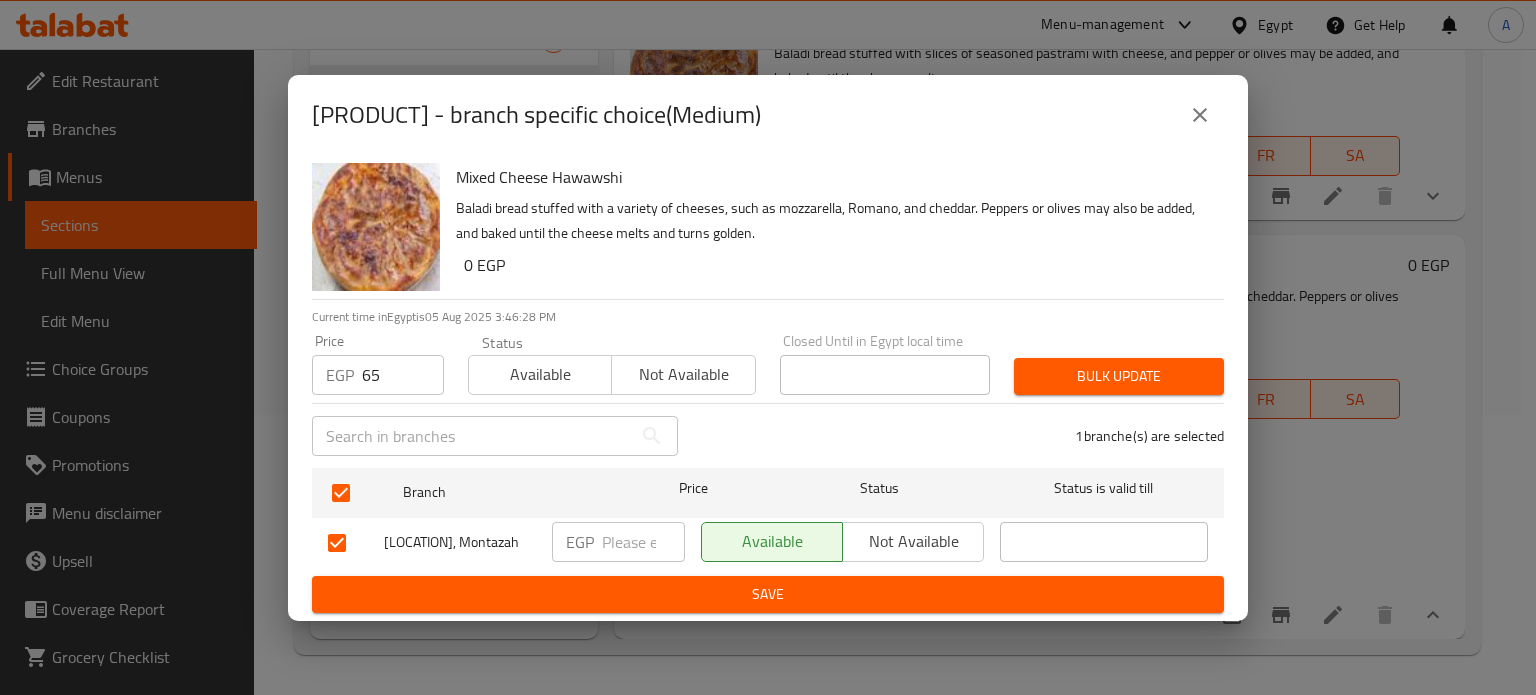 click at bounding box center (643, 542) 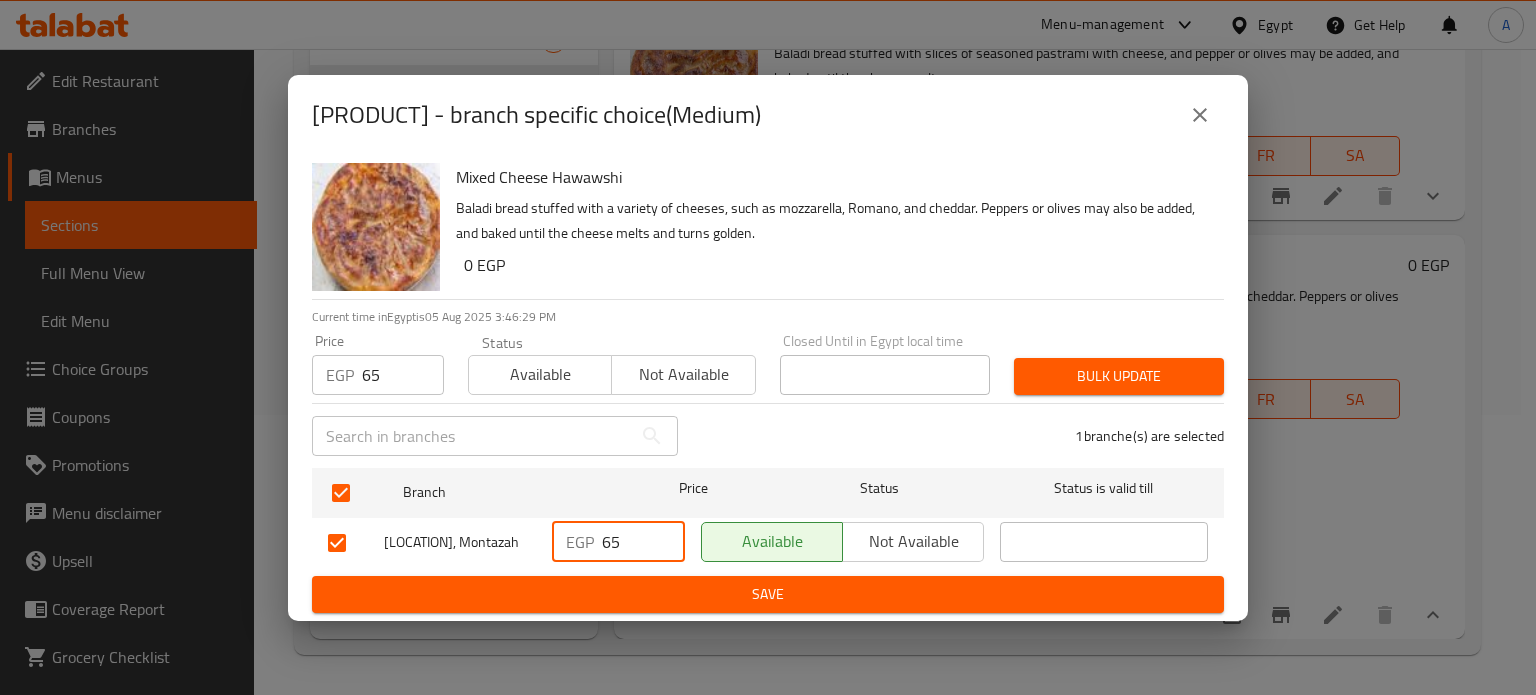 type on "65" 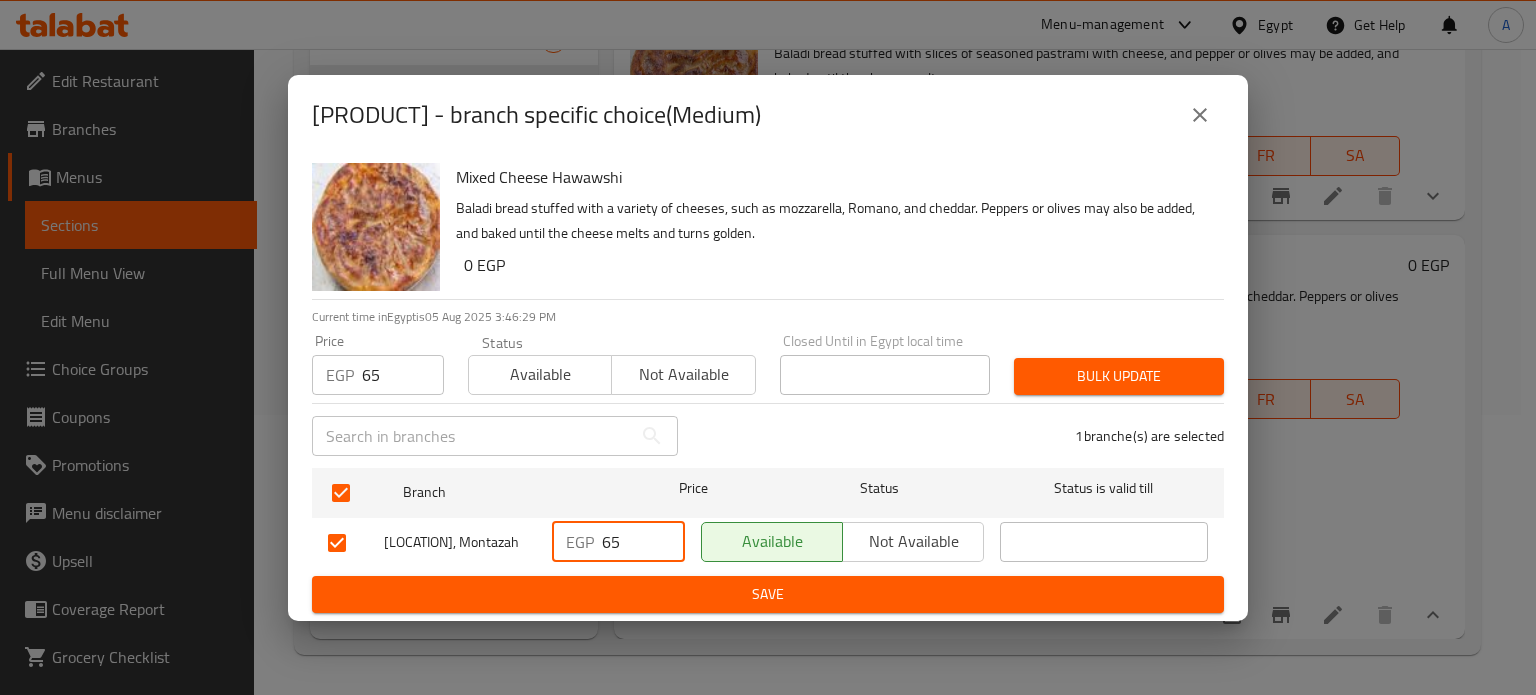 click on "Bulk update" at bounding box center (1119, 376) 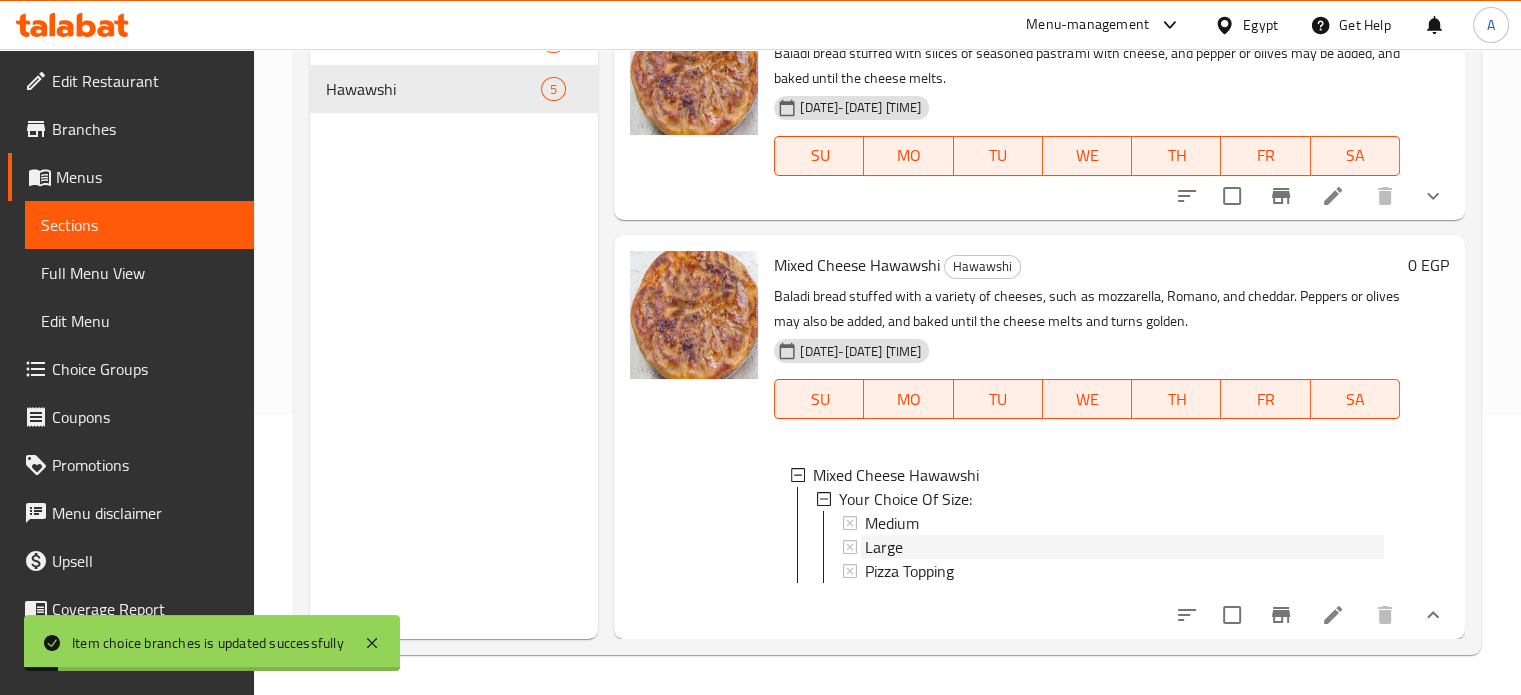 click on "Large" at bounding box center [1124, 547] 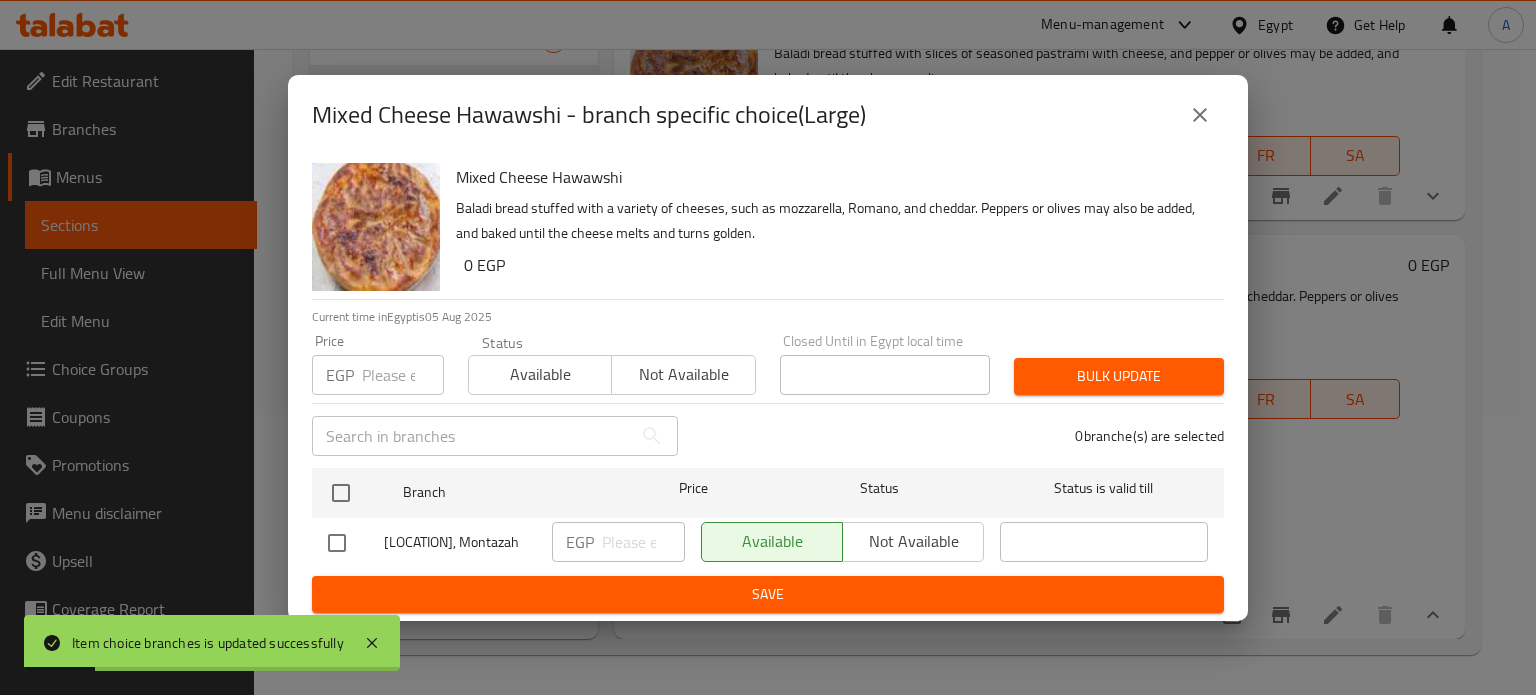 click at bounding box center (403, 375) 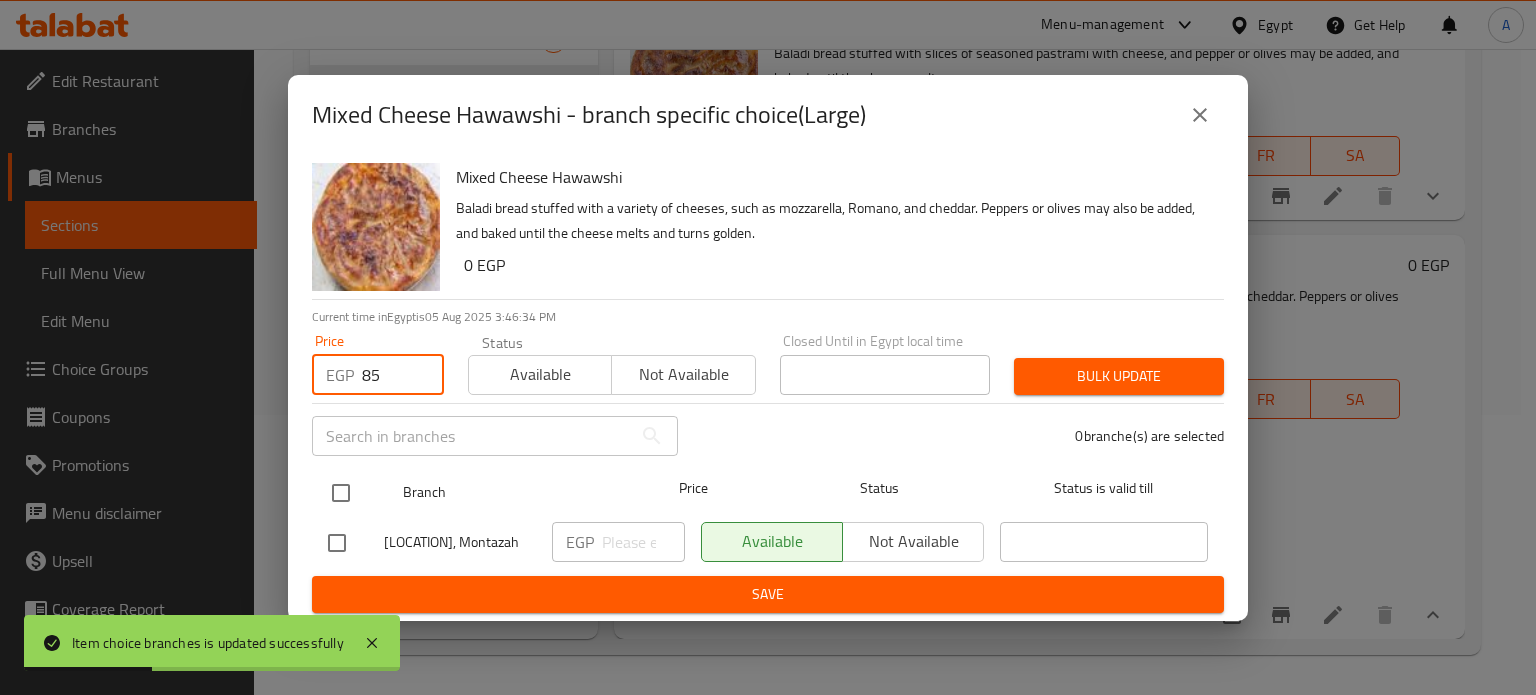 type on "85" 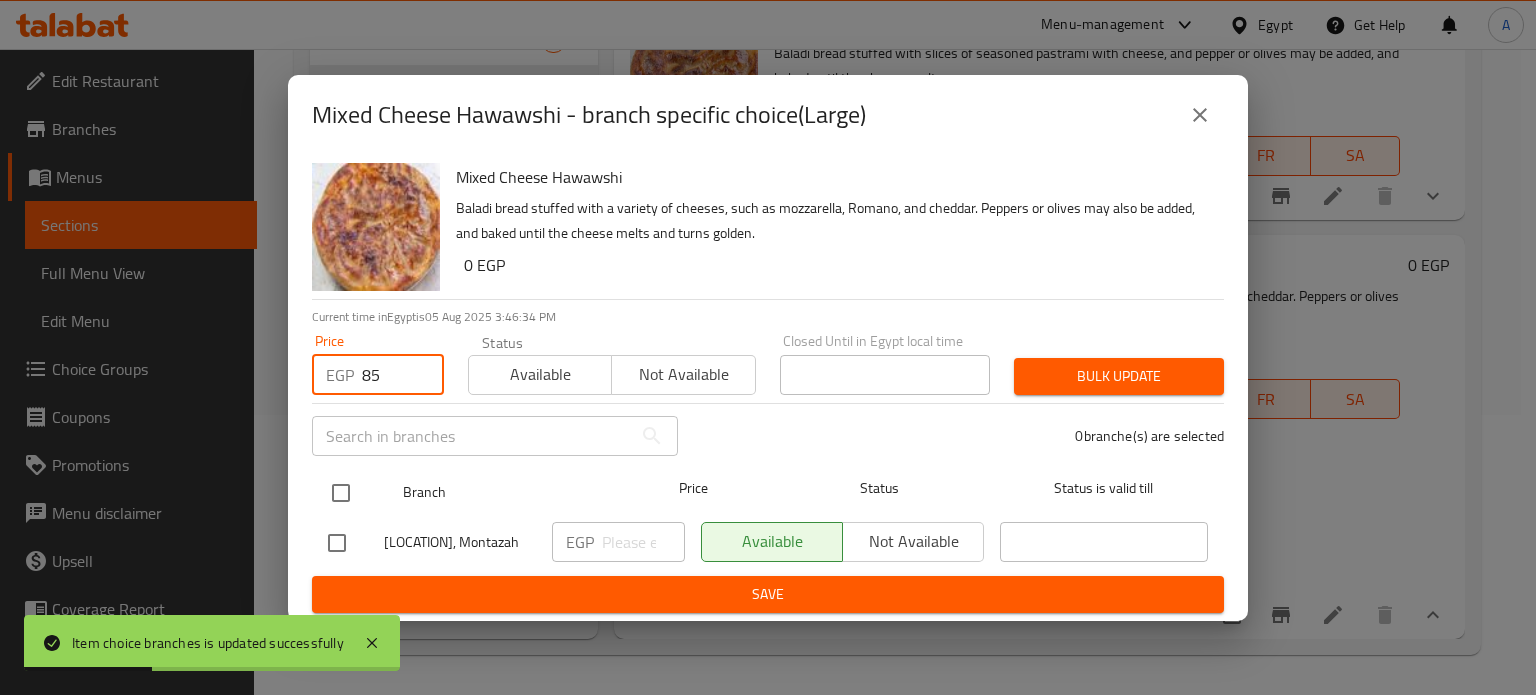 click at bounding box center [341, 493] 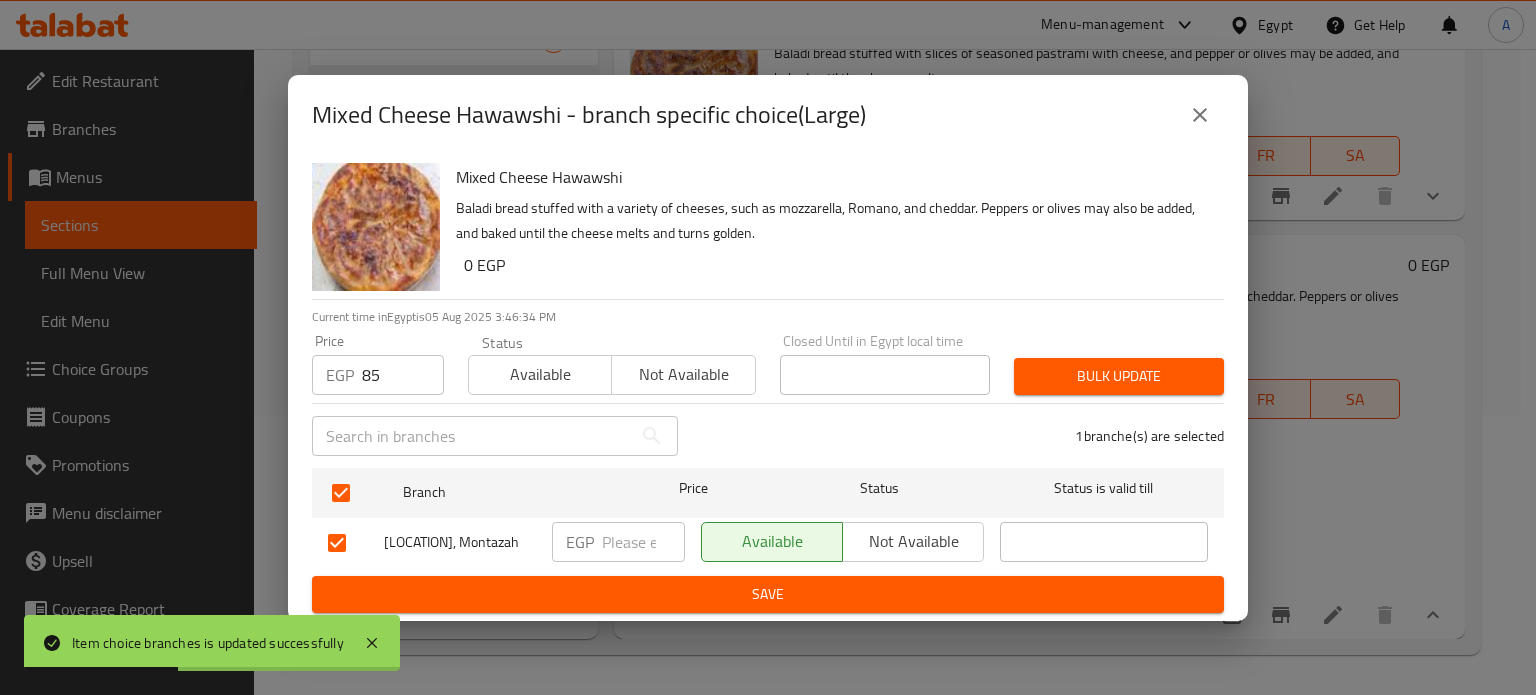 click at bounding box center [643, 542] 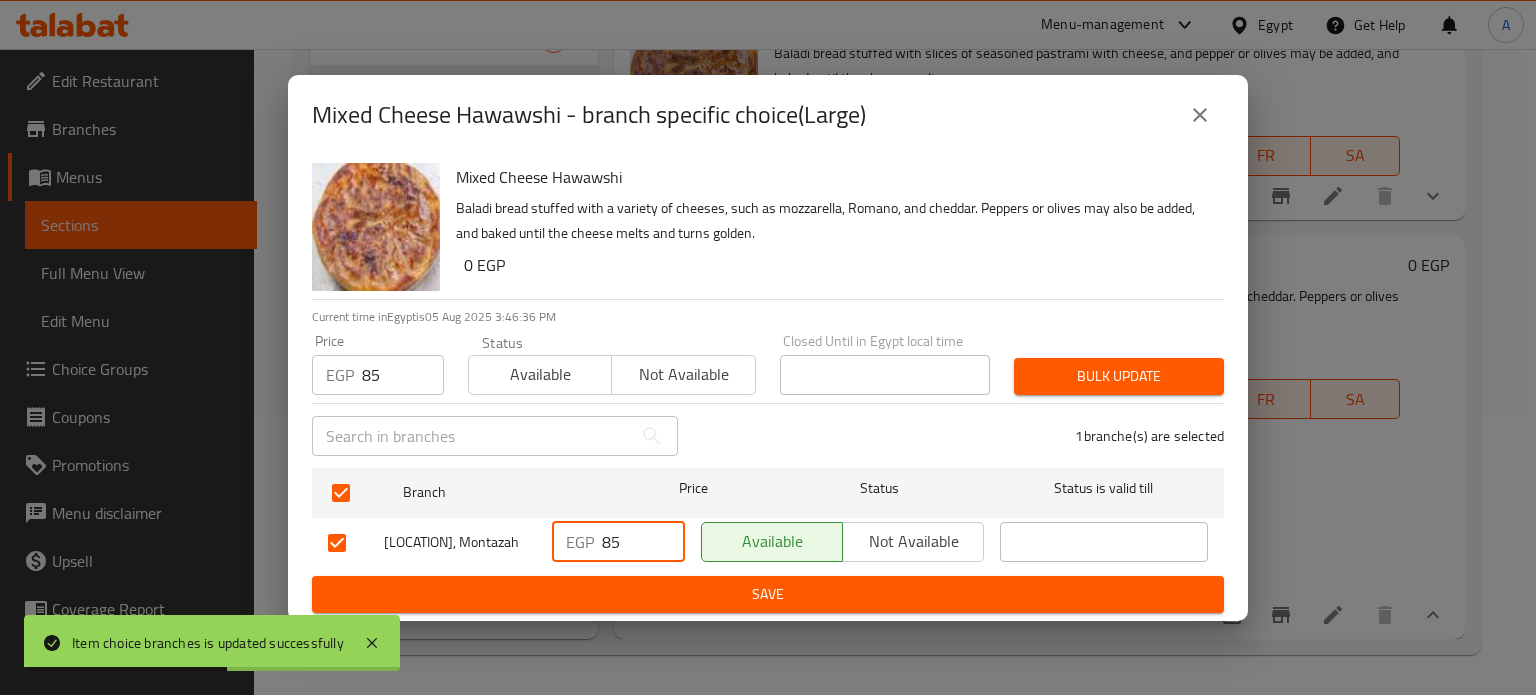 type on "85" 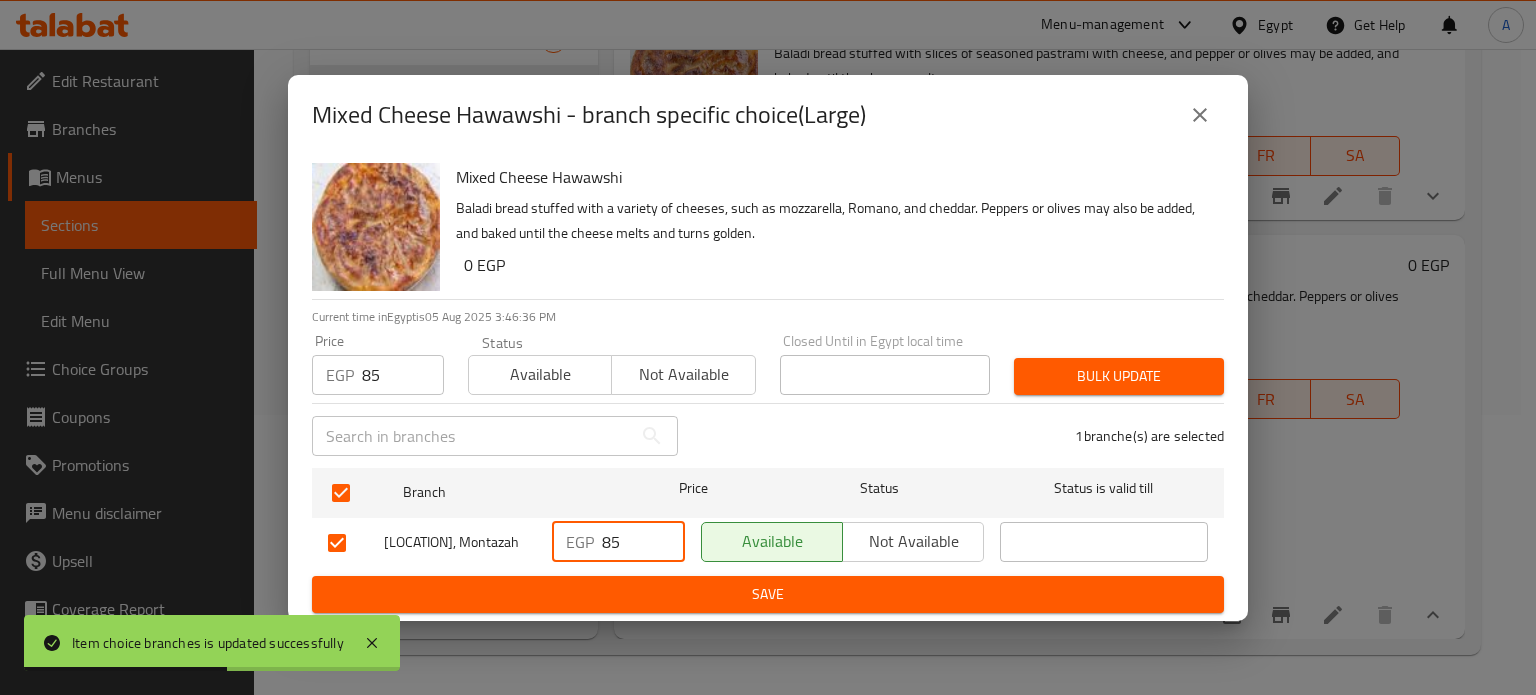 click on "Bulk update" at bounding box center (1119, 376) 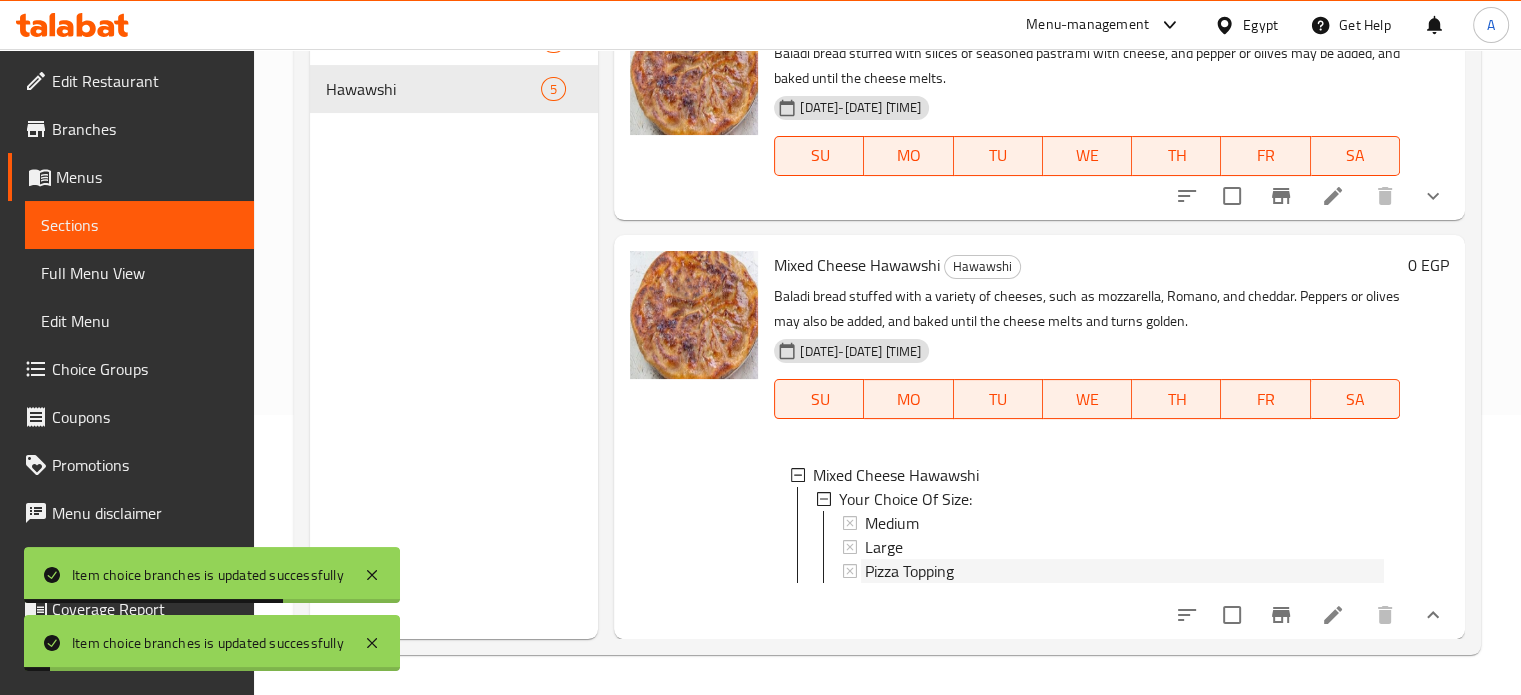 click on "Pizza Topping" at bounding box center [909, 571] 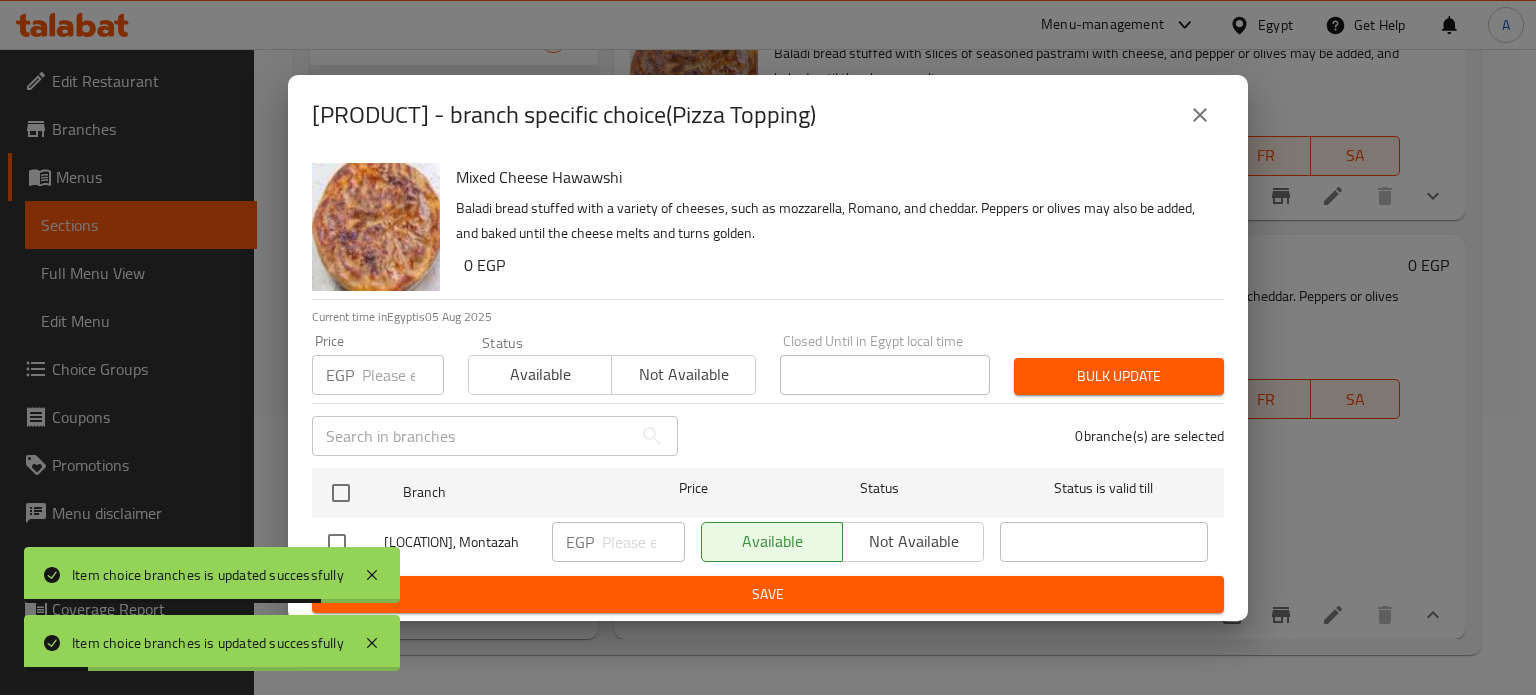 click at bounding box center (403, 375) 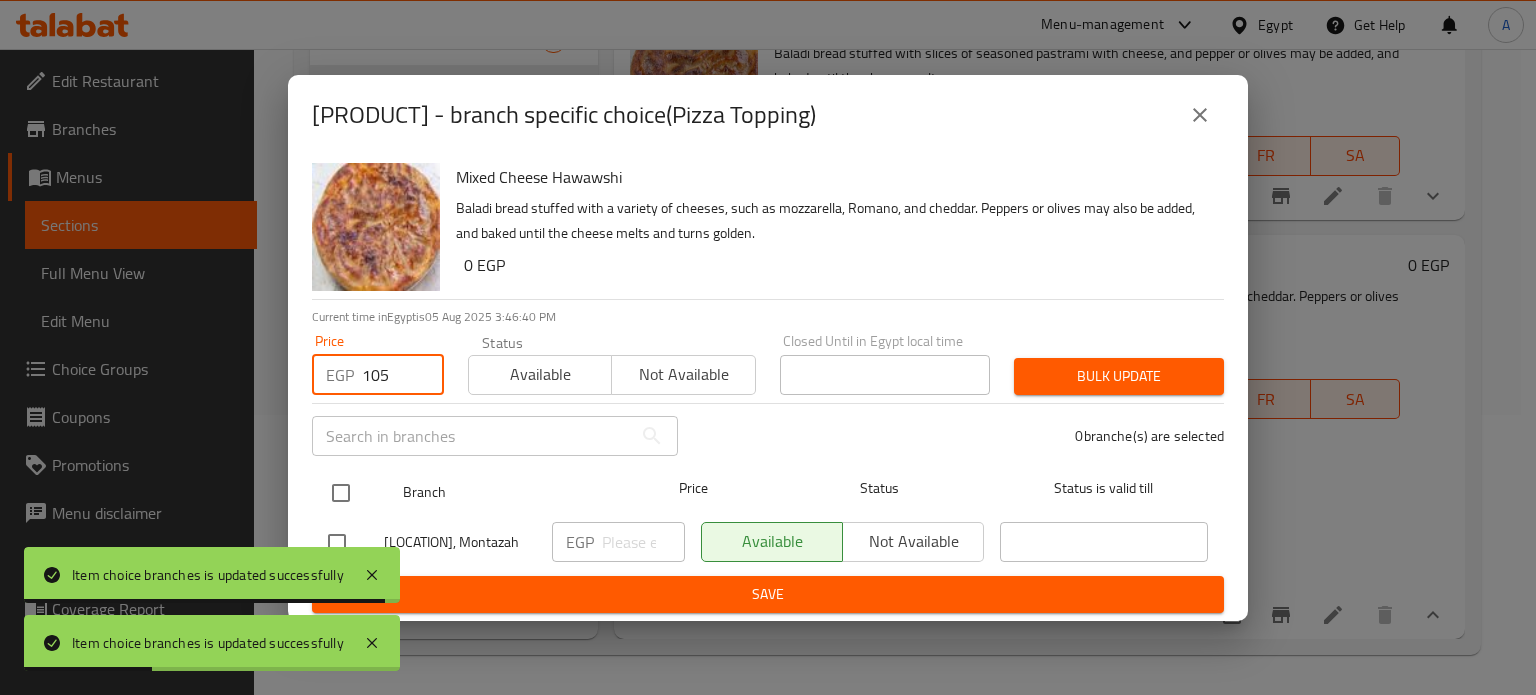 type on "105" 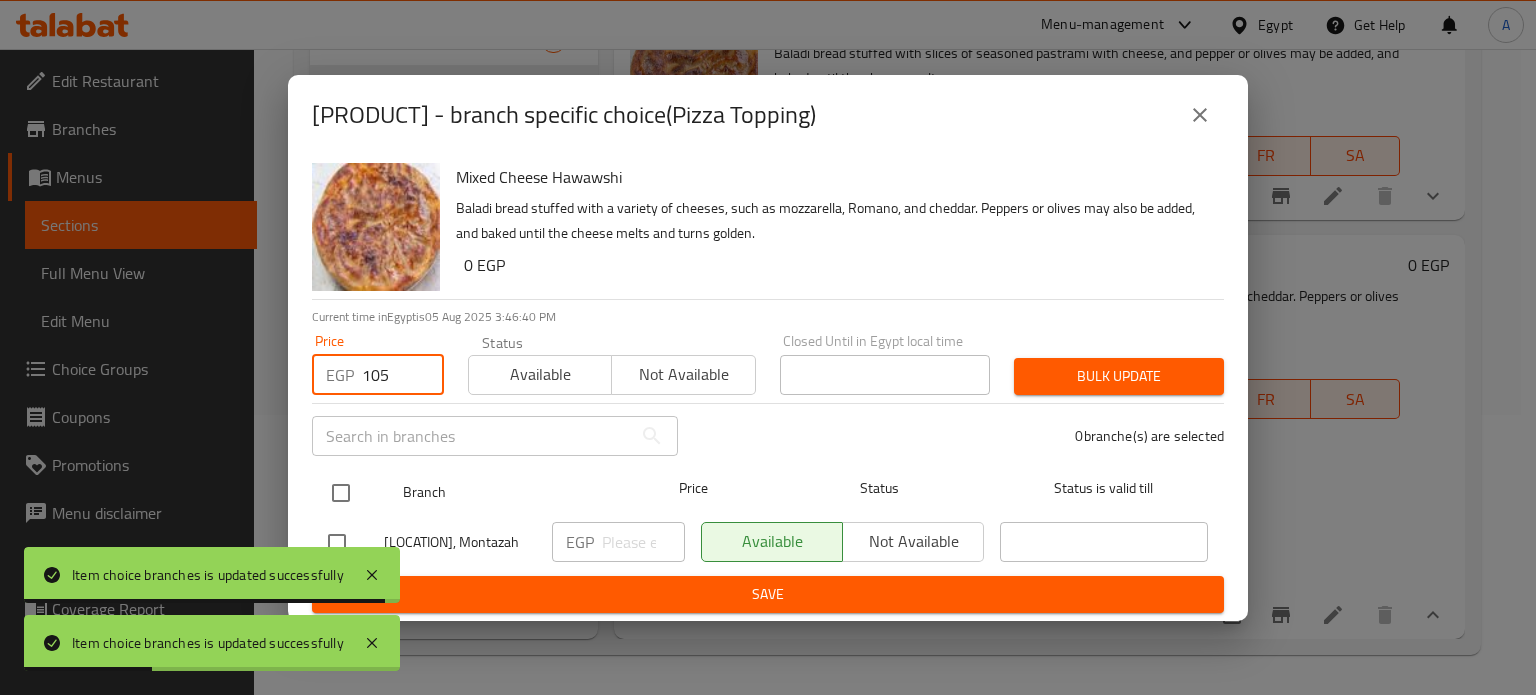 click at bounding box center [341, 493] 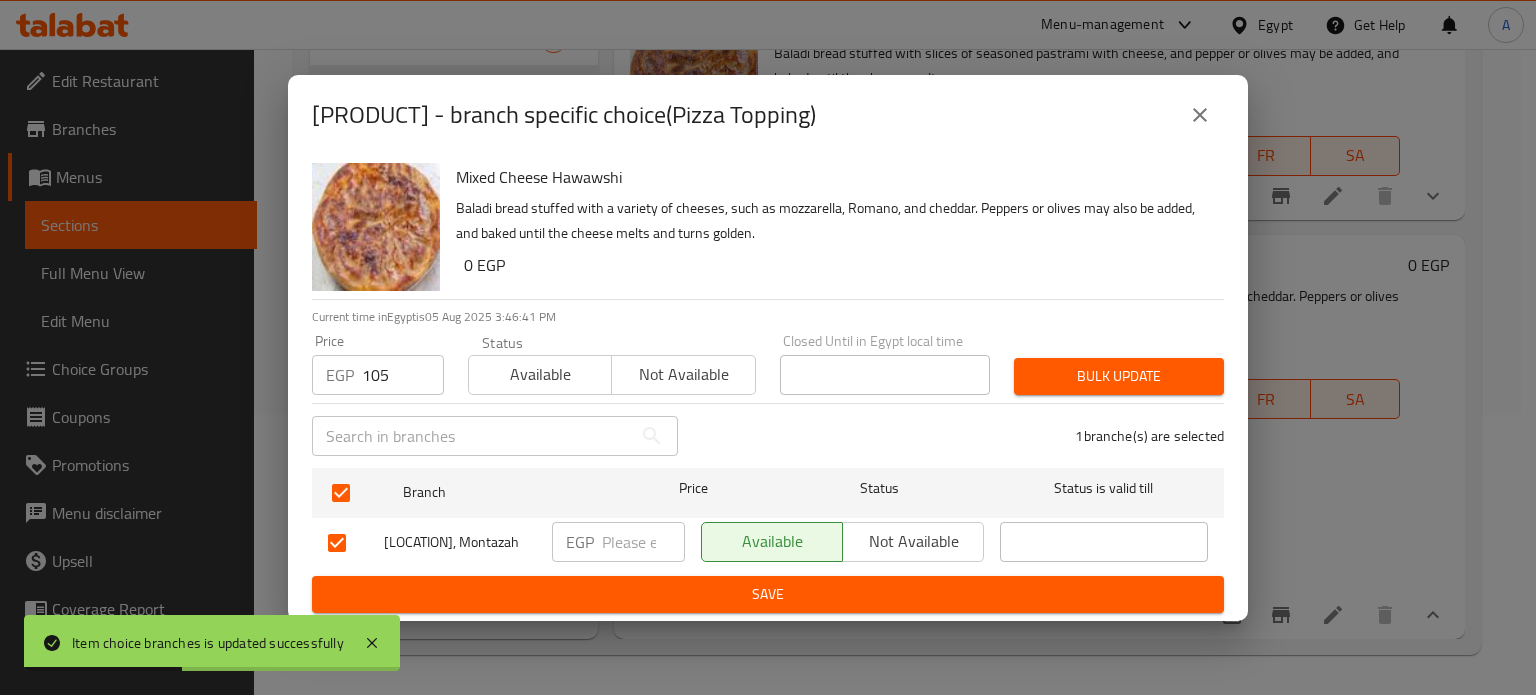 click at bounding box center [643, 542] 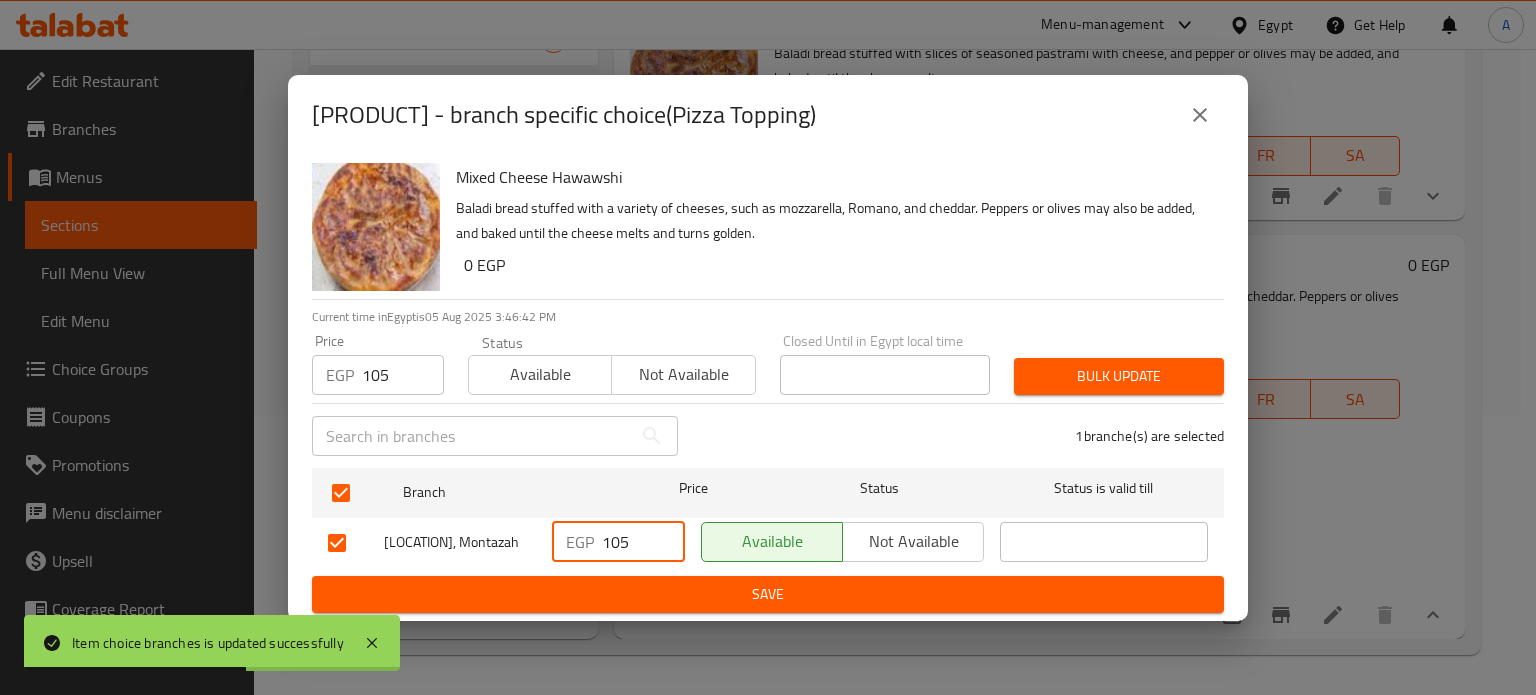 type on "105" 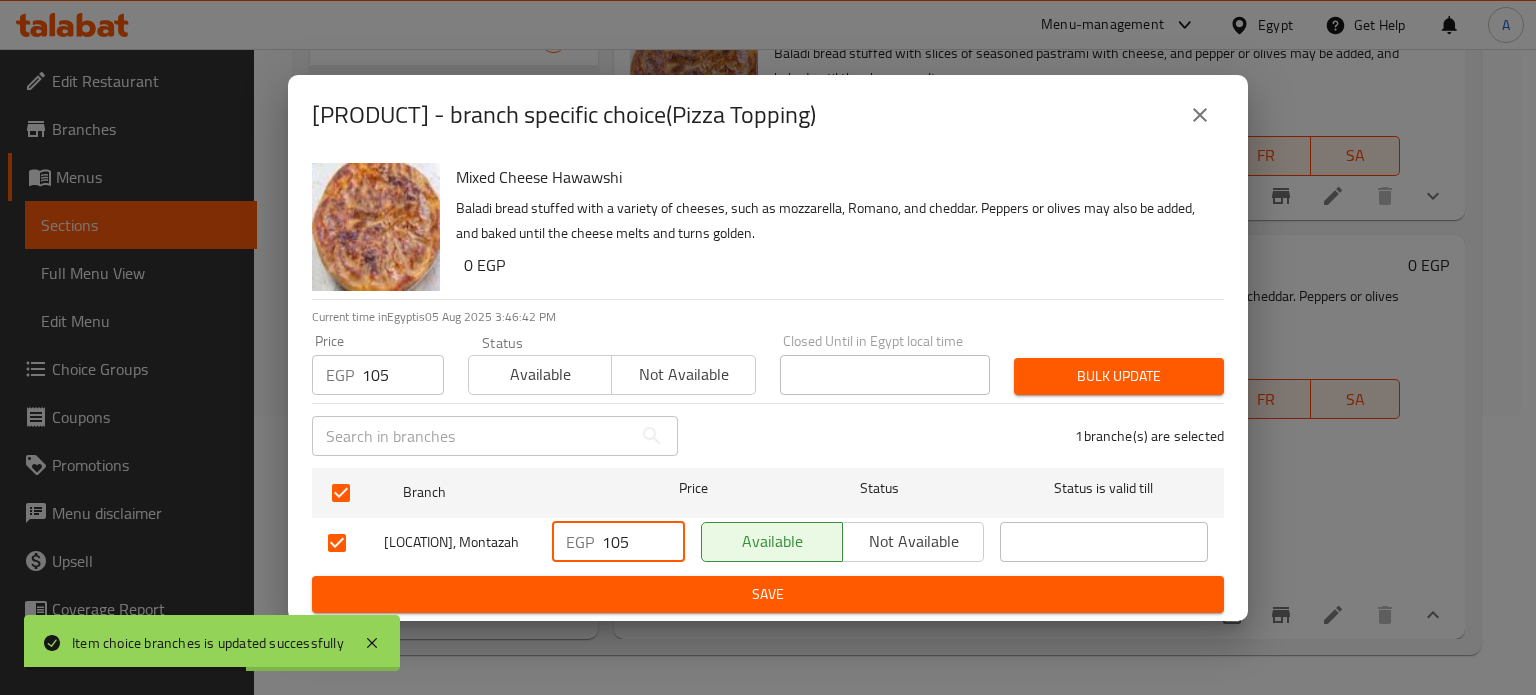click on "Bulk update" at bounding box center [1119, 376] 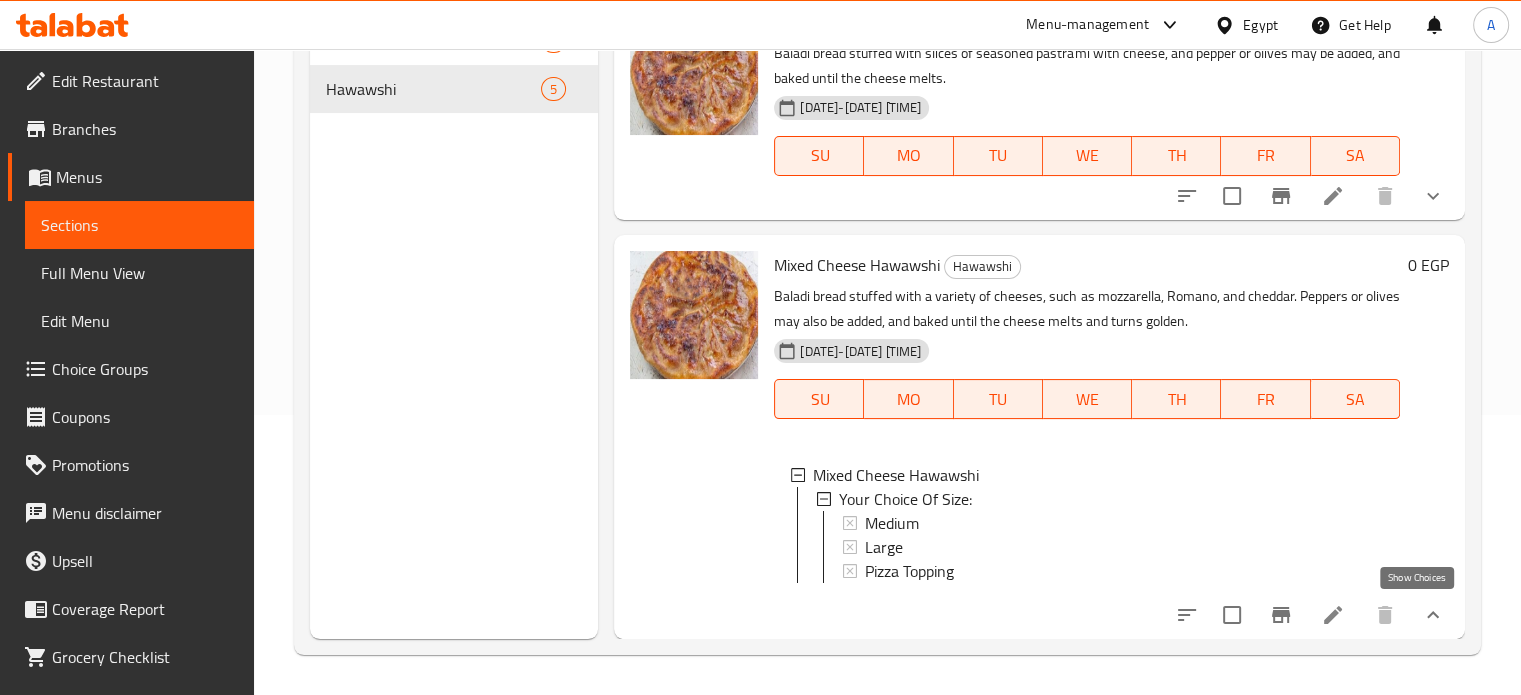 click 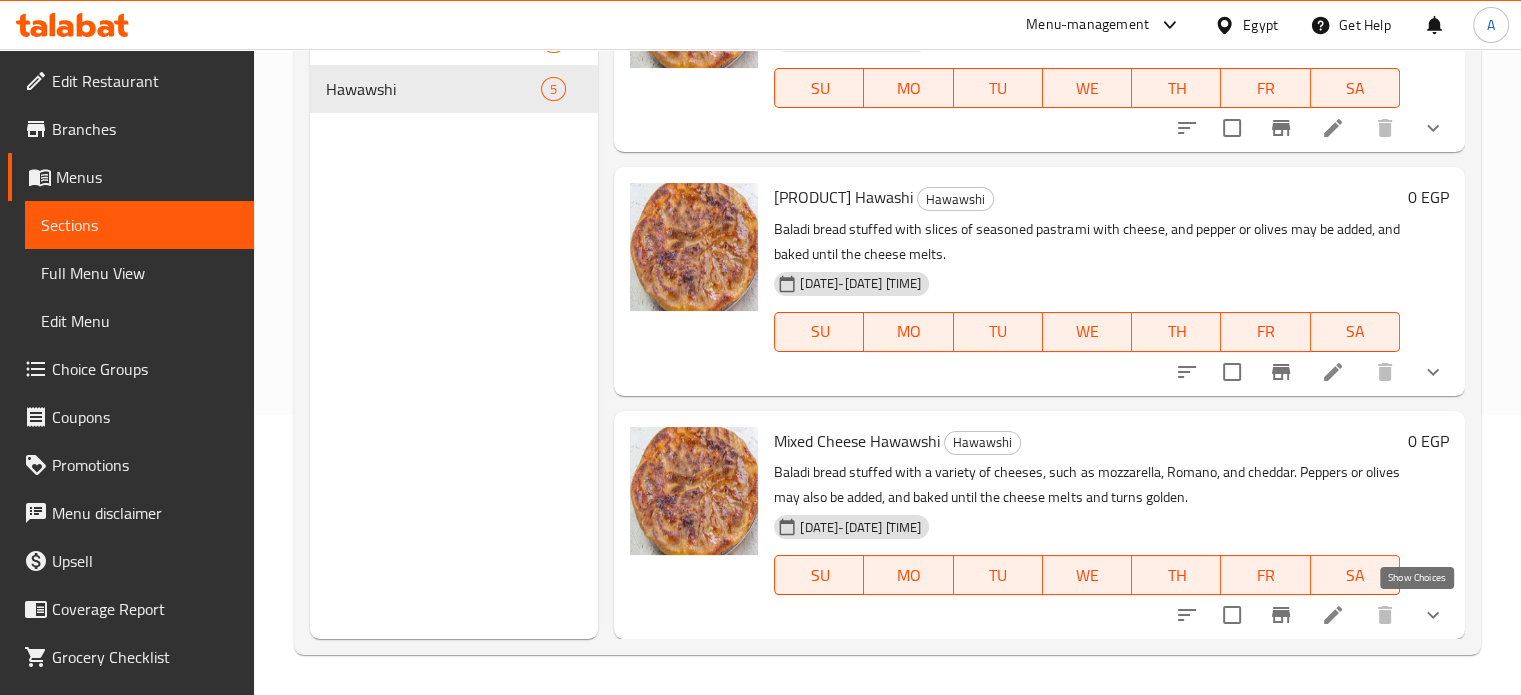 scroll, scrollTop: 572, scrollLeft: 0, axis: vertical 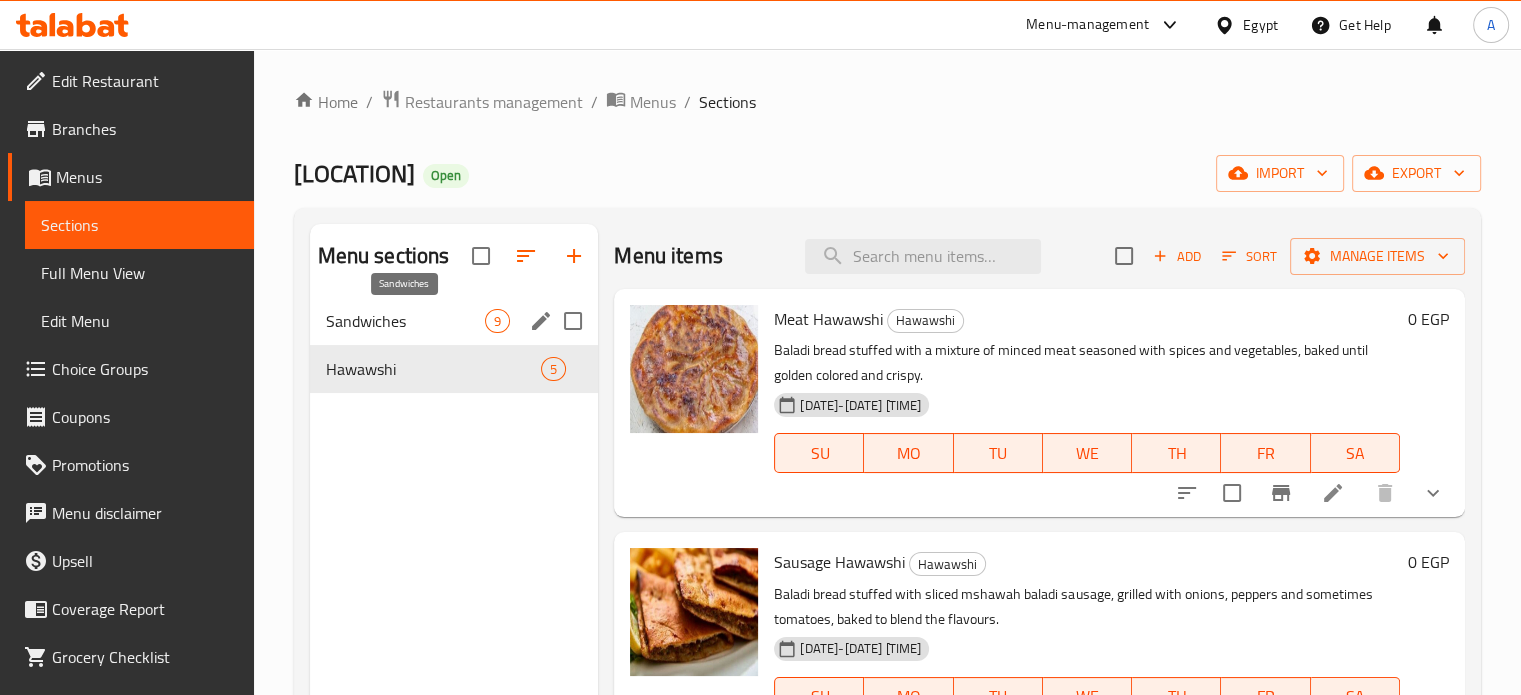 click on "Sandwiches" at bounding box center [406, 321] 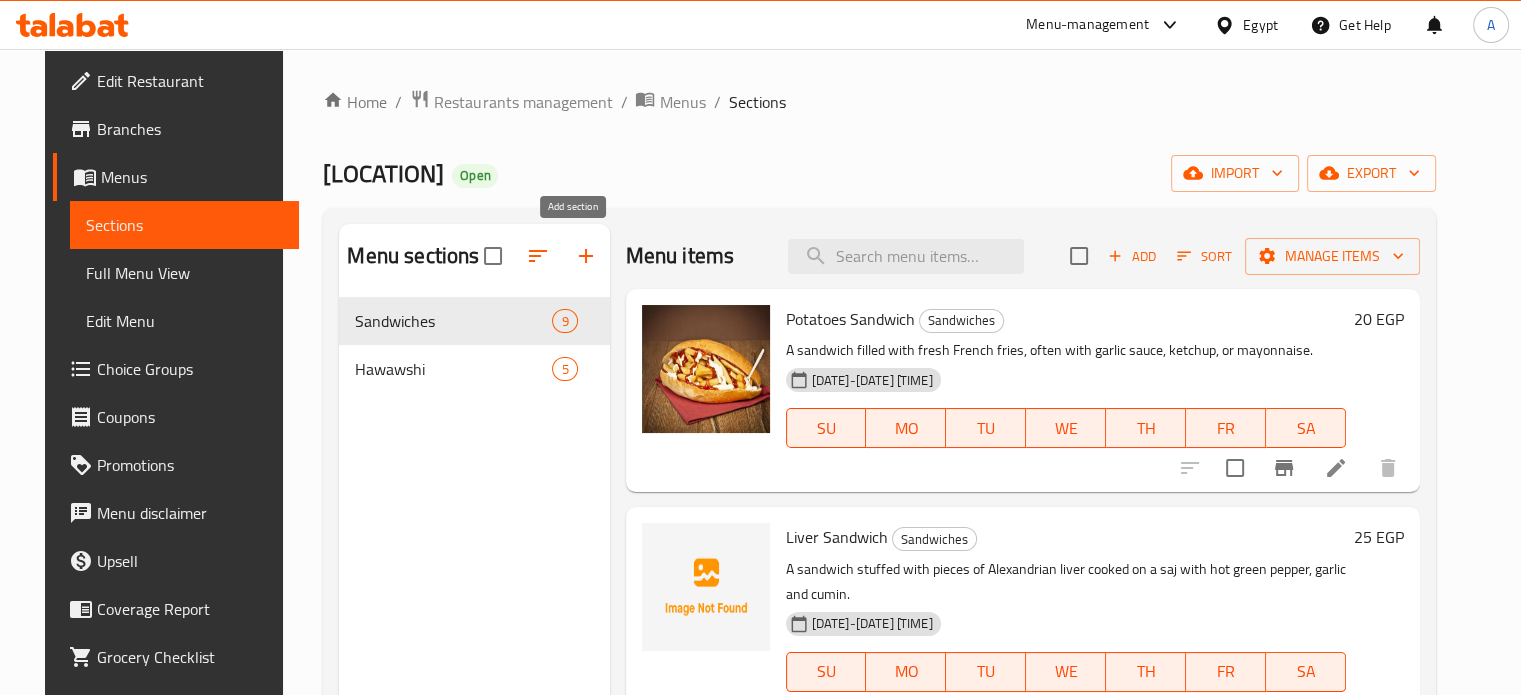 click 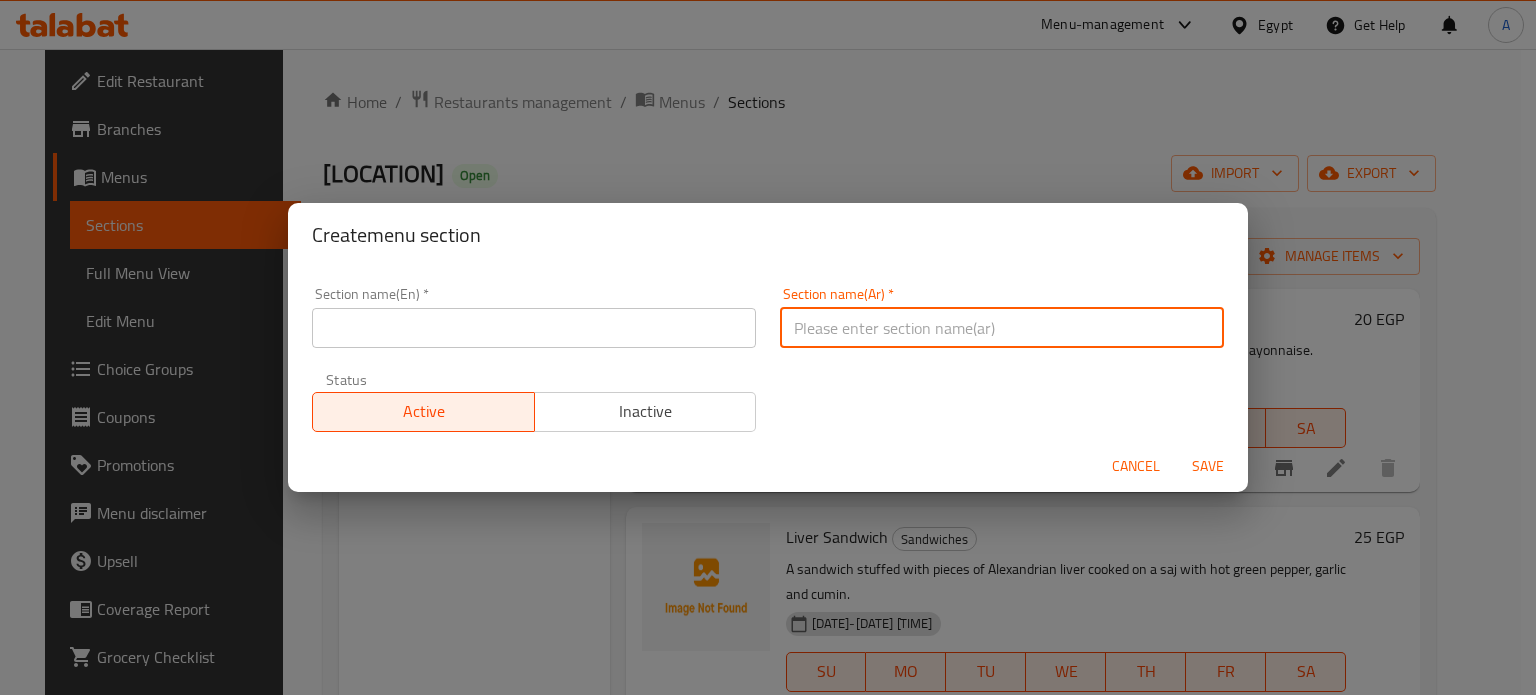 click at bounding box center (1002, 328) 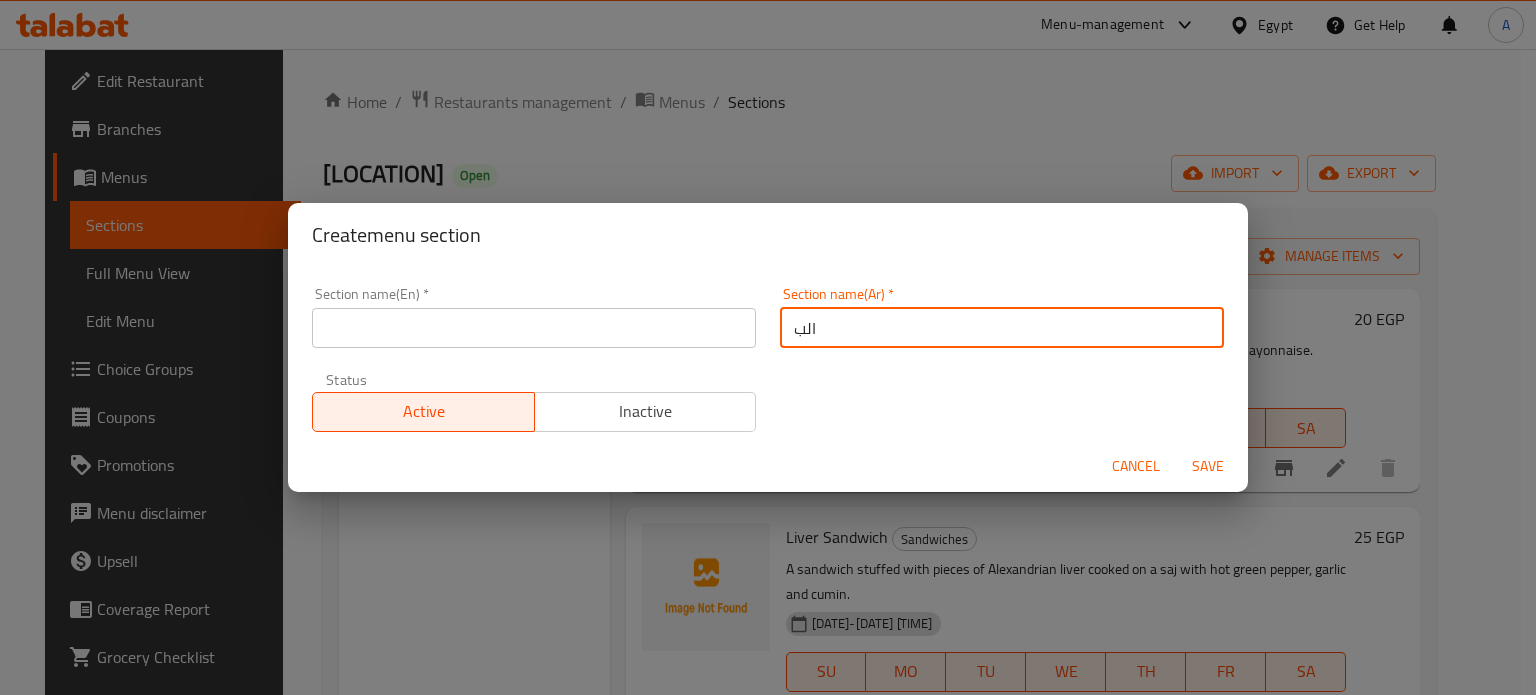 type on "البيتزا" 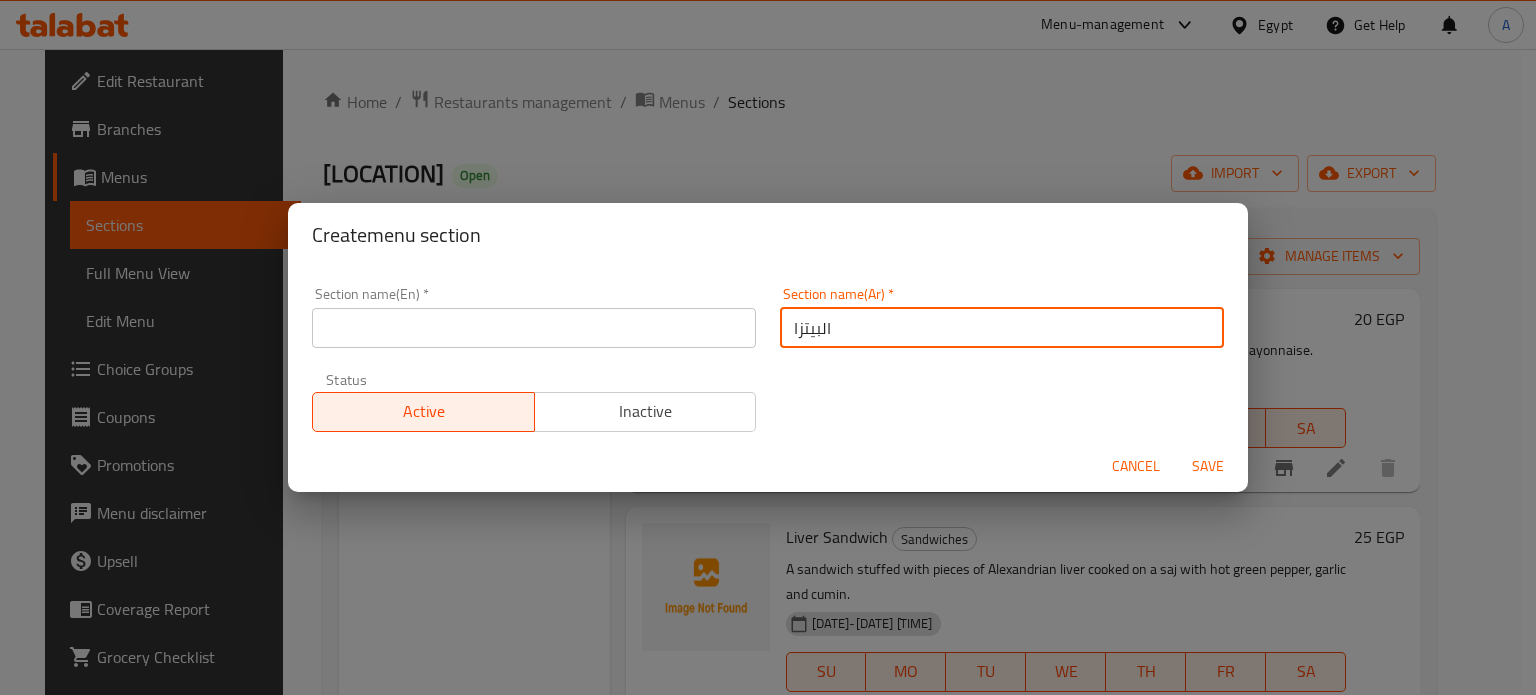 click at bounding box center [534, 328] 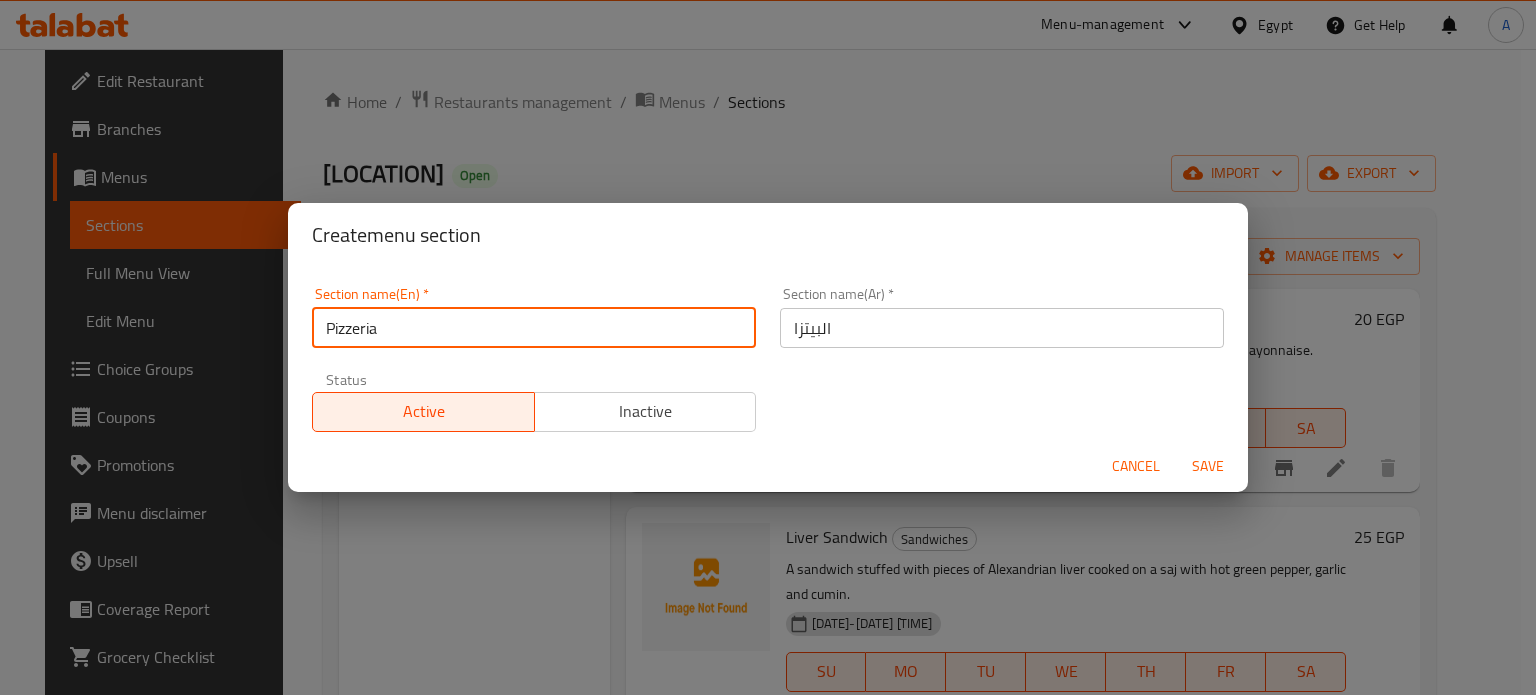 click on "Pizzeria" at bounding box center (534, 328) 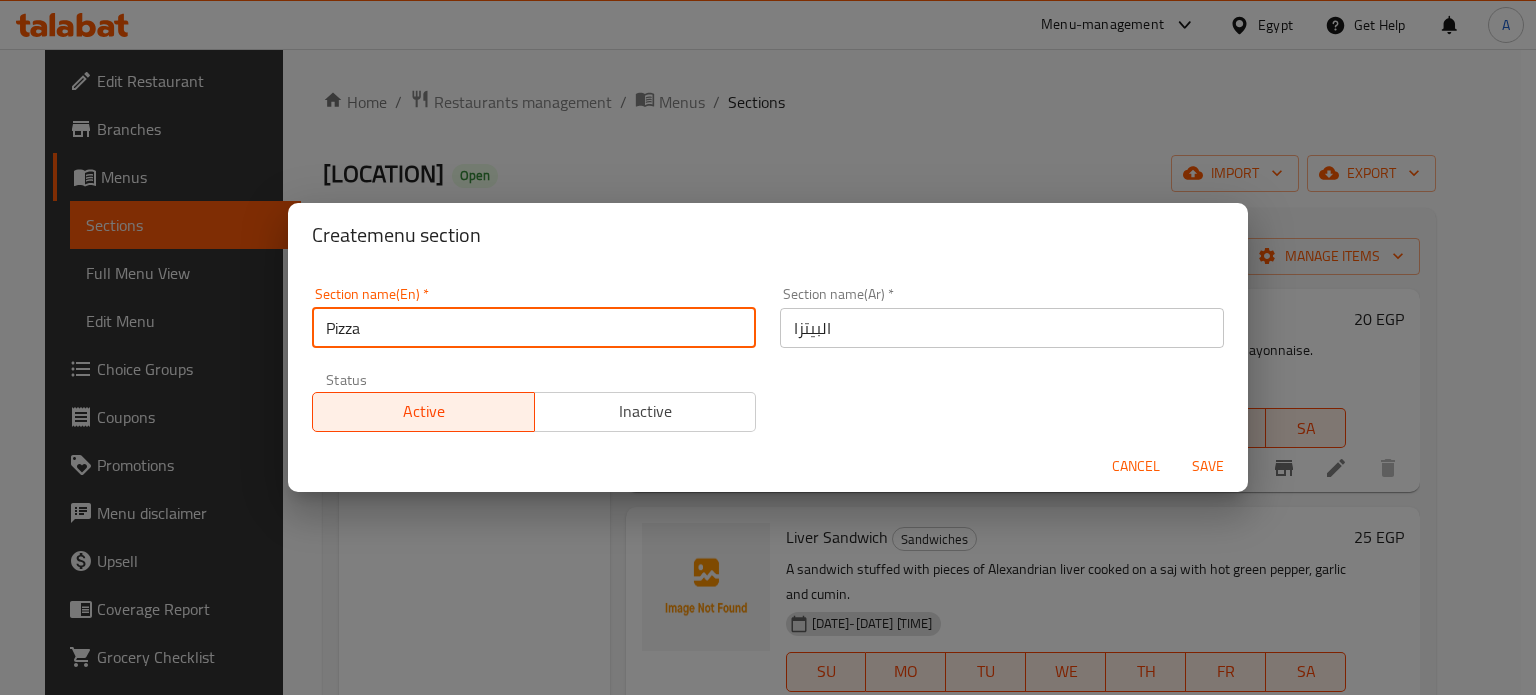 type on "Pizza" 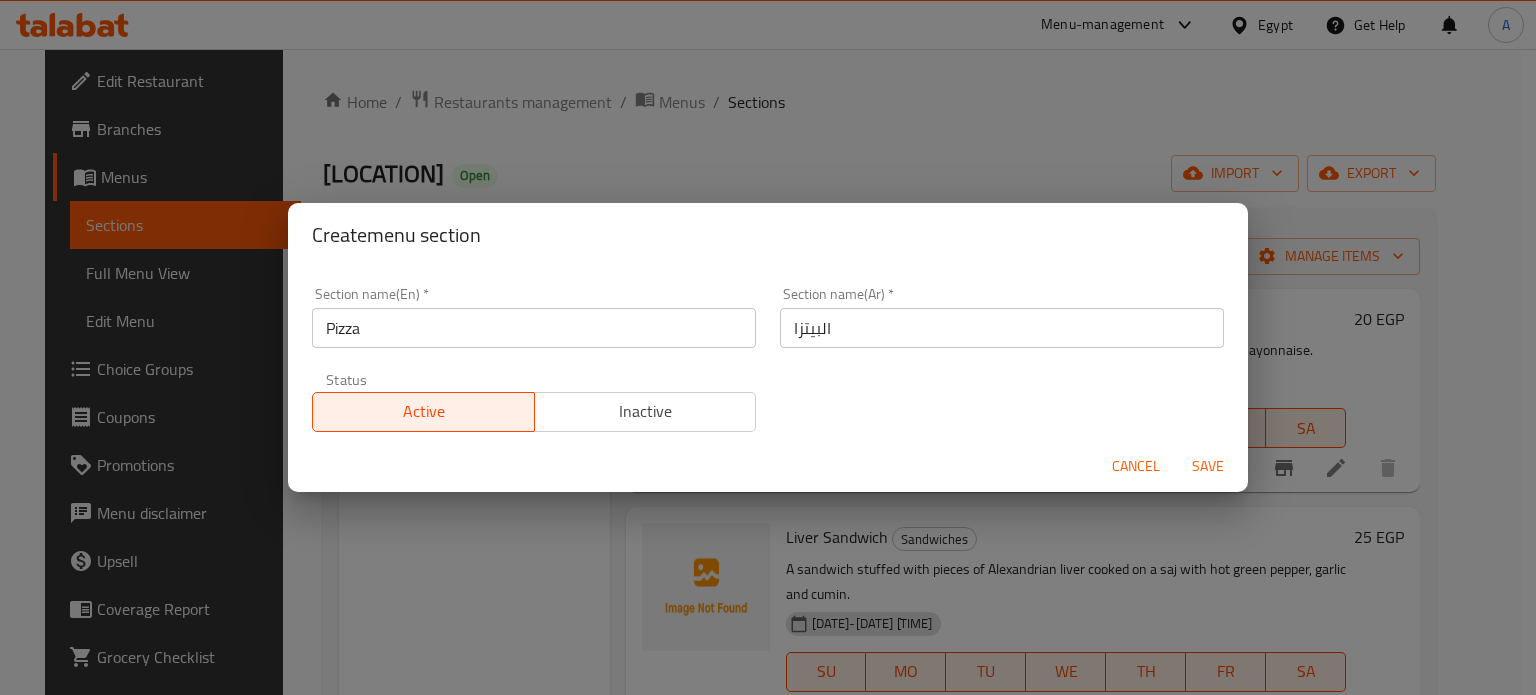 click on "Save" at bounding box center (1208, 466) 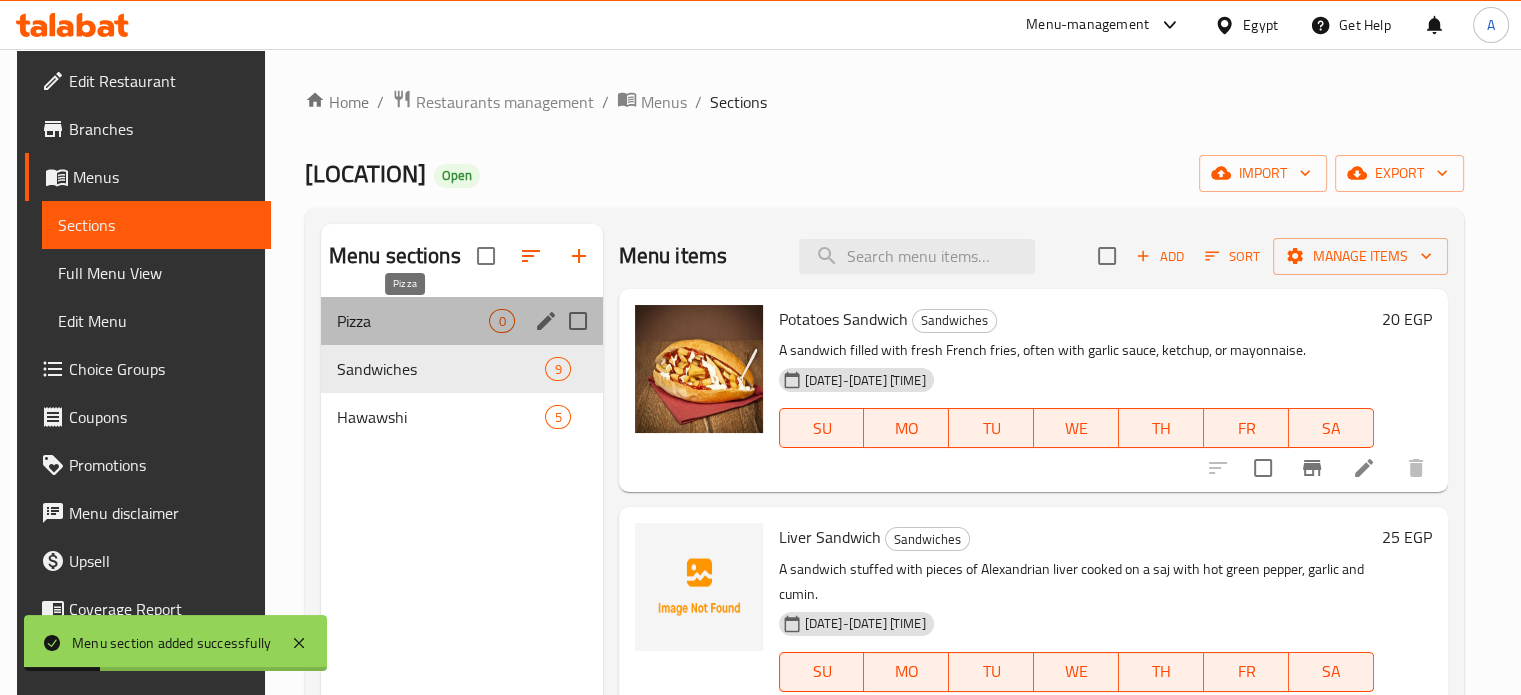 click on "Pizza" at bounding box center (413, 321) 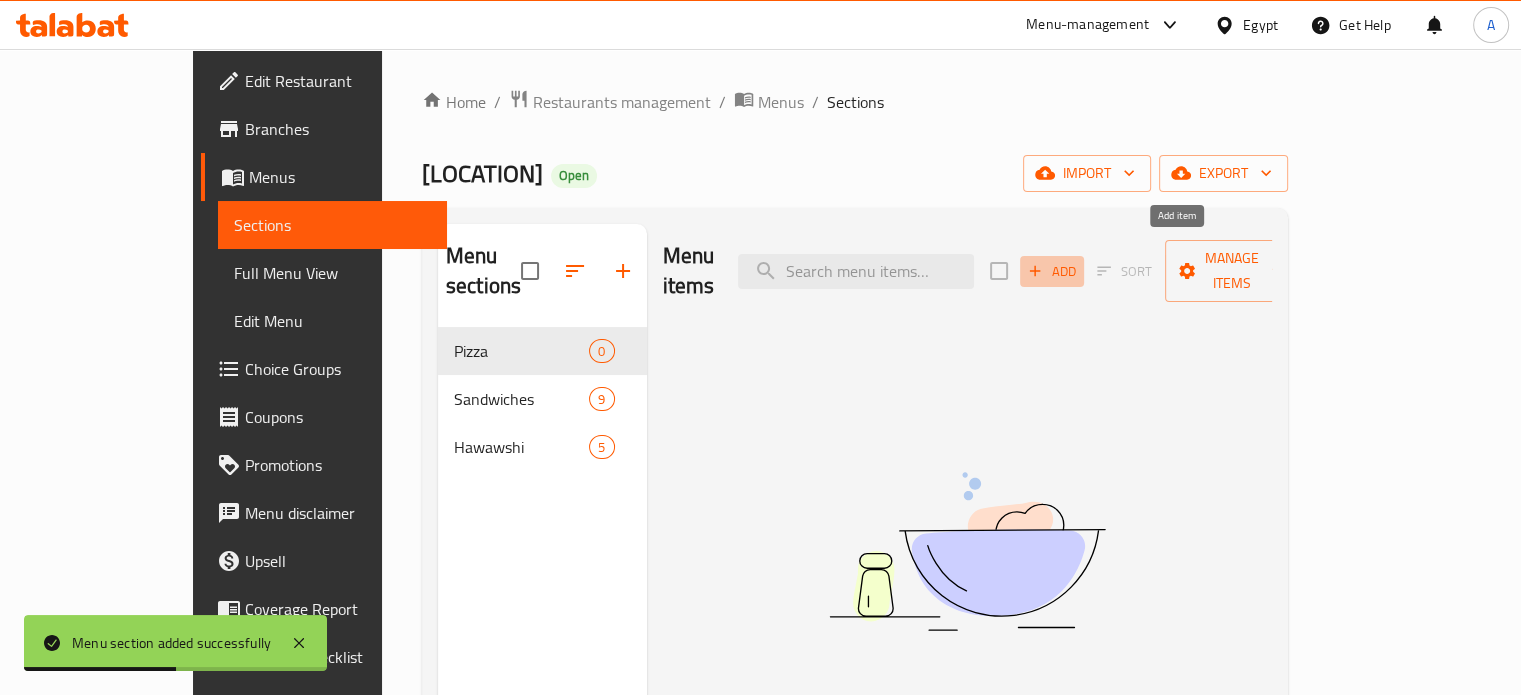 click on "Add" at bounding box center (1052, 271) 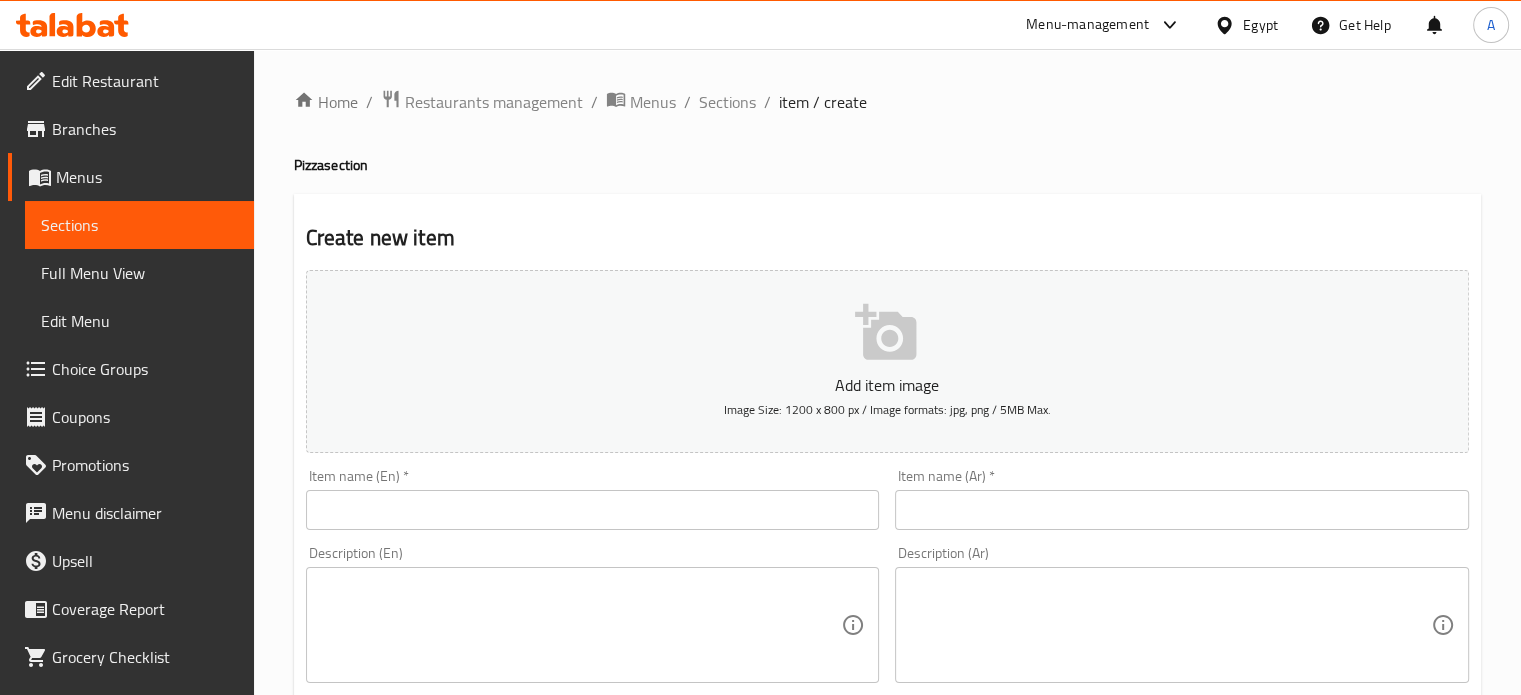 click on "Item name (Ar)   * Item name (Ar)  *" at bounding box center [1182, 499] 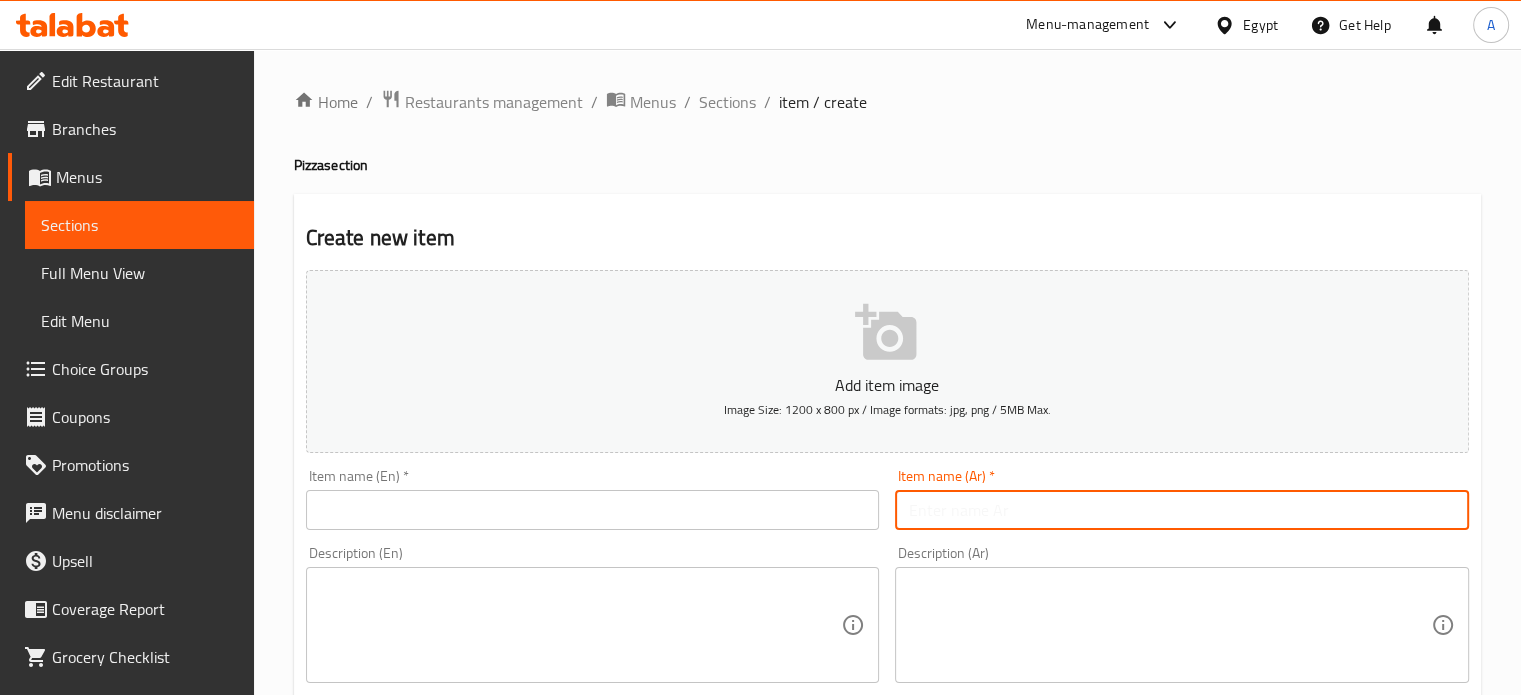 type on "l" 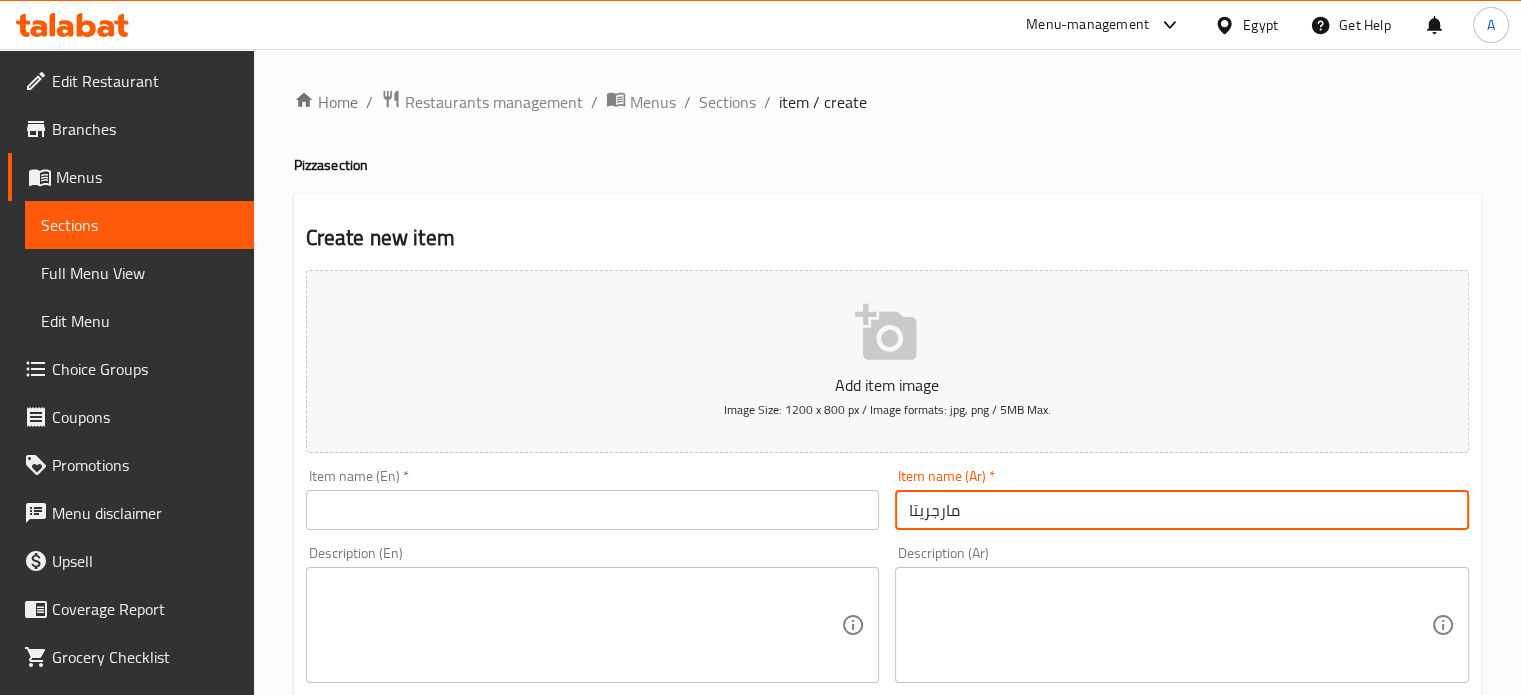 click on "مارجريتا" at bounding box center (1182, 510) 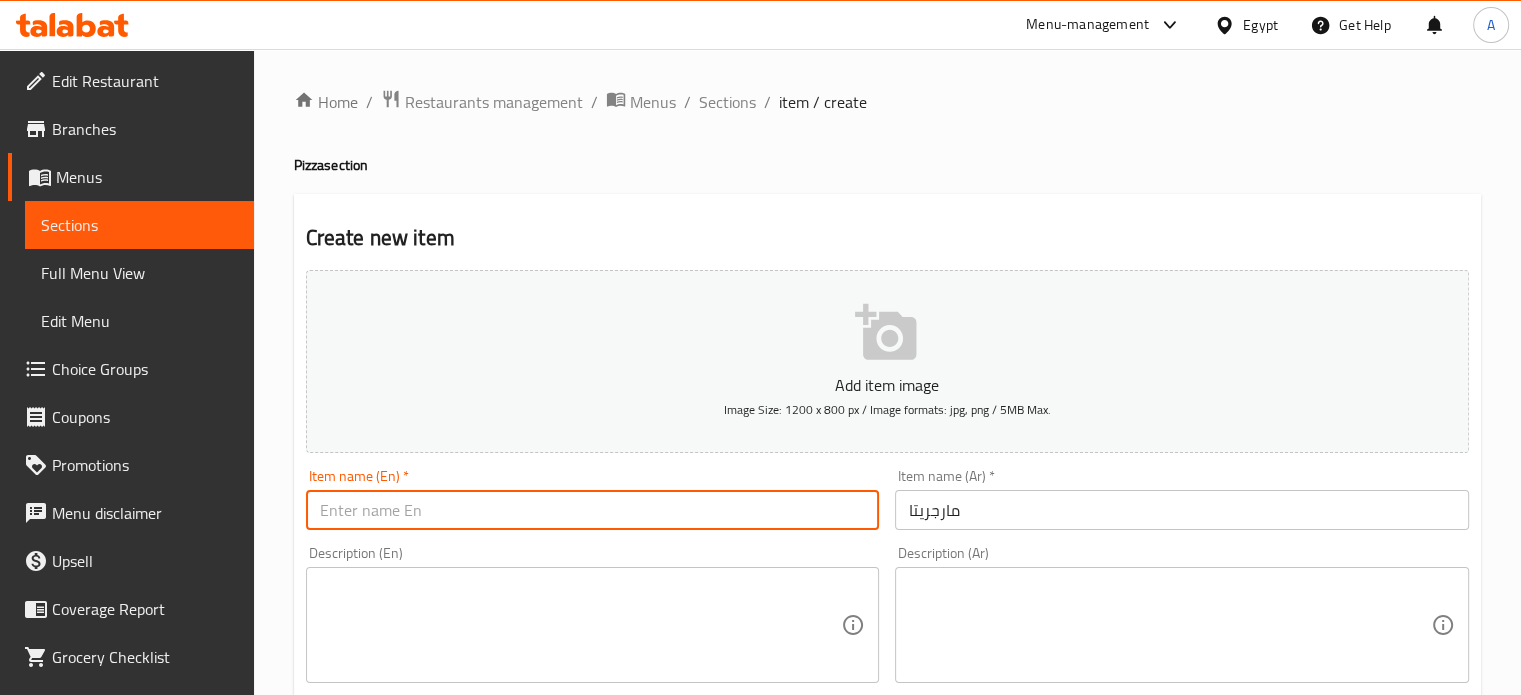 click at bounding box center (593, 510) 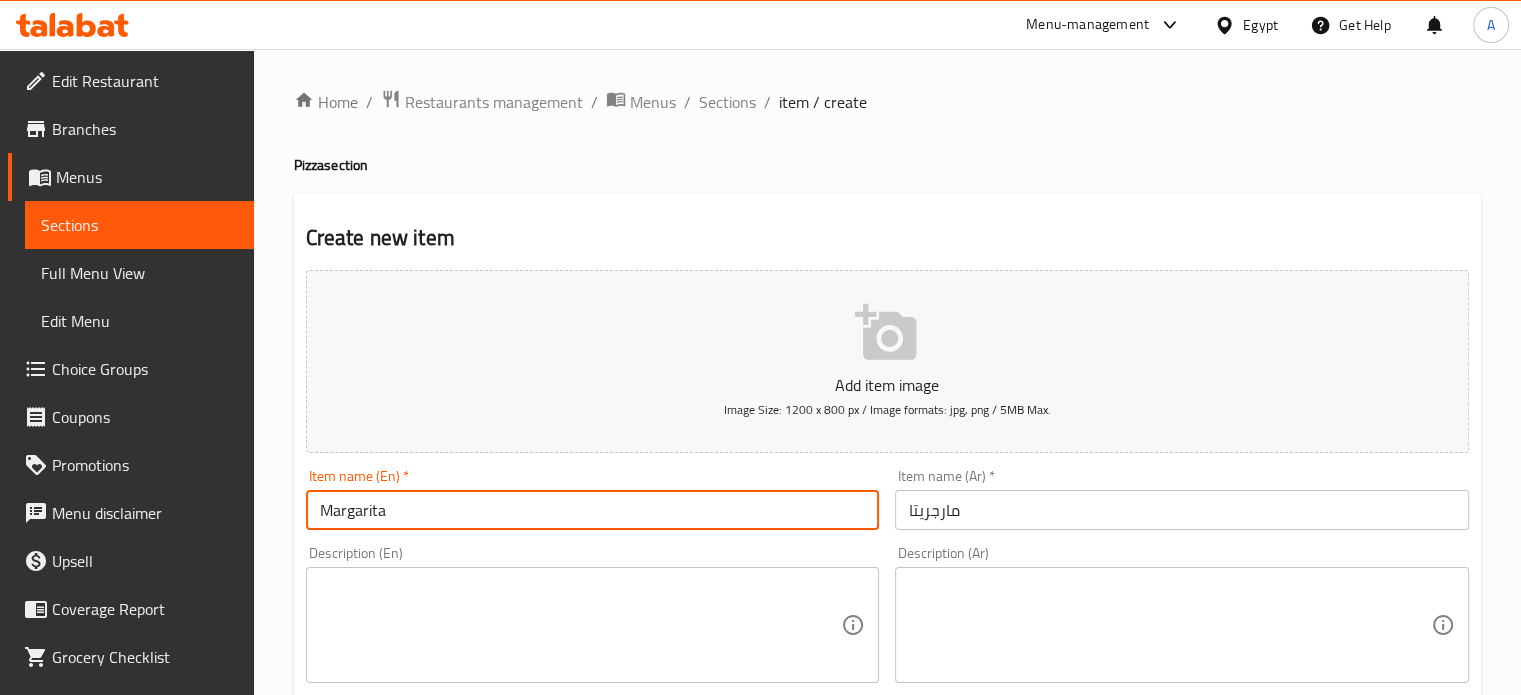 scroll, scrollTop: 608, scrollLeft: 0, axis: vertical 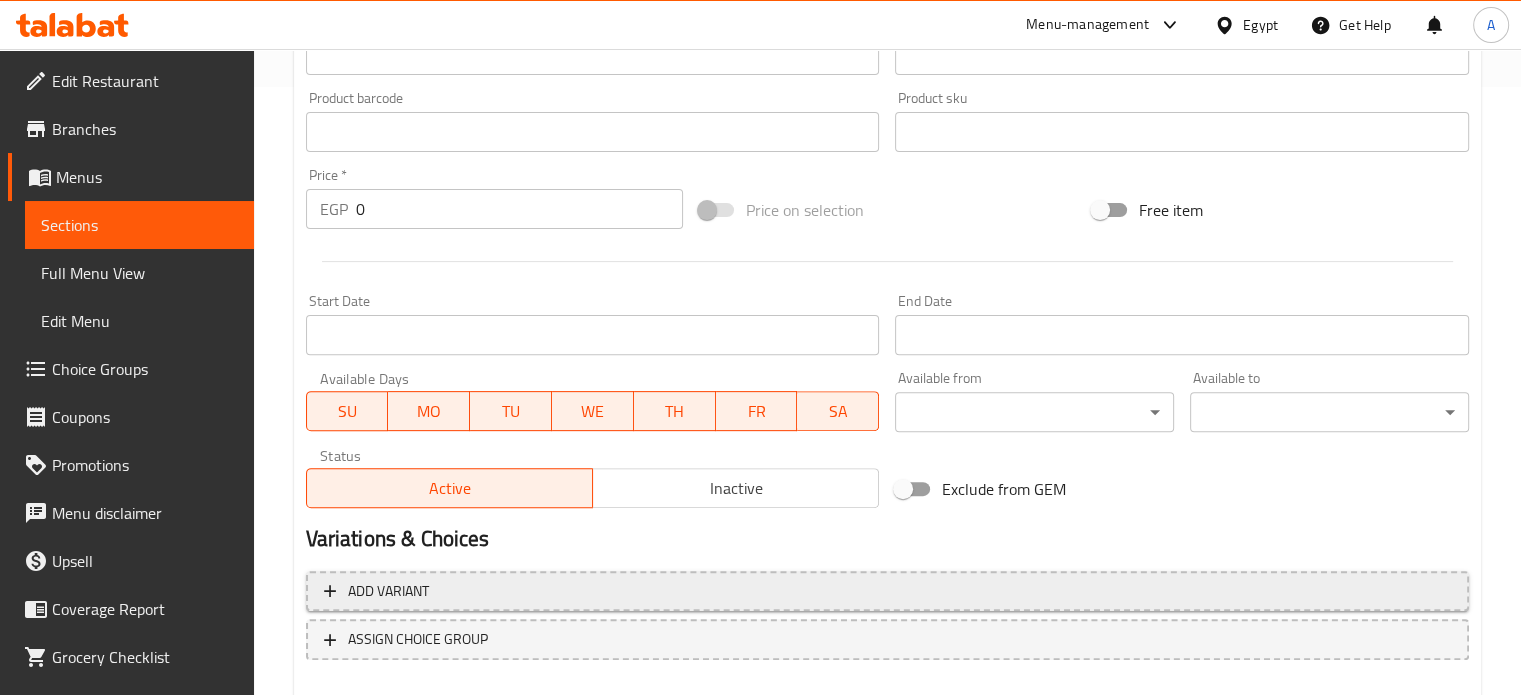 type on "Margarita" 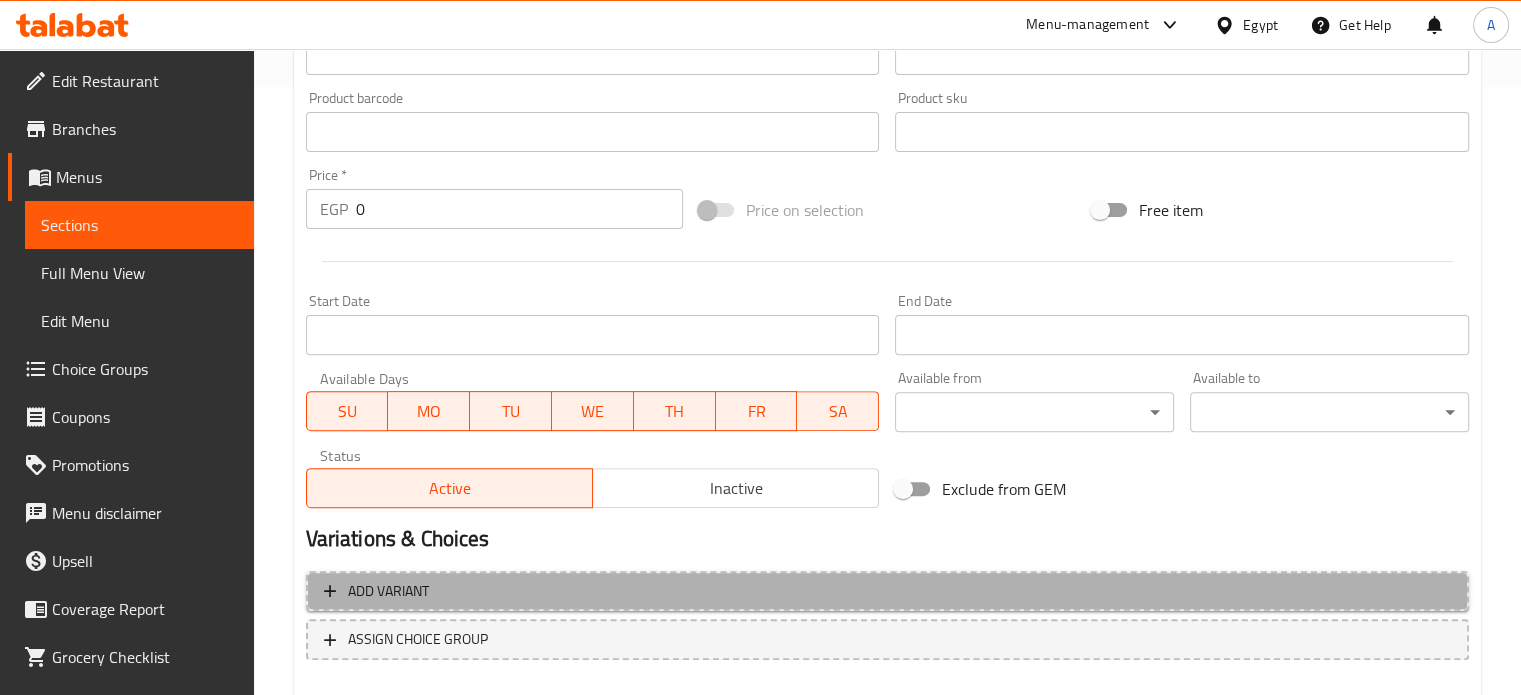 click on "Add variant" at bounding box center [887, 591] 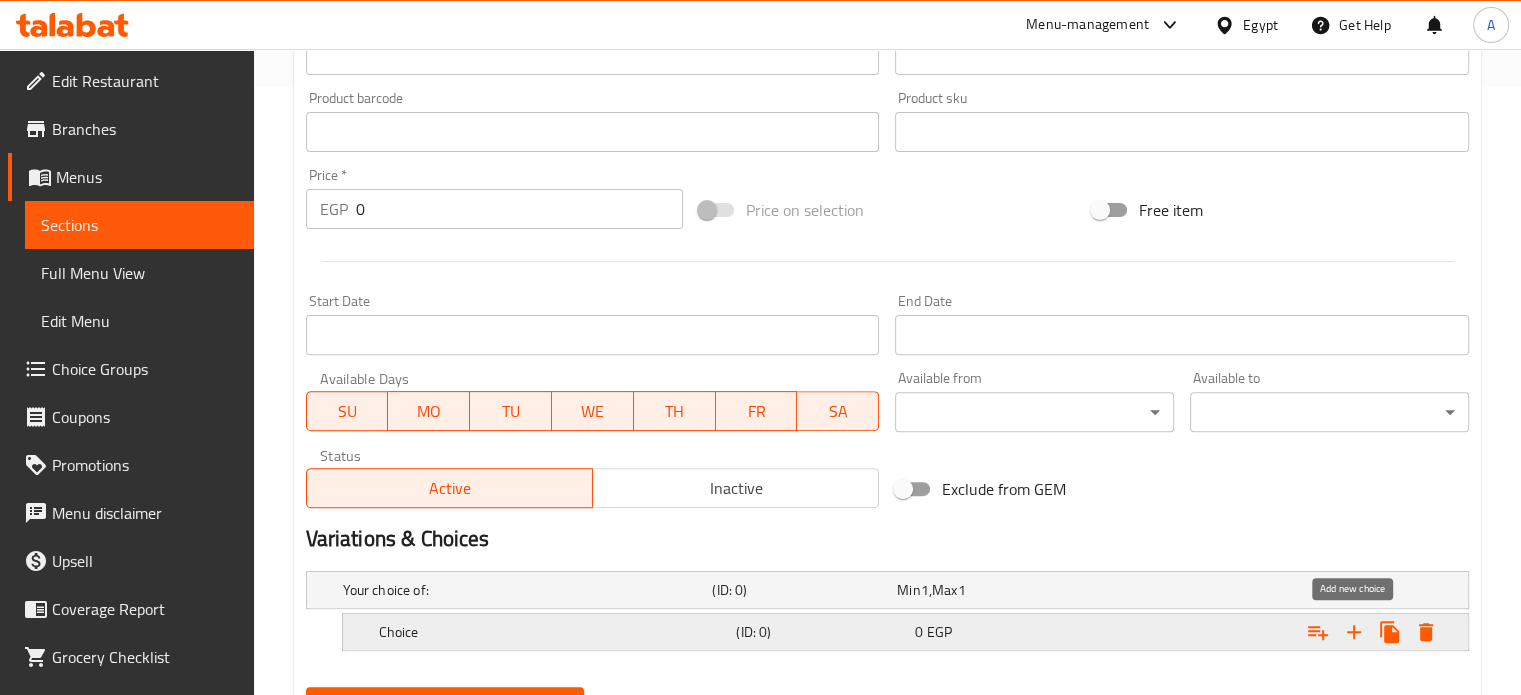 click 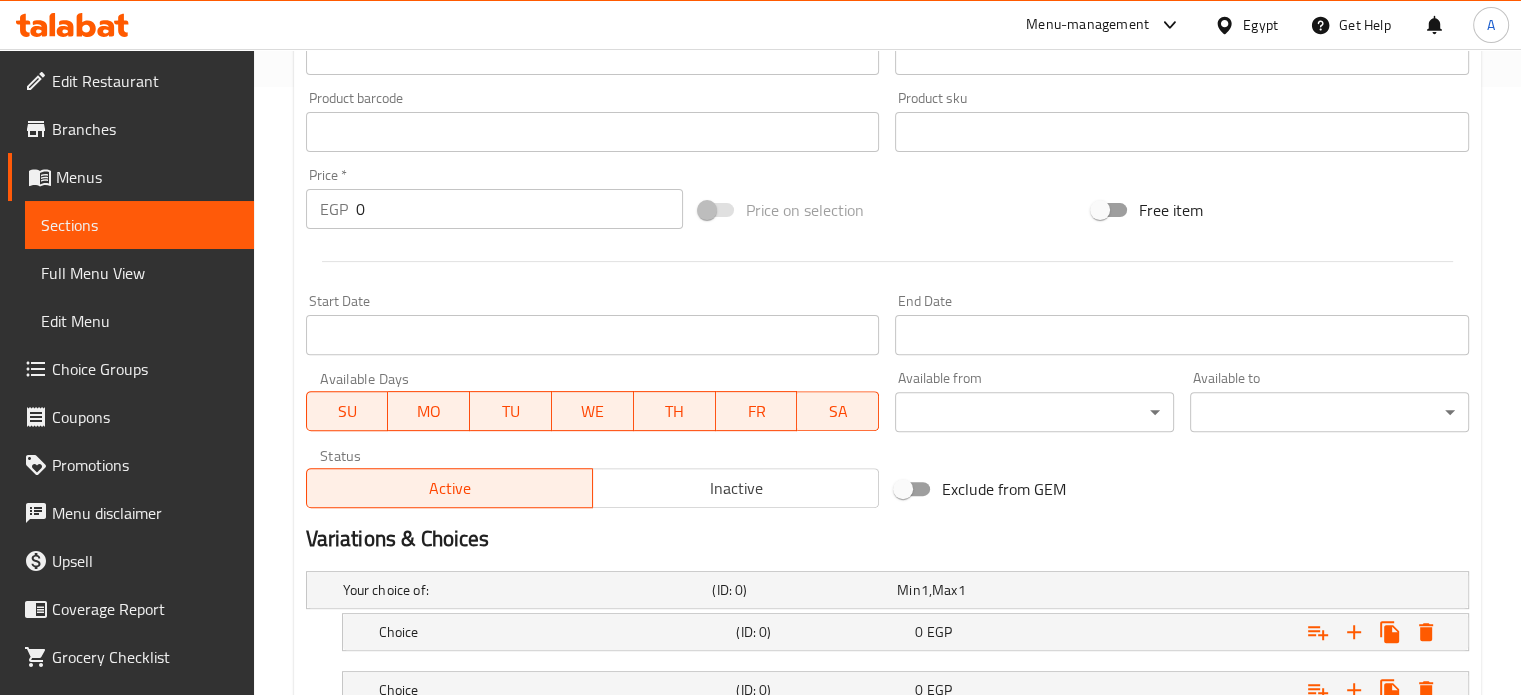 scroll, scrollTop: 761, scrollLeft: 0, axis: vertical 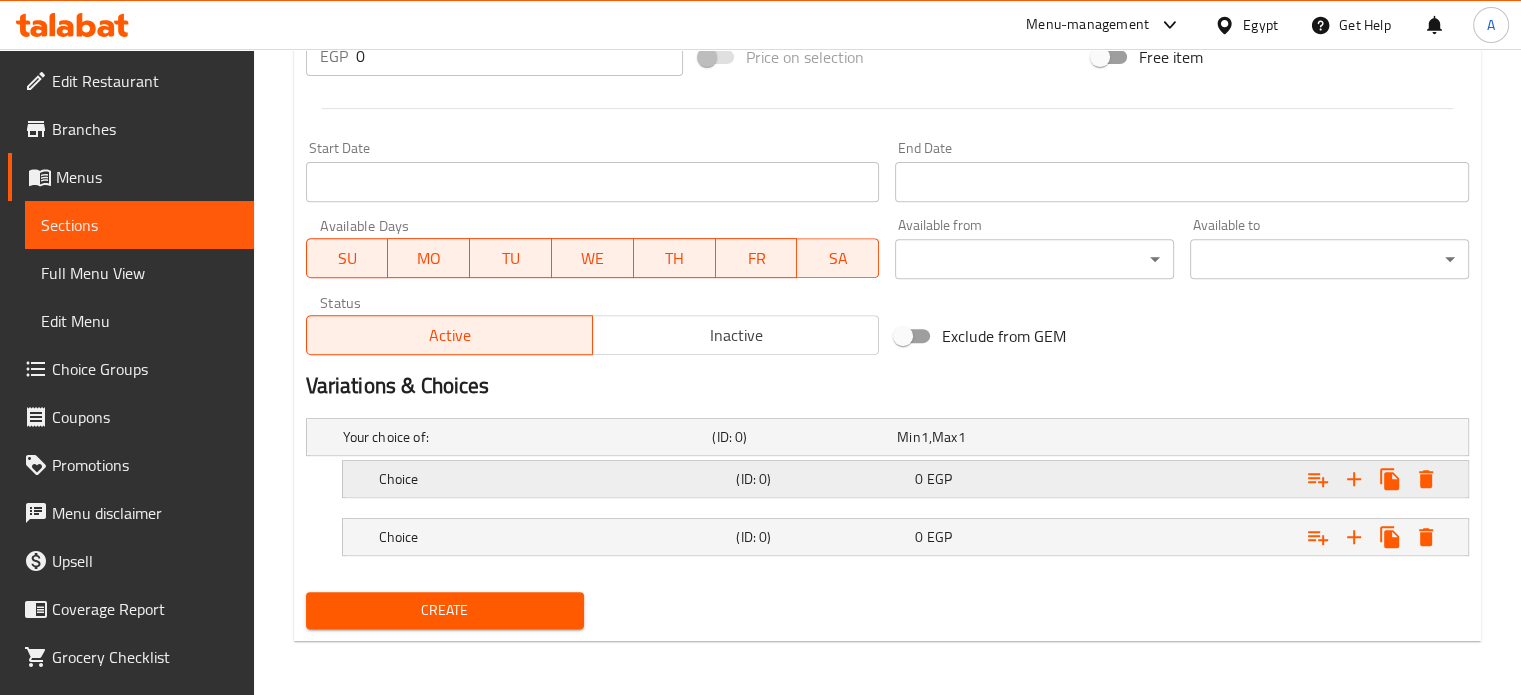 click on "Choice" at bounding box center (524, 437) 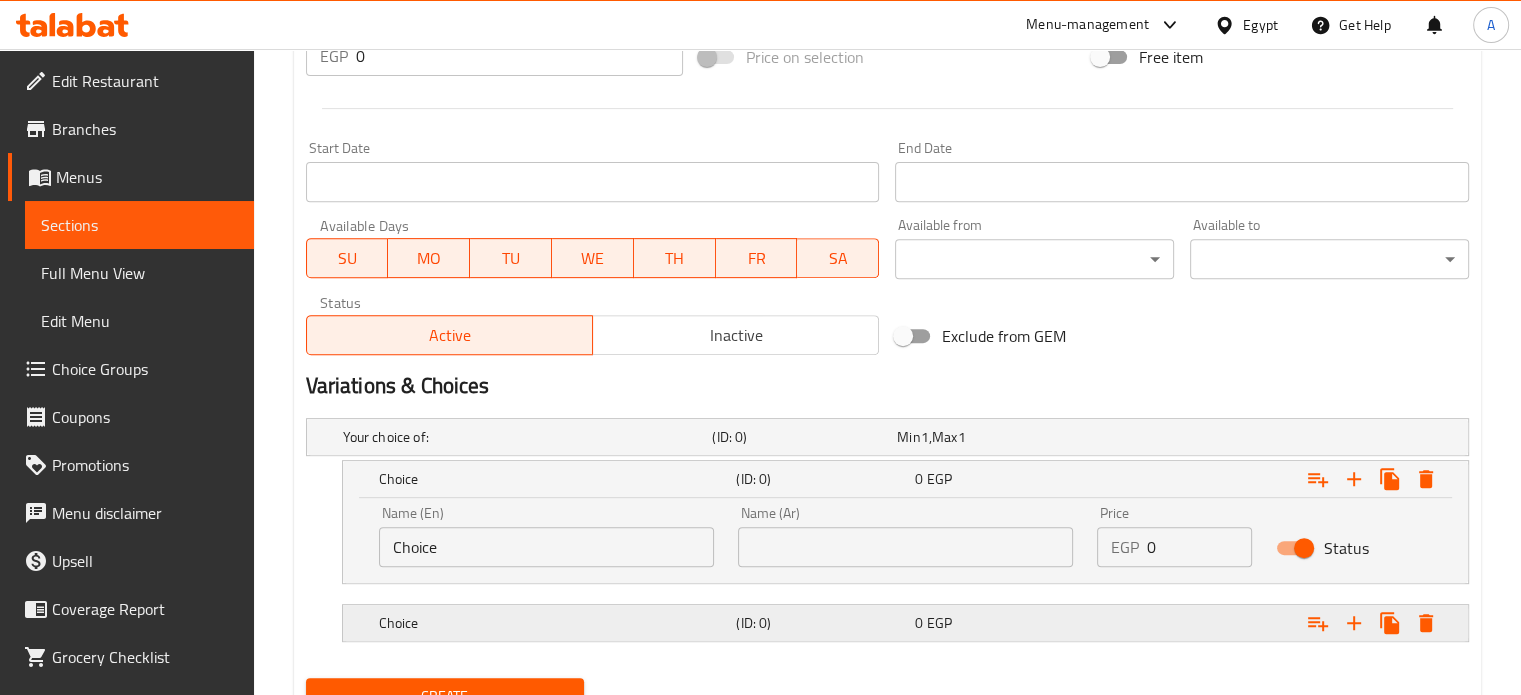 click on "(ID: 0)" at bounding box center [800, 437] 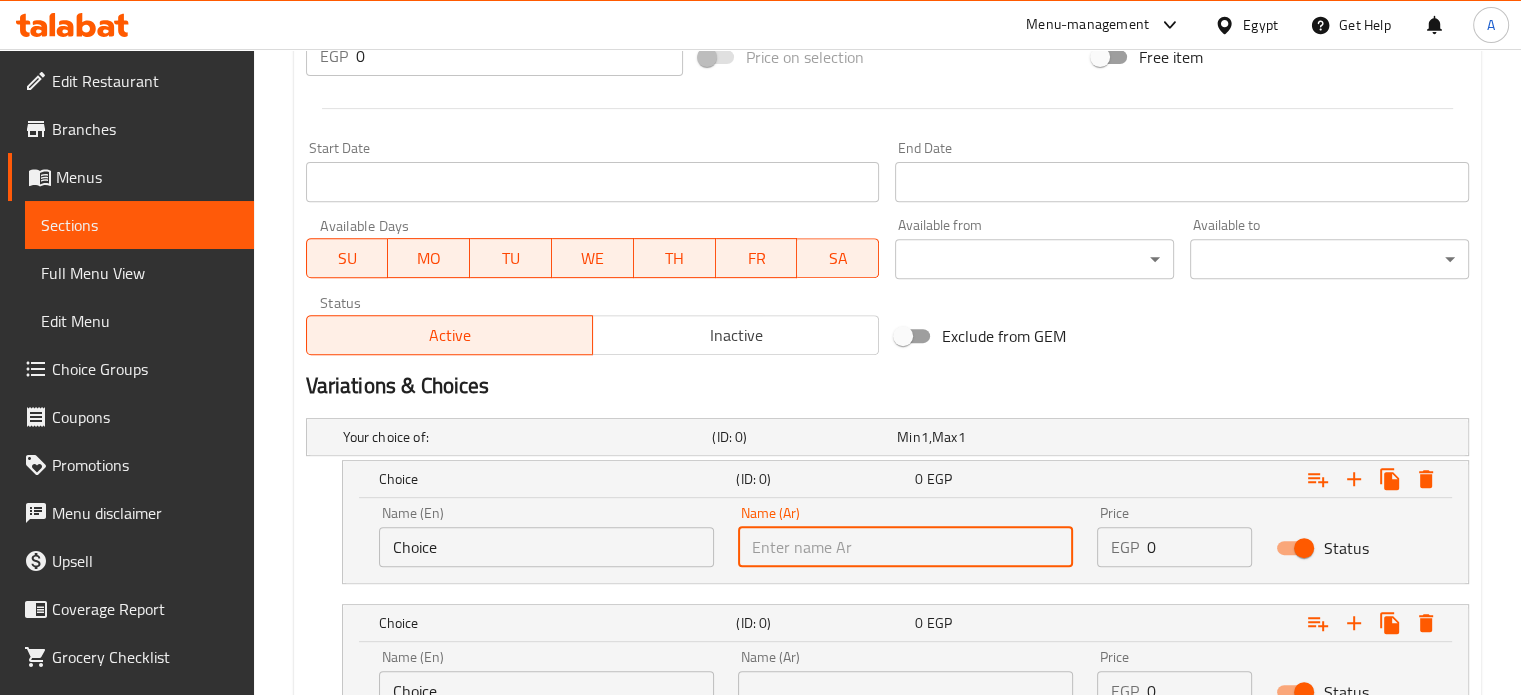 click at bounding box center [905, 547] 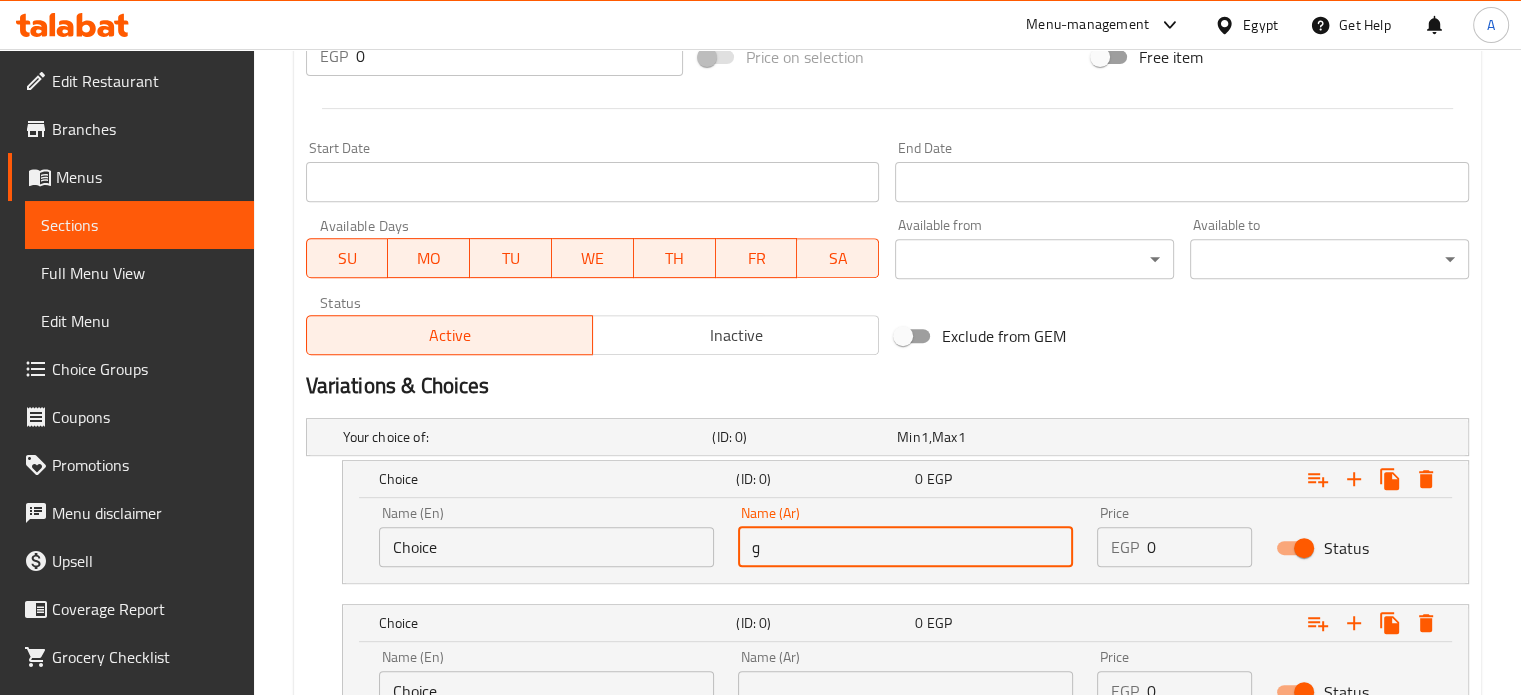 type on "وسط" 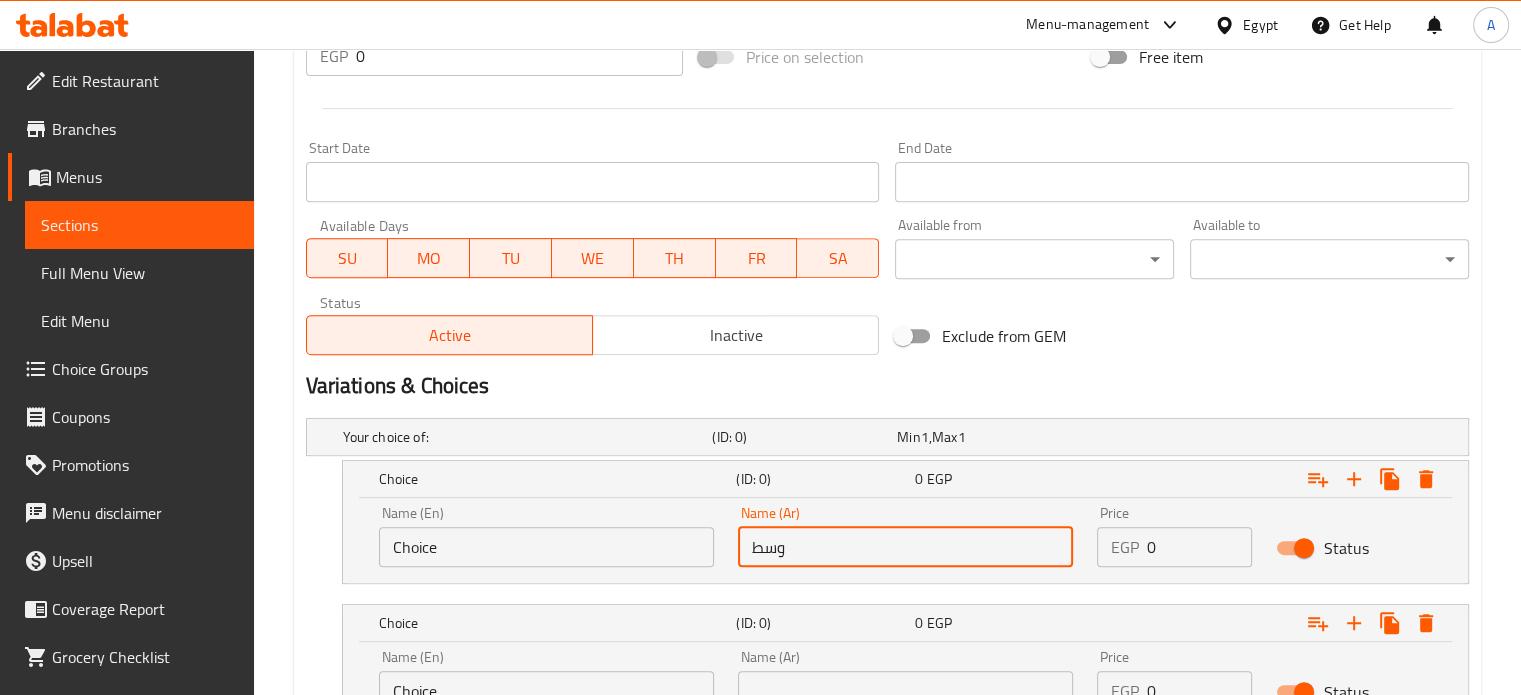 scroll, scrollTop: 933, scrollLeft: 0, axis: vertical 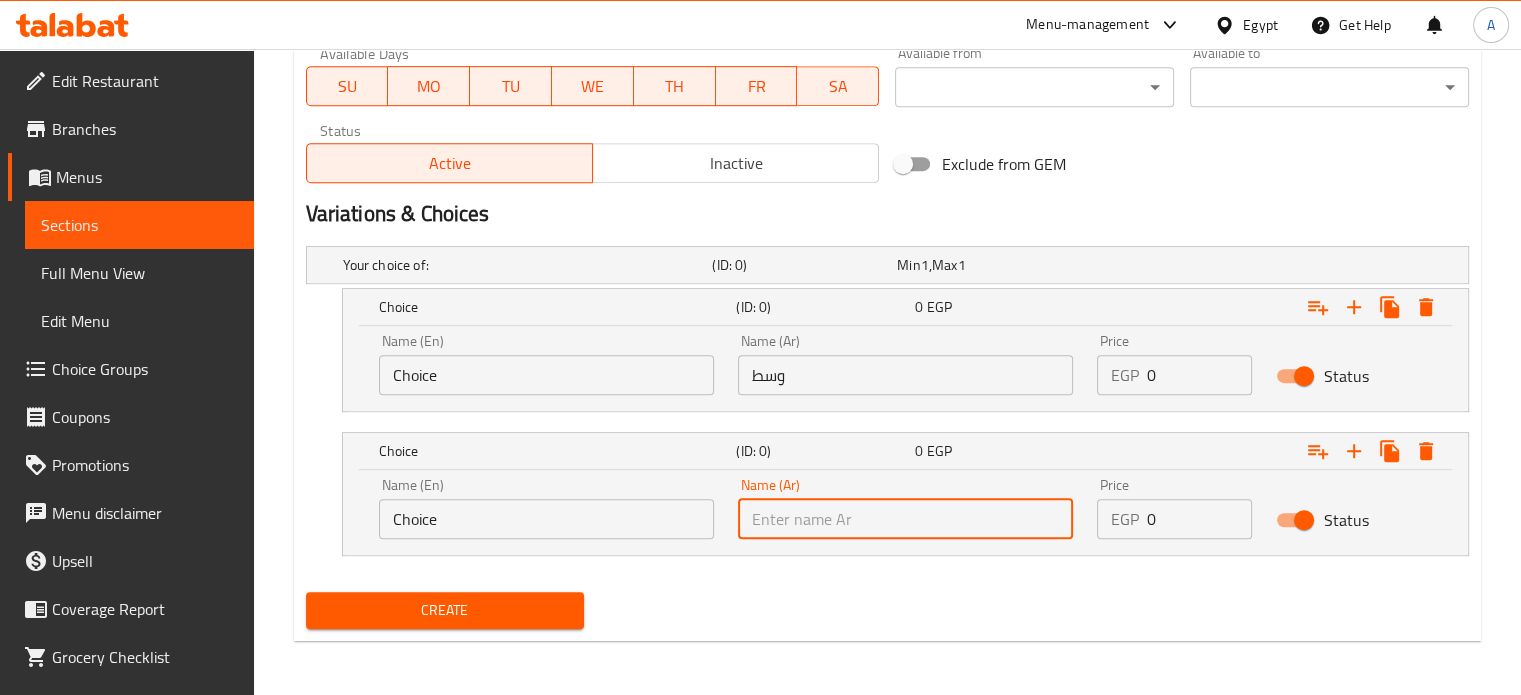 click at bounding box center [905, 519] 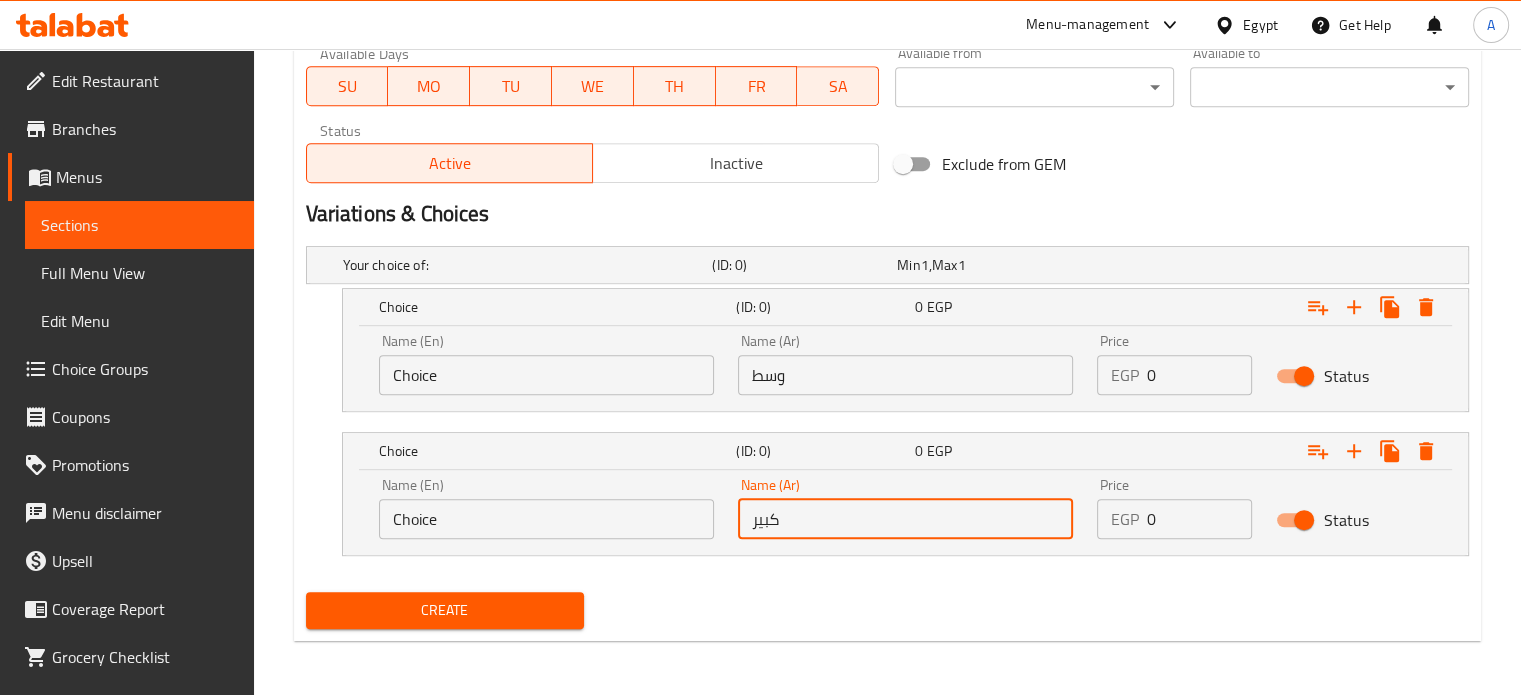 type on "كبير" 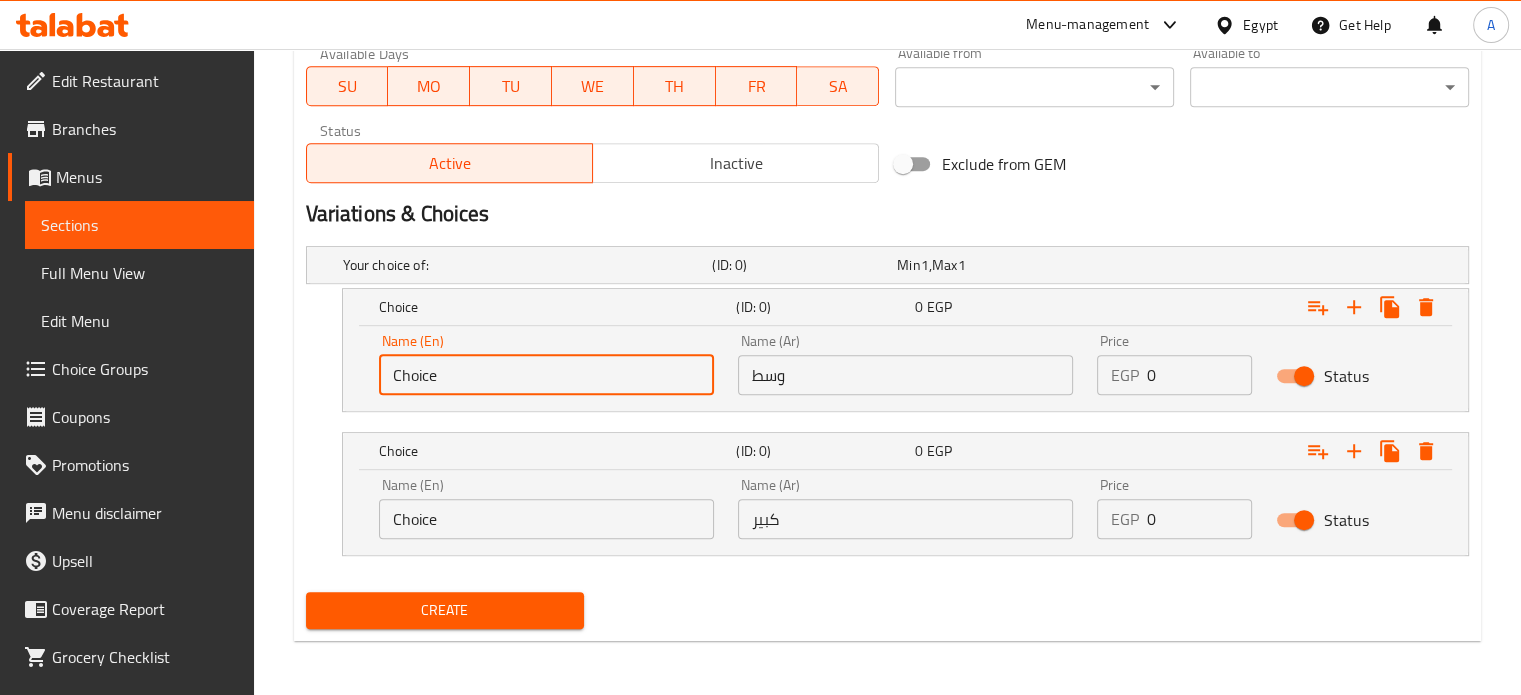 click on "Choice" at bounding box center (546, 375) 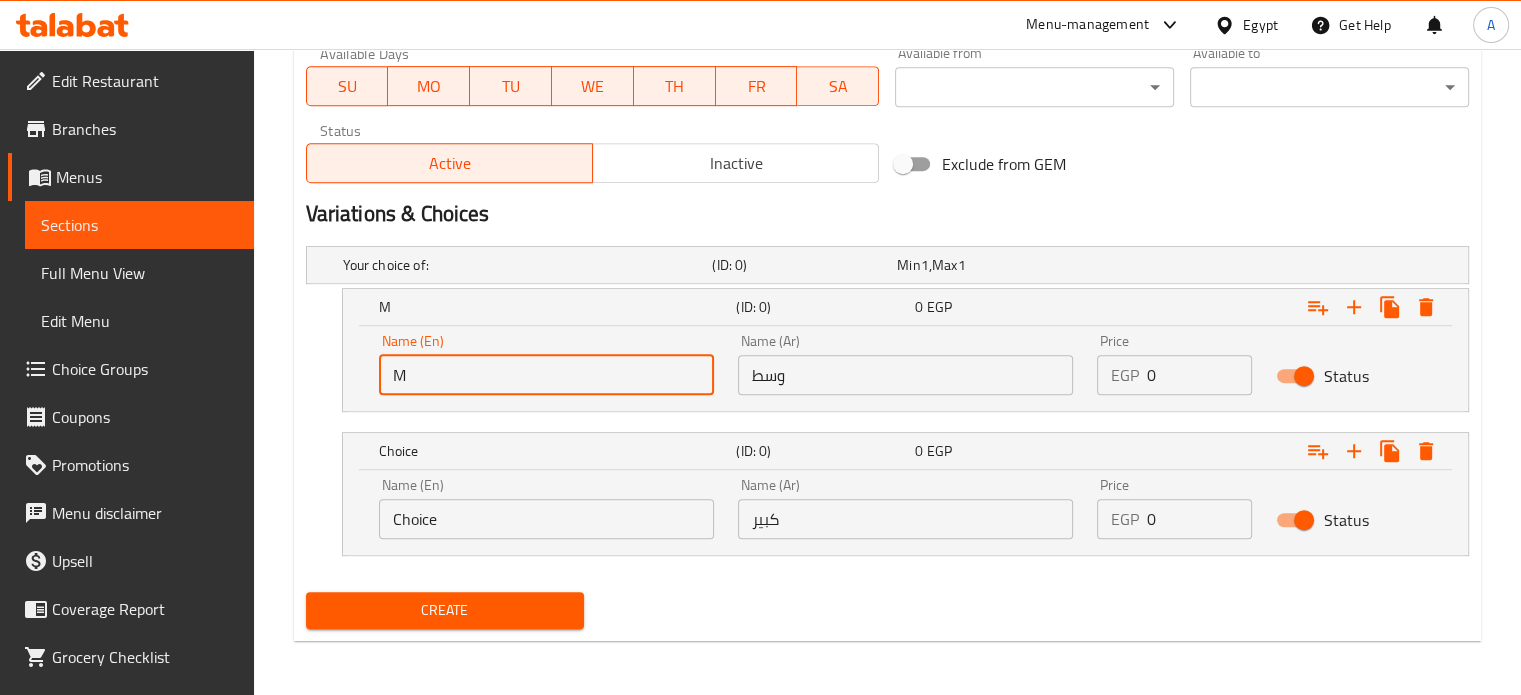 type on "Medium" 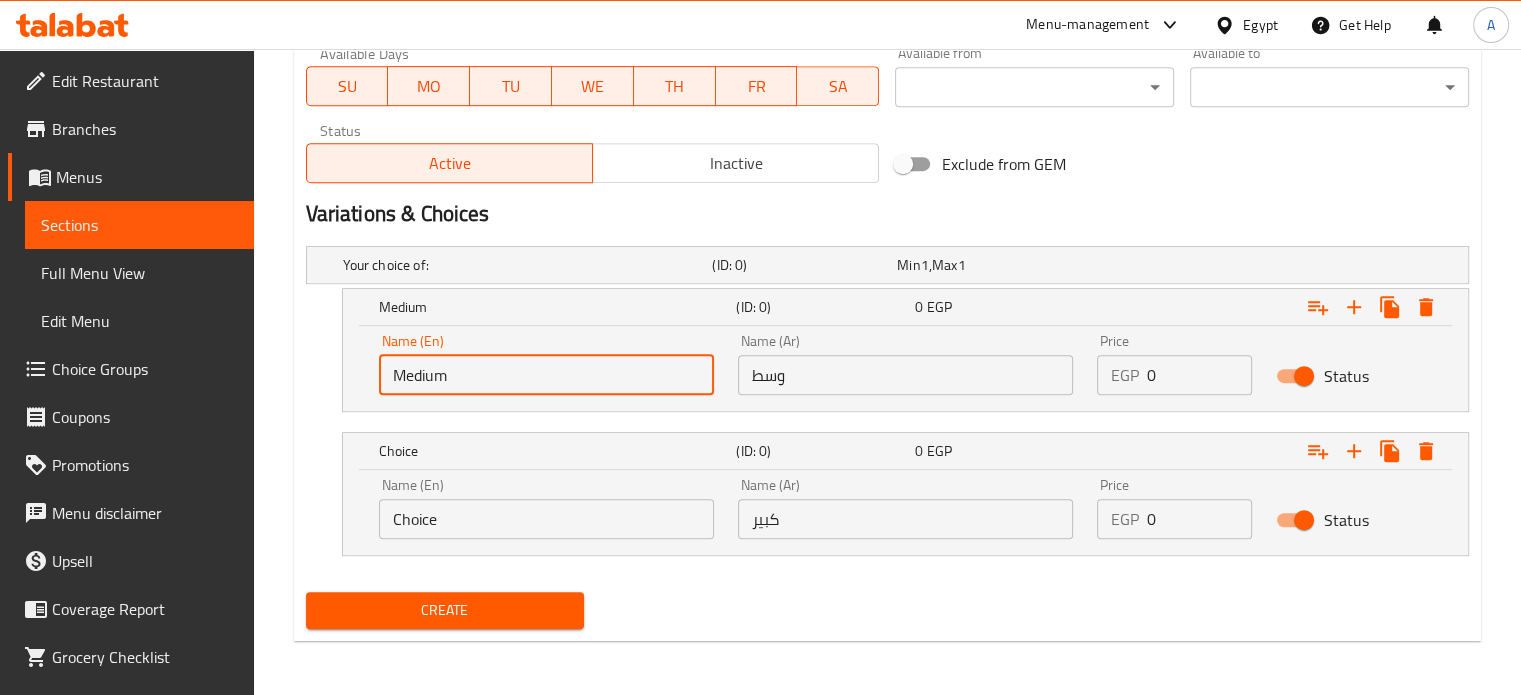 click on "Choice" at bounding box center [546, 519] 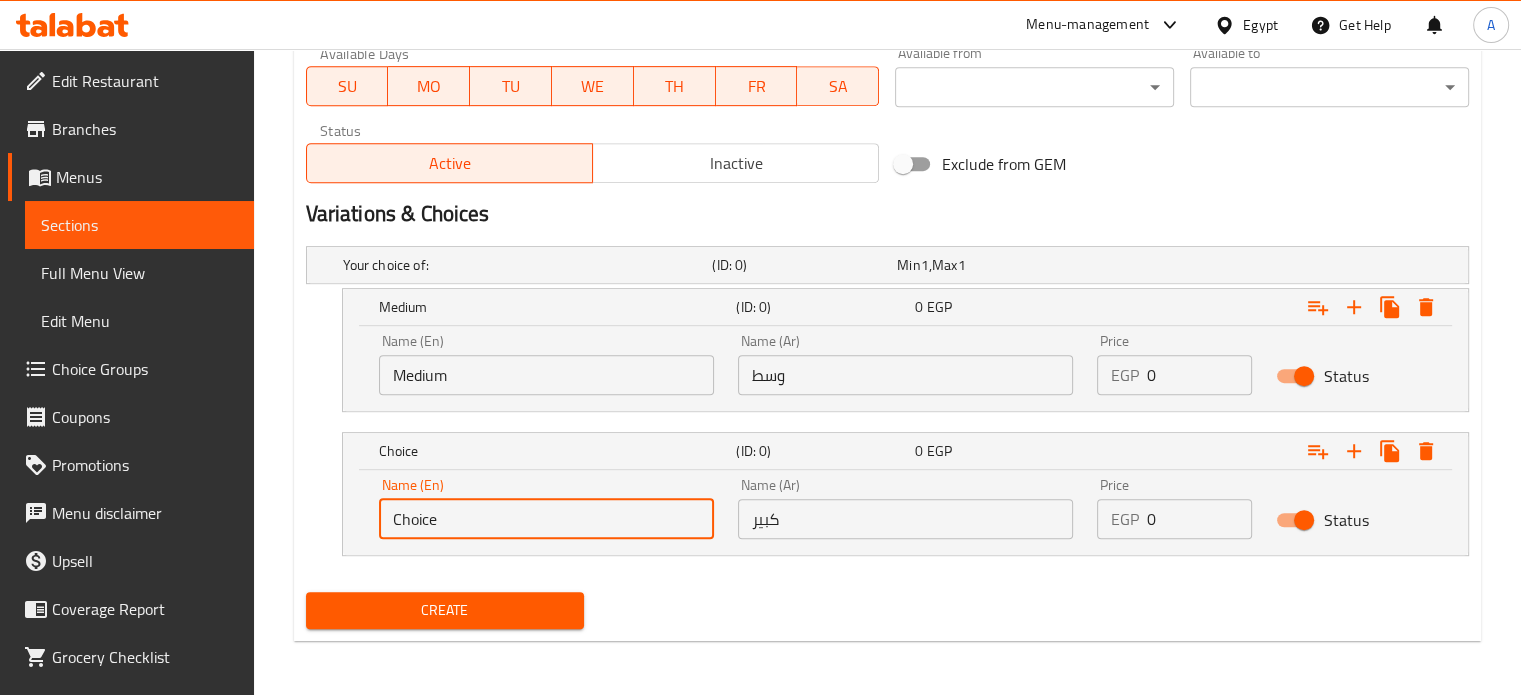 click on "Choice" at bounding box center (546, 519) 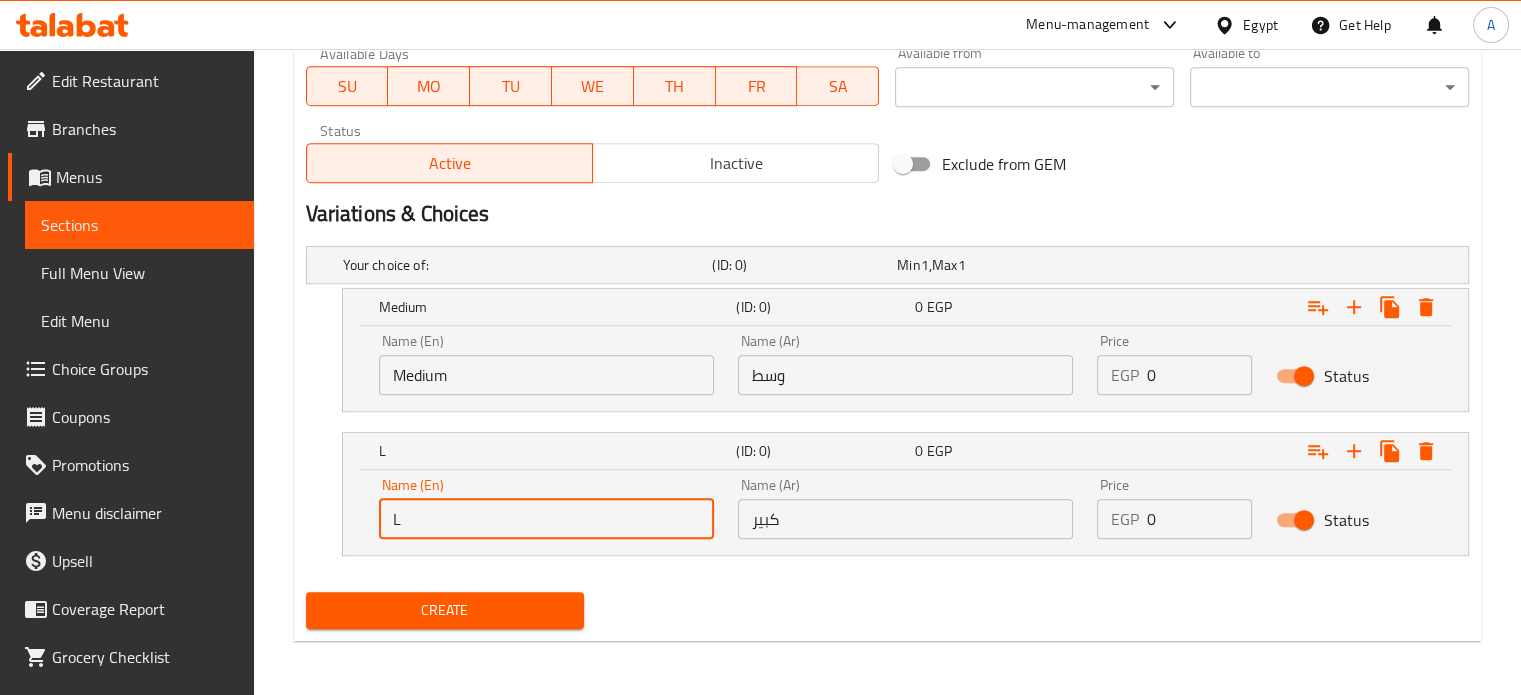 type on "Large" 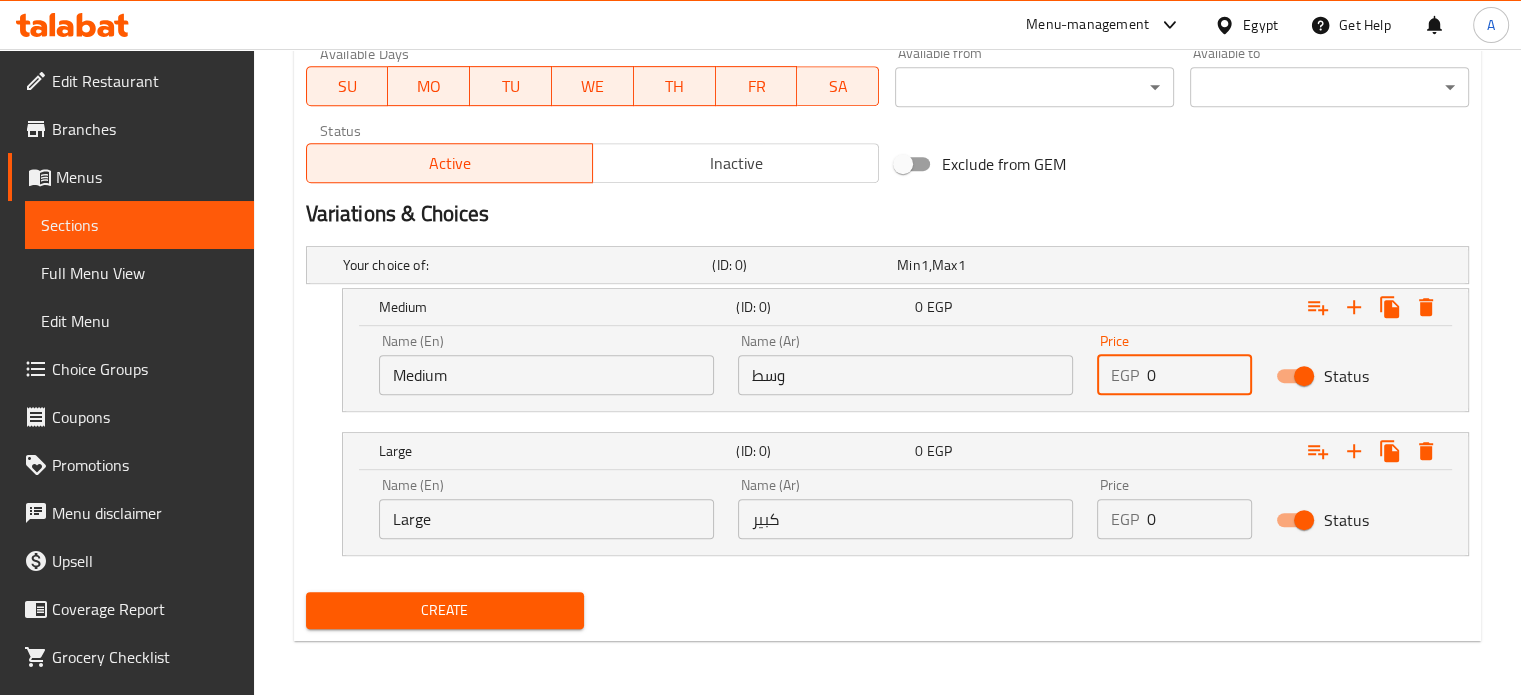 drag, startPoint x: 1159, startPoint y: 373, endPoint x: 1111, endPoint y: 388, distance: 50.289165 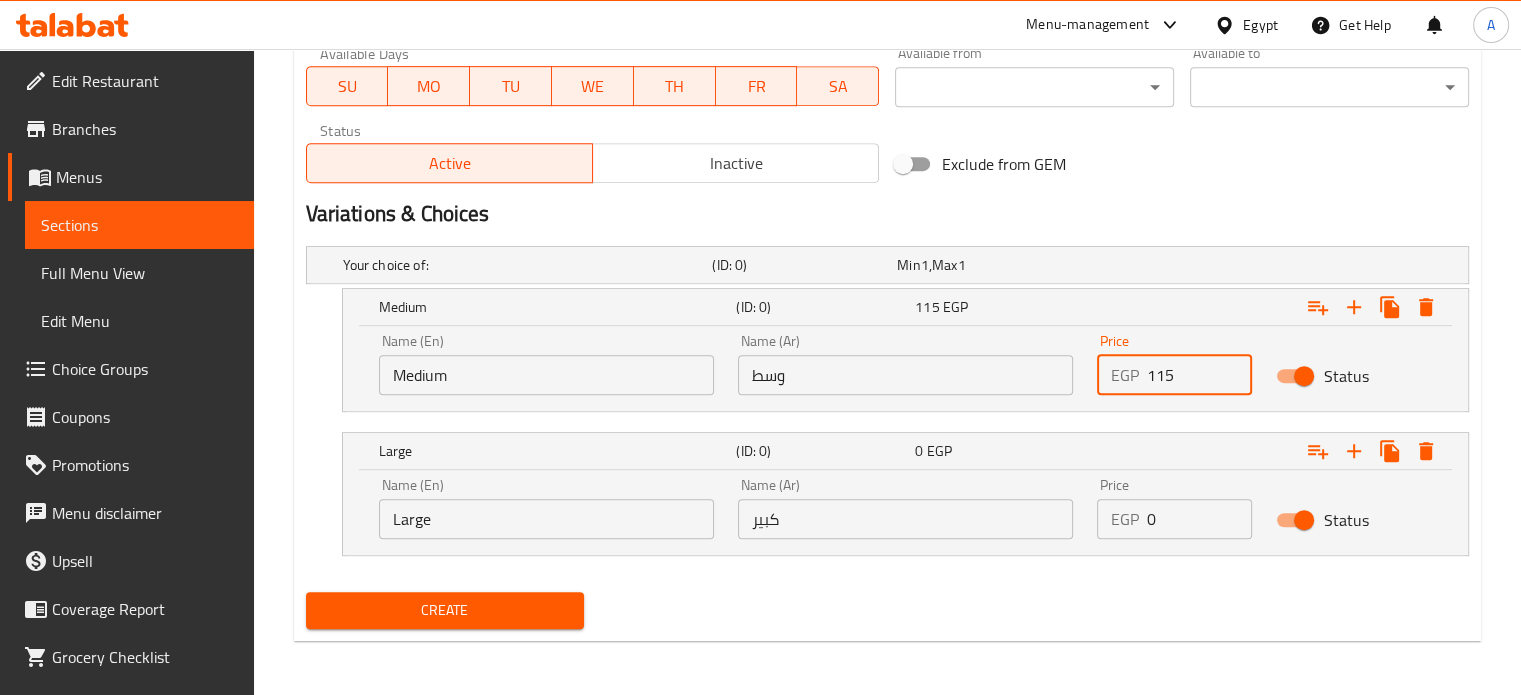type on "115" 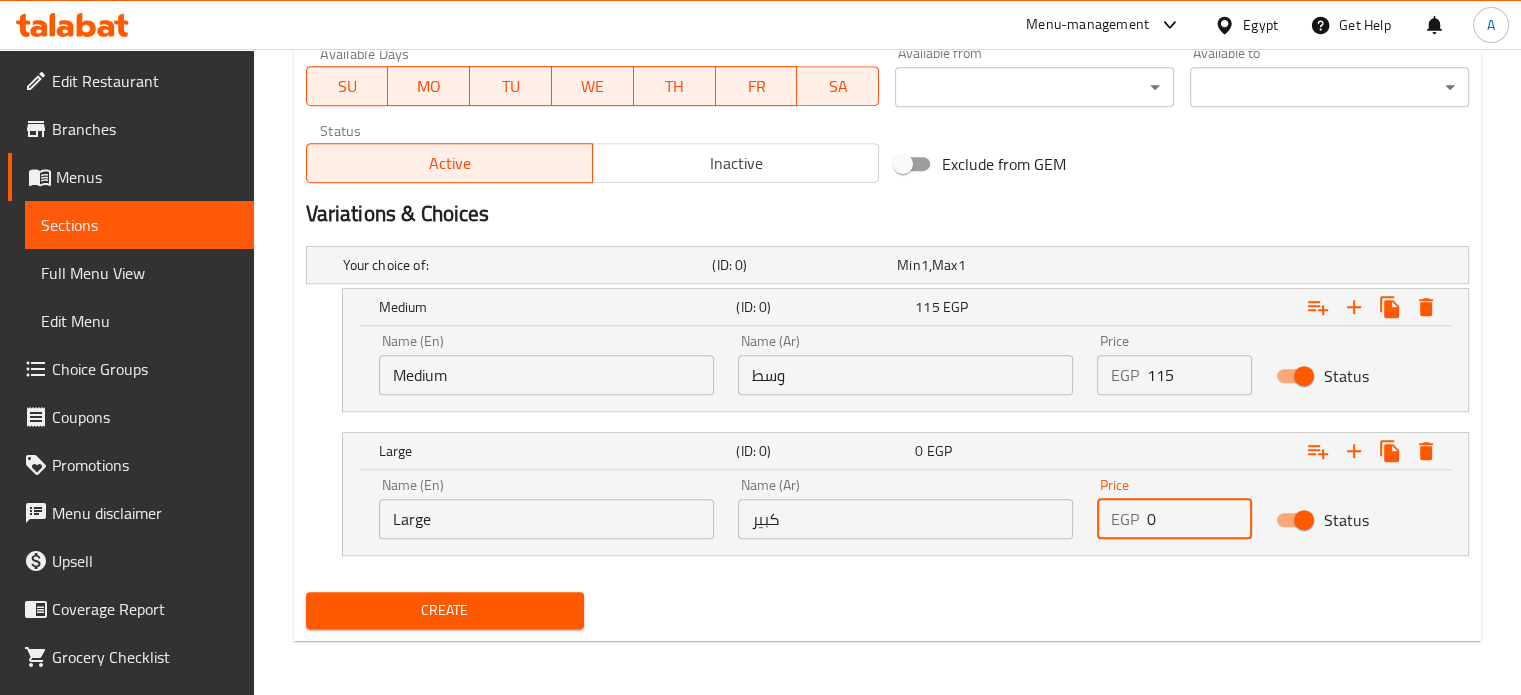drag, startPoint x: 1157, startPoint y: 508, endPoint x: 1125, endPoint y: 517, distance: 33.24154 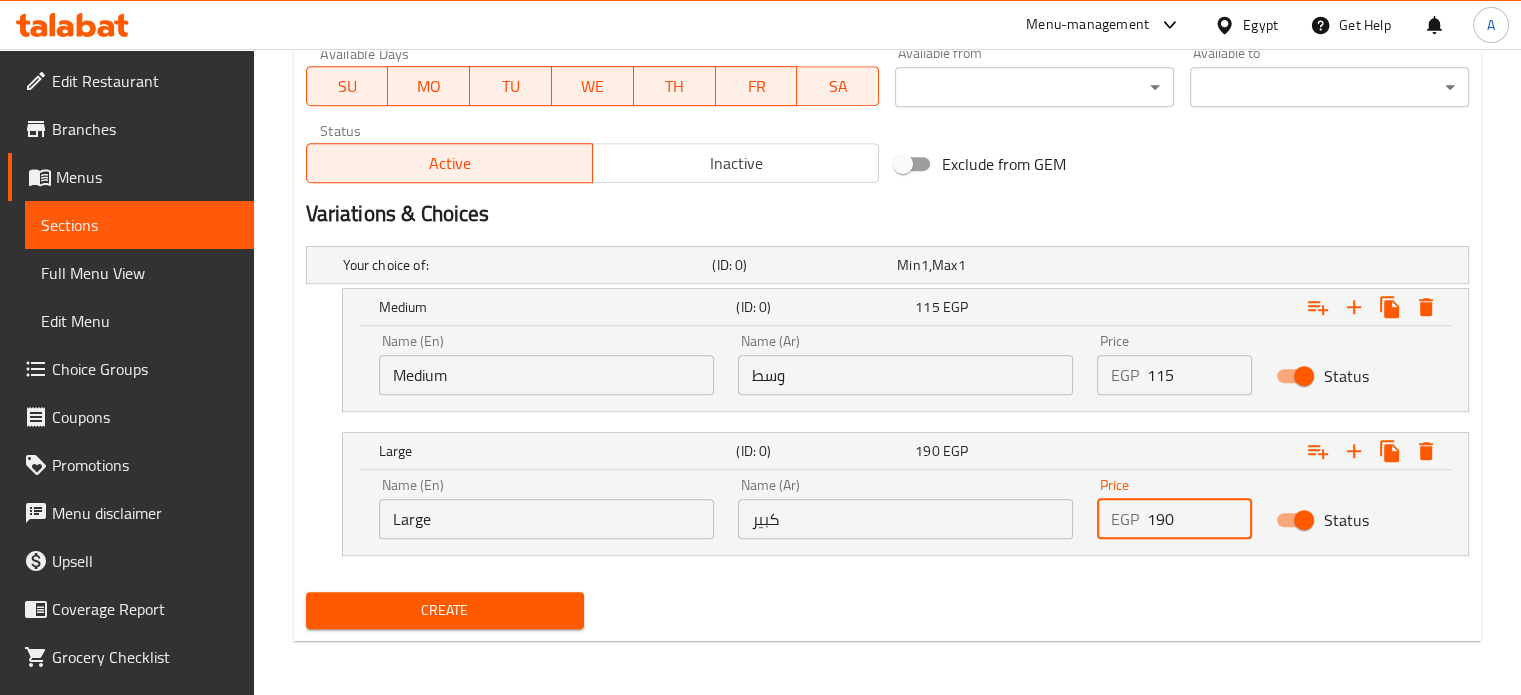 type on "190" 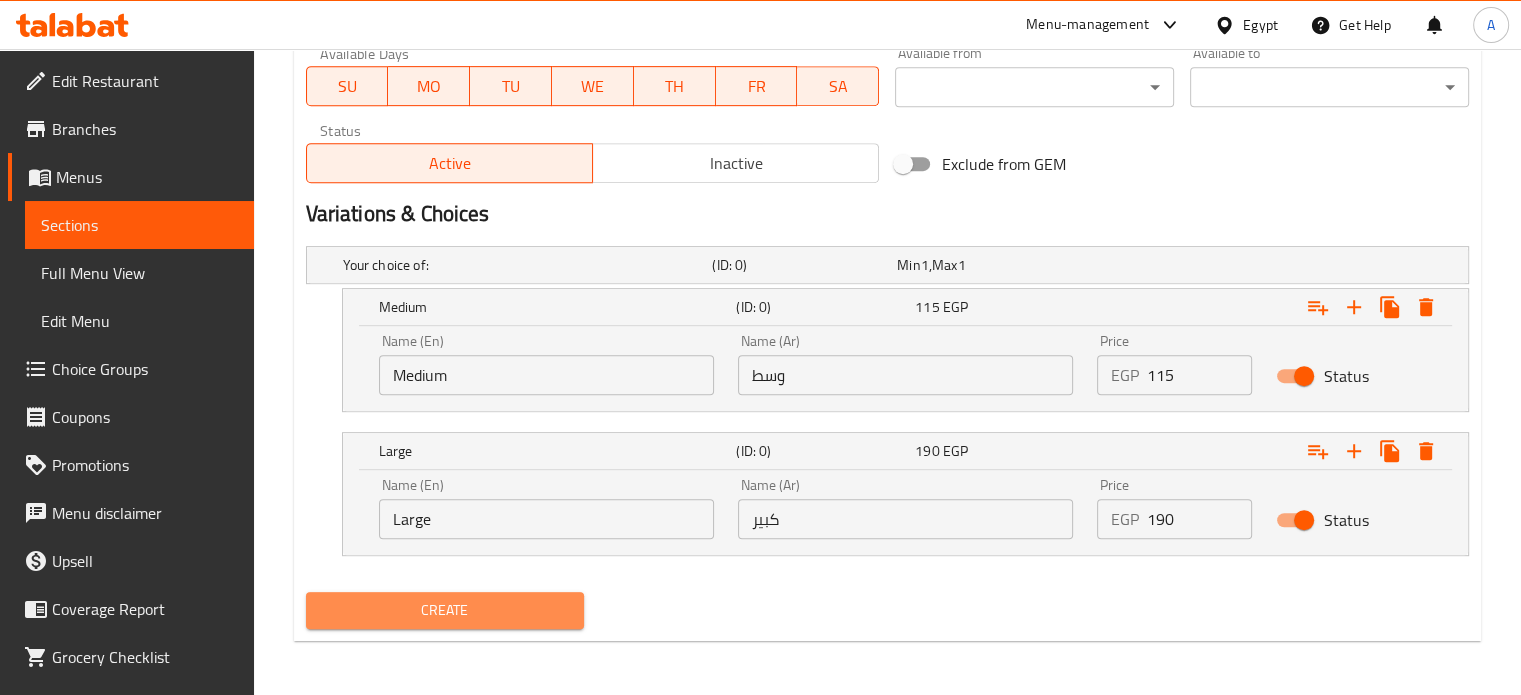 click on "Create" at bounding box center (445, 610) 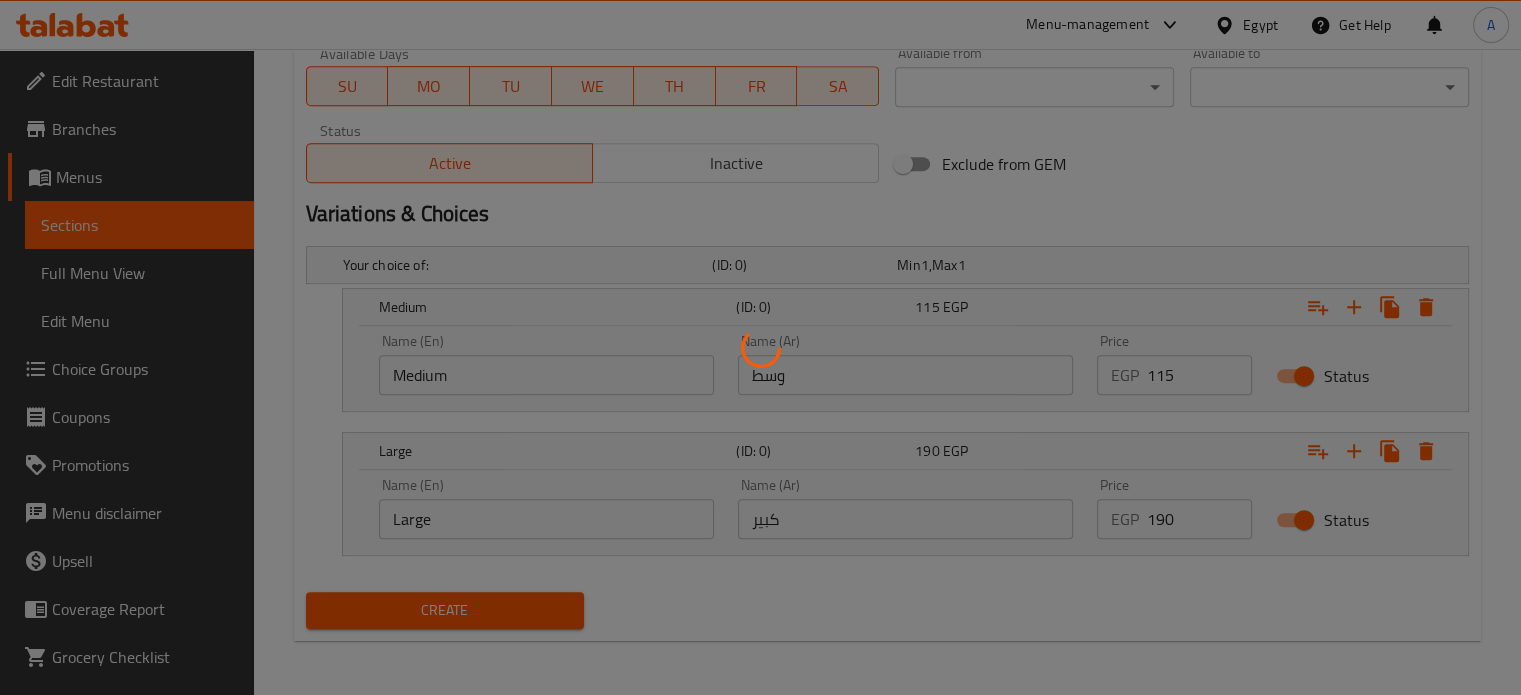 type 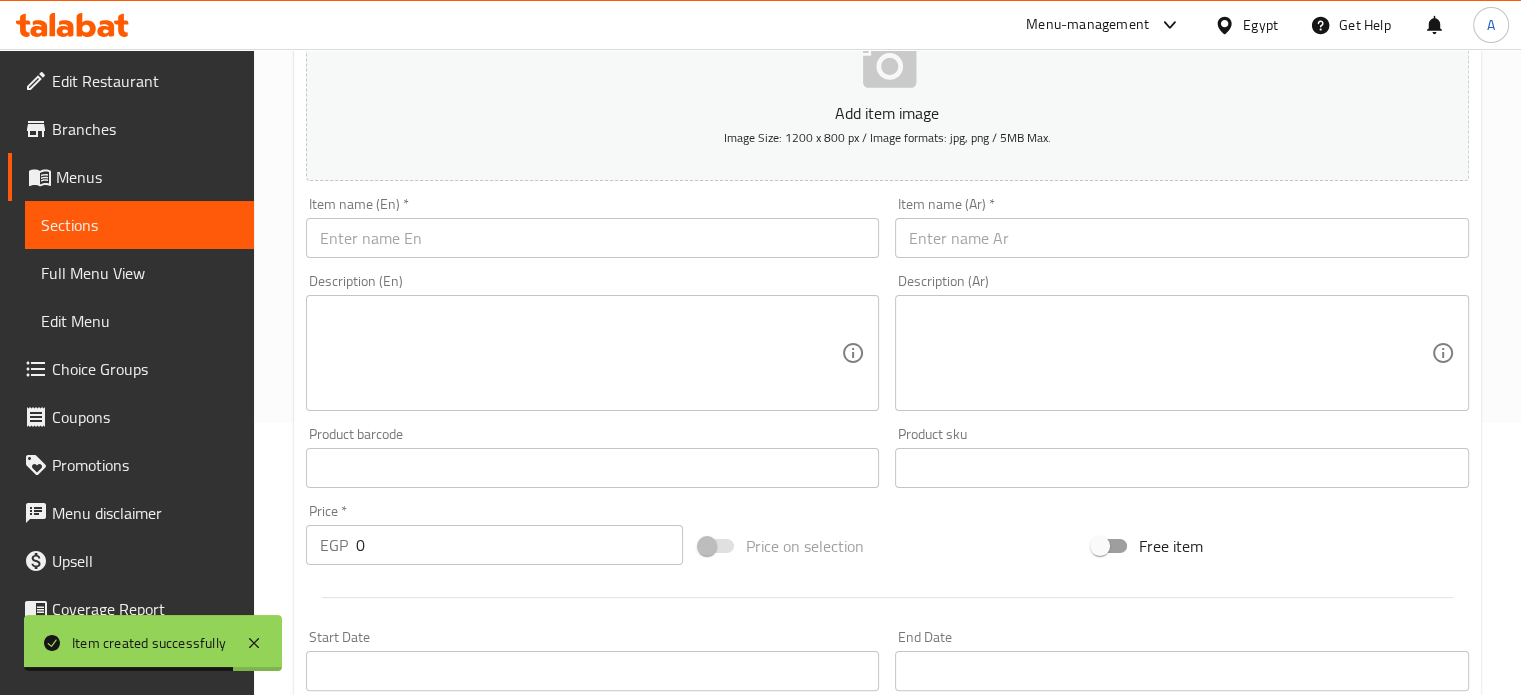 scroll, scrollTop: 233, scrollLeft: 0, axis: vertical 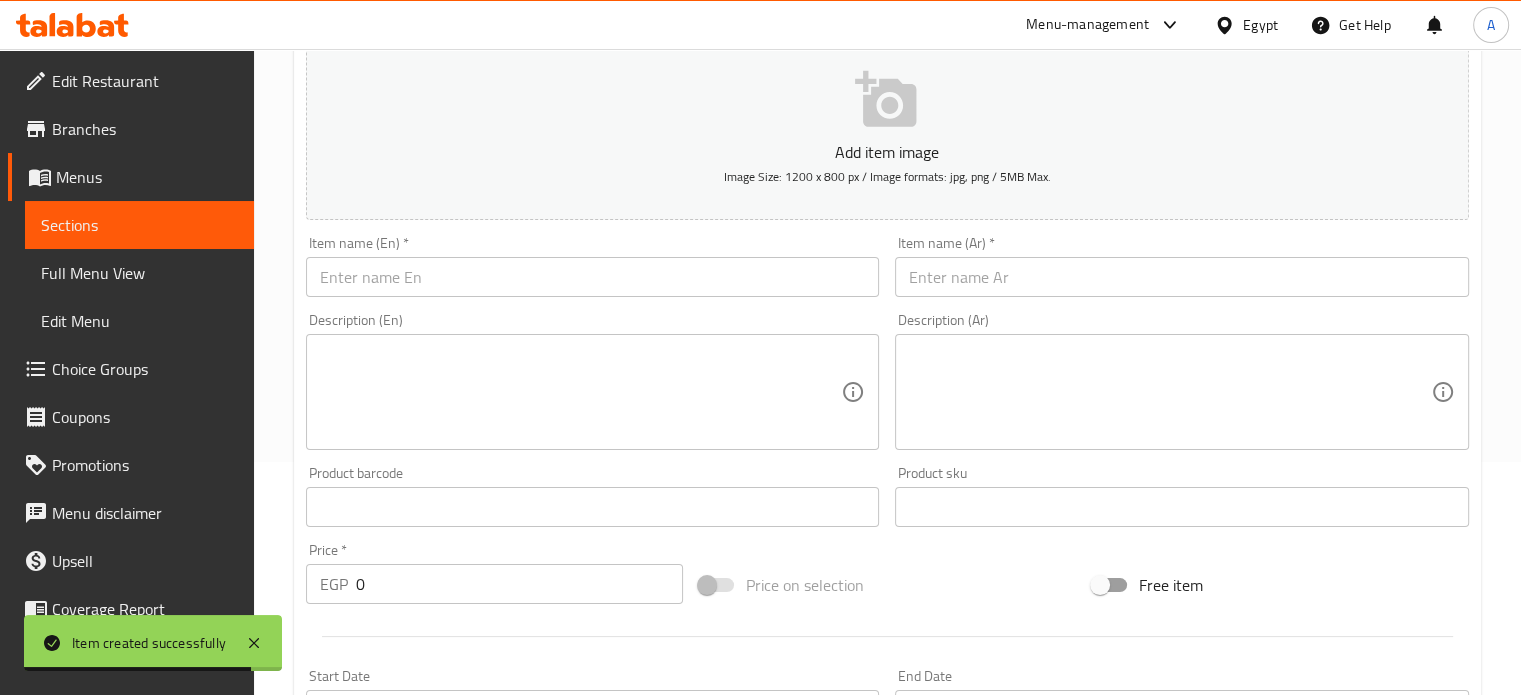 click at bounding box center (1182, 277) 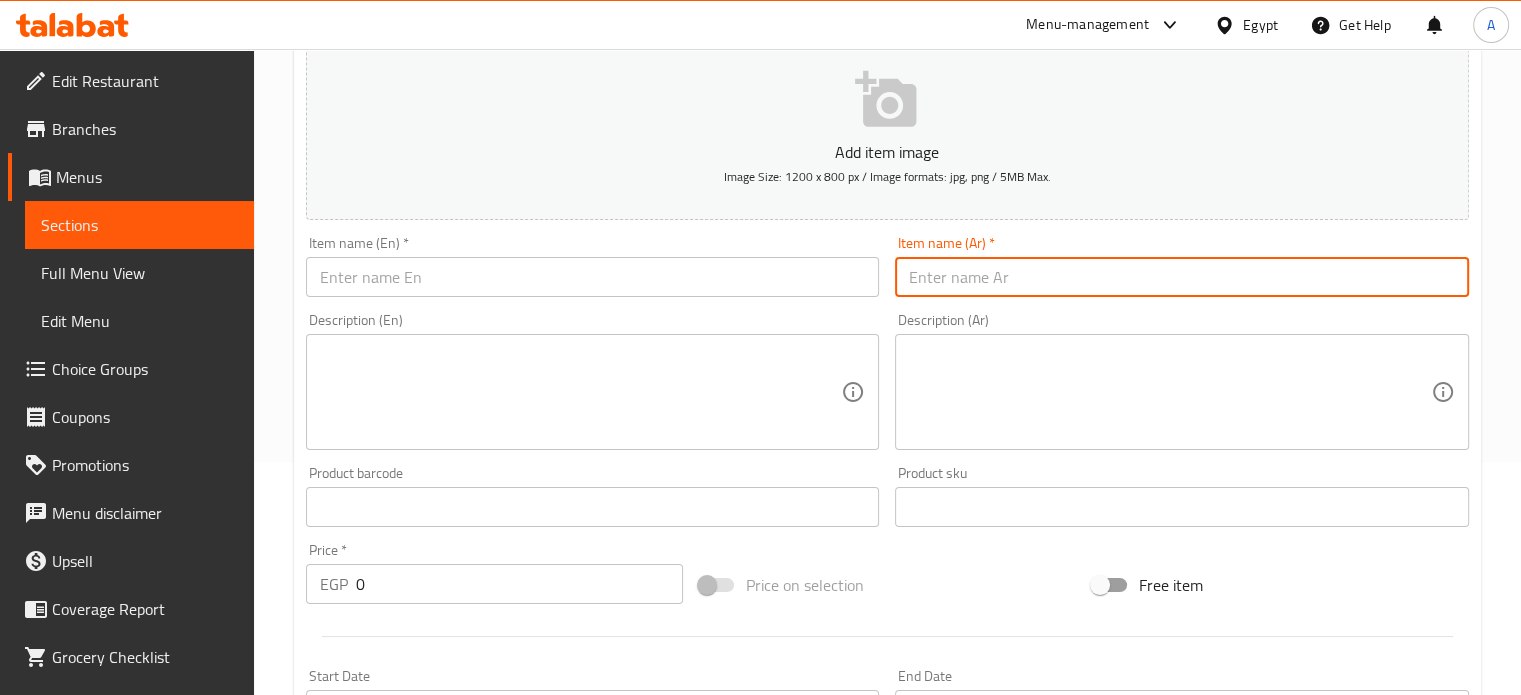 type on ";" 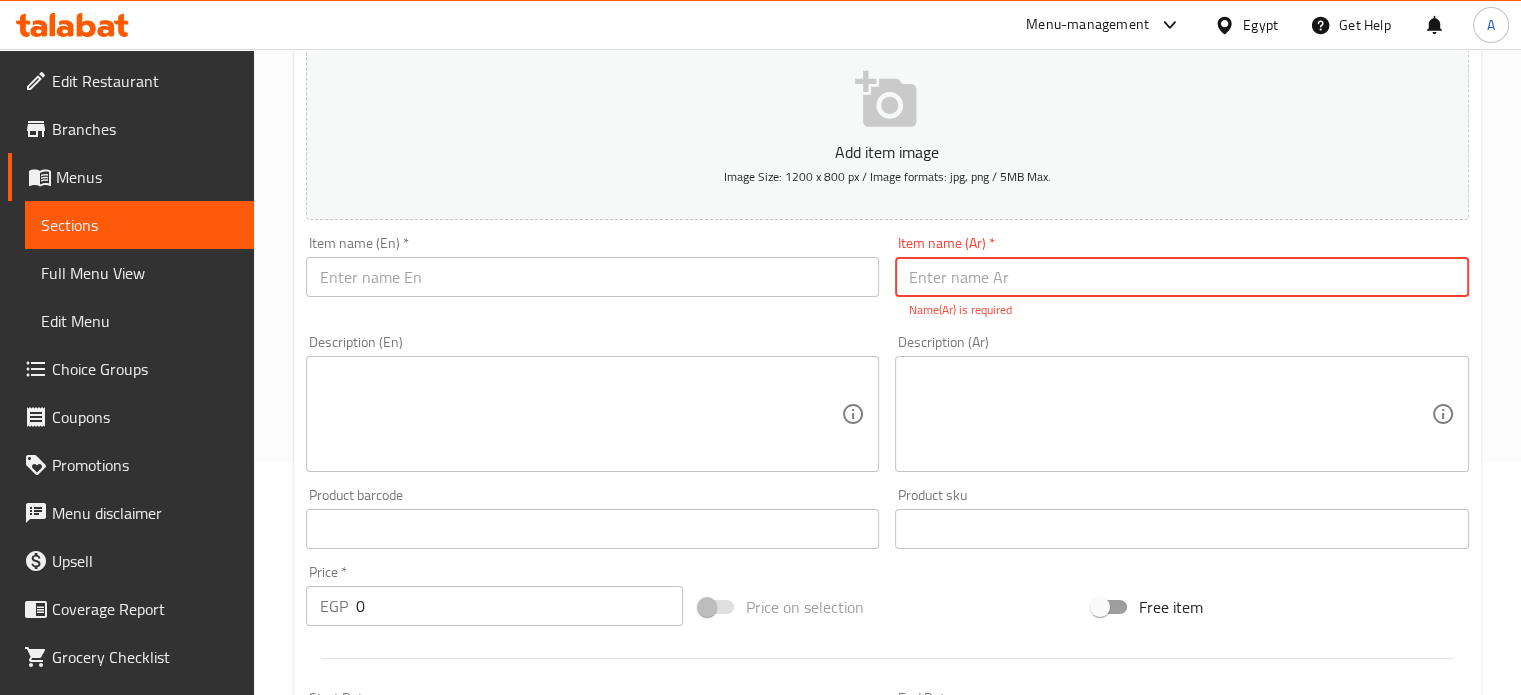 type on "L" 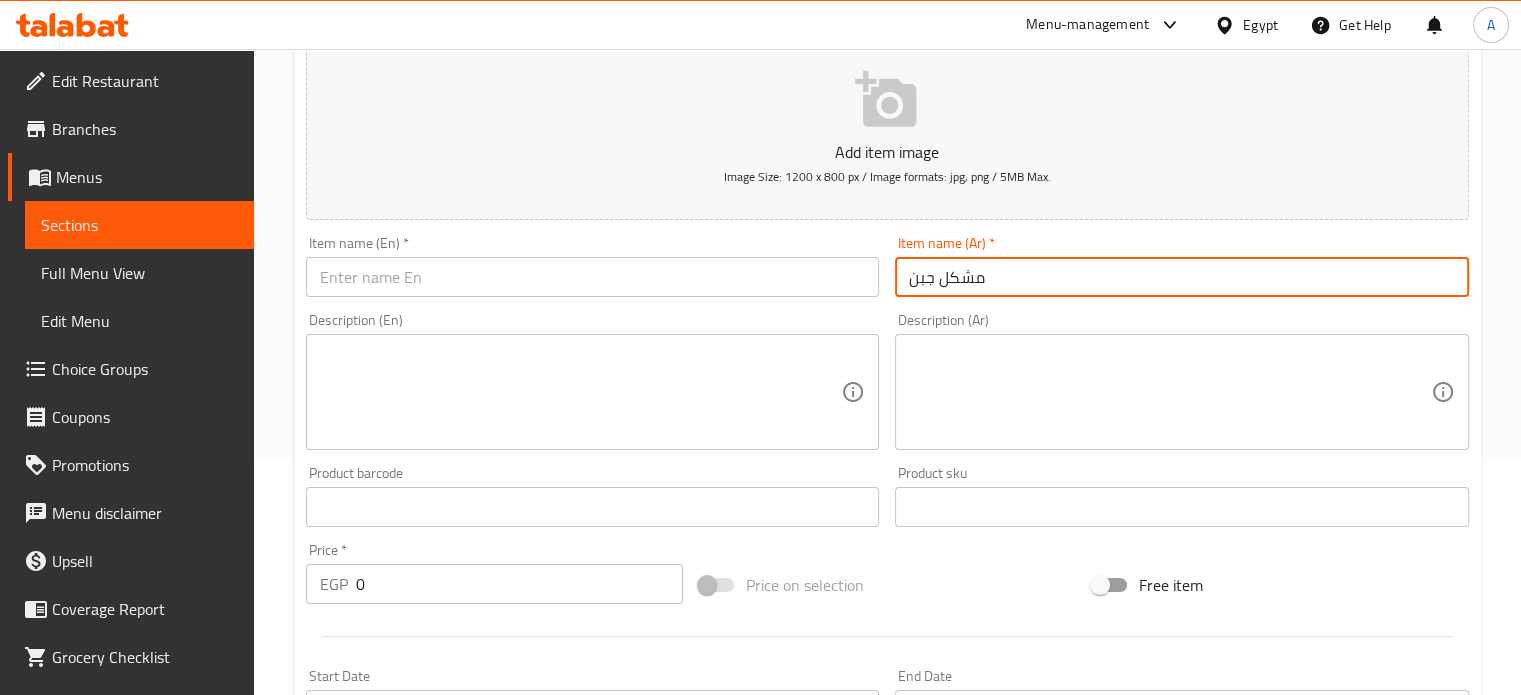 click on "مشكل جبن" at bounding box center (1182, 277) 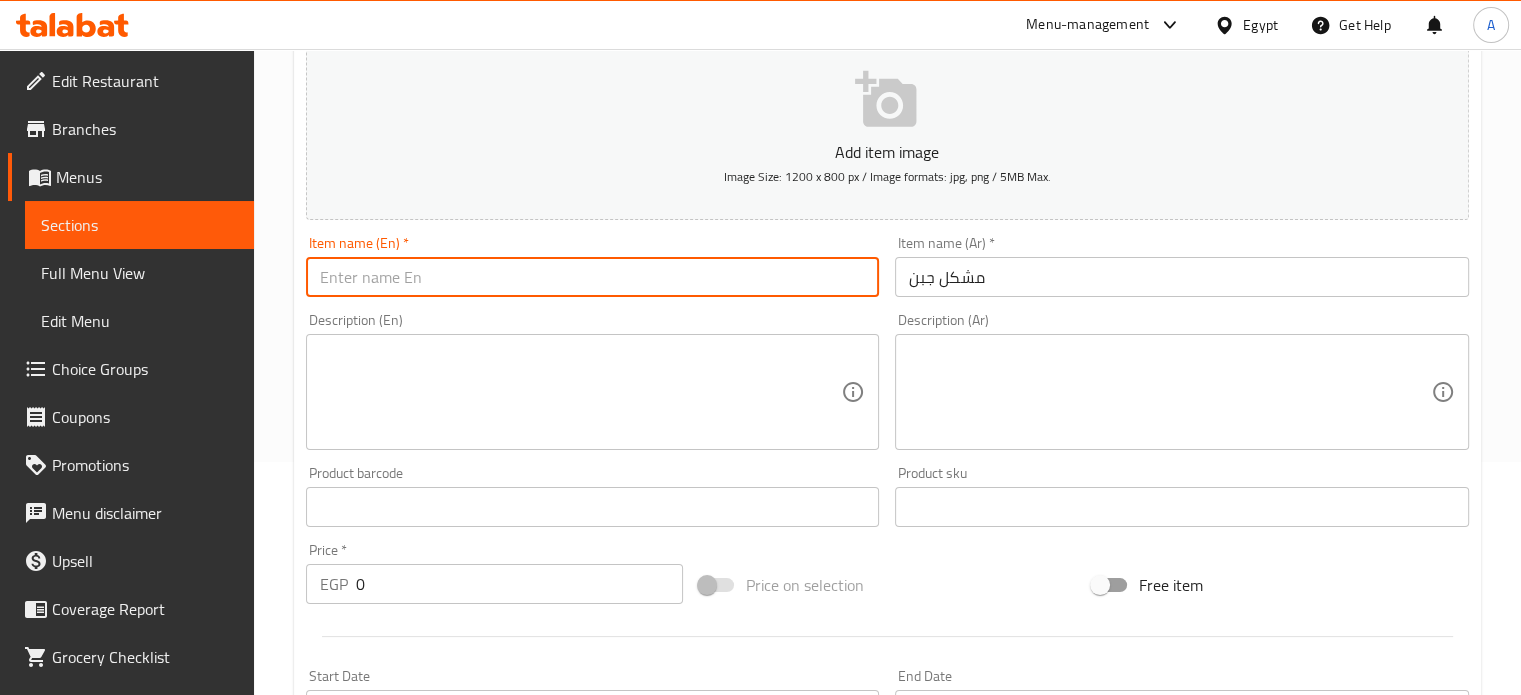 paste on "https://www.google.com/search?q=translate&rlz=1C1GCOU_enEG1167EG1167&oq=&gs_lcrp=EgZjaHJvbWUqCQgCECMYJxjqAjIJCAAQIxgnGOoCMg8IARAuGCcYxwEY6gIY0QMyCQgCECMYJxjqAjIJCAMQIxgnGOoCMgkIBBAjGCcY6gIyCQgFECMYJxjqAjIJCAYQIxgnGOoCMgkIBxAjGCcY6gLSAQsxMTgyMDA5ajBqN6gCCLACAfEFu_ap4-u6DWg&sourceid=chrome&ie=UTF-8&safe=active&ssui=on#:~:text=mushkil%20jubn-,Mixed%20cheese,-Open%20in%20Google" 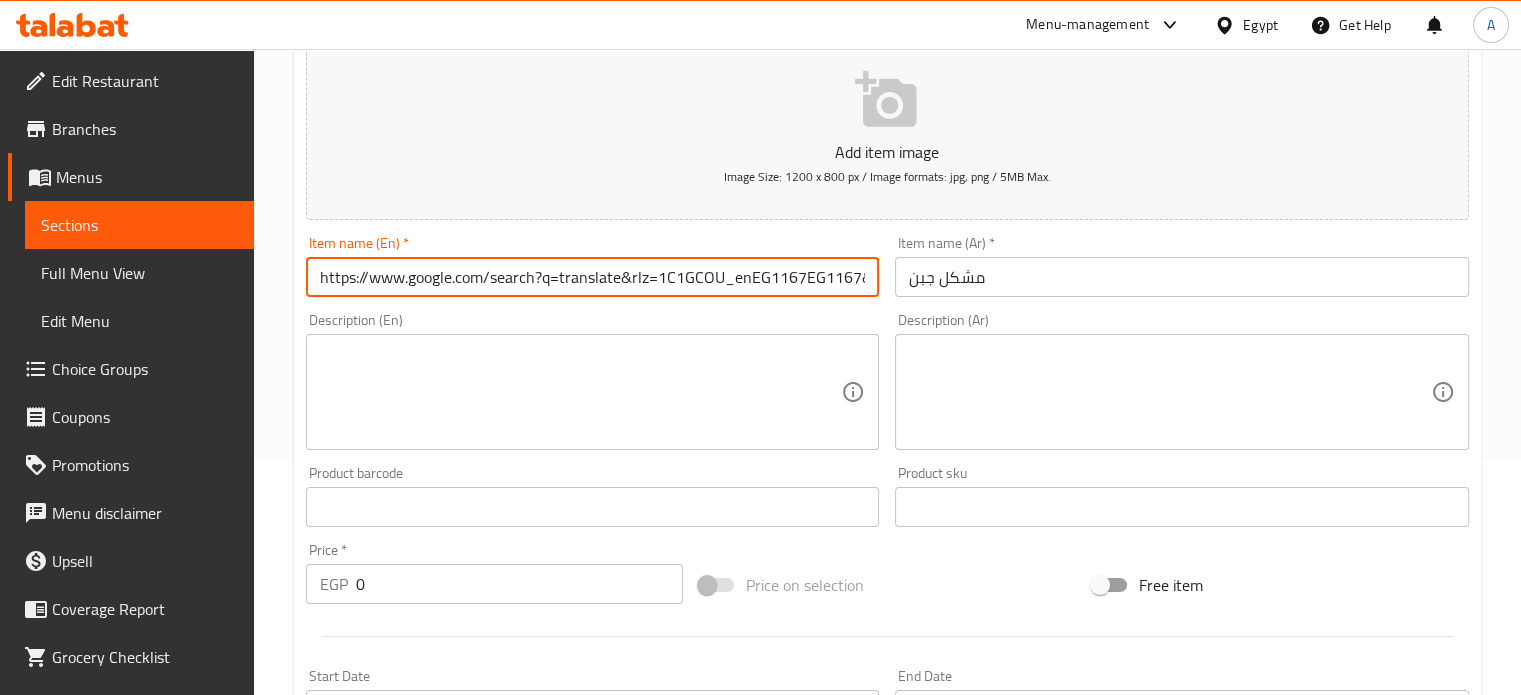 scroll, scrollTop: 0, scrollLeft: 2491, axis: horizontal 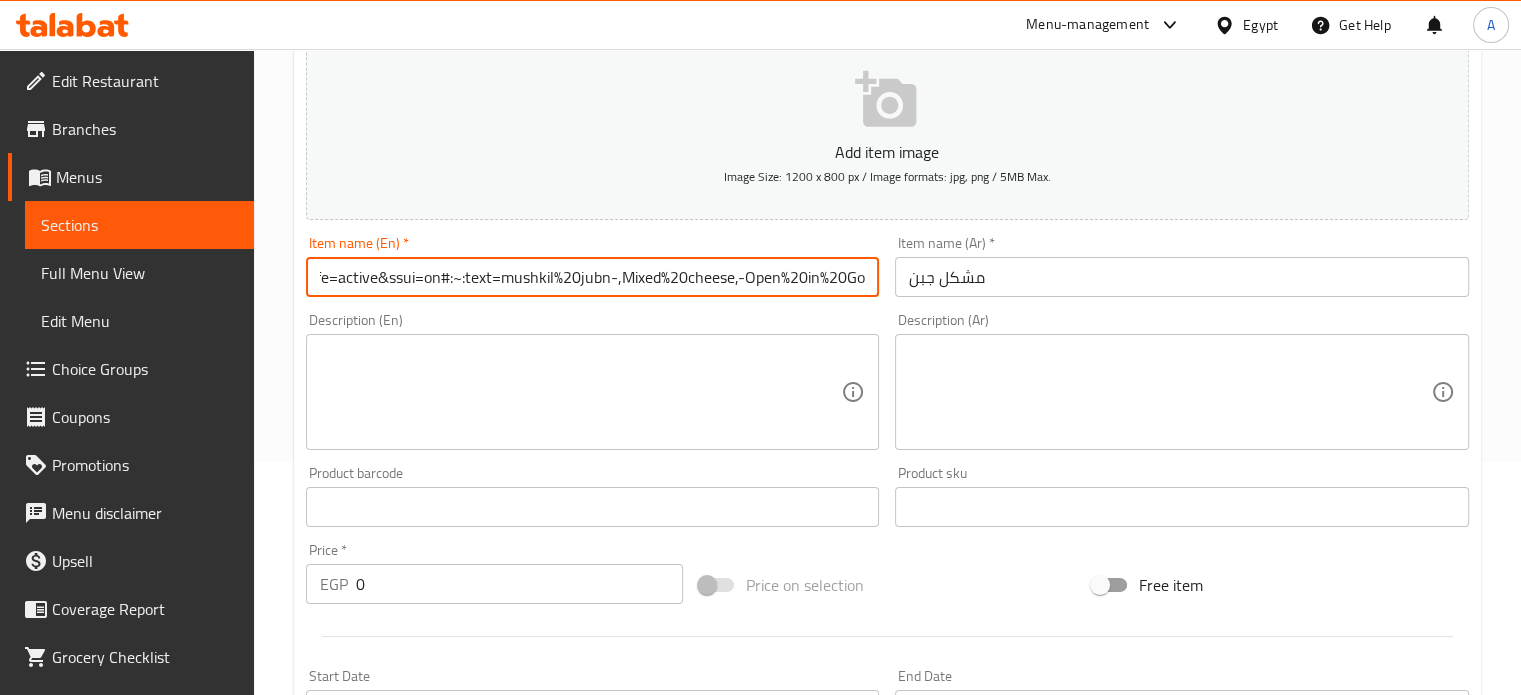 type 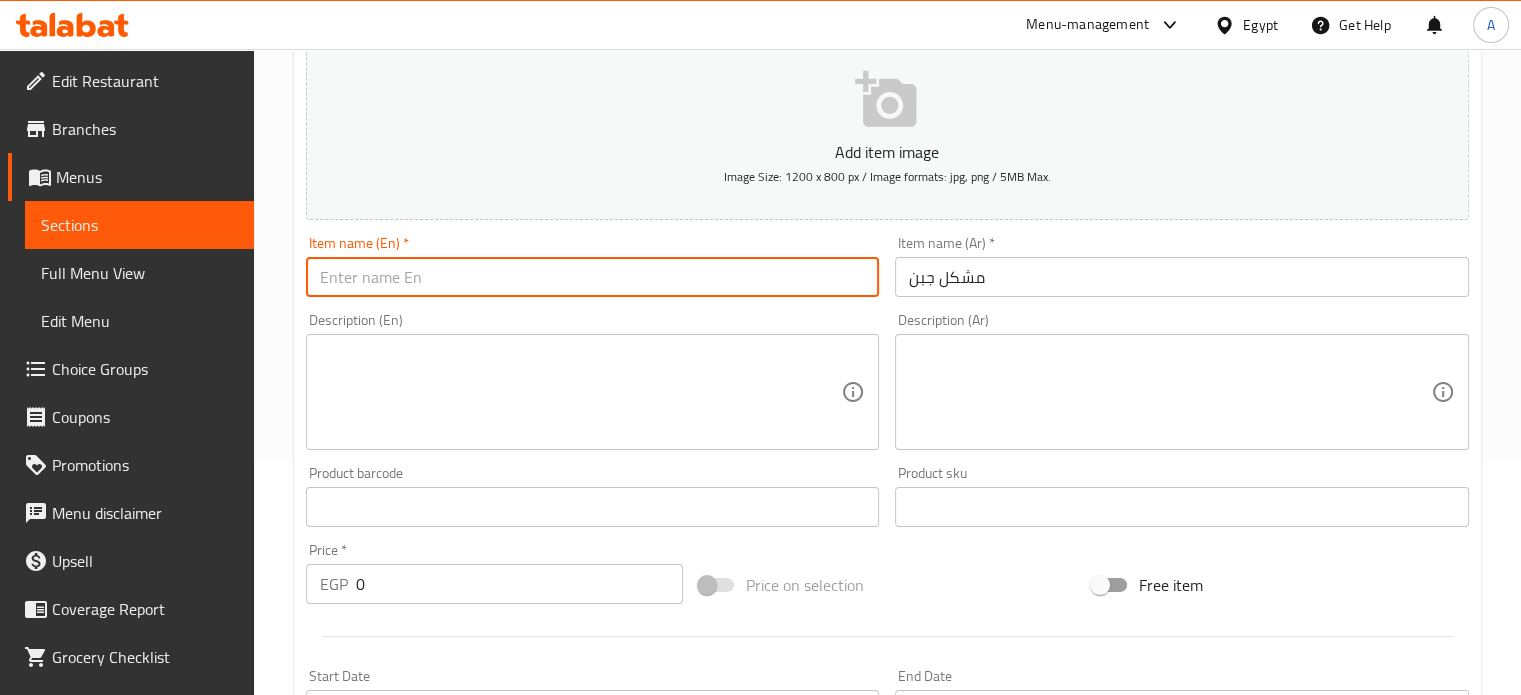 scroll, scrollTop: 0, scrollLeft: 0, axis: both 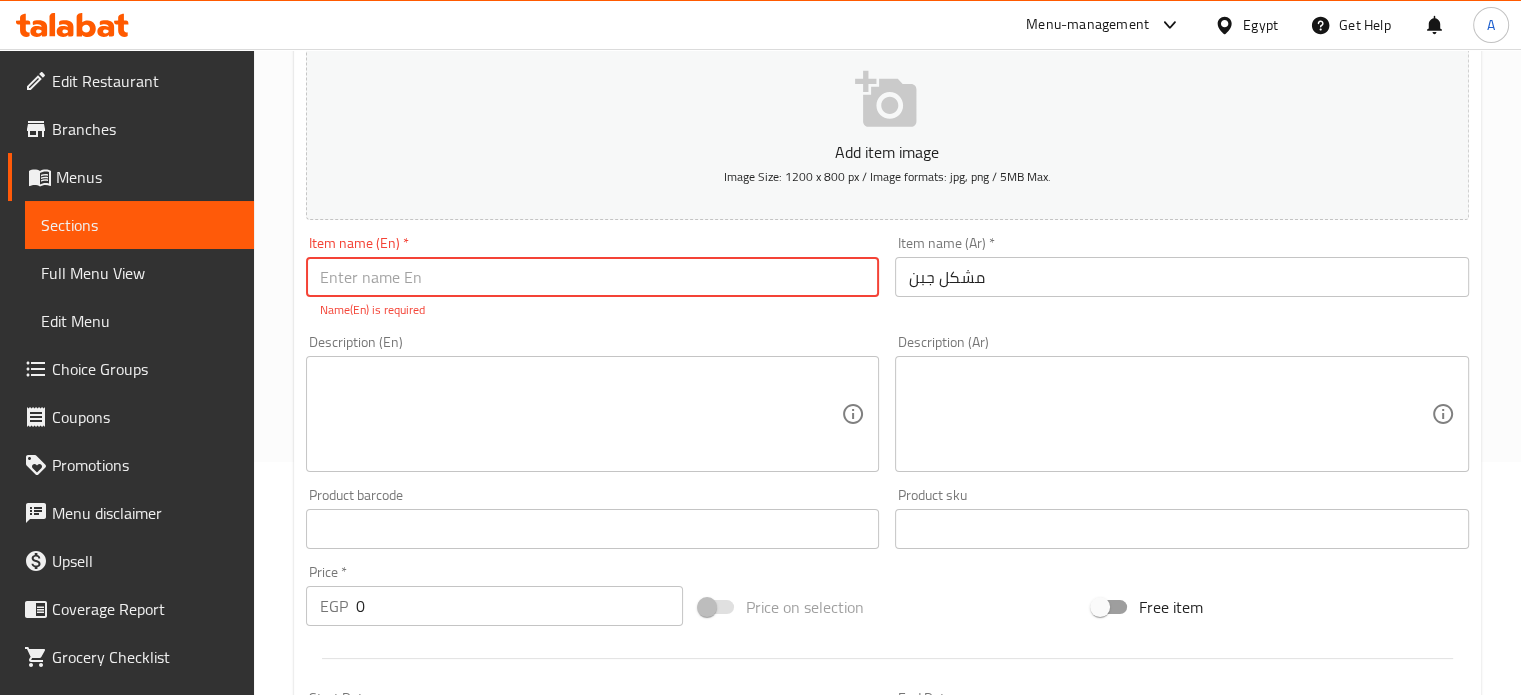 click on "مشكل جبن" at bounding box center [1182, 277] 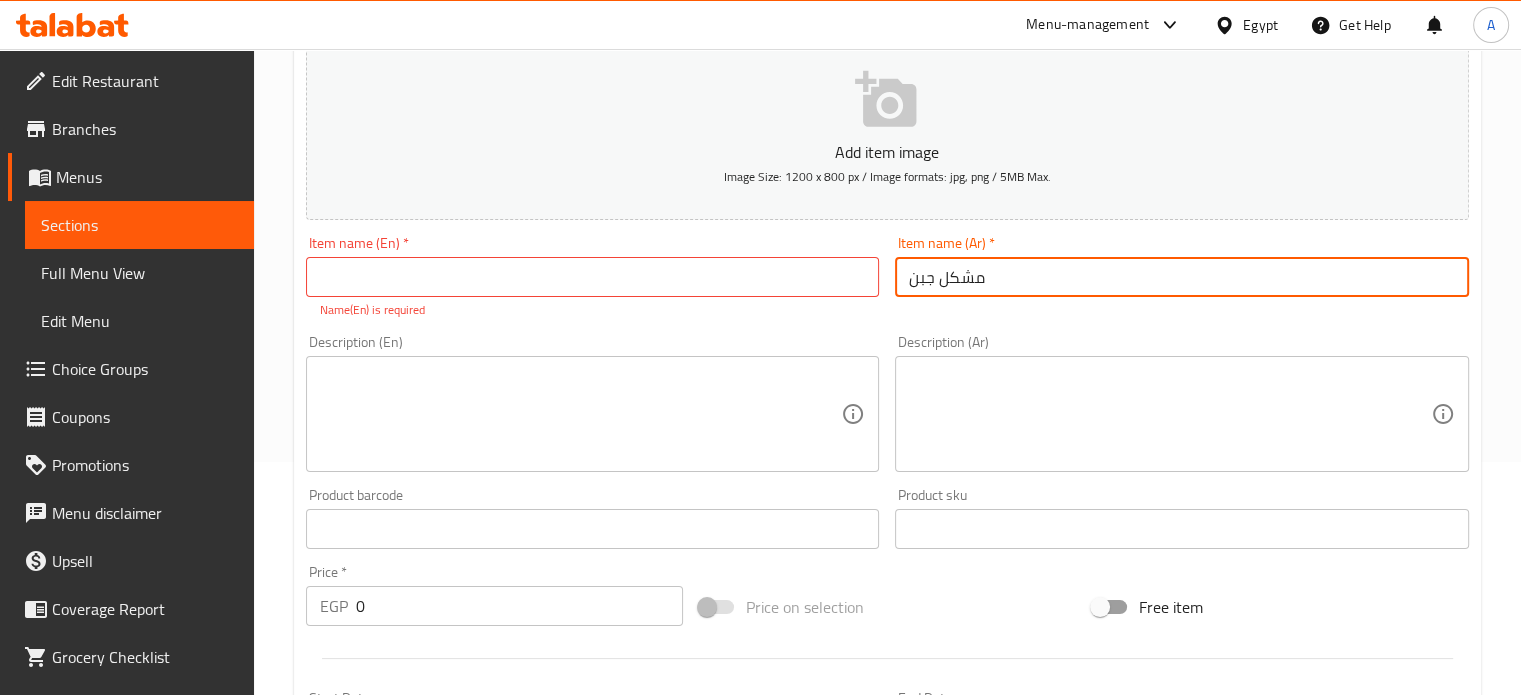 click on "مشكل جبن" at bounding box center (1182, 277) 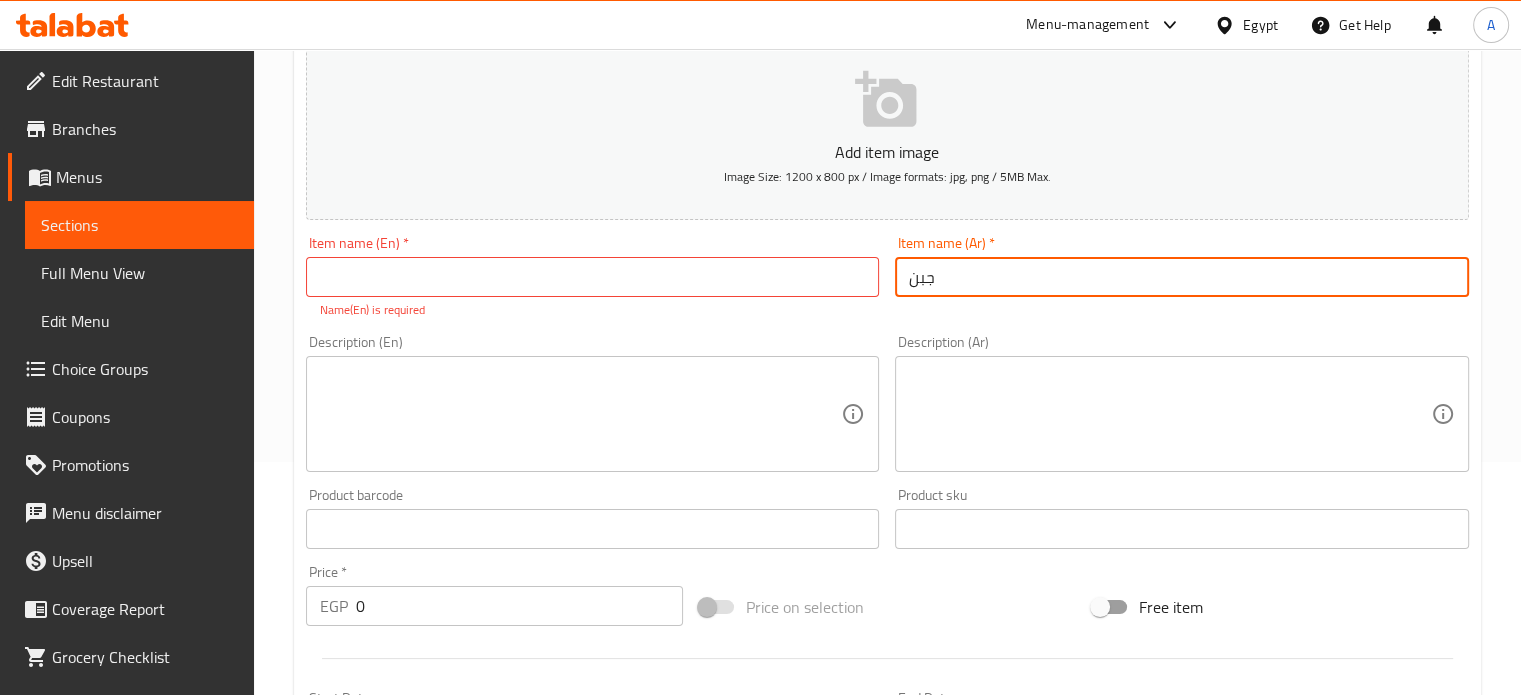 click on "جبن" at bounding box center (1182, 277) 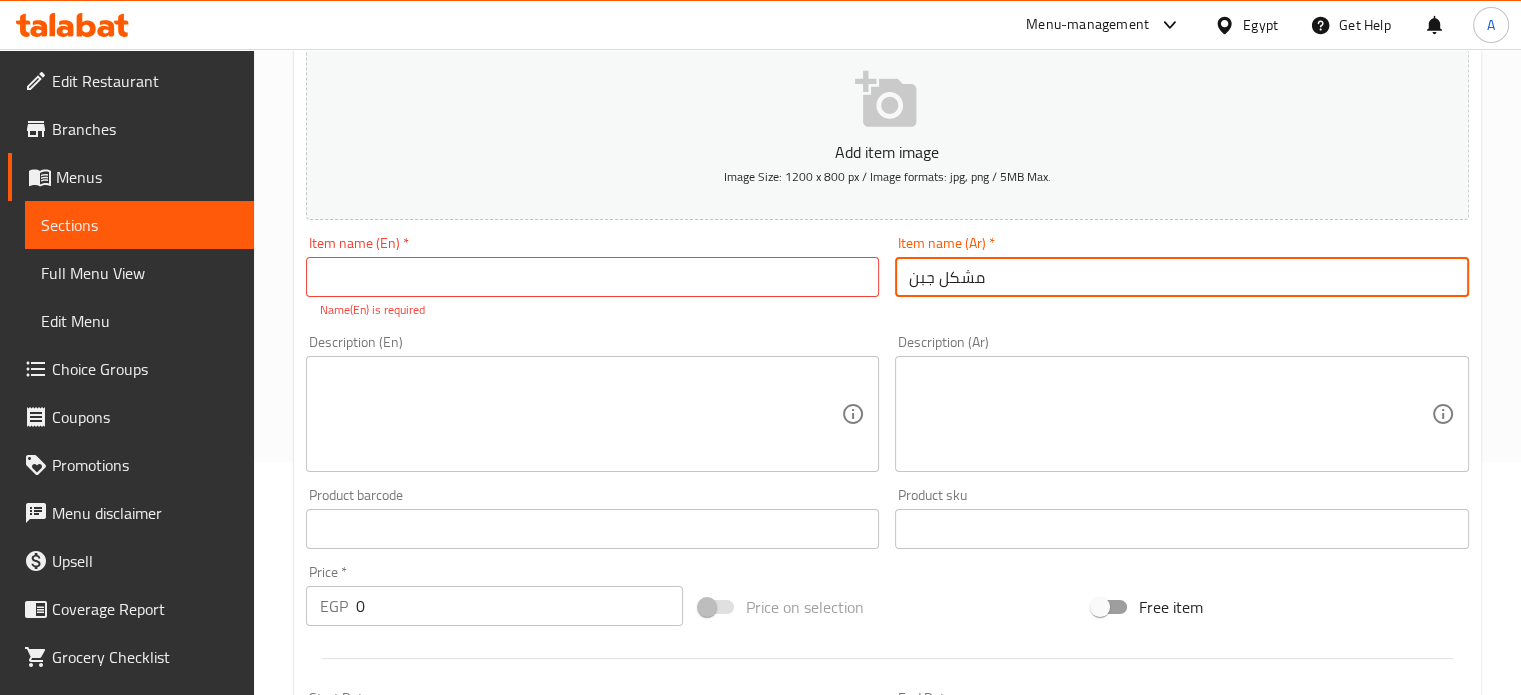 click on "مشكل جبن" at bounding box center (1182, 277) 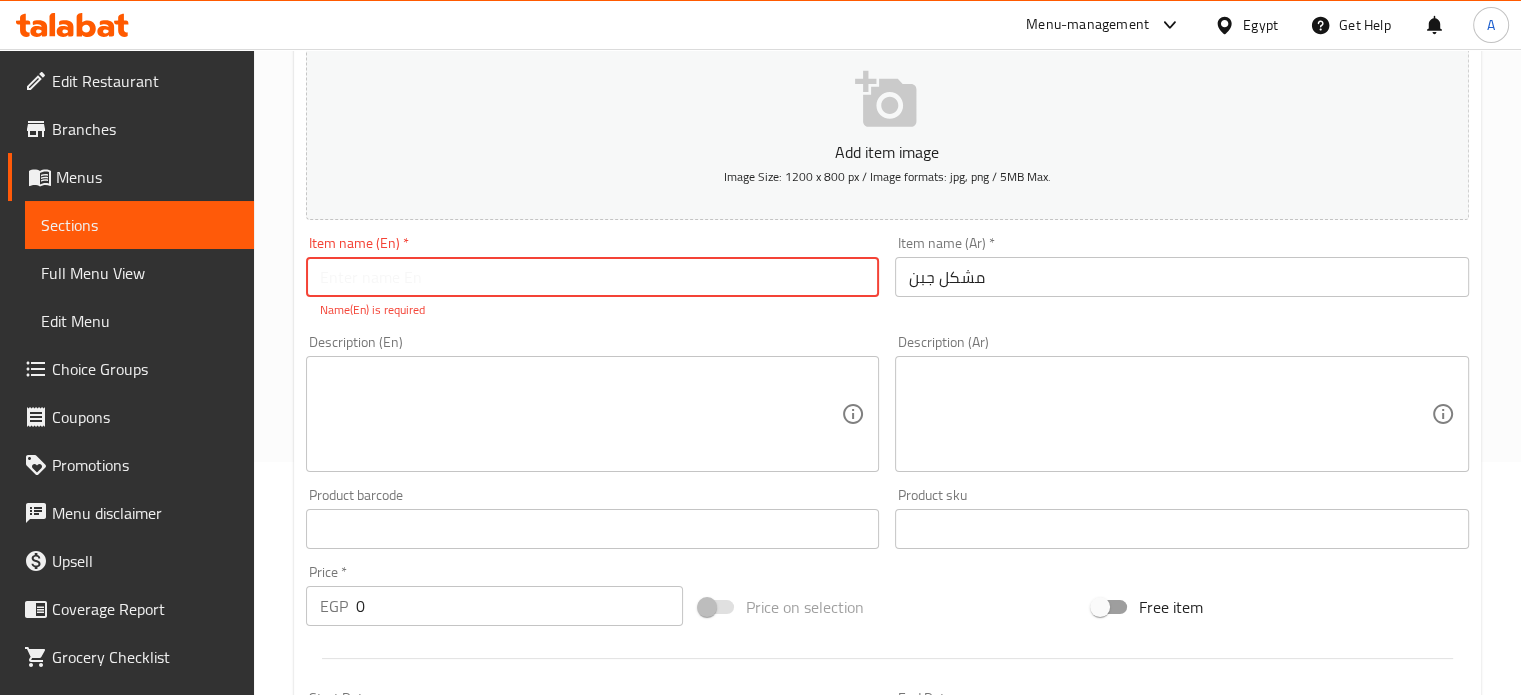 paste on "مشكل جبن" 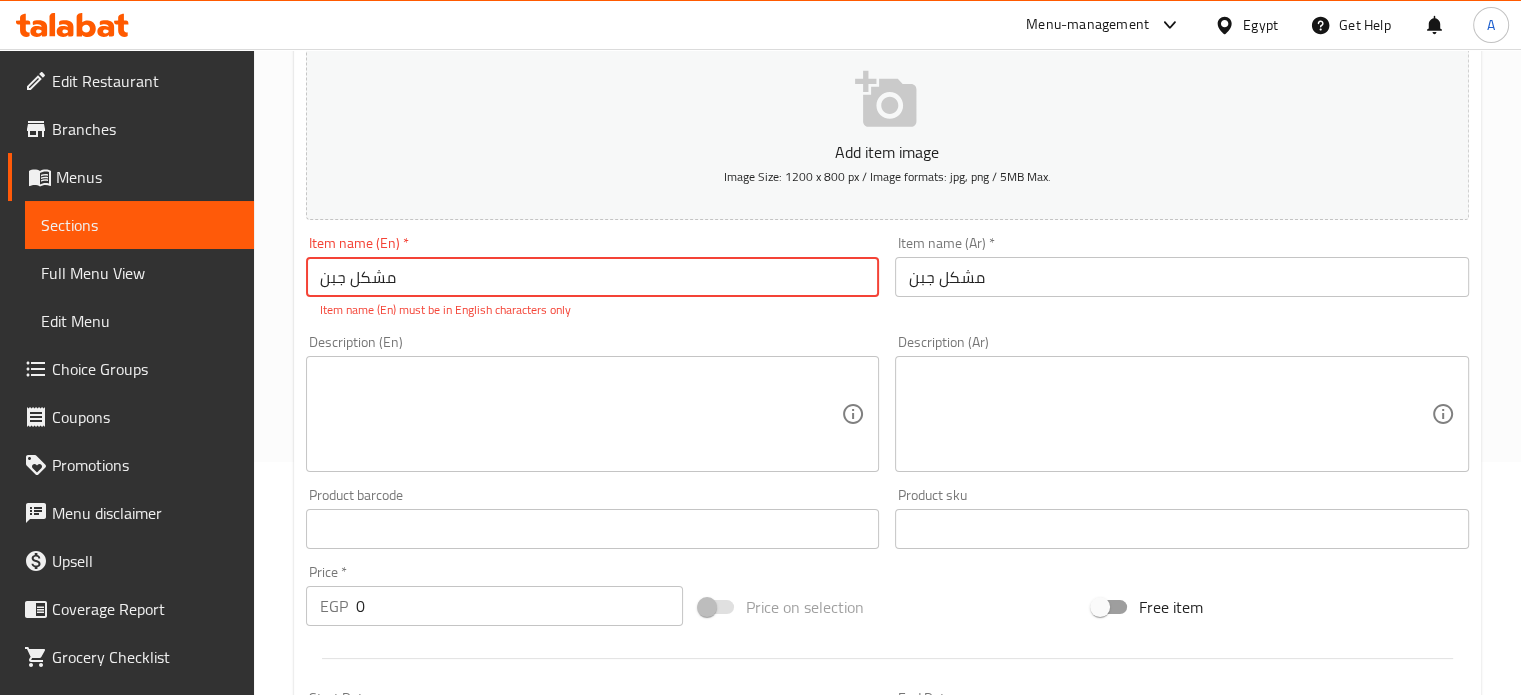 click on "مشكل جبن" at bounding box center [593, 277] 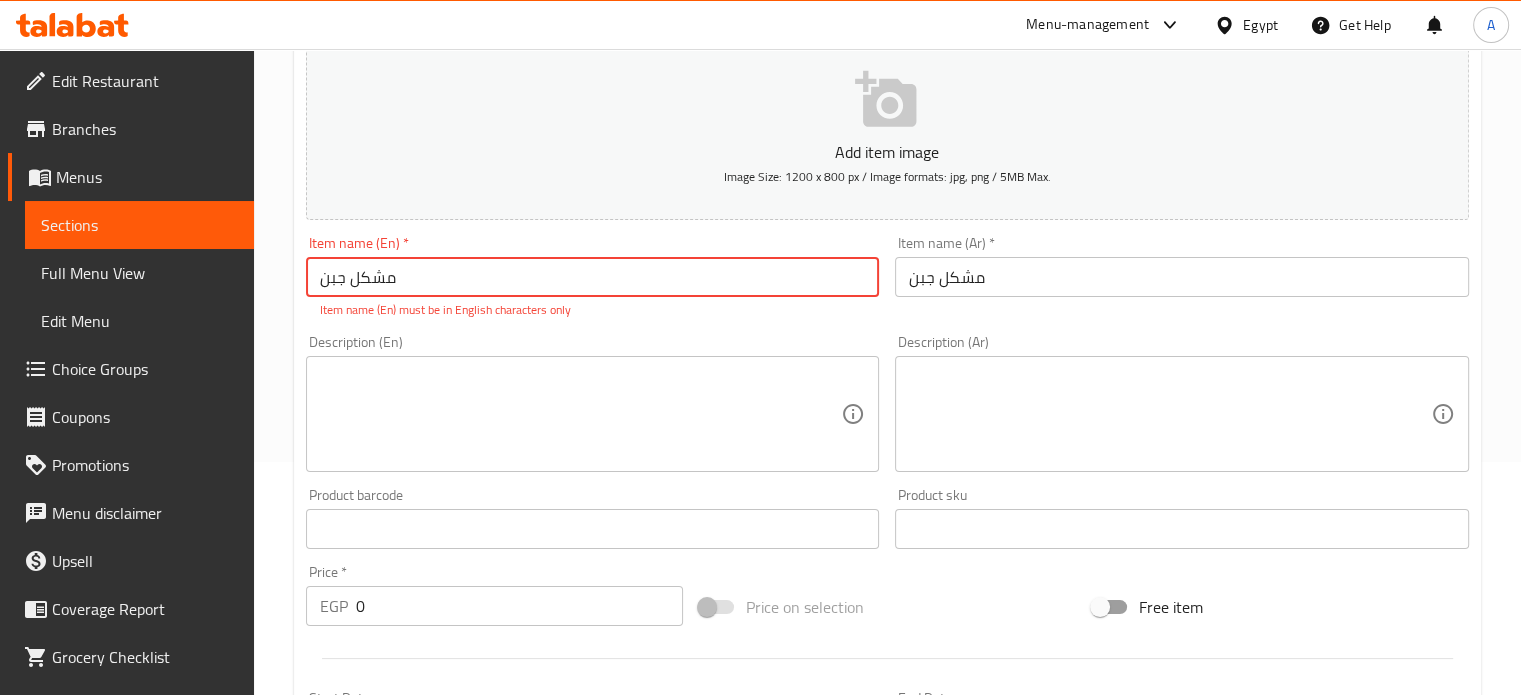 click on "مشكل جبن" at bounding box center [593, 277] 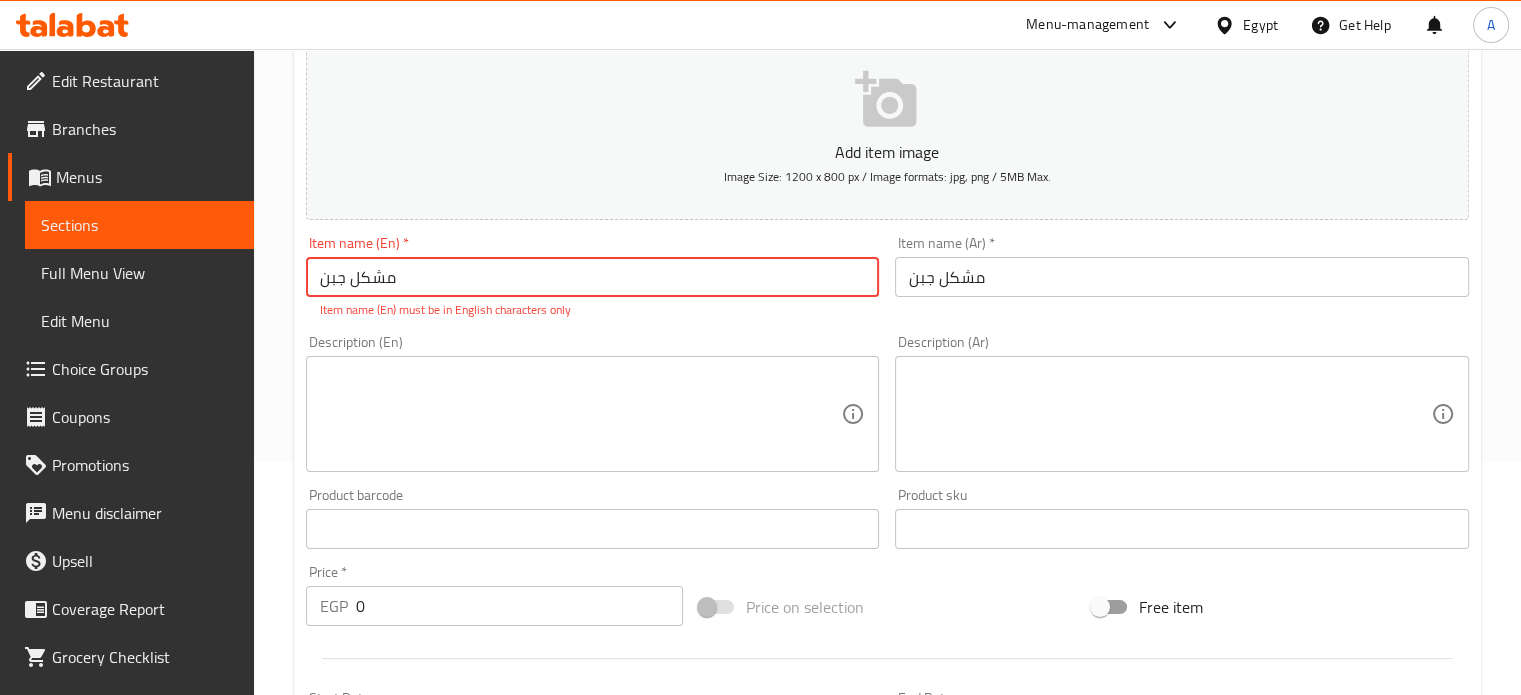 paste on "Mixed cheese" 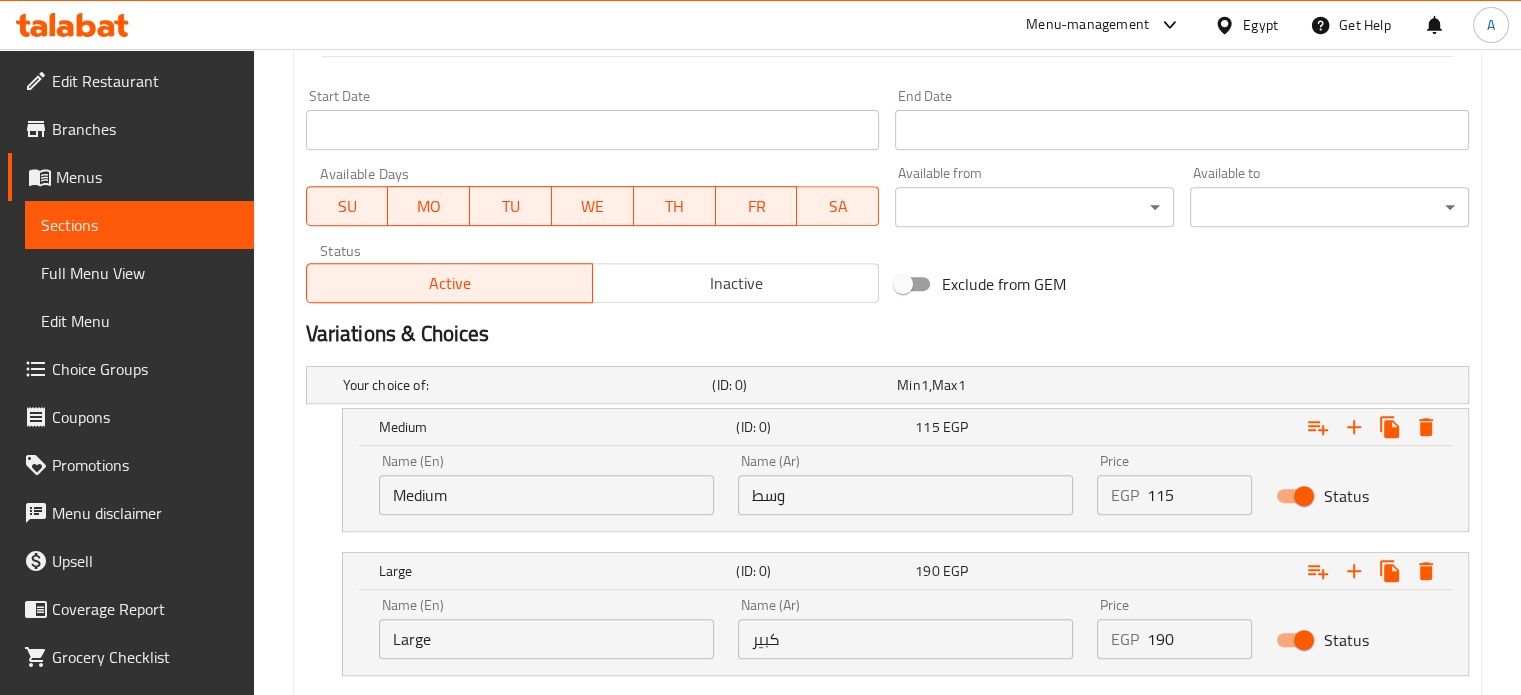 scroll, scrollTop: 933, scrollLeft: 0, axis: vertical 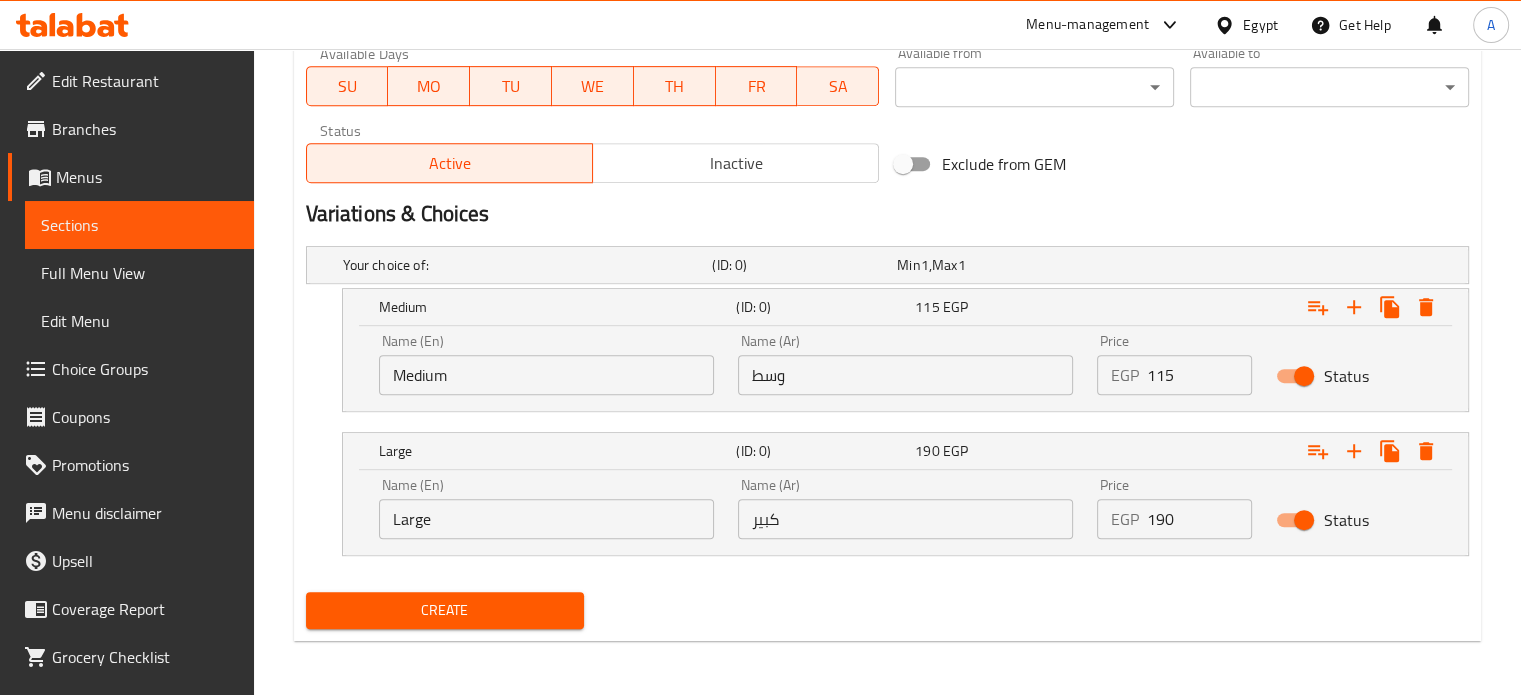 type on "Mixed cheese" 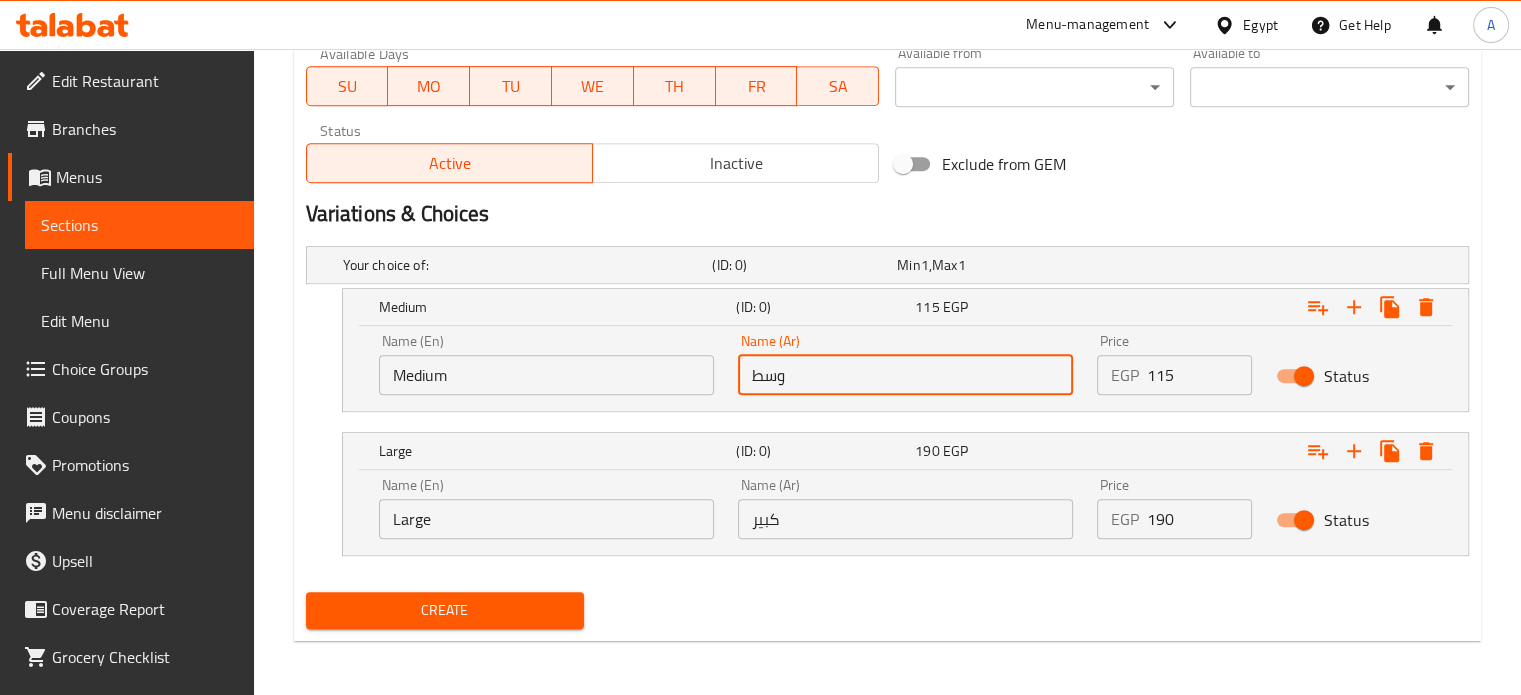 type on "وسط" 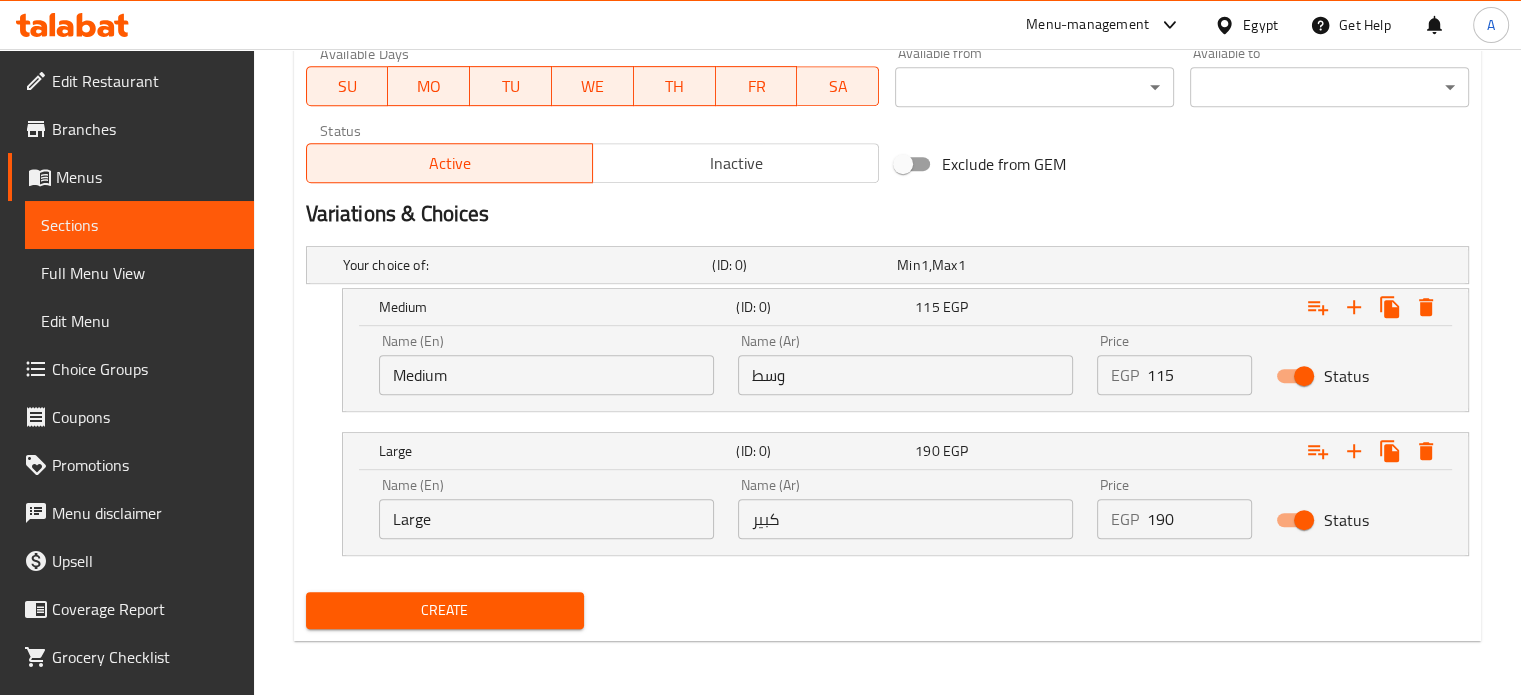 click on "Name (Ar) كبير Name (Ar)" at bounding box center (905, 508) 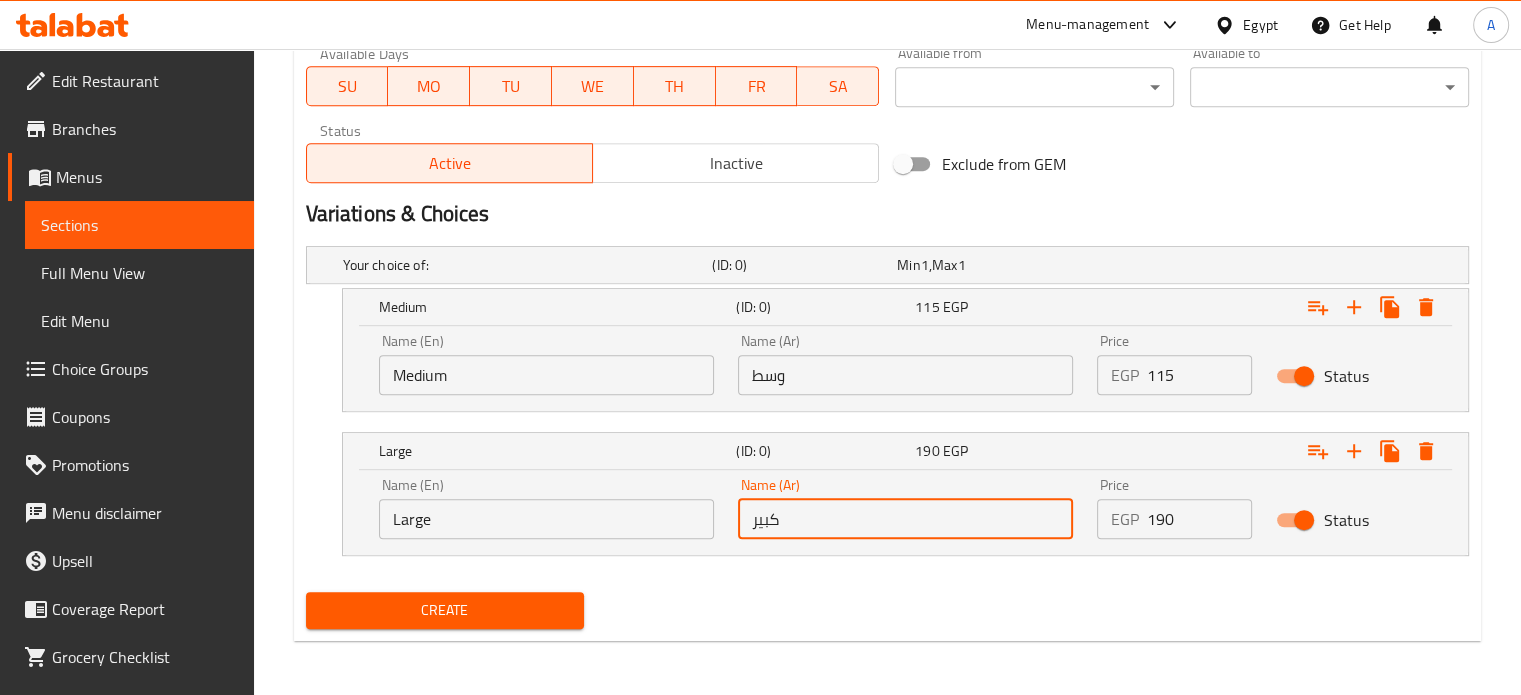 click on "كبير" at bounding box center [905, 519] 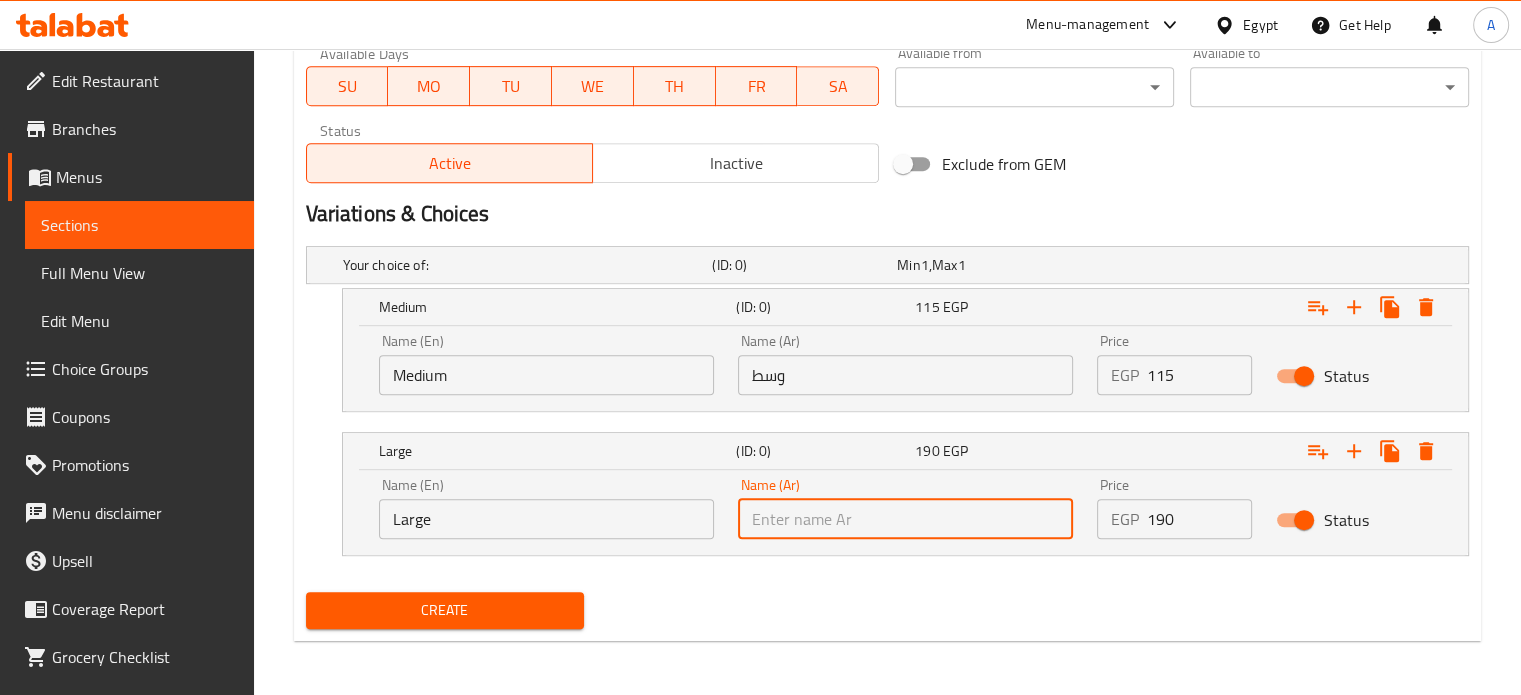 type on "كبير" 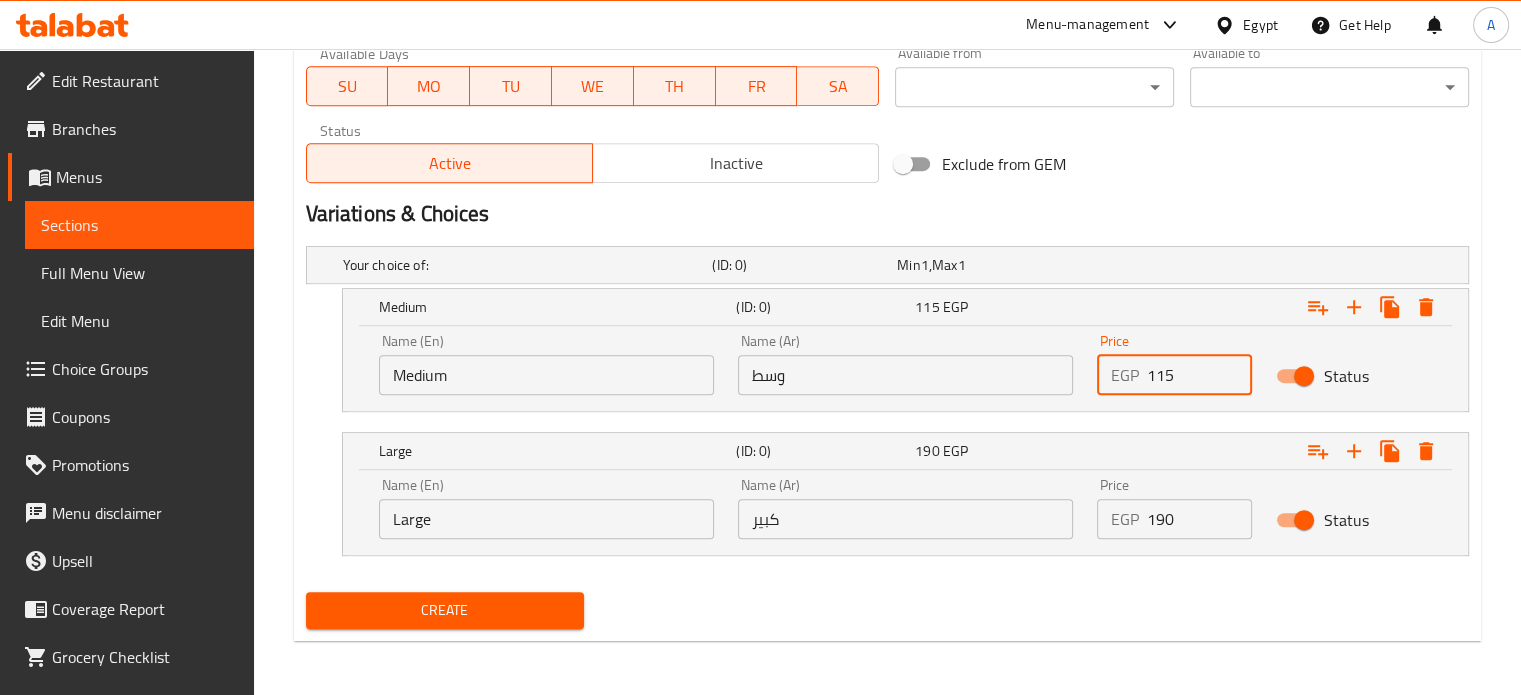 drag, startPoint x: 1167, startPoint y: 381, endPoint x: 1101, endPoint y: 377, distance: 66.1211 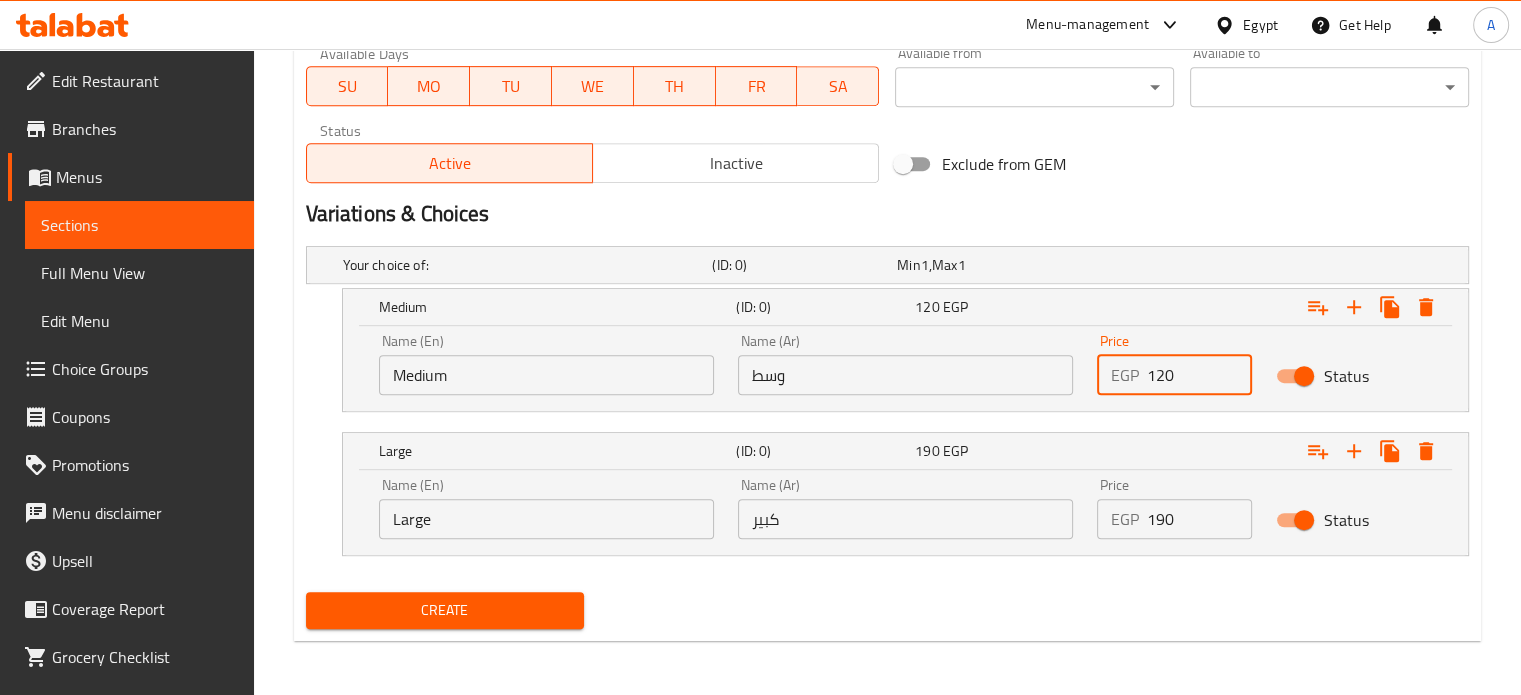 type on "120" 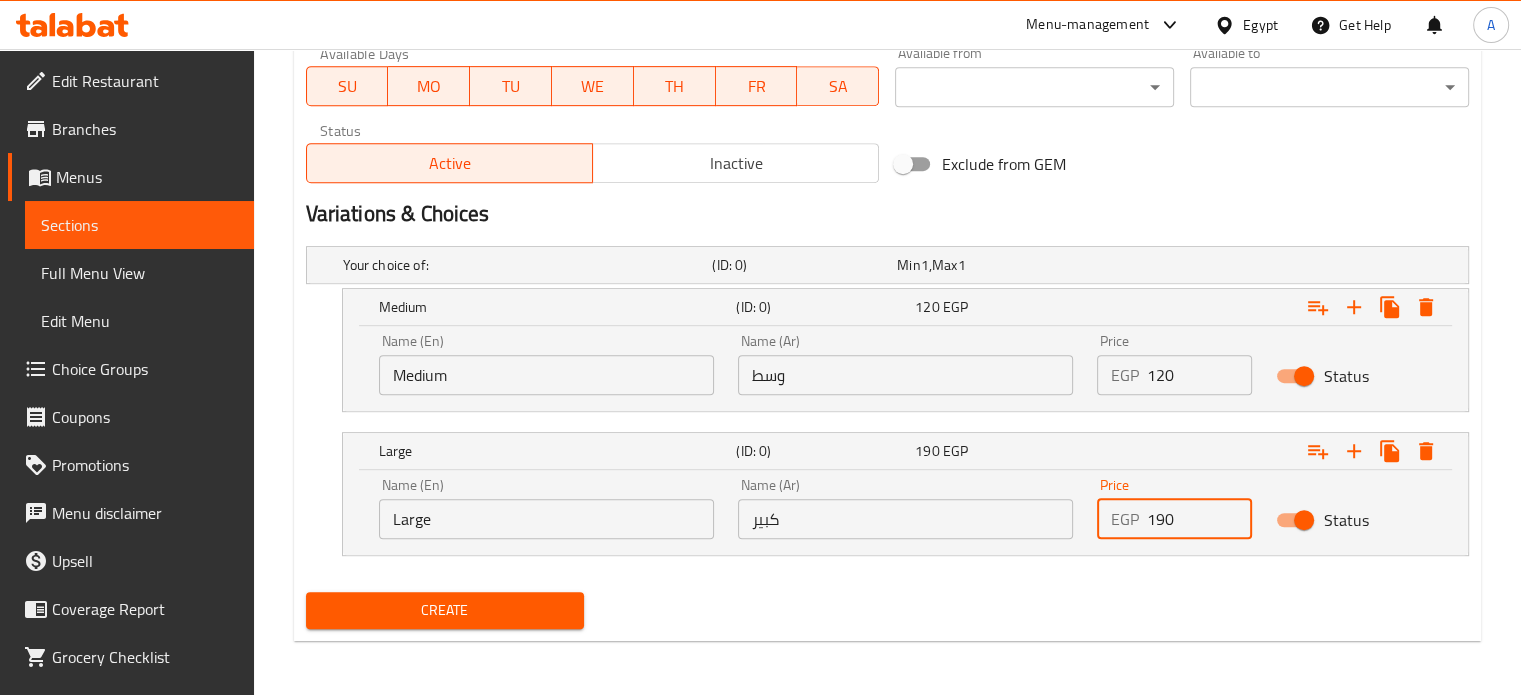 drag, startPoint x: 1168, startPoint y: 529, endPoint x: 1104, endPoint y: 518, distance: 64.93843 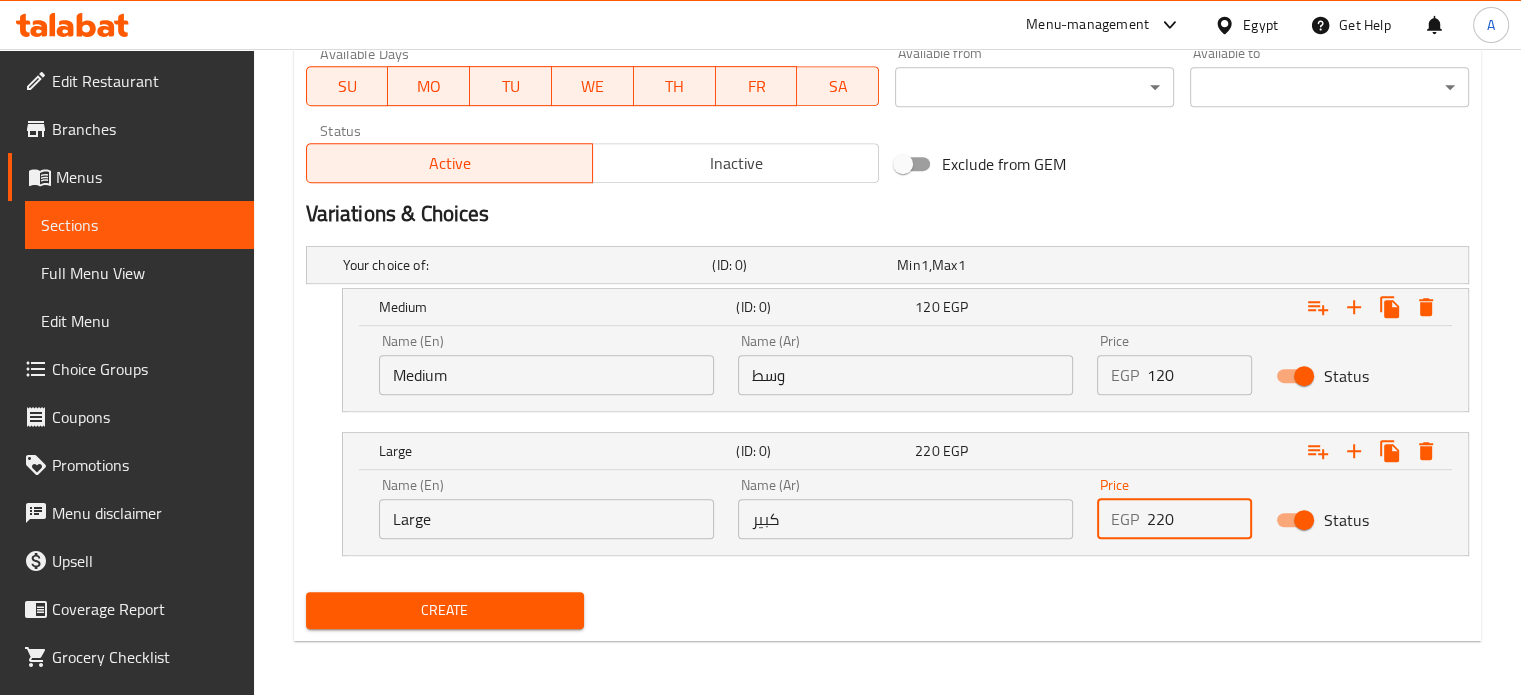 type on "220" 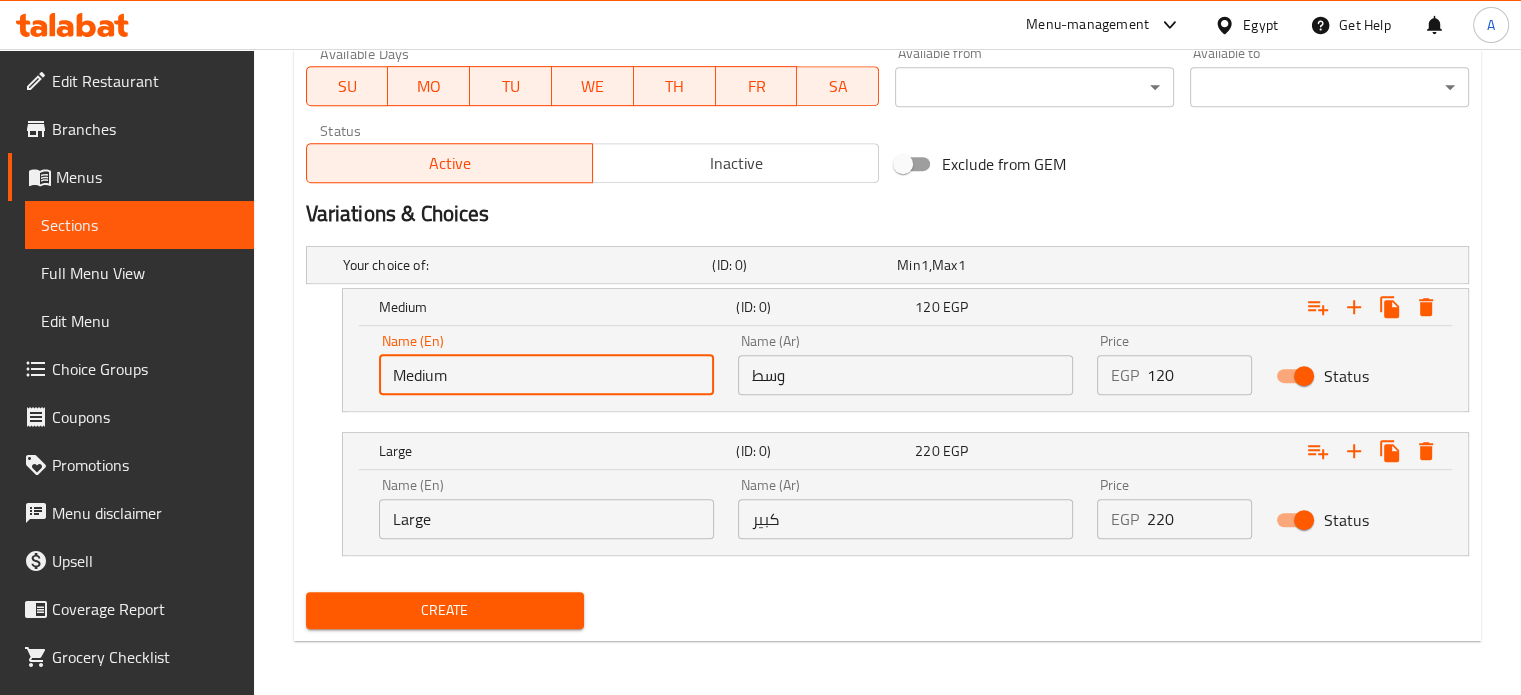 click on "Medium" at bounding box center [546, 375] 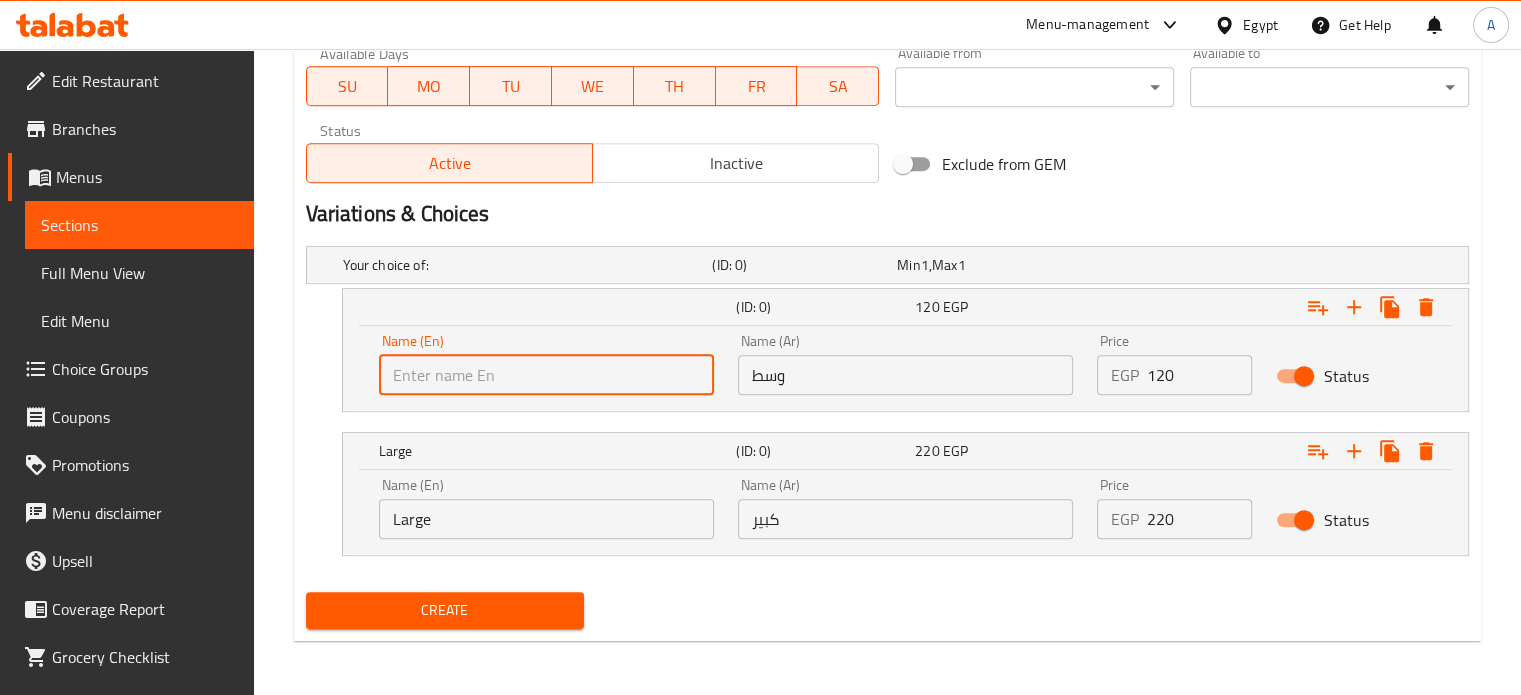 click at bounding box center [546, 375] 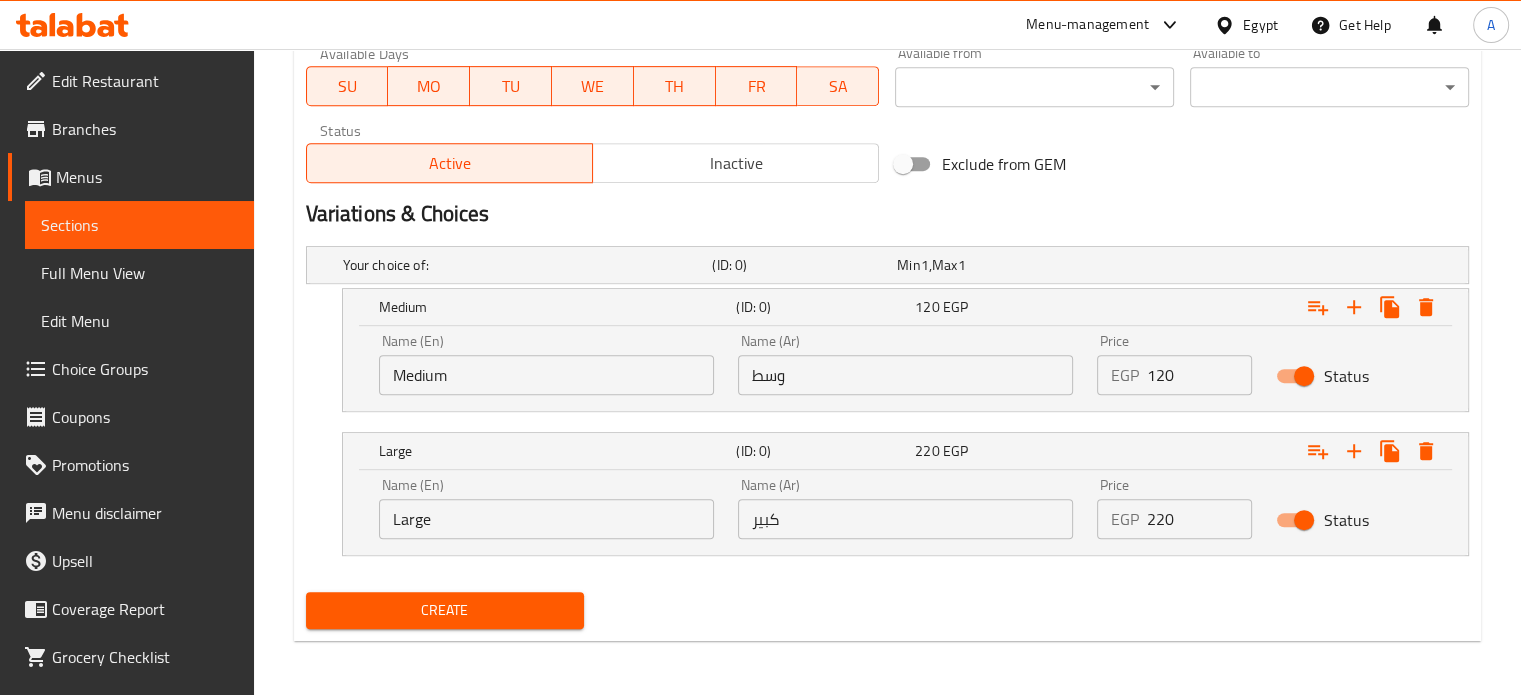 click on "Name (En) Large Name (En)" at bounding box center (546, 508) 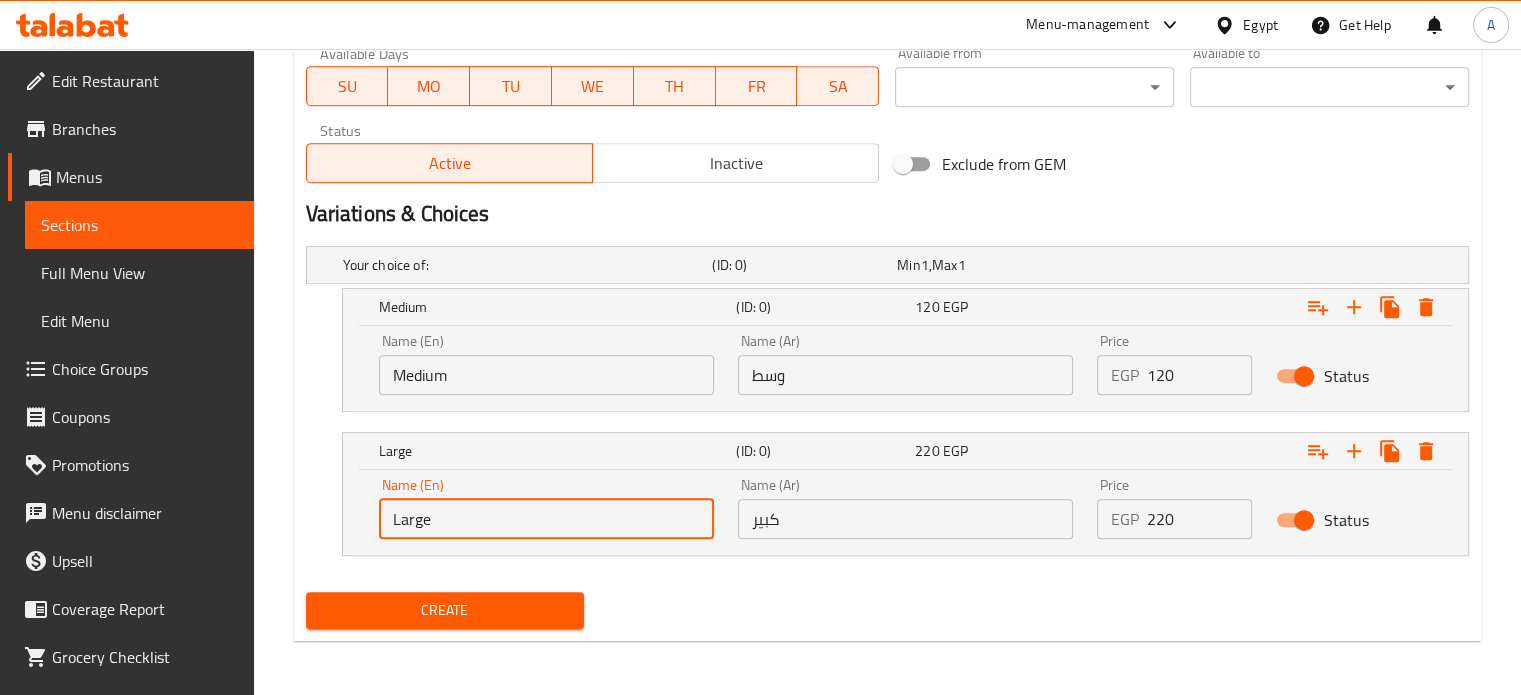 click on "Large" at bounding box center (546, 519) 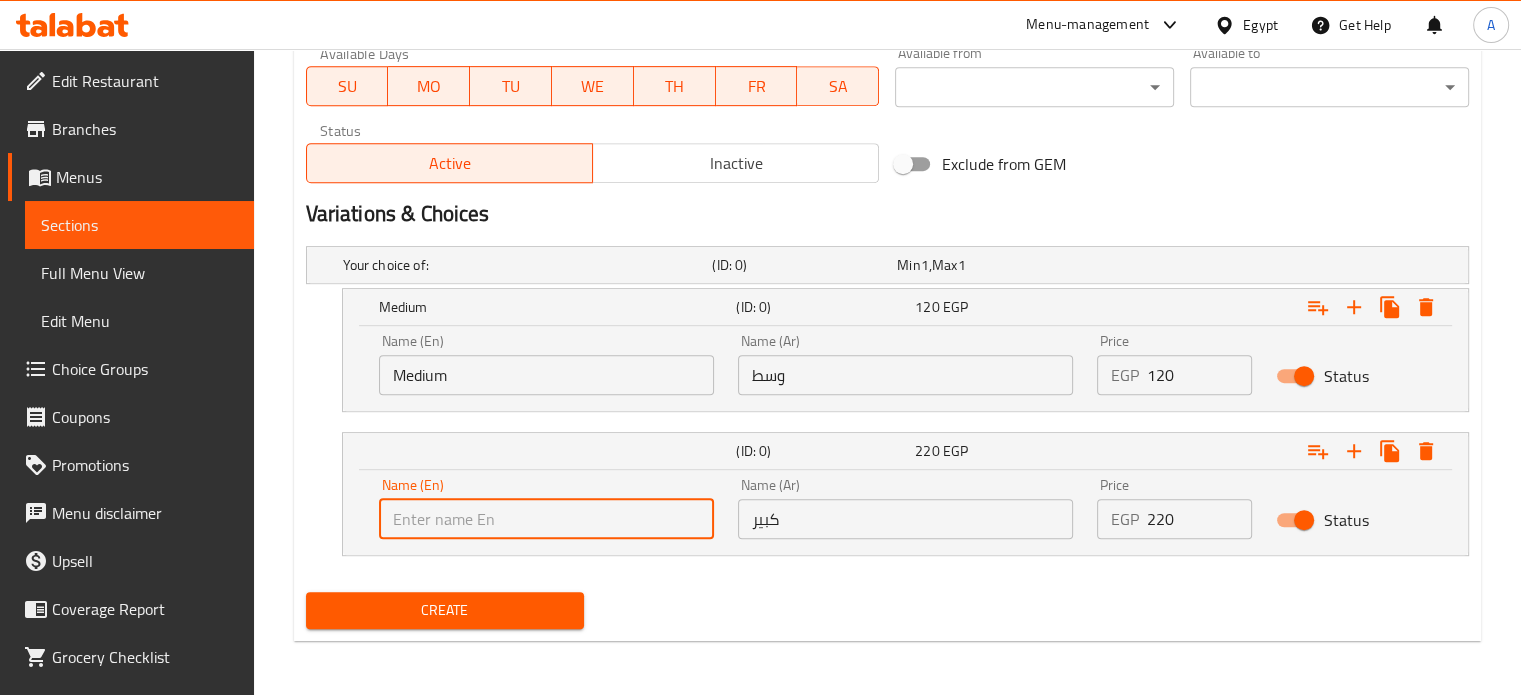 click at bounding box center (546, 519) 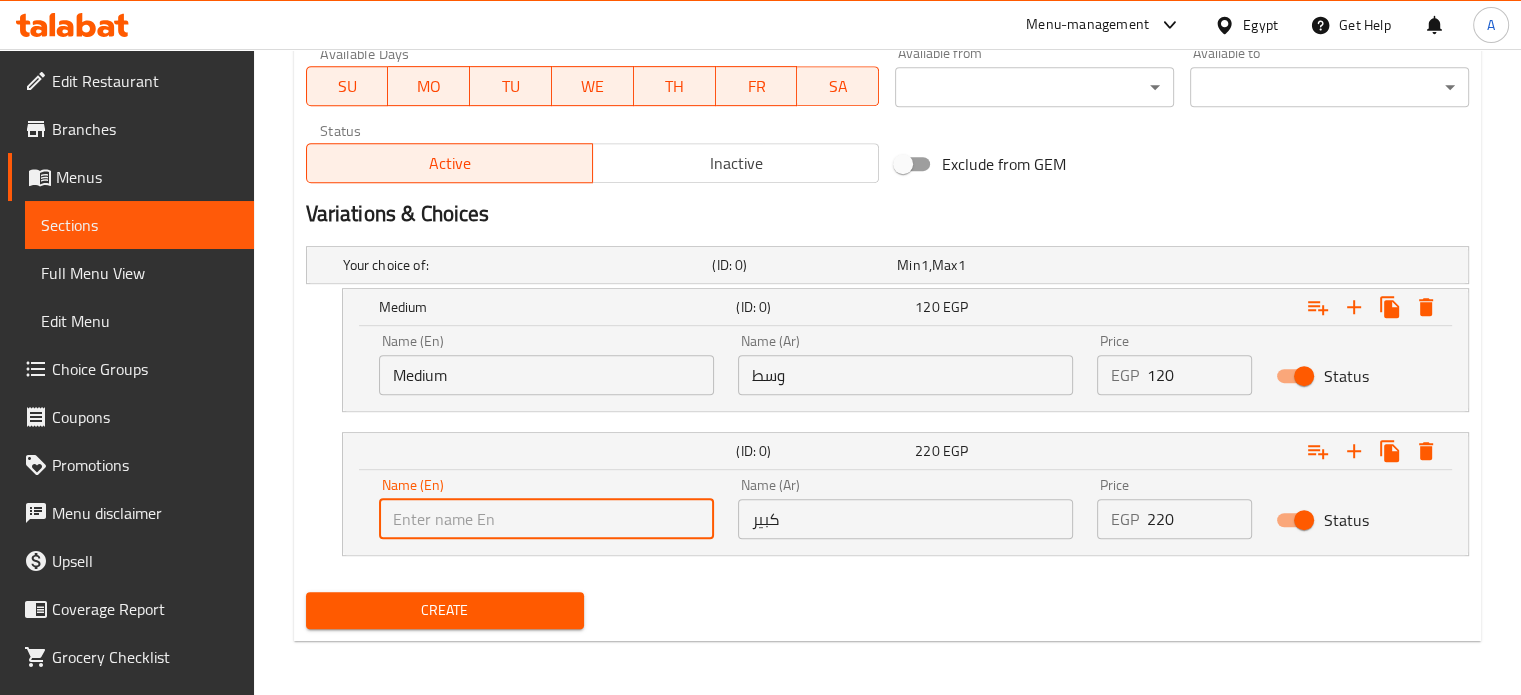type on "Large" 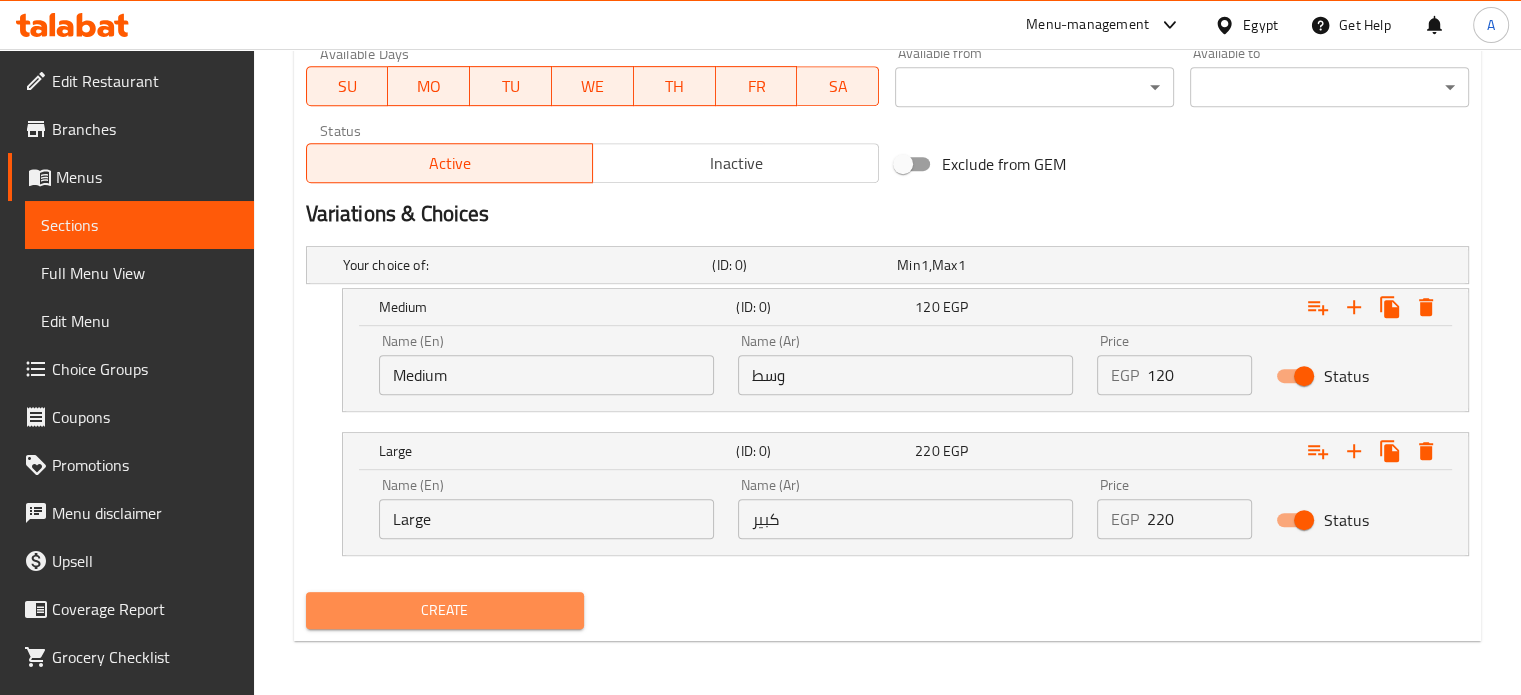 click on "Create" at bounding box center [445, 610] 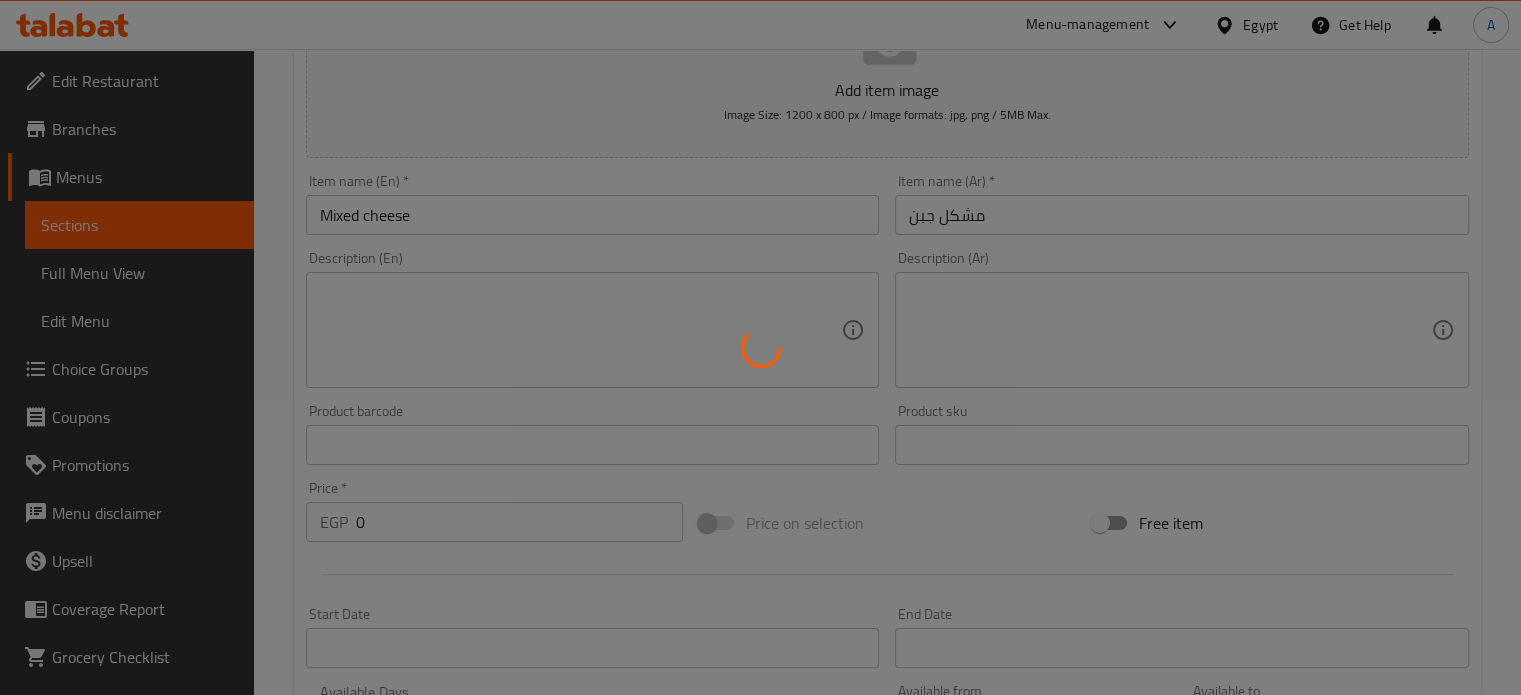 scroll, scrollTop: 0, scrollLeft: 0, axis: both 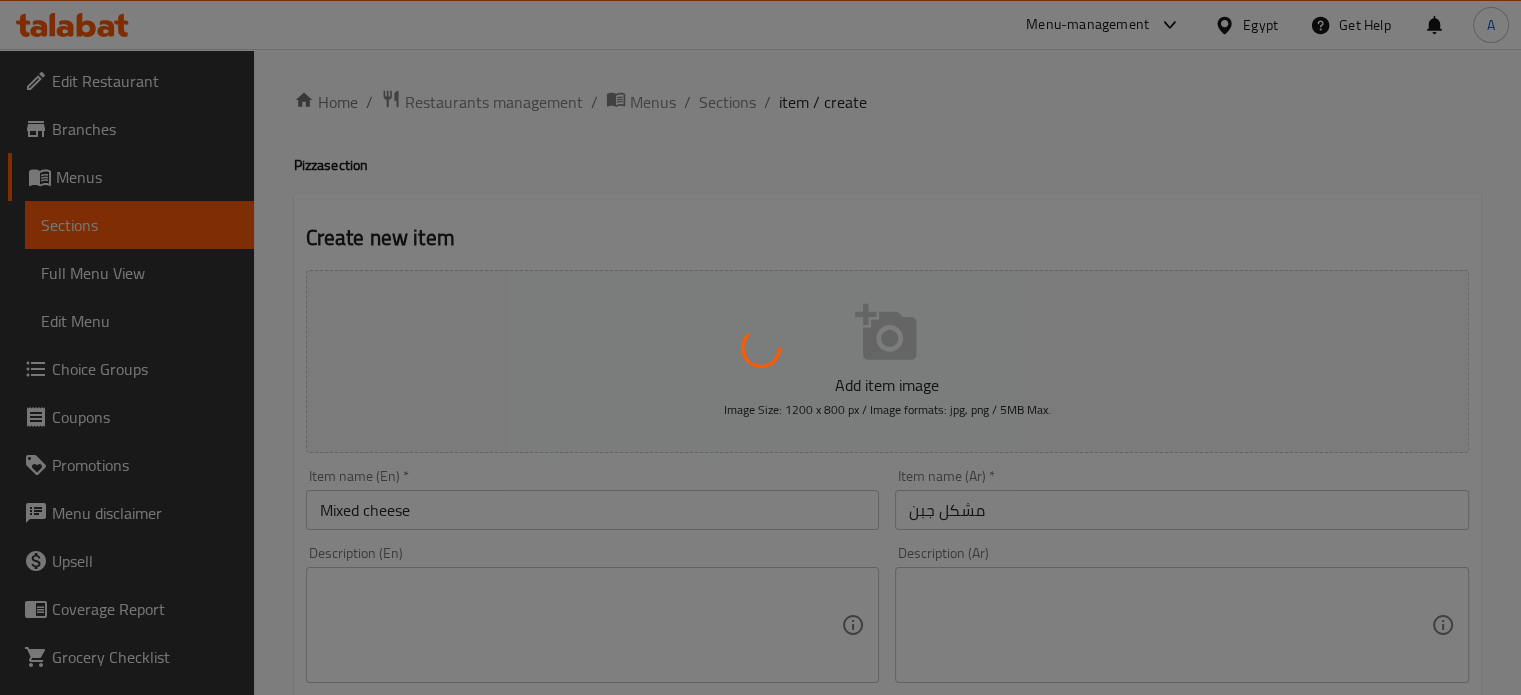 type 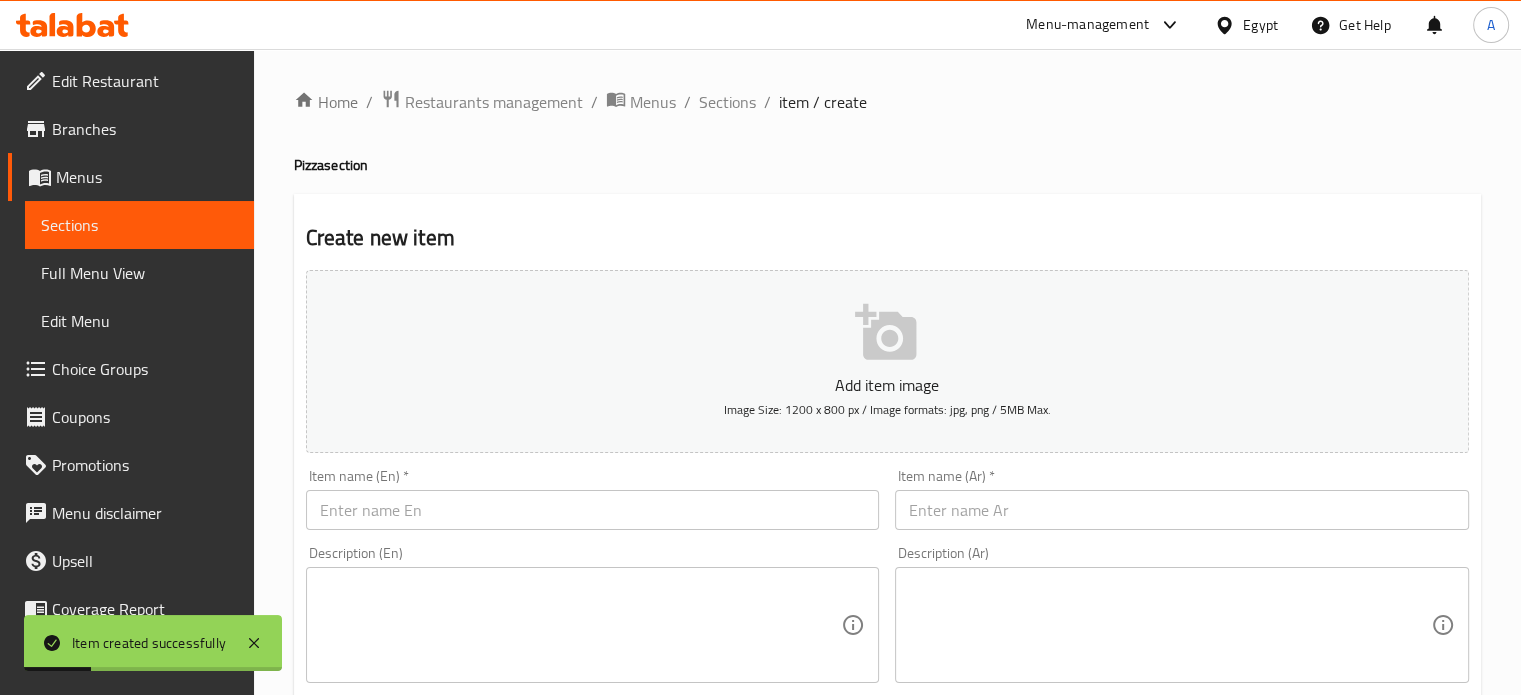 click at bounding box center [1182, 510] 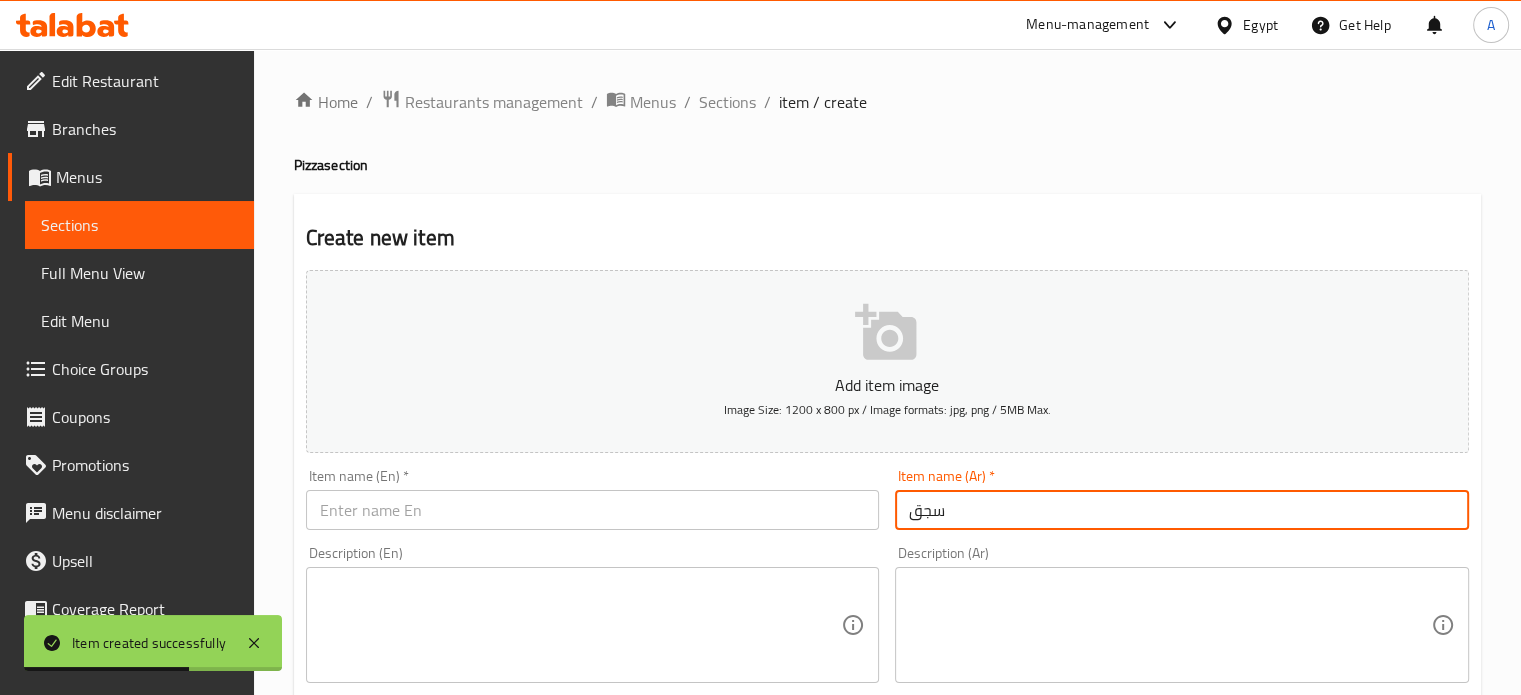 type on "سجق" 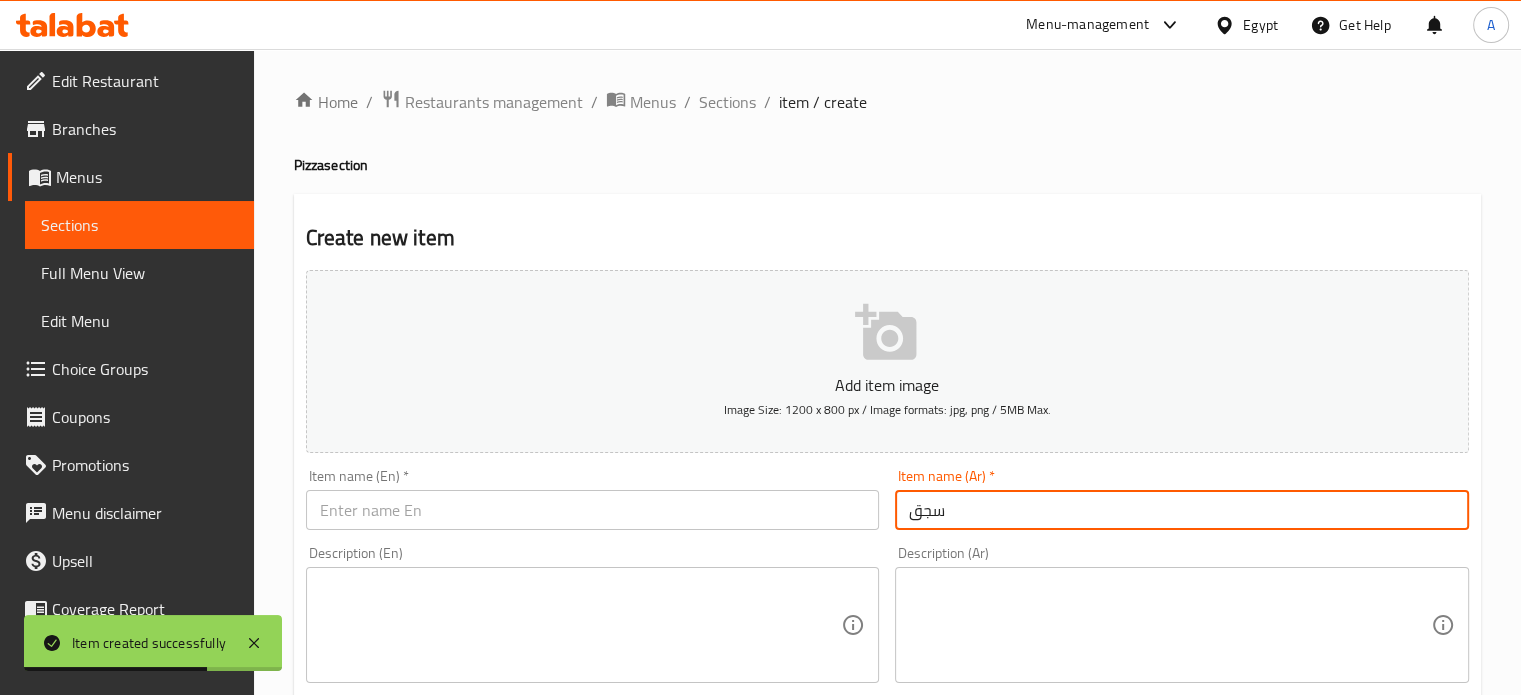 click at bounding box center [593, 510] 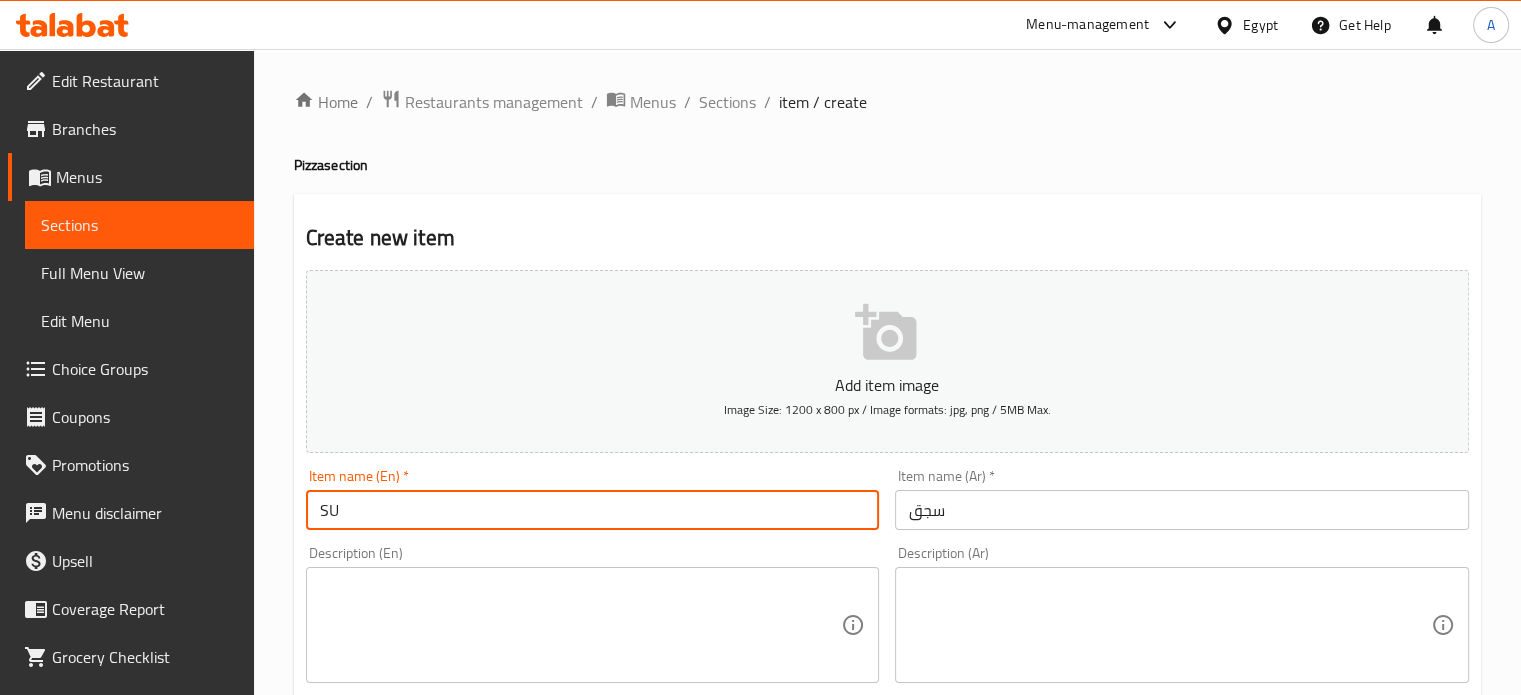 type on "S" 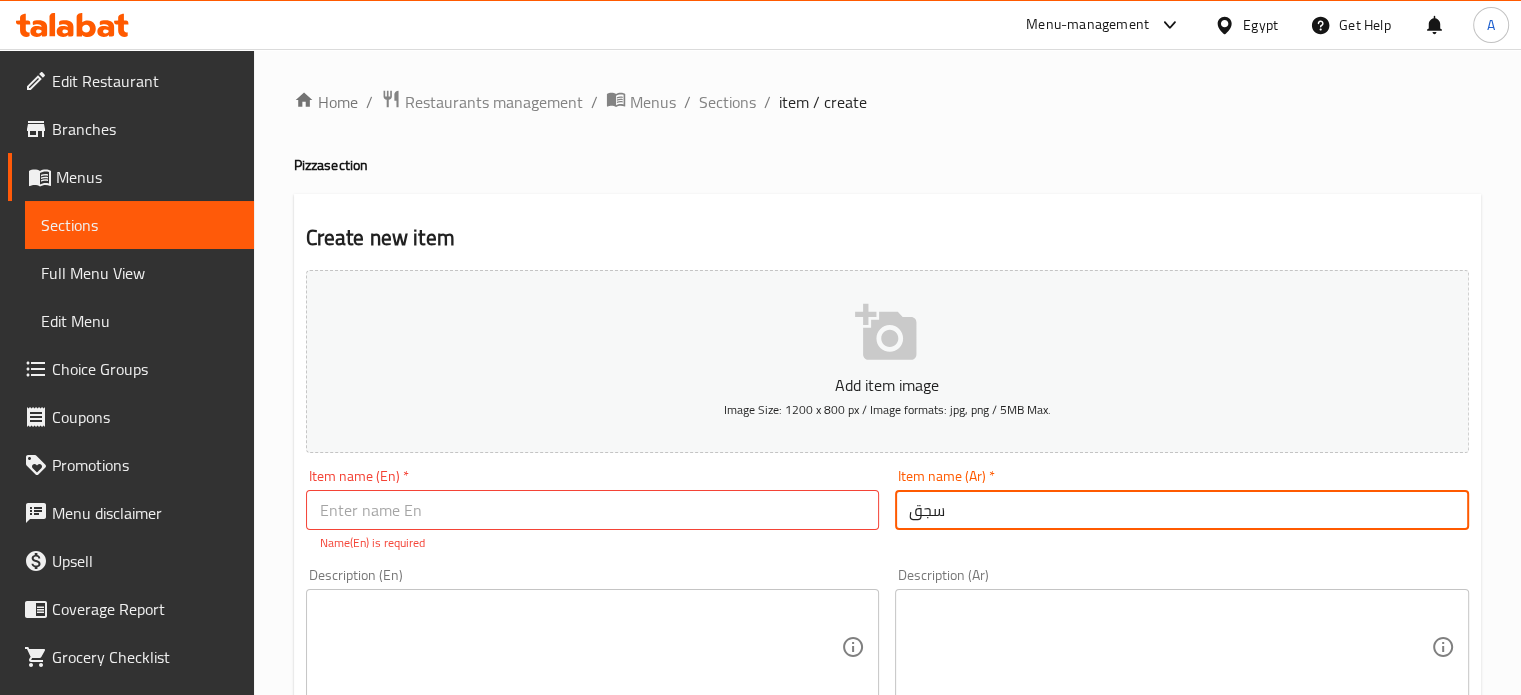 click on "سجق" at bounding box center (1182, 510) 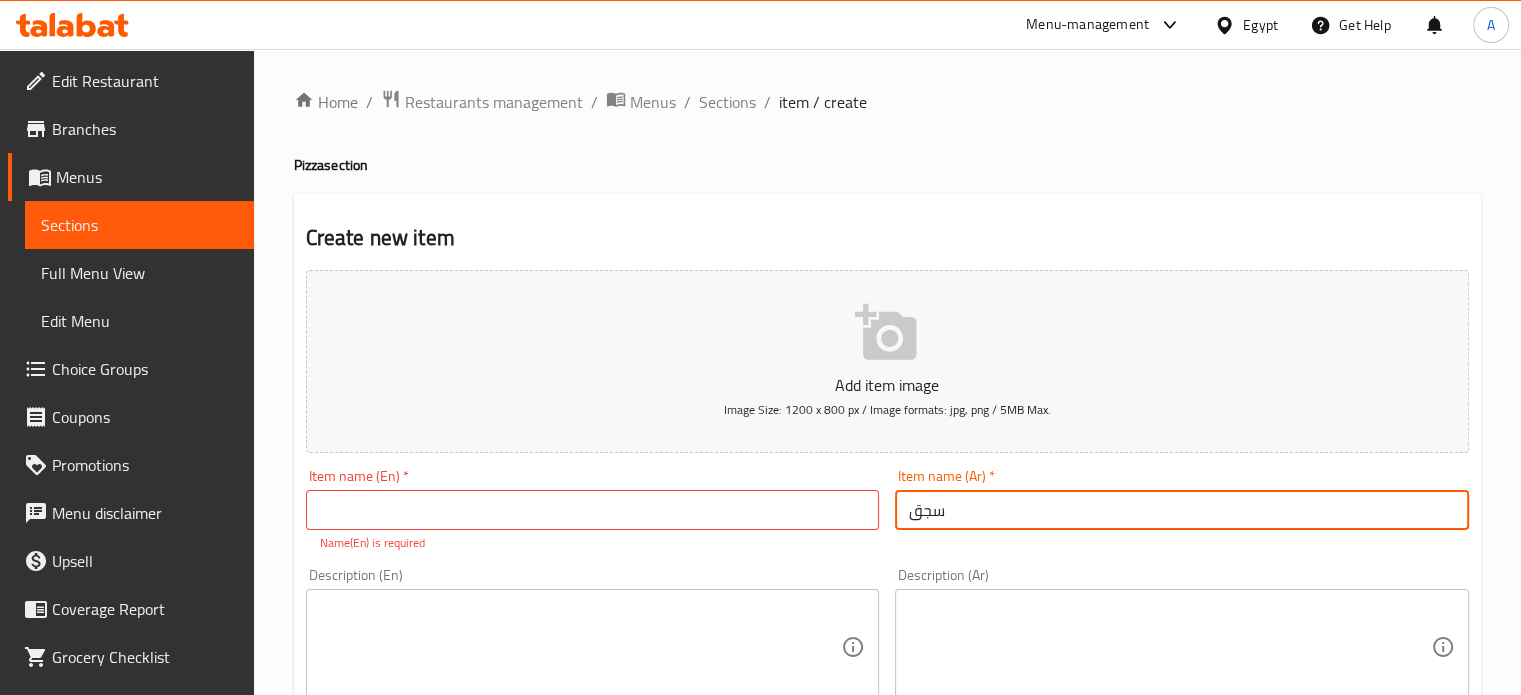click on "سجق" at bounding box center [1182, 510] 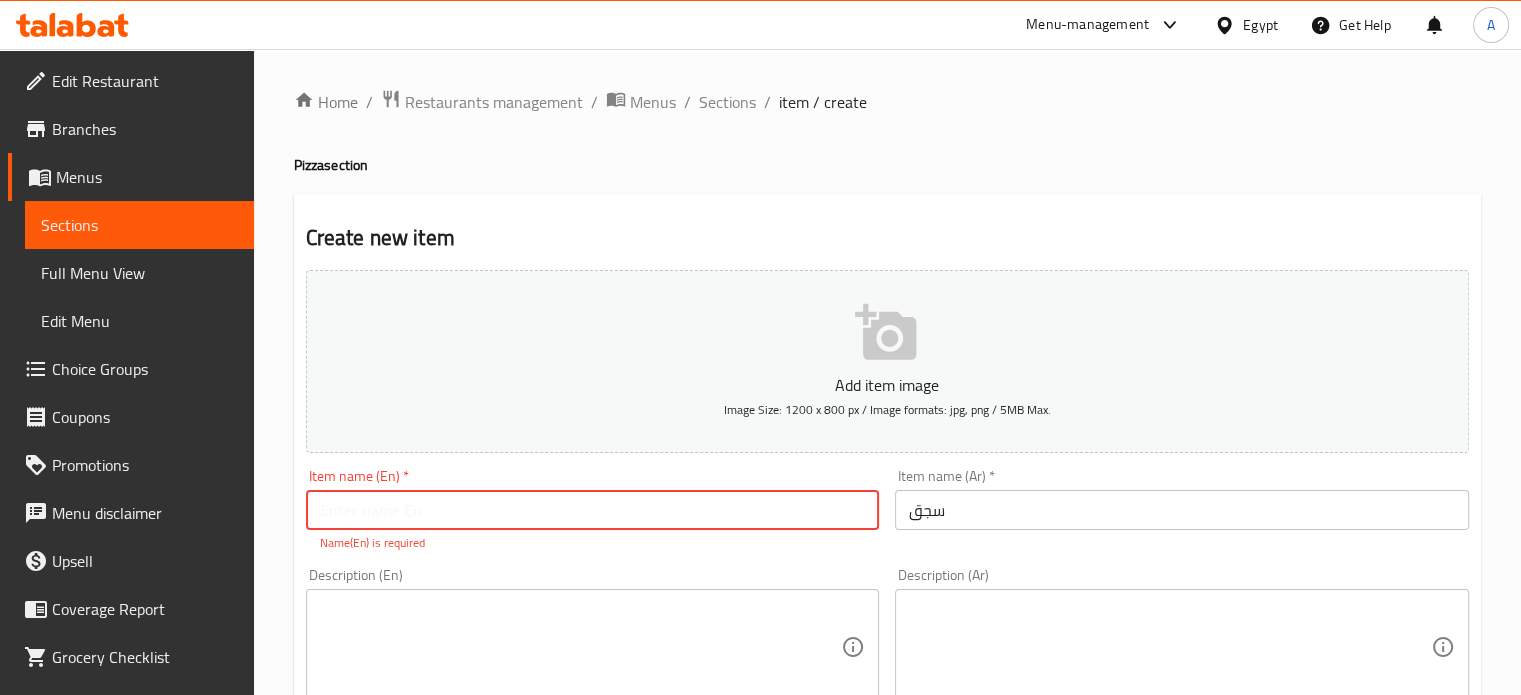 paste on "sausage" 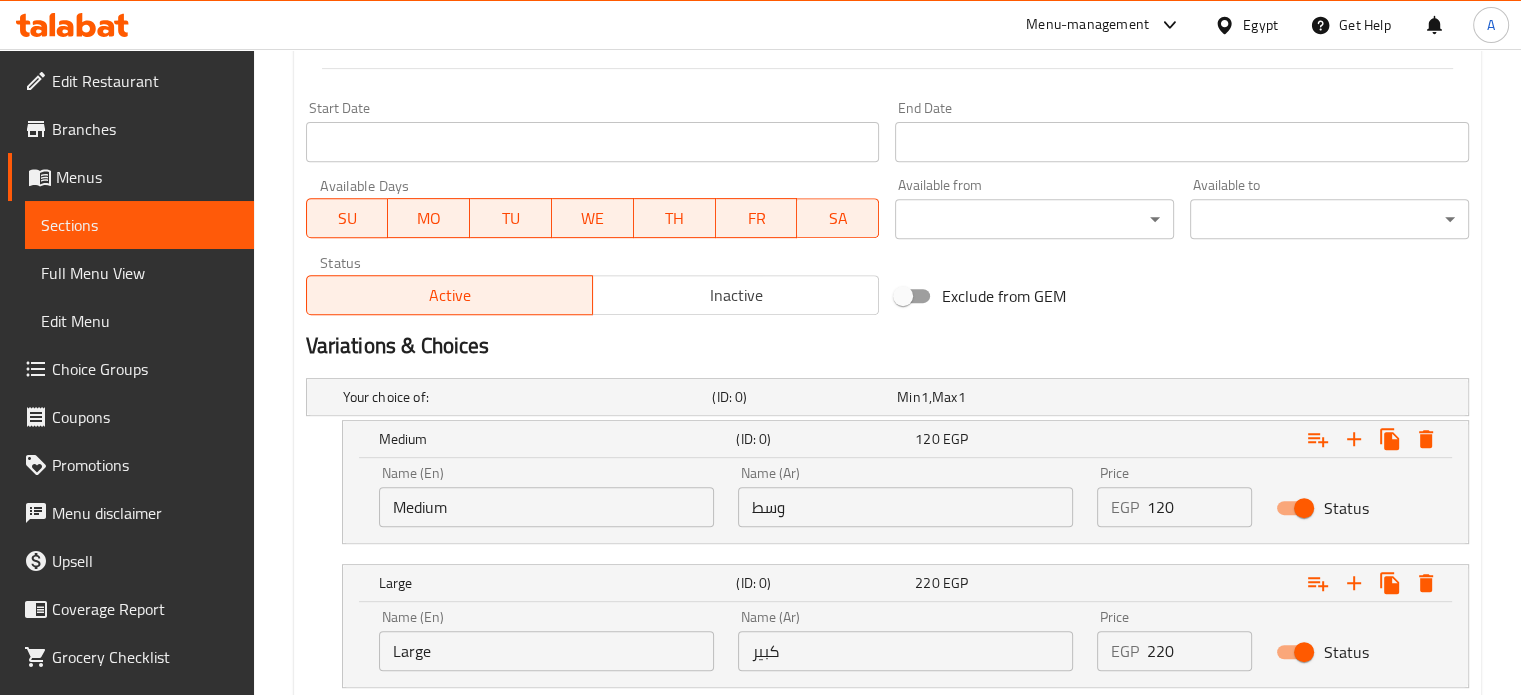 scroll, scrollTop: 933, scrollLeft: 0, axis: vertical 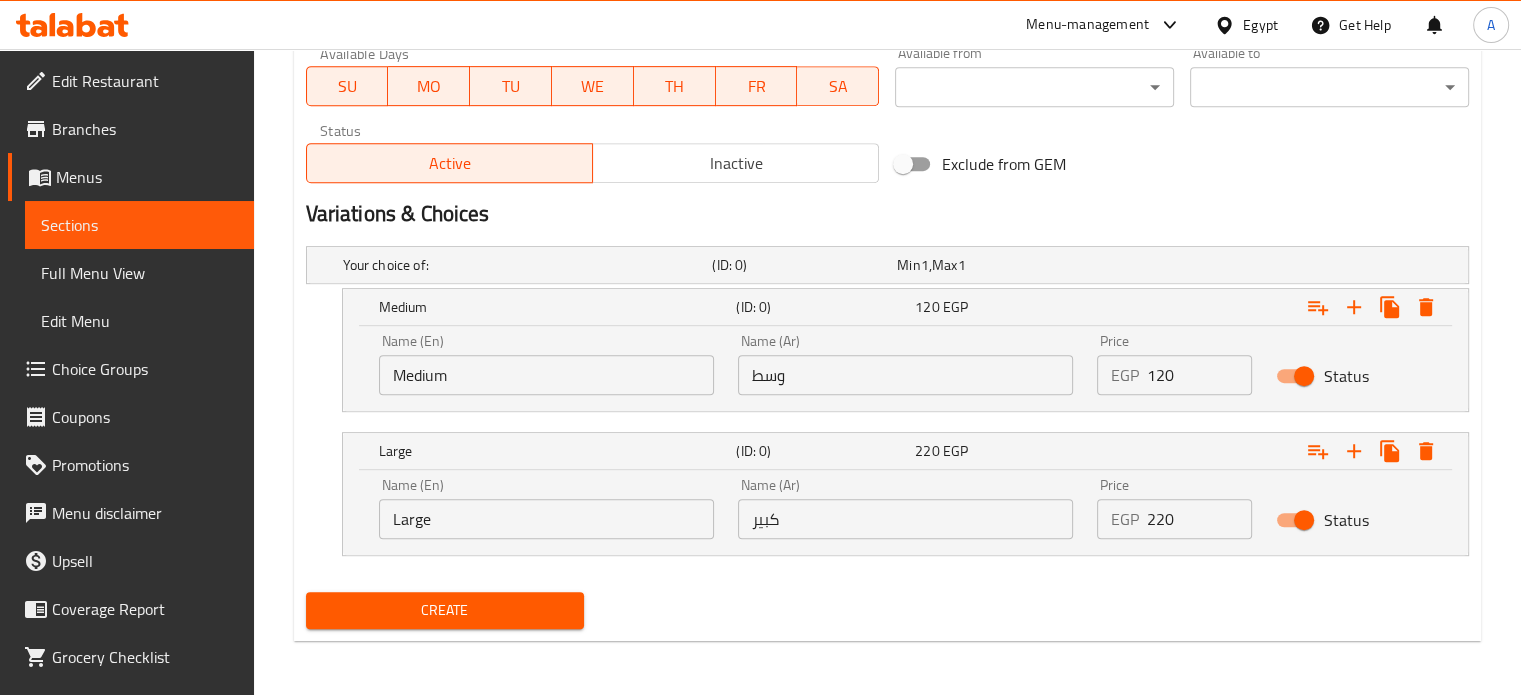 type on "sausage" 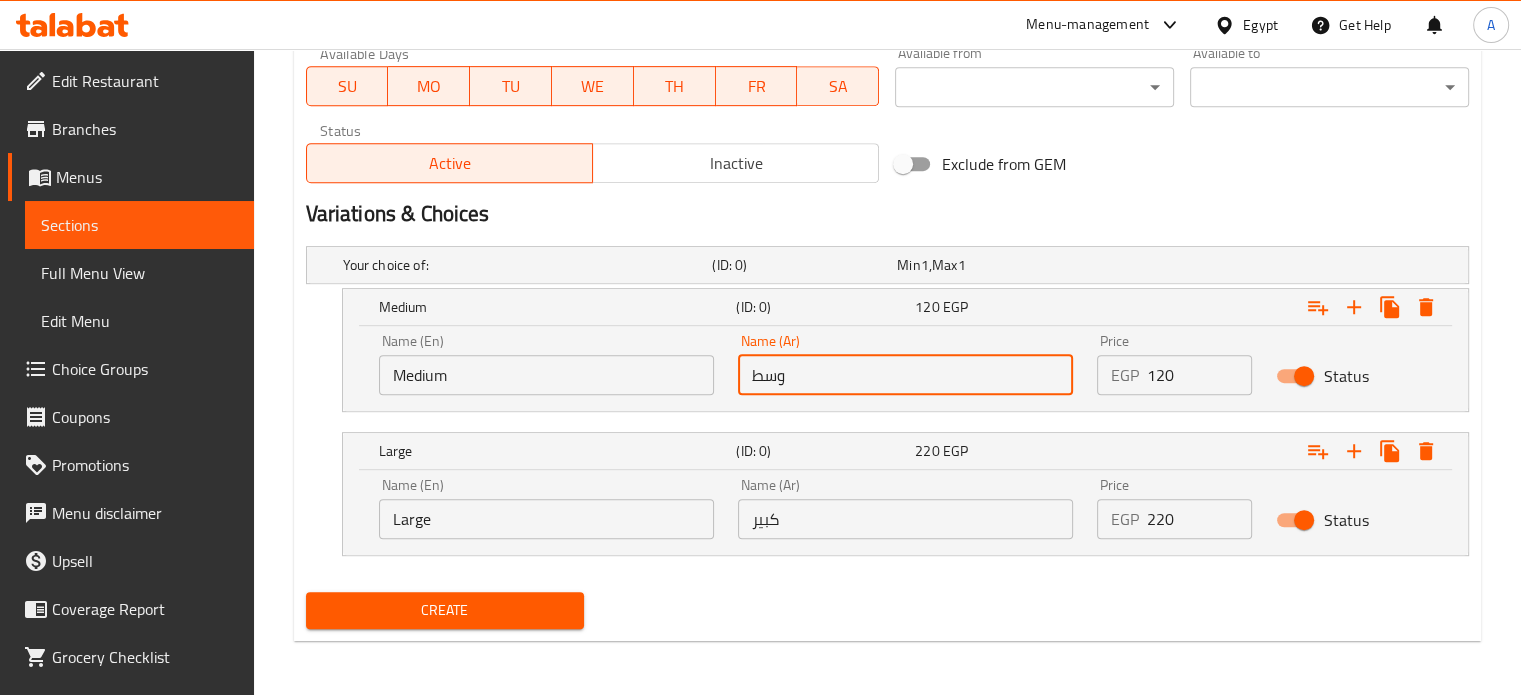 click on "وسط" at bounding box center [905, 375] 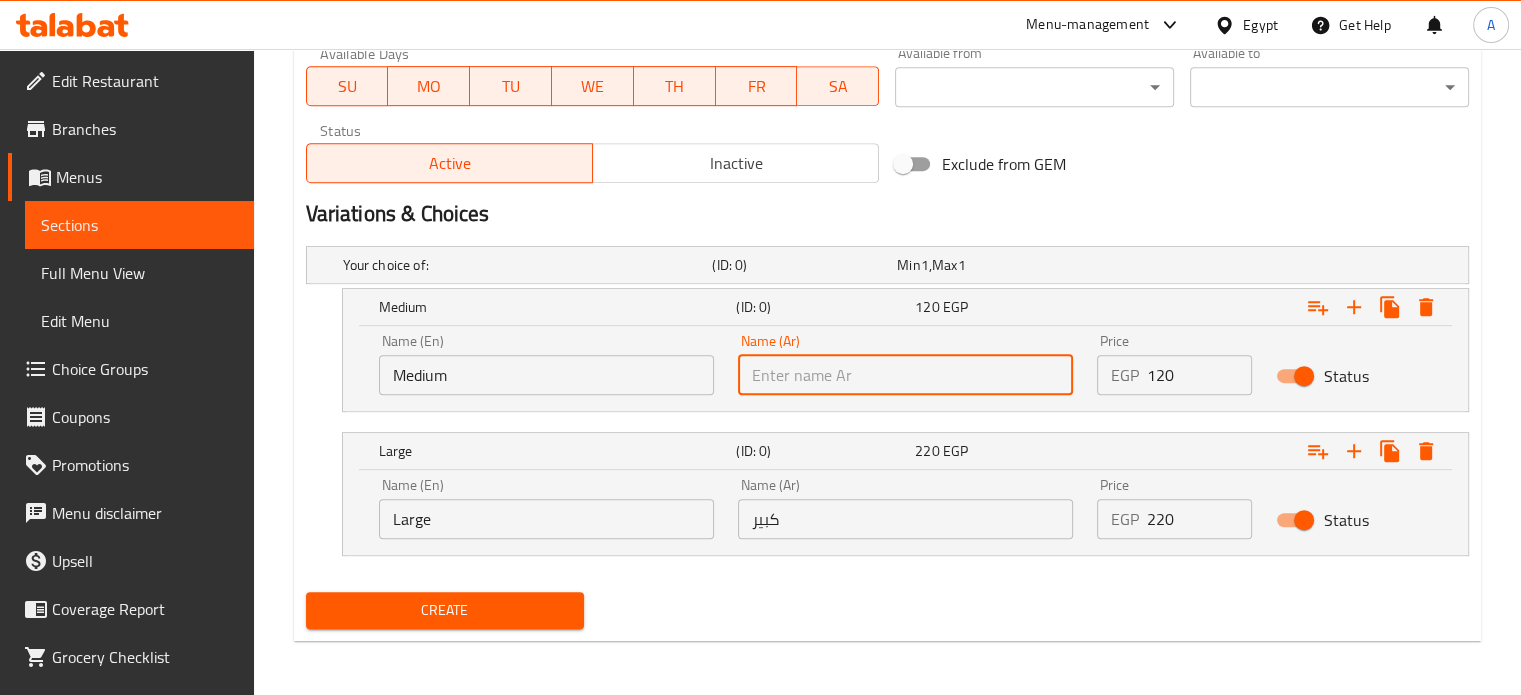 type on "وسط" 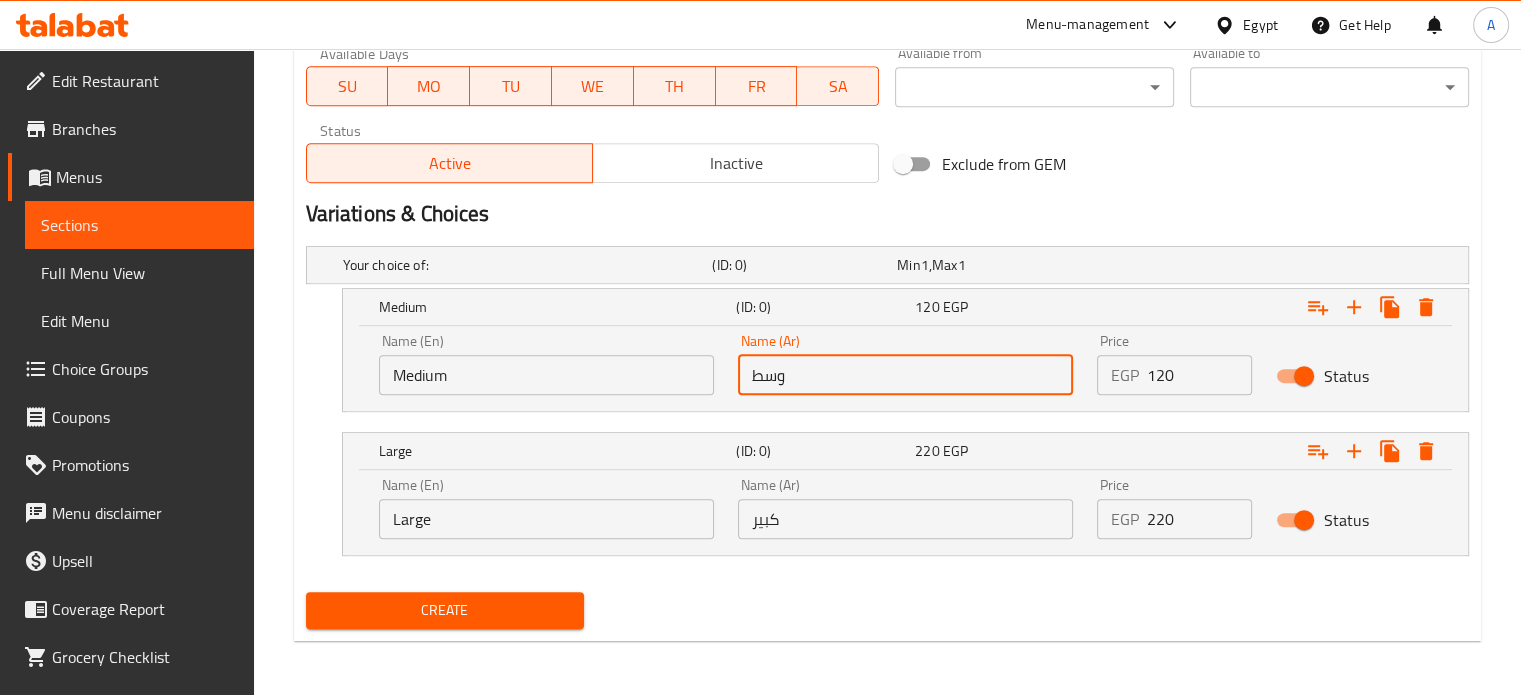 click on "كبير" at bounding box center [905, 519] 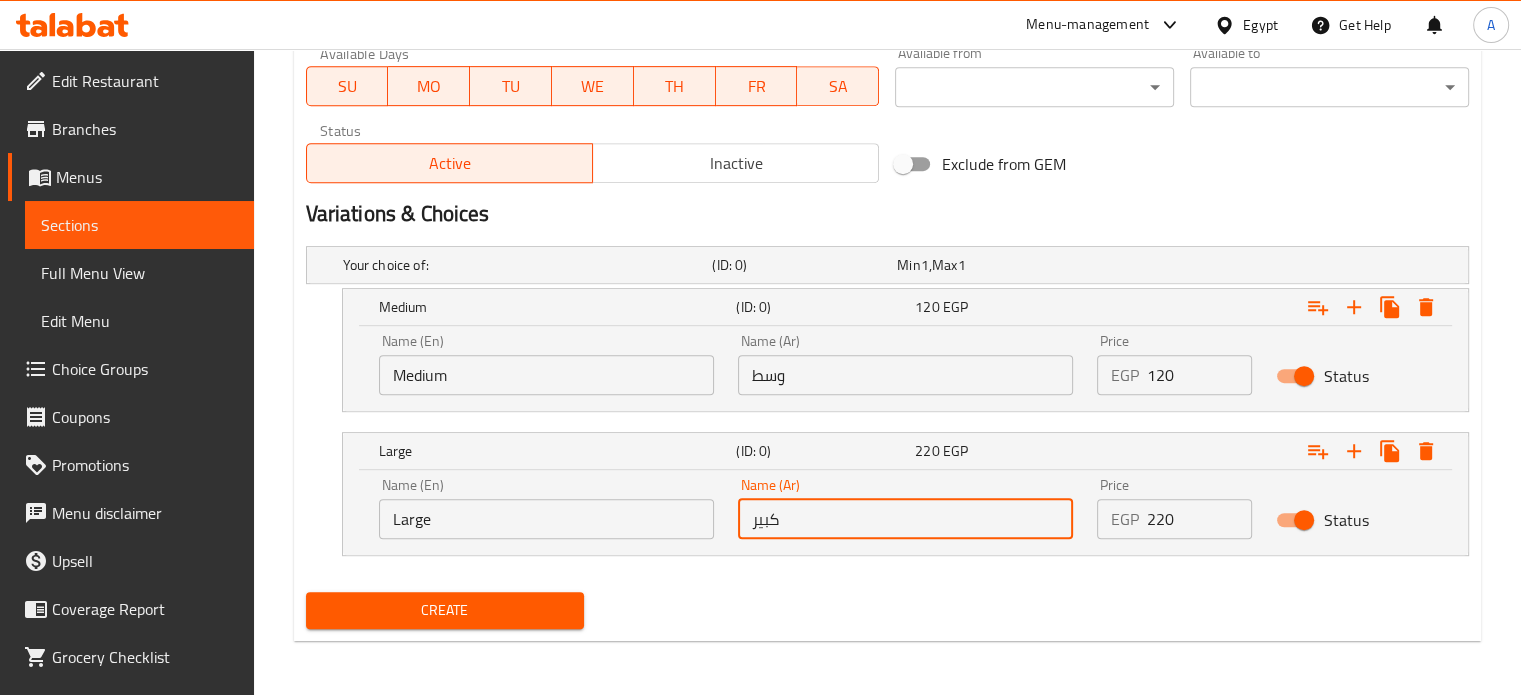 type on "كبير" 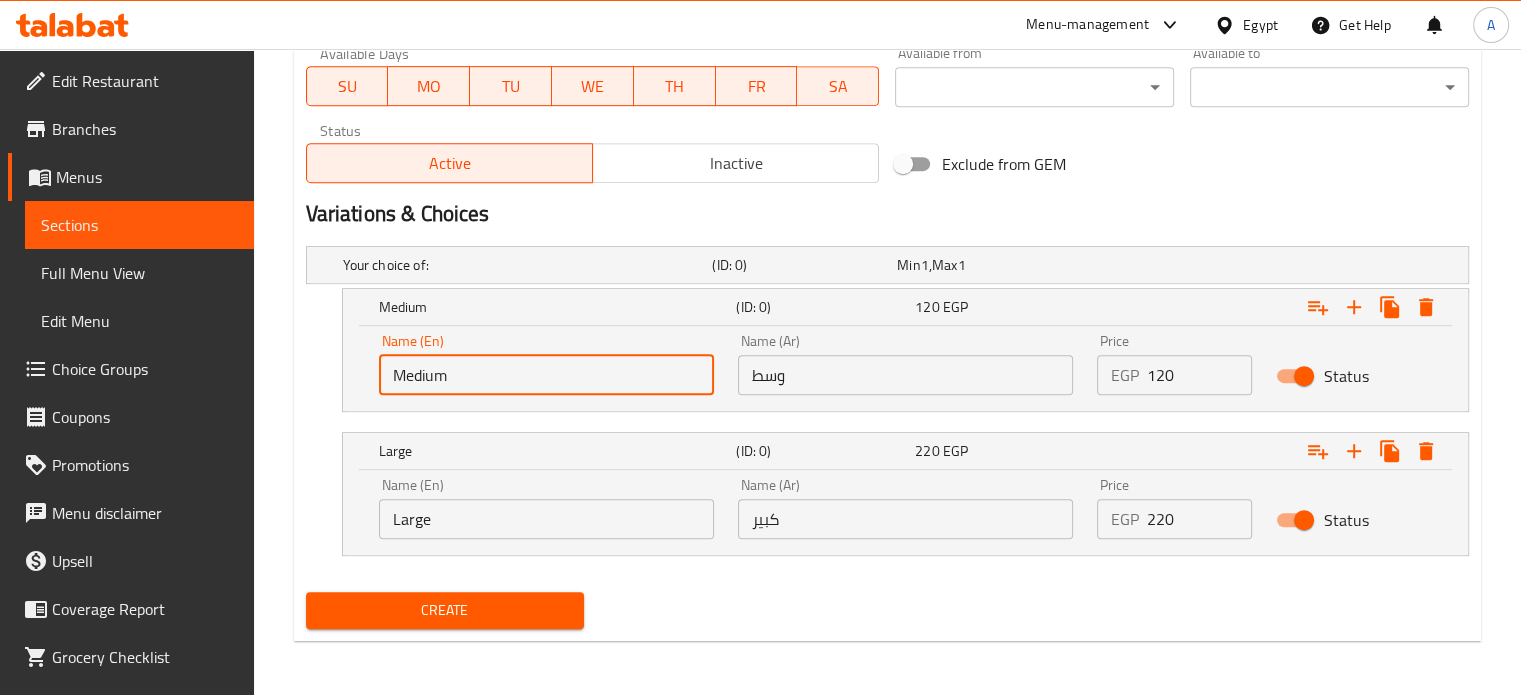 click on "Medium" at bounding box center [546, 375] 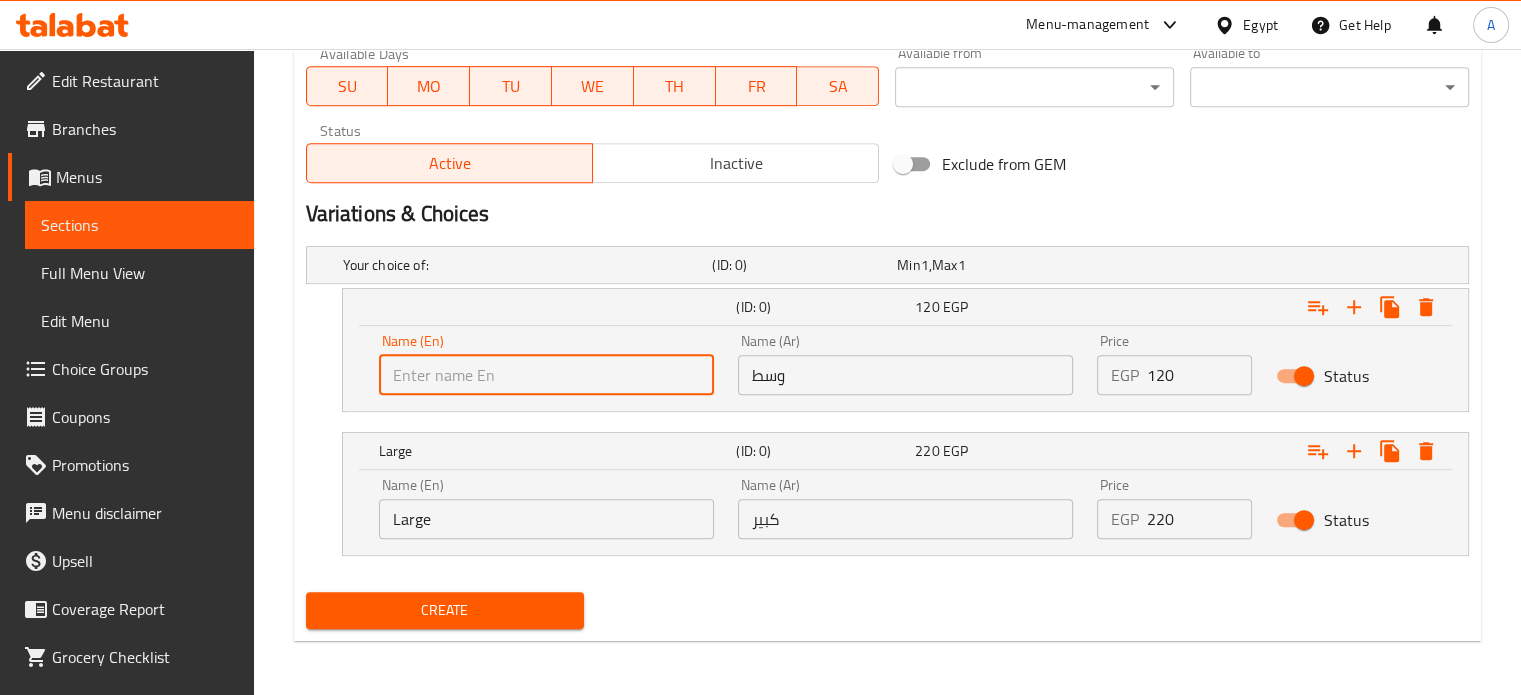 click at bounding box center (546, 375) 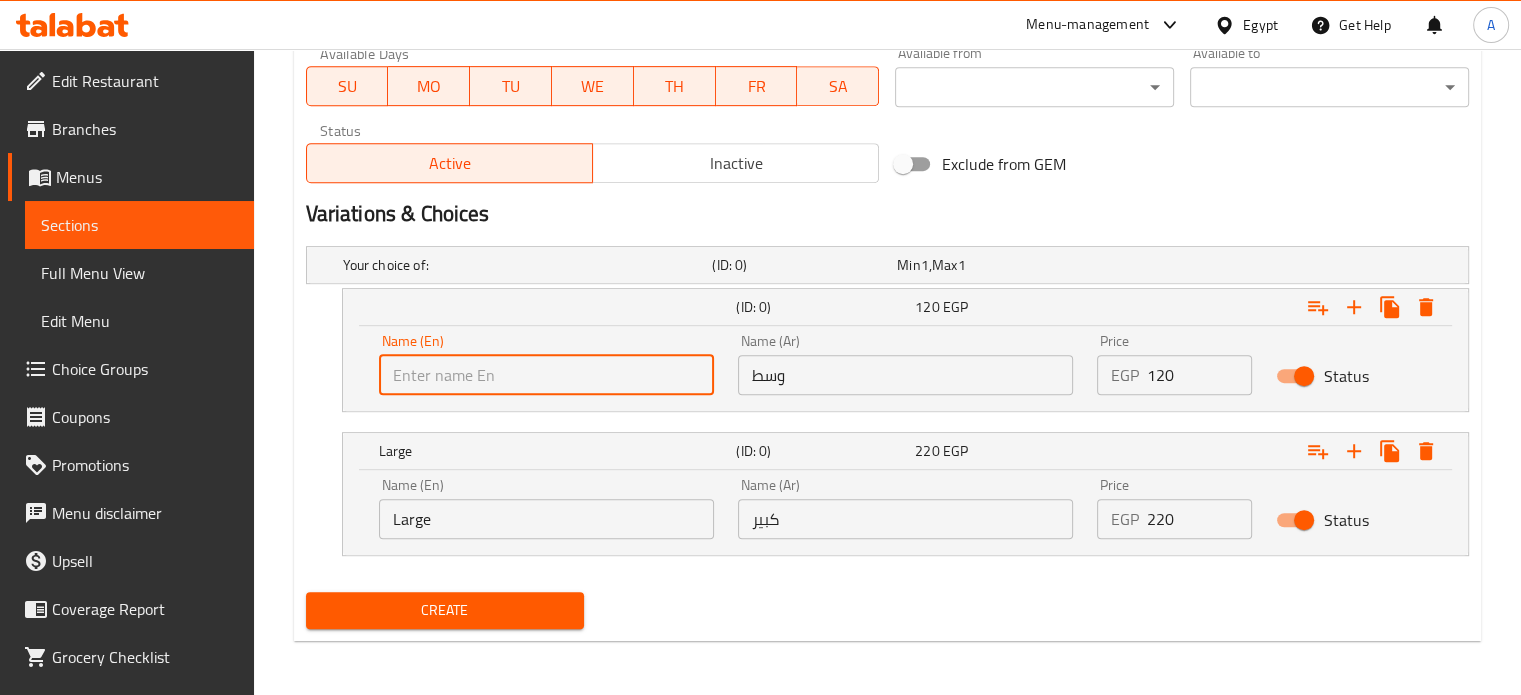 type on "Medium" 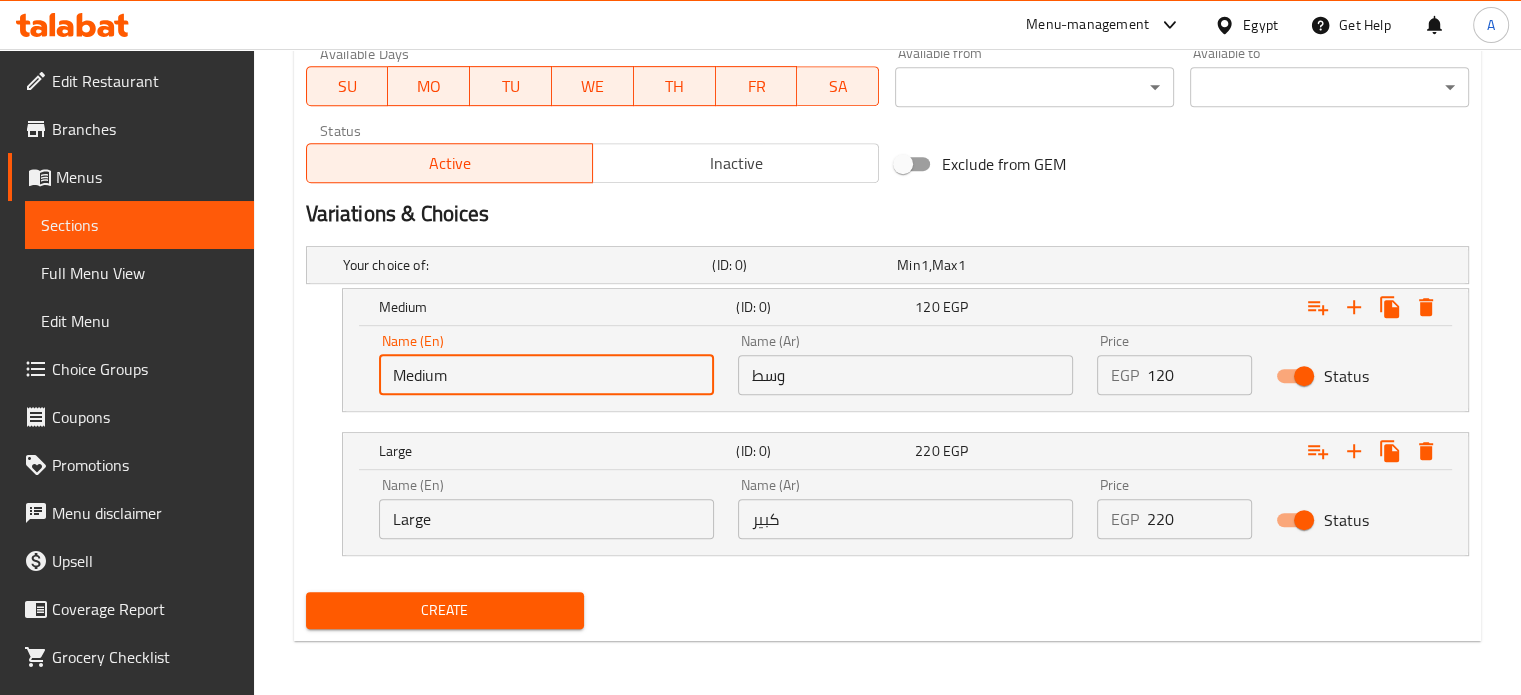 click on "Large" at bounding box center [546, 519] 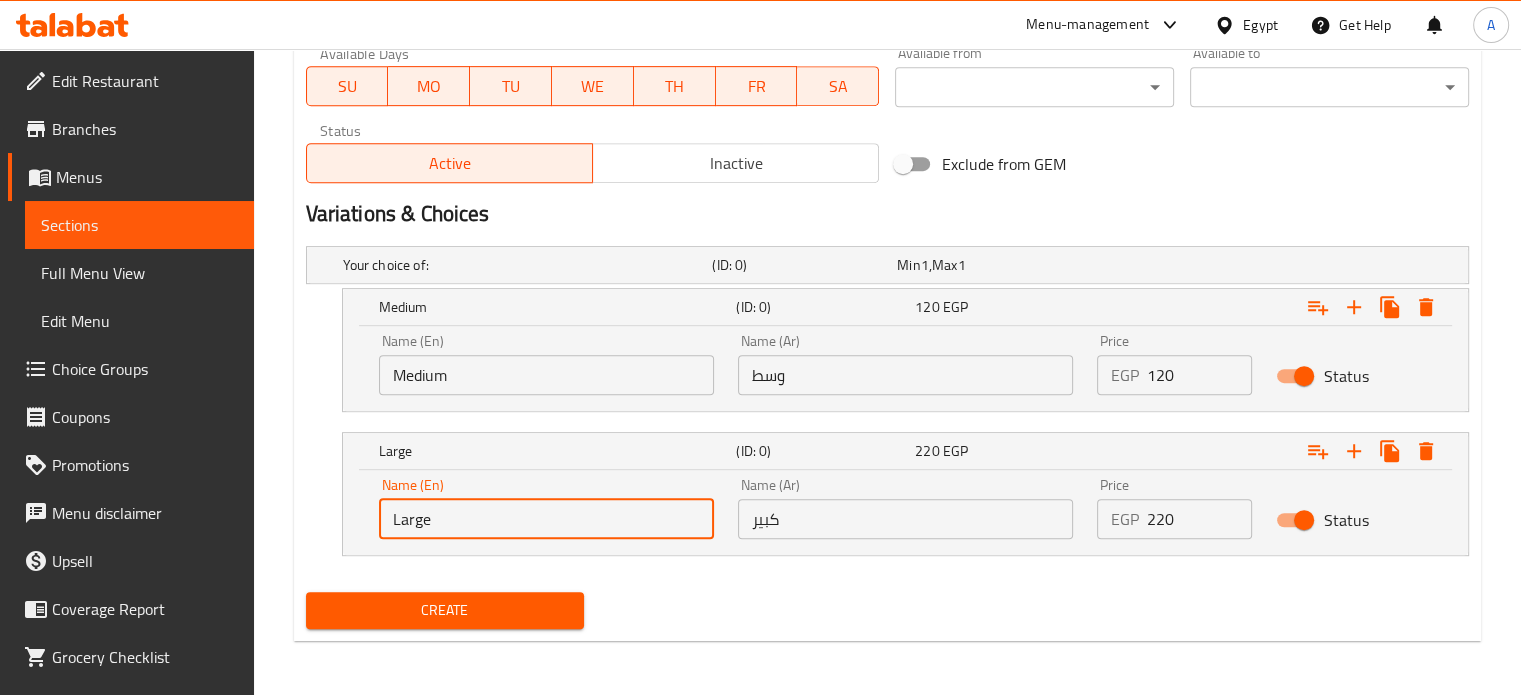 click on "Large" at bounding box center [546, 519] 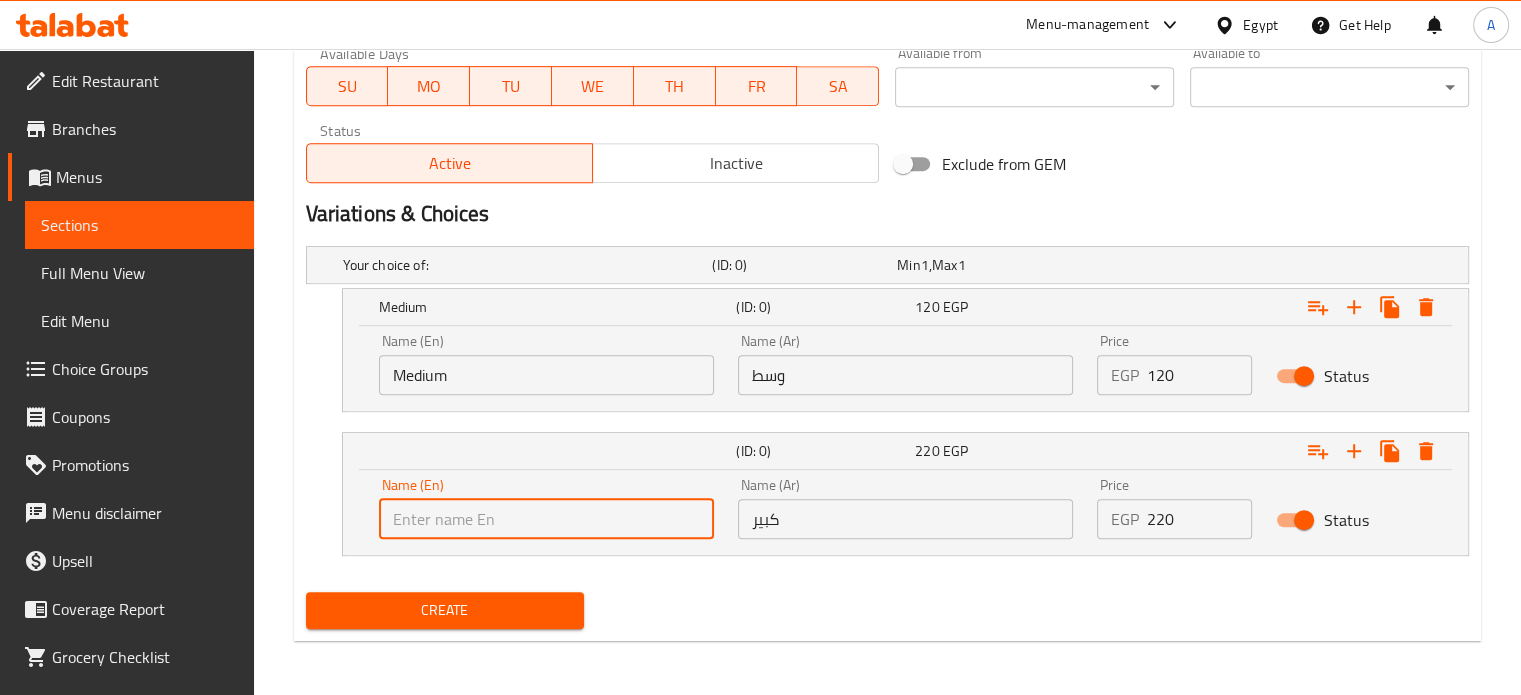 click at bounding box center [546, 519] 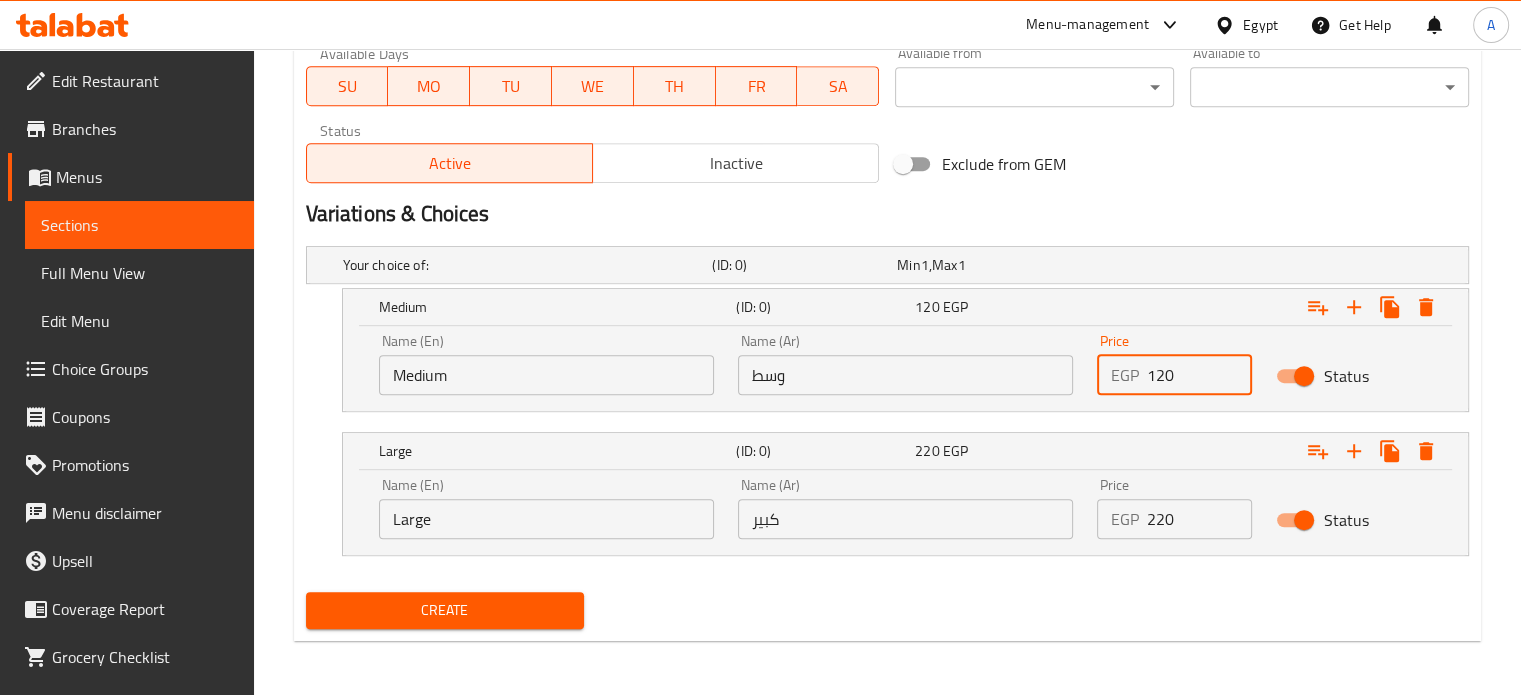 drag, startPoint x: 1158, startPoint y: 376, endPoint x: 1130, endPoint y: 372, distance: 28.284271 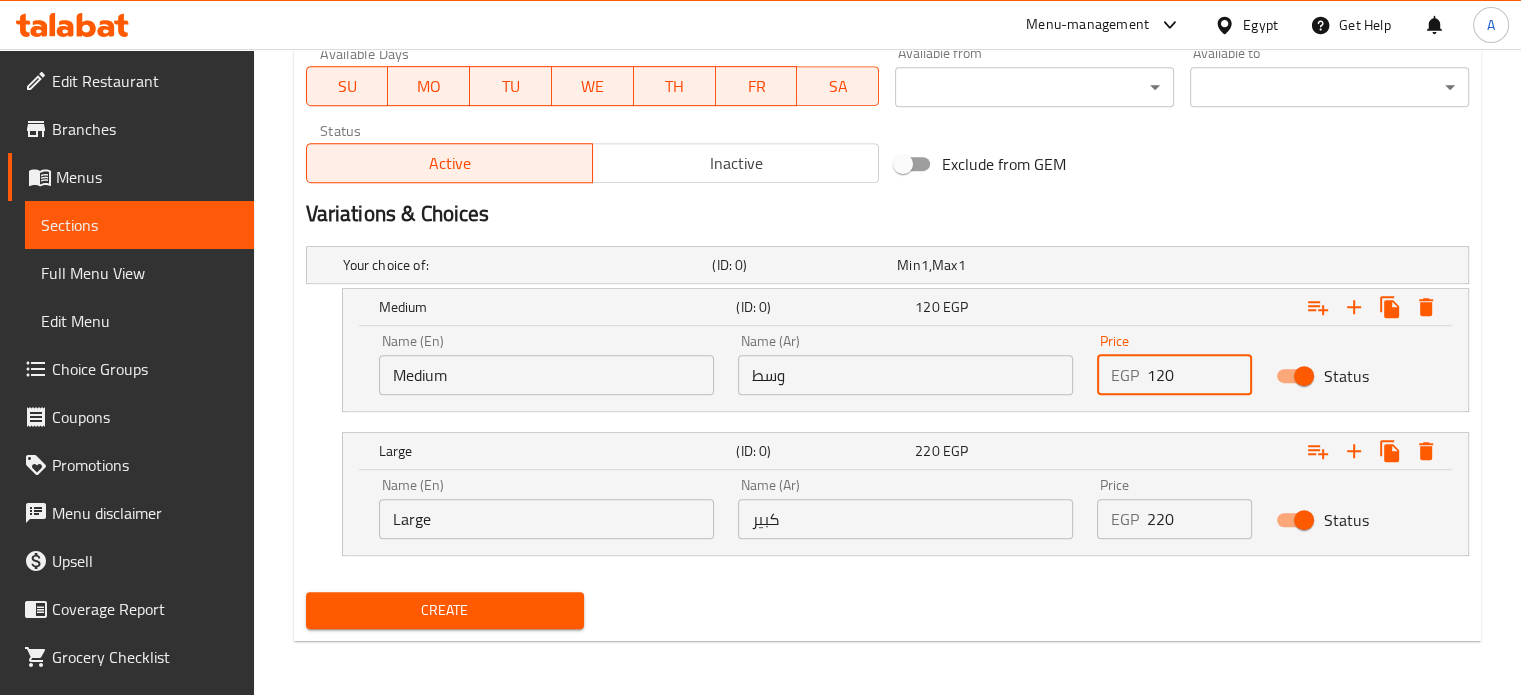 type on "120" 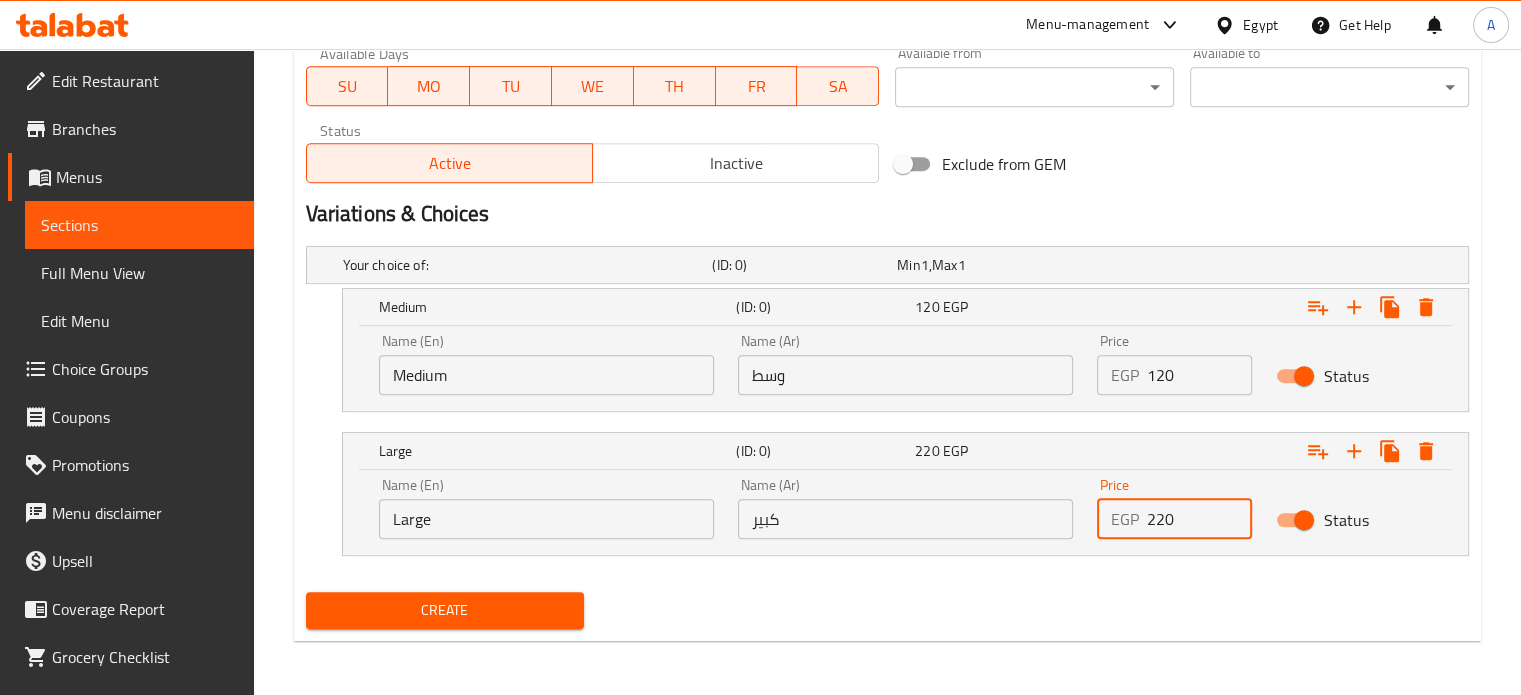 drag, startPoint x: 1161, startPoint y: 512, endPoint x: 1122, endPoint y: 512, distance: 39 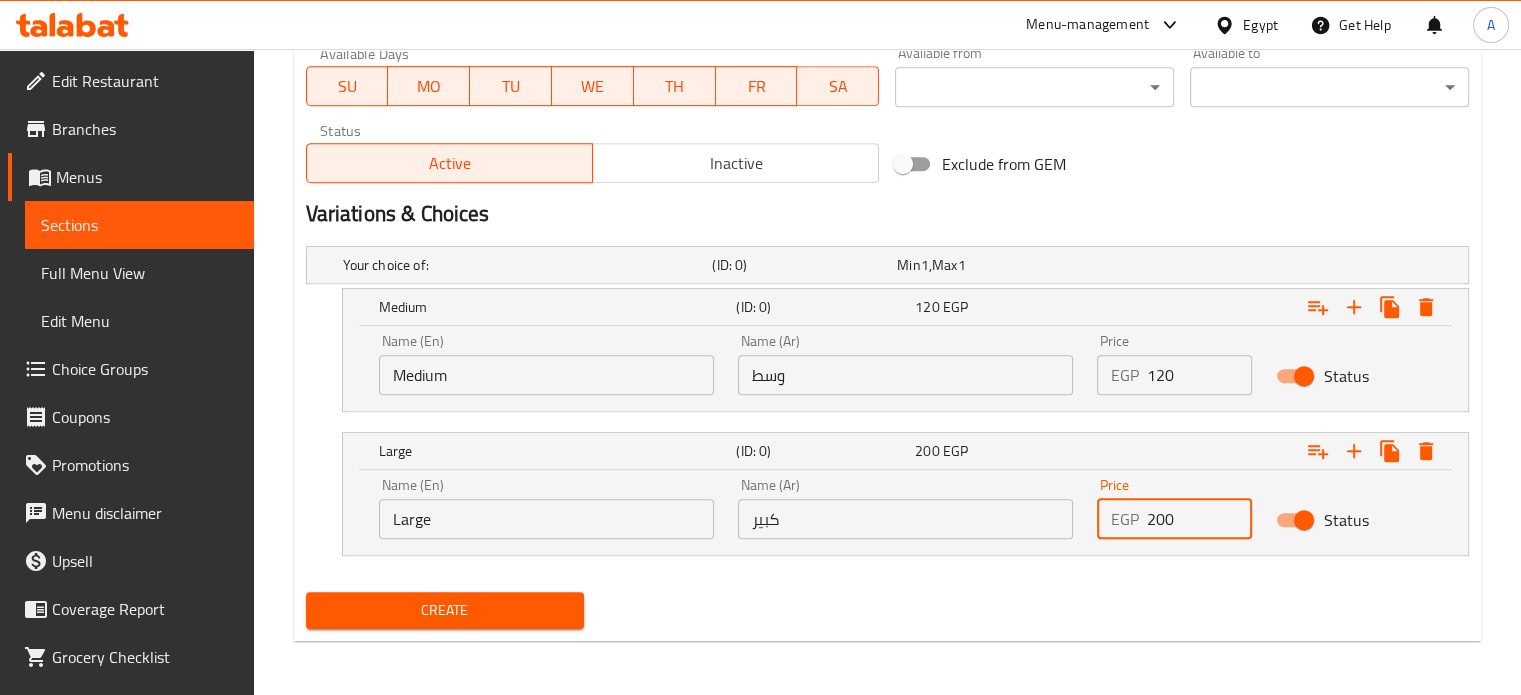 type on "200" 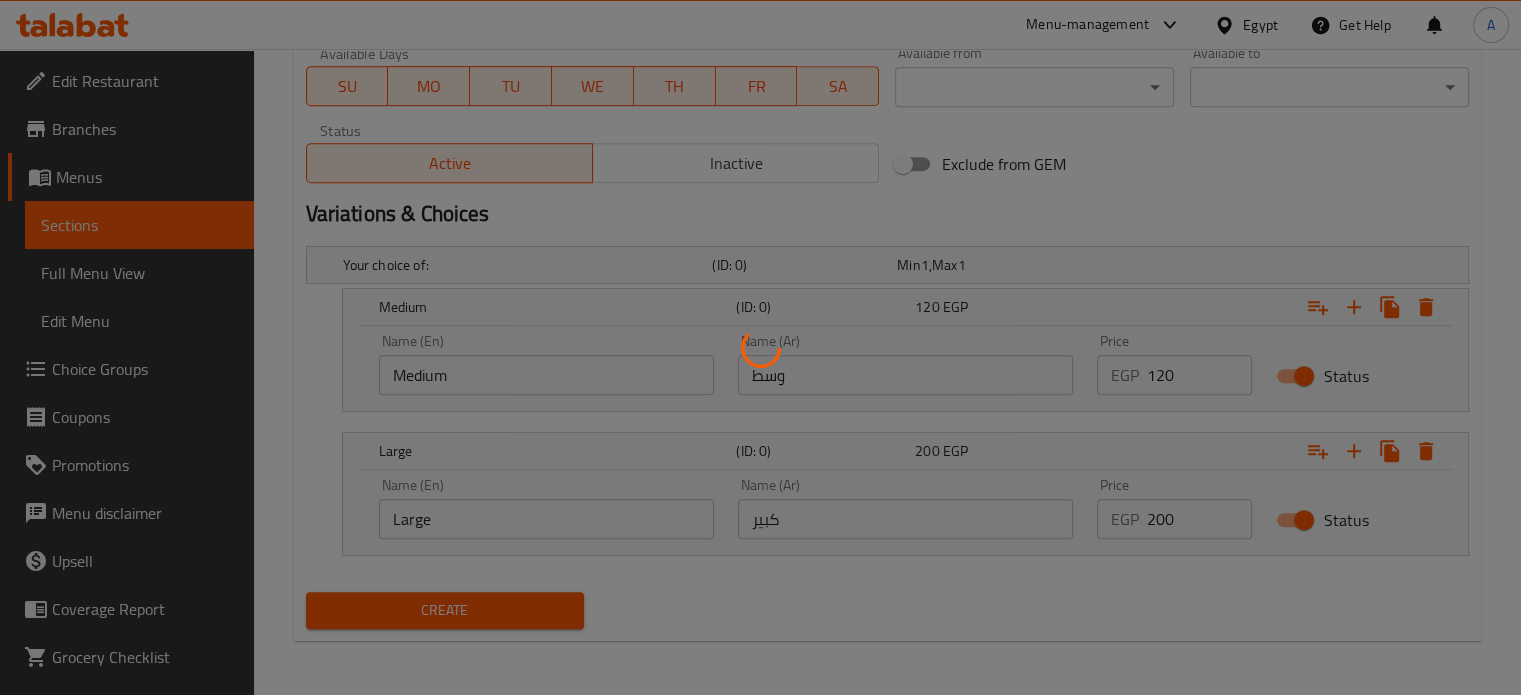 scroll, scrollTop: 0, scrollLeft: 0, axis: both 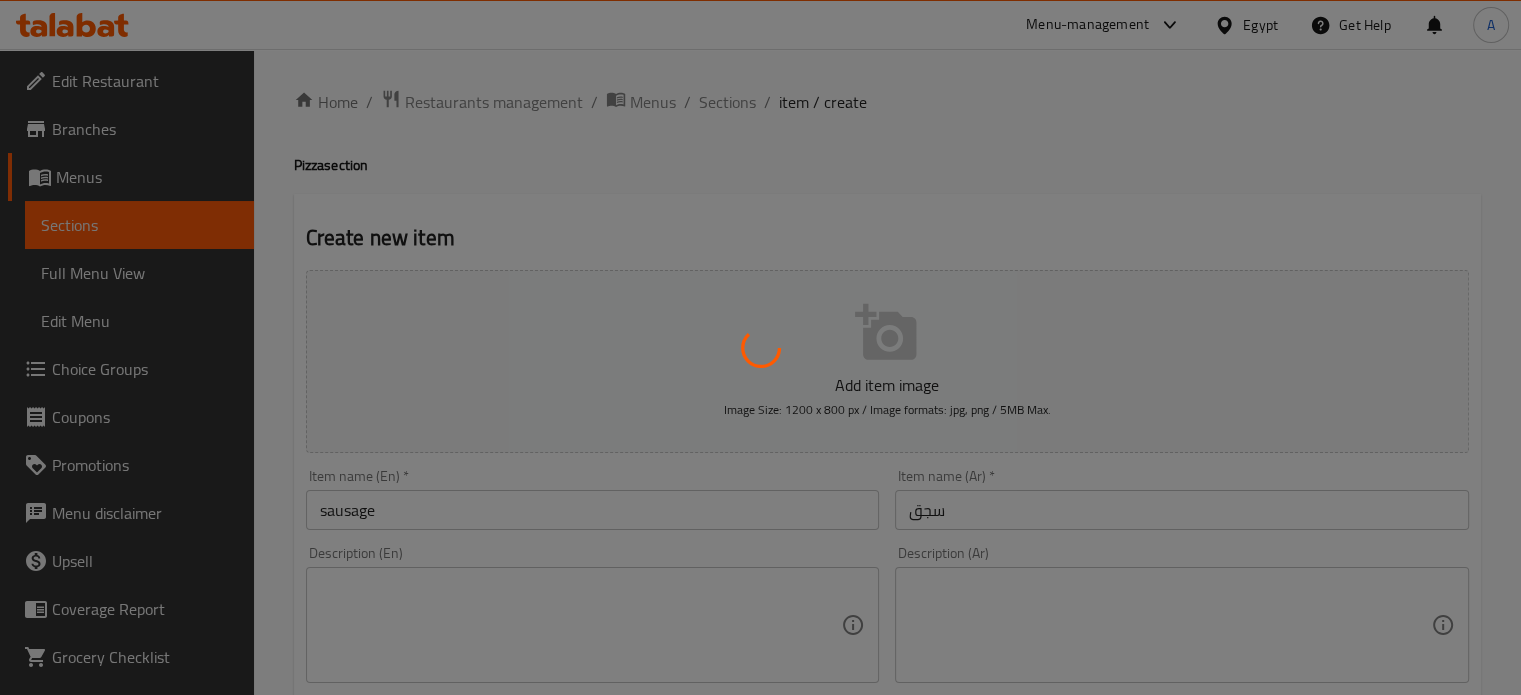 type 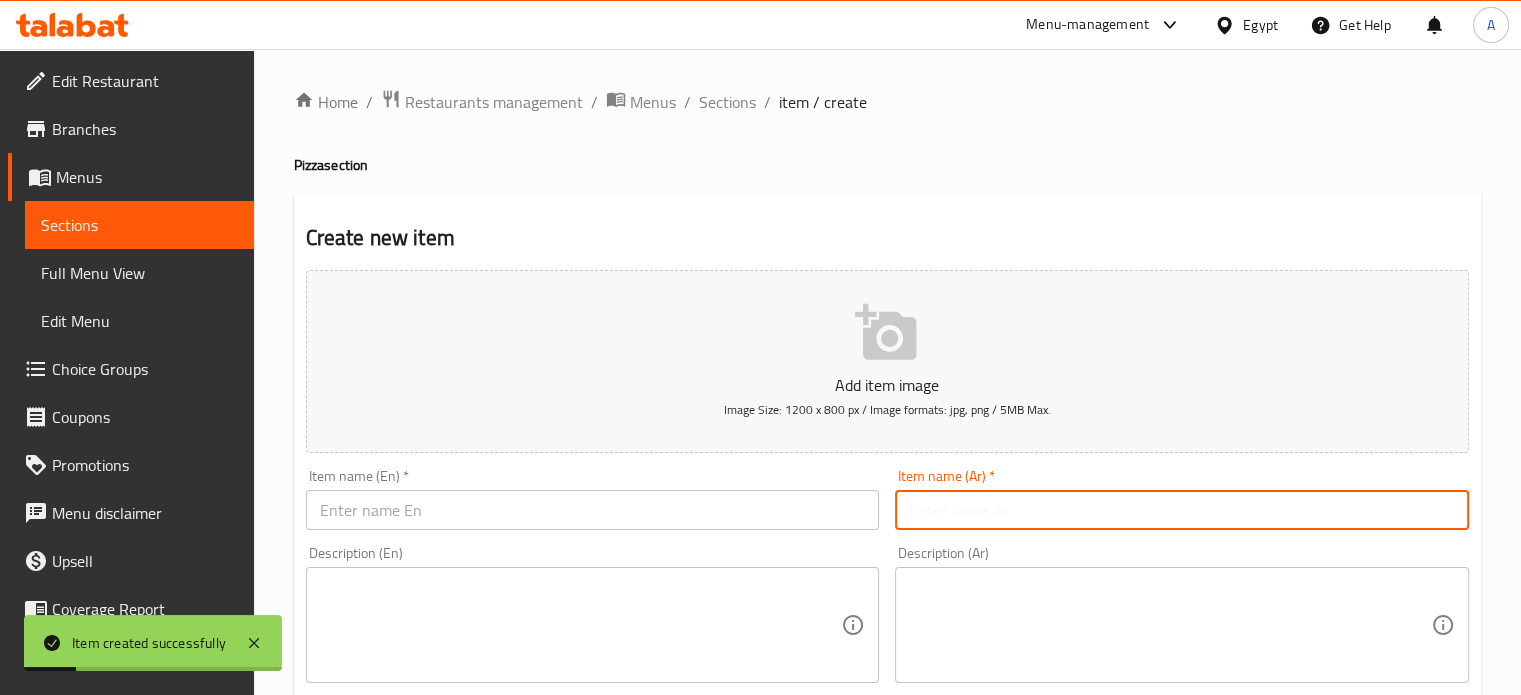 click at bounding box center (1182, 510) 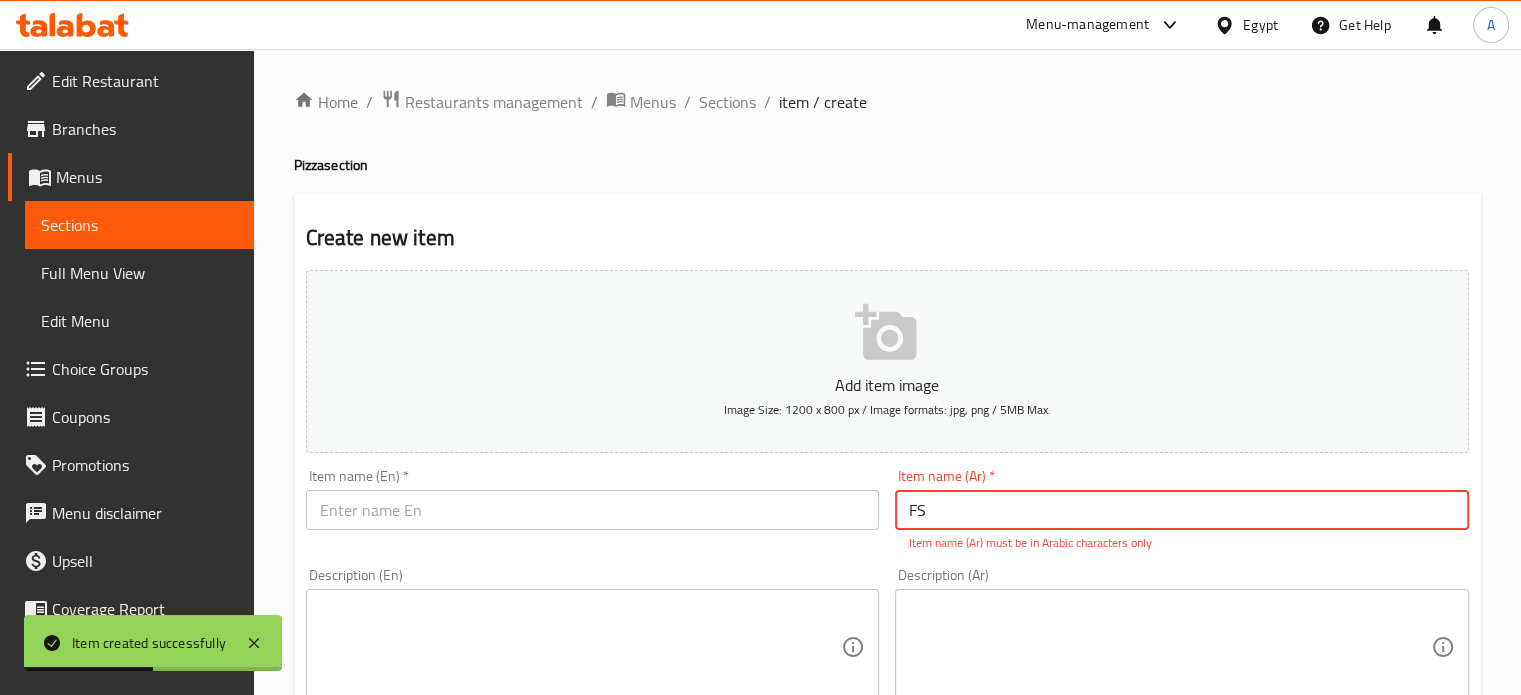 type on "F" 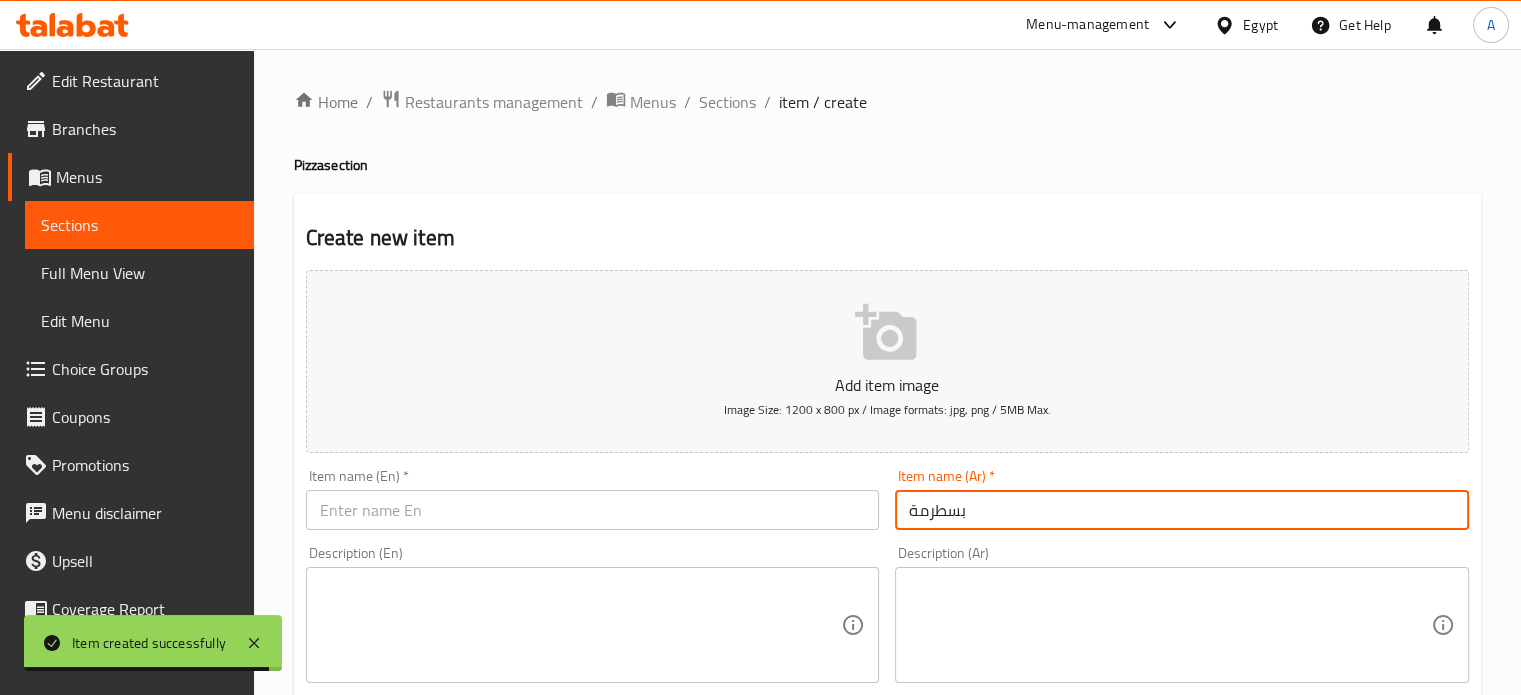click on "بسطرمة" at bounding box center (1182, 510) 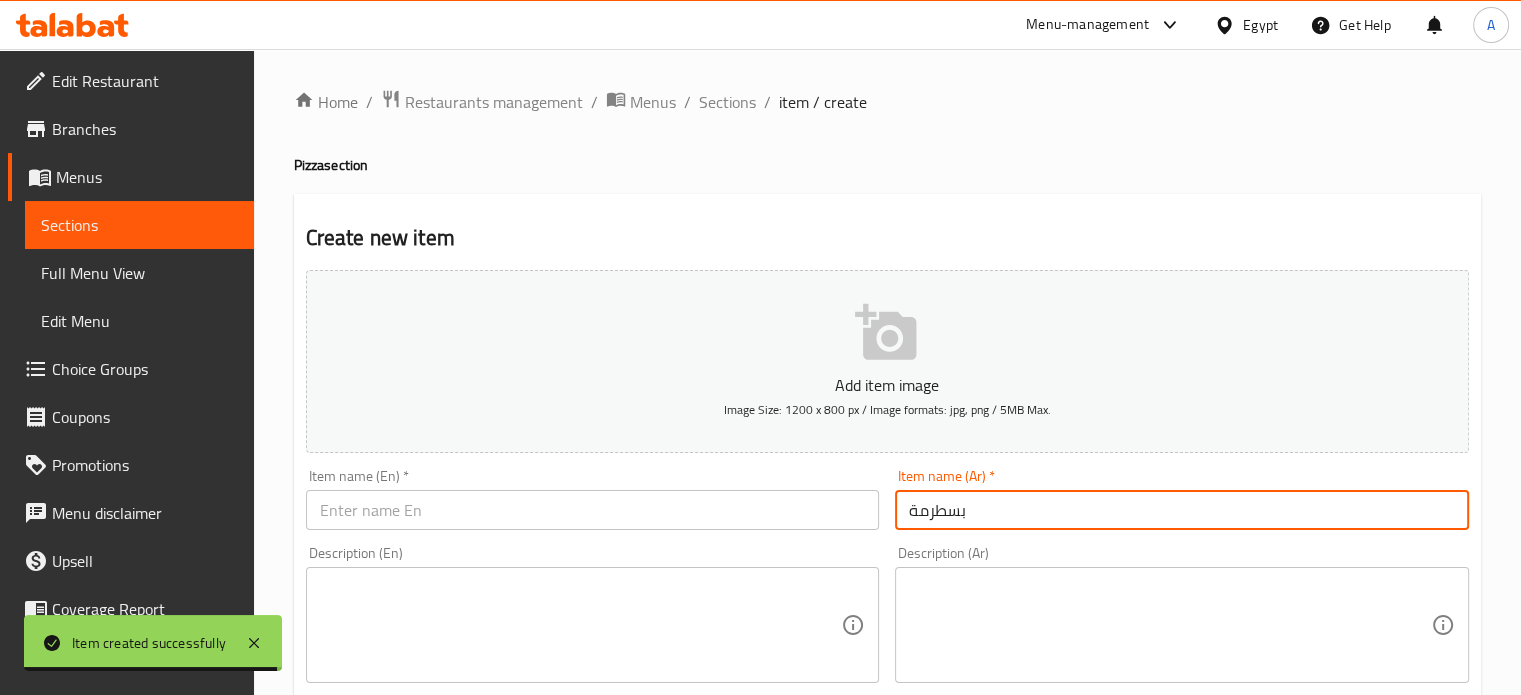 click on "بسطرمة" at bounding box center (1182, 510) 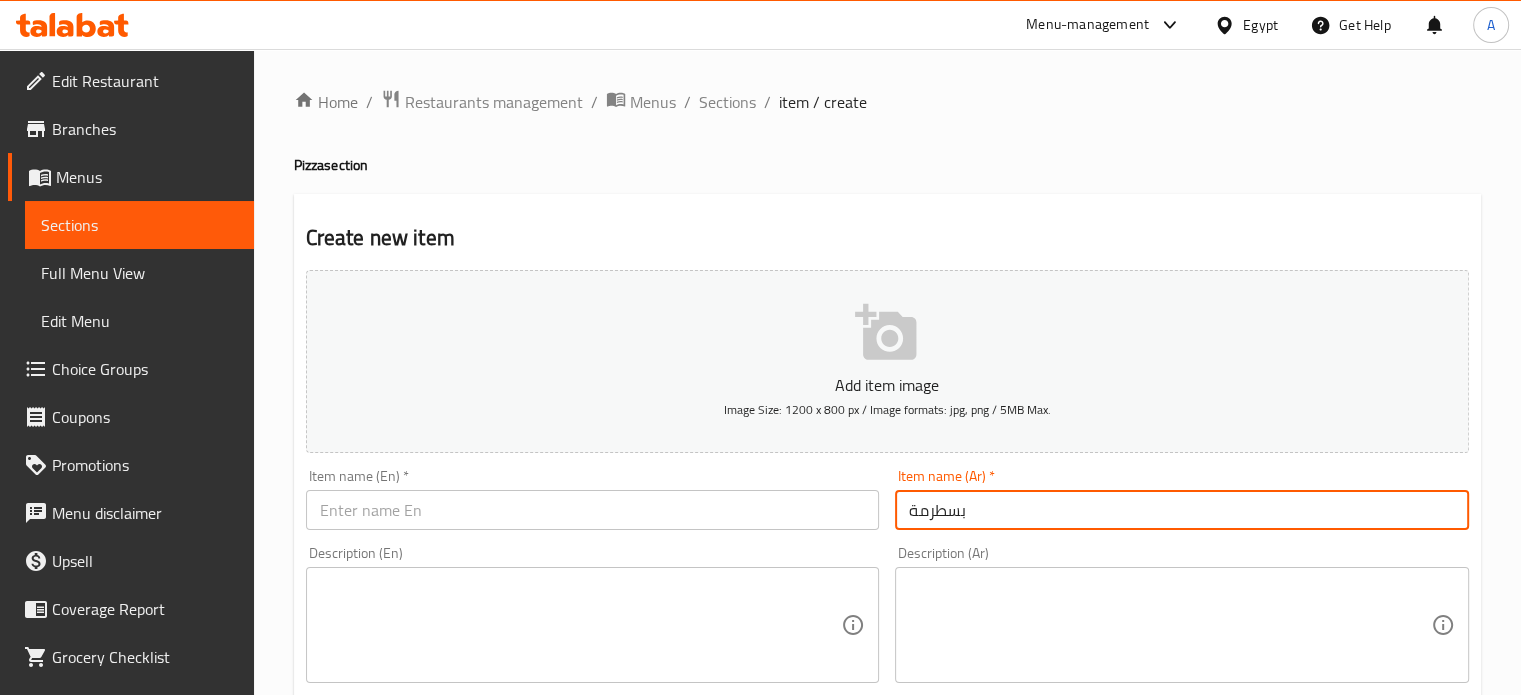 type on "بسطرمة" 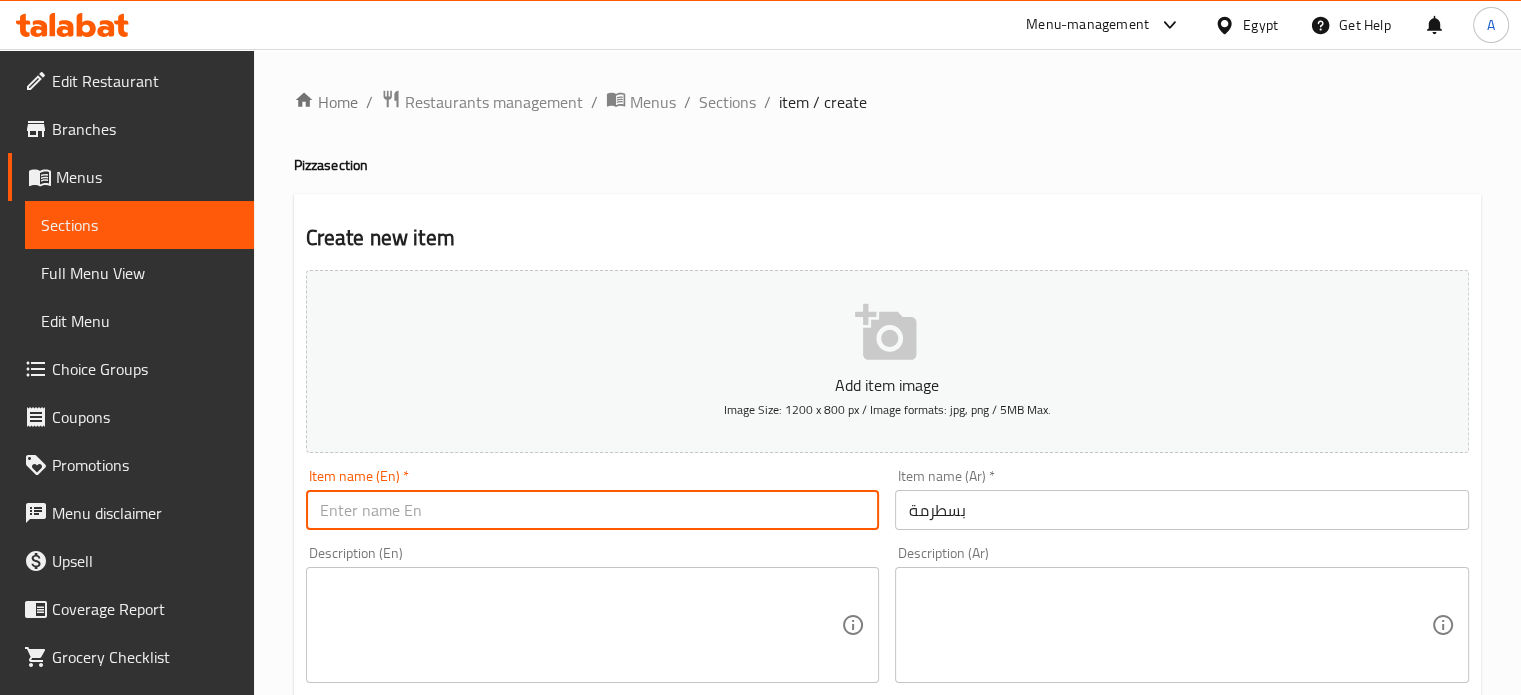 paste on "Pastrami" 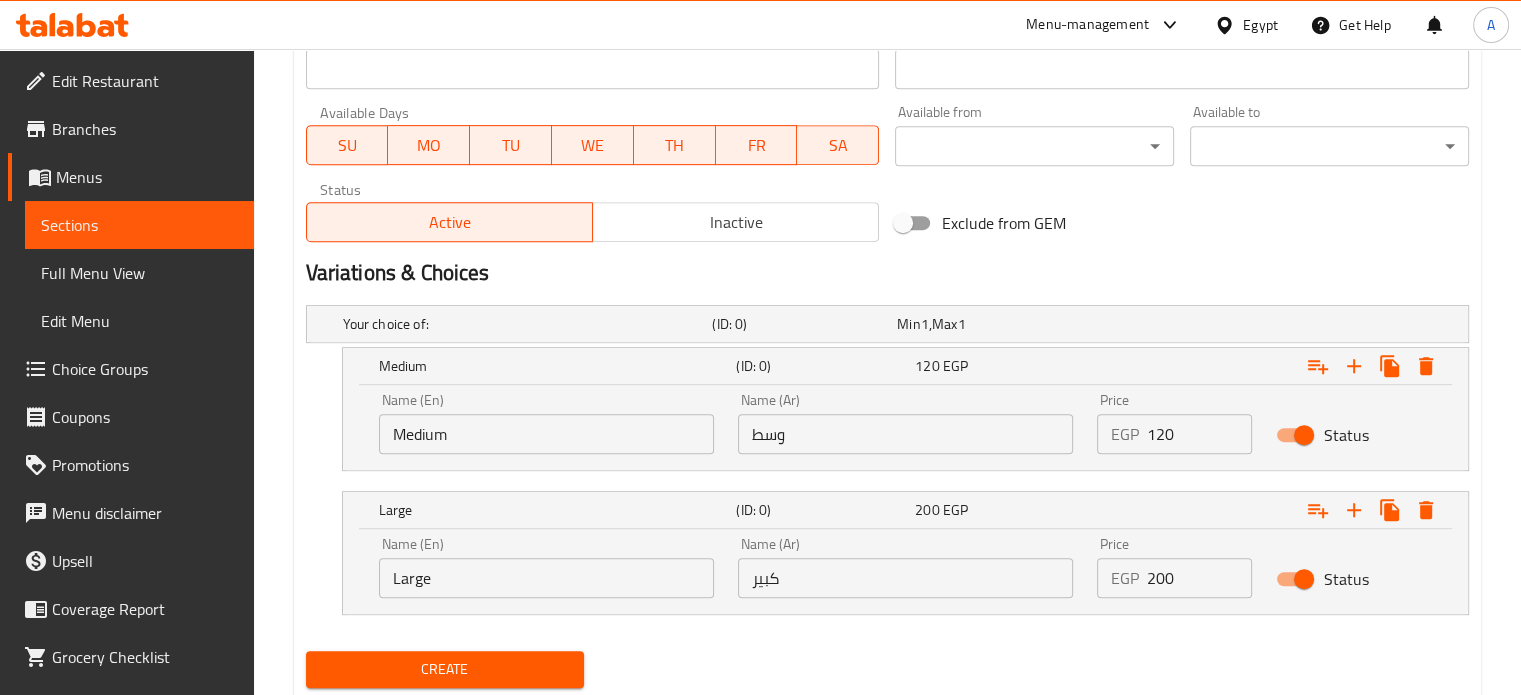 scroll, scrollTop: 884, scrollLeft: 0, axis: vertical 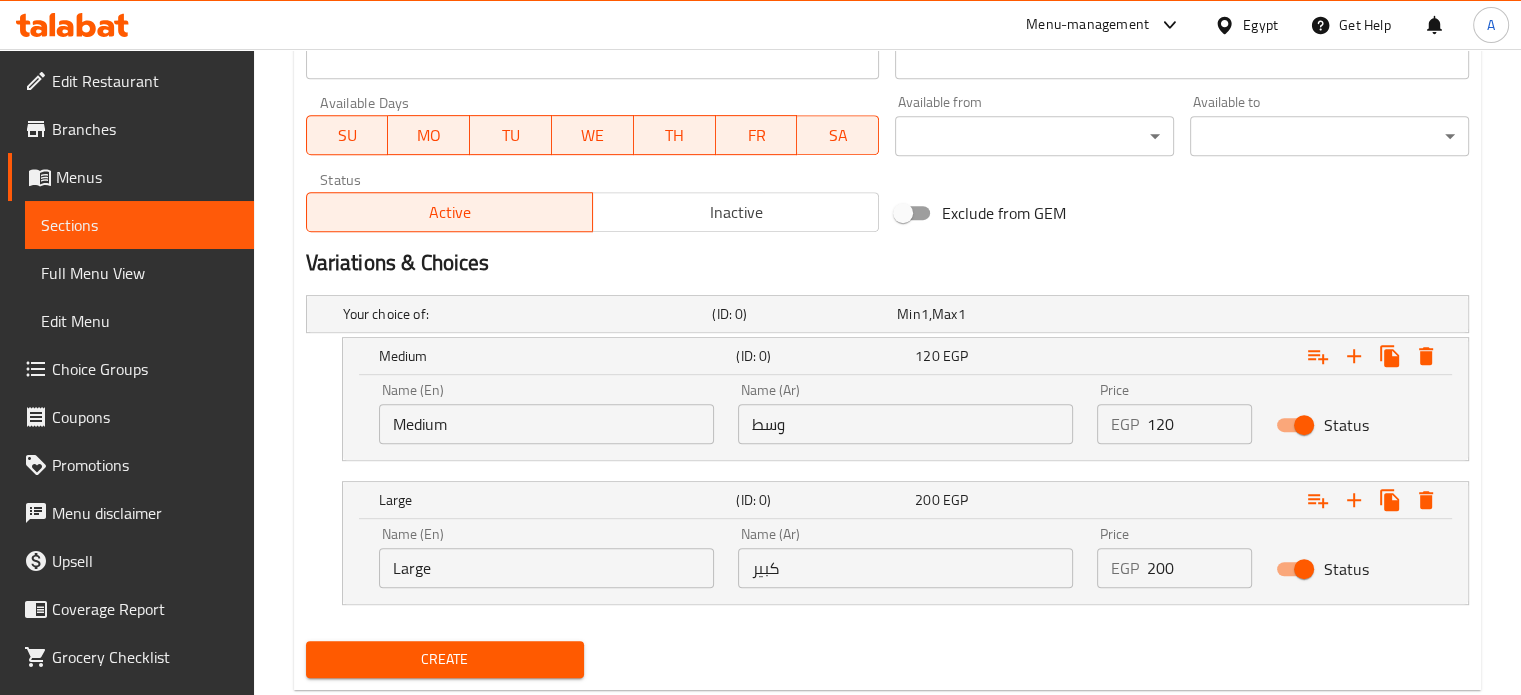 type on "Pastrami" 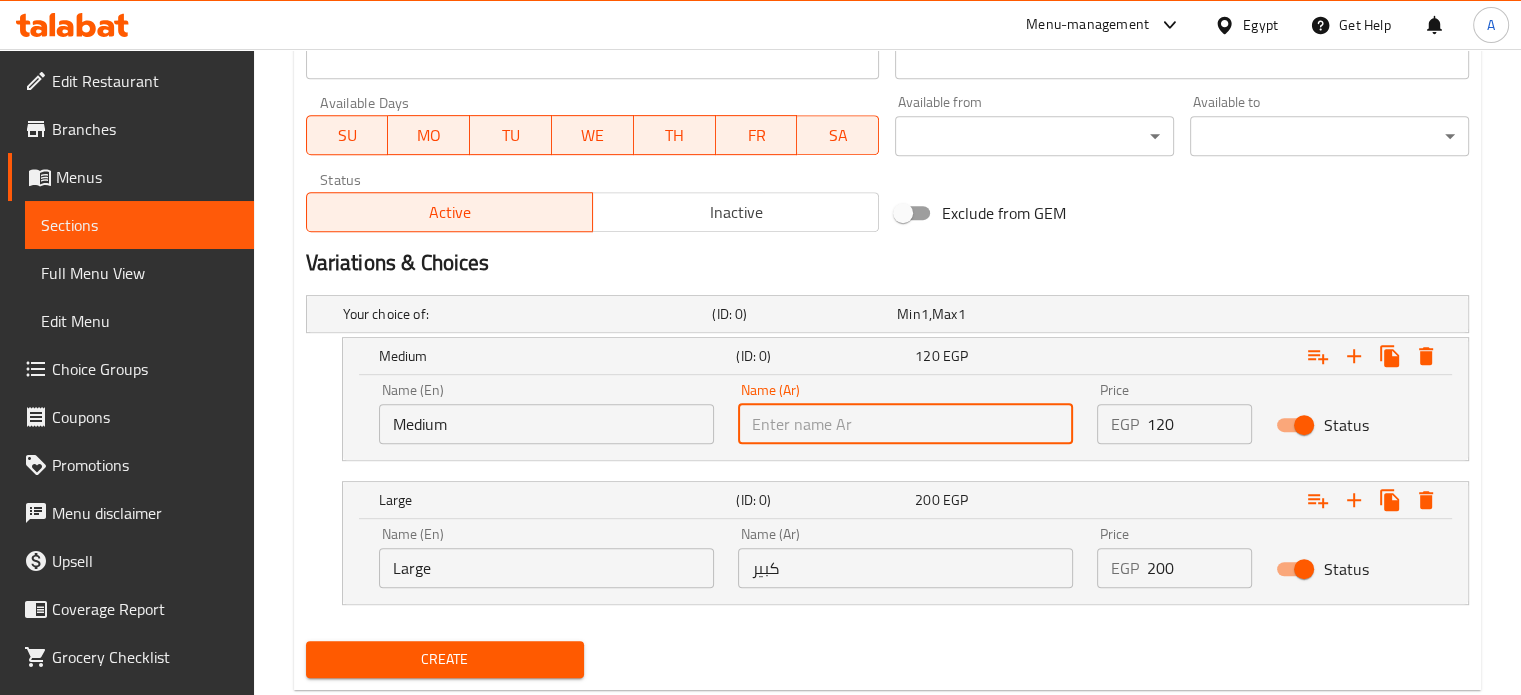 type on "وسط" 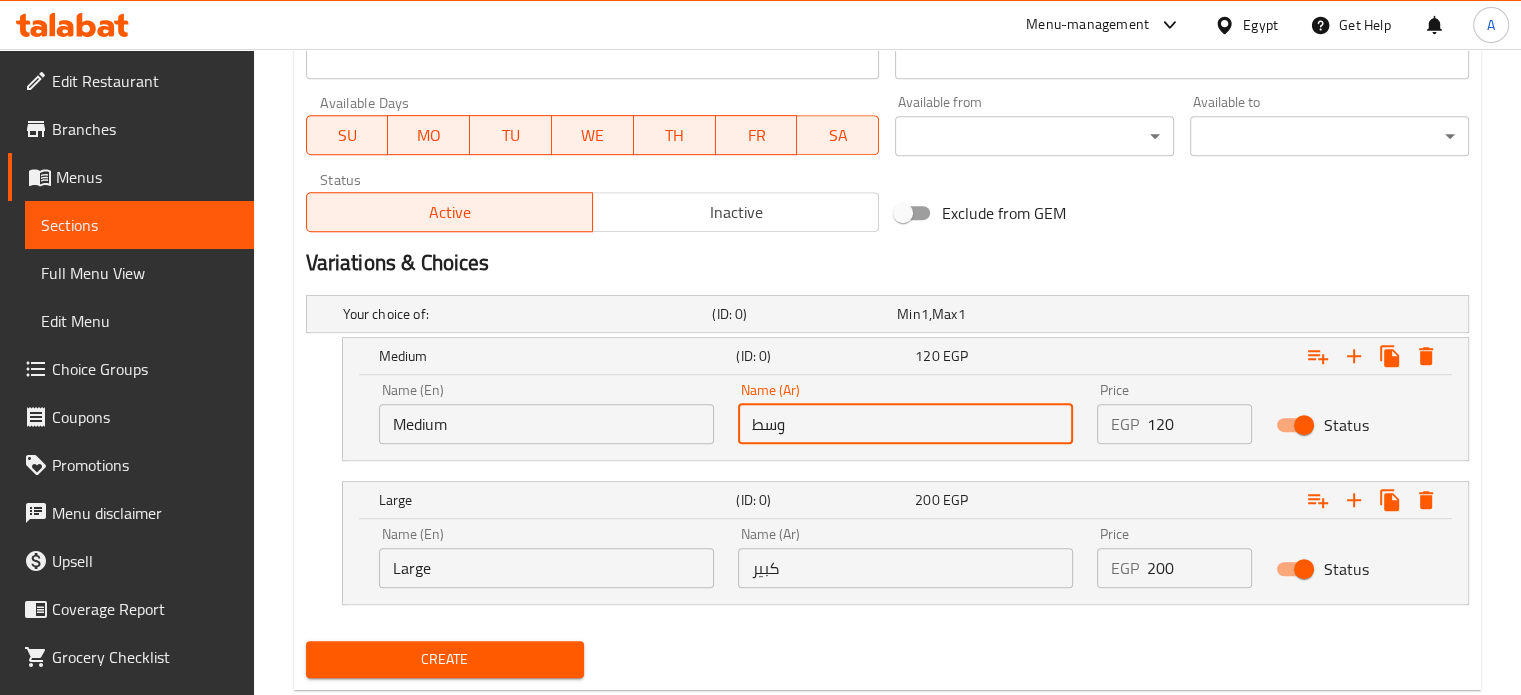click on "كبير" at bounding box center [905, 568] 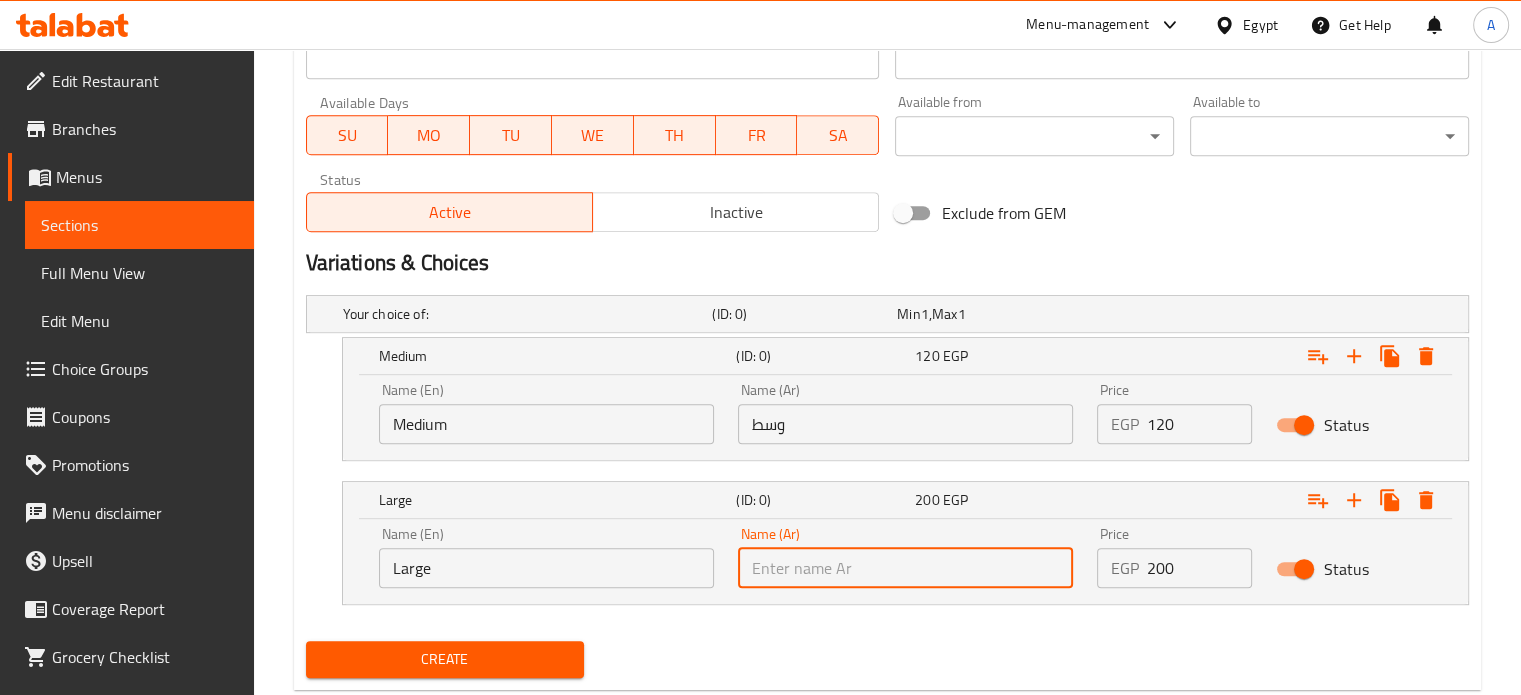 type on "كبير" 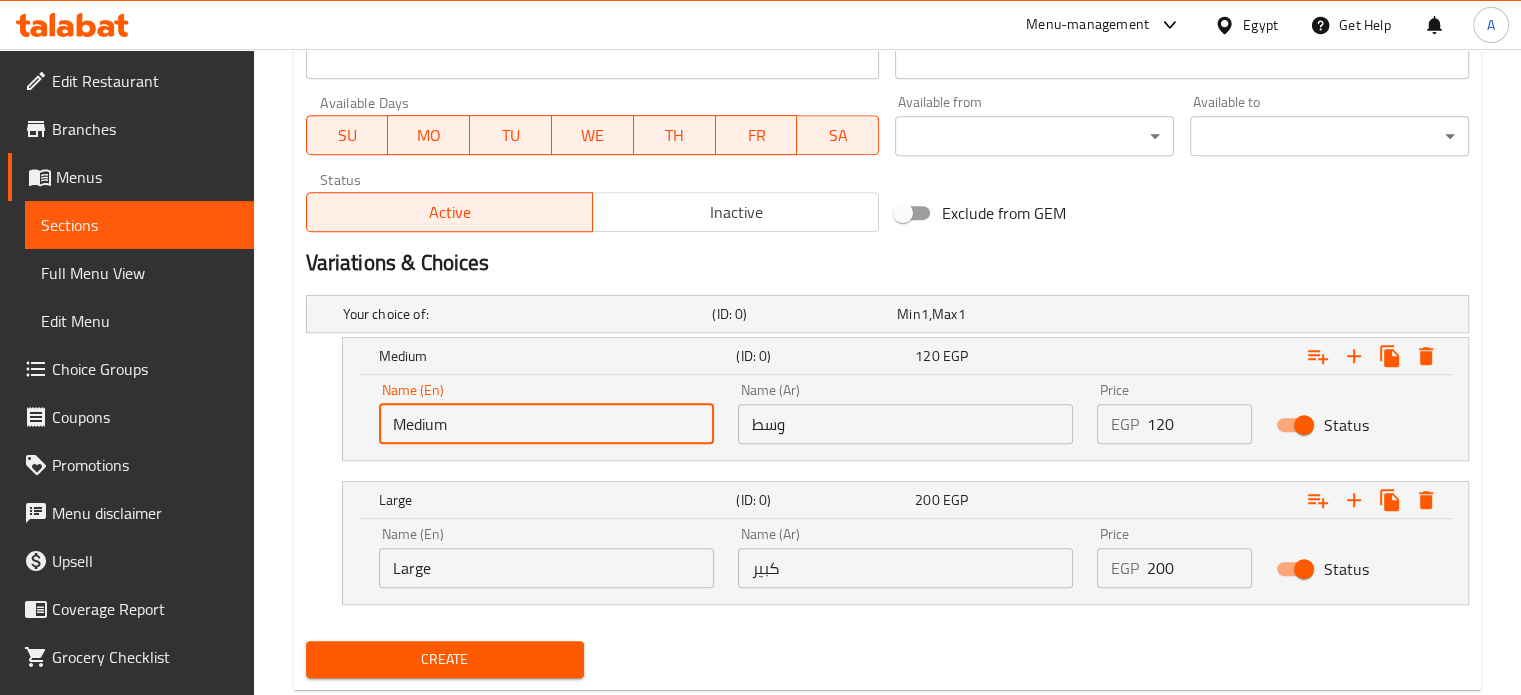 drag, startPoint x: 616, startPoint y: 435, endPoint x: 435, endPoint y: 415, distance: 182.10162 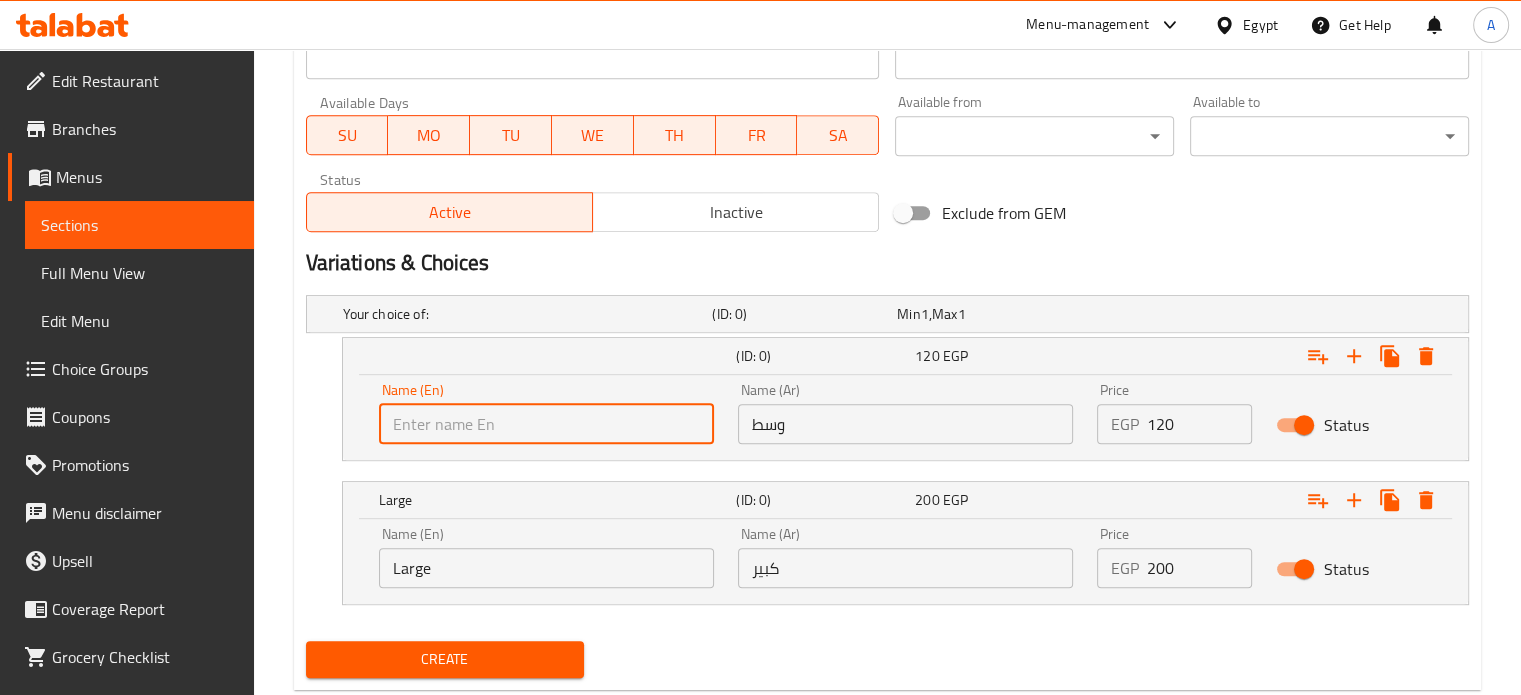 click at bounding box center (546, 424) 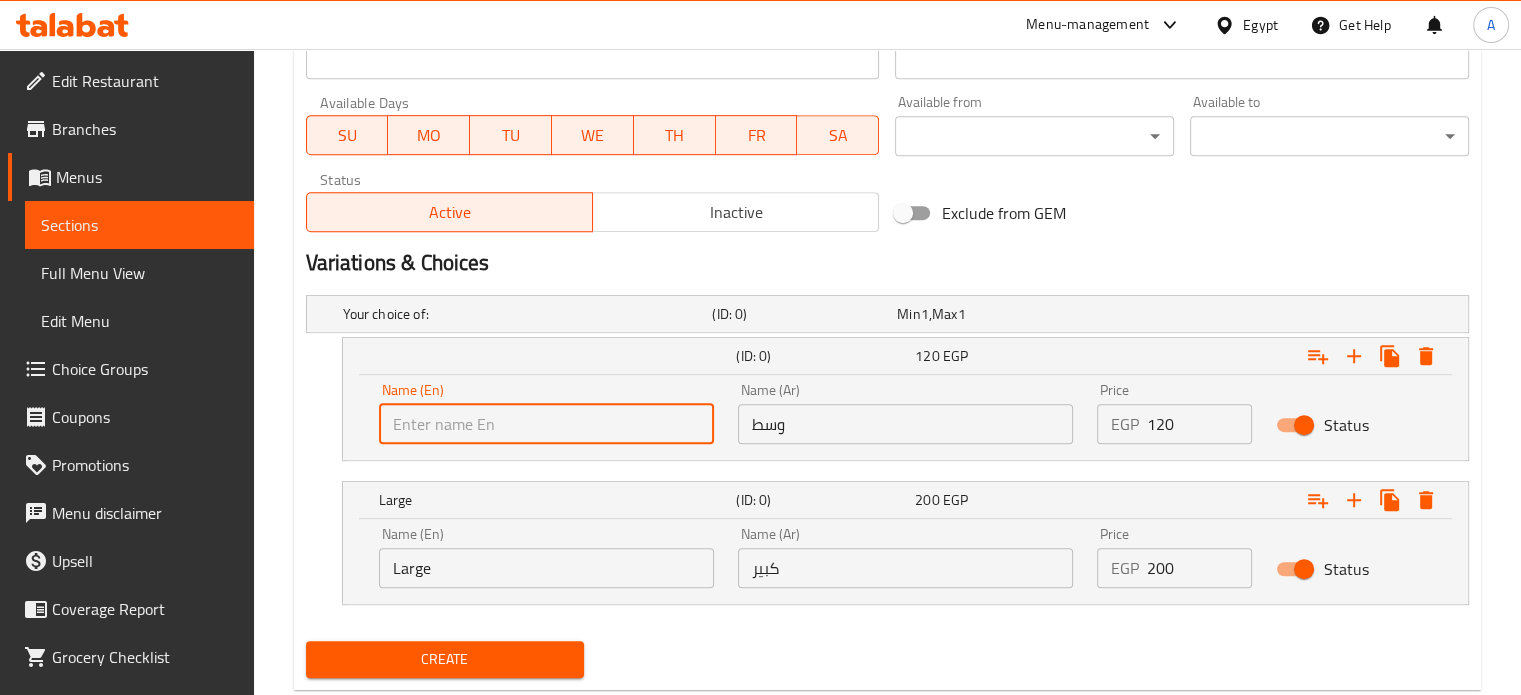 type on "Medium" 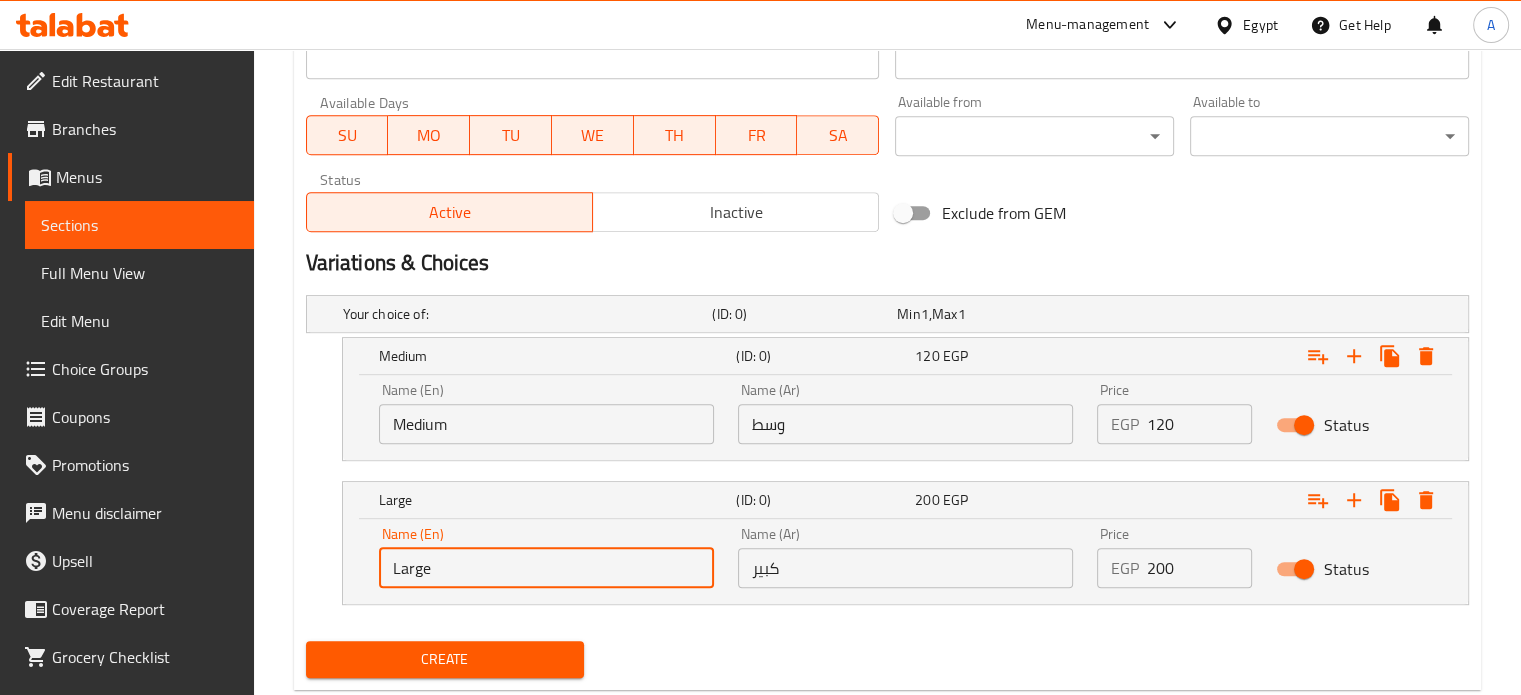 click on "Large" at bounding box center (546, 568) 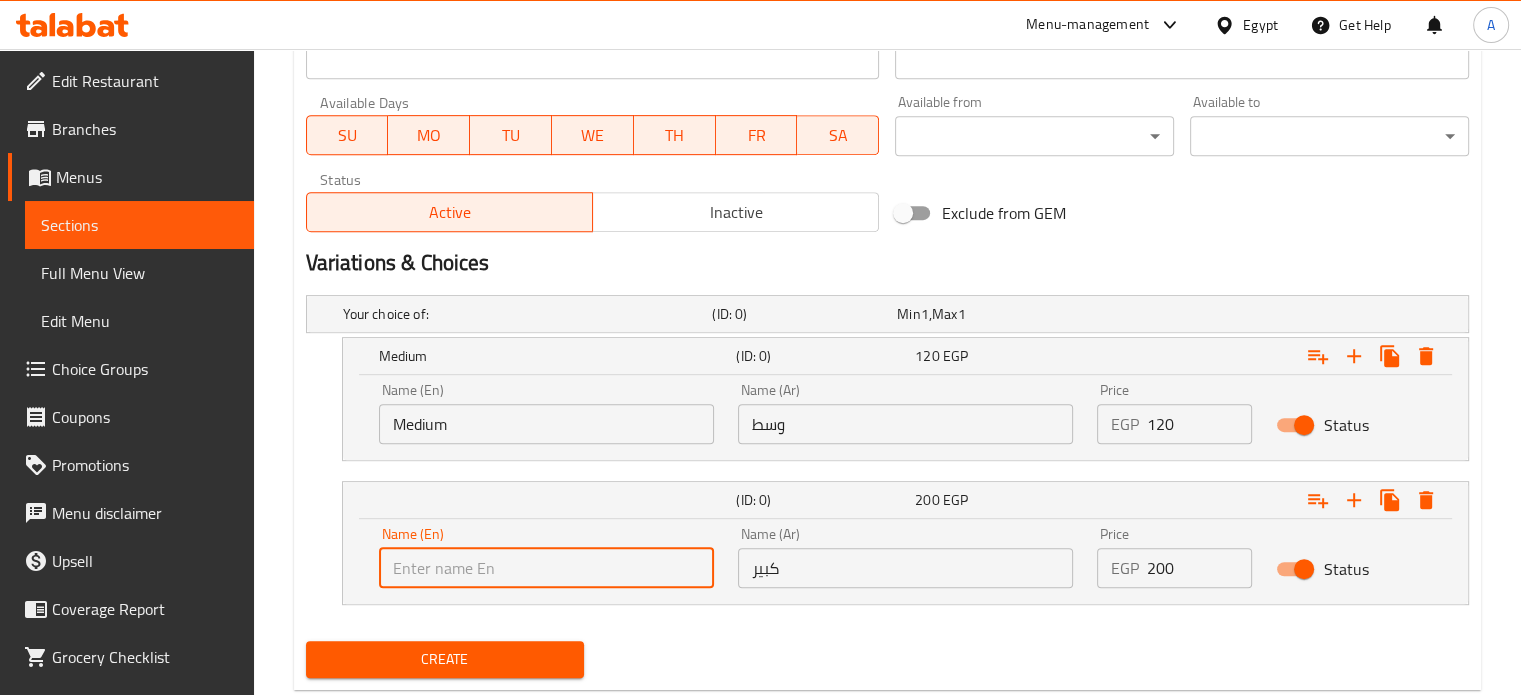 click at bounding box center (546, 568) 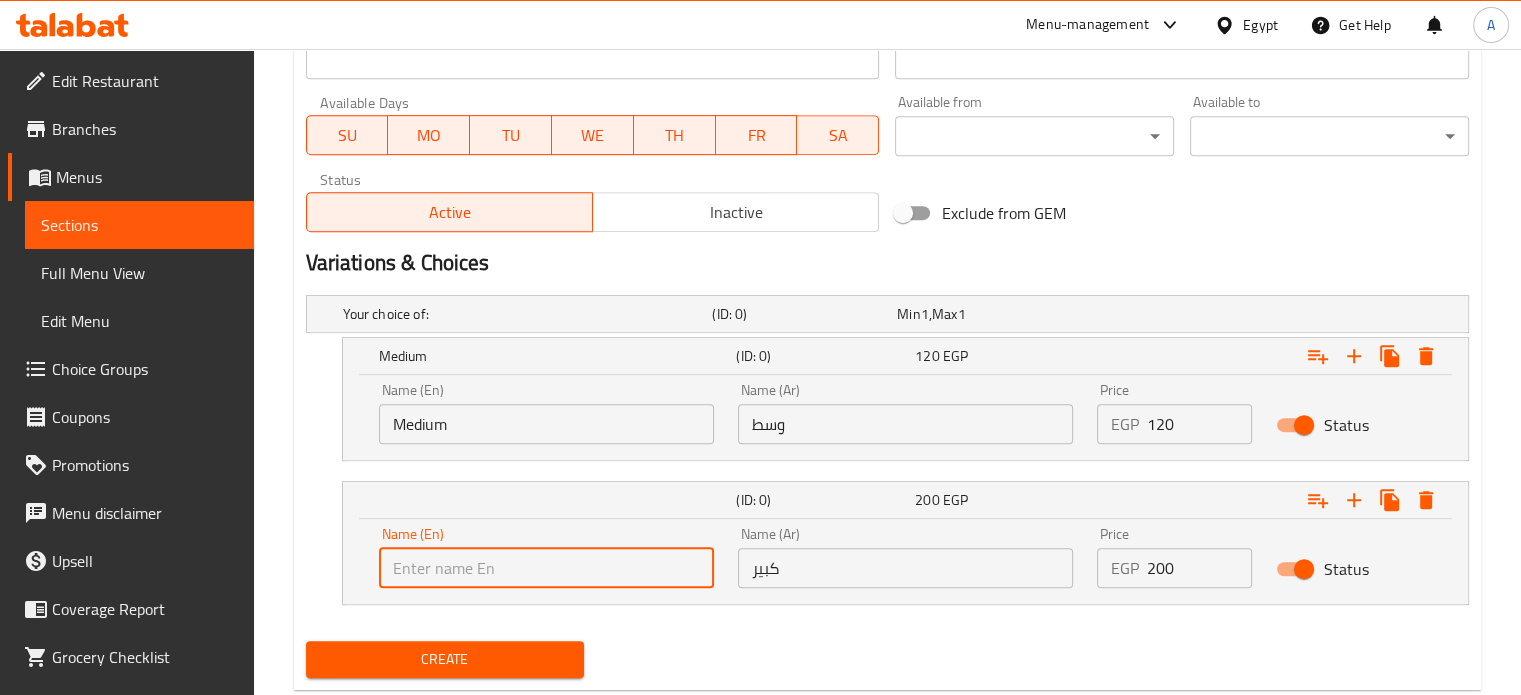 type on "Large" 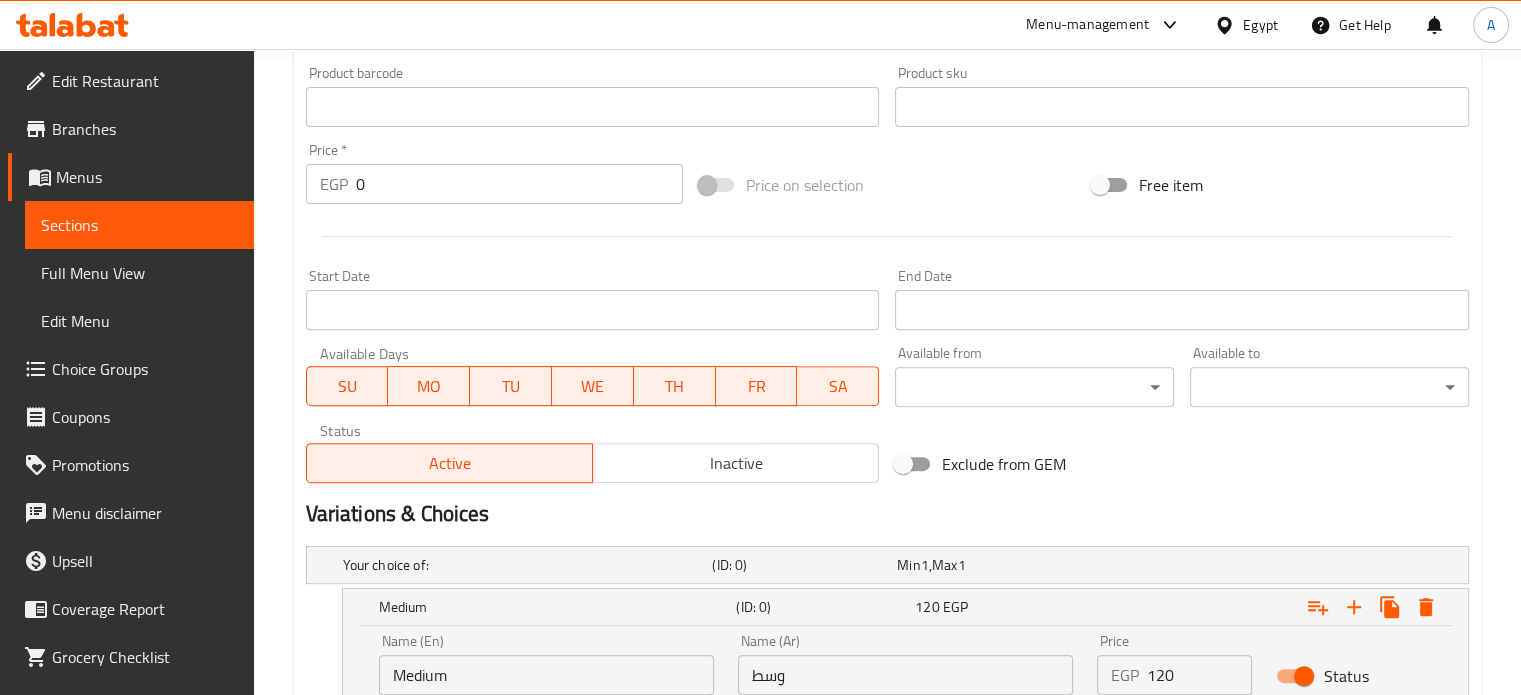 scroll, scrollTop: 928, scrollLeft: 0, axis: vertical 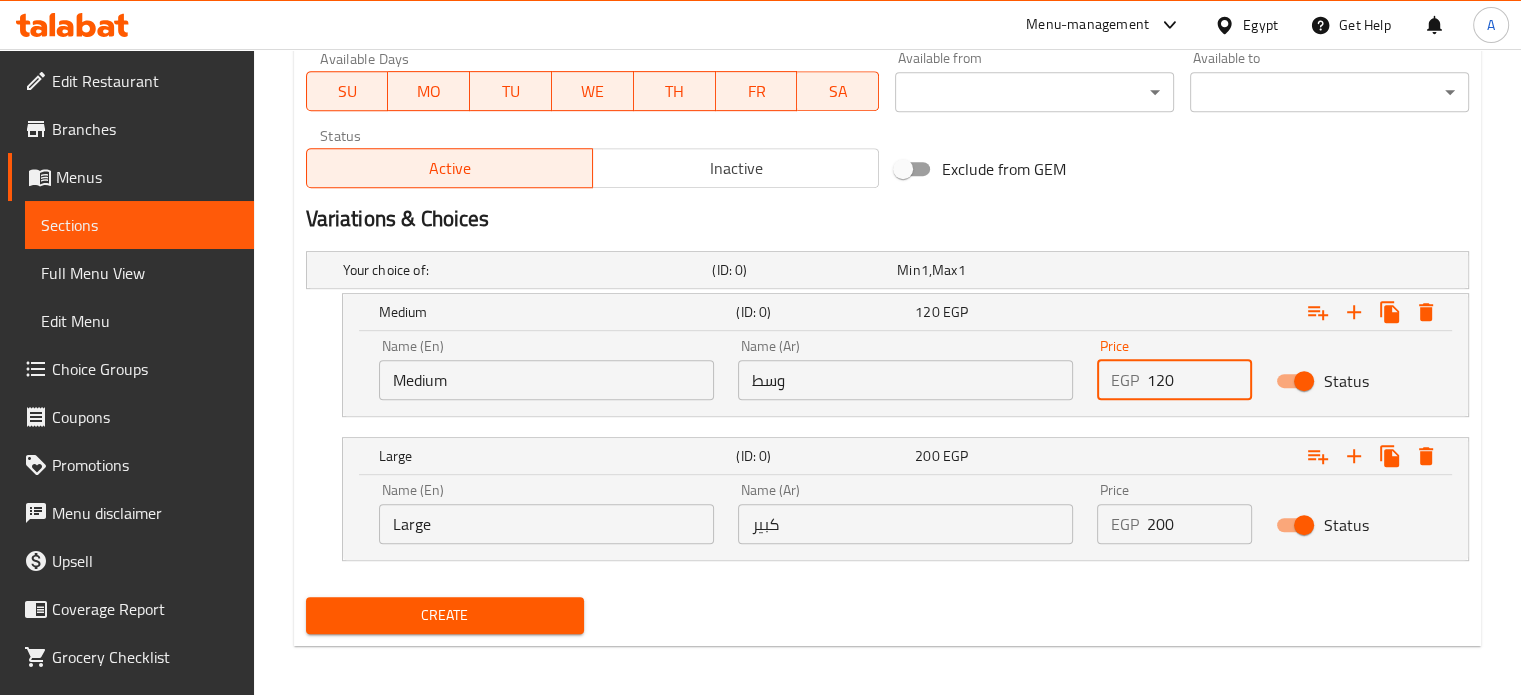 drag, startPoint x: 1164, startPoint y: 388, endPoint x: 1130, endPoint y: 384, distance: 34.234486 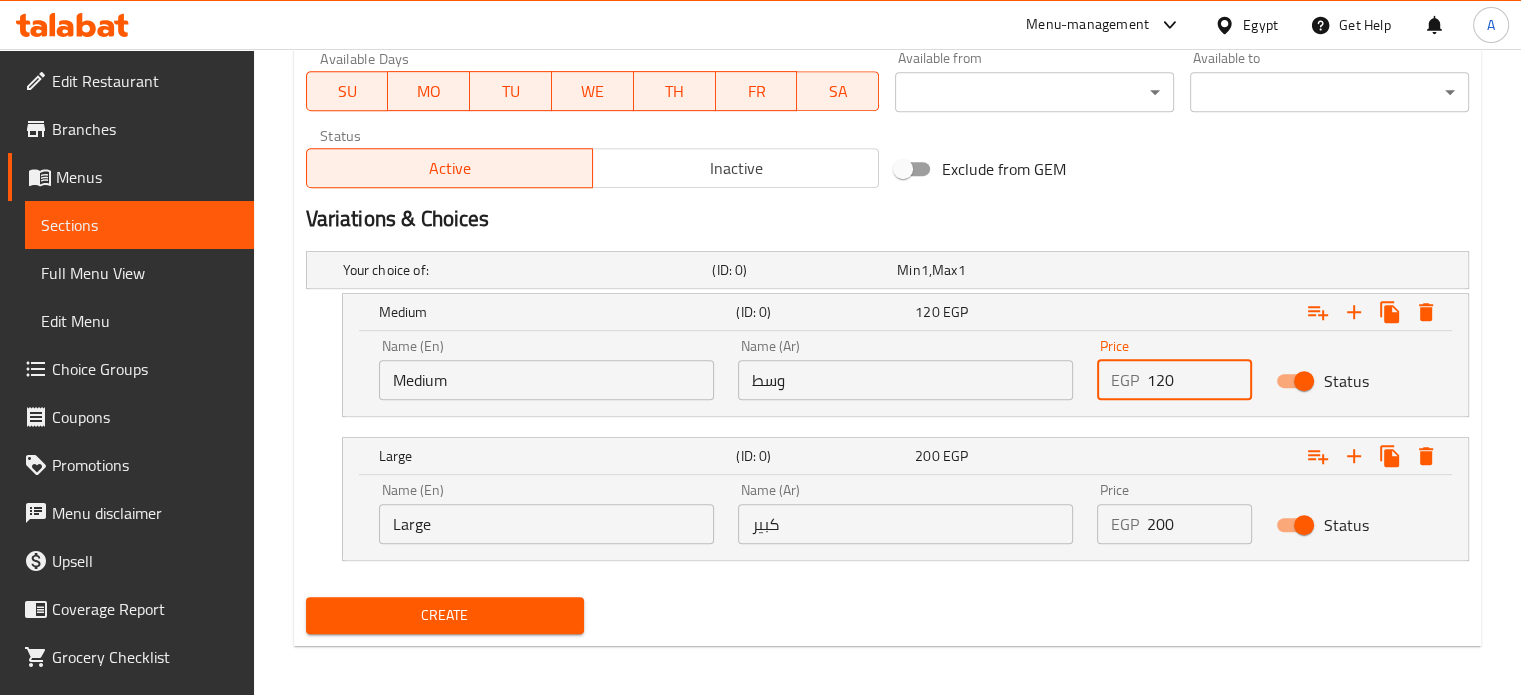 type on "120" 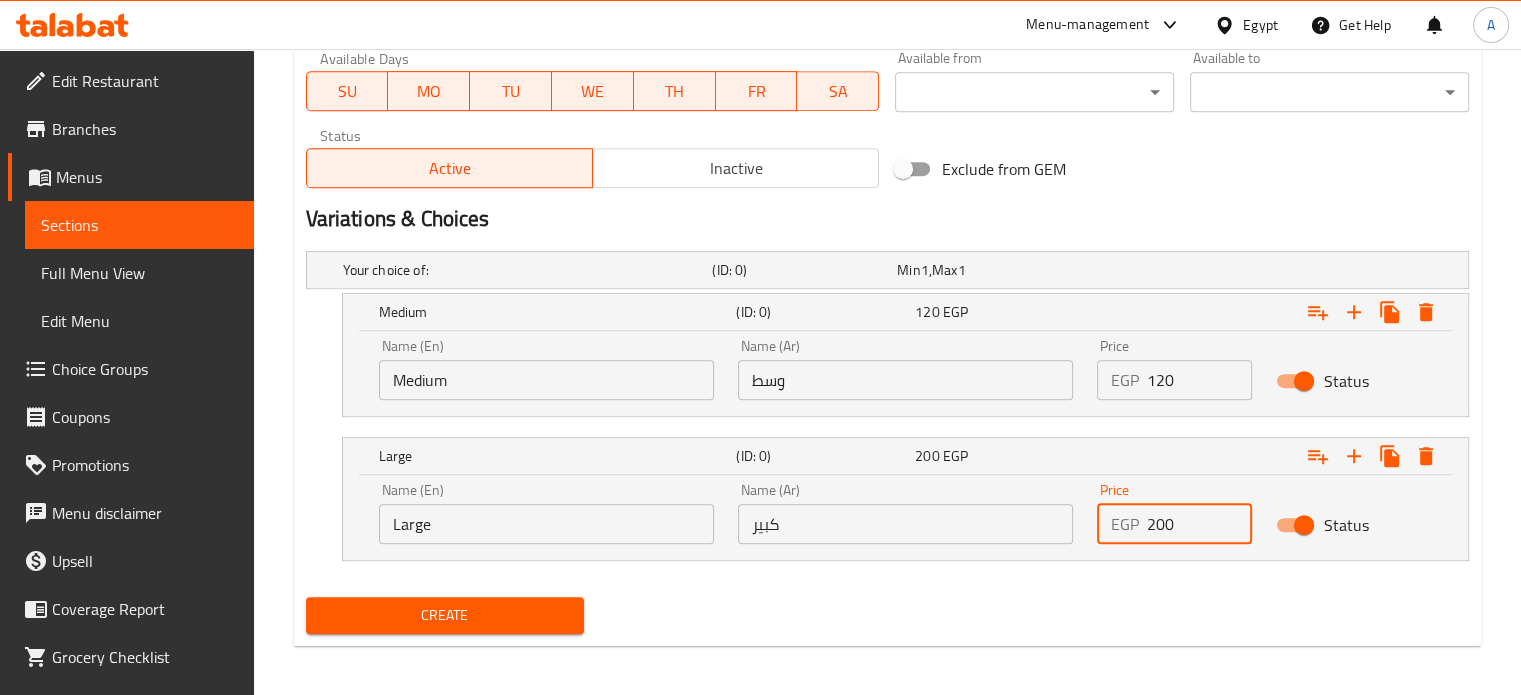 drag, startPoint x: 1172, startPoint y: 523, endPoint x: 1144, endPoint y: 523, distance: 28 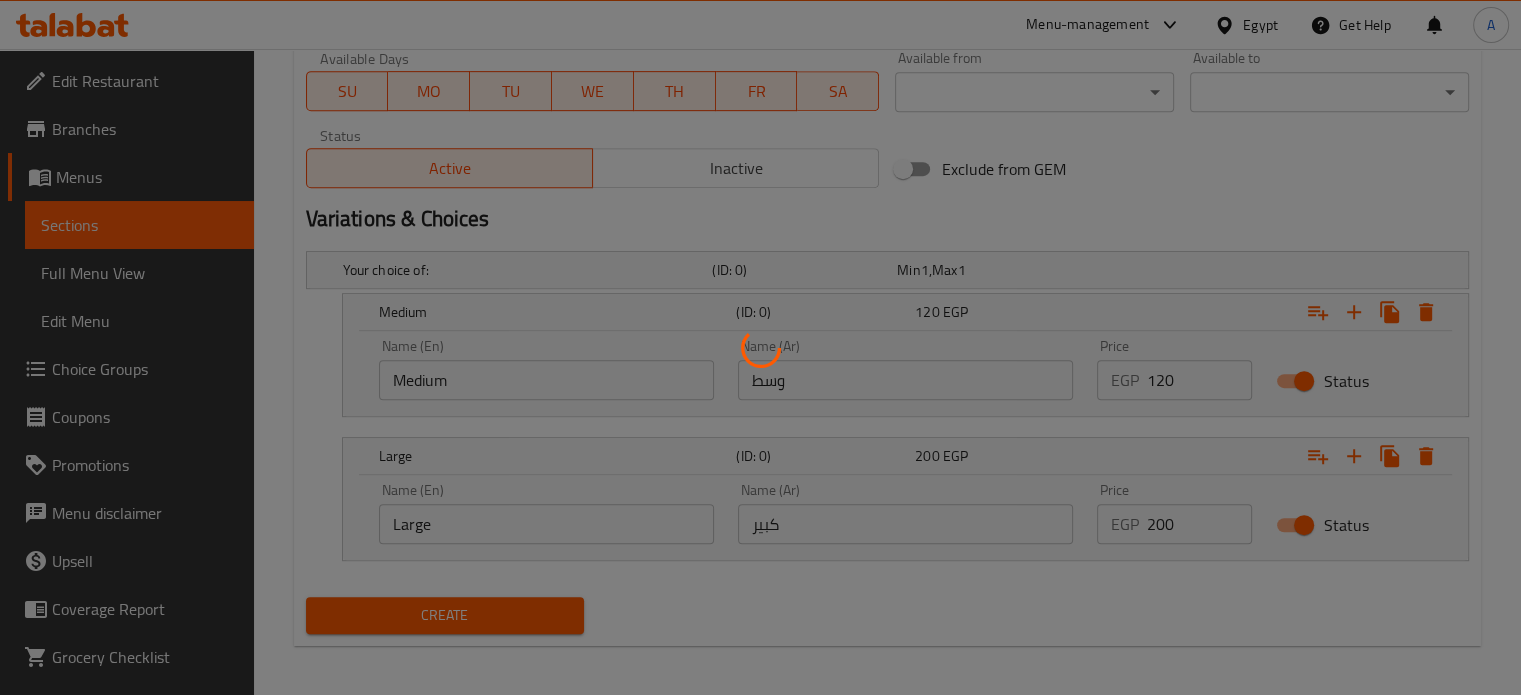 type 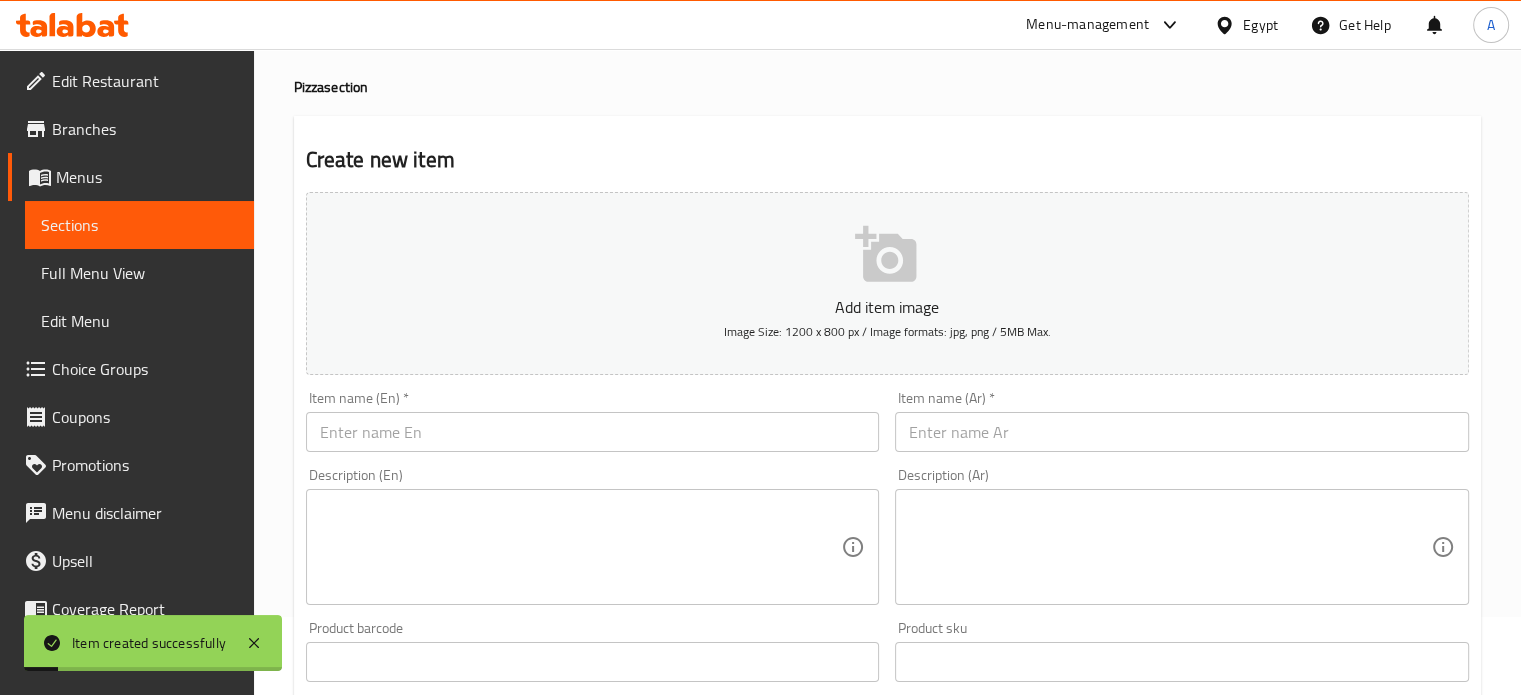 scroll, scrollTop: 60, scrollLeft: 0, axis: vertical 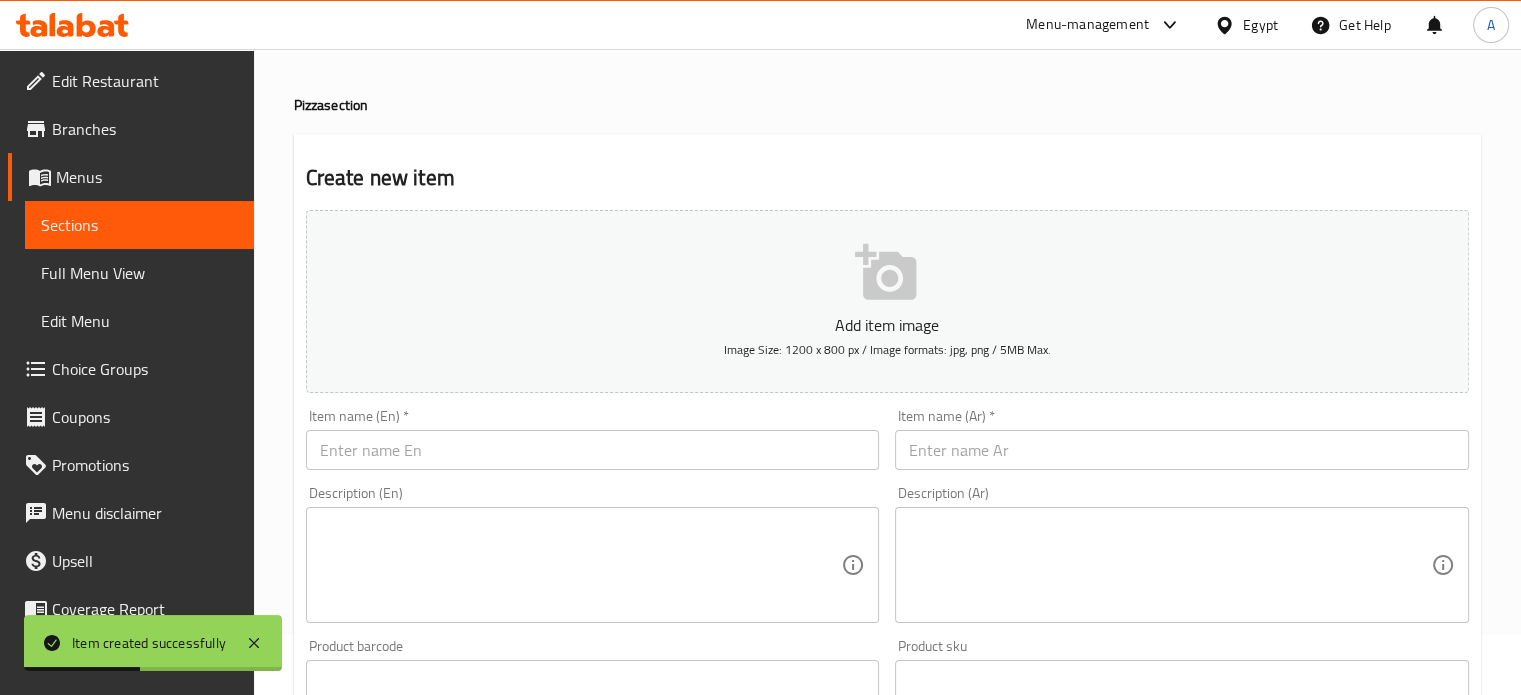click on "Item name (Ar)   * Item name (Ar)  *" at bounding box center [1182, 439] 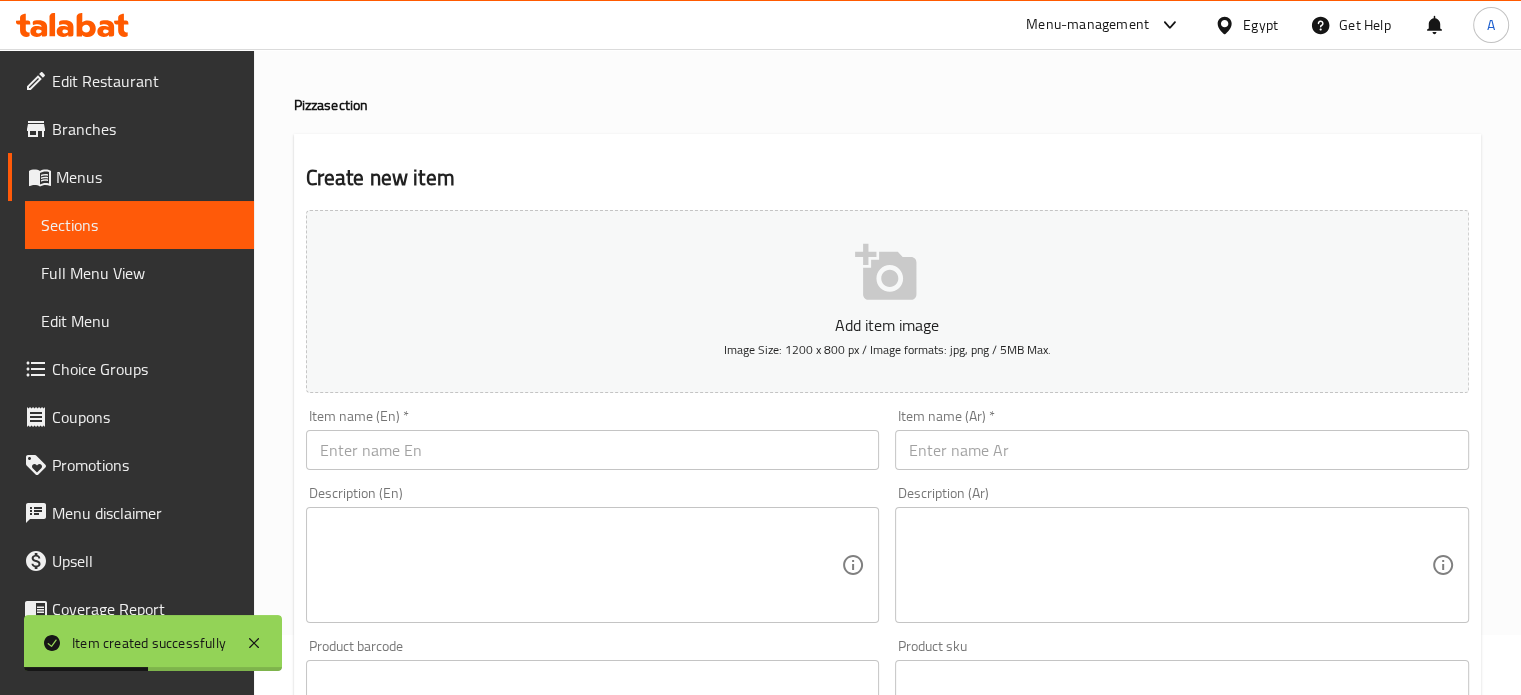 click at bounding box center (1182, 450) 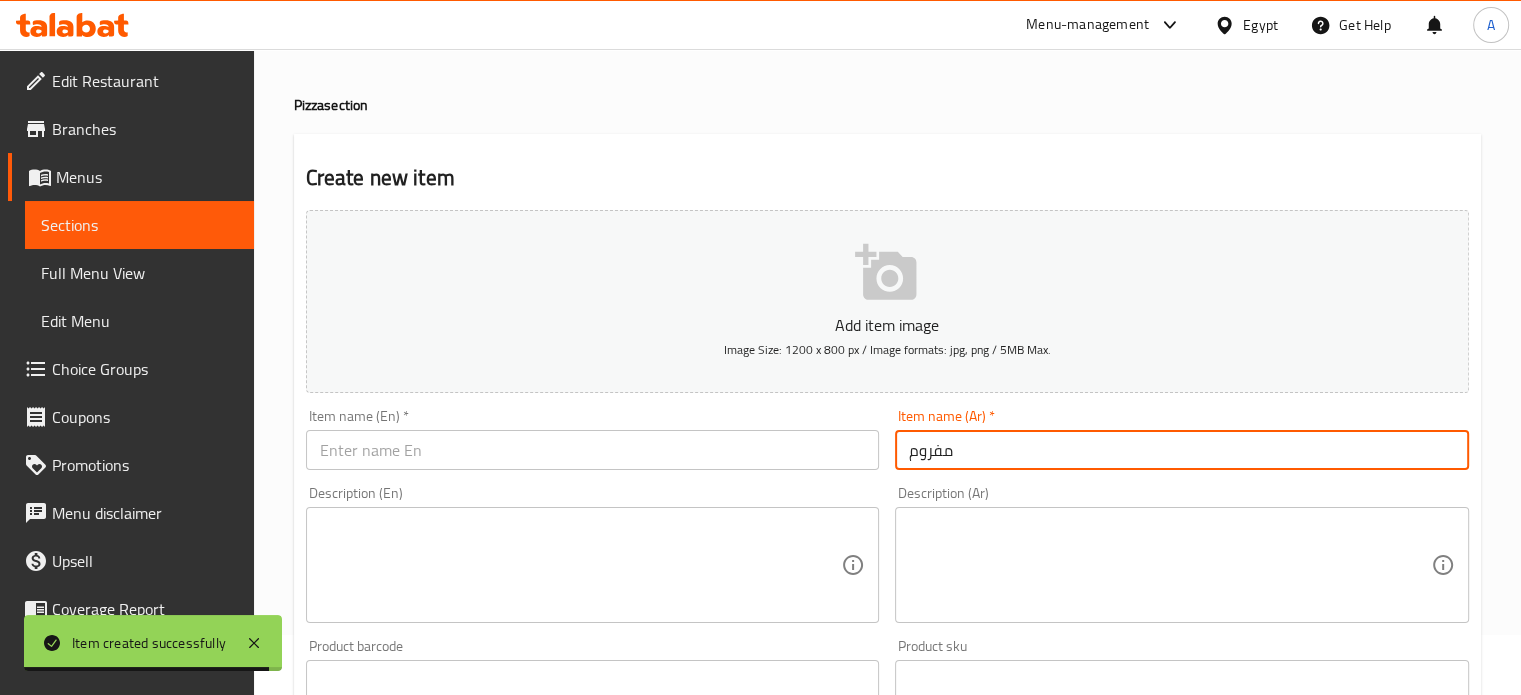 click on "مفروم" at bounding box center [1182, 450] 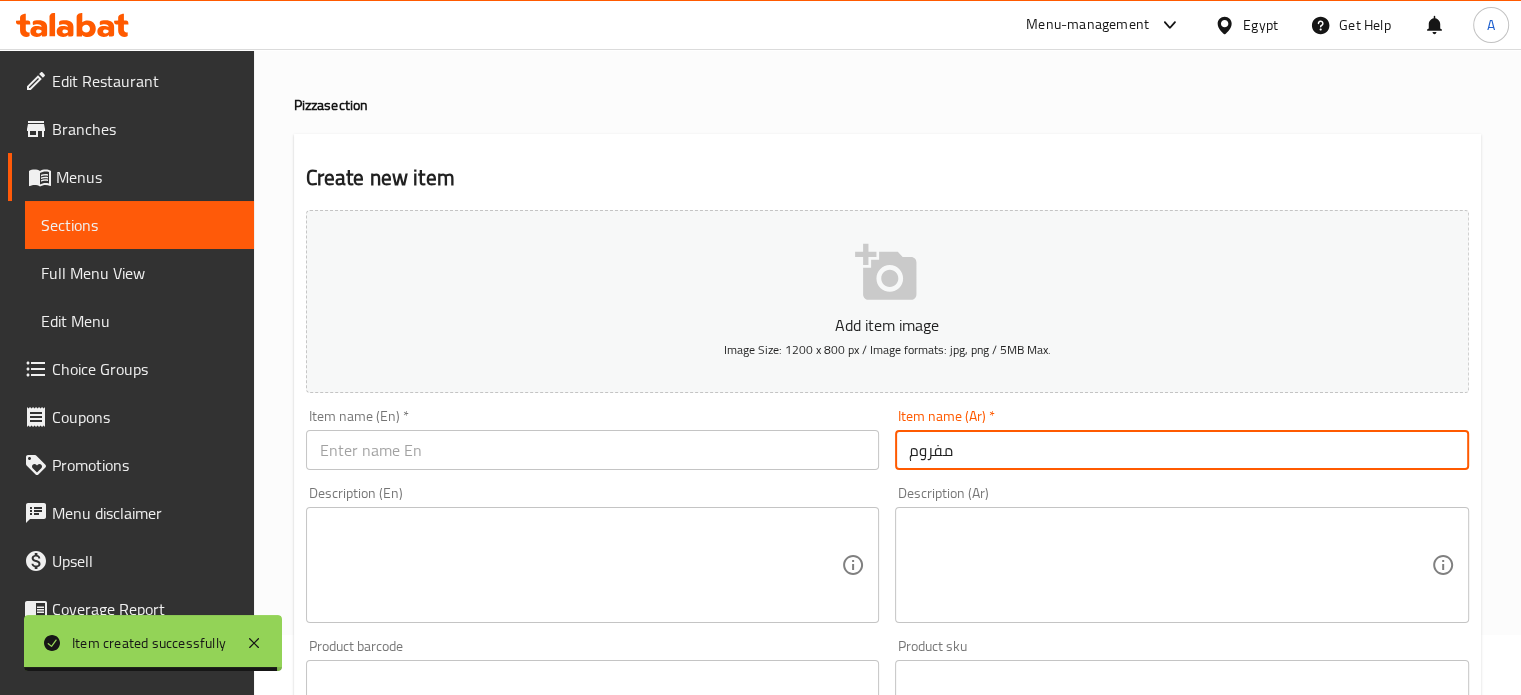 click on "مفروم" at bounding box center (1182, 450) 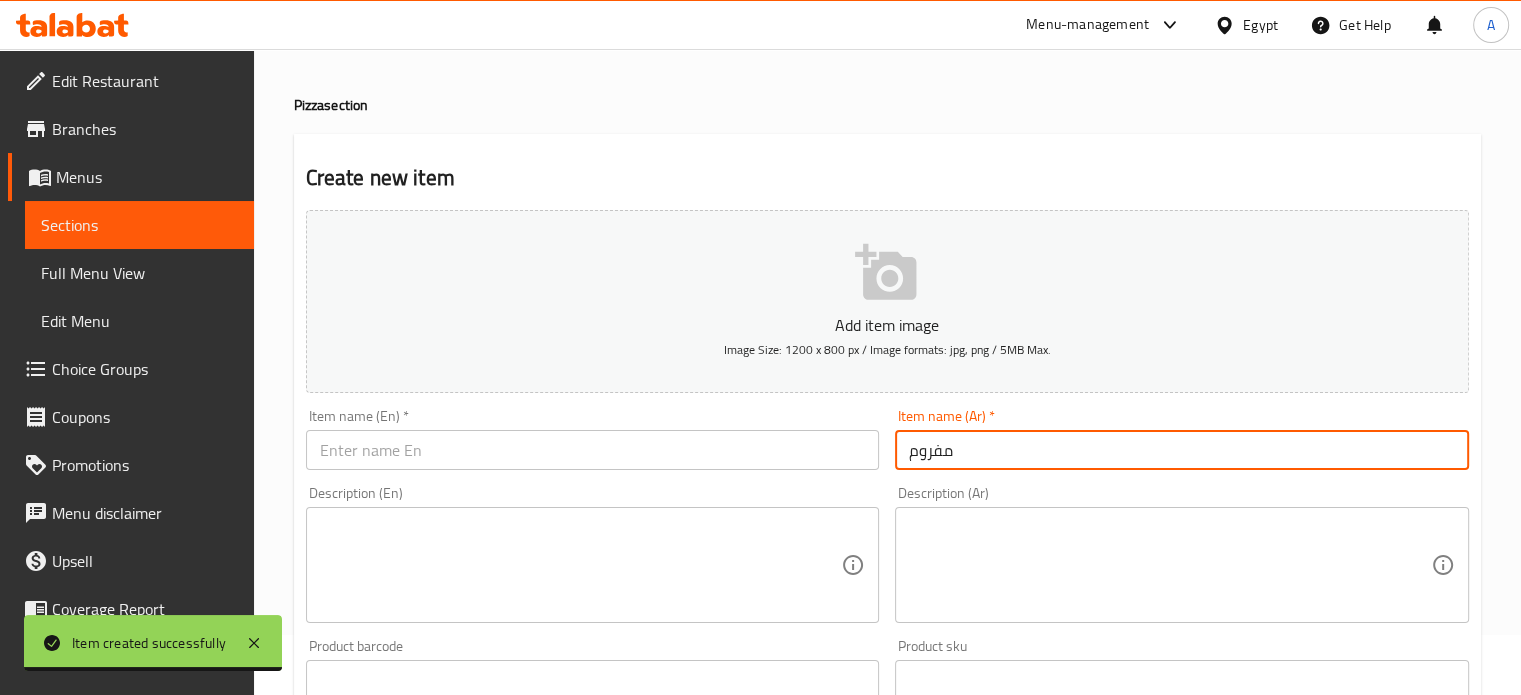 click on "مفروم" at bounding box center (1182, 450) 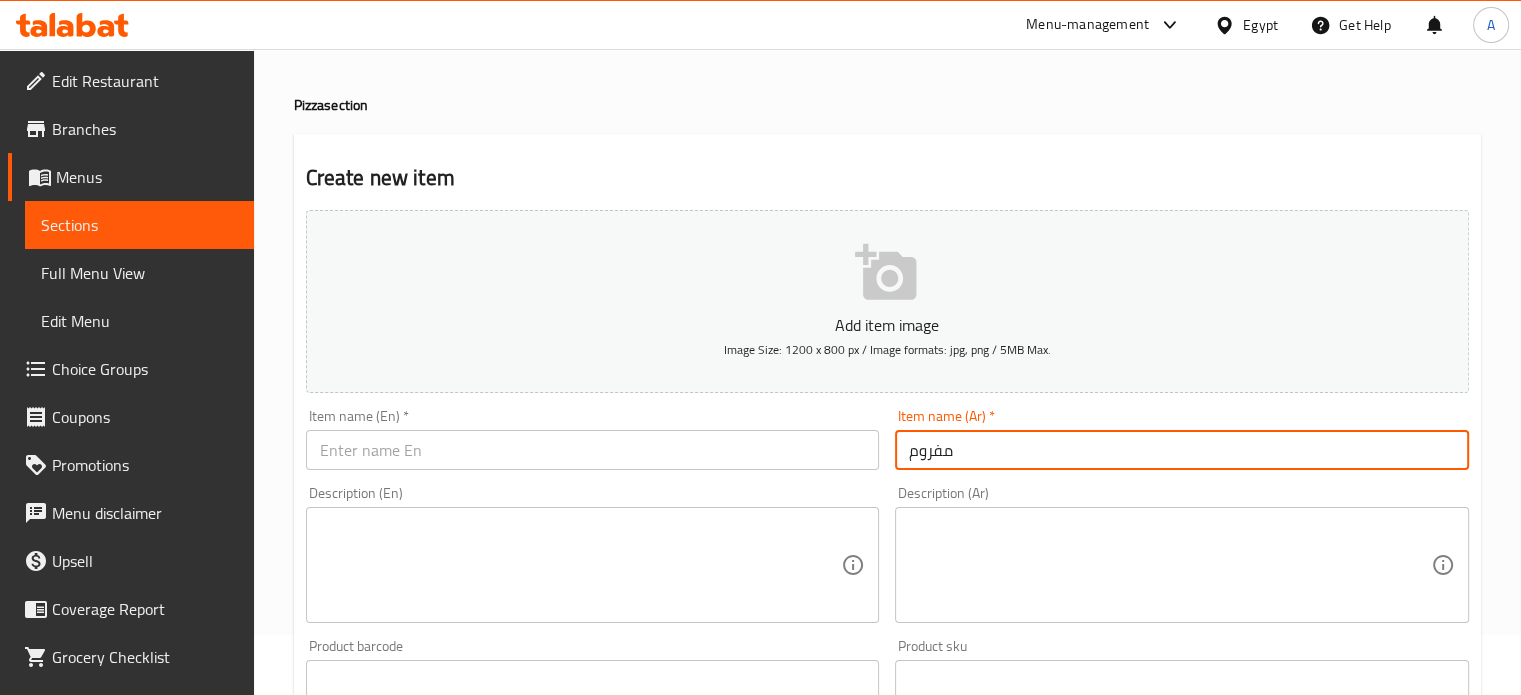 type on "مفروم" 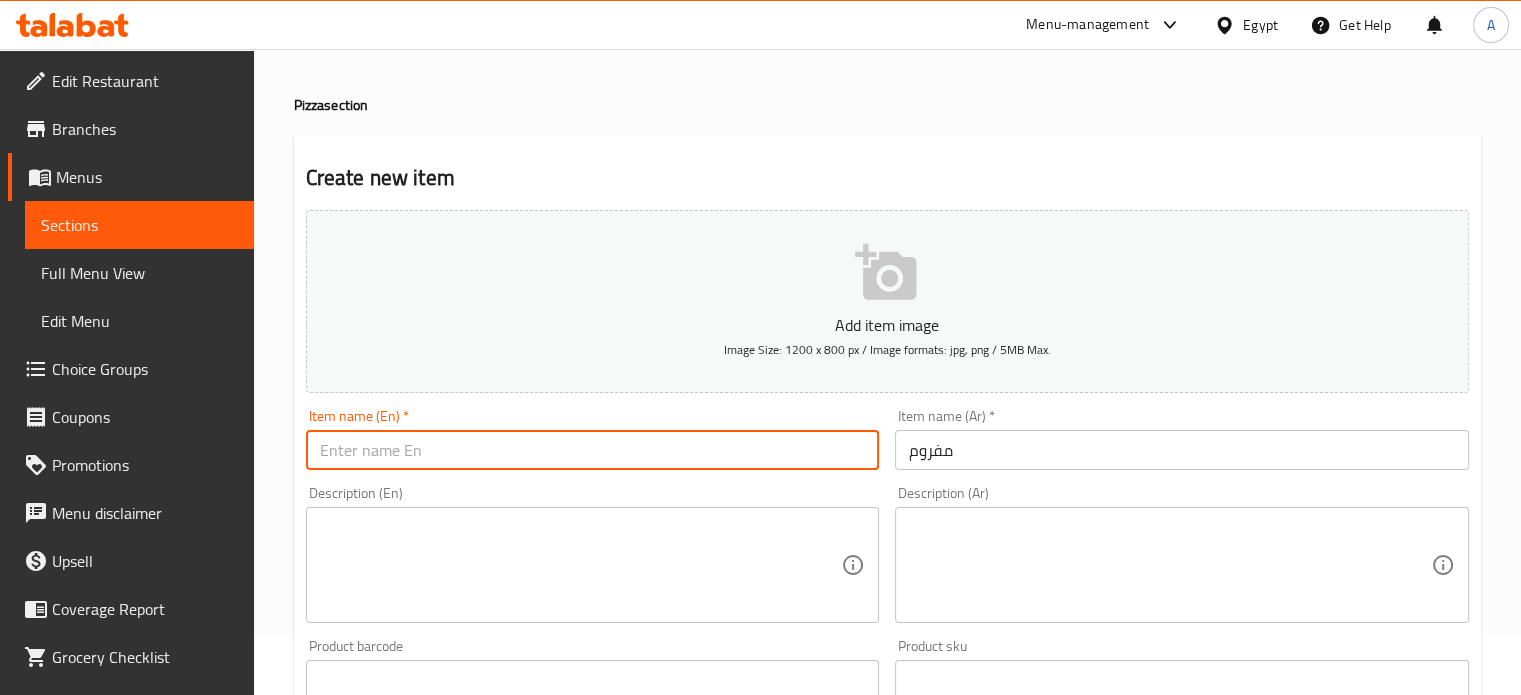 paste on "Minced meat" 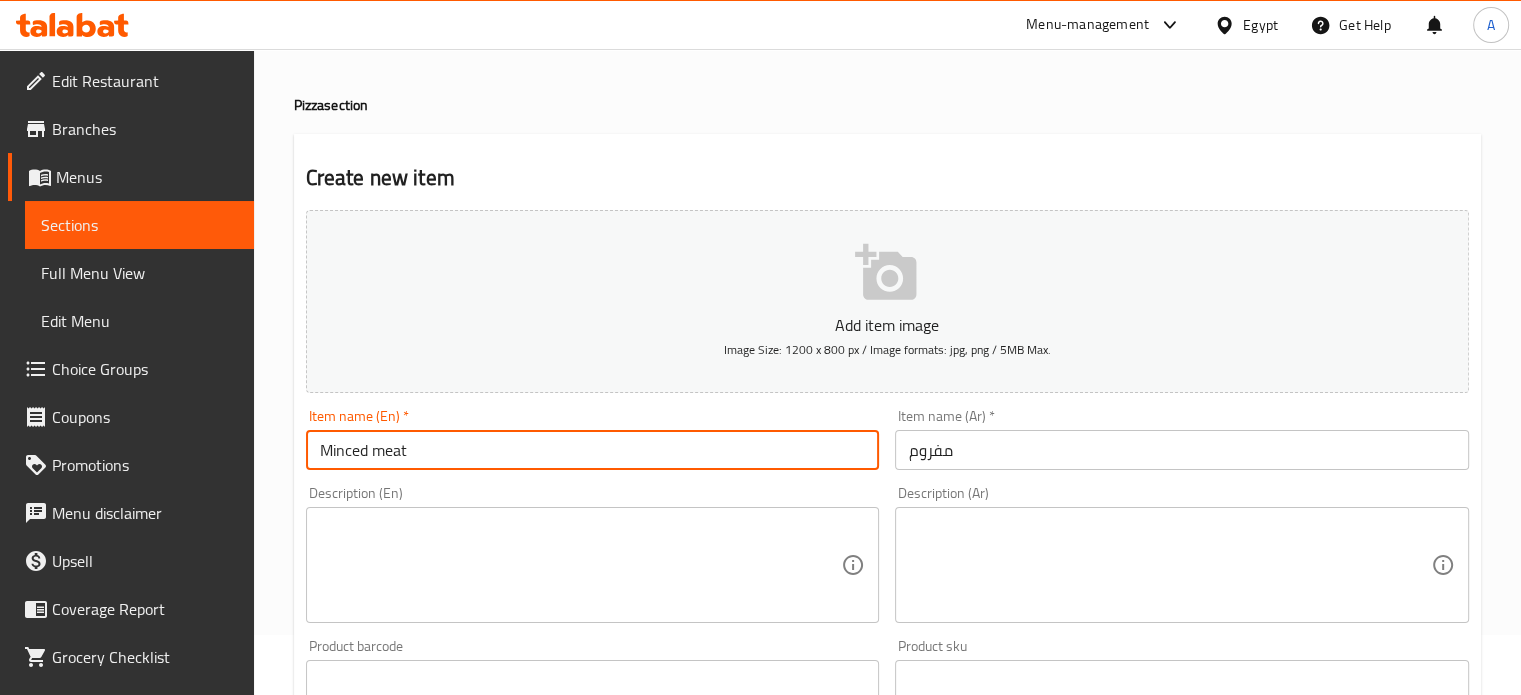 type on "Minced meat" 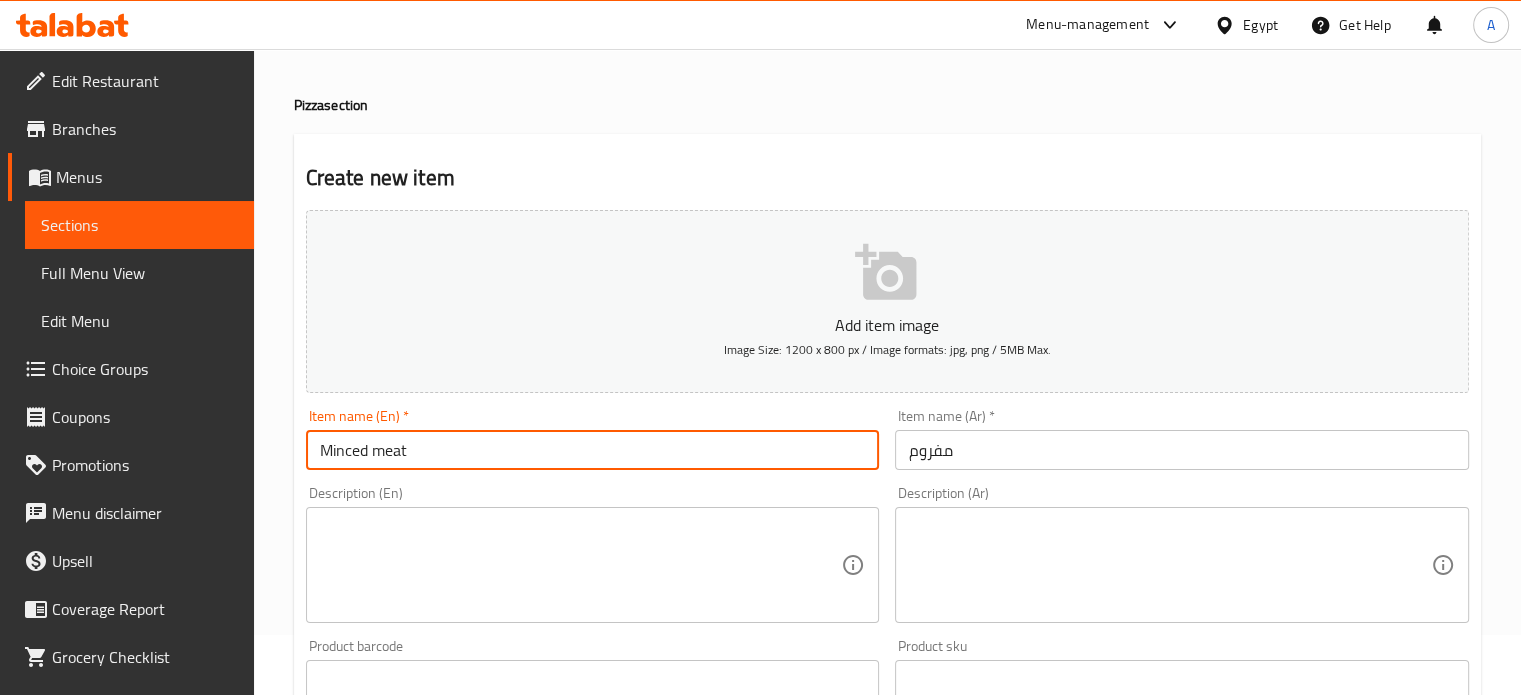 click on "مفروم" at bounding box center [1182, 450] 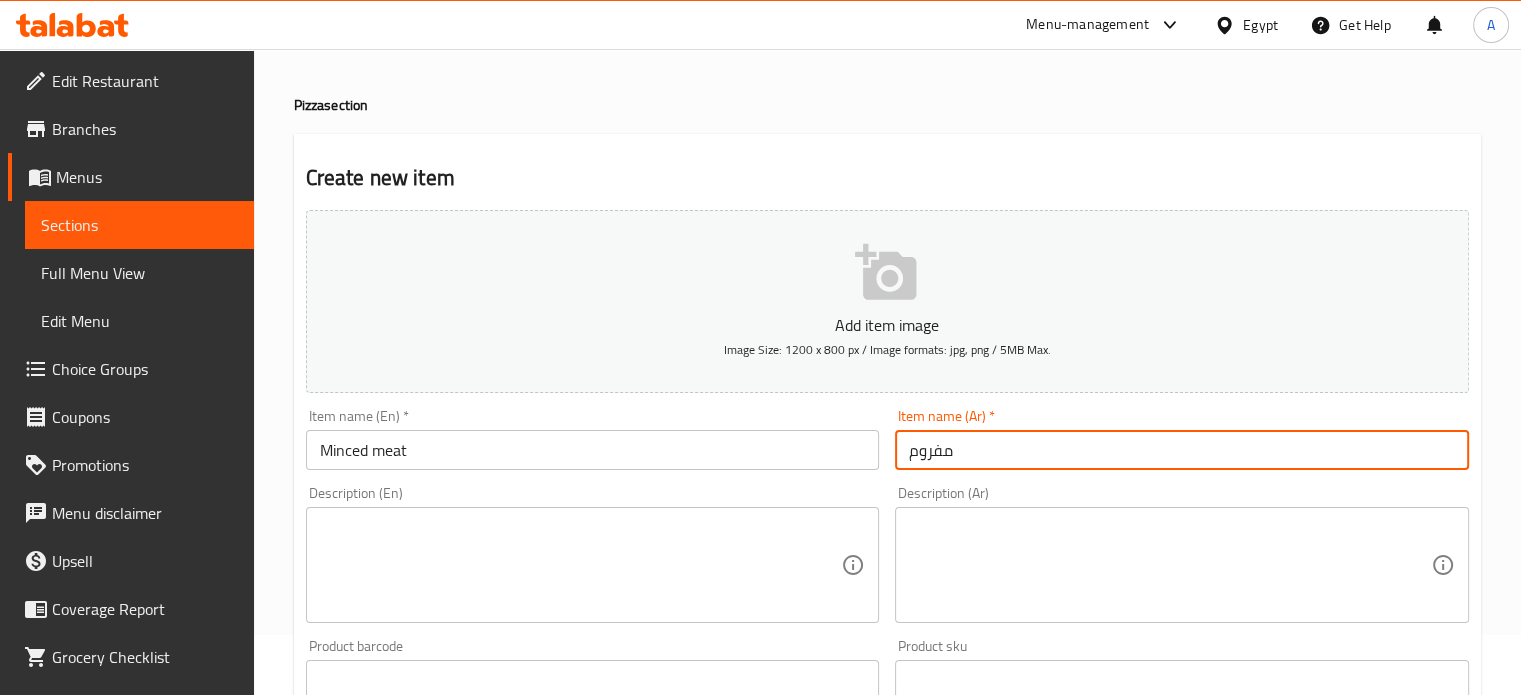 click on "مفروم" at bounding box center [1182, 450] 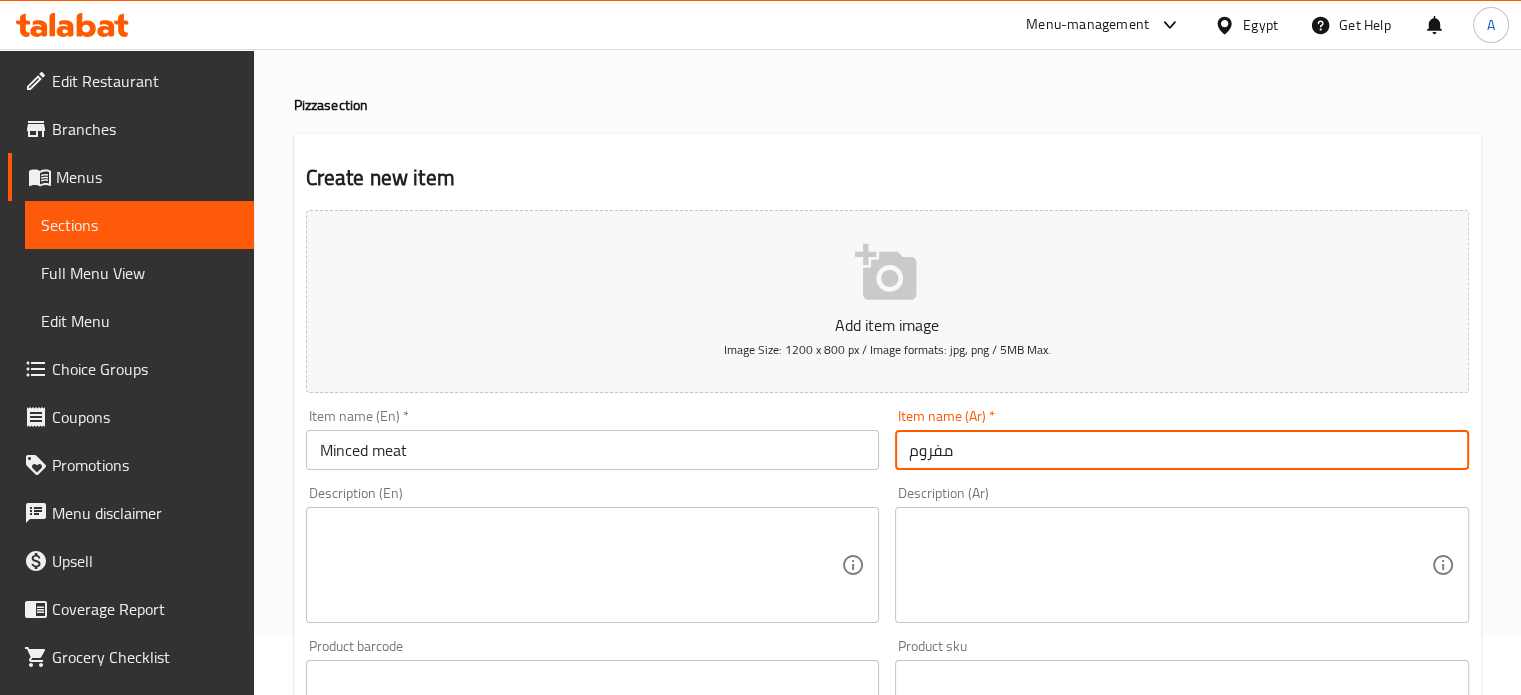paste on "لحم" 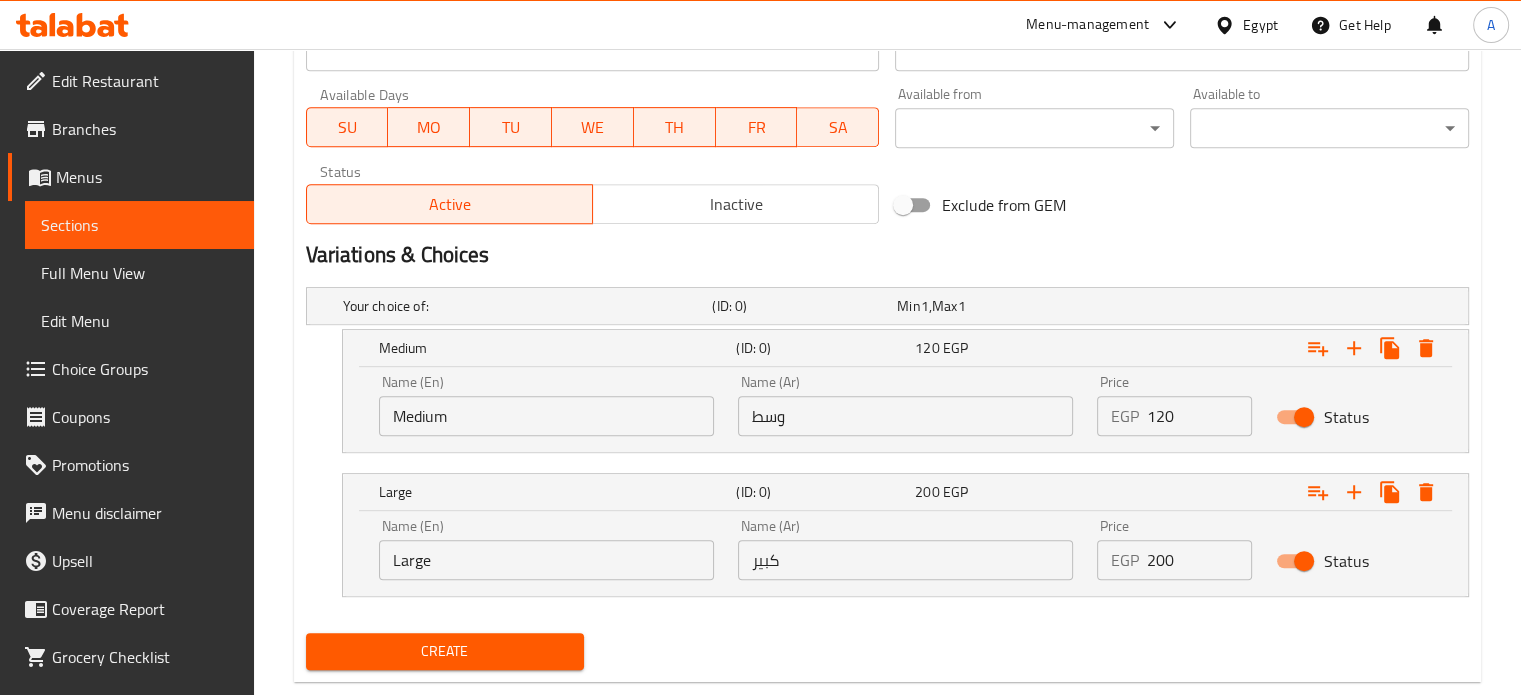 scroll, scrollTop: 933, scrollLeft: 0, axis: vertical 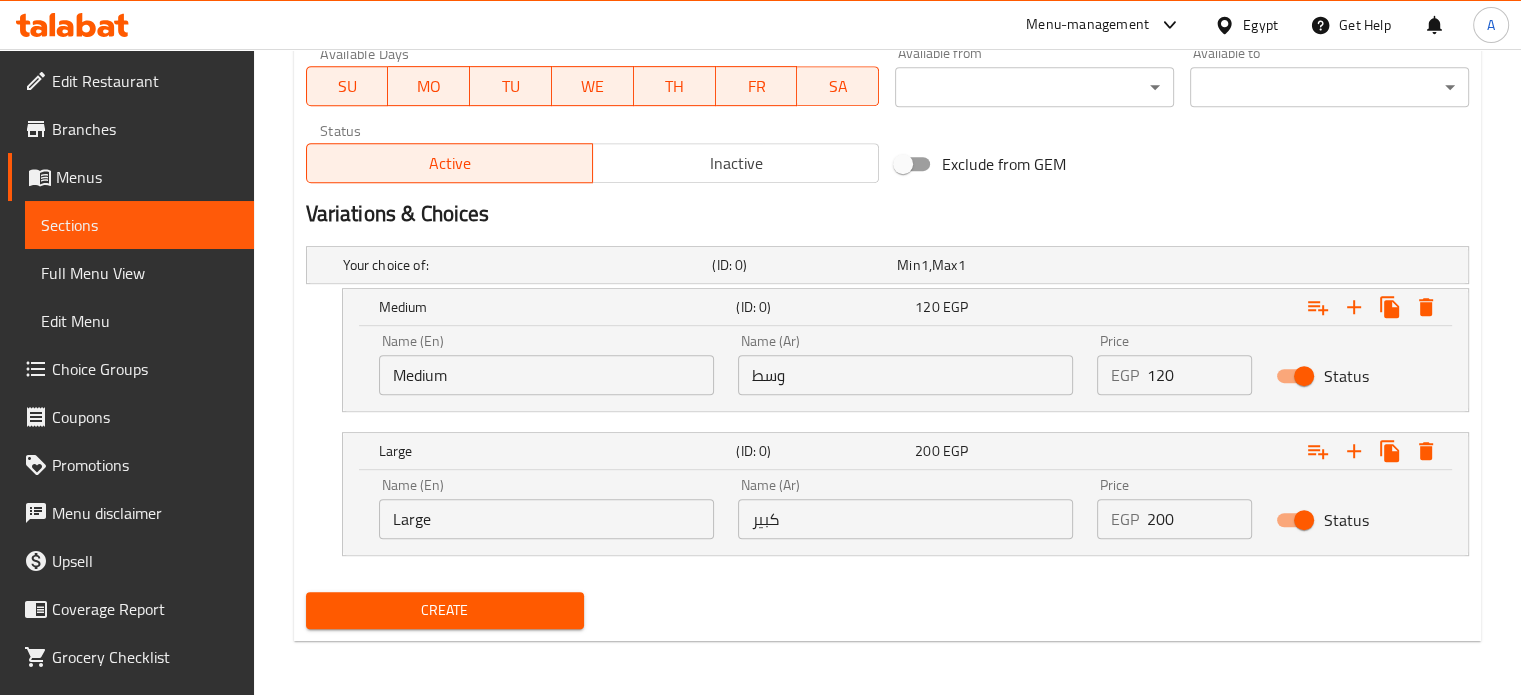 type on "[PRODUCT]" 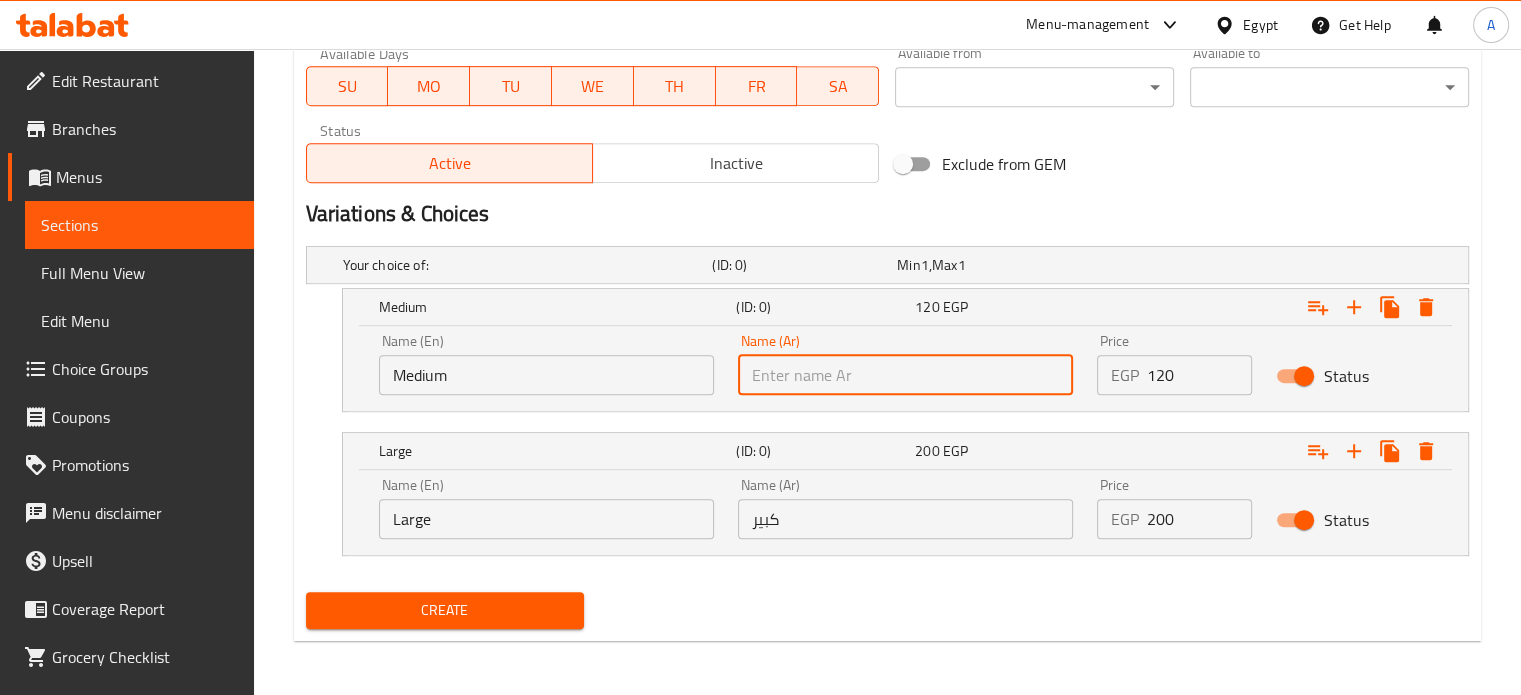 type on "وسط" 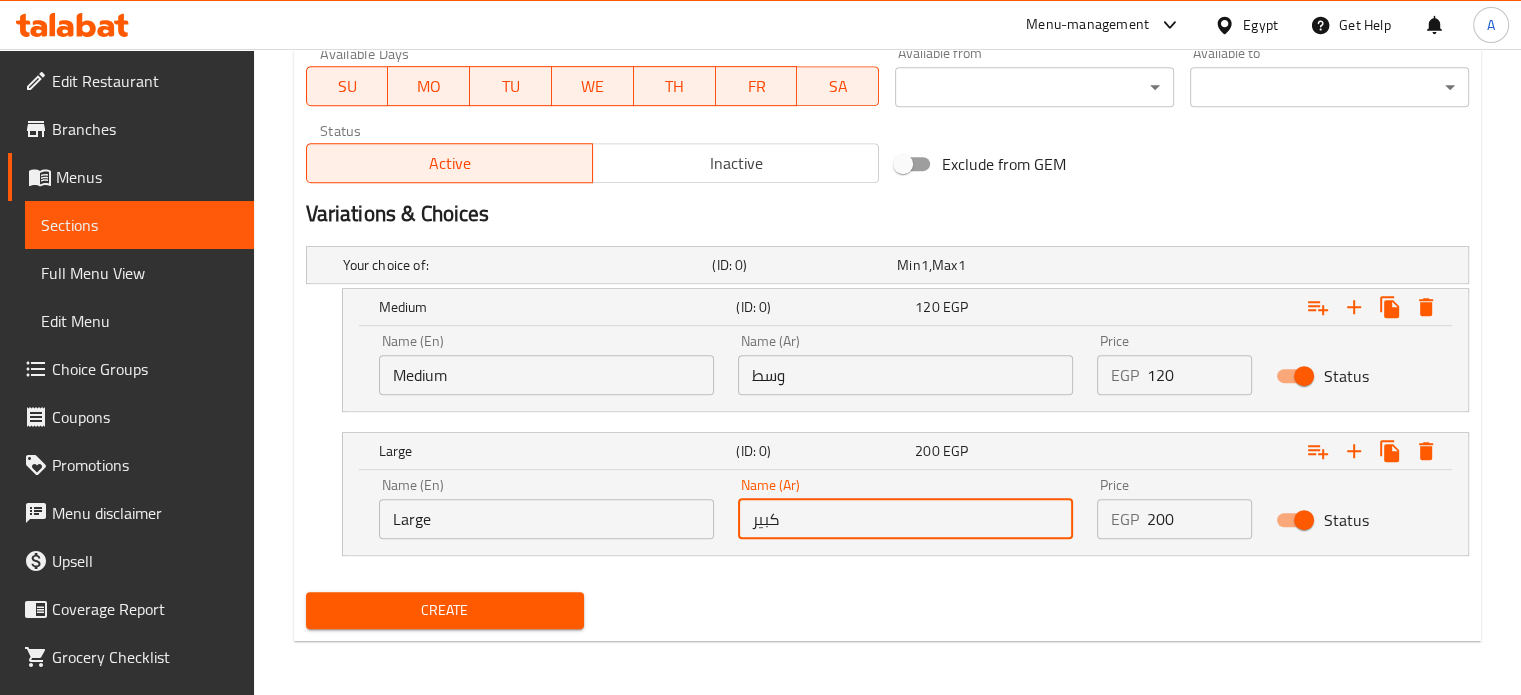 click on "كبير" at bounding box center [905, 519] 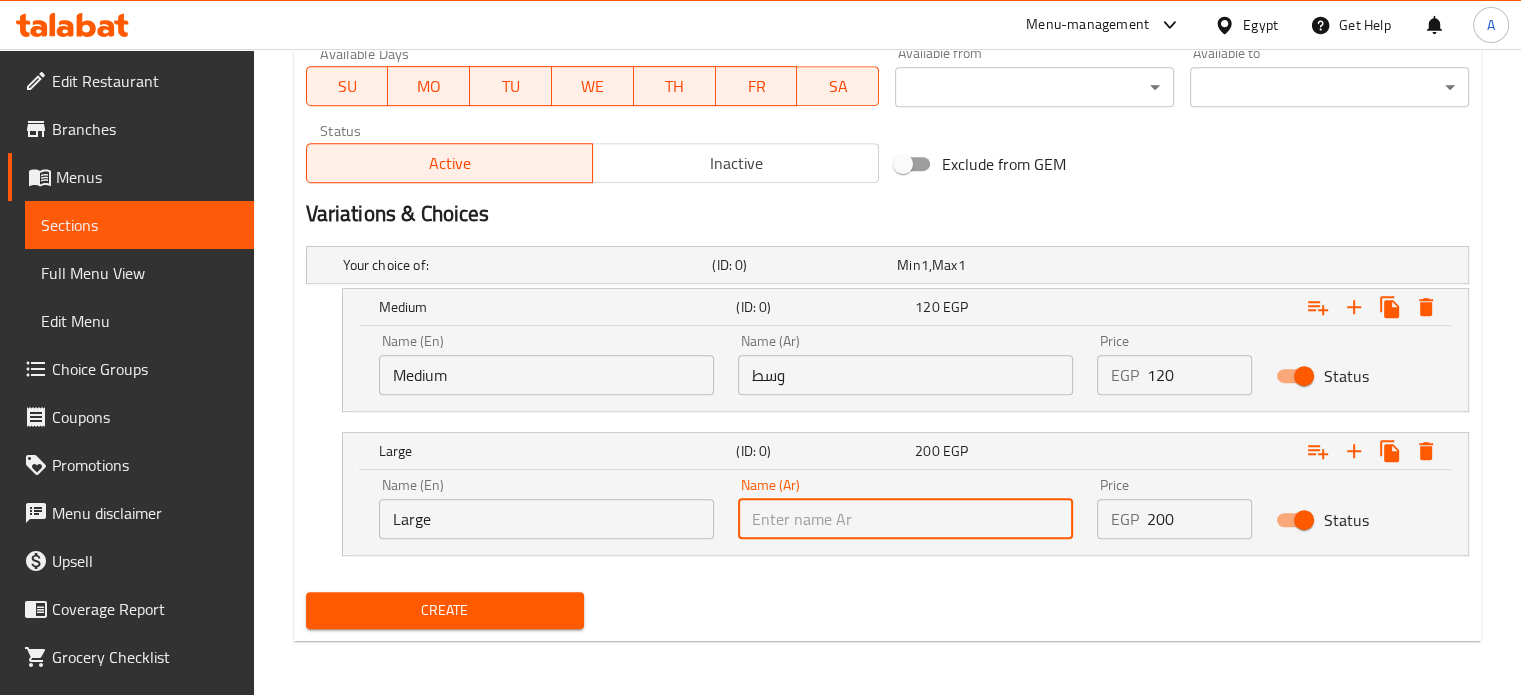 type on "كبير" 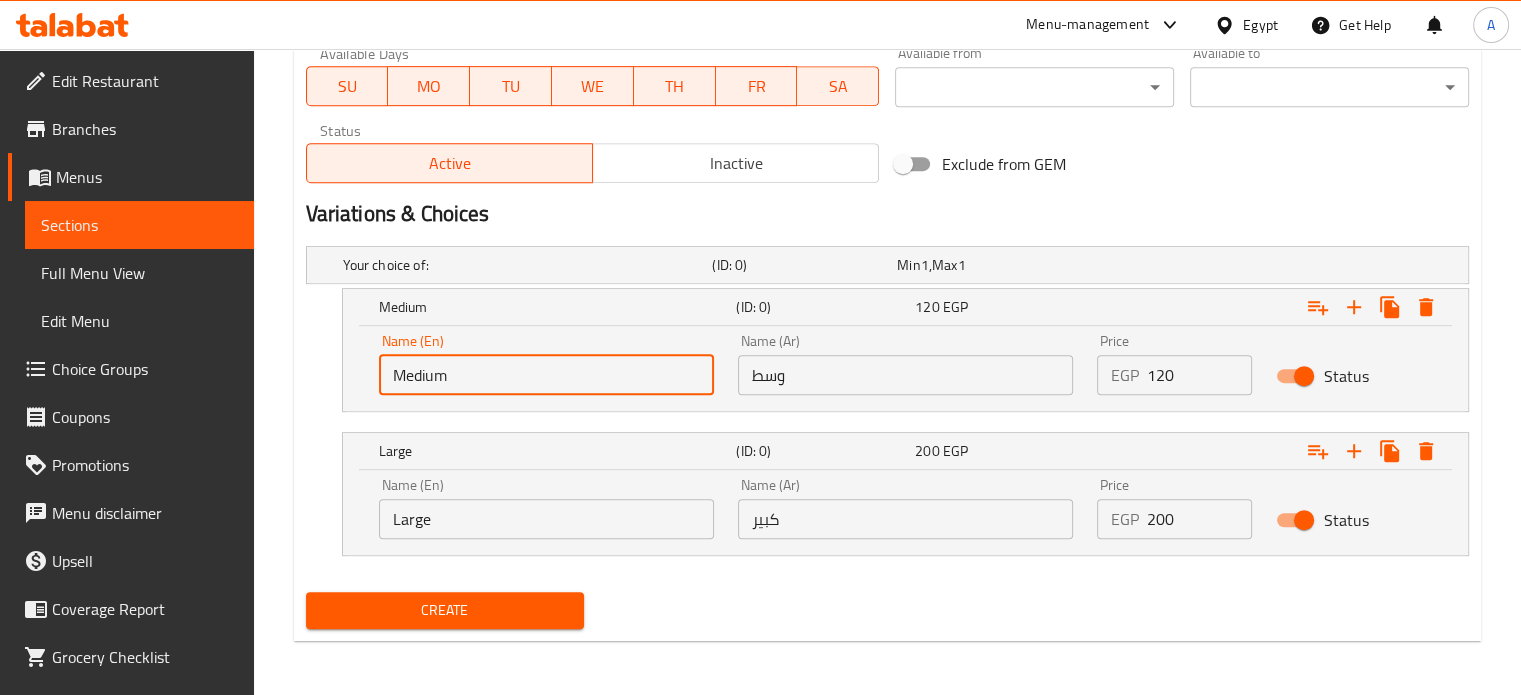 click on "Medium" at bounding box center (546, 375) 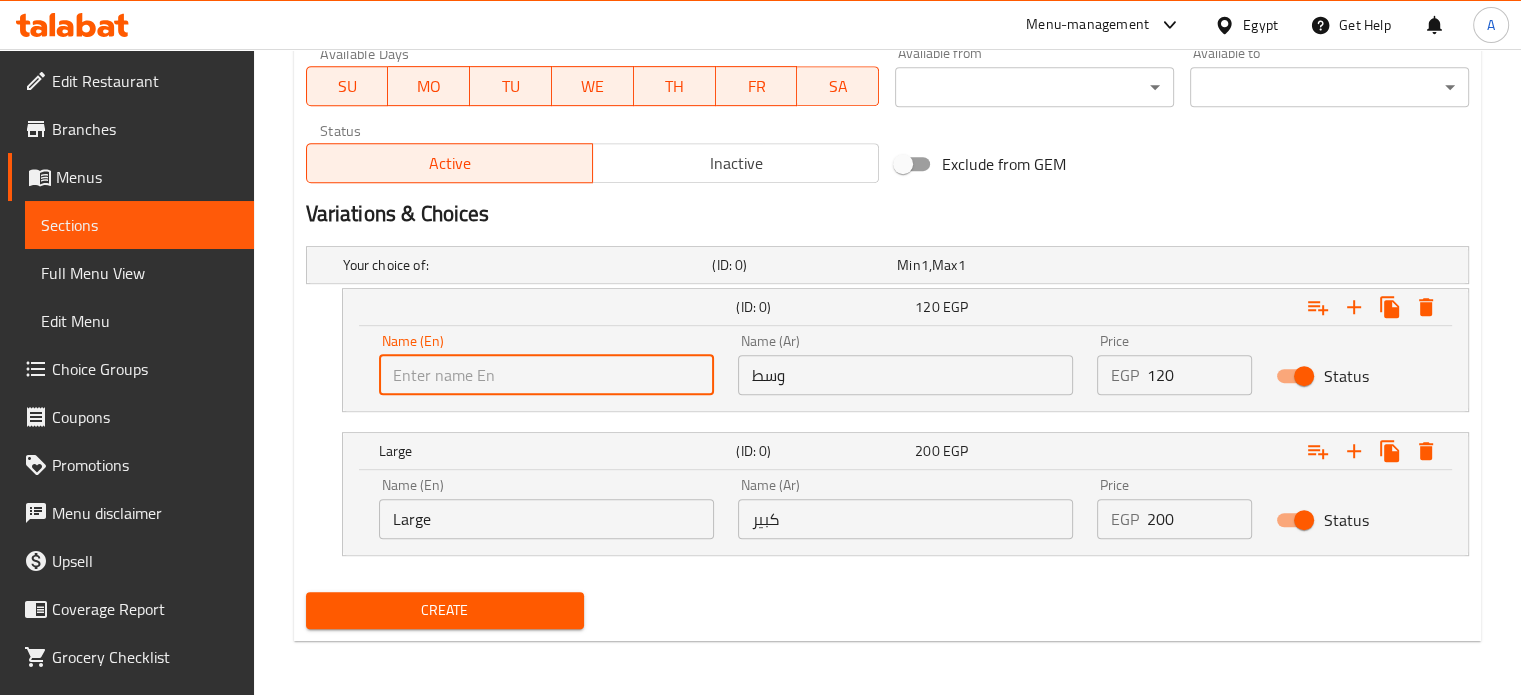 click at bounding box center (546, 375) 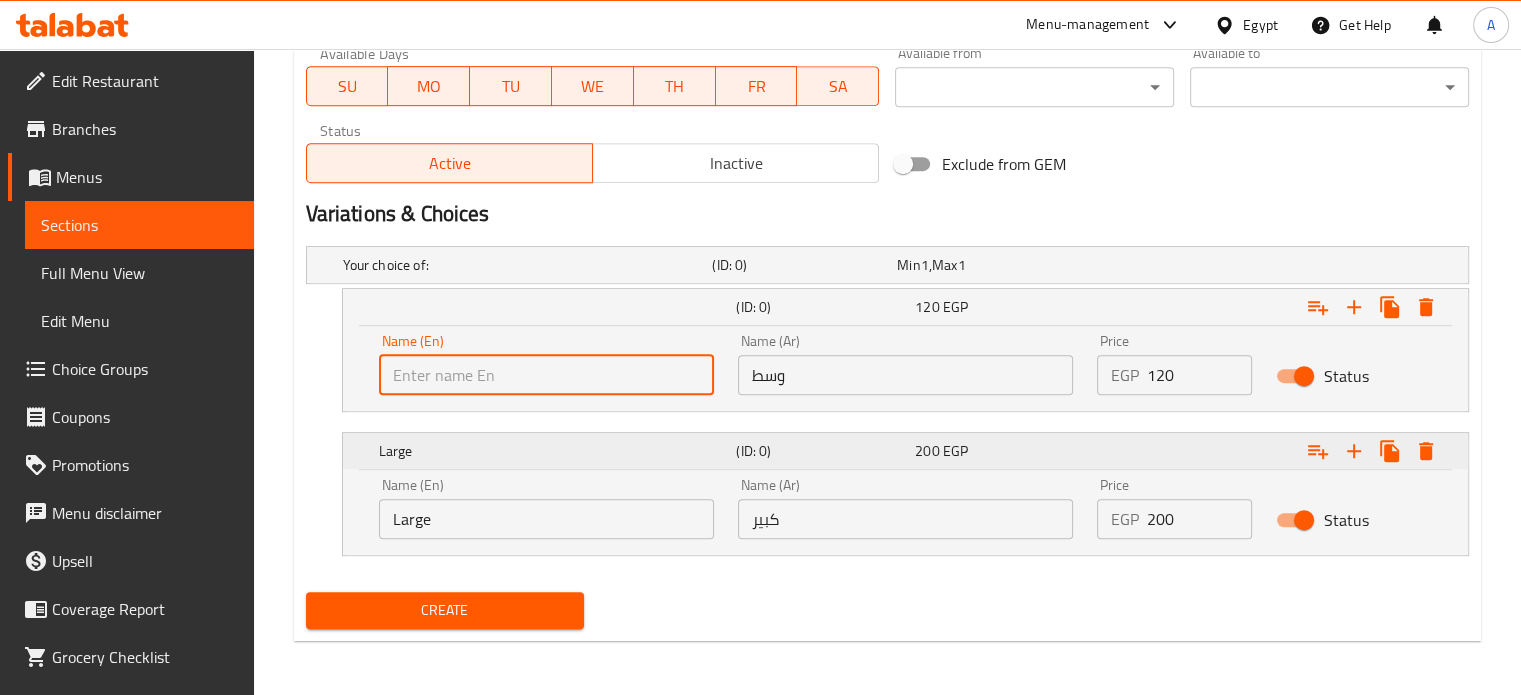 type on "Medium" 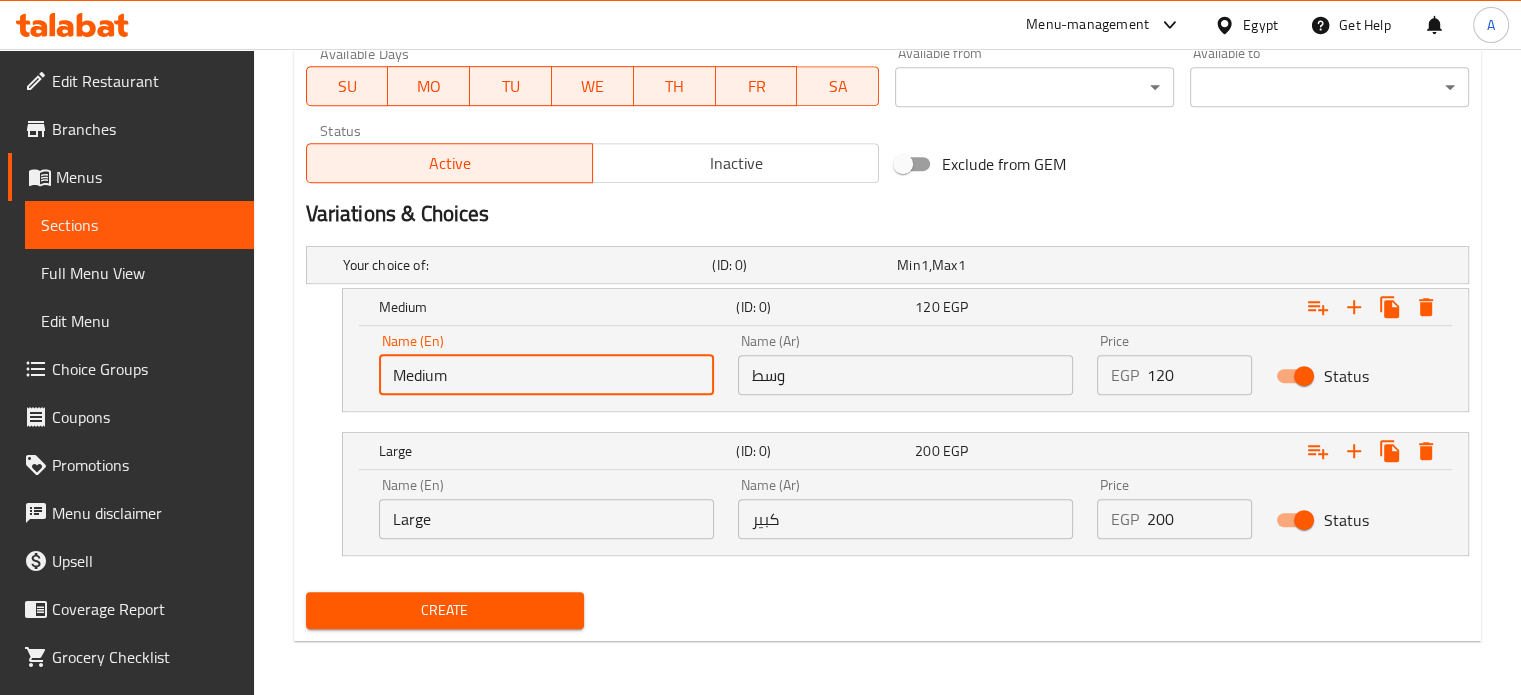 click on "Large" at bounding box center [546, 519] 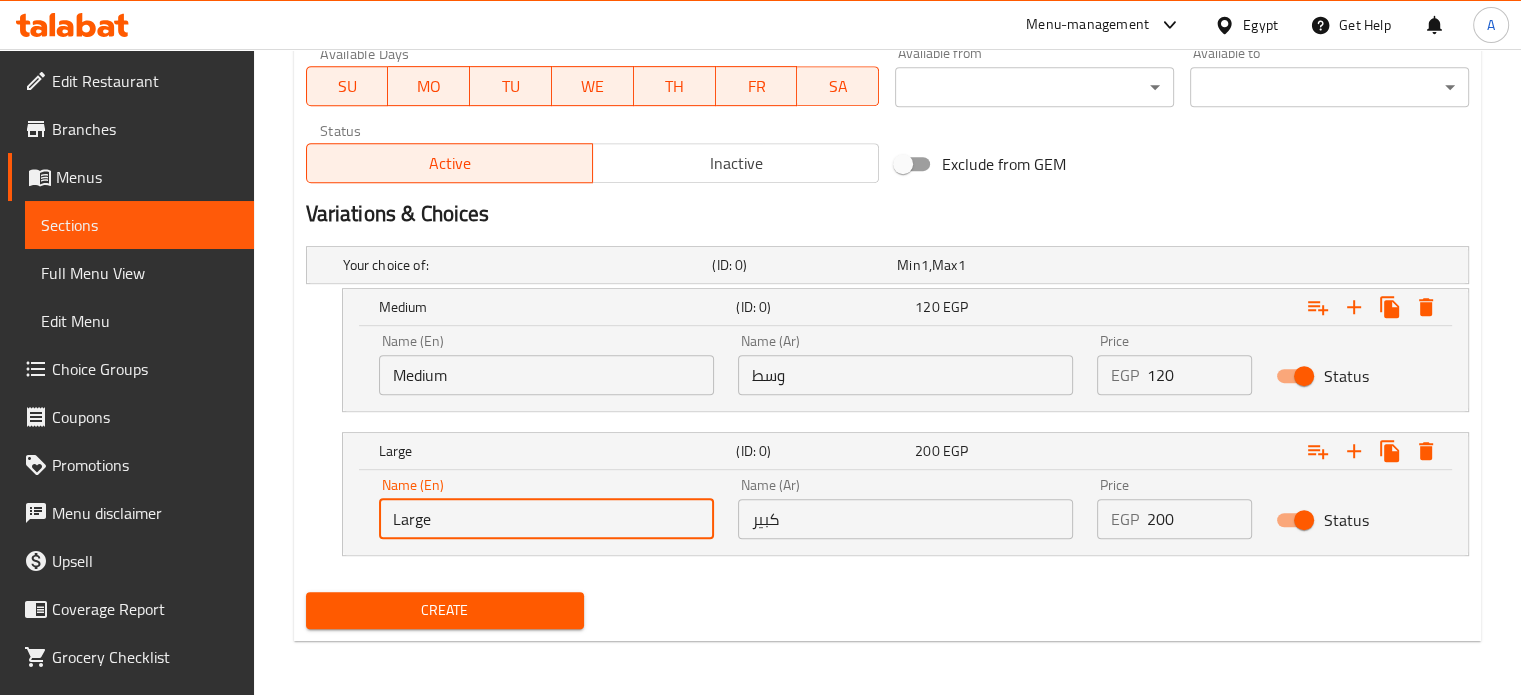 click on "Large" at bounding box center (546, 519) 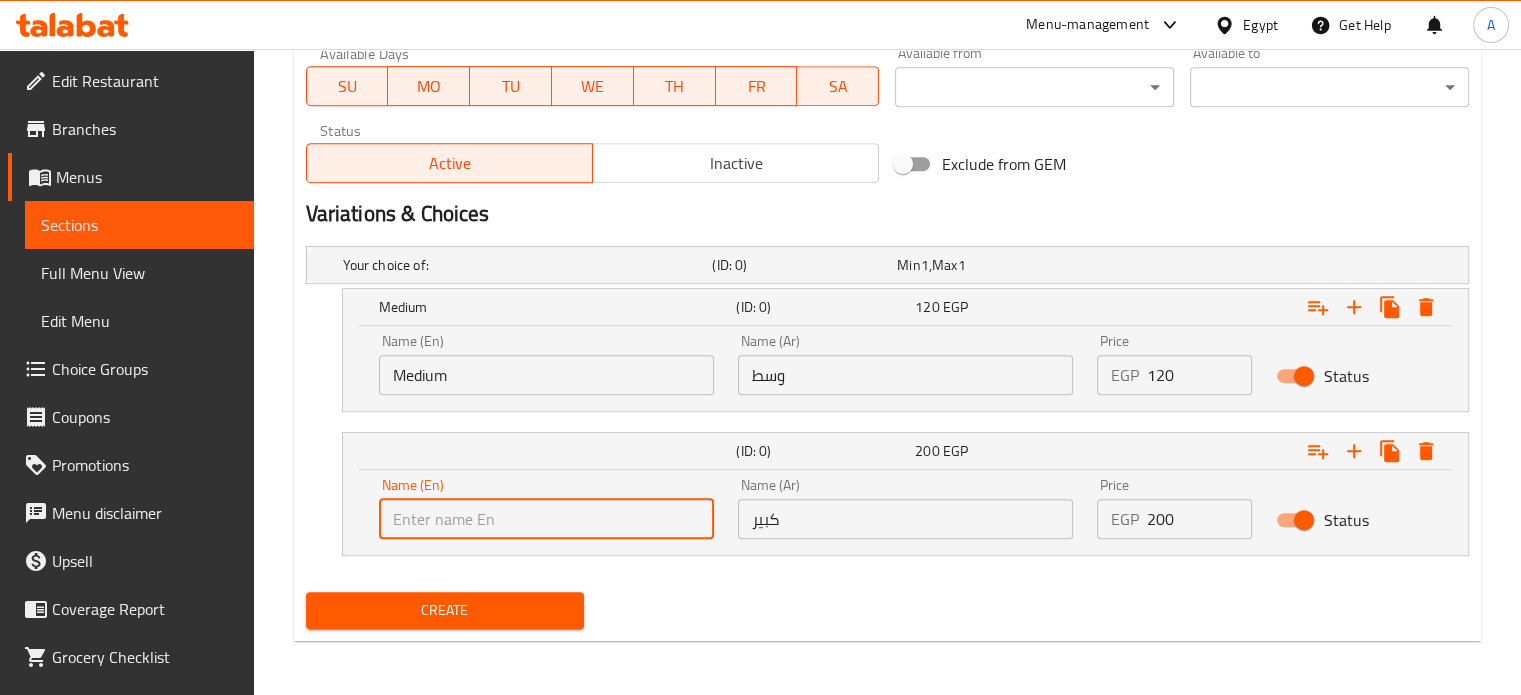 click at bounding box center [546, 519] 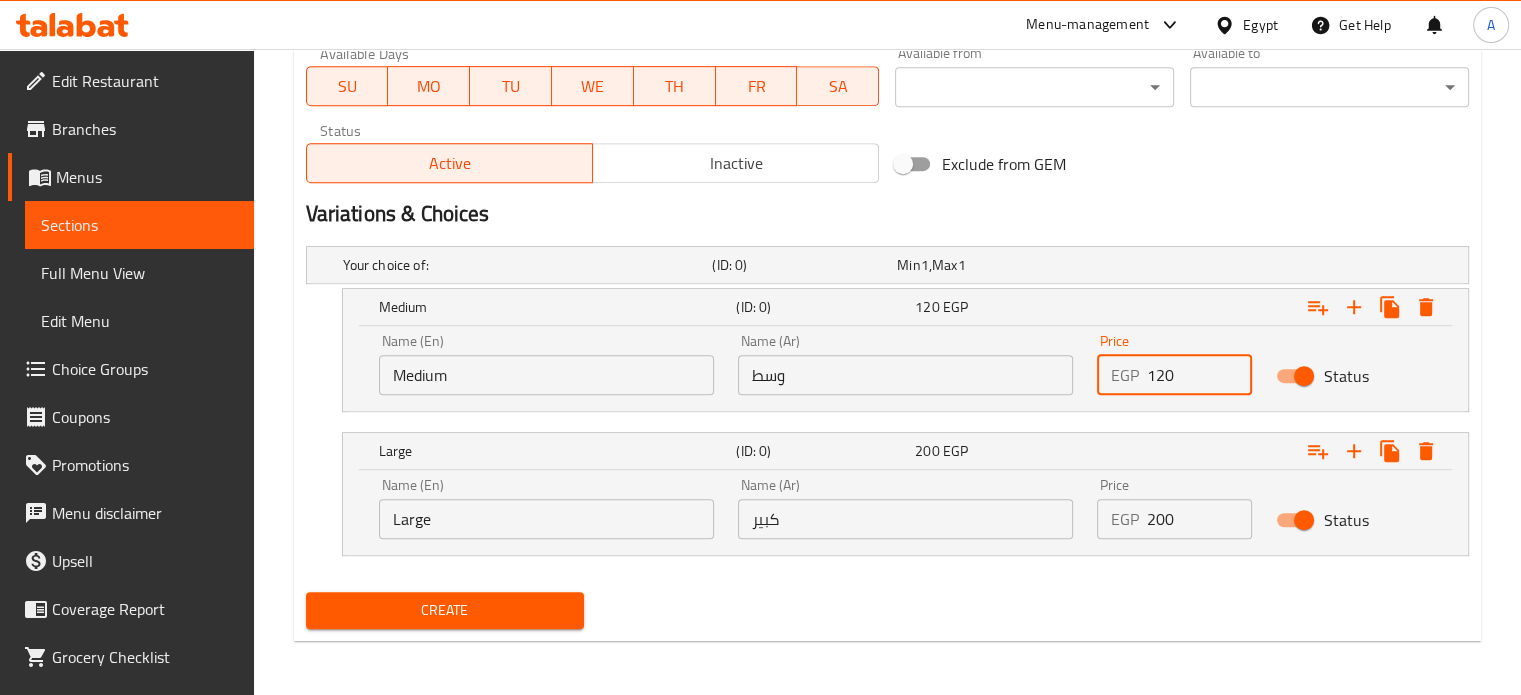 drag, startPoint x: 1184, startPoint y: 382, endPoint x: 1140, endPoint y: 376, distance: 44.407207 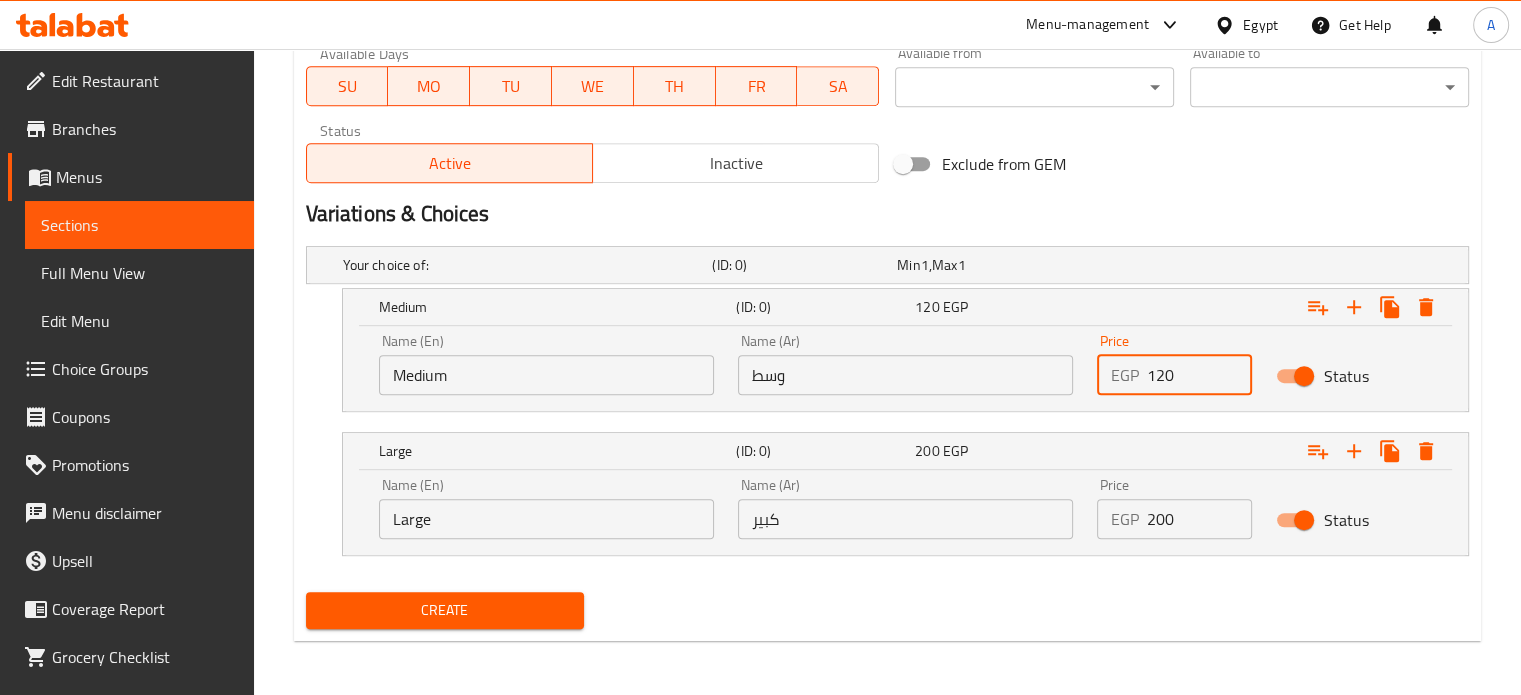 type on "120" 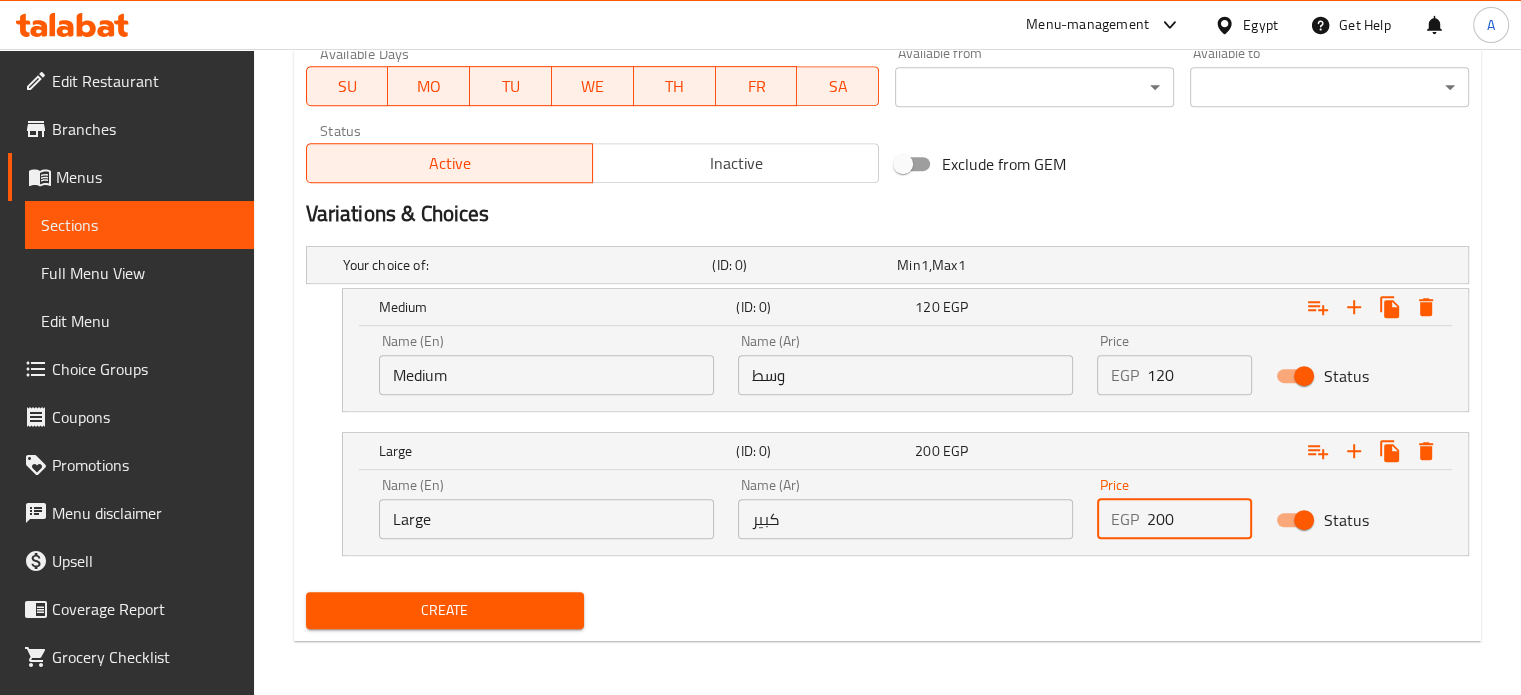 drag, startPoint x: 1176, startPoint y: 529, endPoint x: 1089, endPoint y: 505, distance: 90.24966 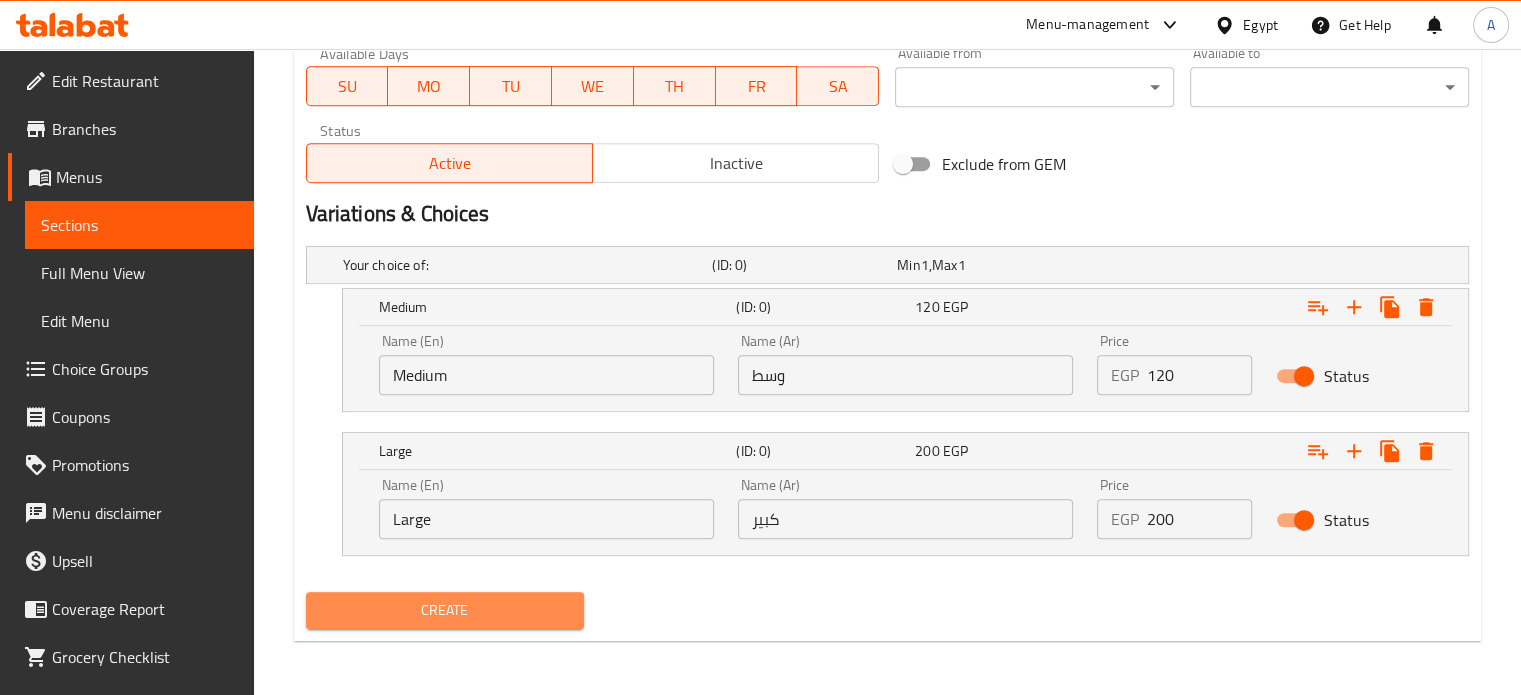 click on "Create" at bounding box center [445, 610] 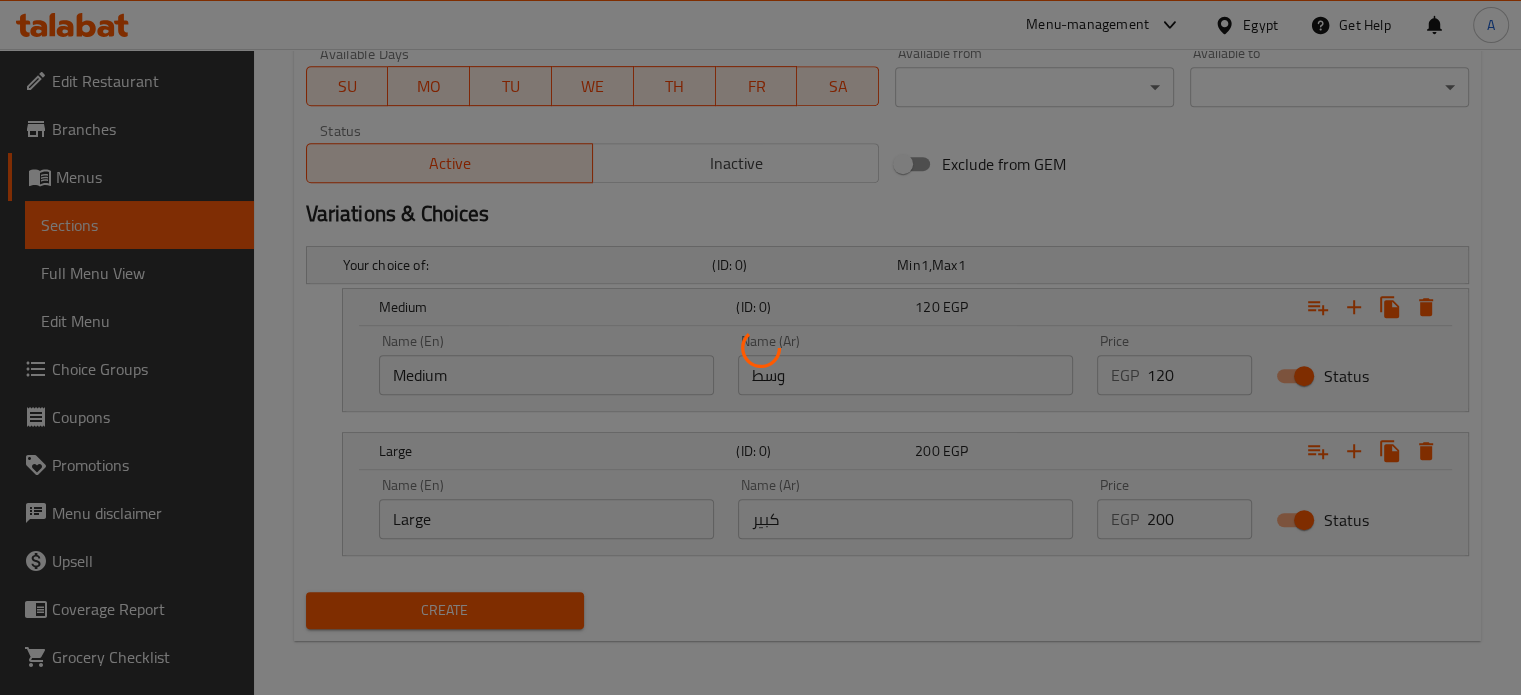 type 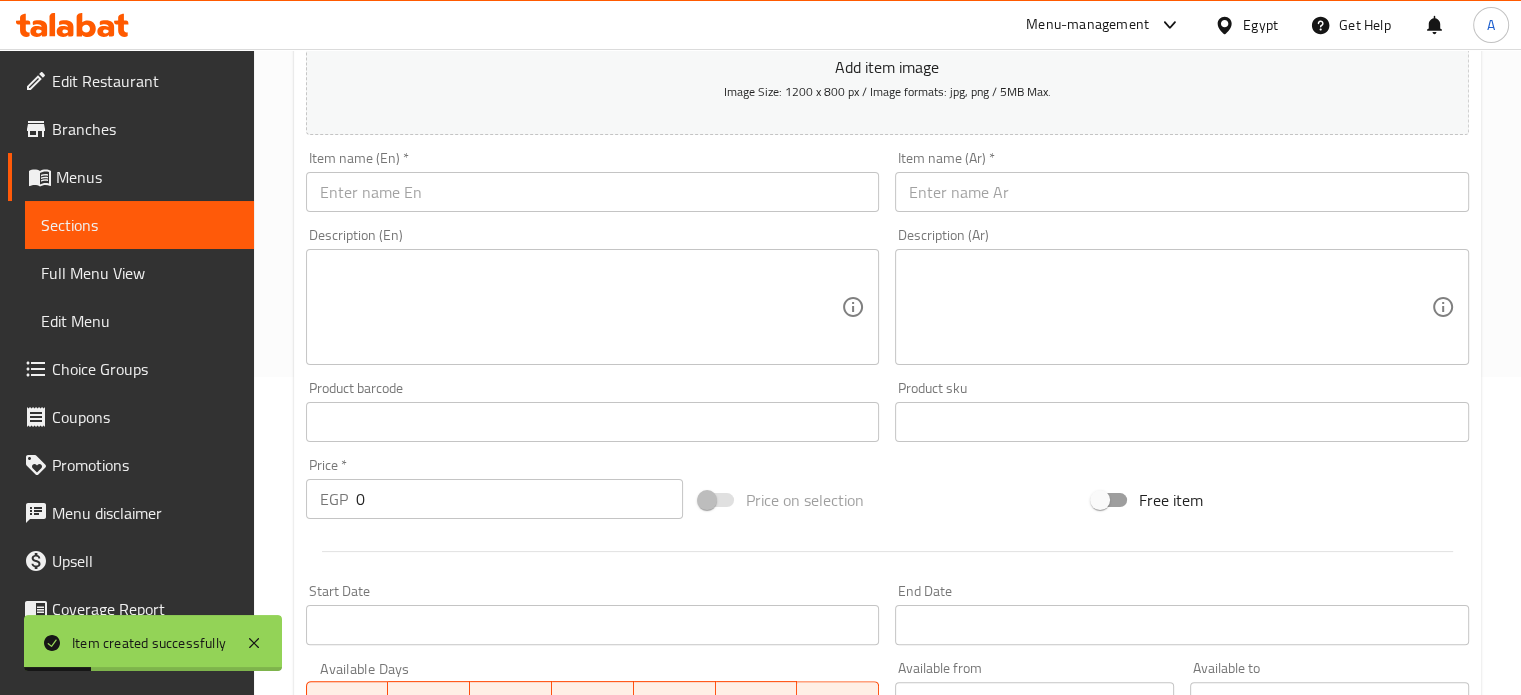 scroll, scrollTop: 0, scrollLeft: 0, axis: both 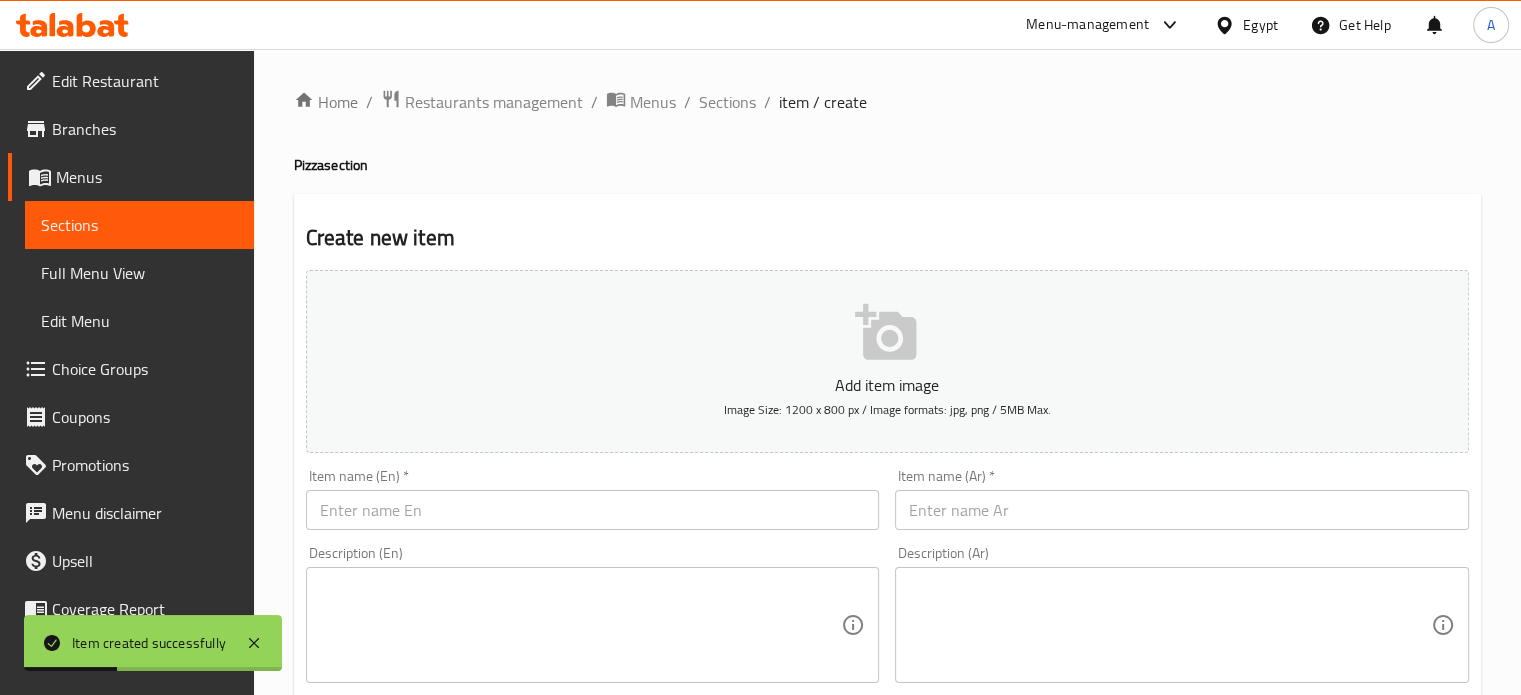click at bounding box center (1182, 510) 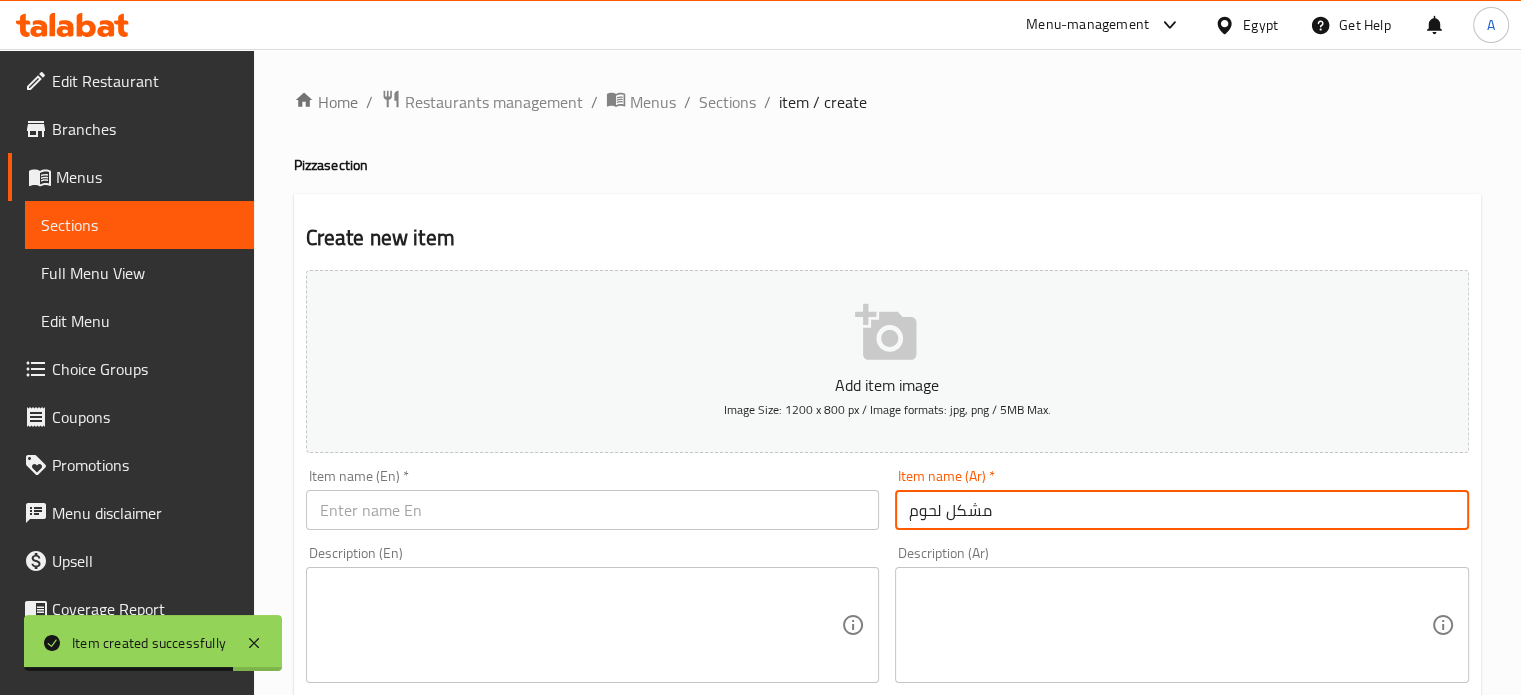 click on "مشكل لحوم" at bounding box center [1182, 510] 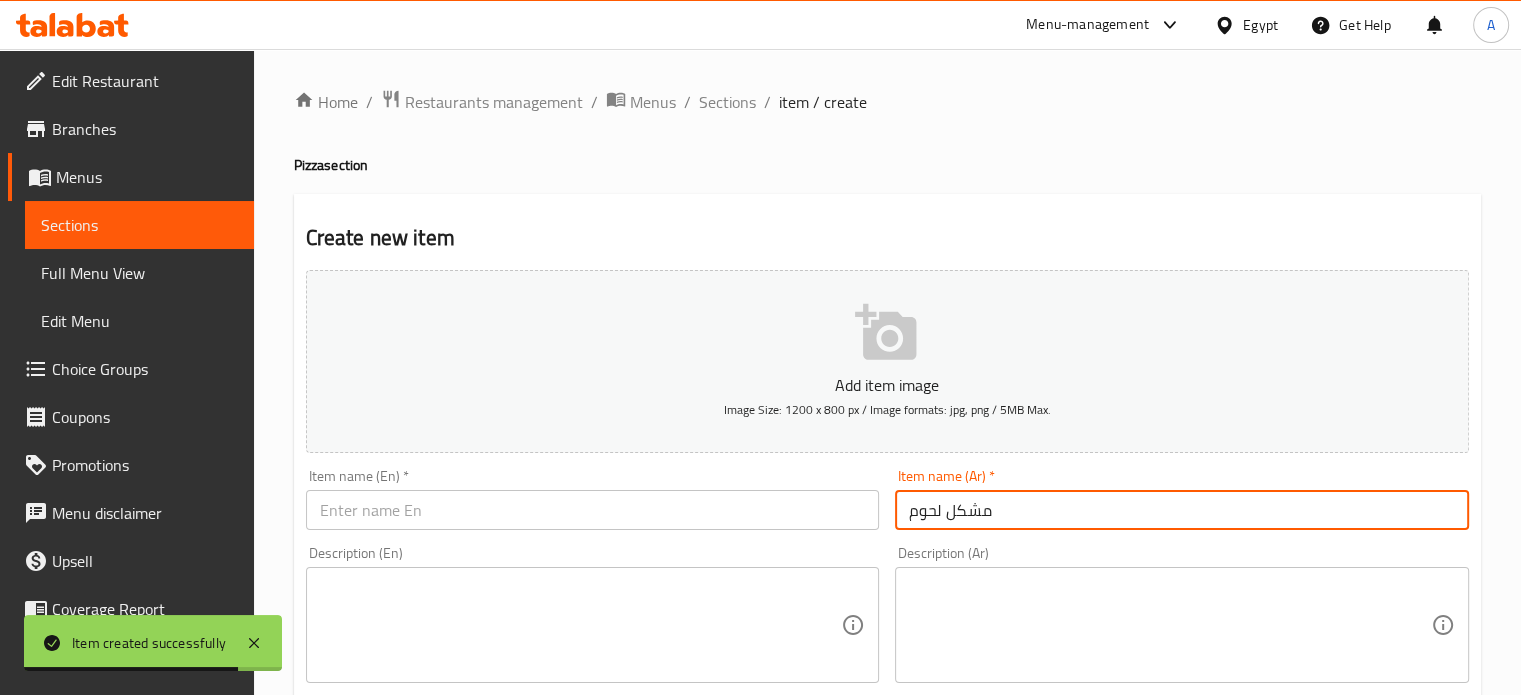 click on "مشكل لحوم" at bounding box center (1182, 510) 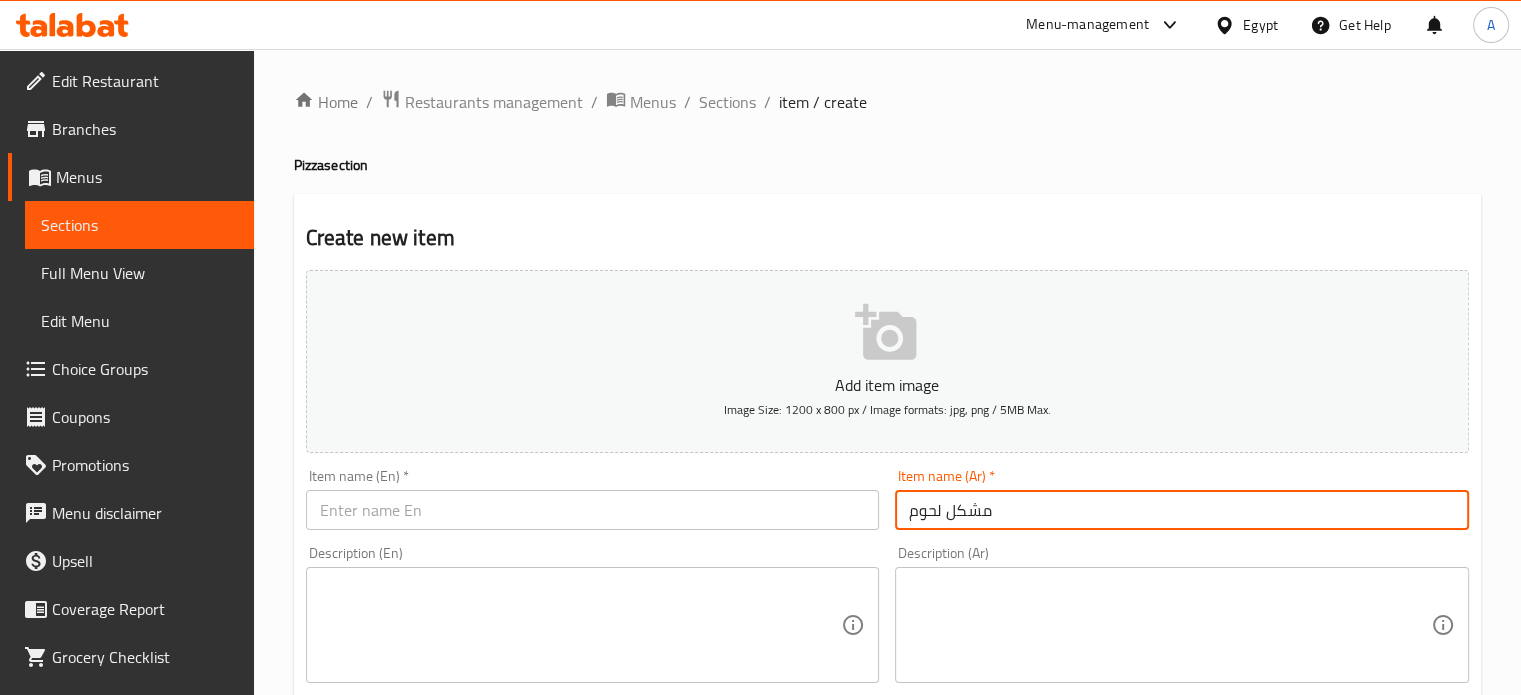 type on "مشكل لحوم" 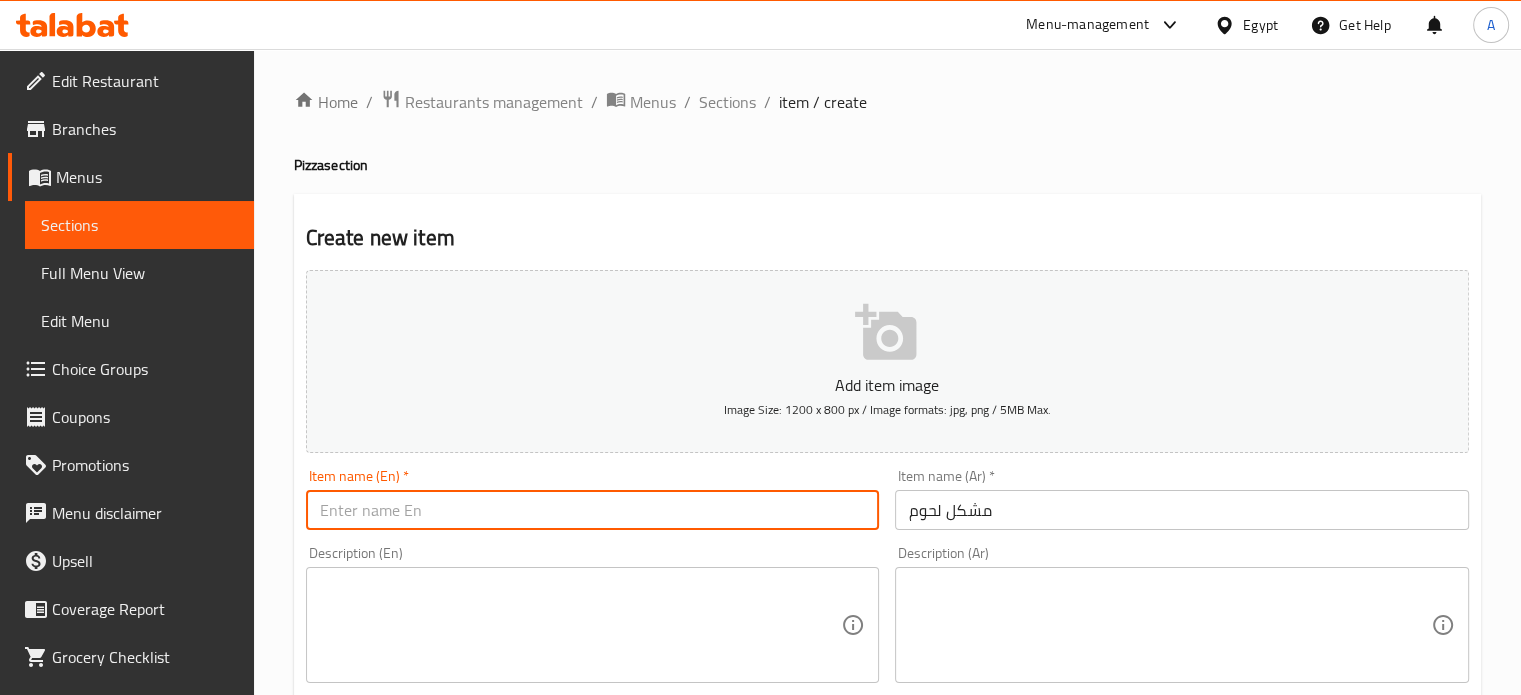 click at bounding box center (593, 510) 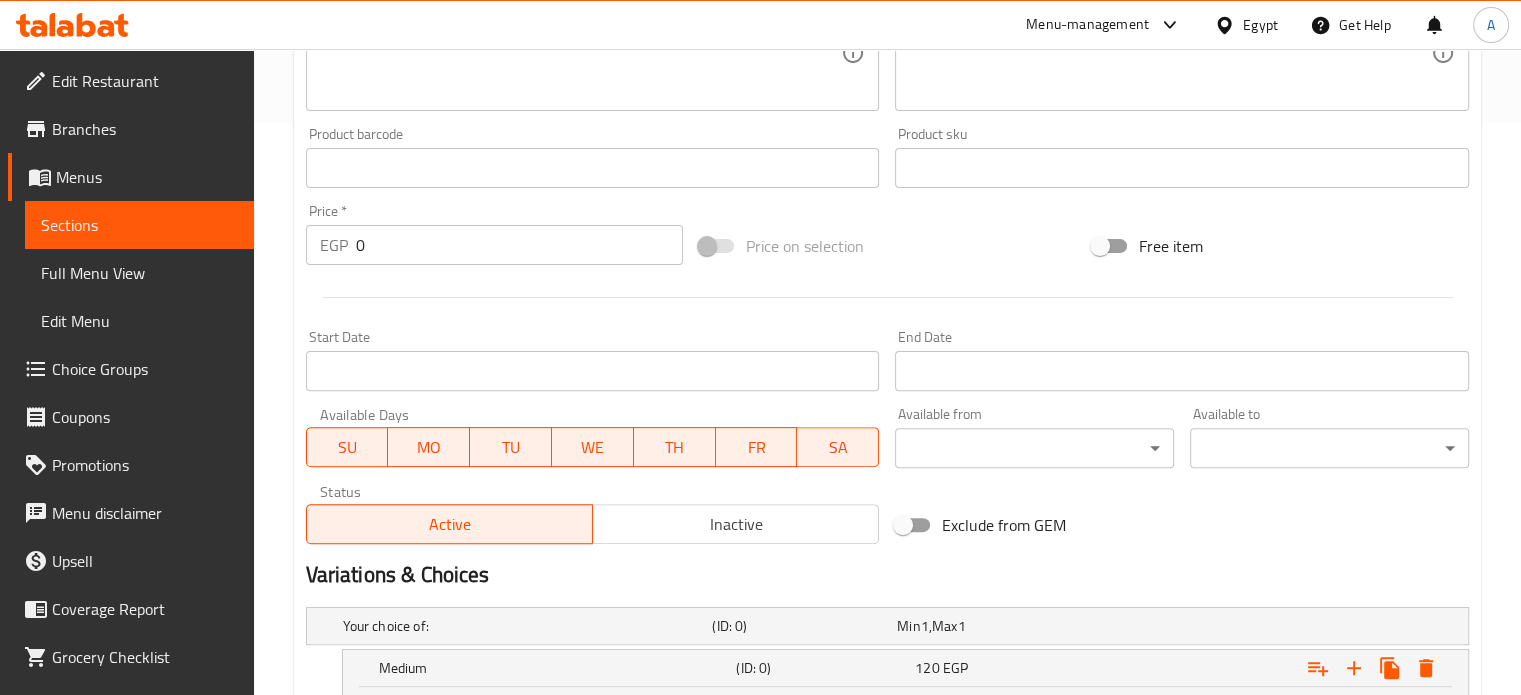 scroll, scrollTop: 933, scrollLeft: 0, axis: vertical 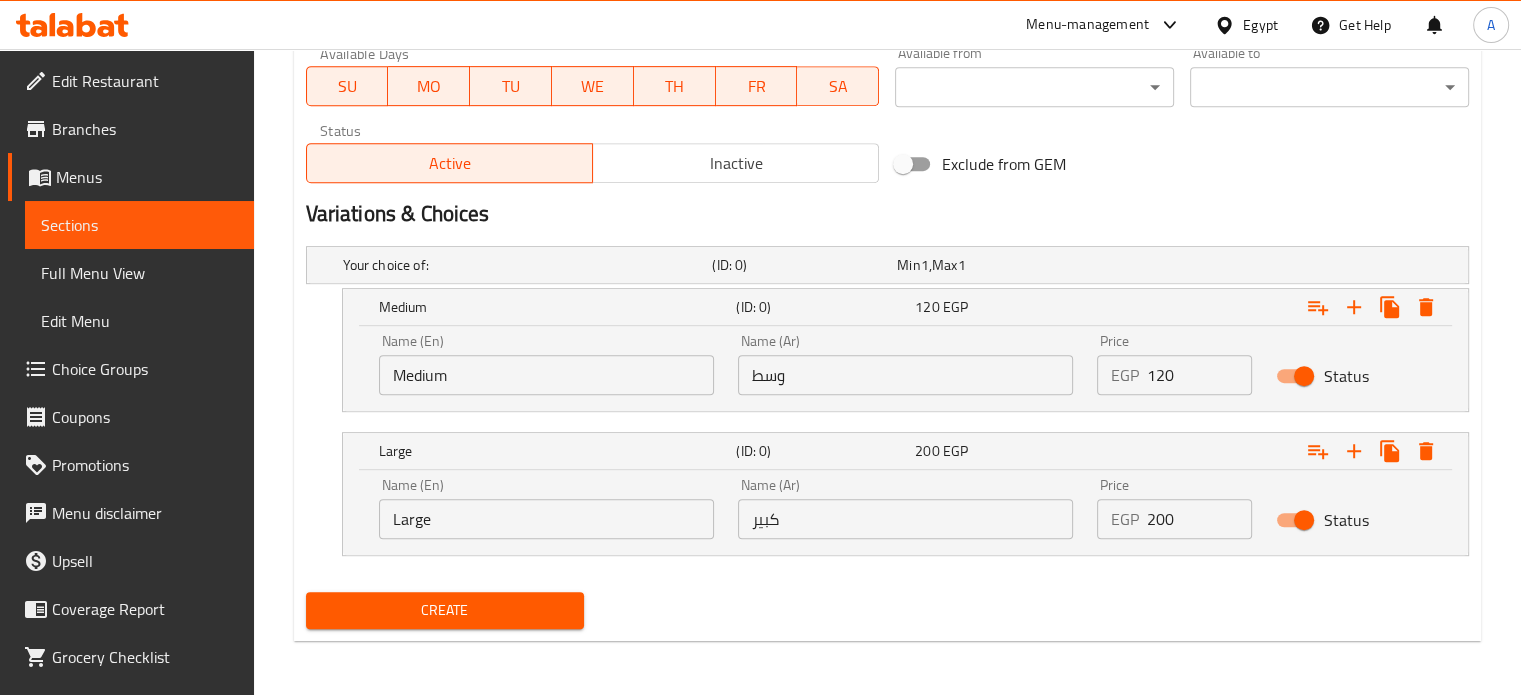 type on "Mix Meat" 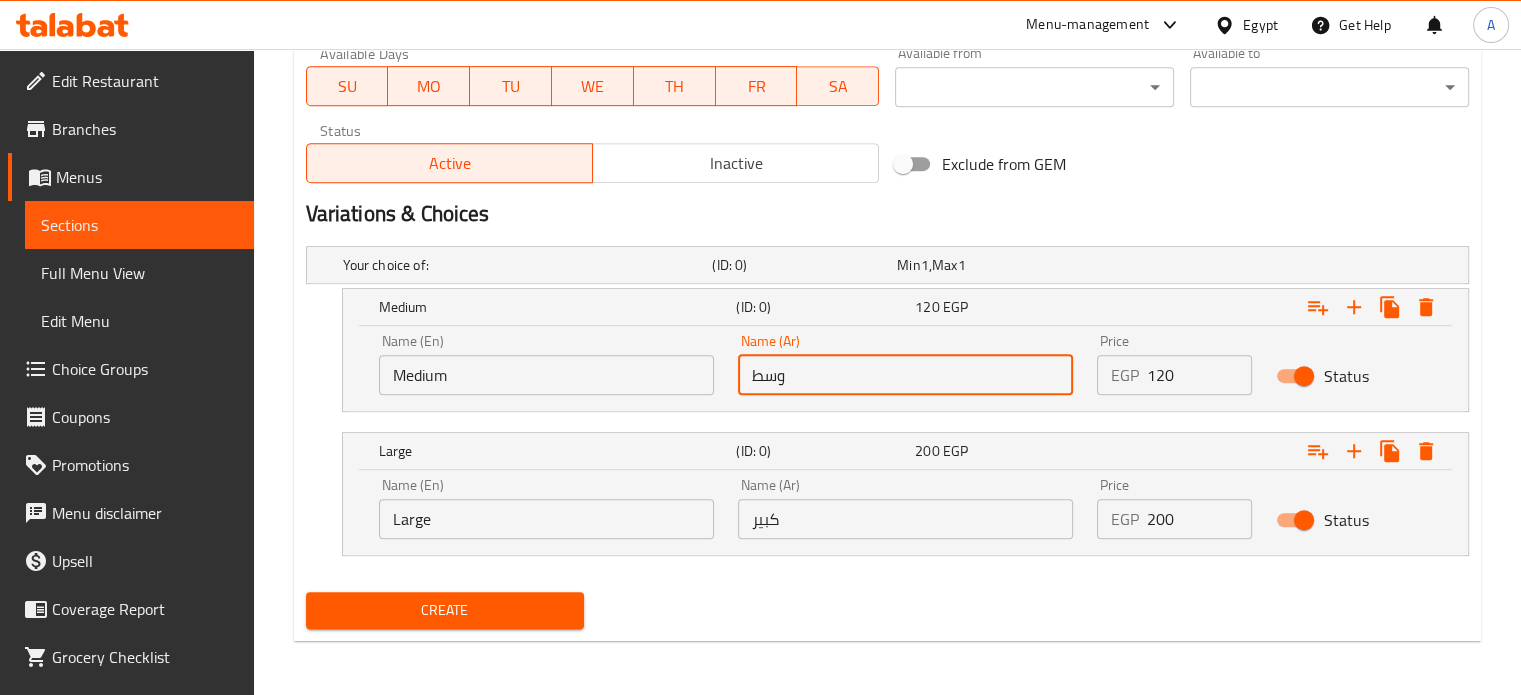 type on "وسط" 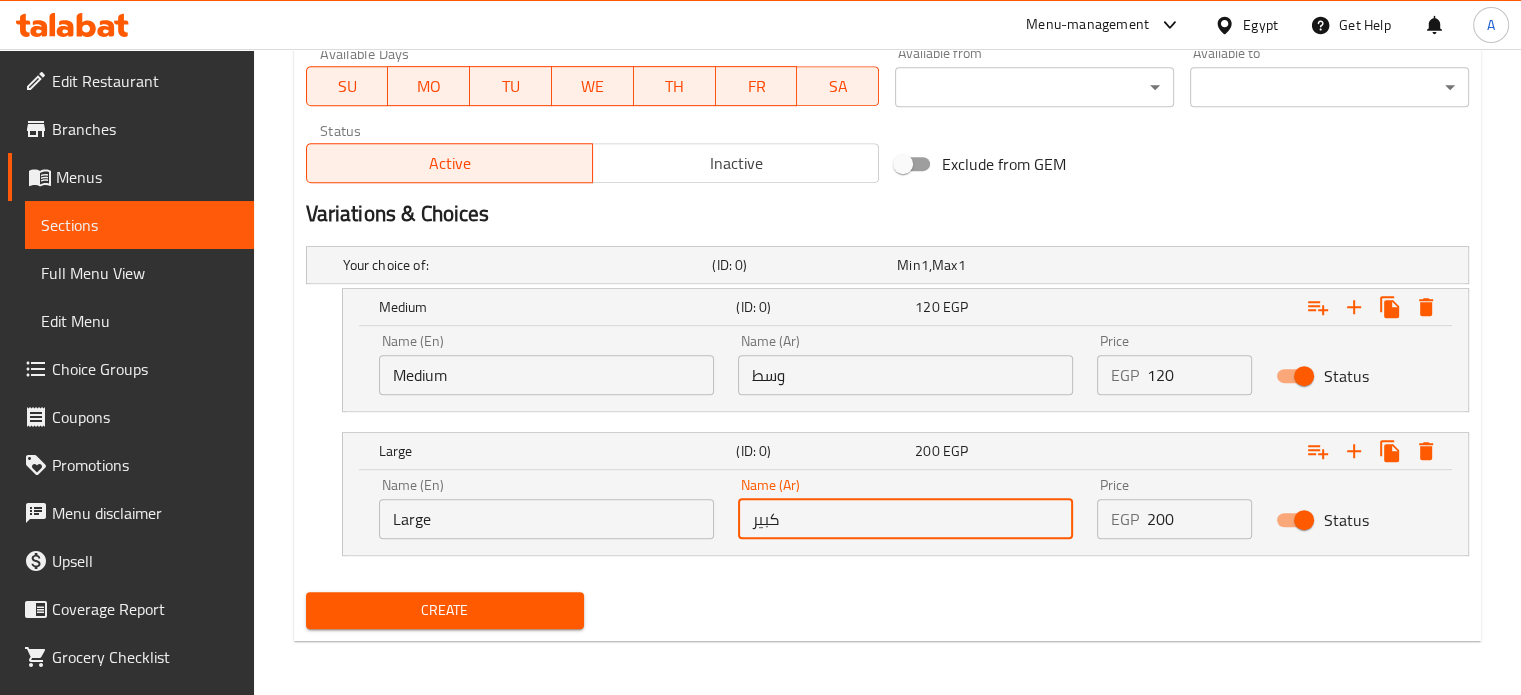 type on "كبير" 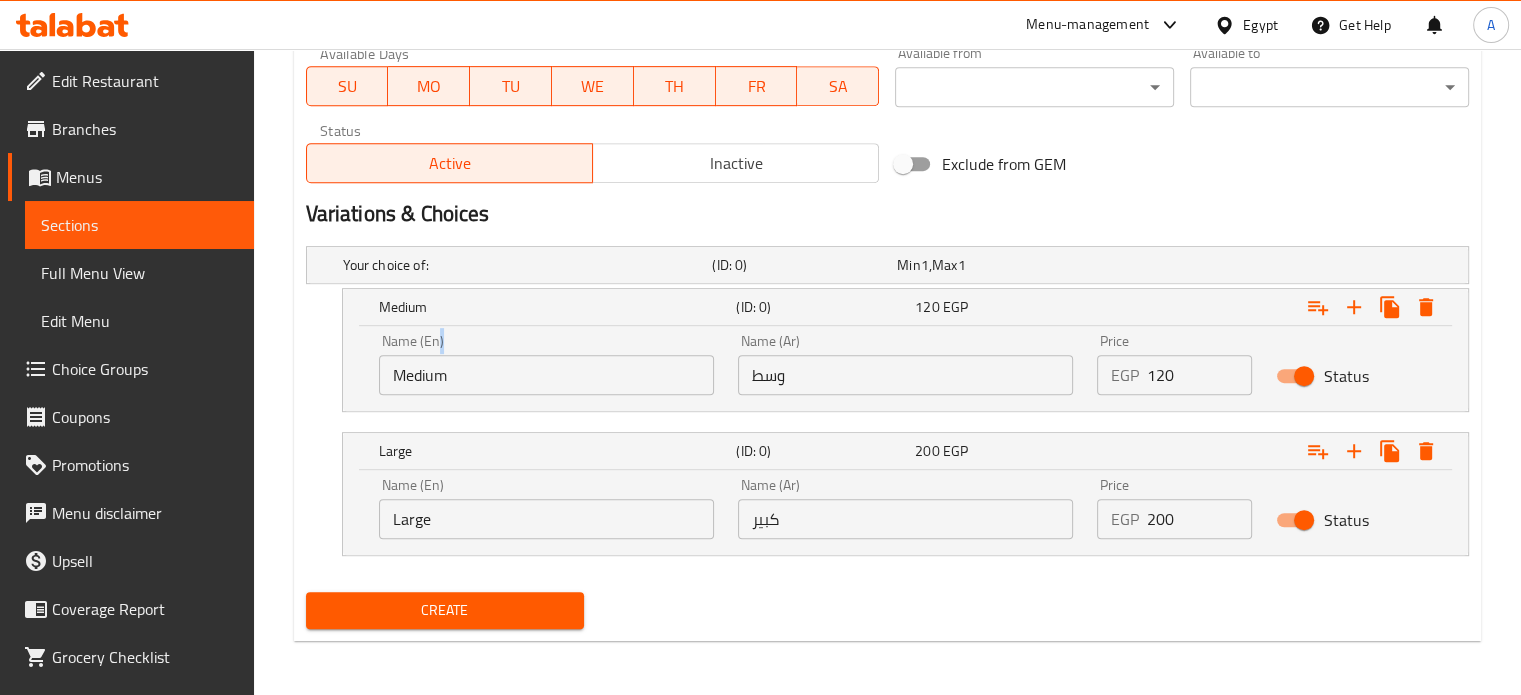 click on "Name (En) Medium Name (En)" at bounding box center [546, 364] 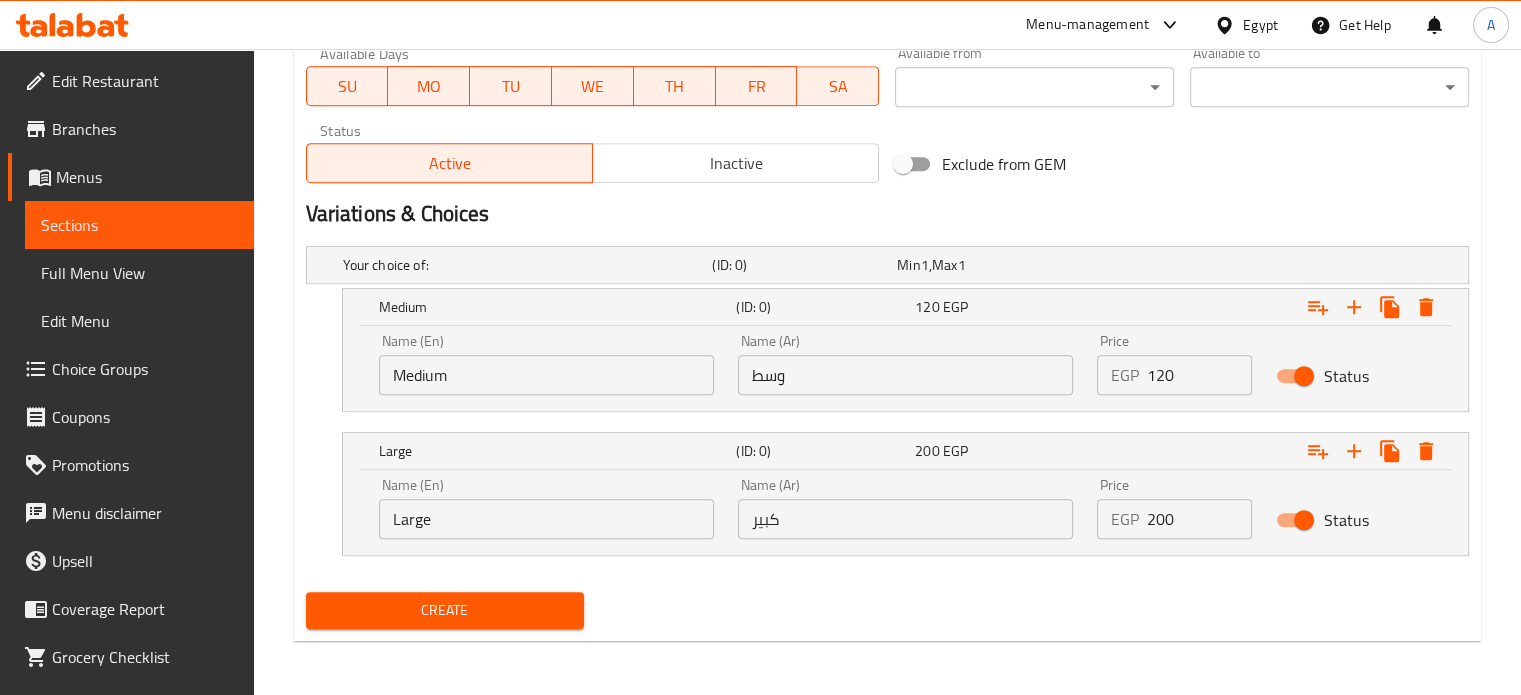 click on "Medium" at bounding box center [546, 375] 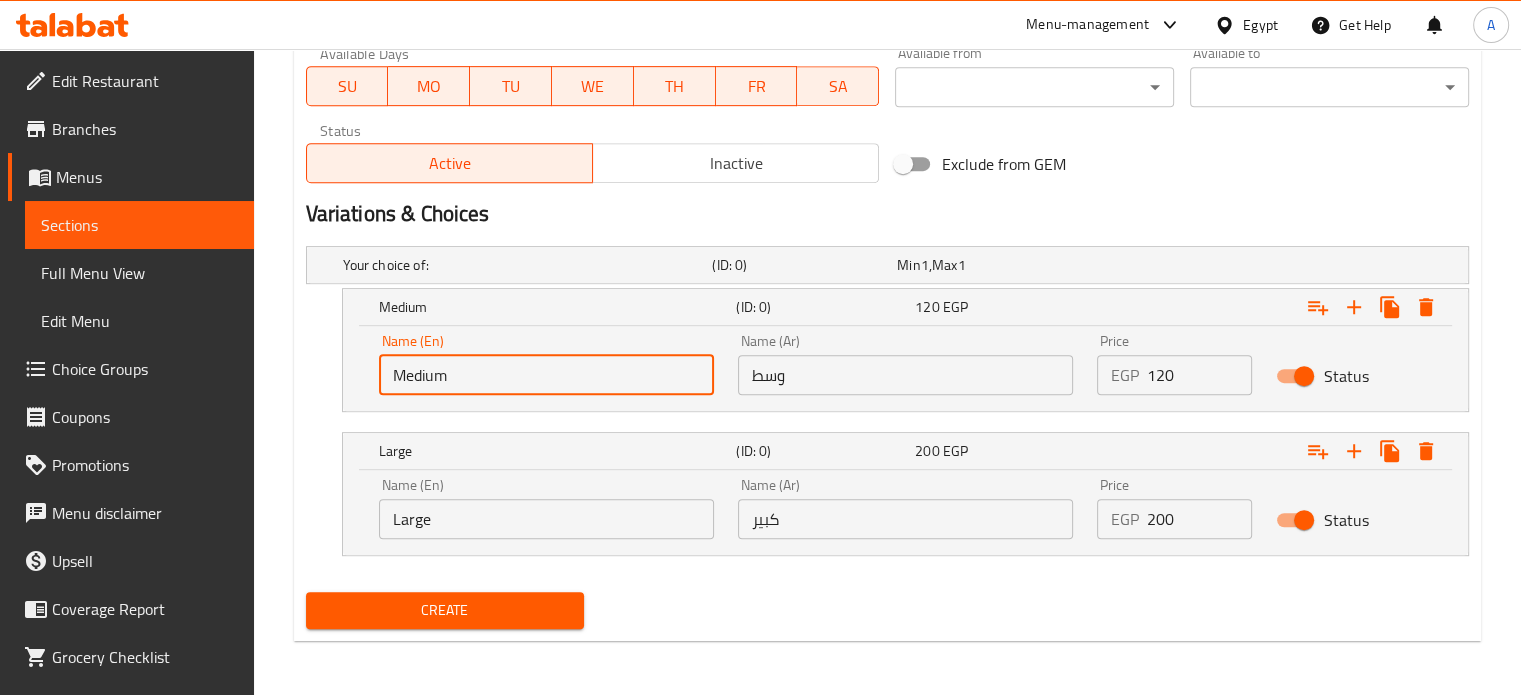 click on "Medium" at bounding box center [546, 375] 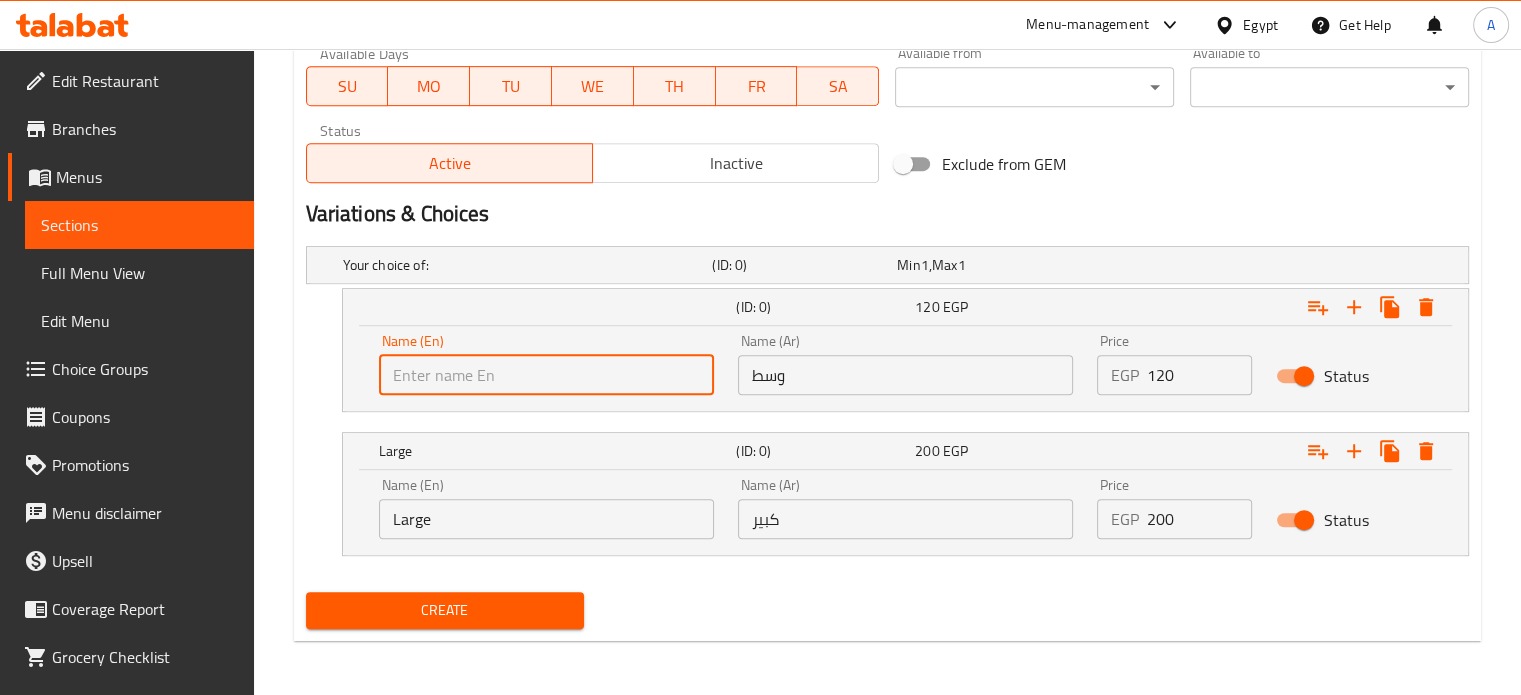 click at bounding box center (546, 375) 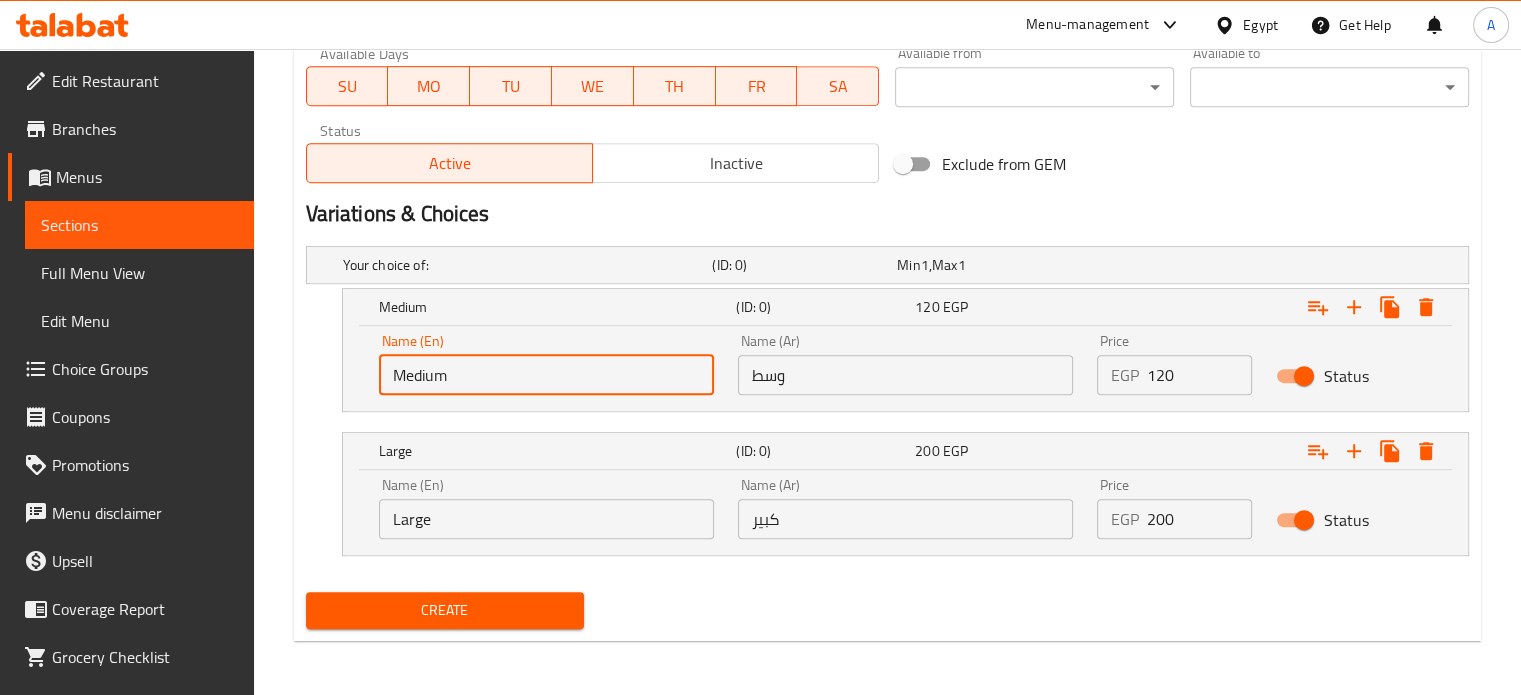 click on "Large" at bounding box center [546, 519] 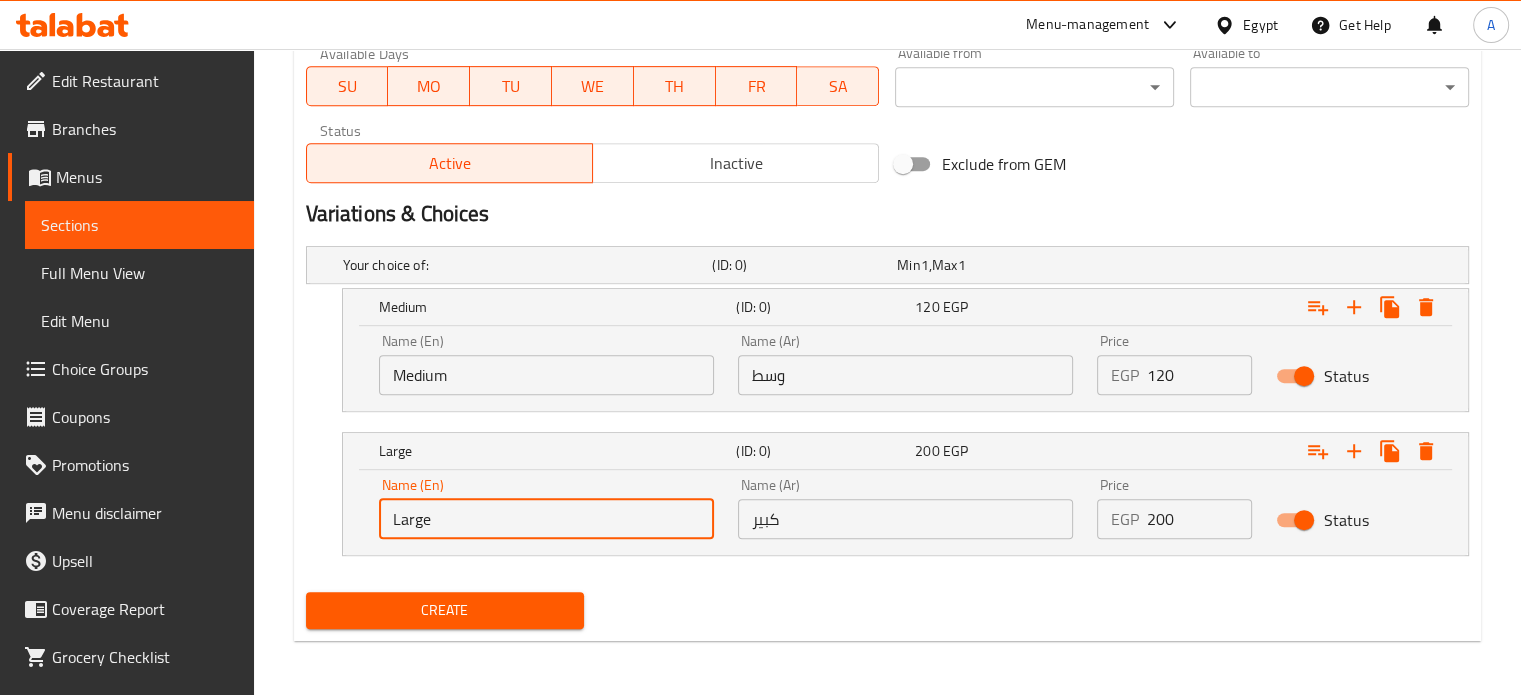 click on "Large" at bounding box center (546, 519) 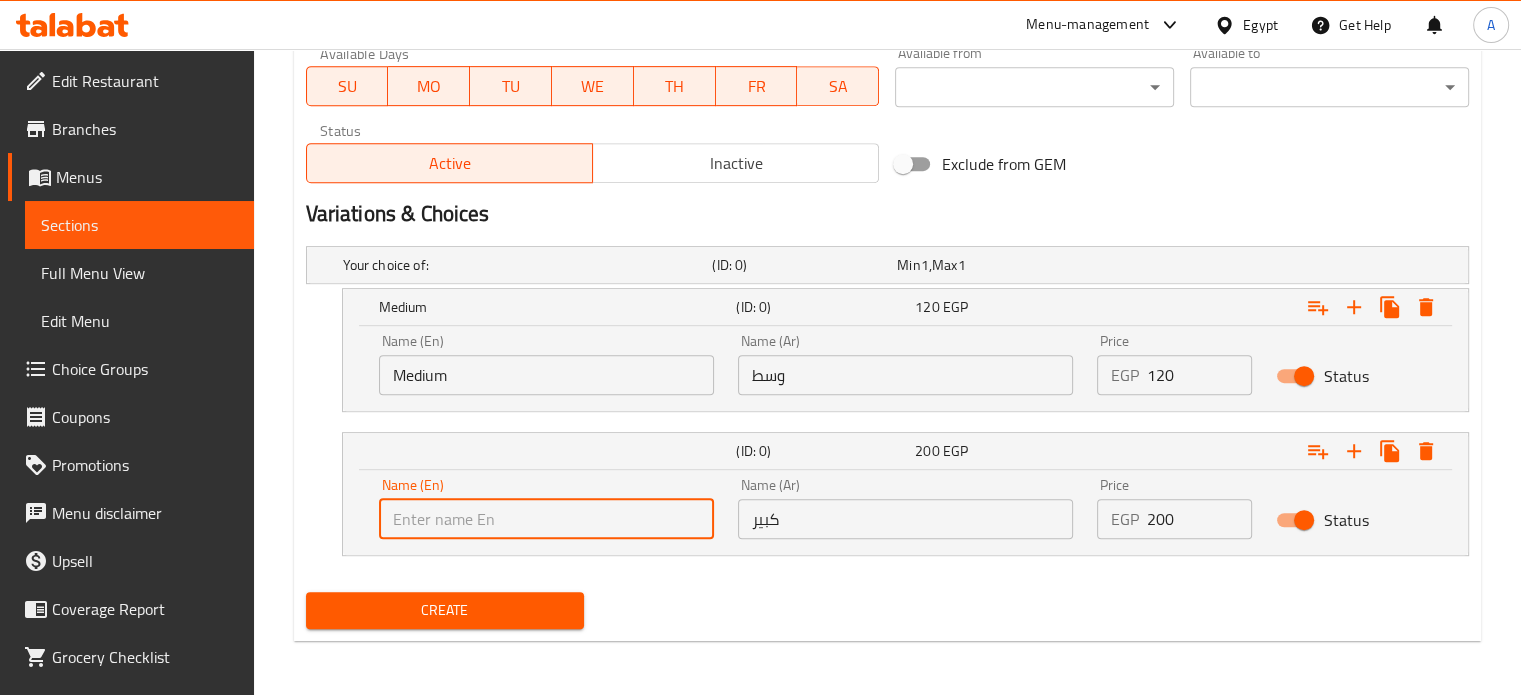 click at bounding box center [546, 519] 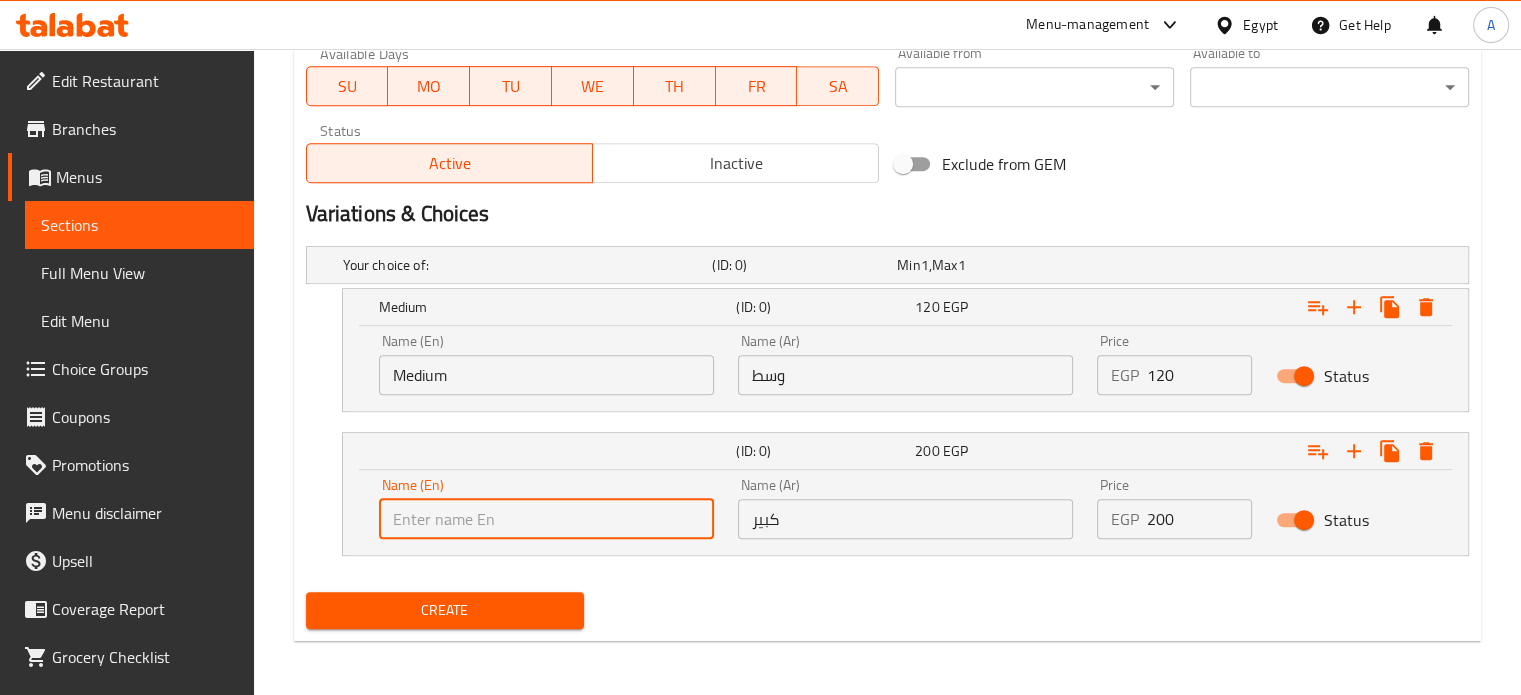 type on "Large" 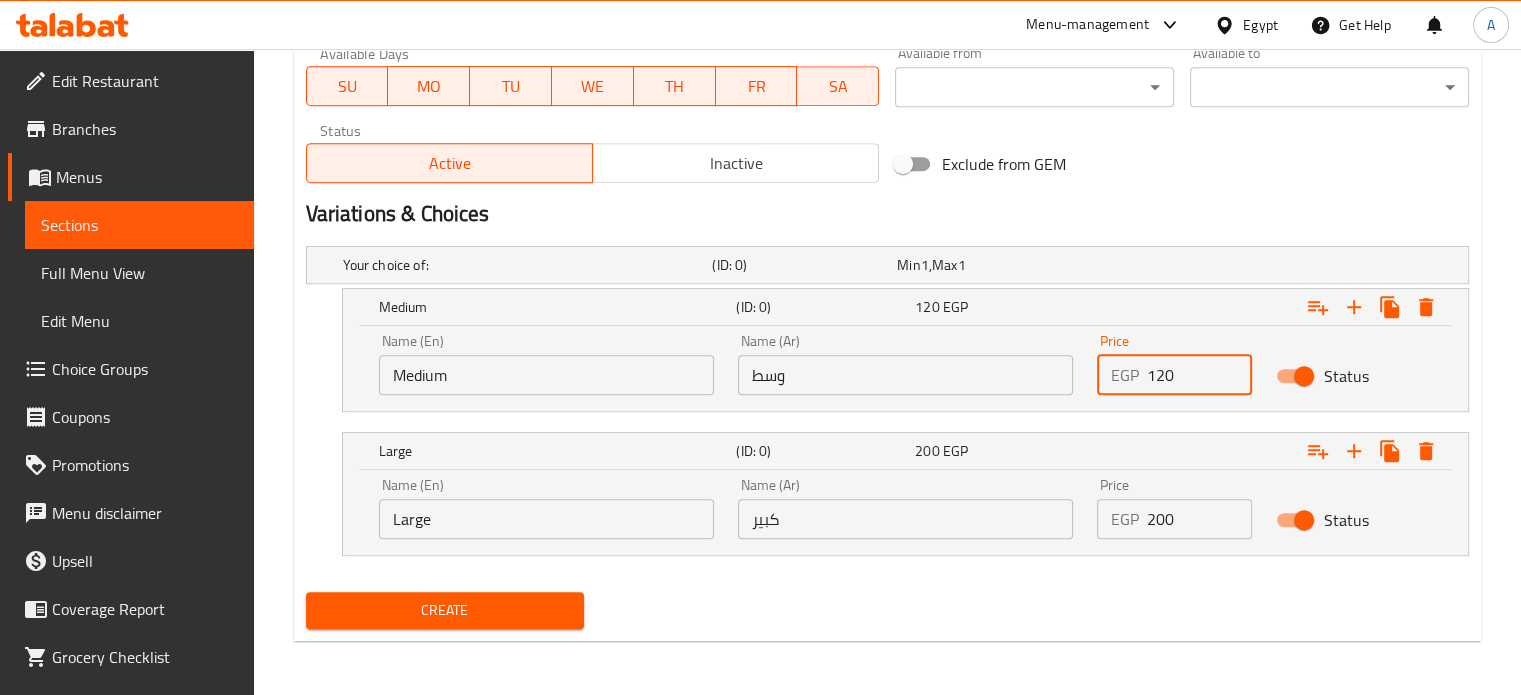 drag, startPoint x: 1189, startPoint y: 374, endPoint x: 1120, endPoint y: 375, distance: 69.00725 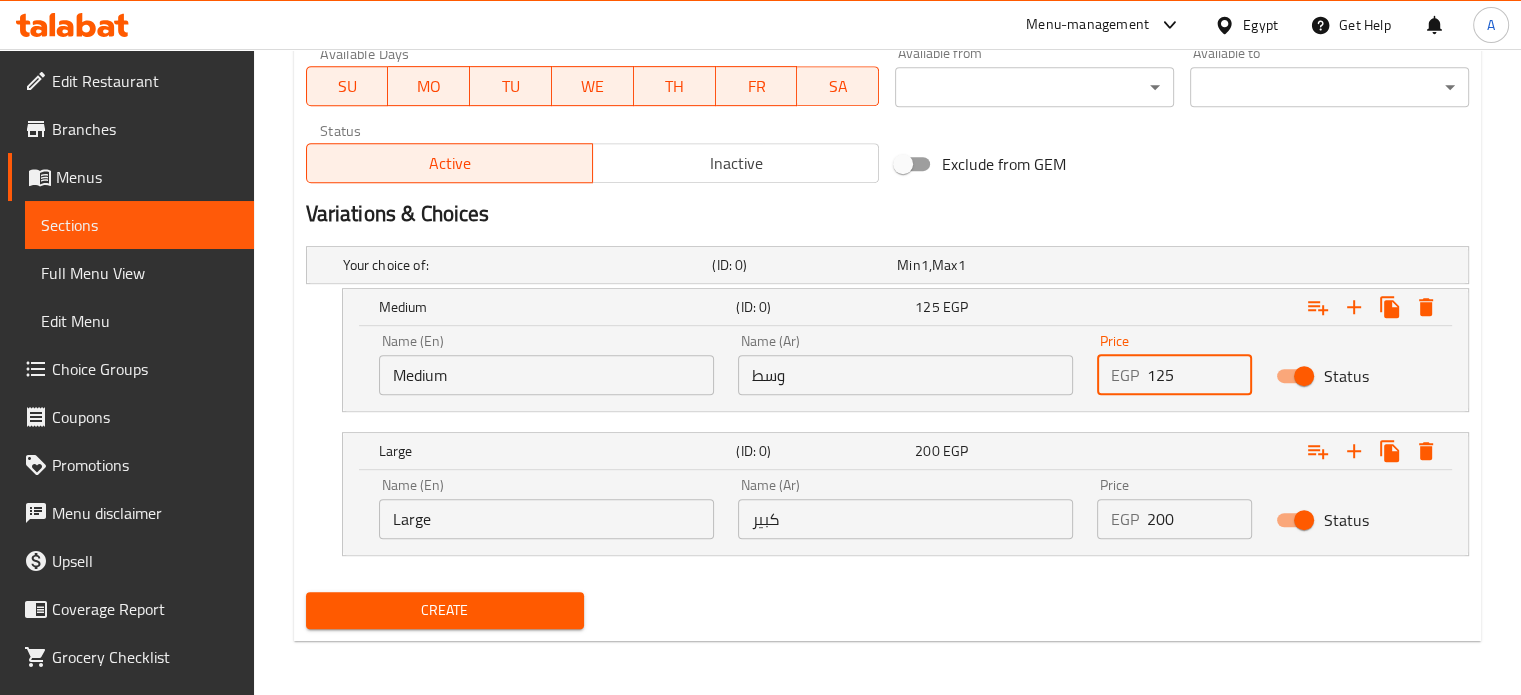 type on "125" 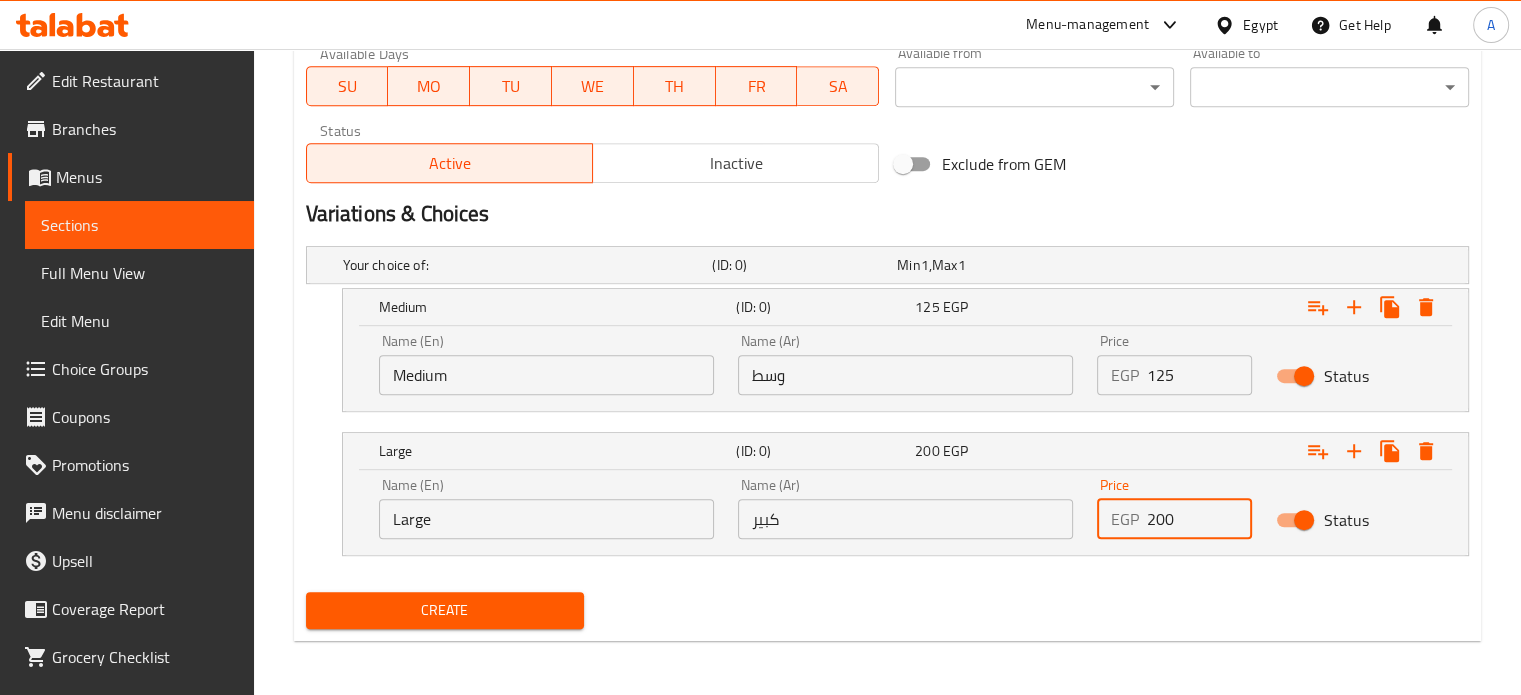drag, startPoint x: 1183, startPoint y: 531, endPoint x: 1100, endPoint y: 523, distance: 83.38465 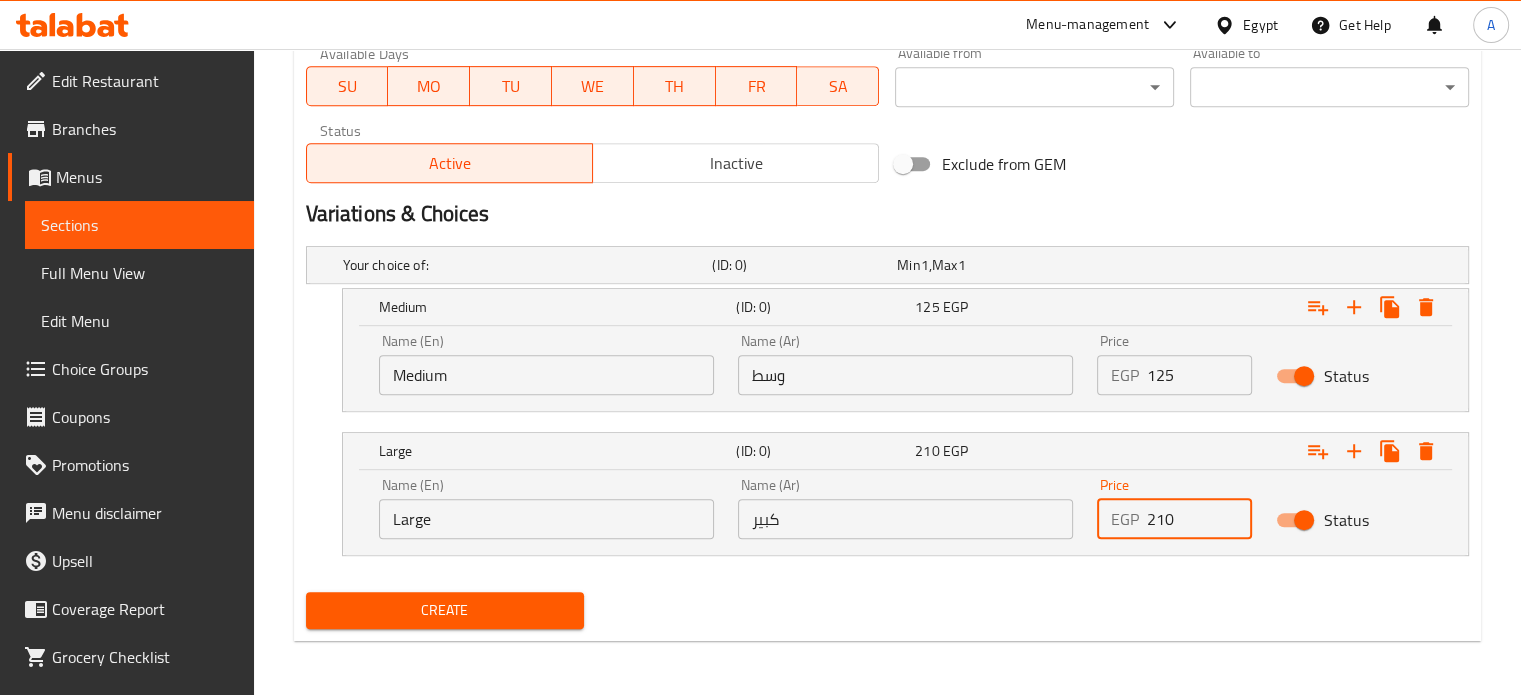 type on "210" 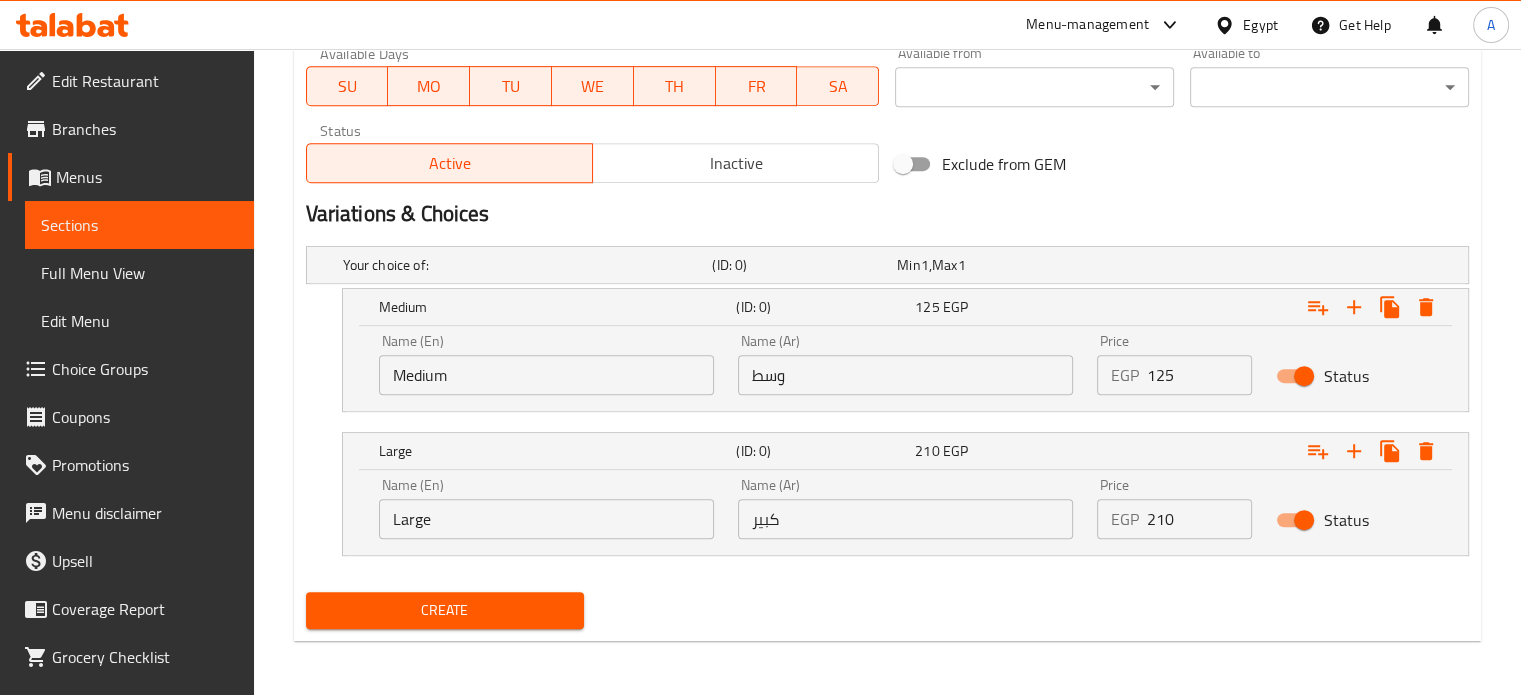 click on "Create" at bounding box center [445, 610] 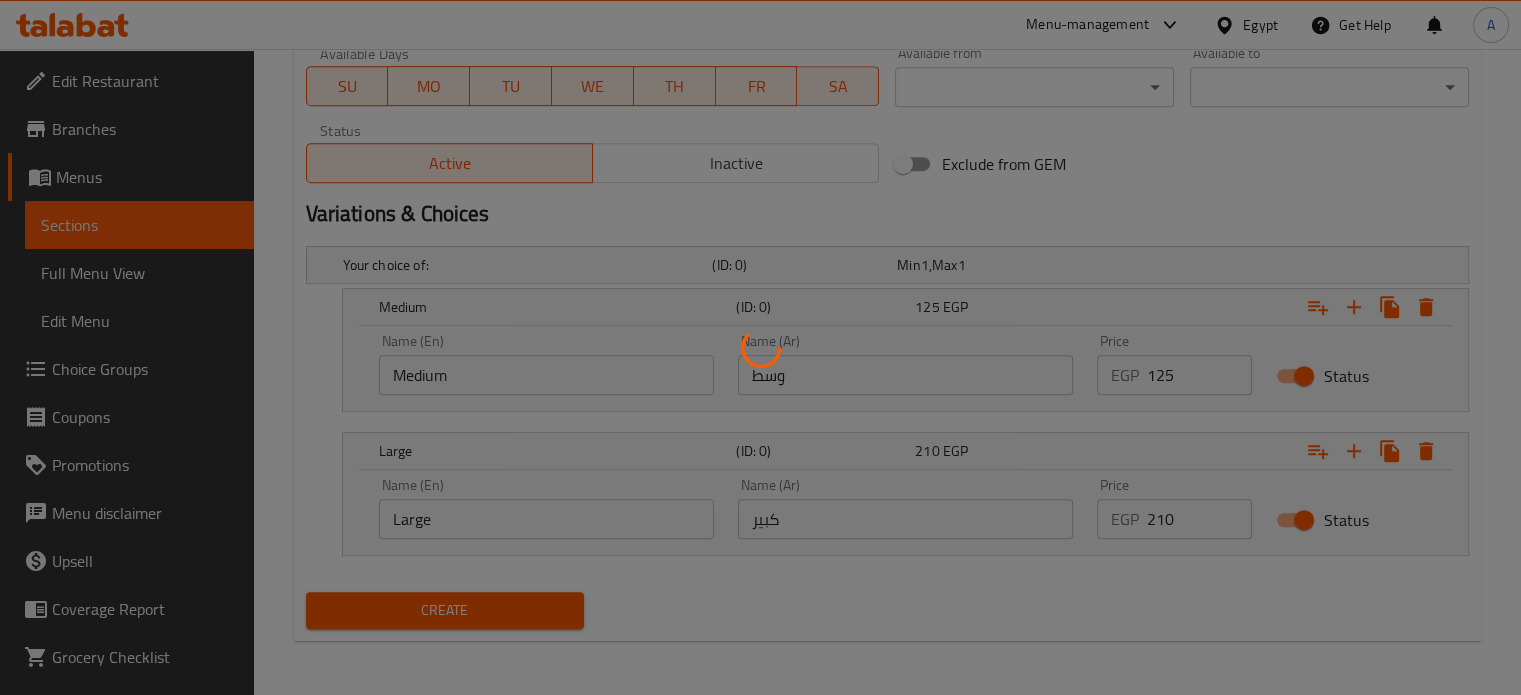 type 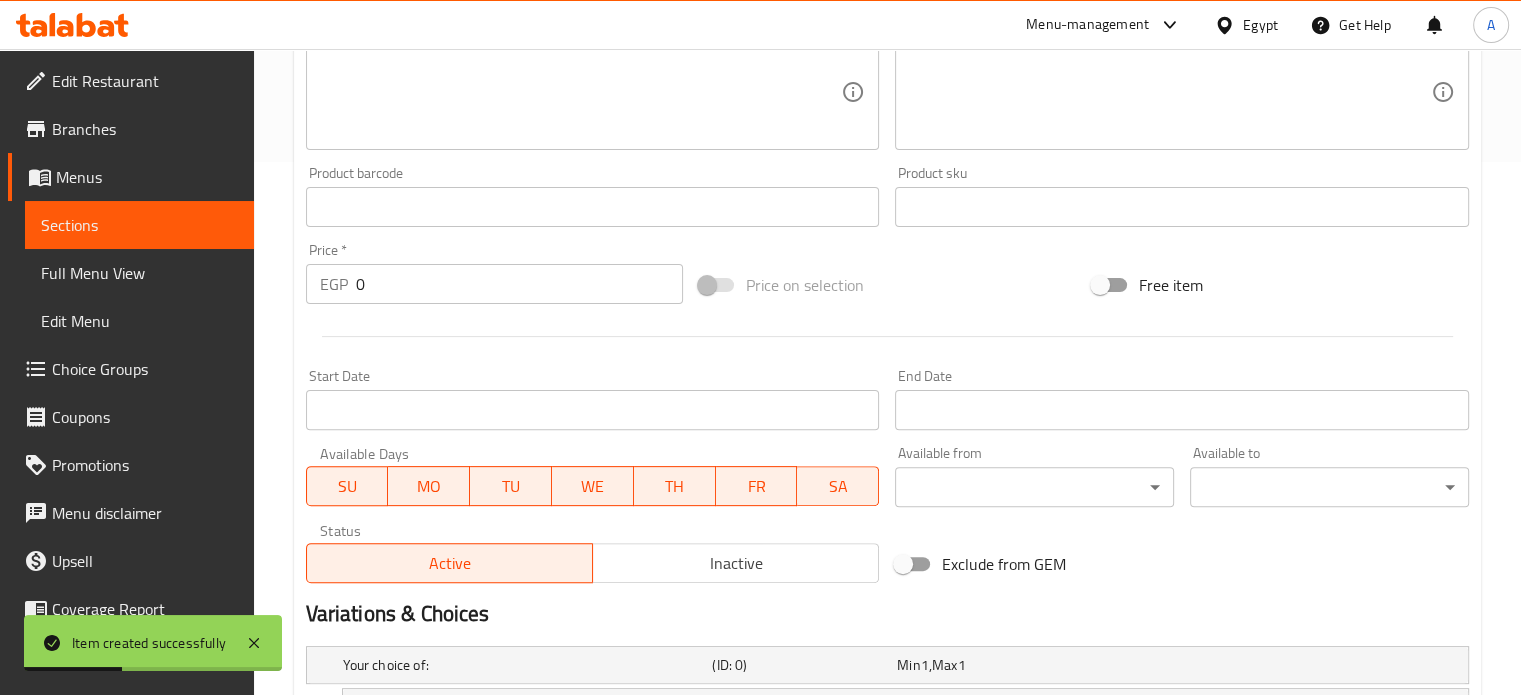 scroll, scrollTop: 0, scrollLeft: 0, axis: both 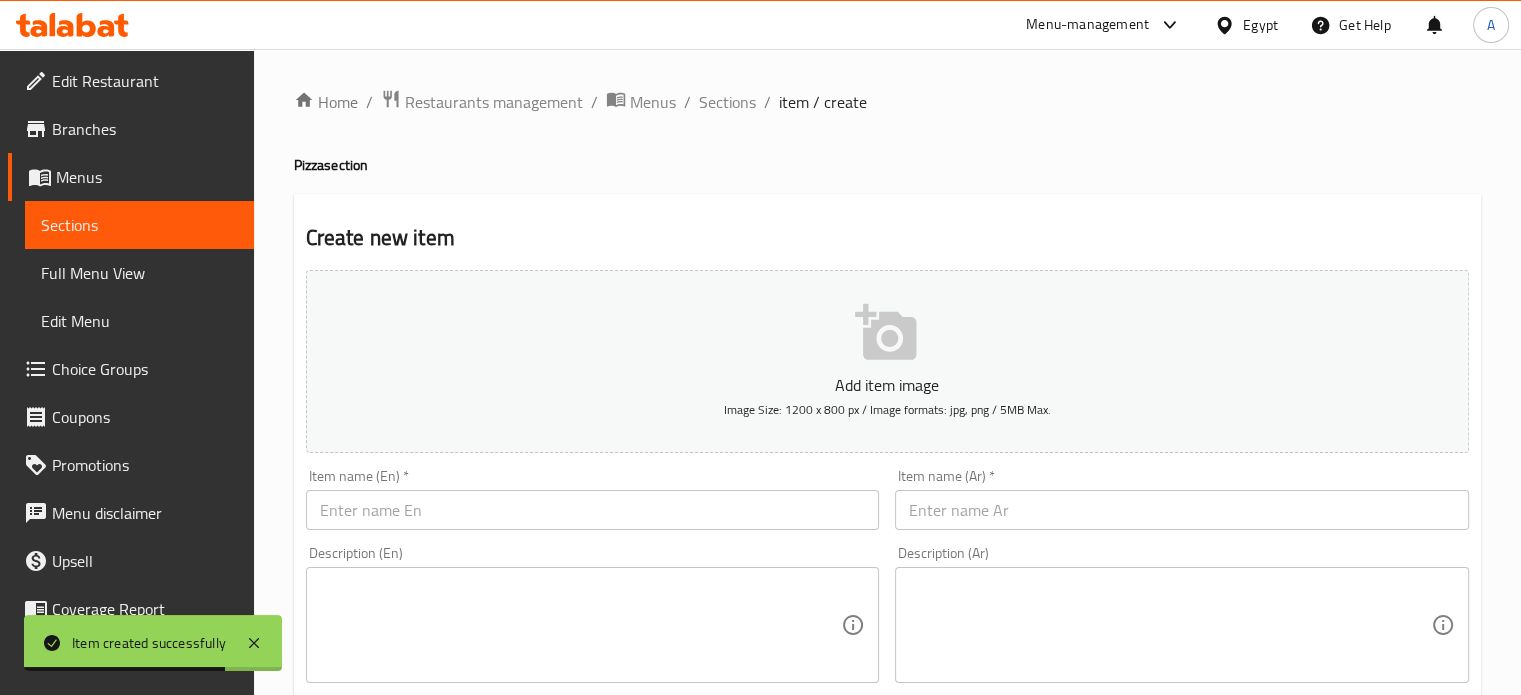 click on "Item name (Ar)   * Item name (Ar)  *" at bounding box center (1182, 499) 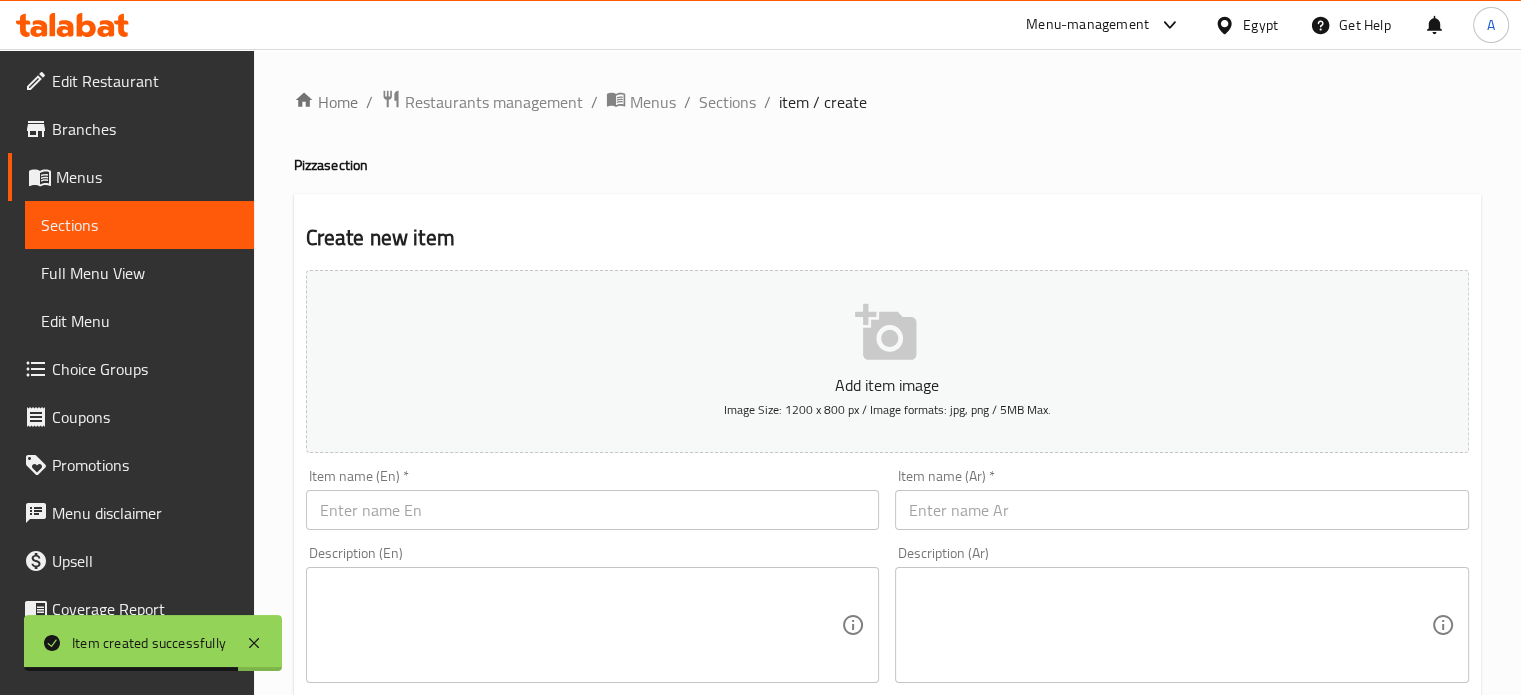 click at bounding box center [1182, 510] 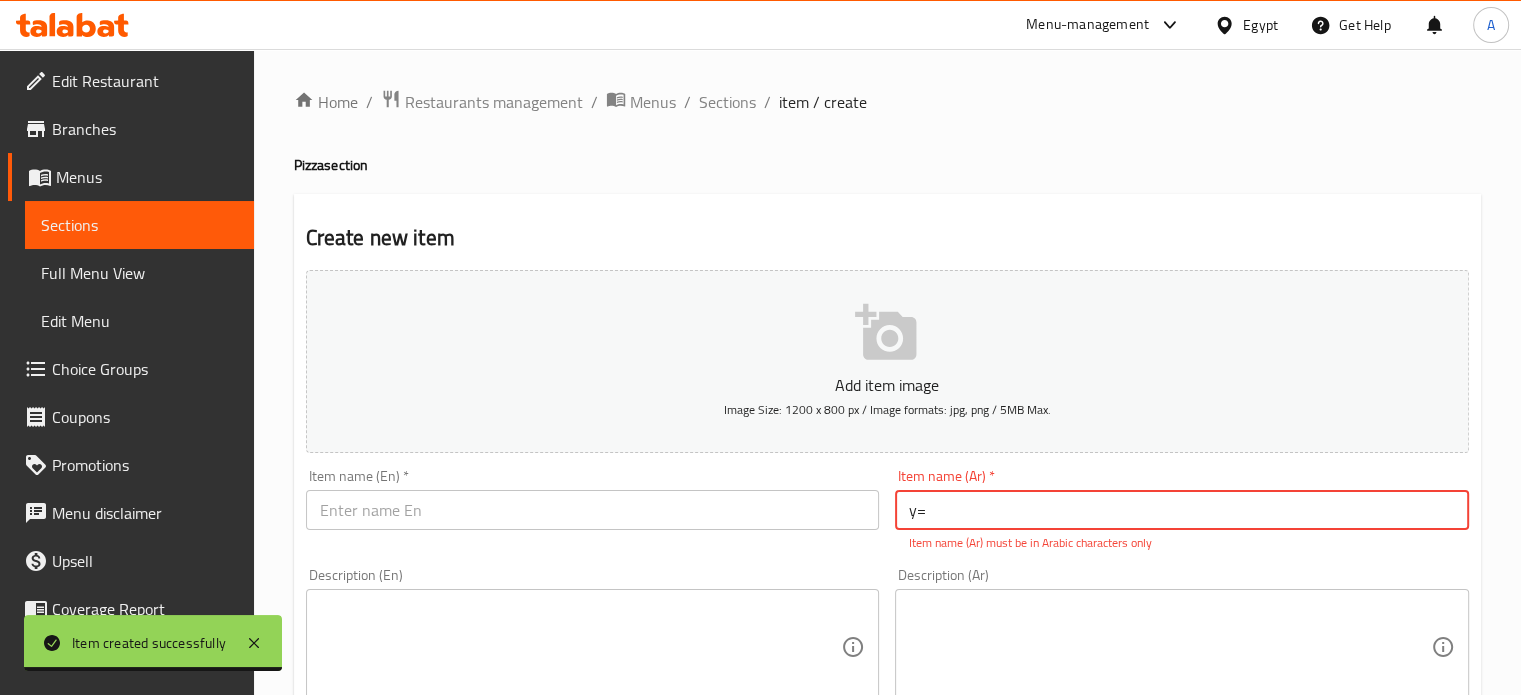 type on "y" 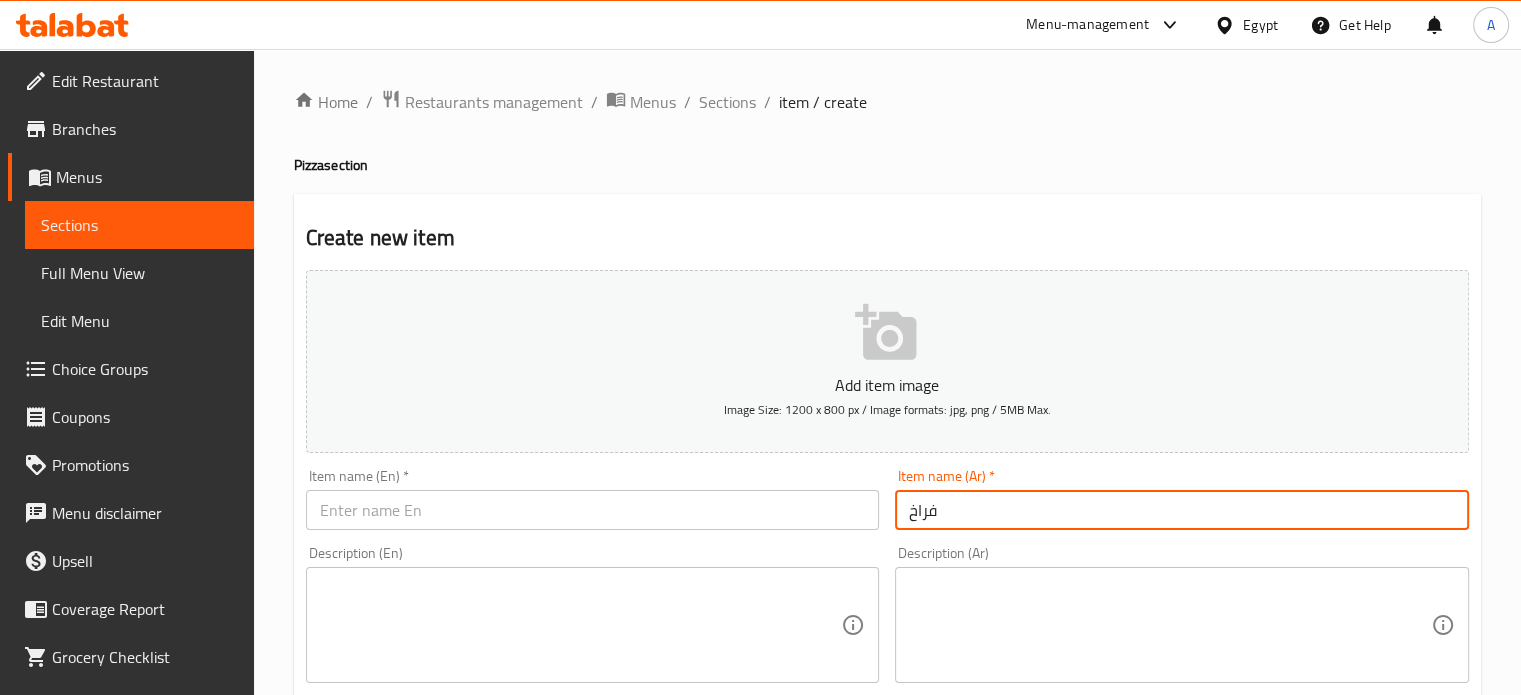 click on "فراخ" at bounding box center (1182, 510) 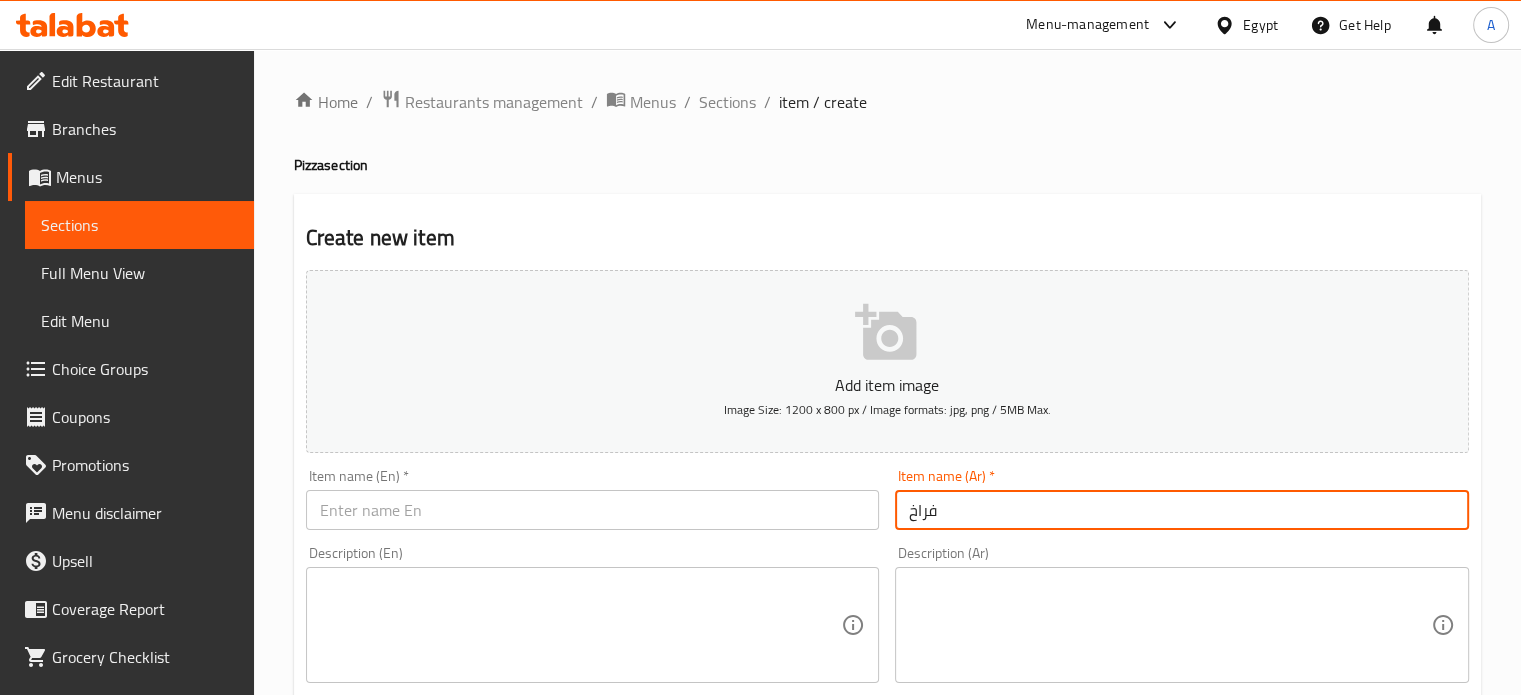type on "فراخ" 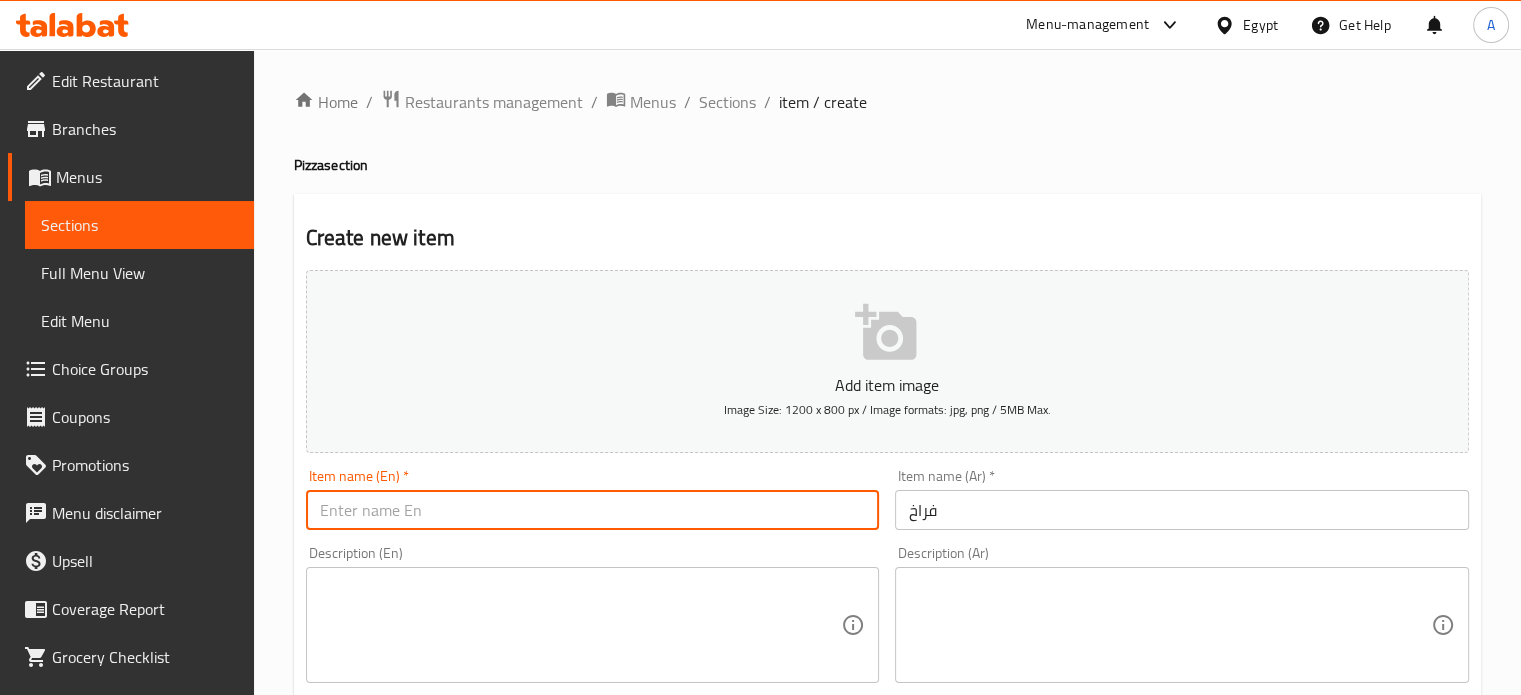 click at bounding box center (593, 510) 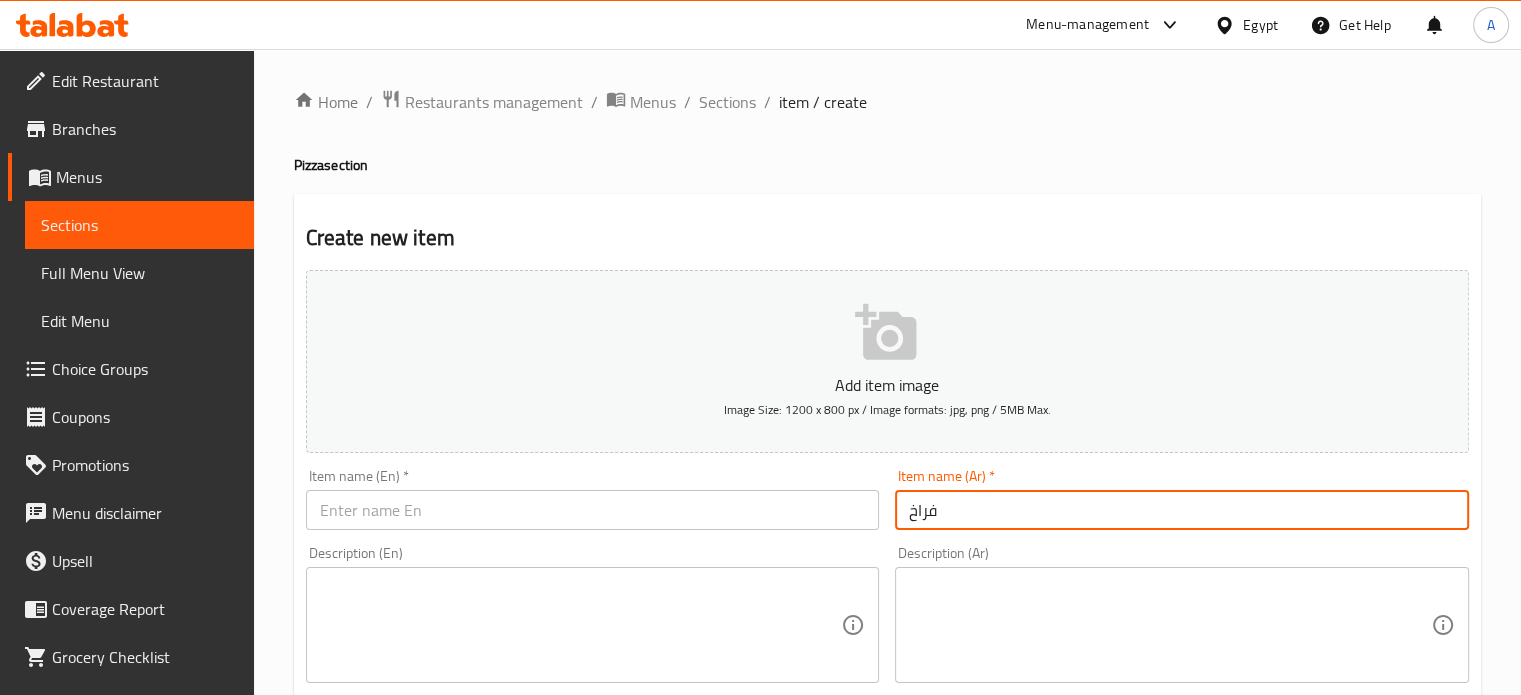 click on "فراخ" at bounding box center (1182, 510) 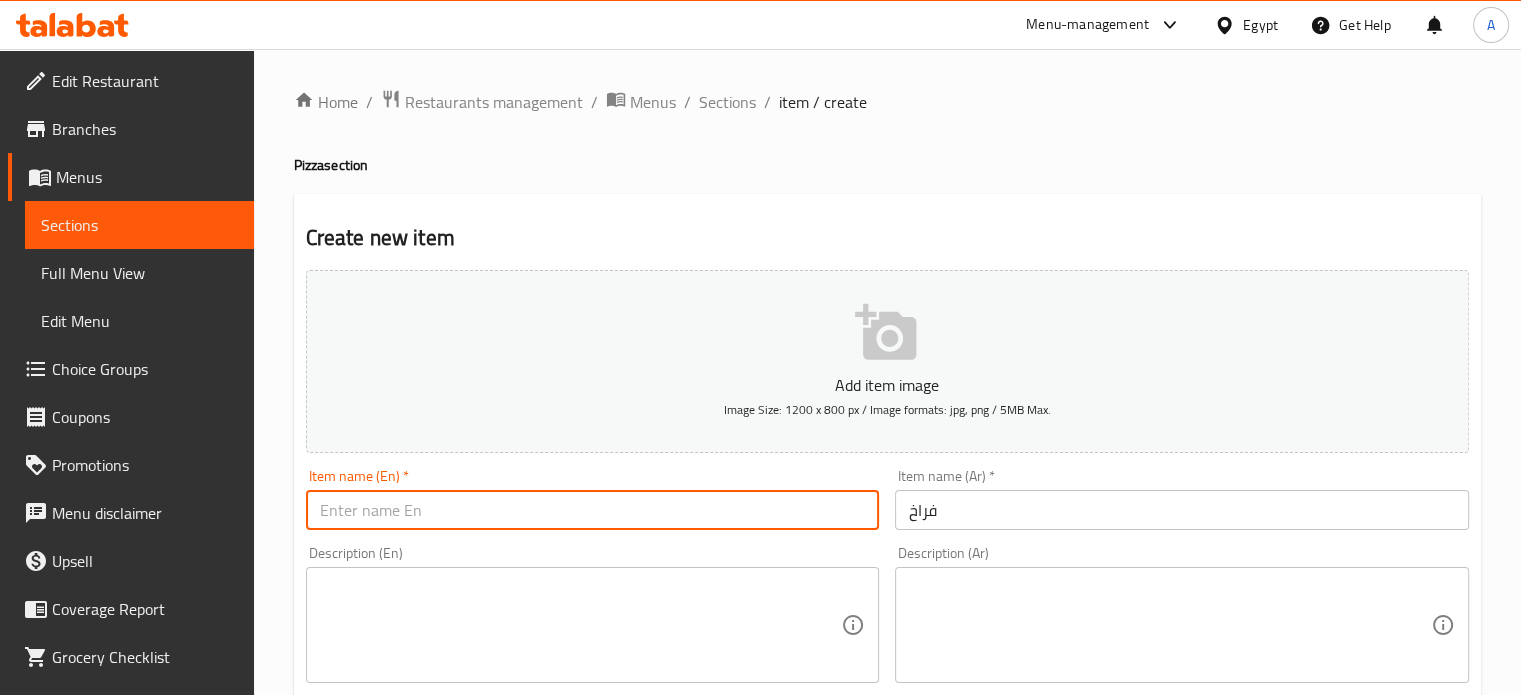 paste on "Chickens" 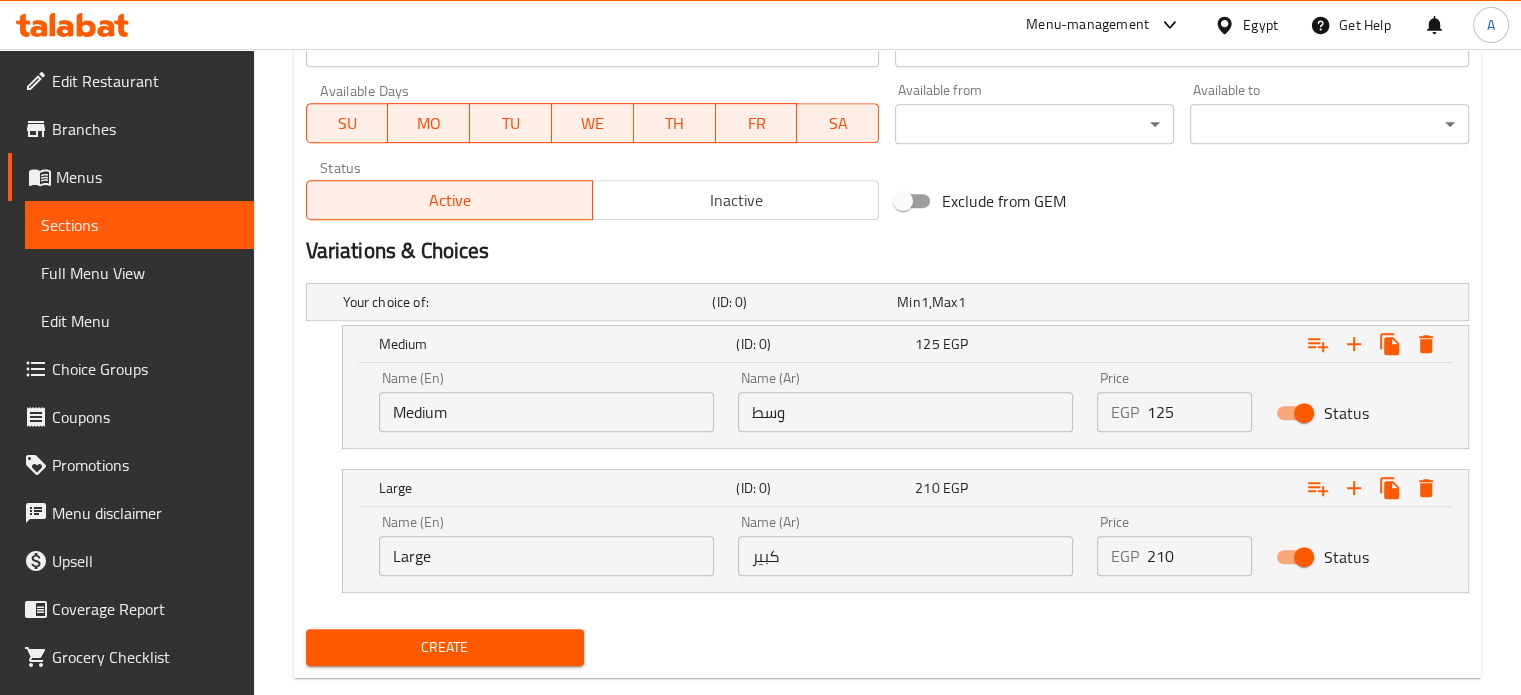 scroll, scrollTop: 933, scrollLeft: 0, axis: vertical 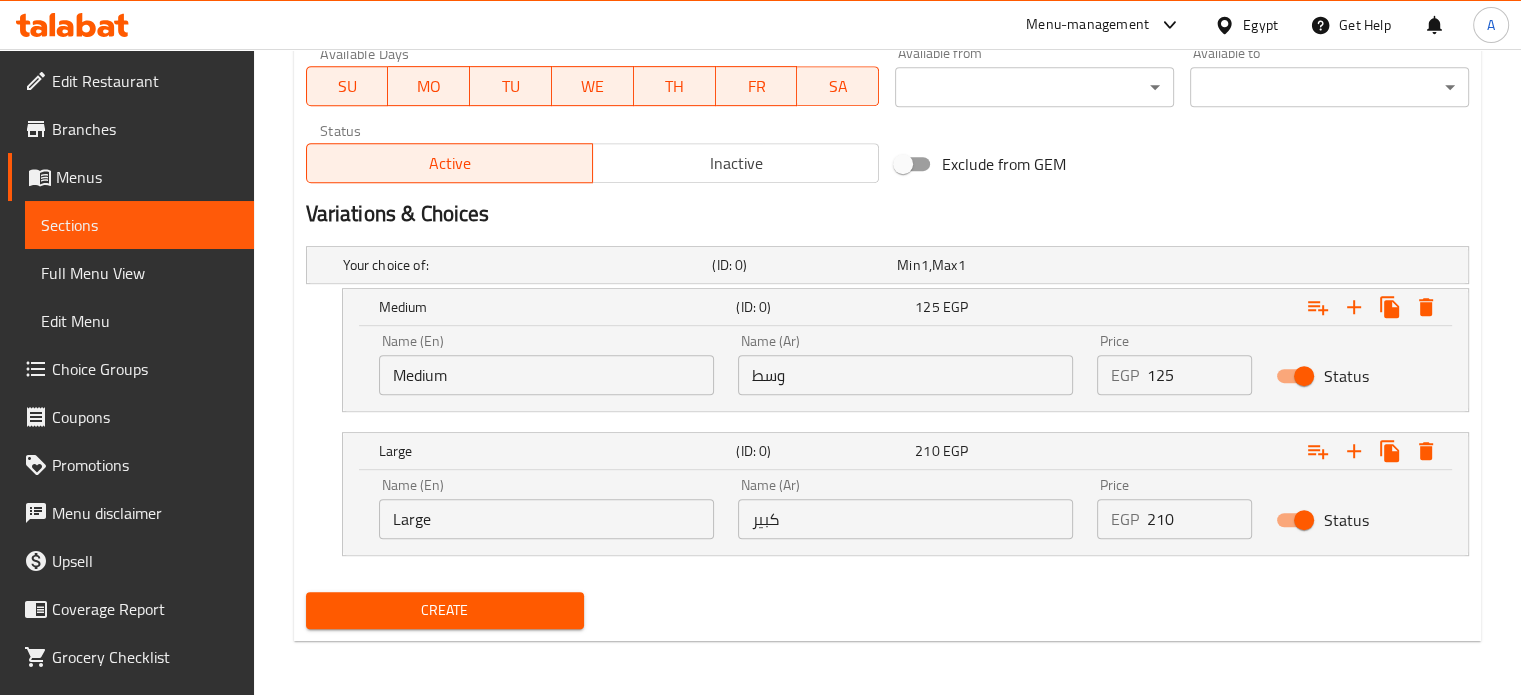 type on "Chickens" 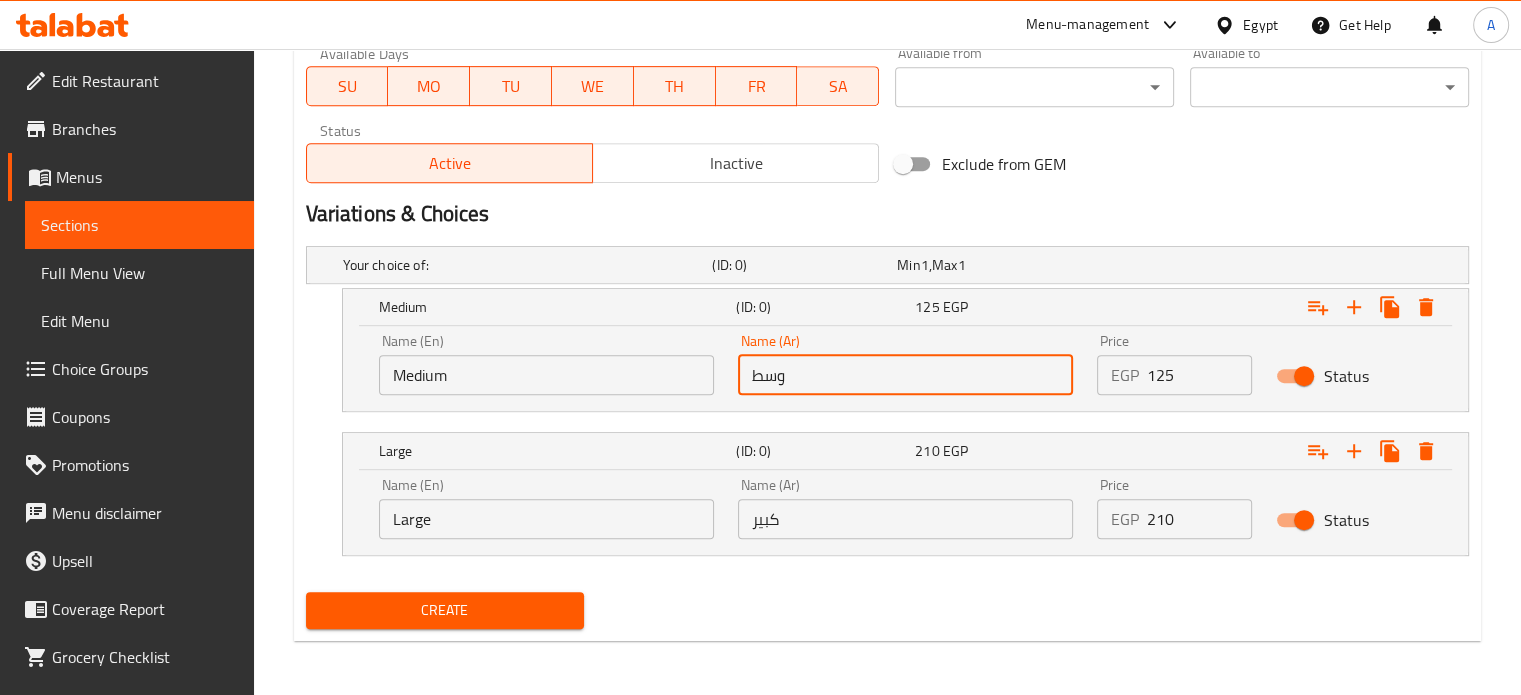 type on "وسط" 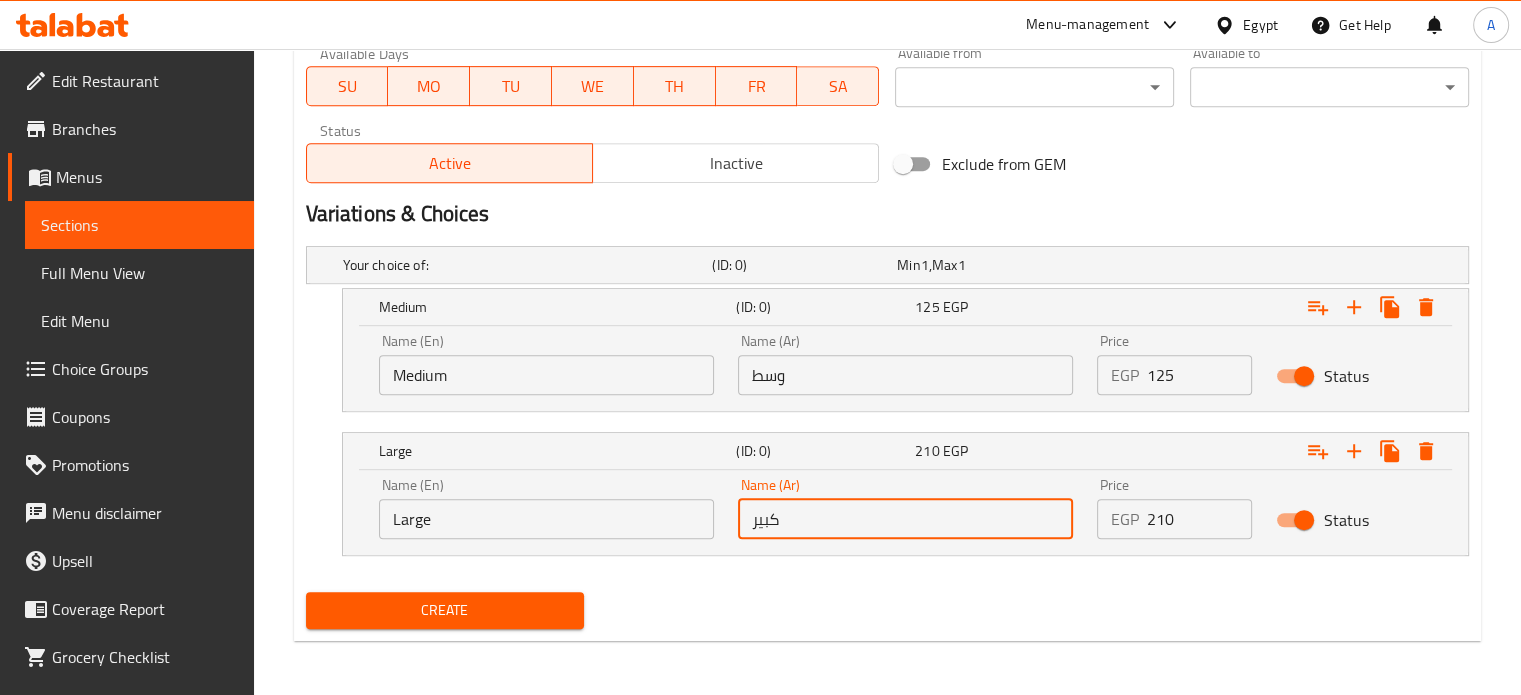 type on "كبير" 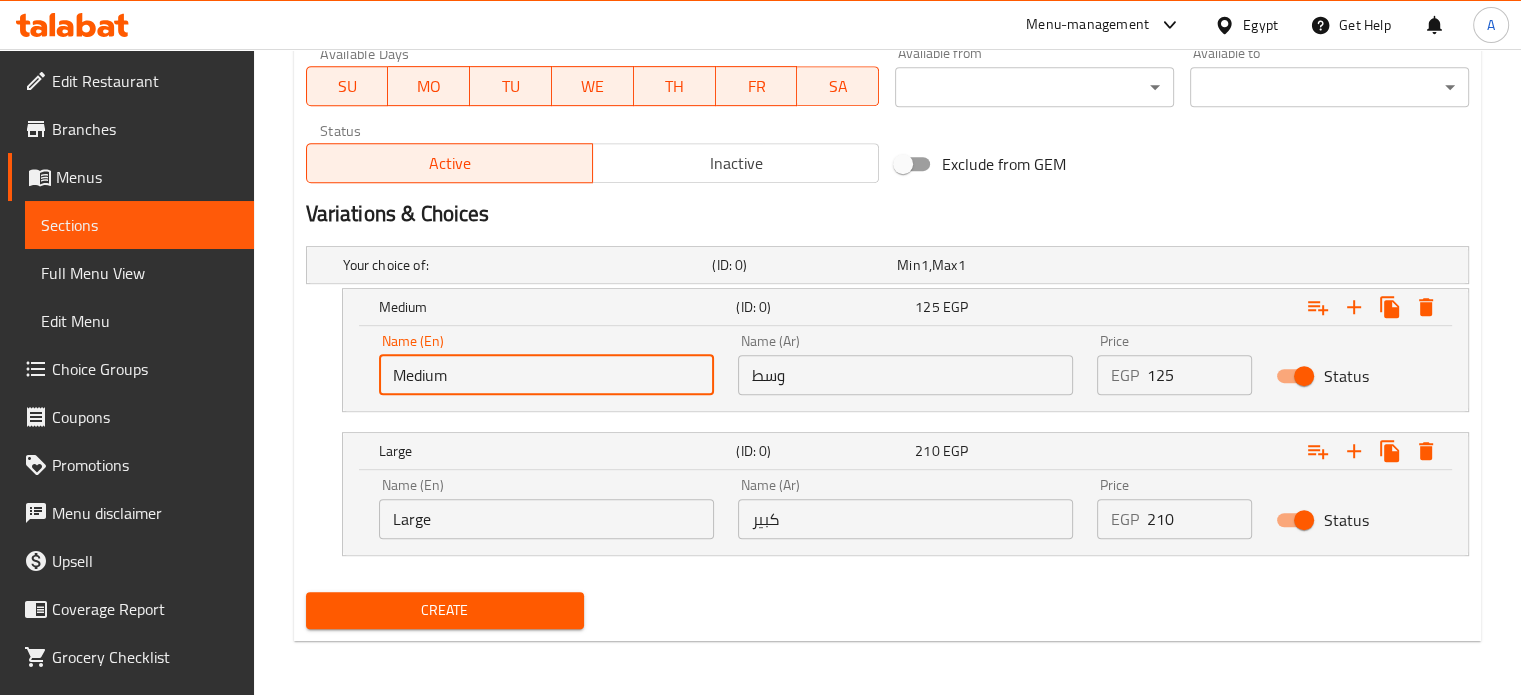 click on "Medium" at bounding box center [546, 375] 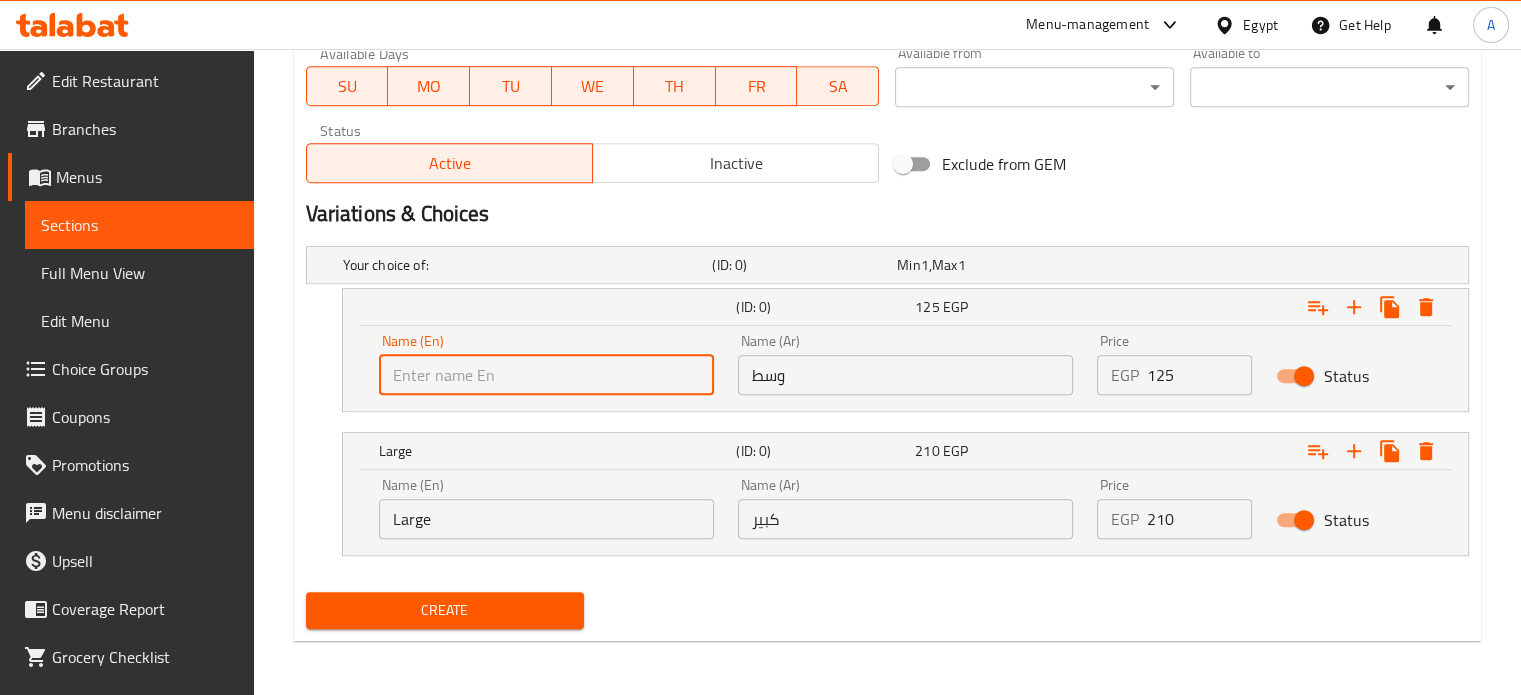 click at bounding box center [546, 375] 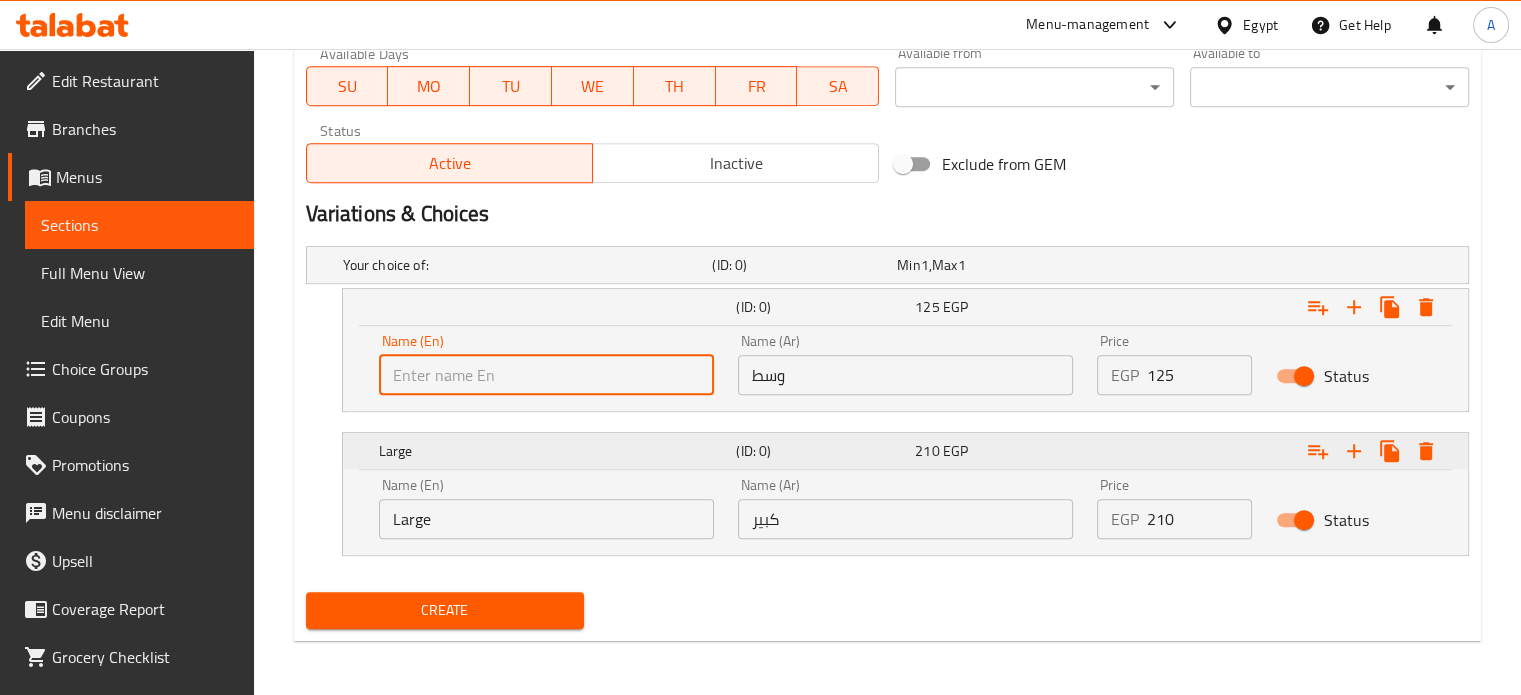 type on "Medium" 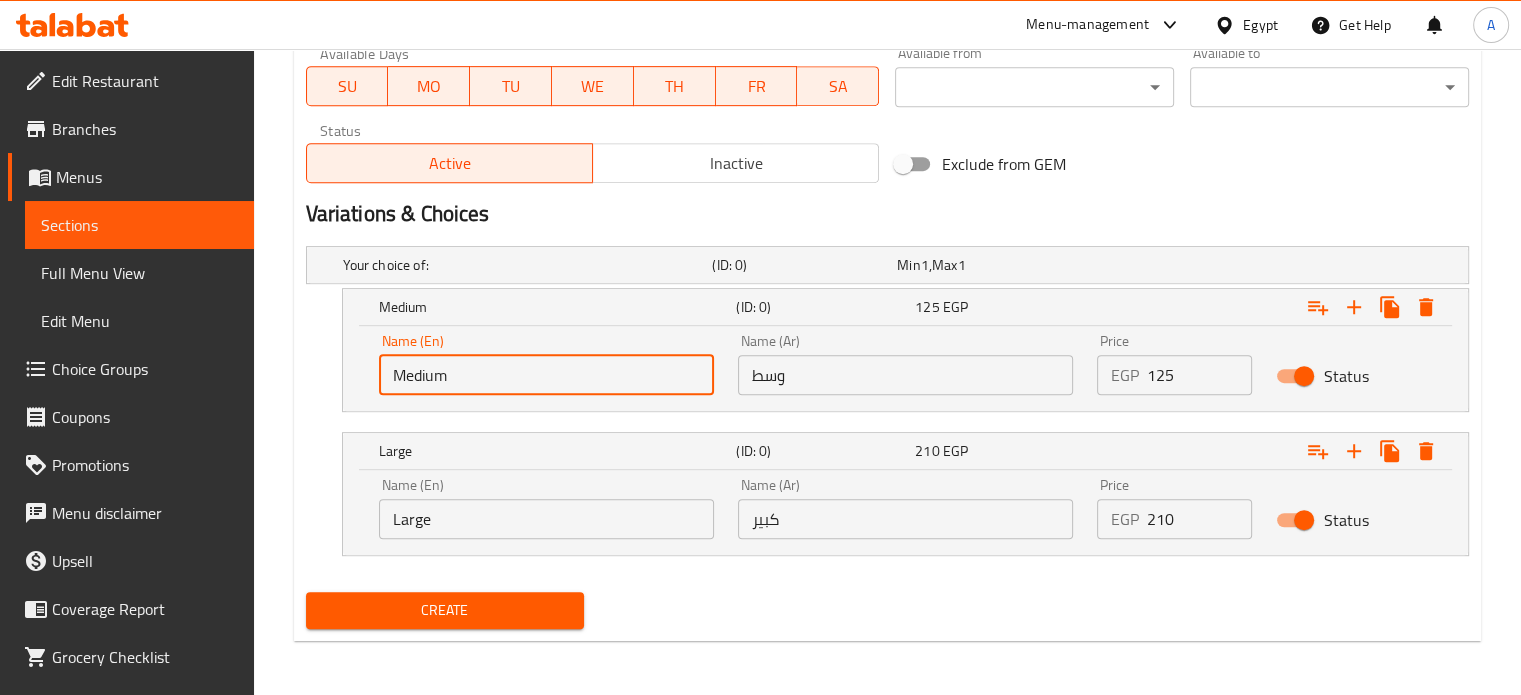 click on "Large" at bounding box center [546, 519] 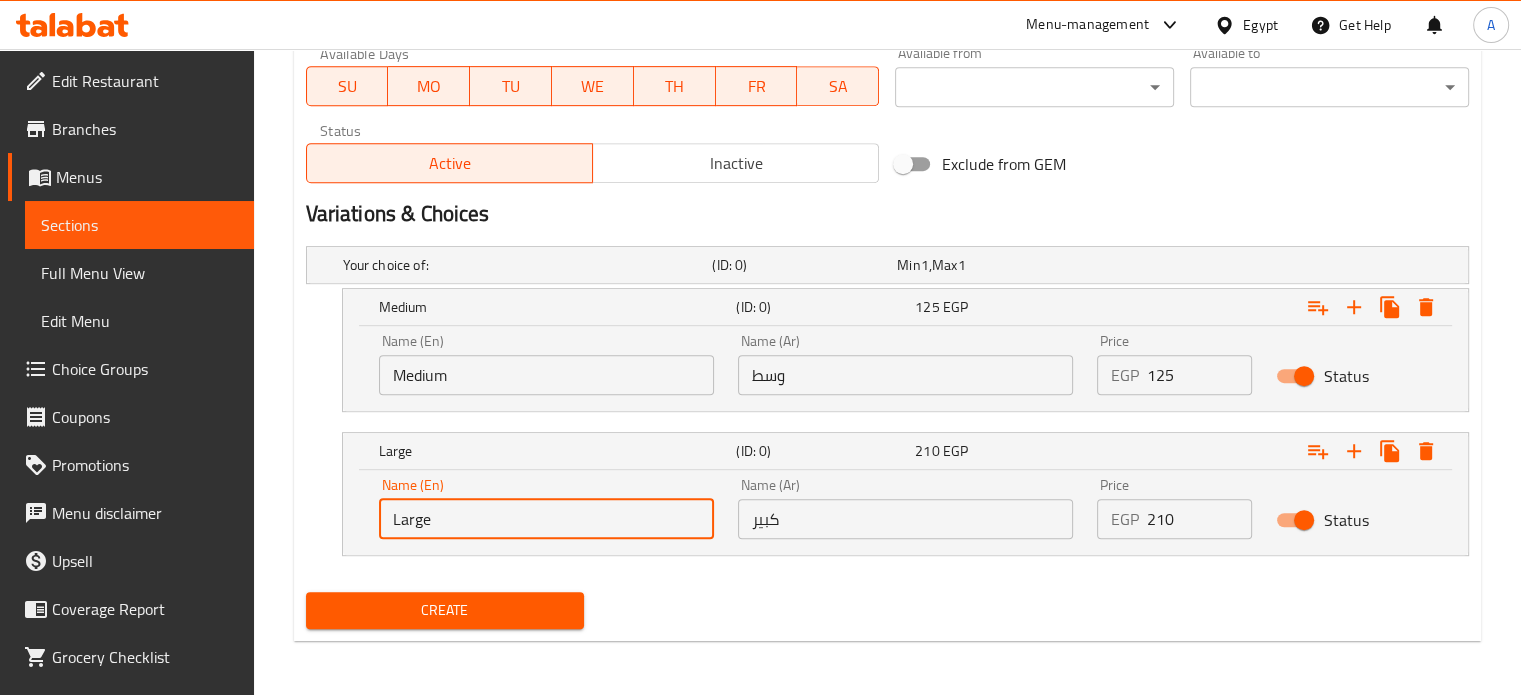 click on "Large" at bounding box center (546, 519) 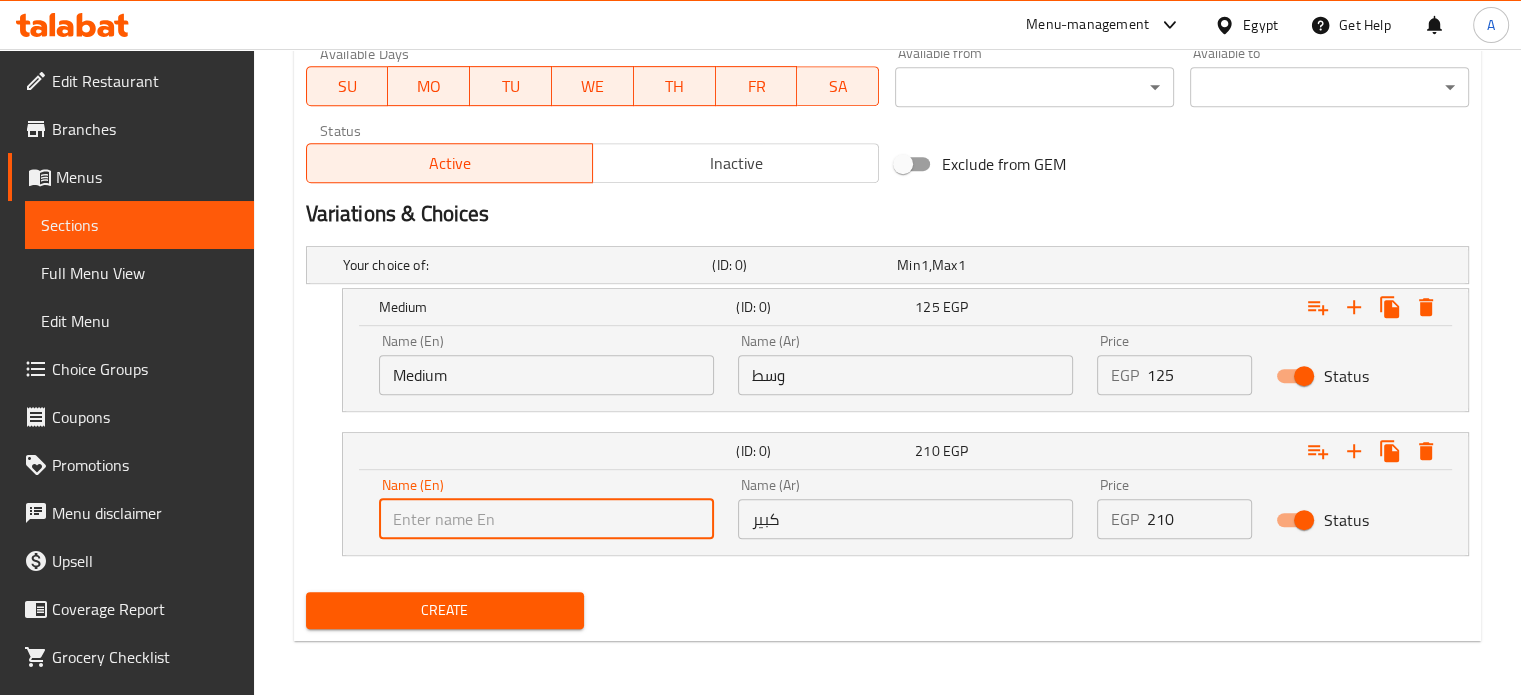 click at bounding box center [546, 519] 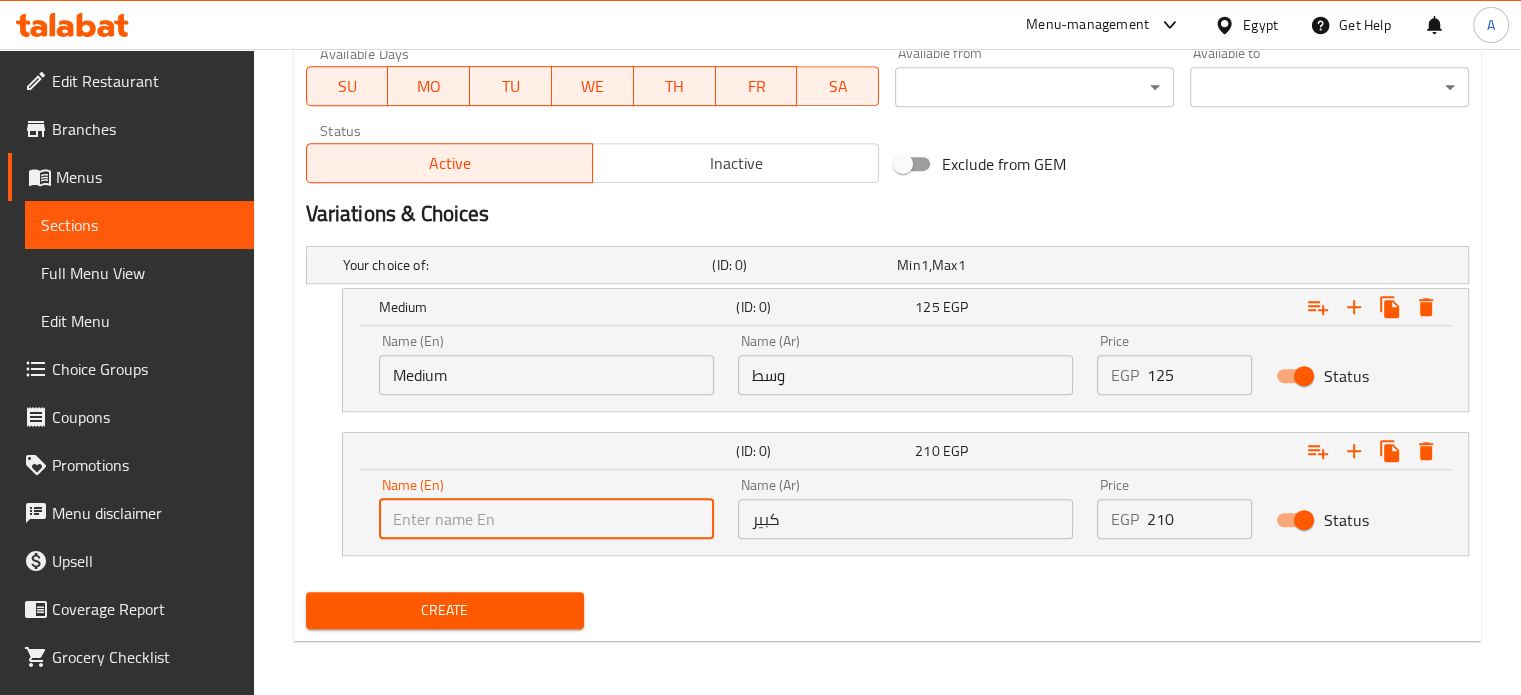 type on "Large" 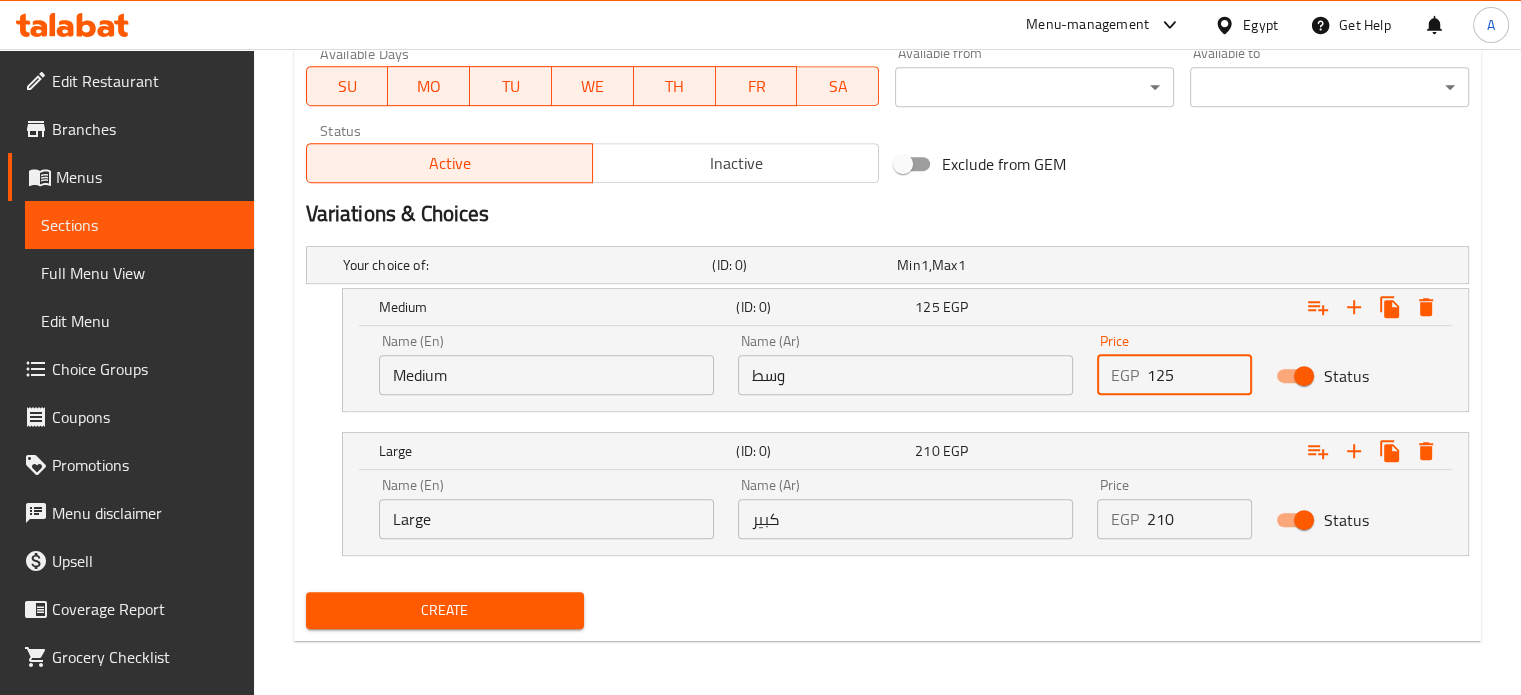 drag, startPoint x: 1174, startPoint y: 368, endPoint x: 1096, endPoint y: 362, distance: 78.23043 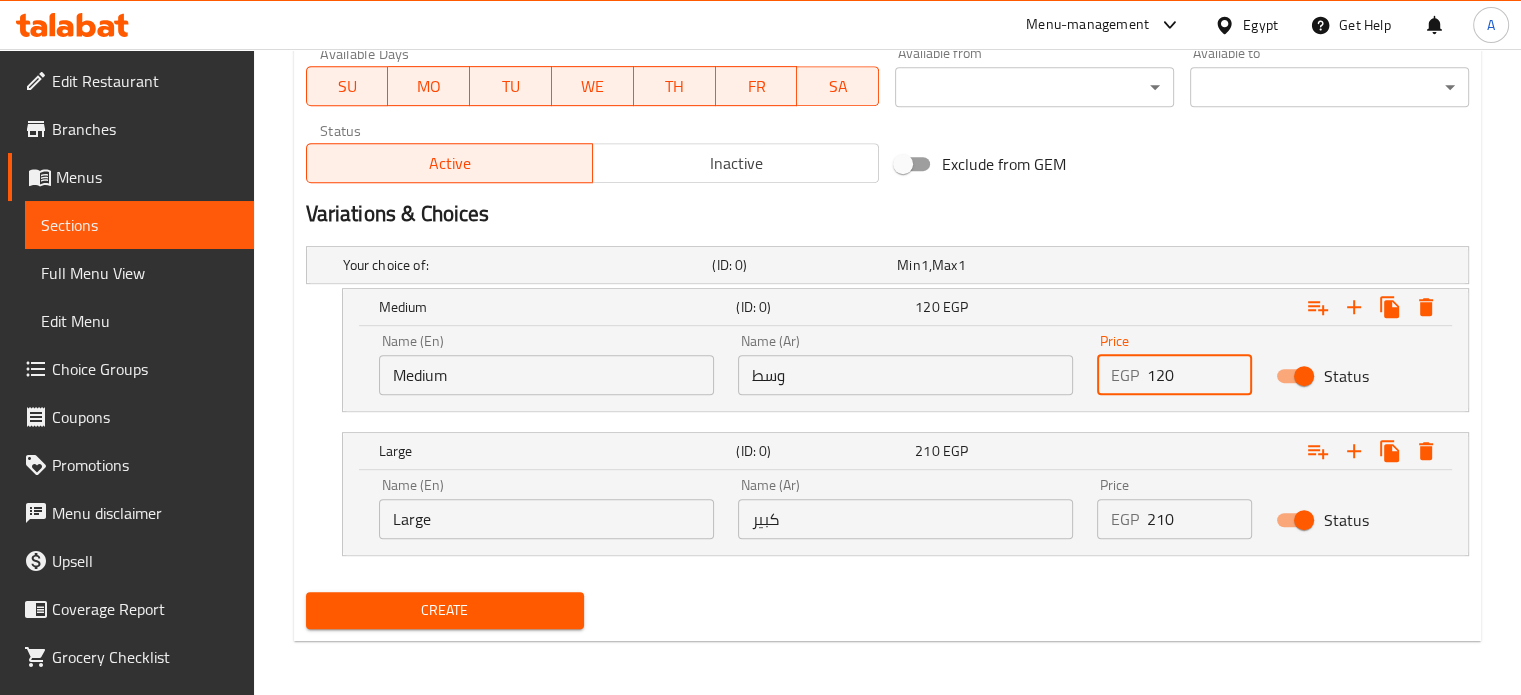 type on "120" 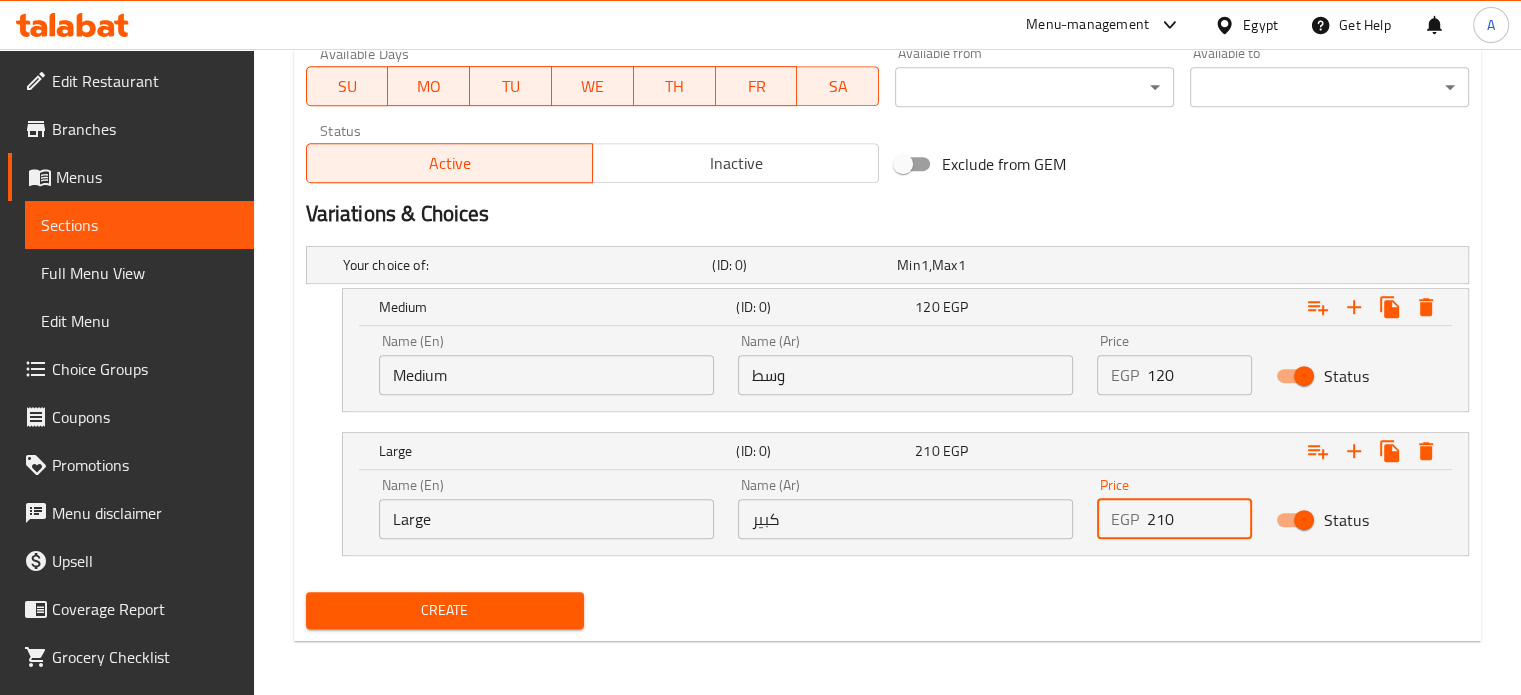 drag, startPoint x: 1167, startPoint y: 511, endPoint x: 1088, endPoint y: 534, distance: 82.28001 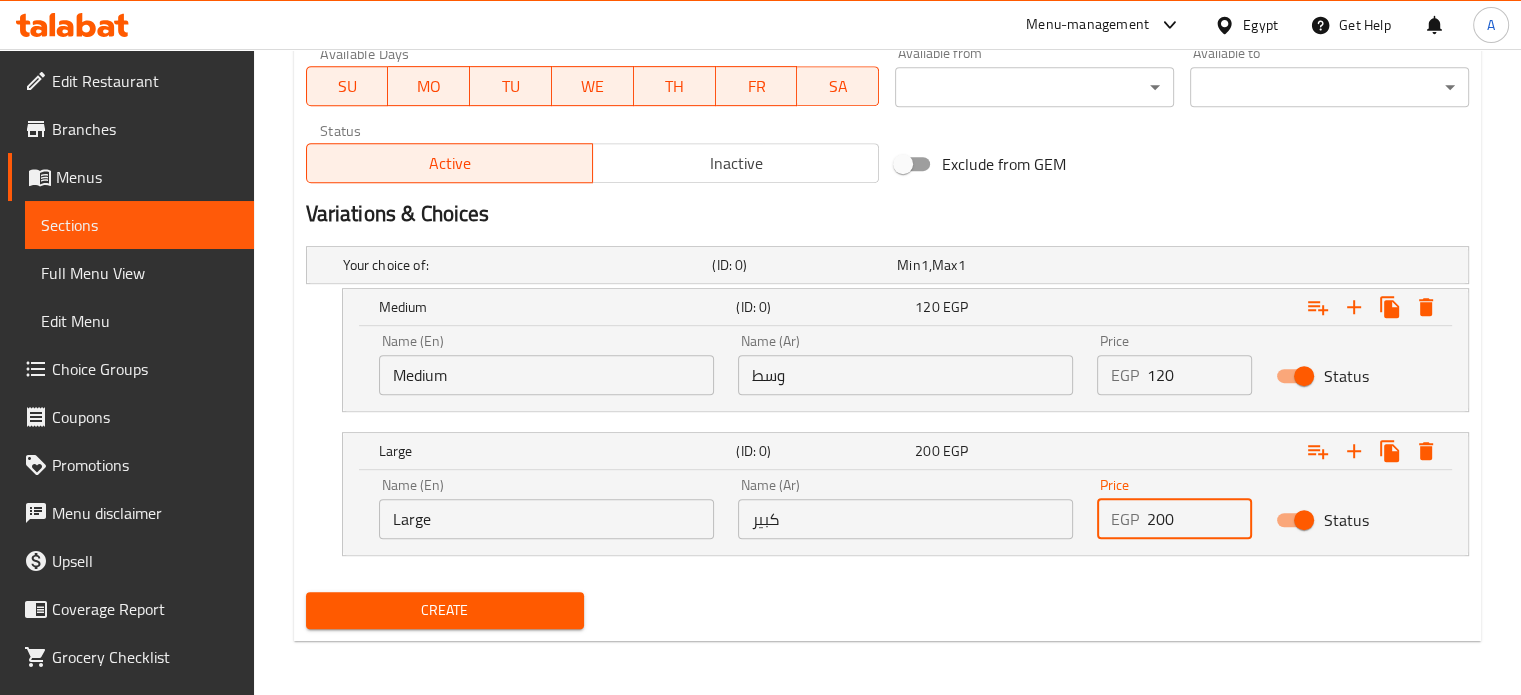type on "200" 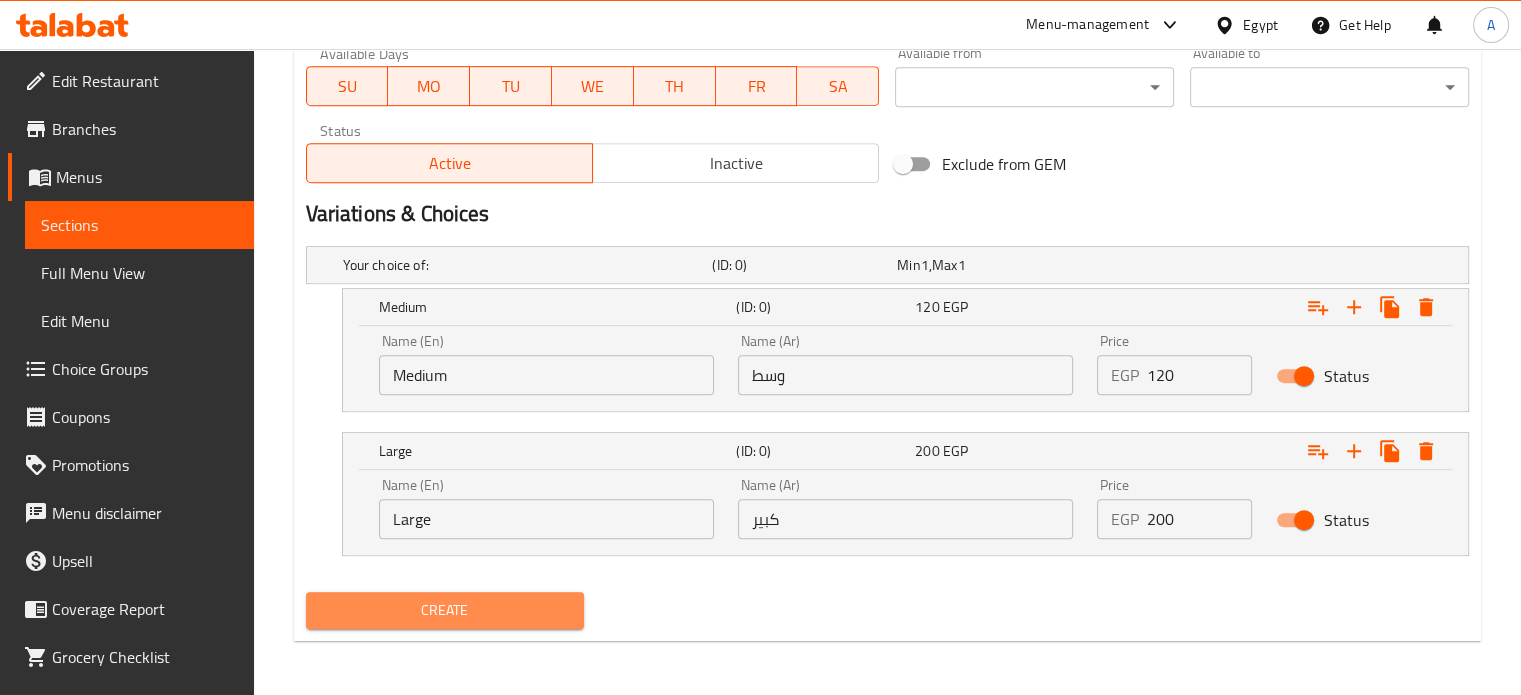 click on "Create" at bounding box center (445, 610) 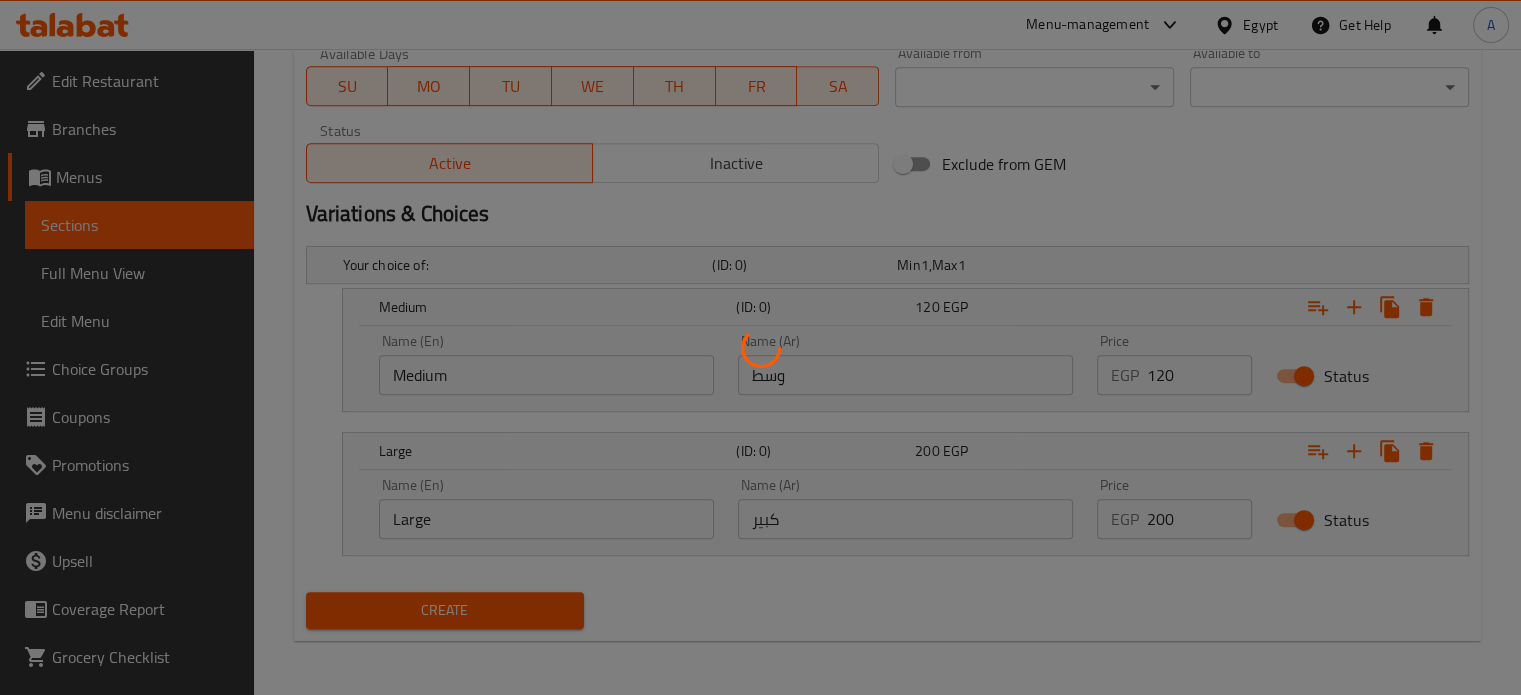 type 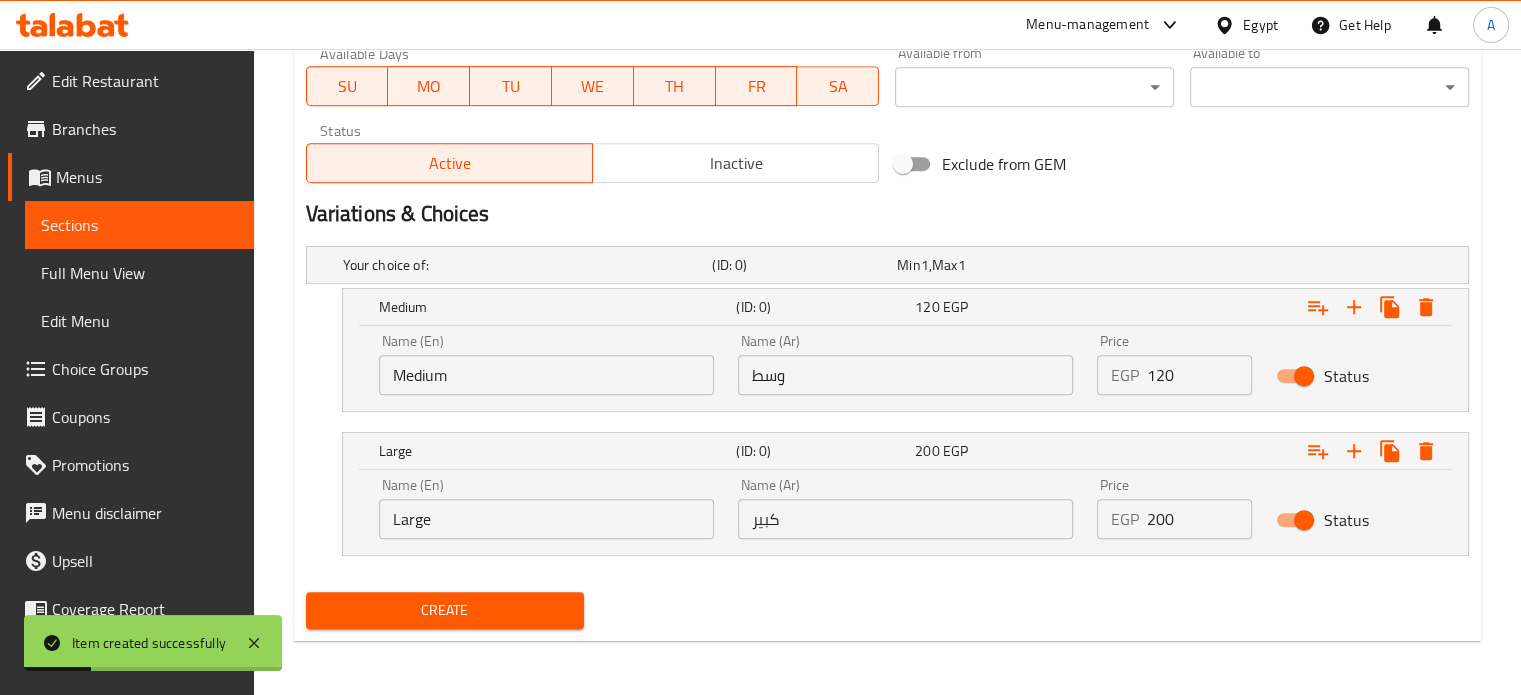 scroll, scrollTop: 0, scrollLeft: 0, axis: both 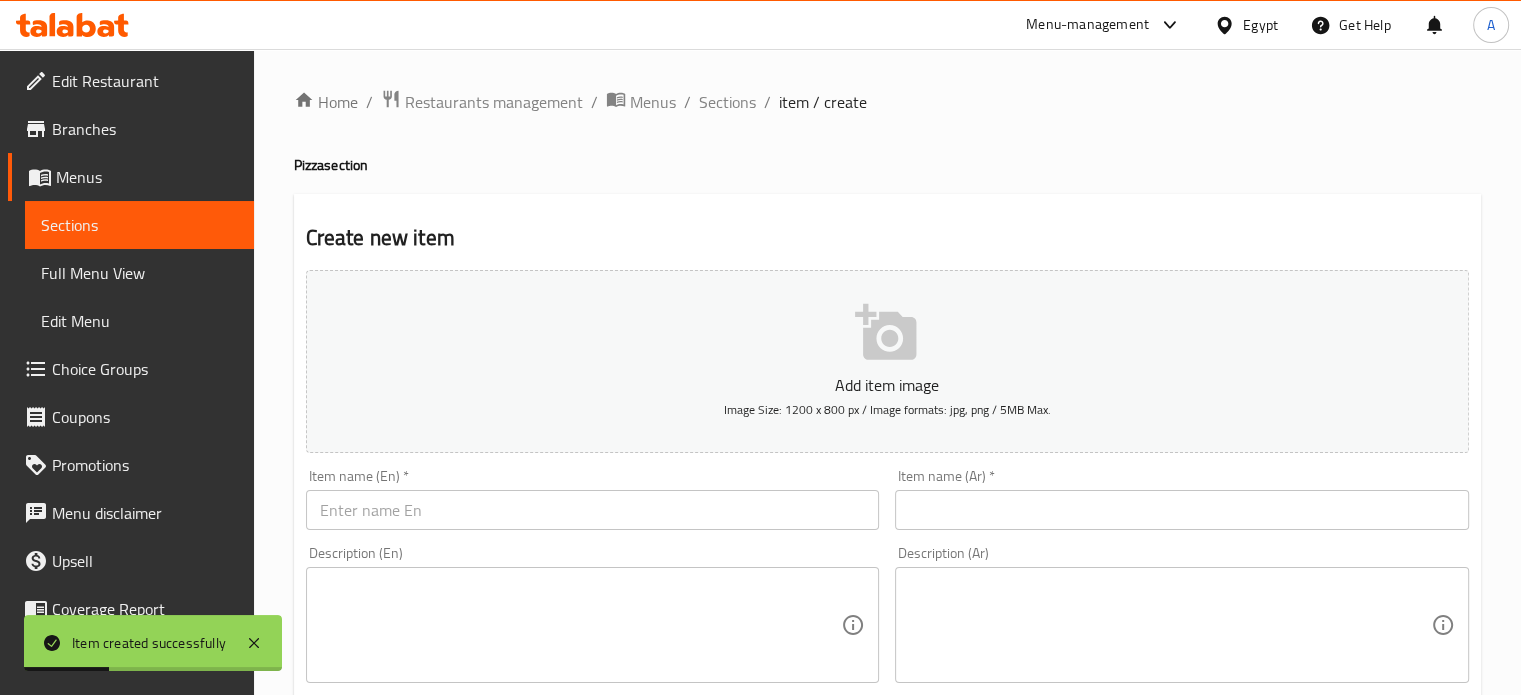 click at bounding box center (1182, 510) 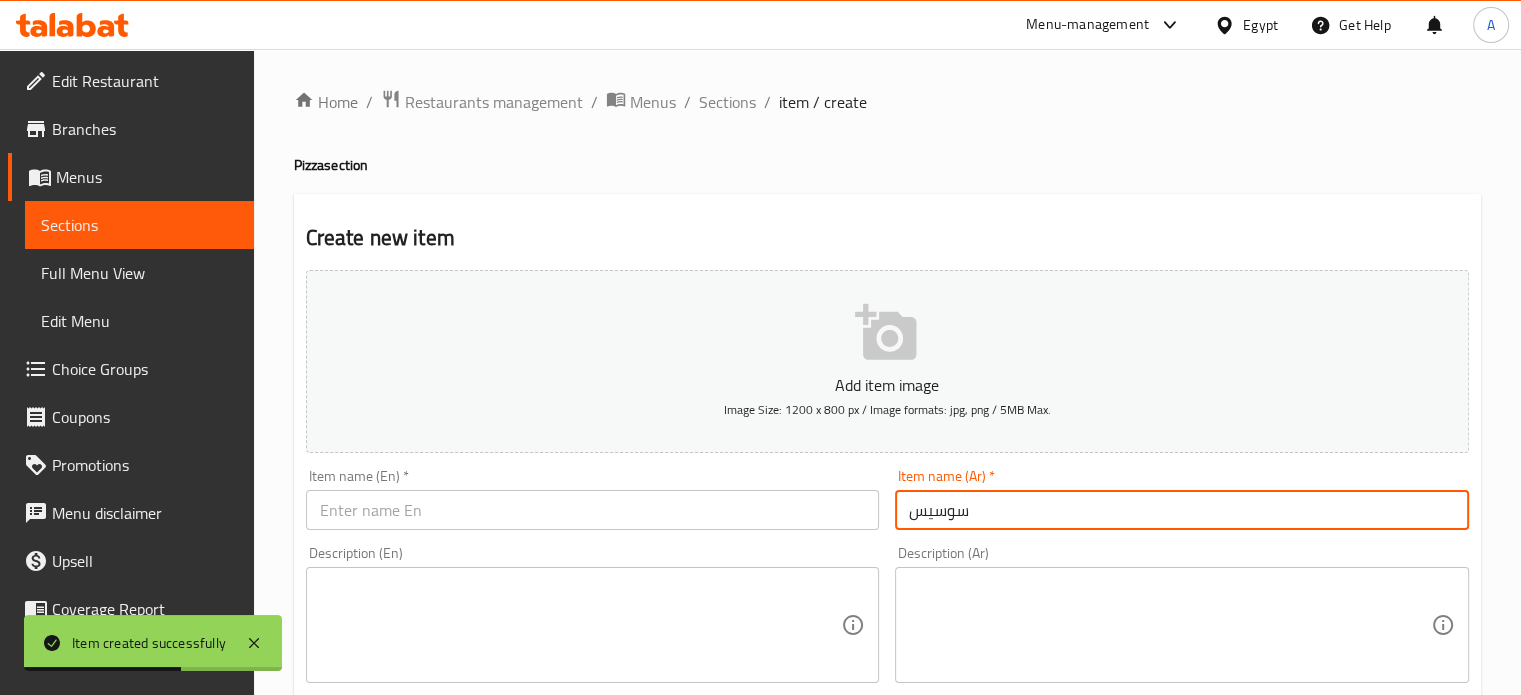click on "سوسيس" at bounding box center (1182, 510) 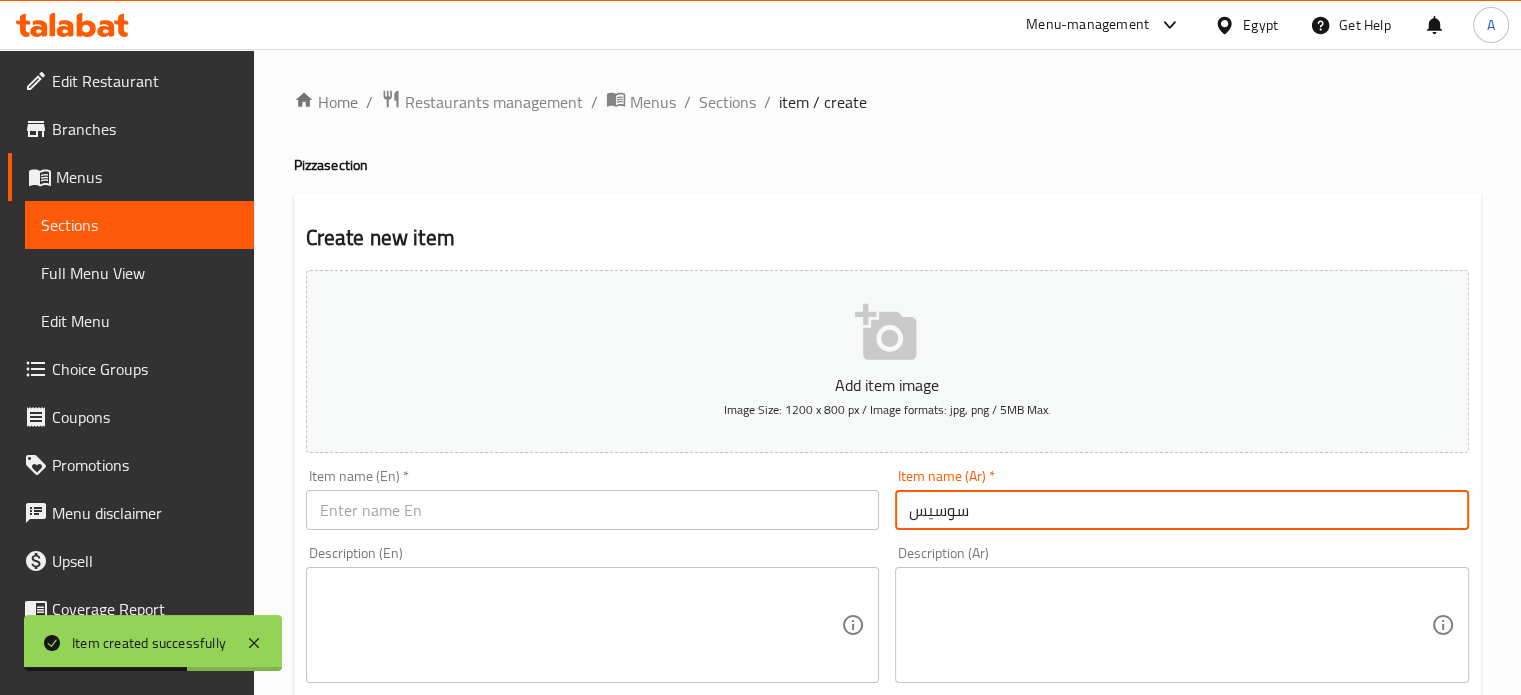 click on "سوسيس" at bounding box center [1182, 510] 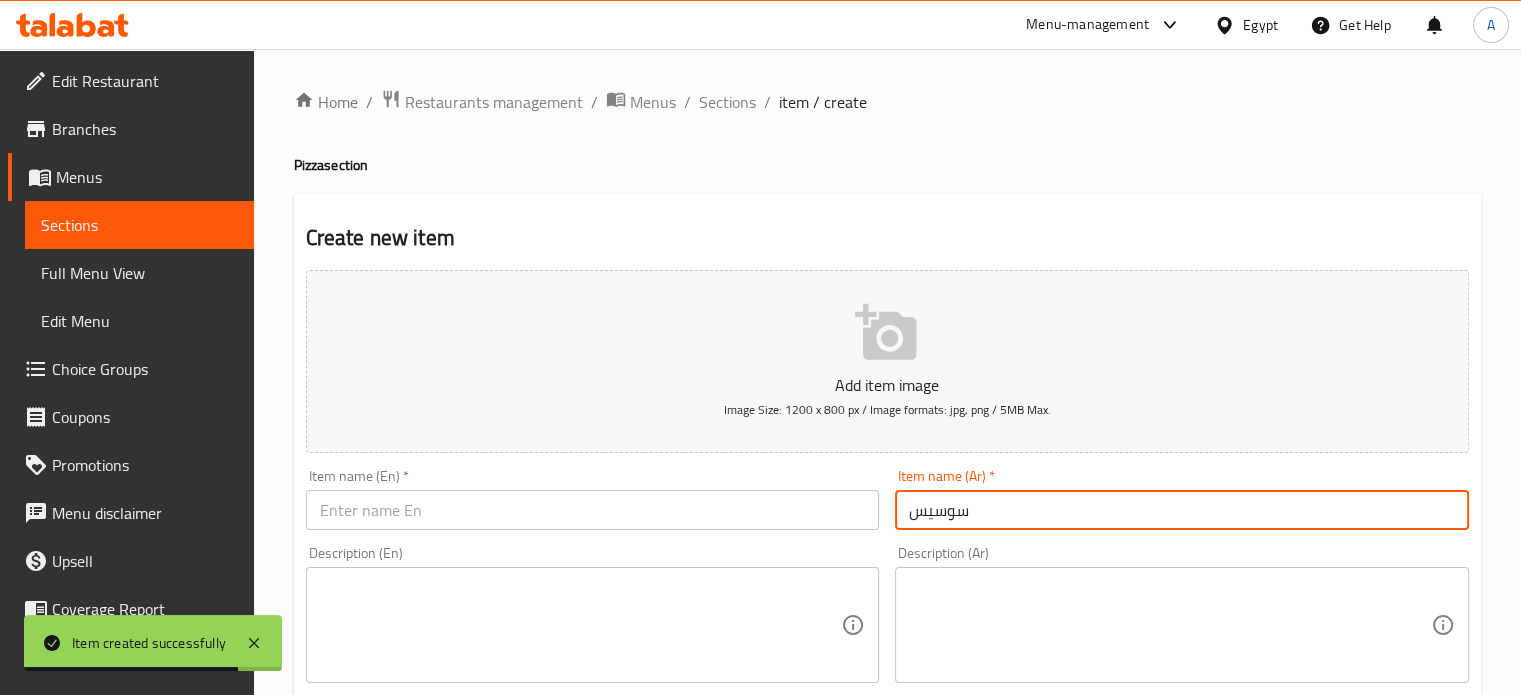 type on "سوسيس" 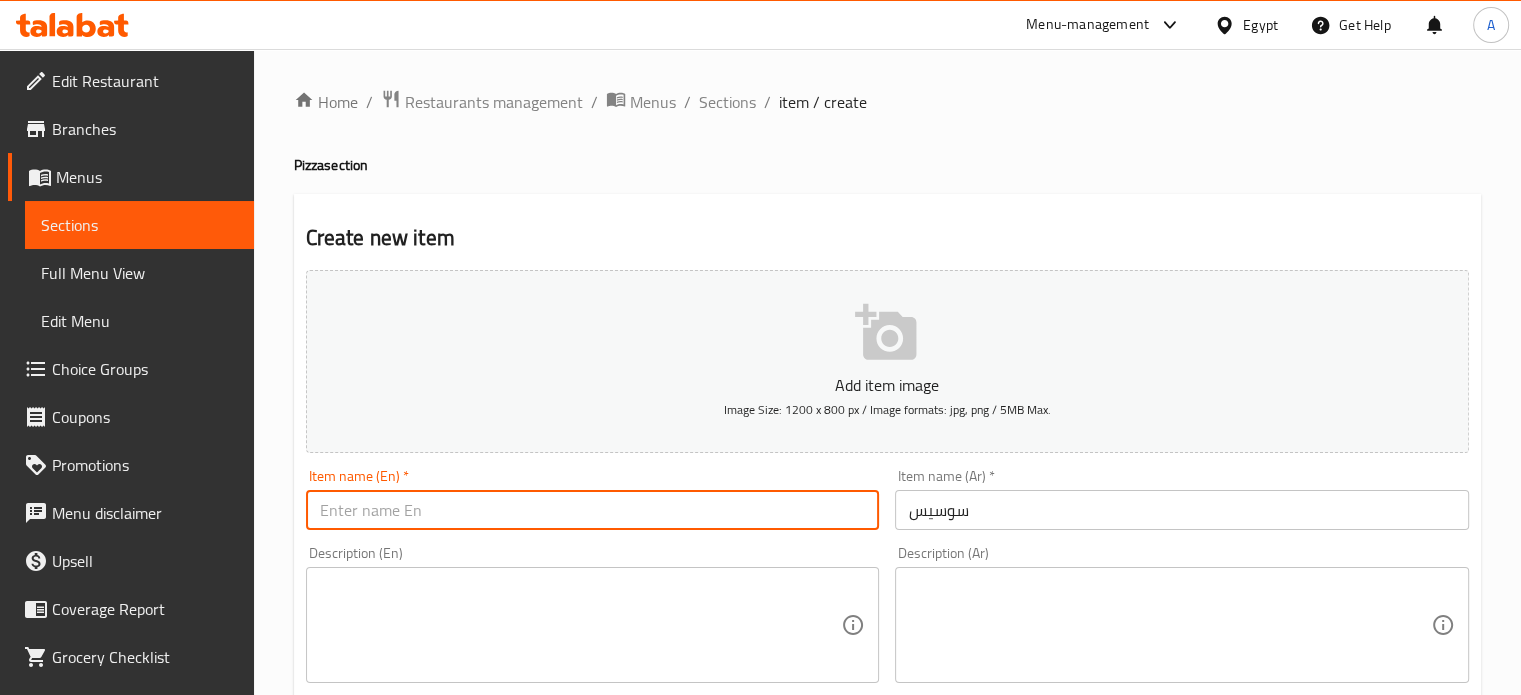 paste on "sausage" 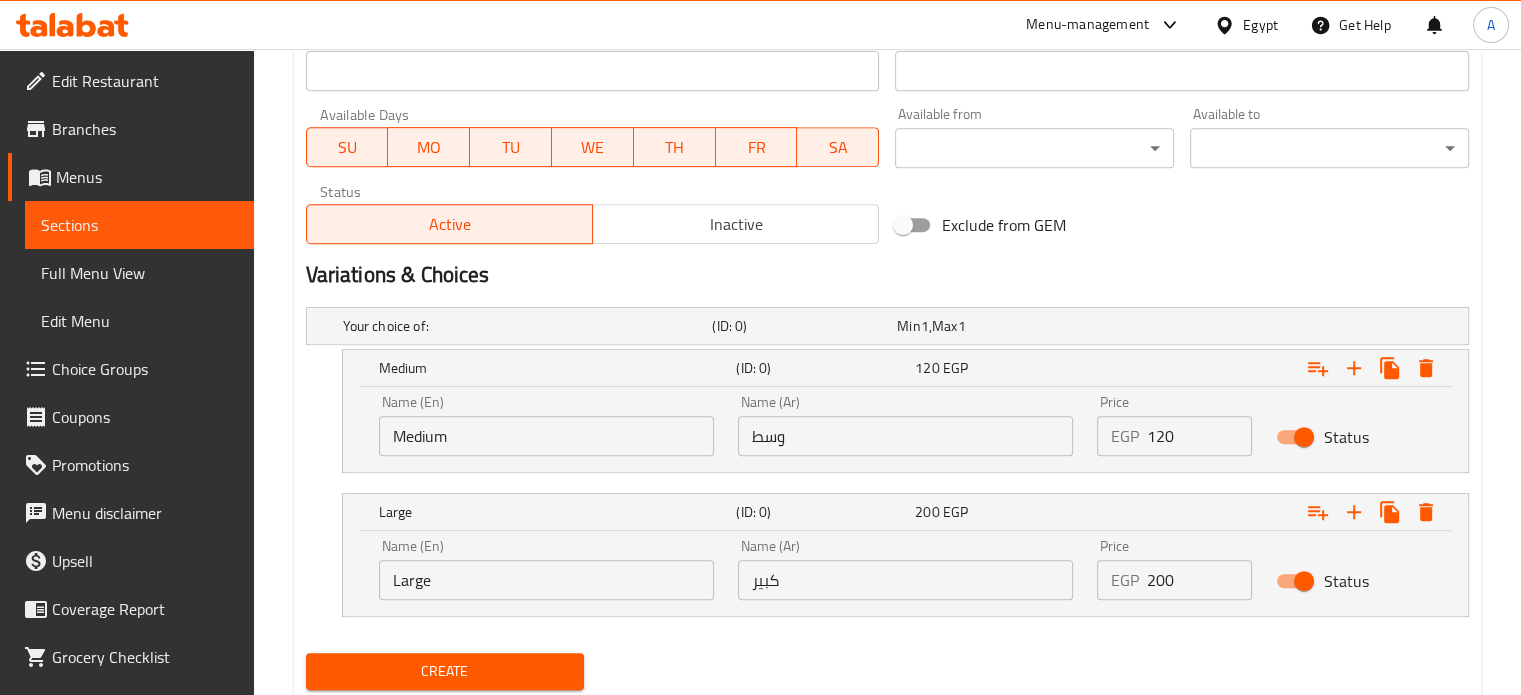 scroll, scrollTop: 870, scrollLeft: 0, axis: vertical 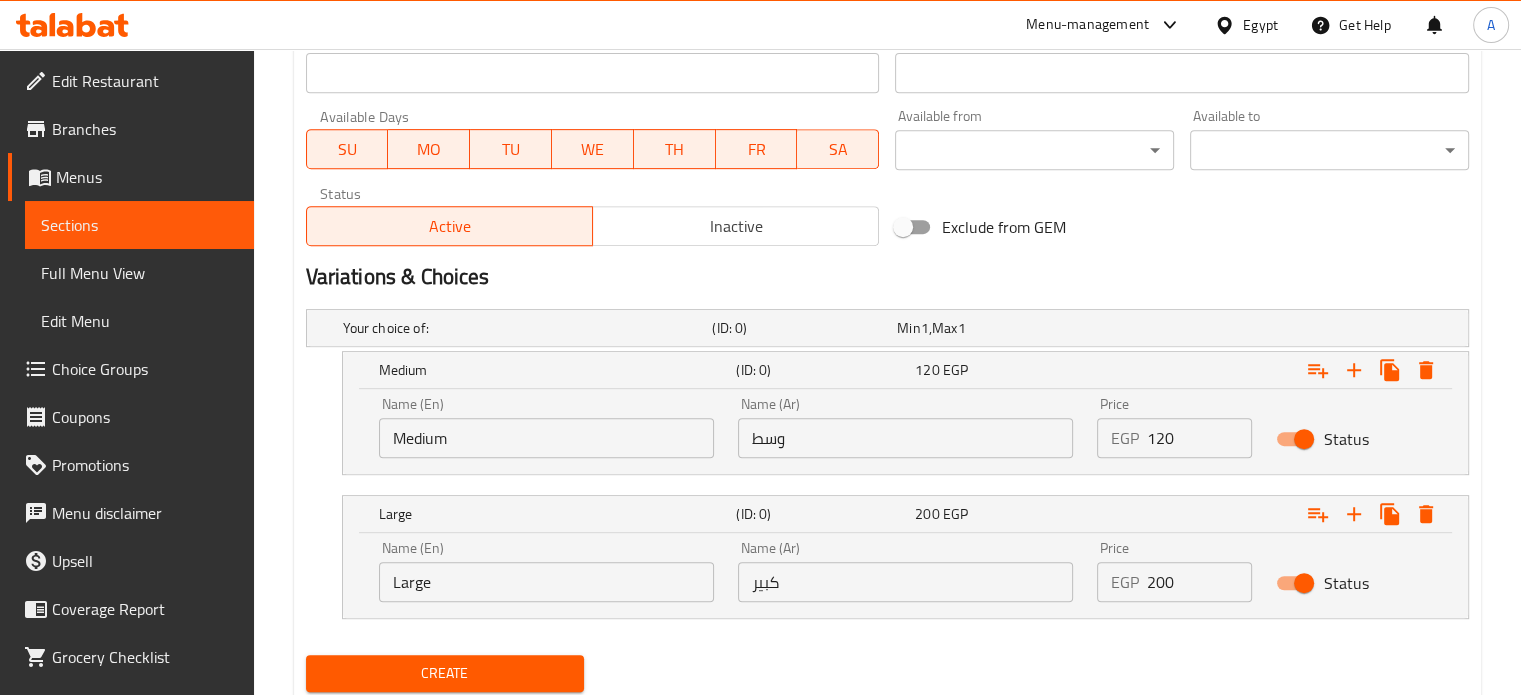 type on "sausage" 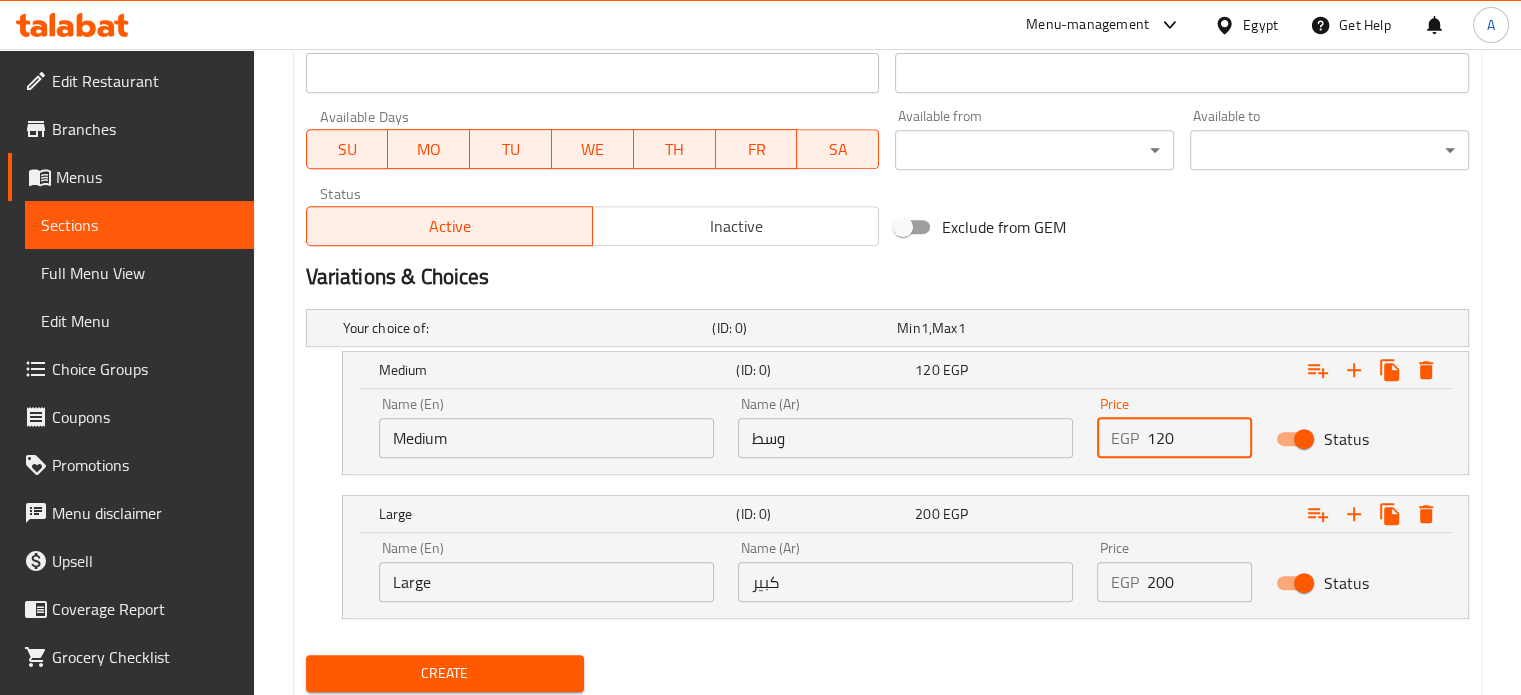 drag, startPoint x: 1179, startPoint y: 440, endPoint x: 1135, endPoint y: 438, distance: 44.04543 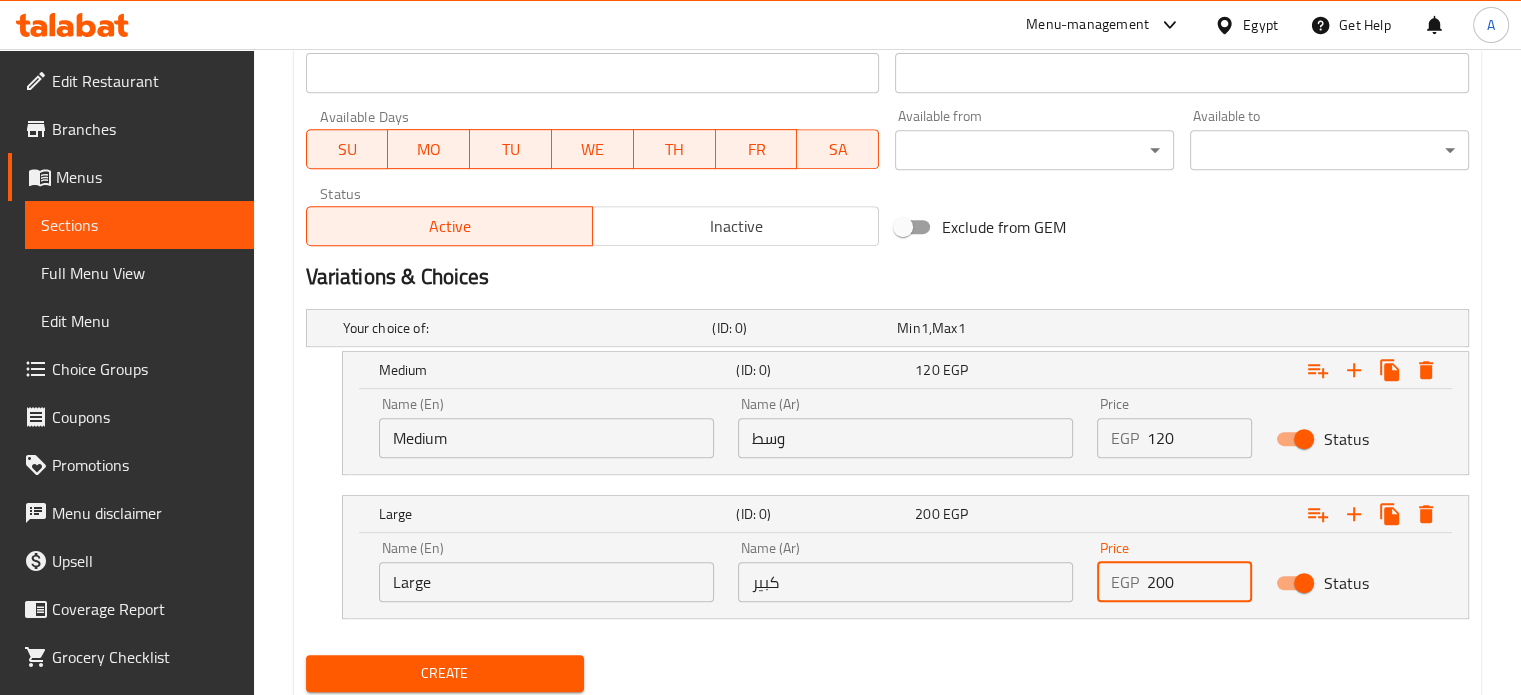 drag, startPoint x: 1179, startPoint y: 569, endPoint x: 1132, endPoint y: 587, distance: 50.32892 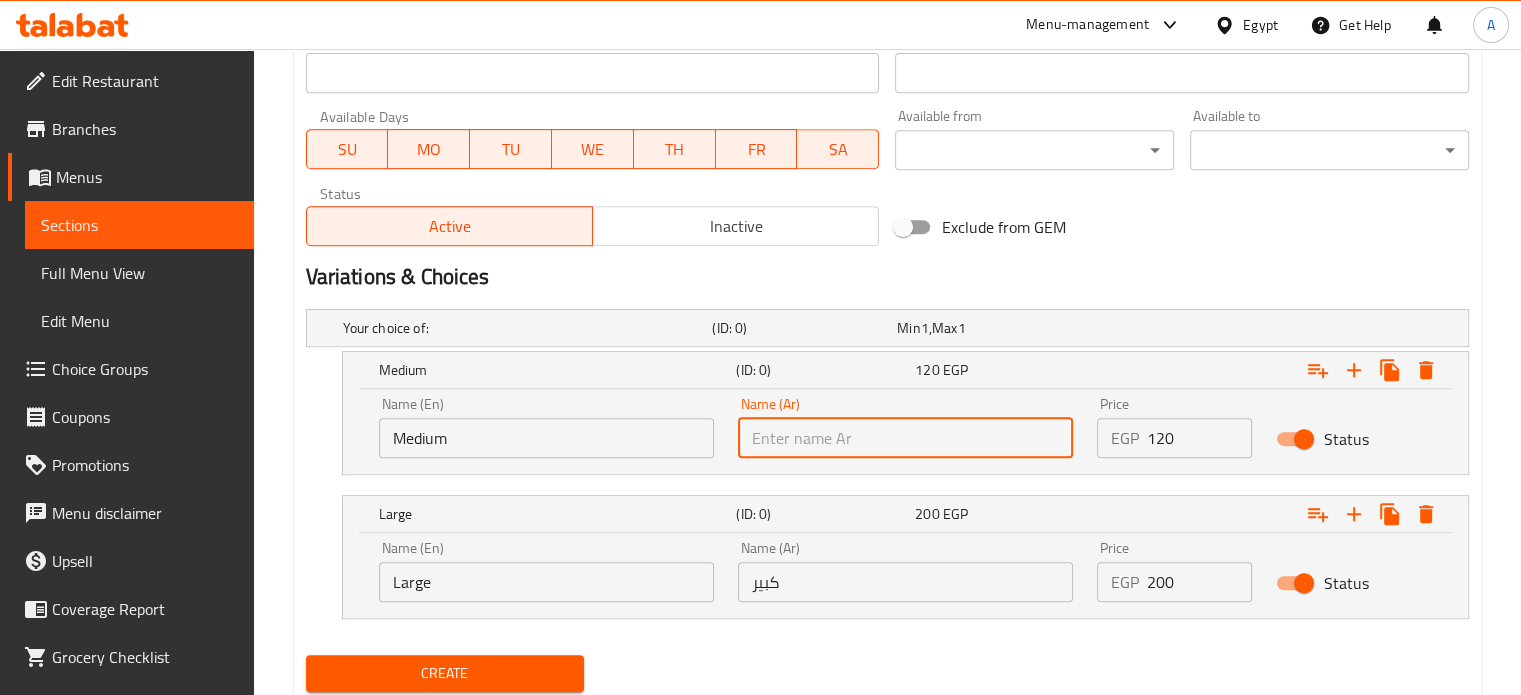 type on "وسط" 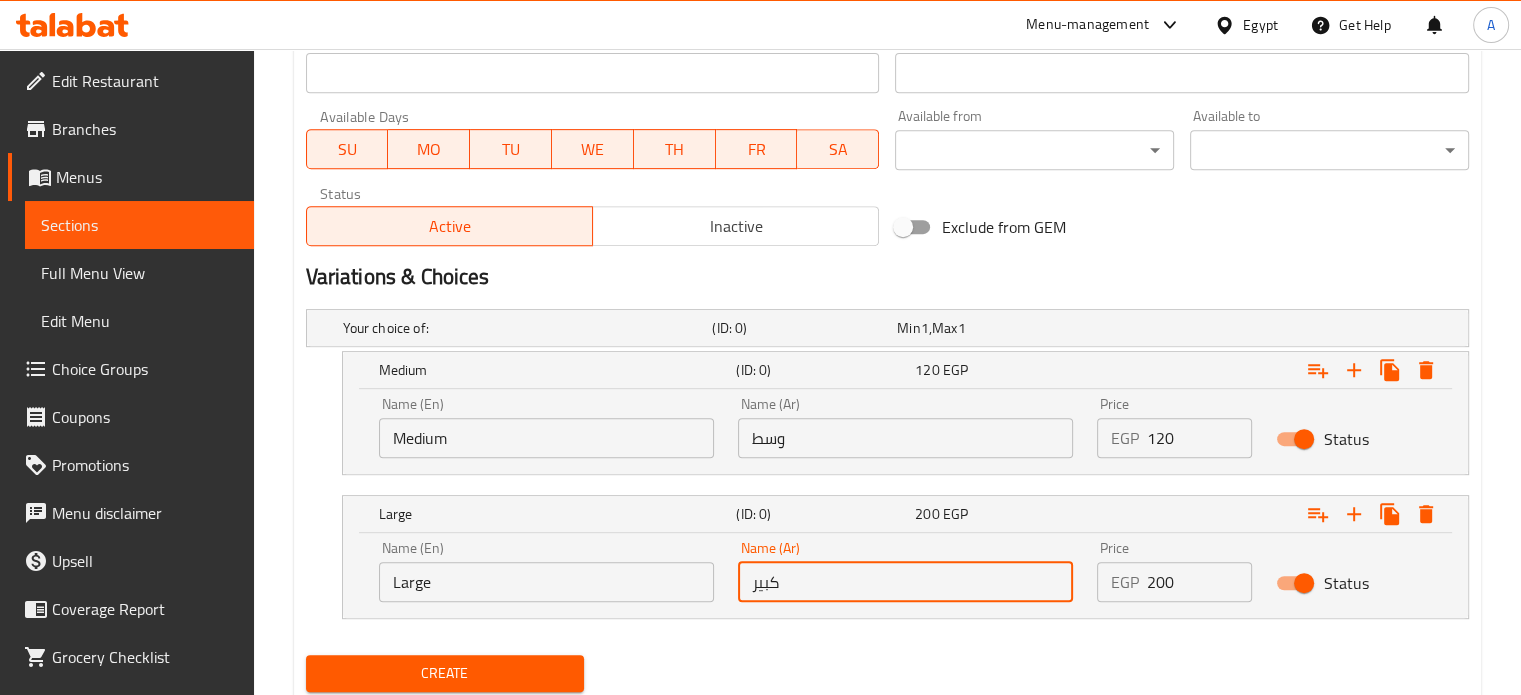 click on "كبير" at bounding box center [905, 582] 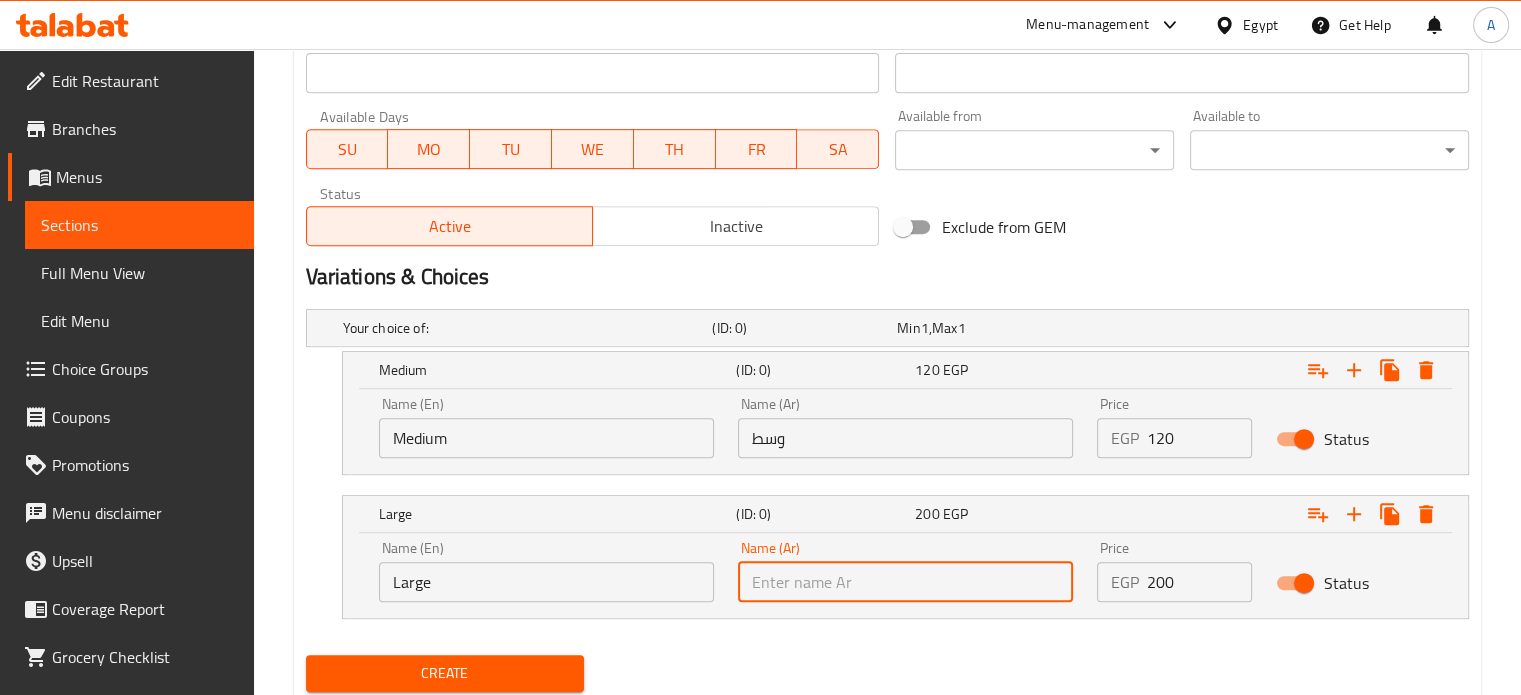 type on "كبير" 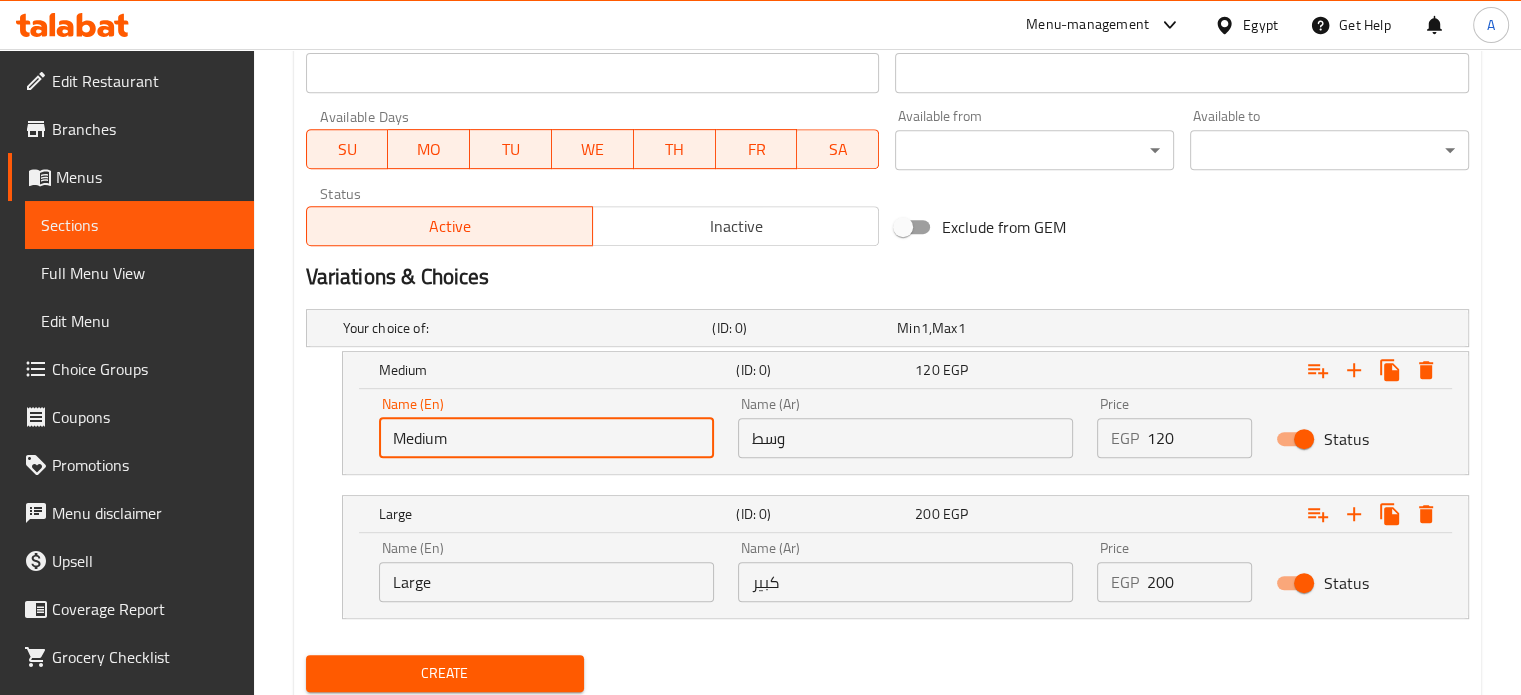drag, startPoint x: 359, startPoint y: 442, endPoint x: 322, endPoint y: 439, distance: 37.12142 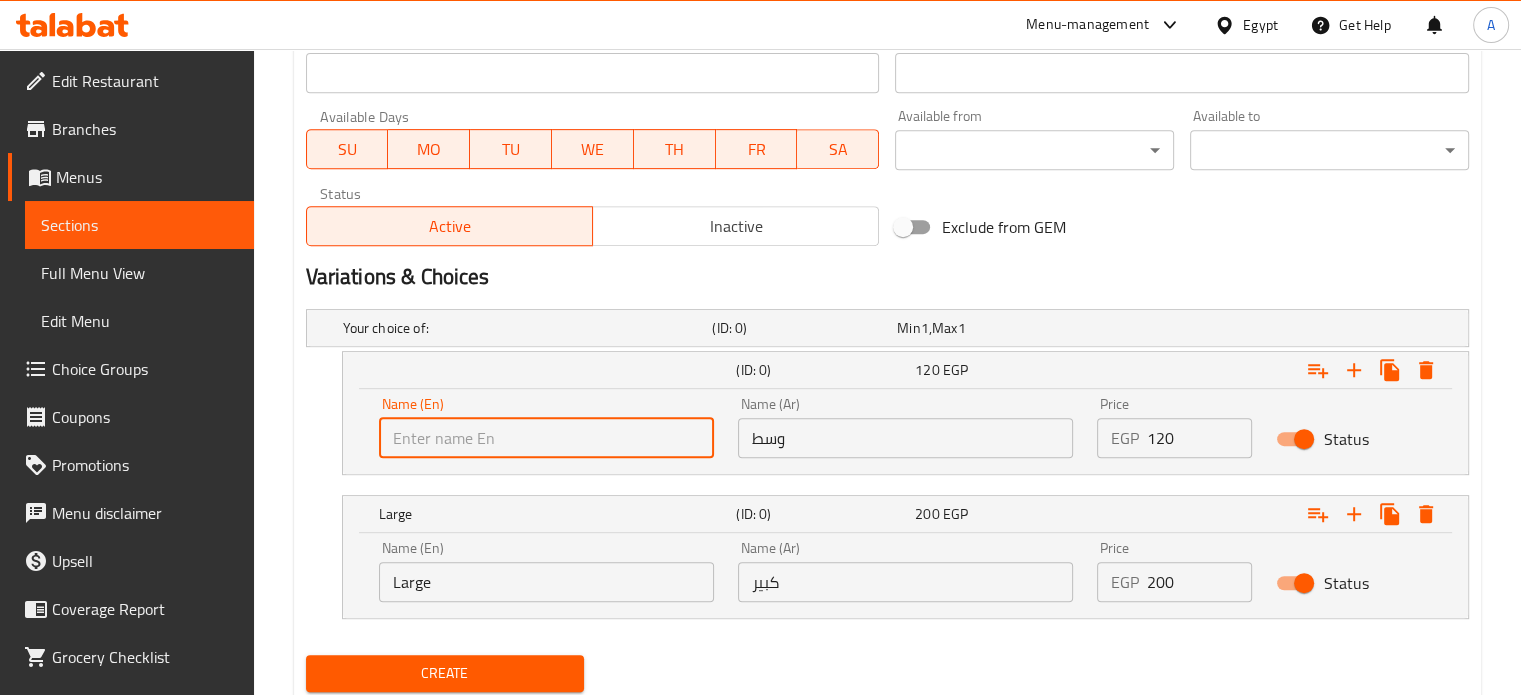 click at bounding box center [546, 438] 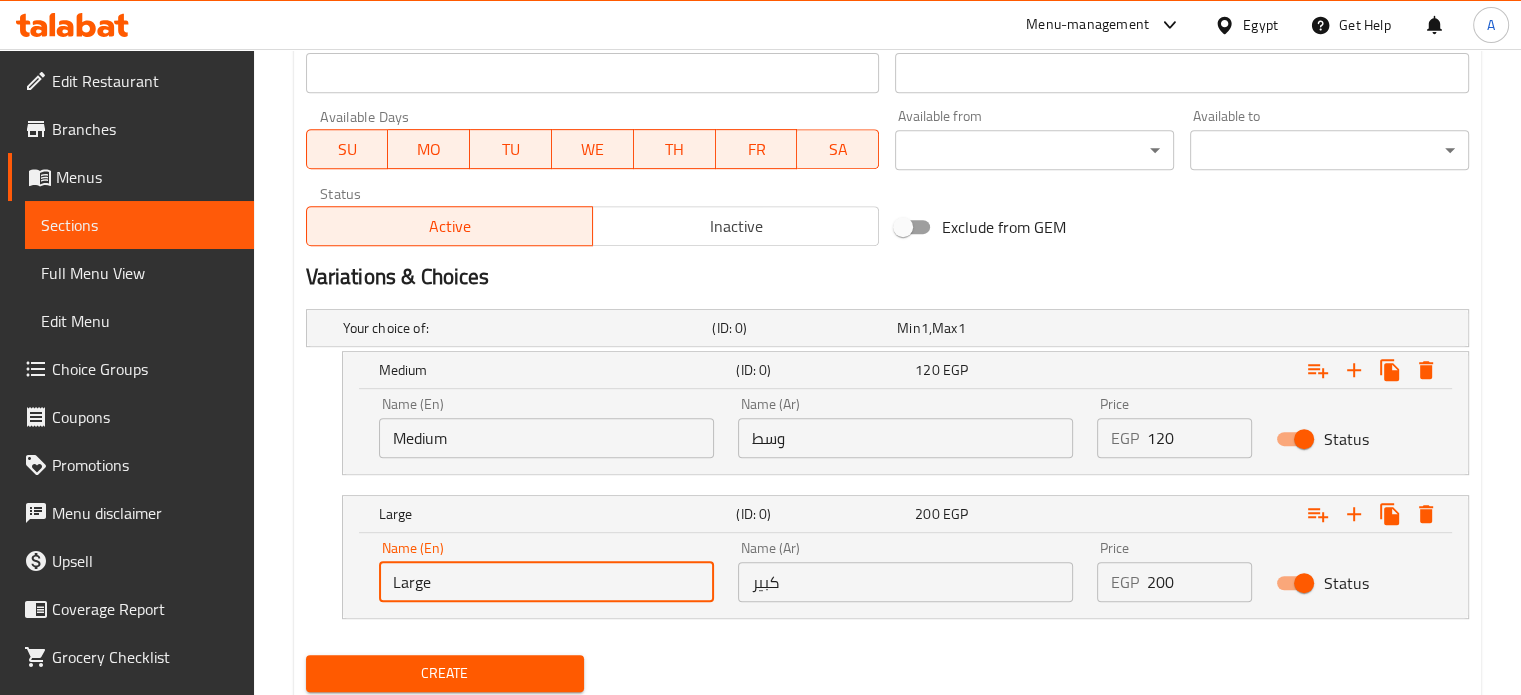 drag, startPoint x: 497, startPoint y: 571, endPoint x: 332, endPoint y: 579, distance: 165.19383 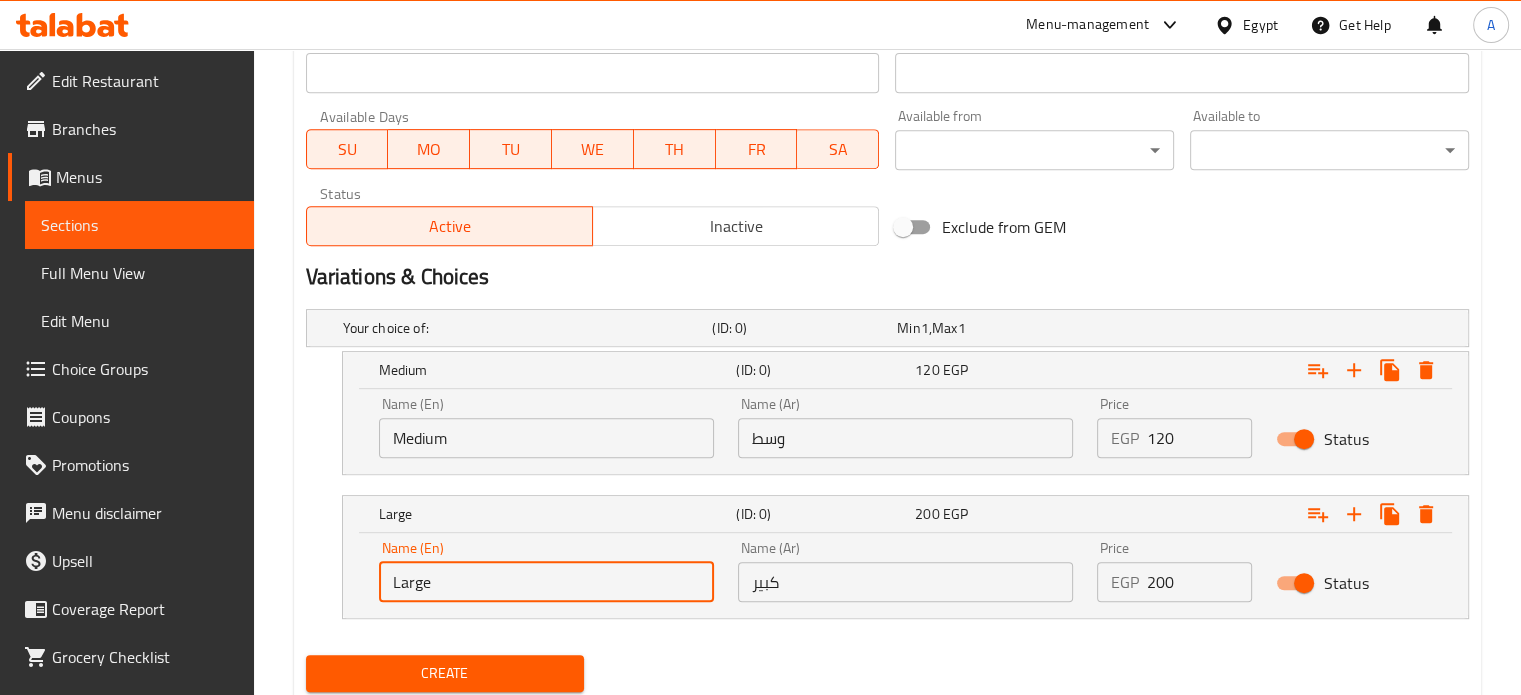 type on "Choice" 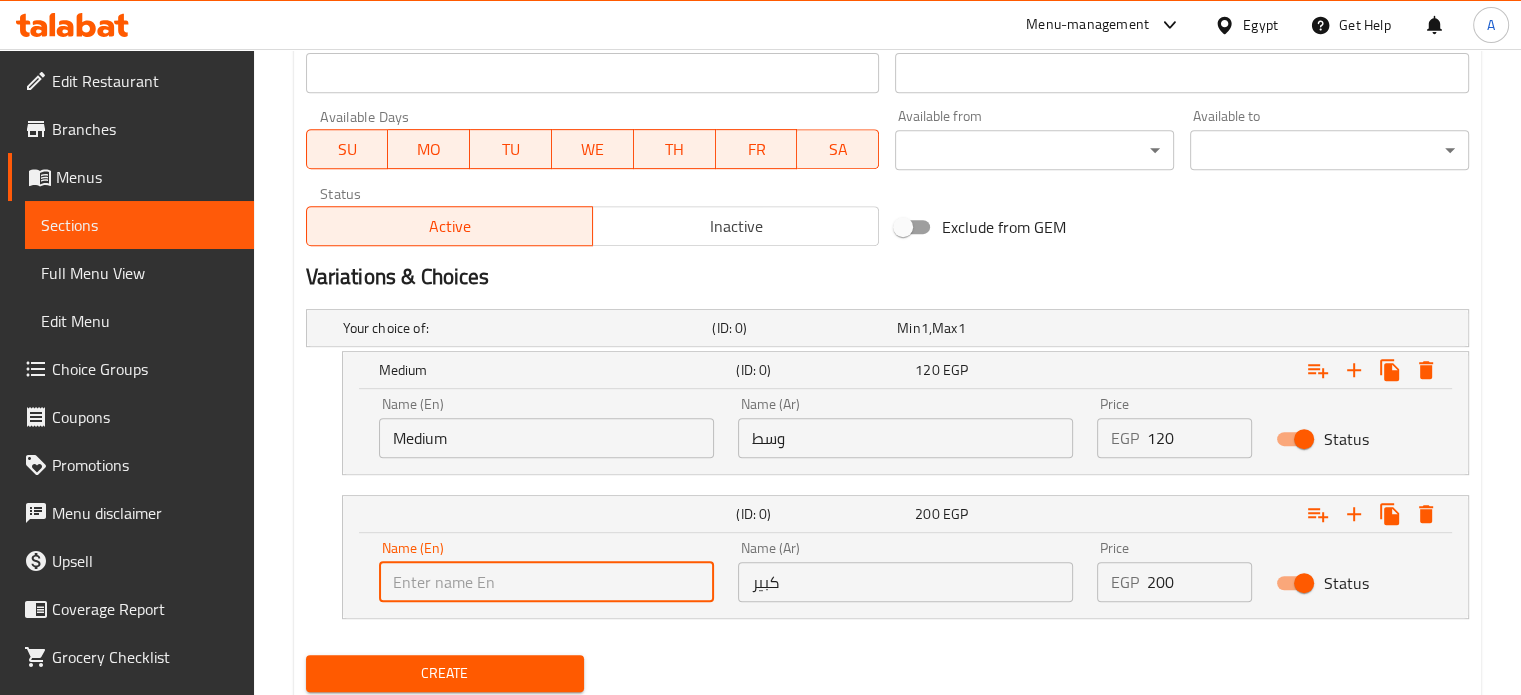 click at bounding box center (546, 582) 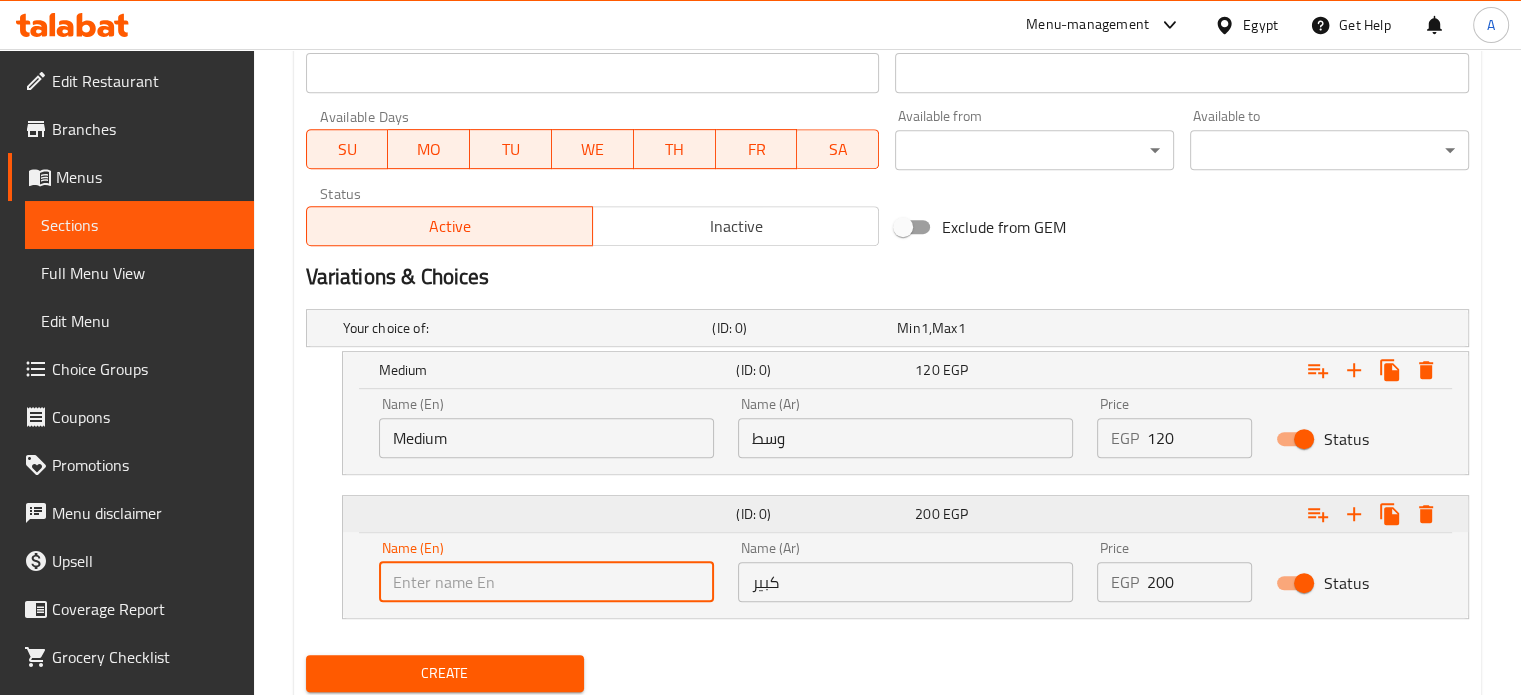 type on "Large" 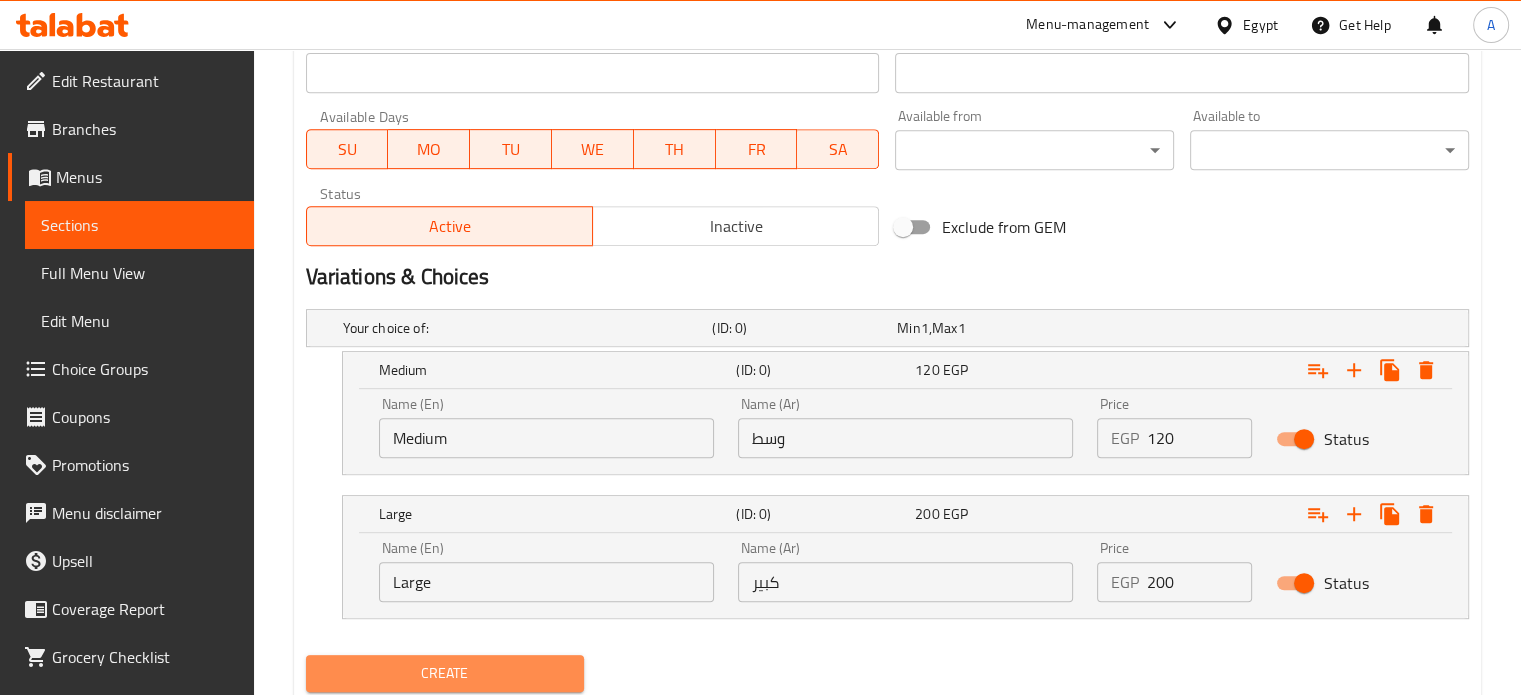 click on "Create" at bounding box center (445, 673) 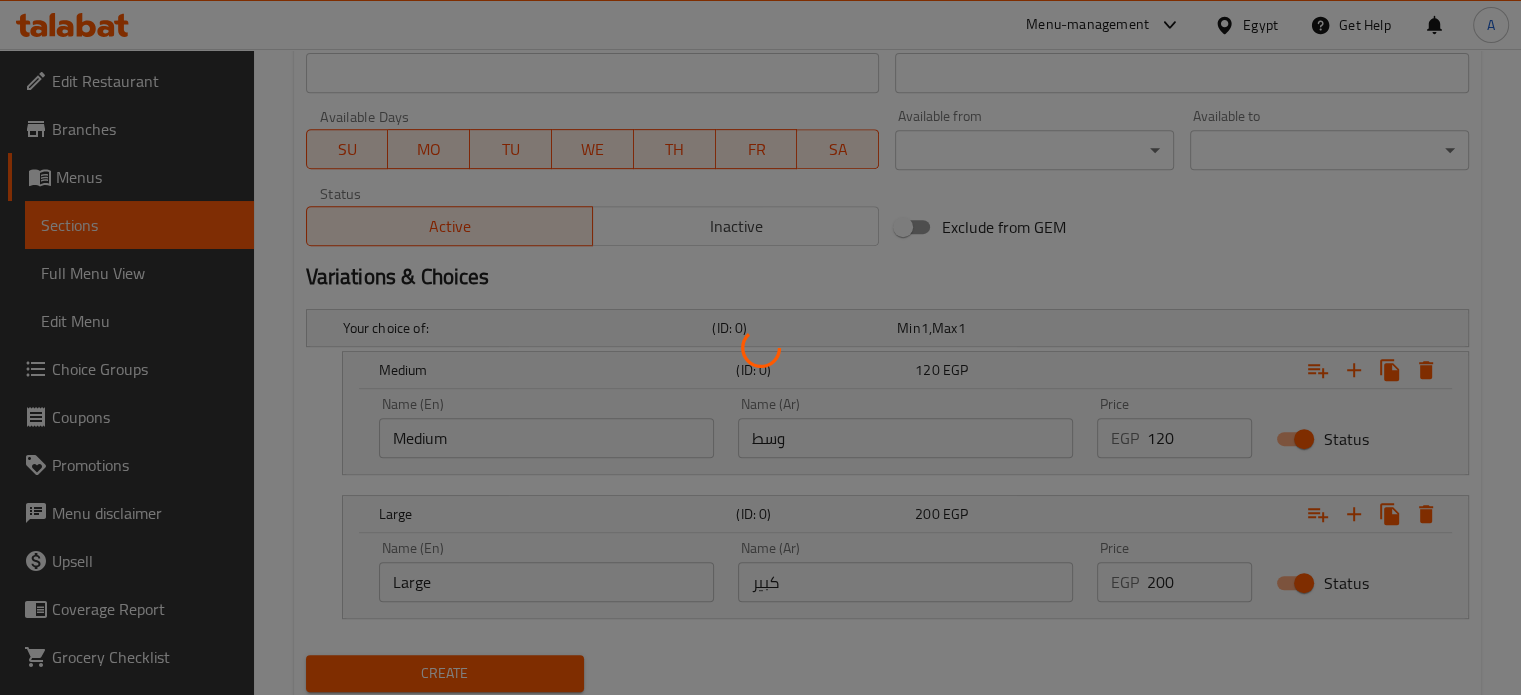 scroll, scrollTop: 0, scrollLeft: 0, axis: both 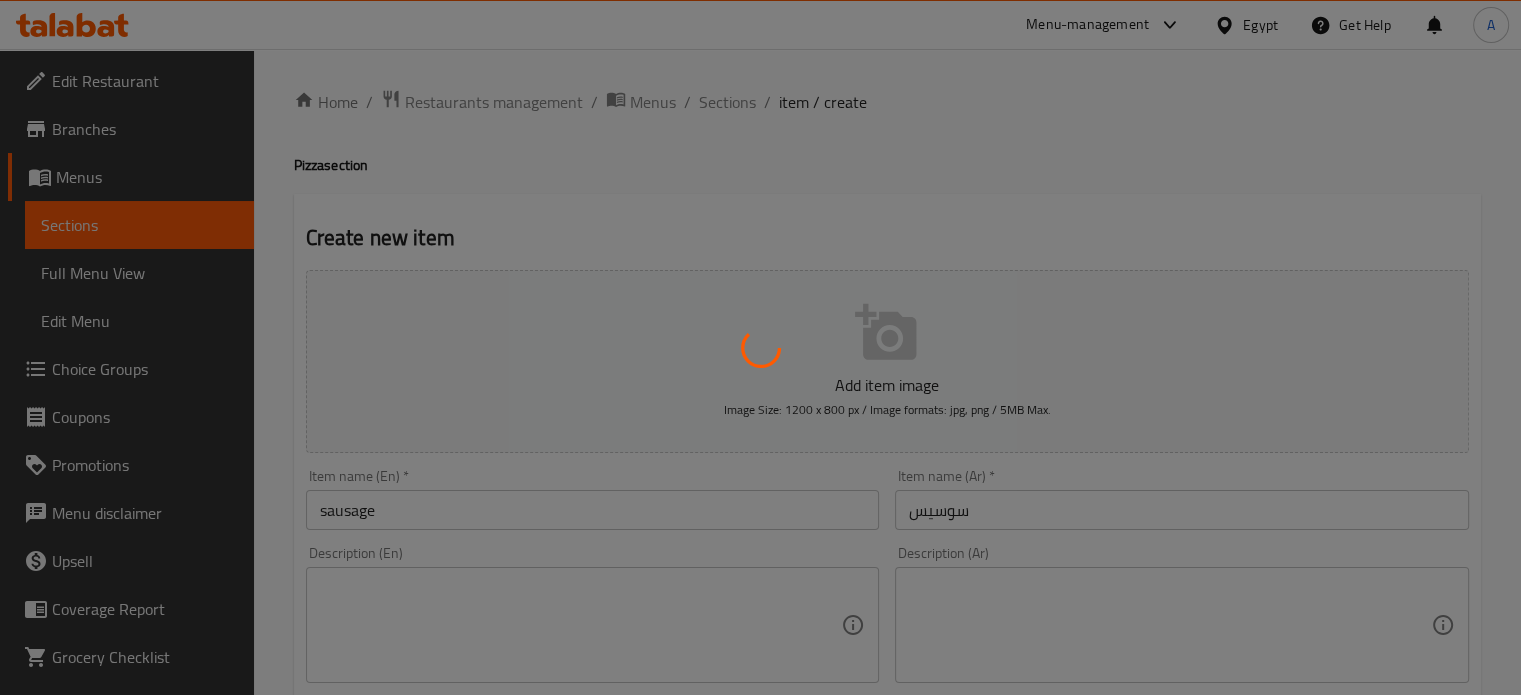 type 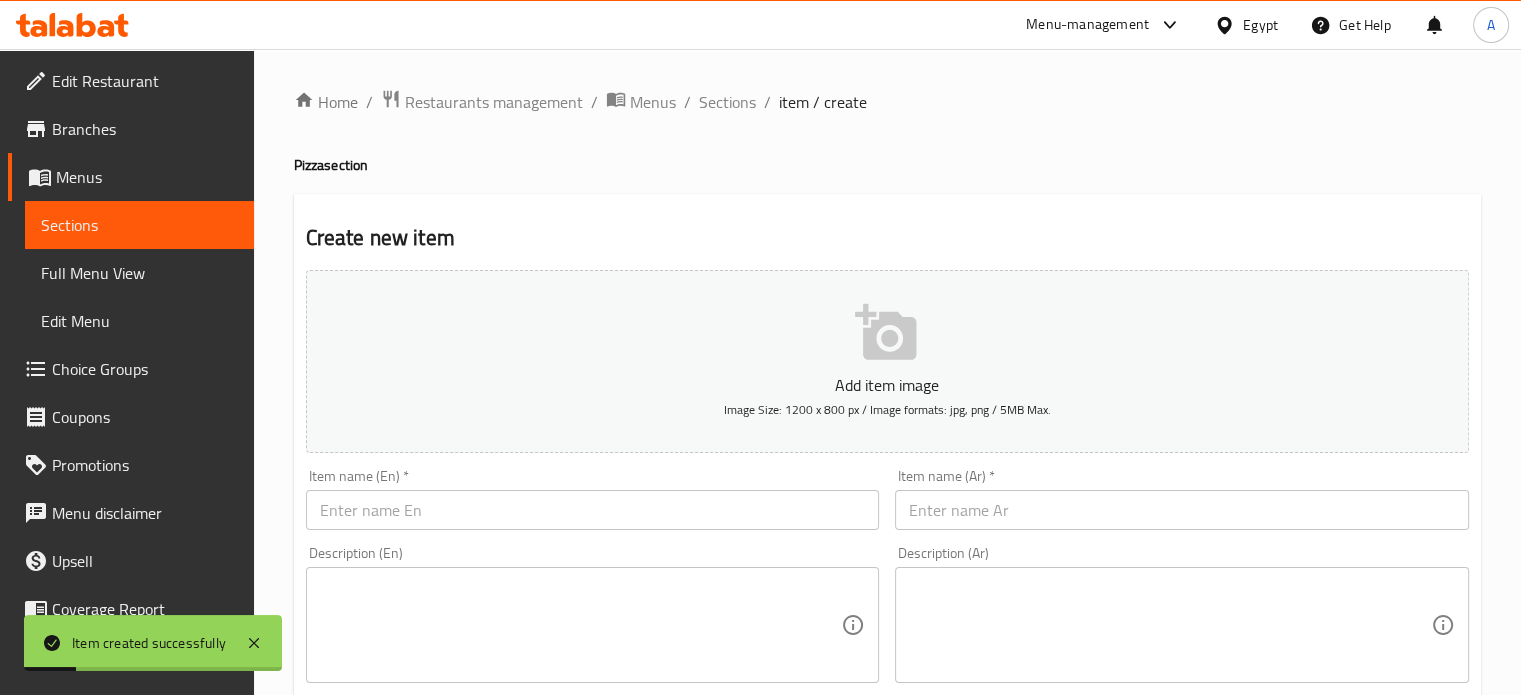 click at bounding box center (1182, 510) 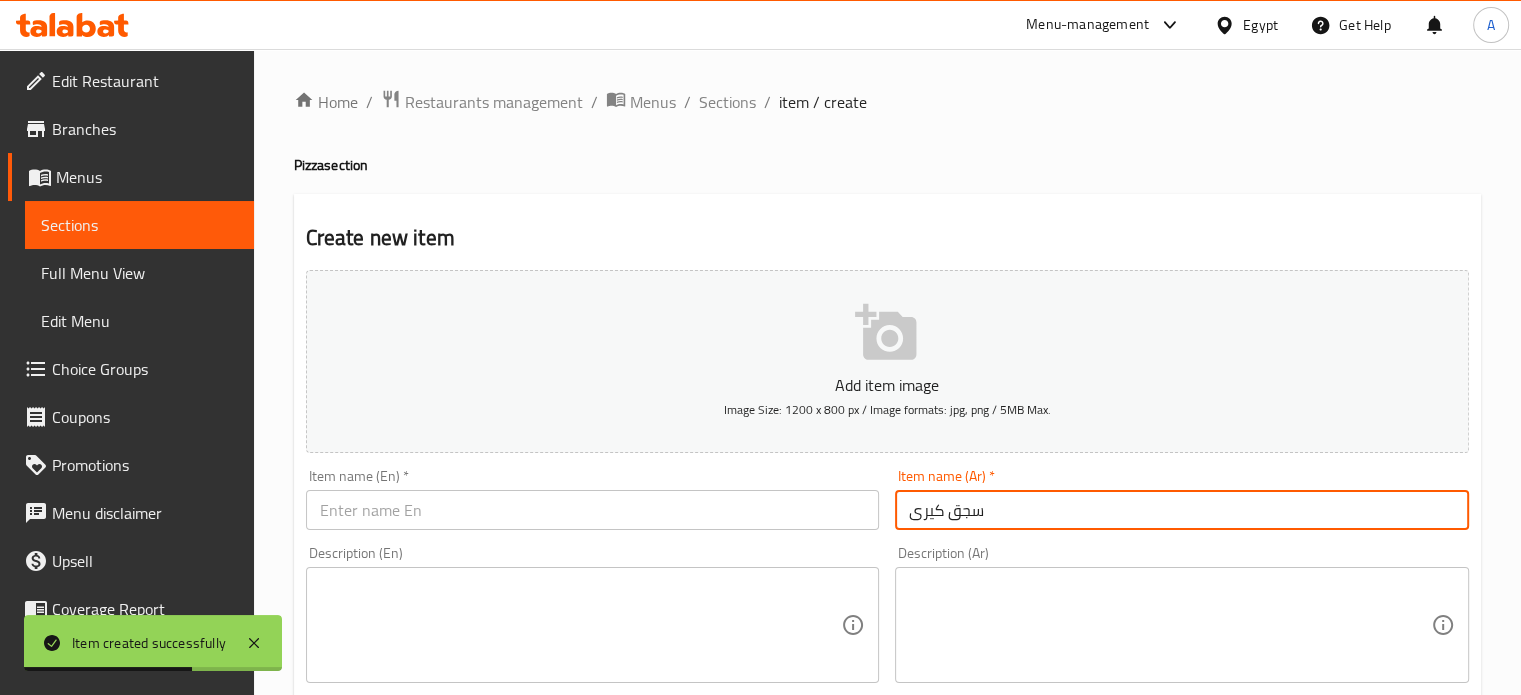 click on "سجق كيرى" at bounding box center [1182, 510] 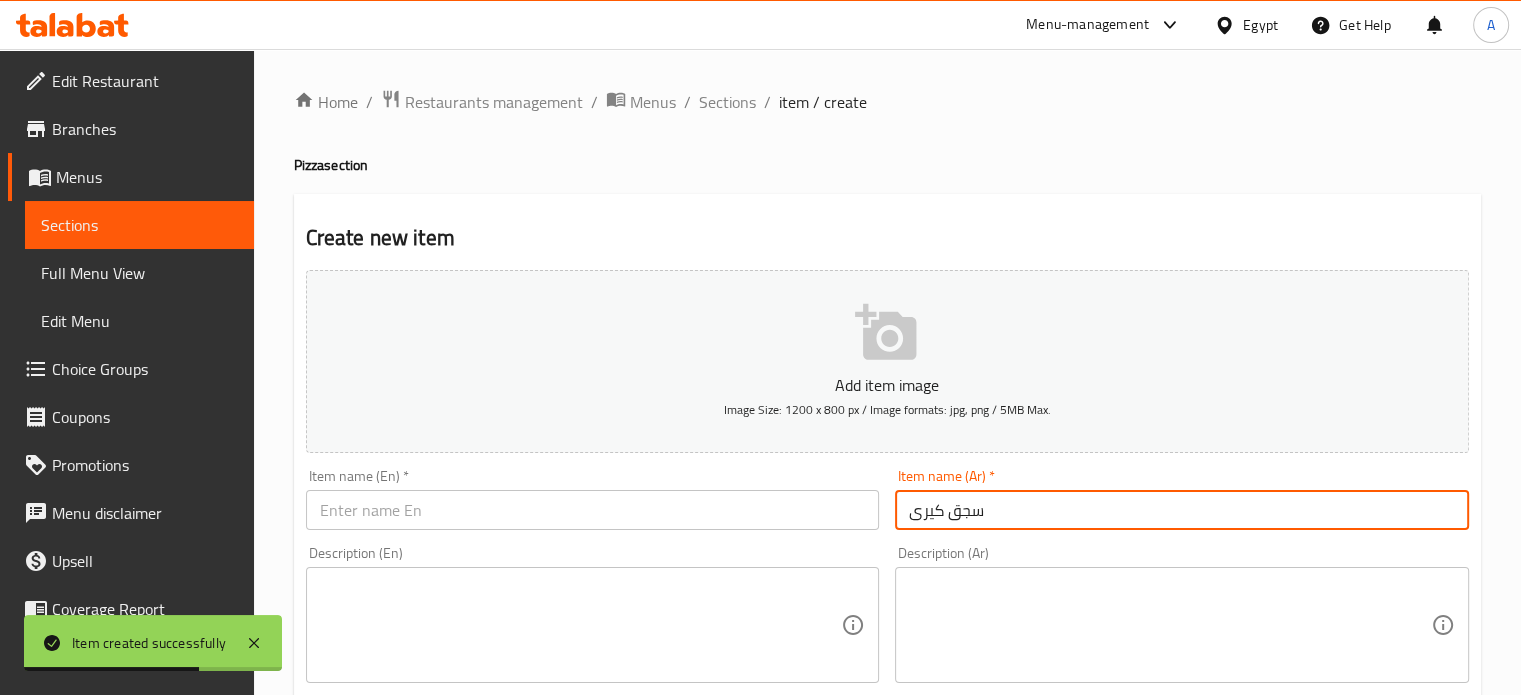 click on "سجق كيرى" at bounding box center [1182, 510] 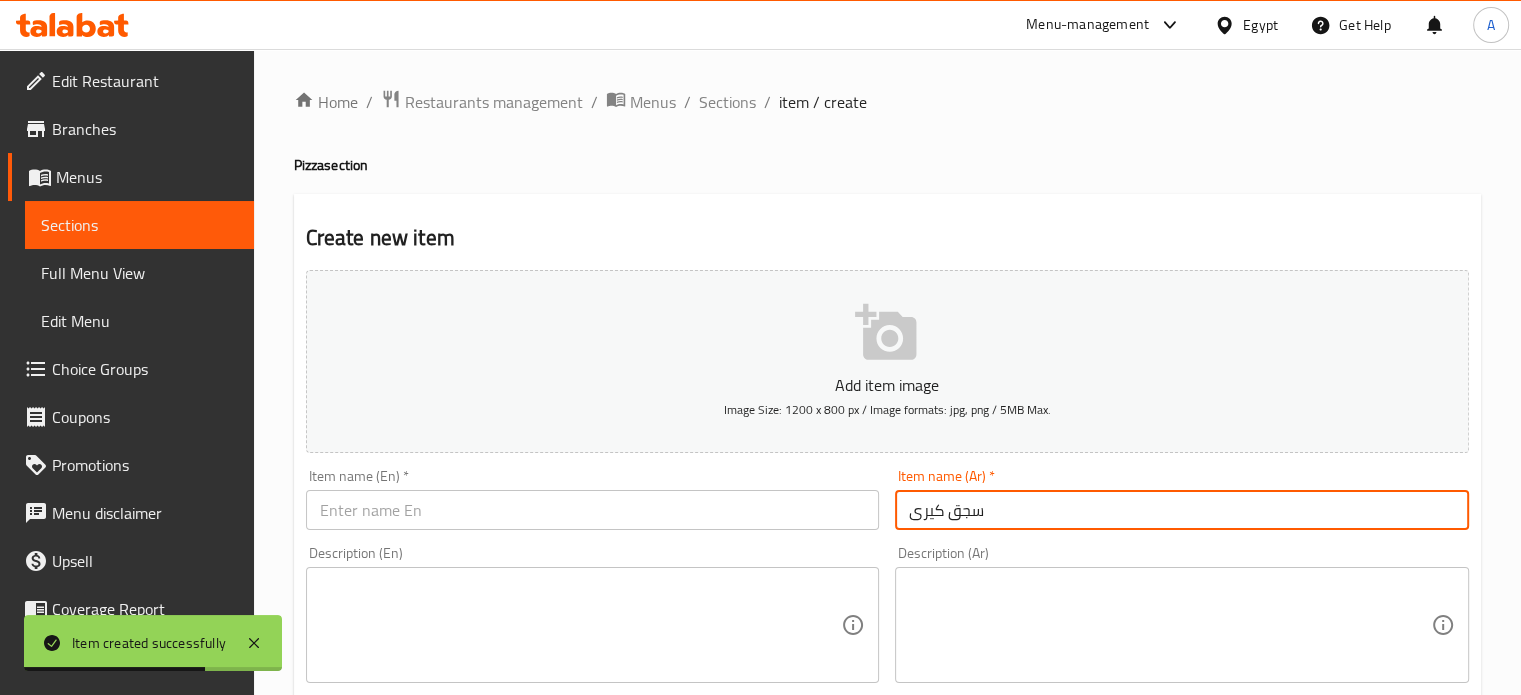 click on "سجق كيرى" at bounding box center [1182, 510] 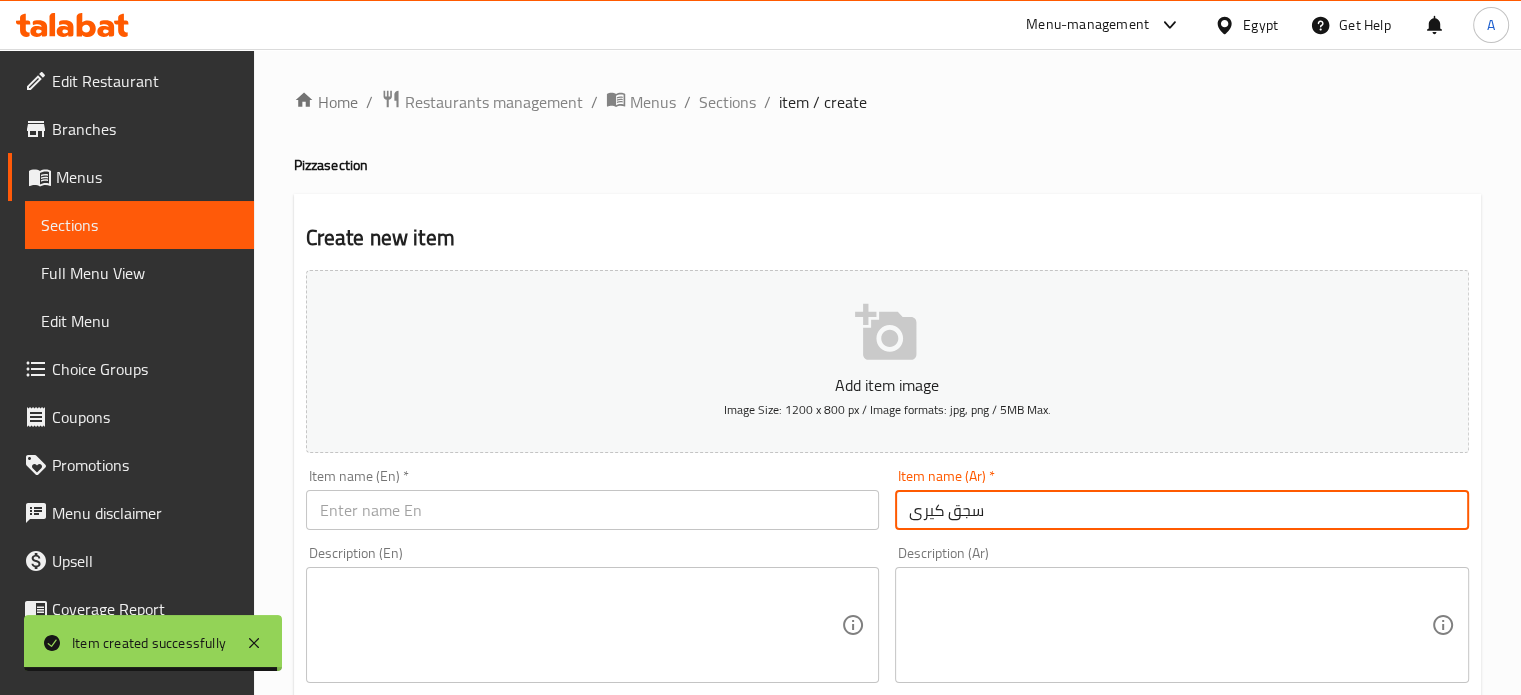 type on "سجق كيرى" 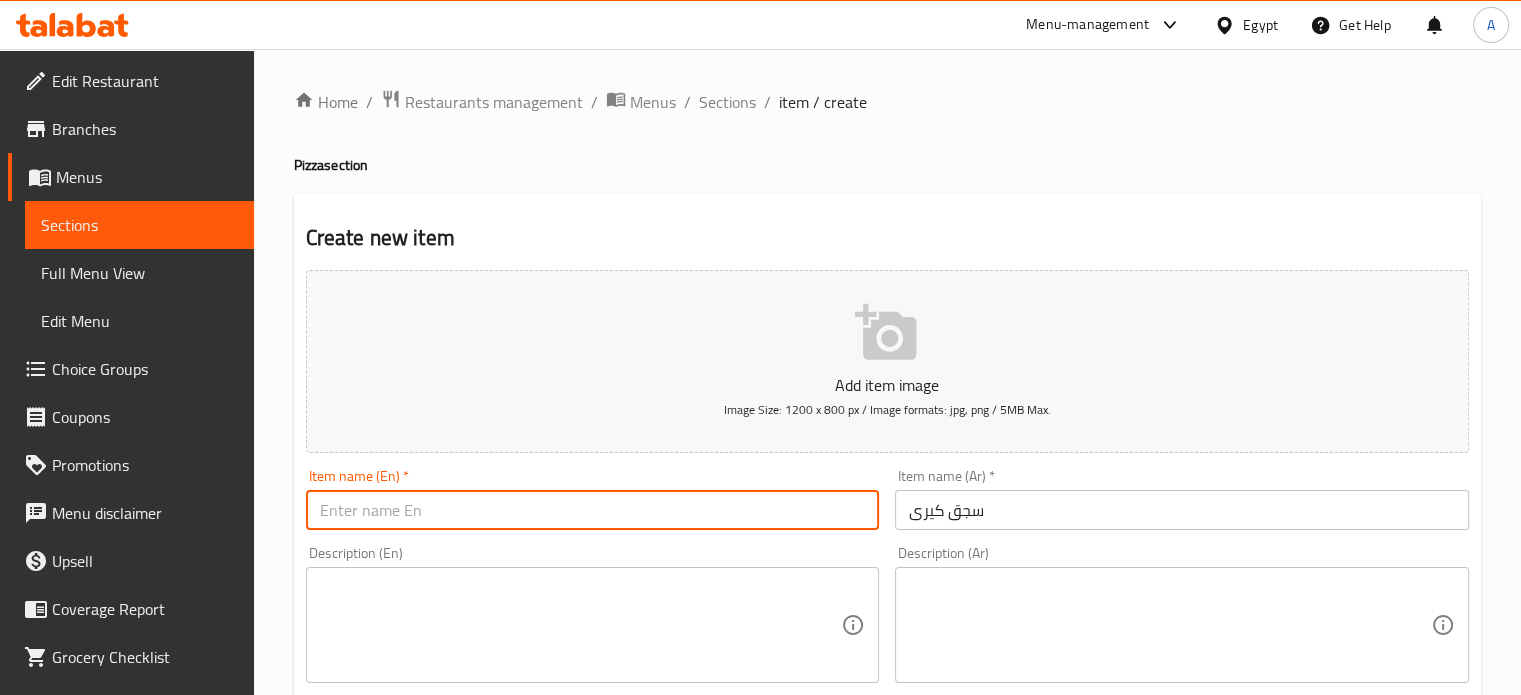 paste on "Kiri sausage" 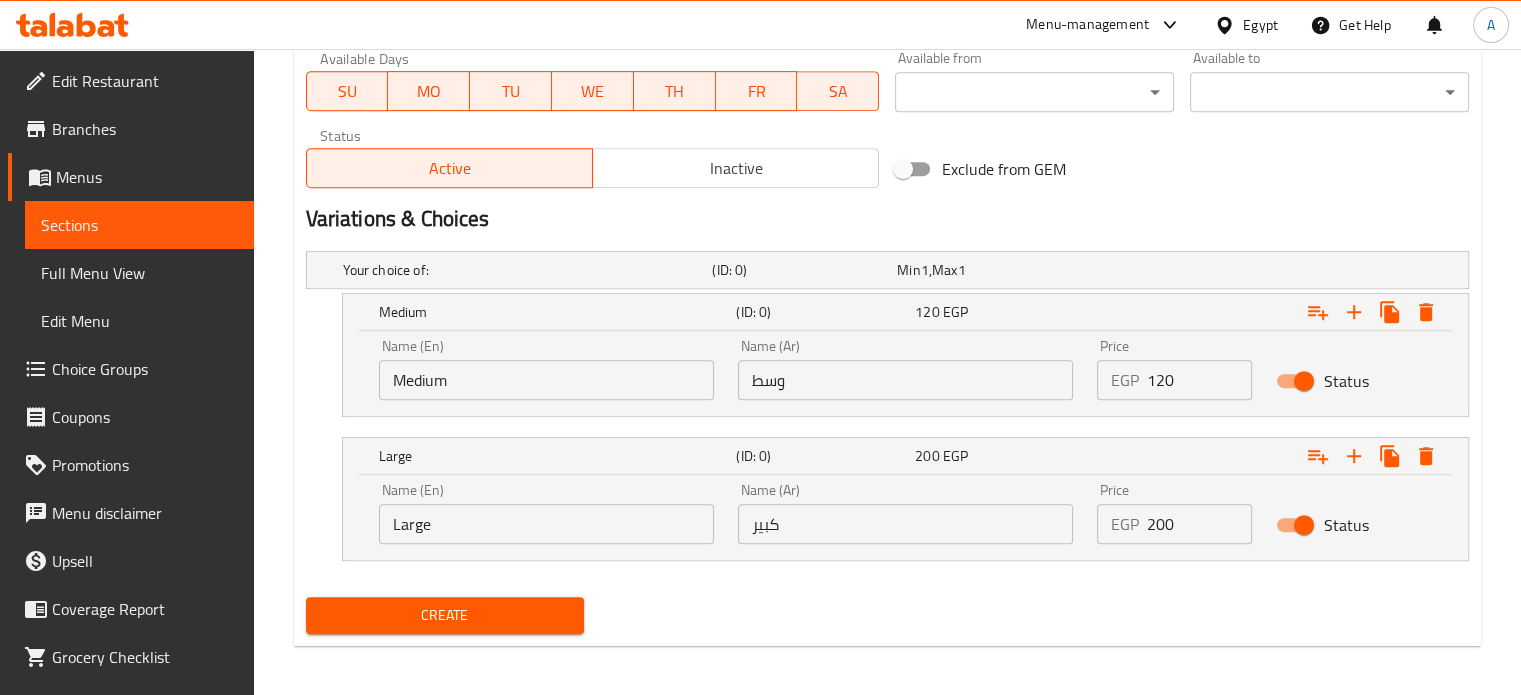scroll, scrollTop: 933, scrollLeft: 0, axis: vertical 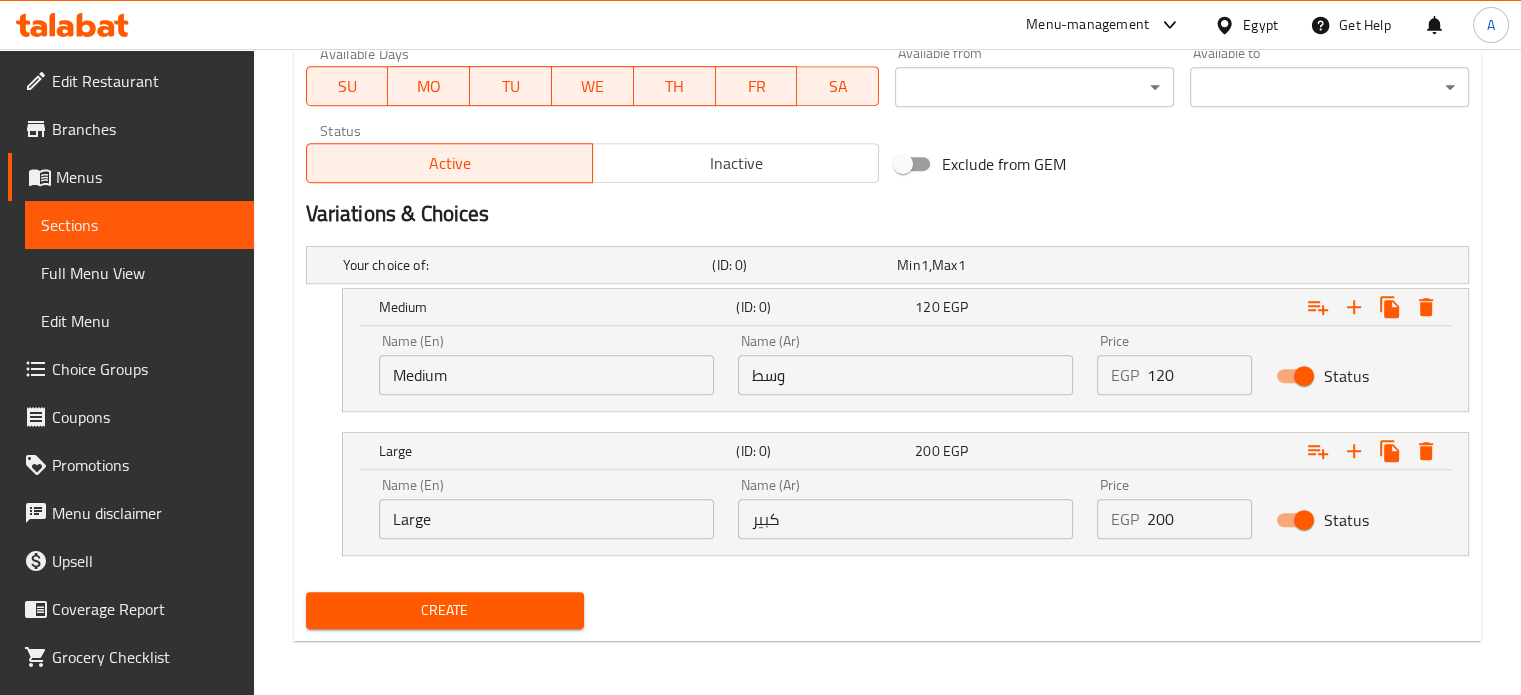 type on "Kiri sausage" 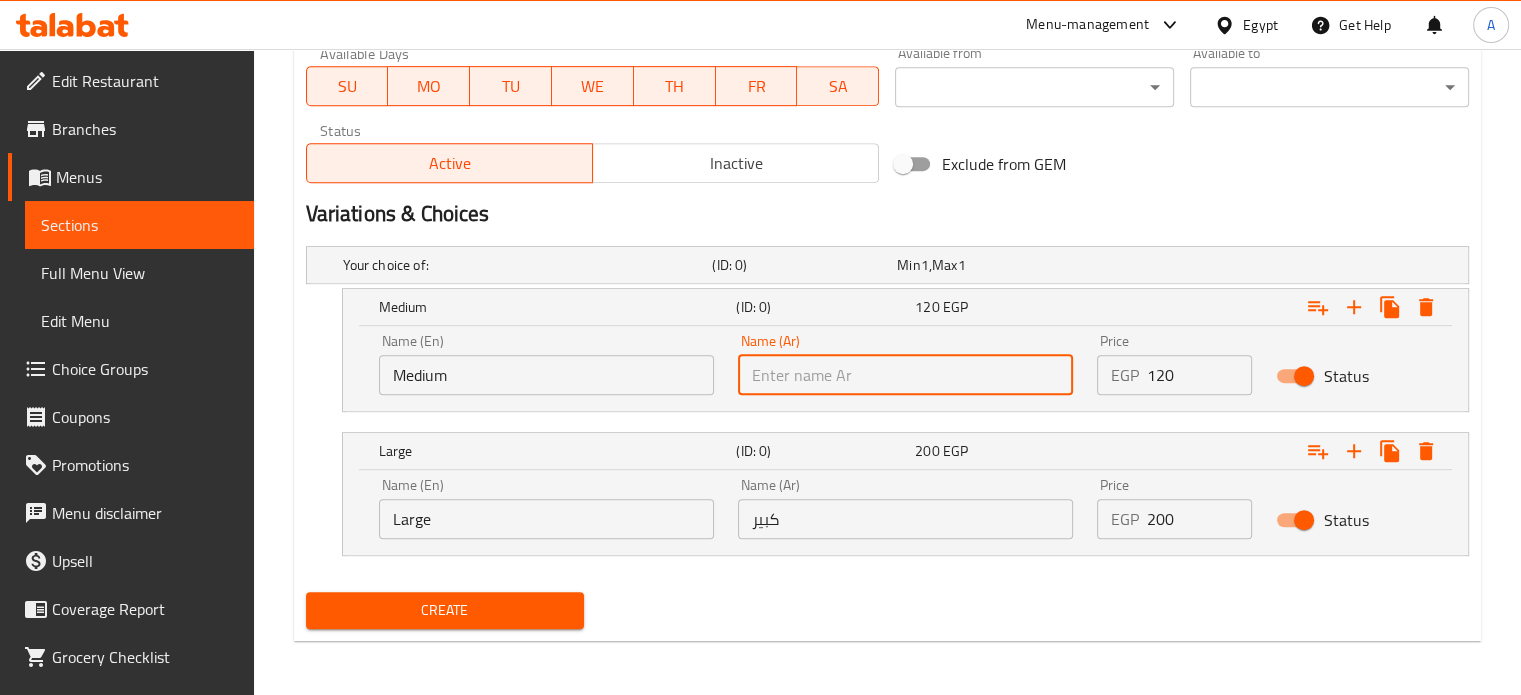 type on "وسط" 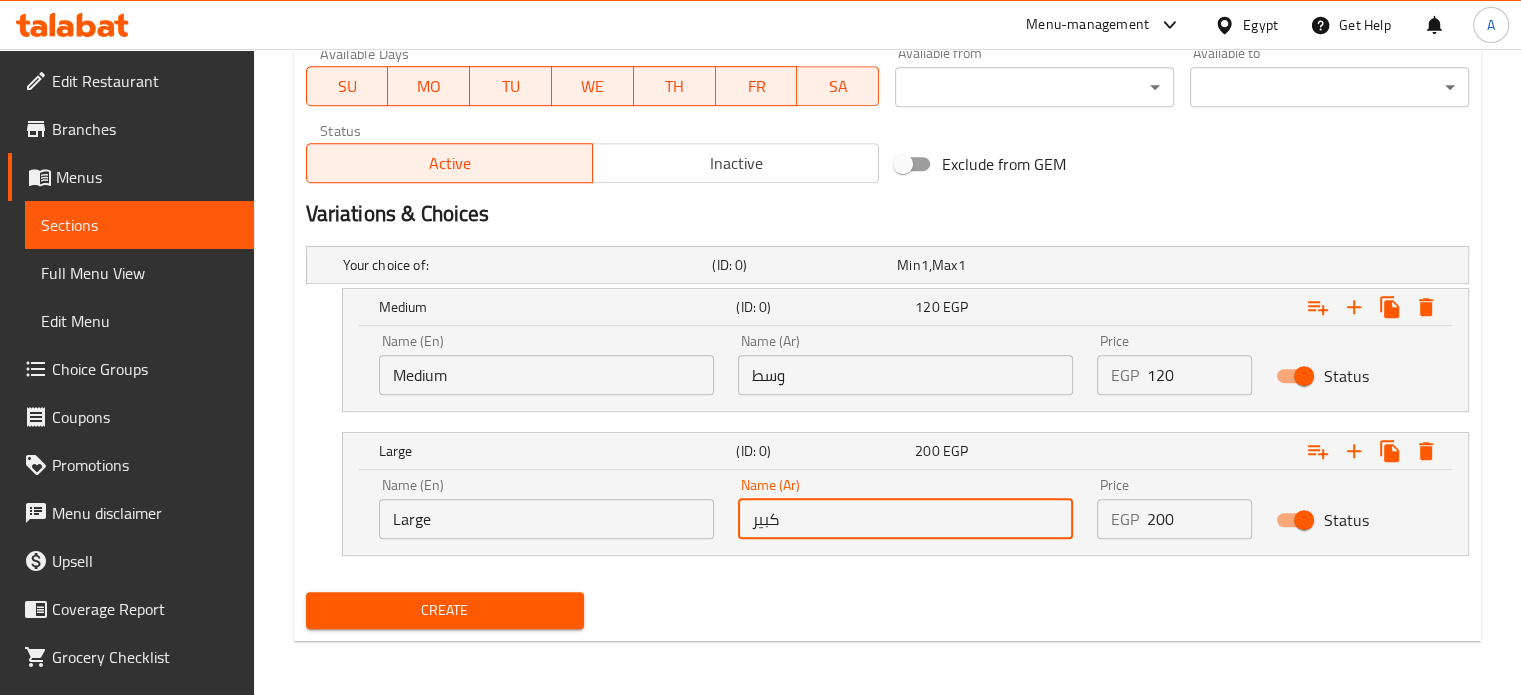 click on "كبير" at bounding box center (905, 519) 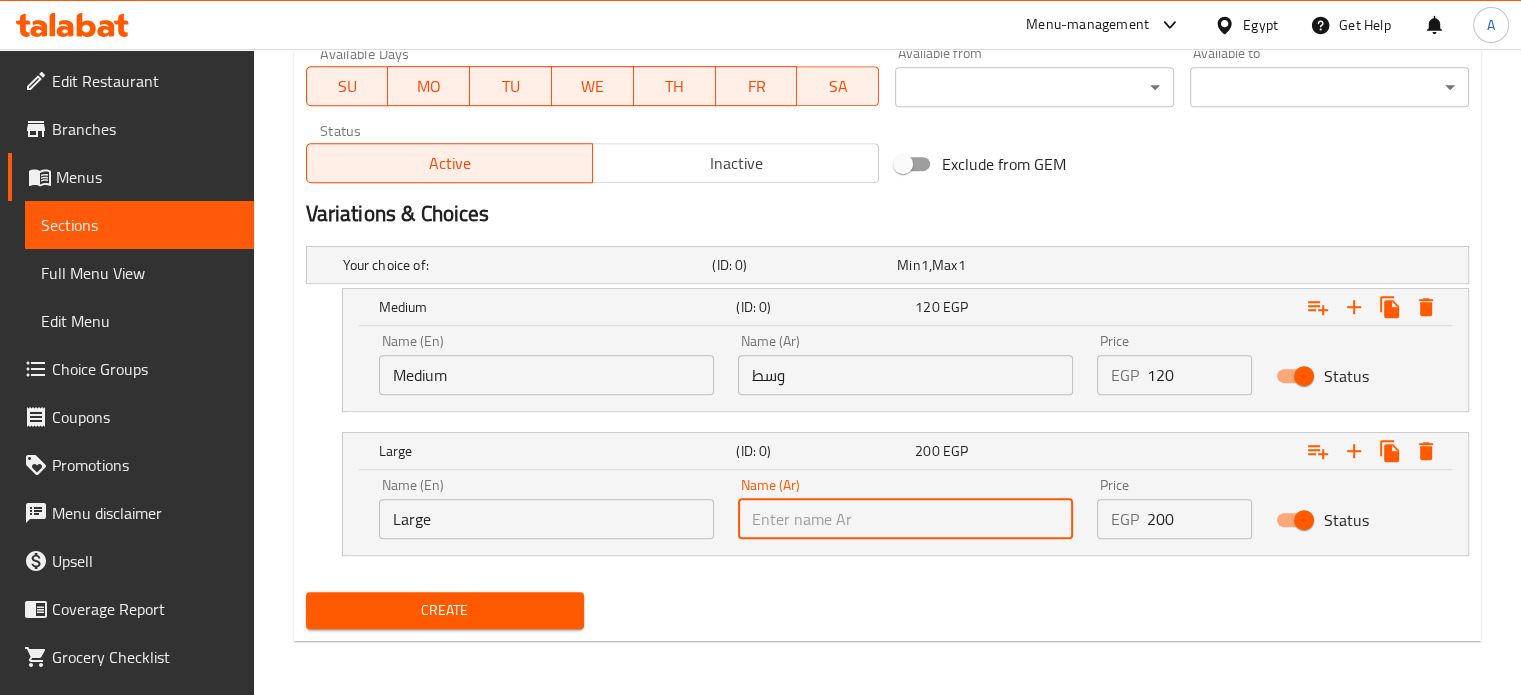 type on "كبير" 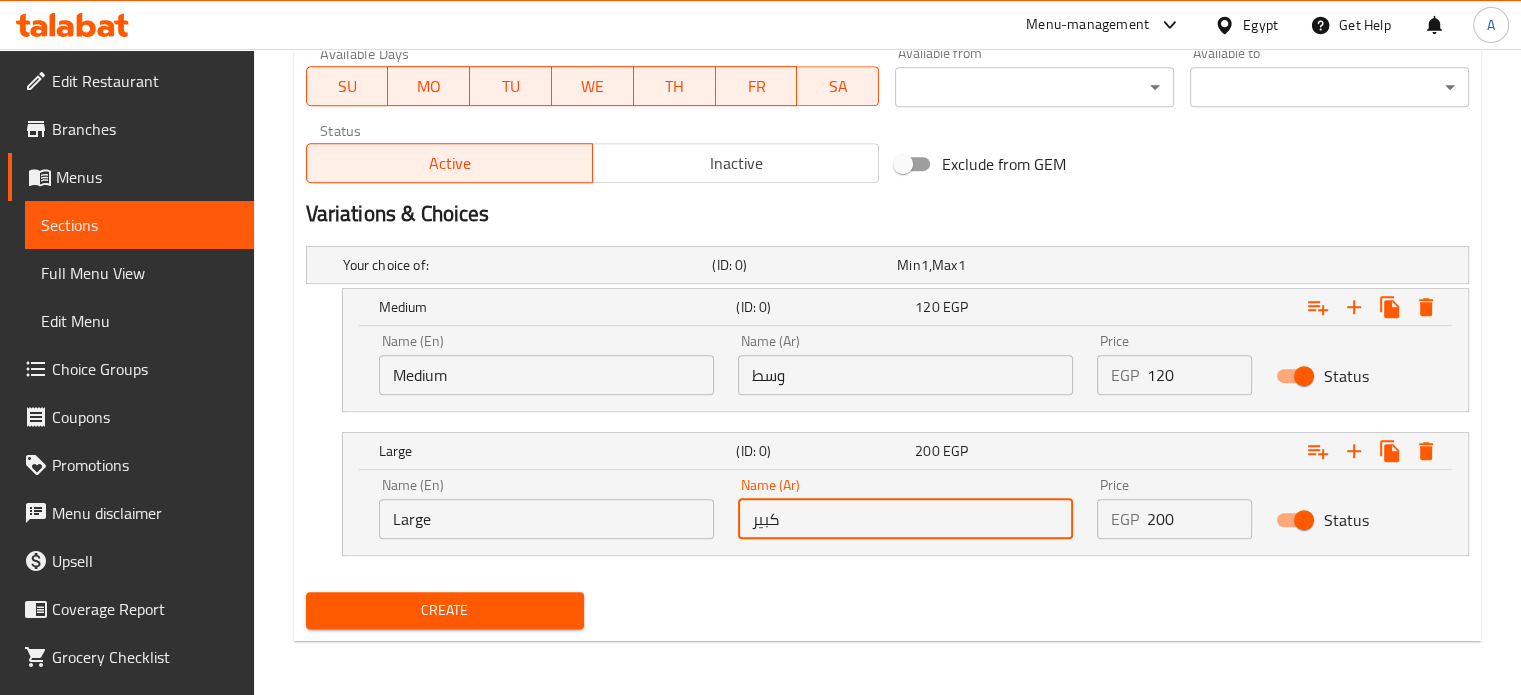 click on "Medium" at bounding box center [546, 375] 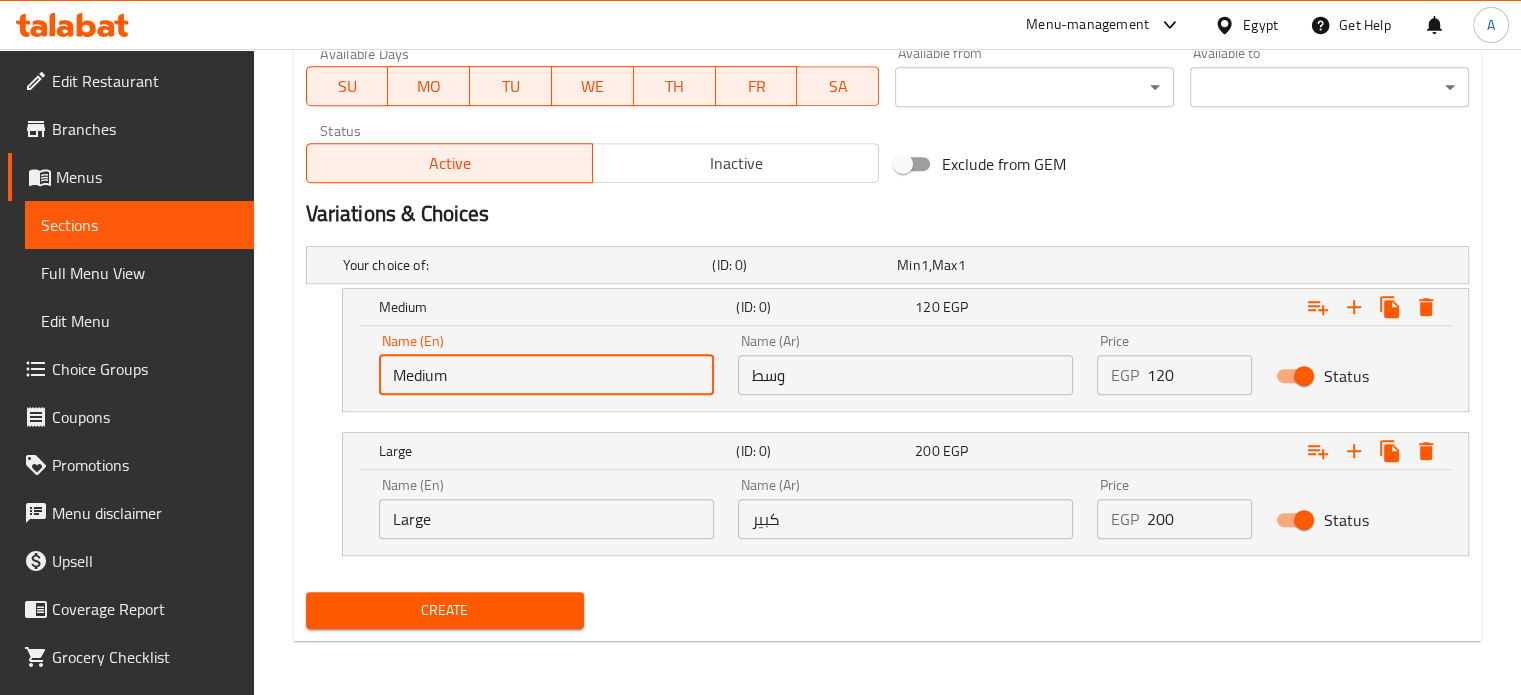 click on "Medium" at bounding box center (546, 375) 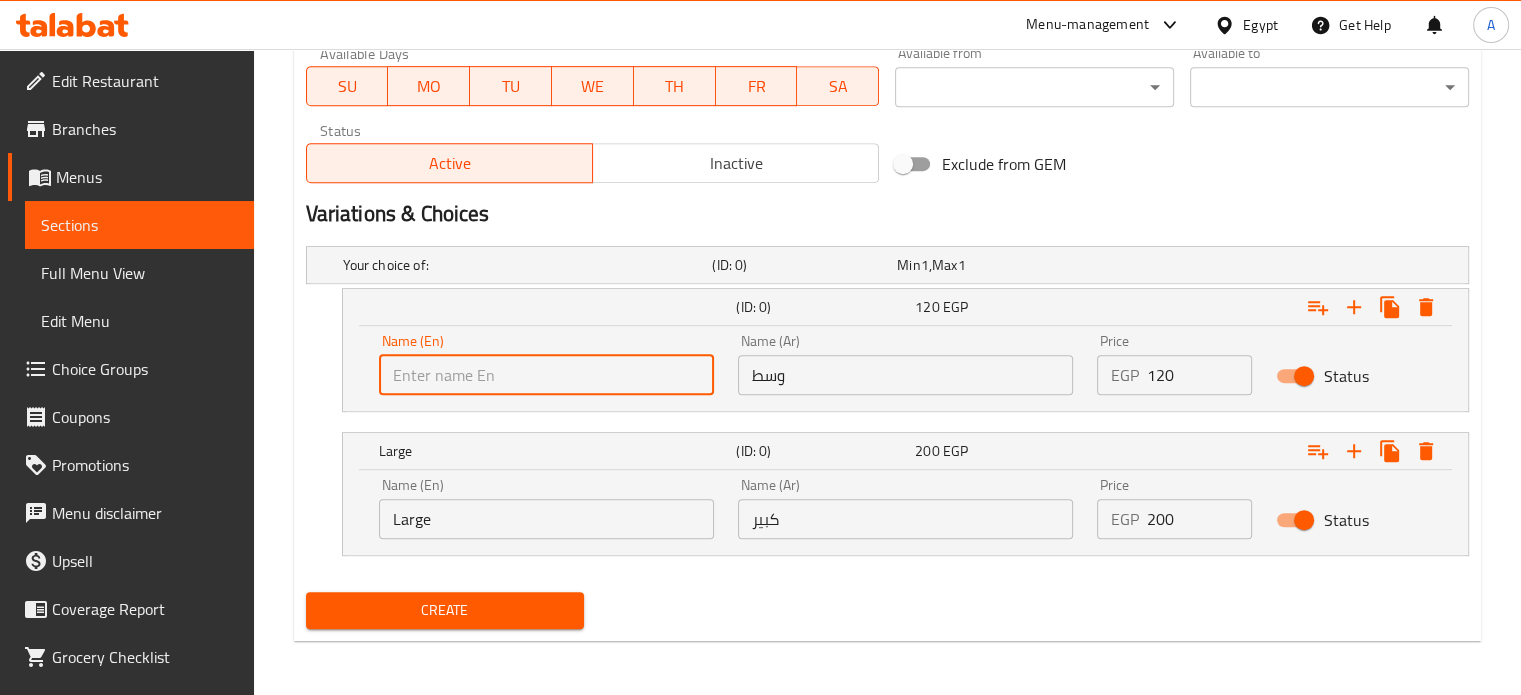 click at bounding box center [546, 375] 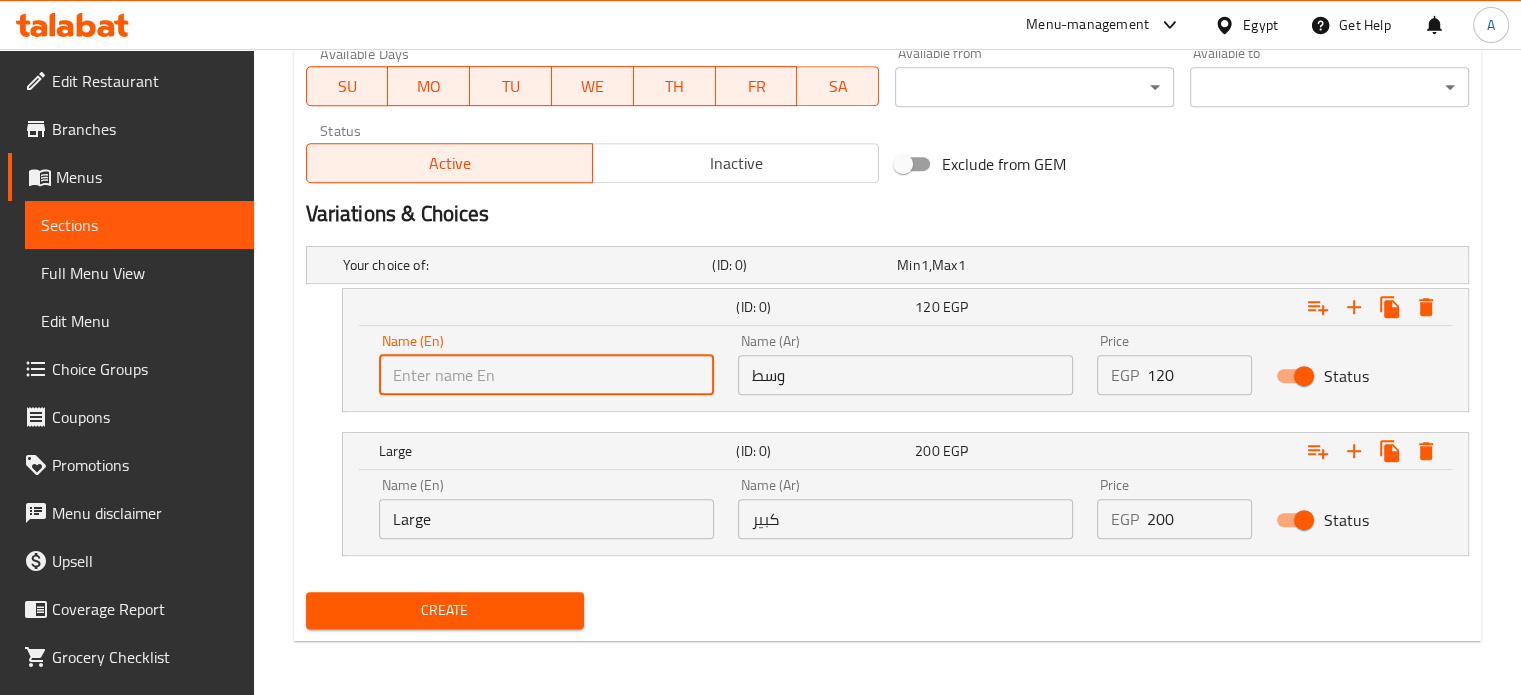 type on "Medium" 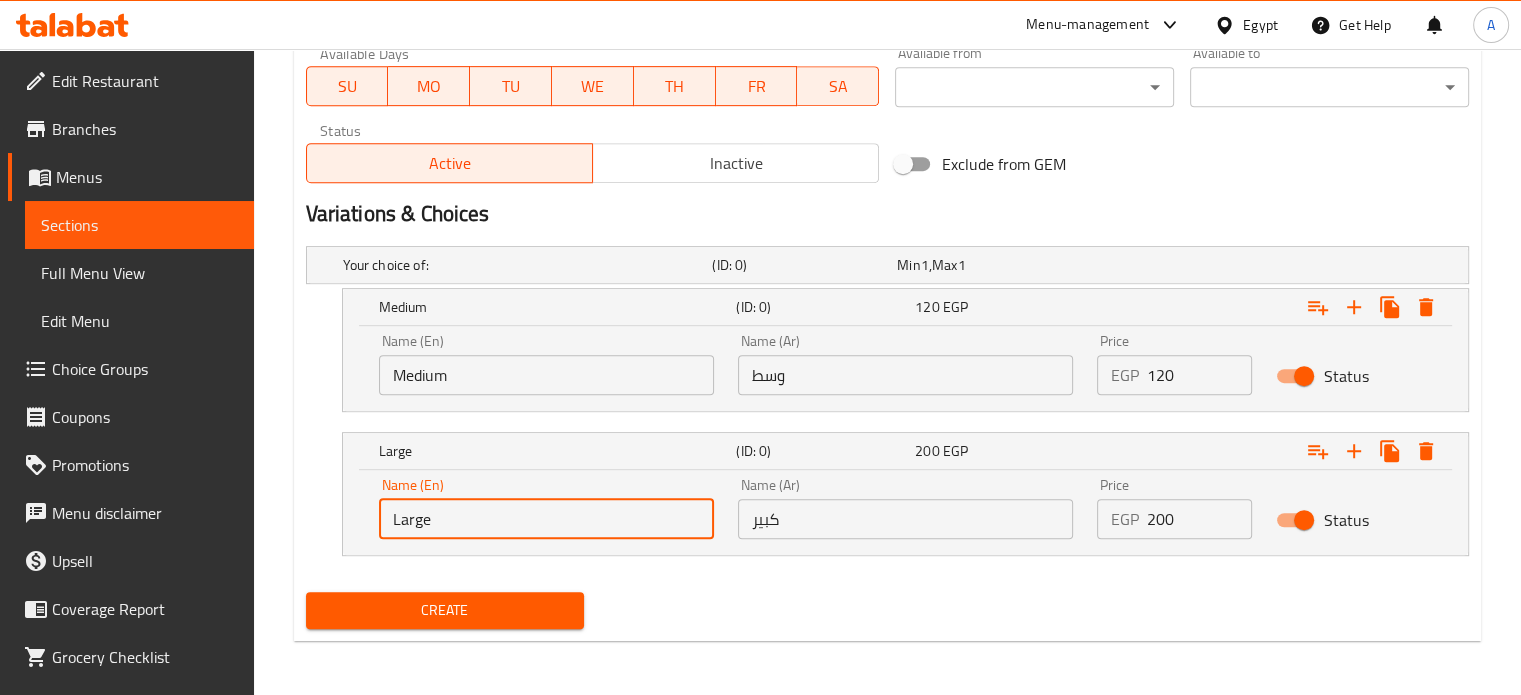 click on "Large" at bounding box center (546, 519) 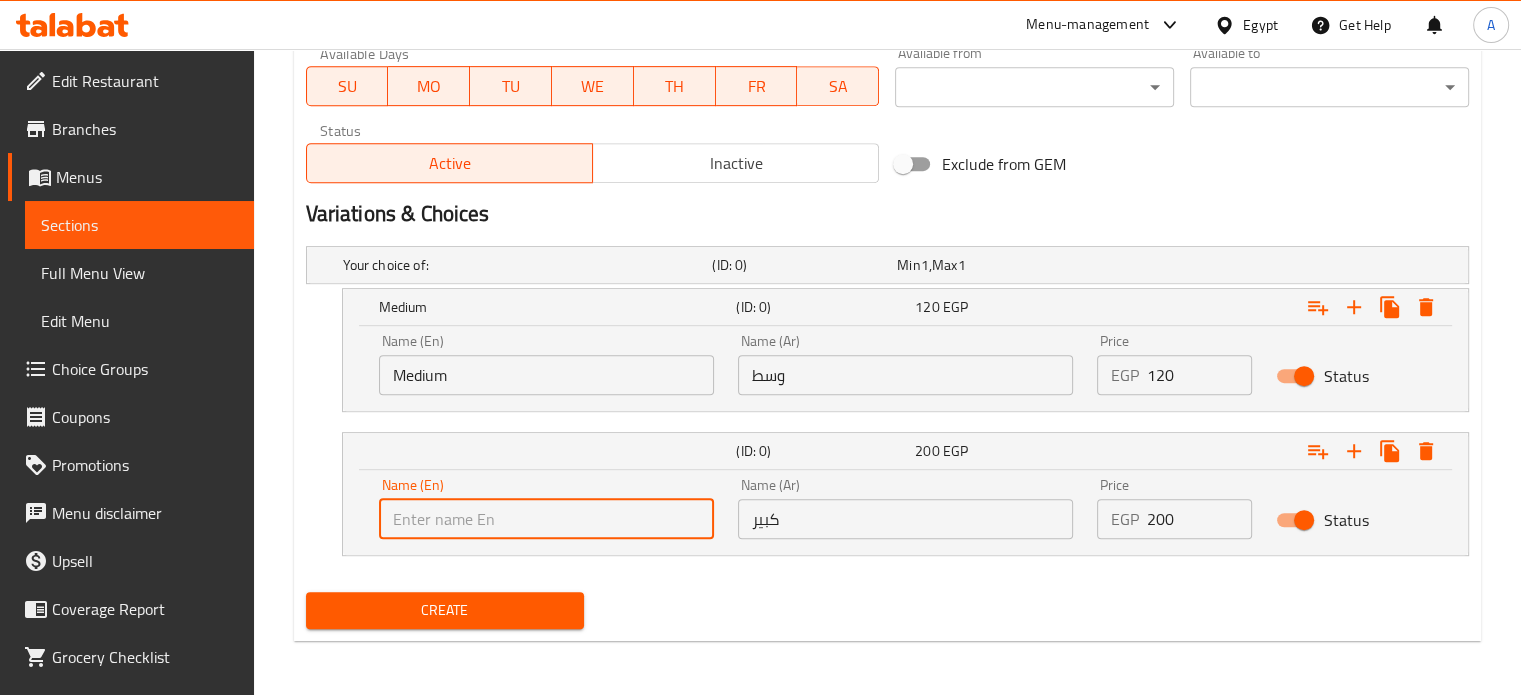 click at bounding box center (546, 519) 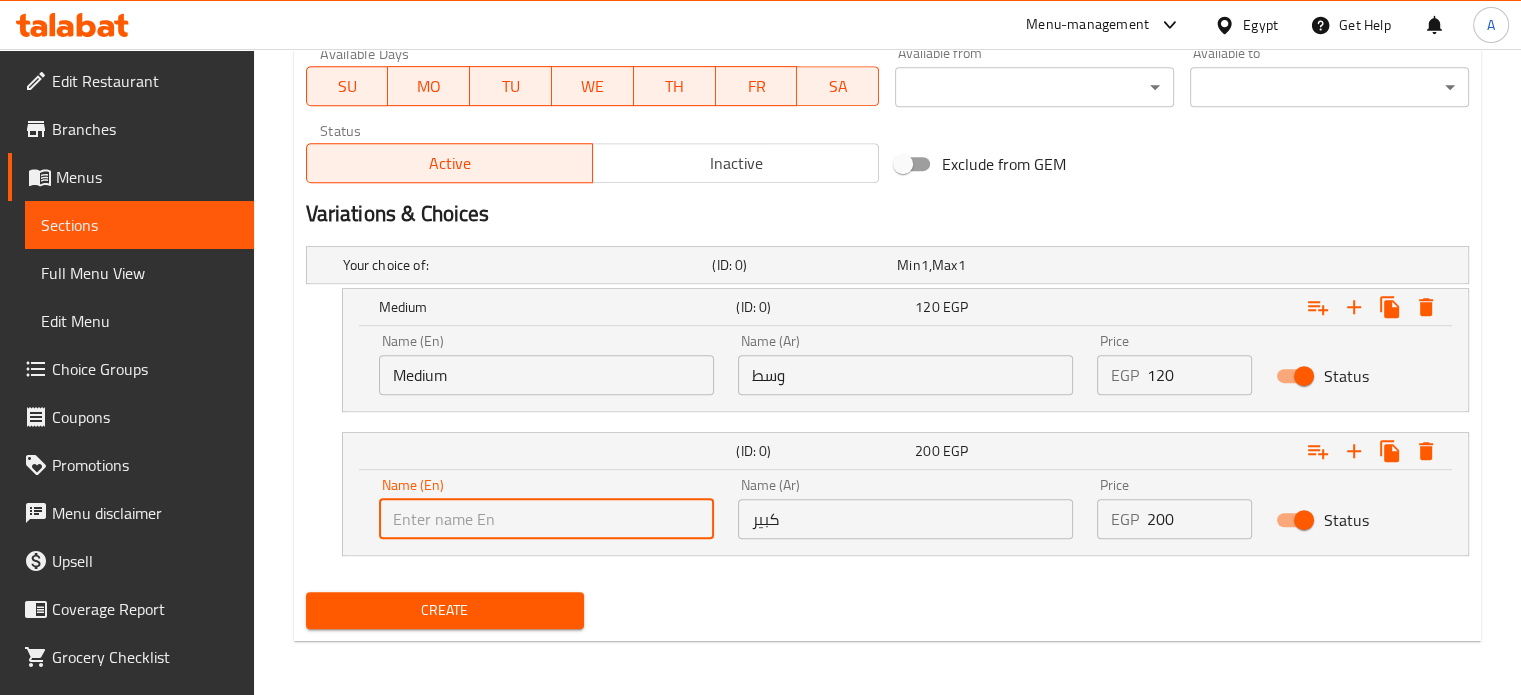 type on "Large" 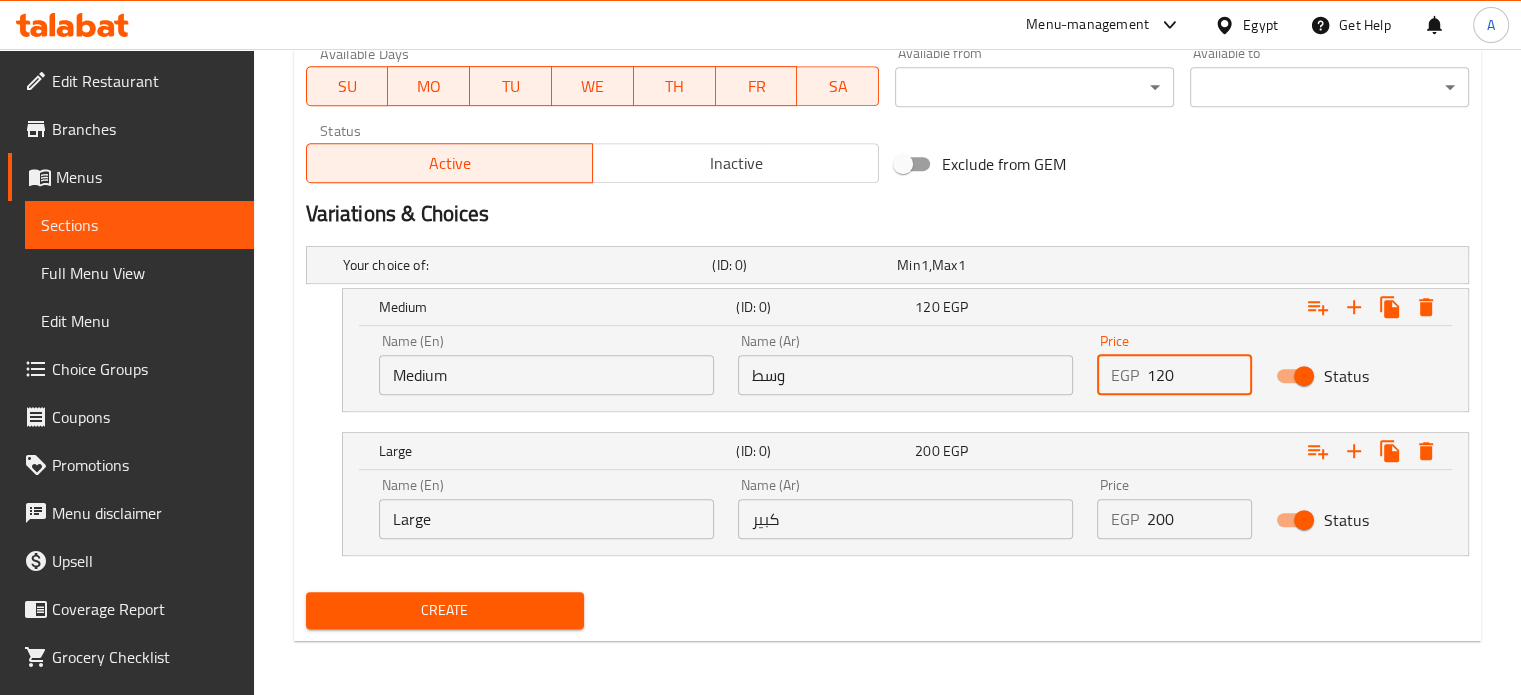 drag, startPoint x: 1167, startPoint y: 366, endPoint x: 1124, endPoint y: 366, distance: 43 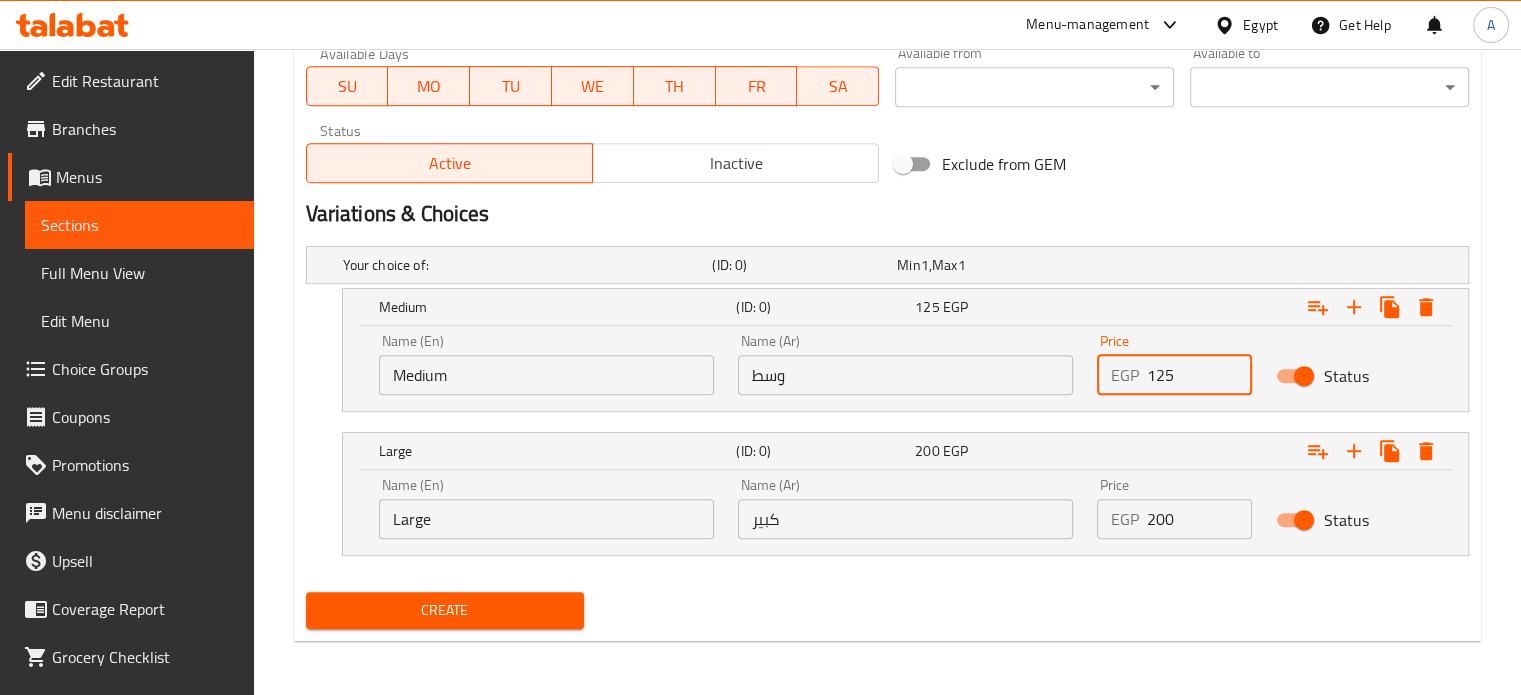 type on "125" 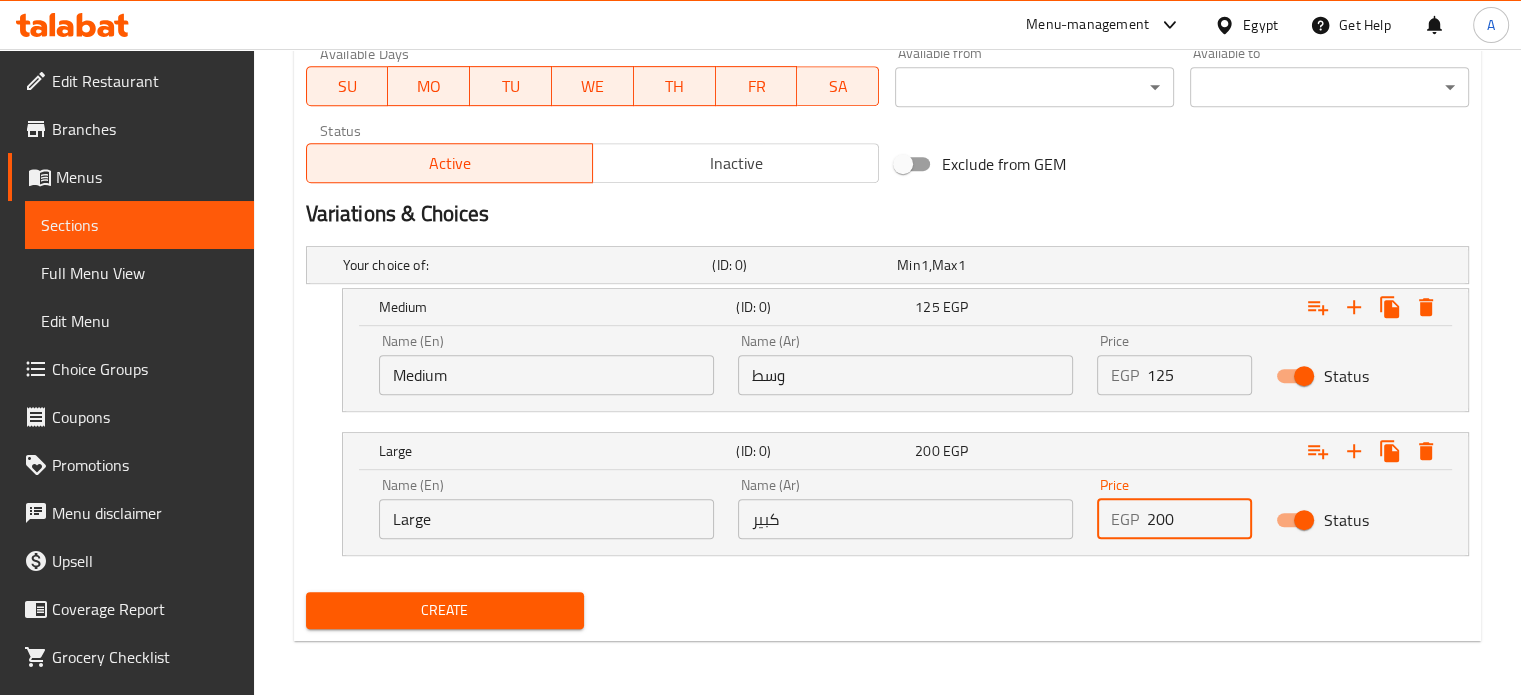 drag, startPoint x: 1170, startPoint y: 534, endPoint x: 1127, endPoint y: 524, distance: 44.14748 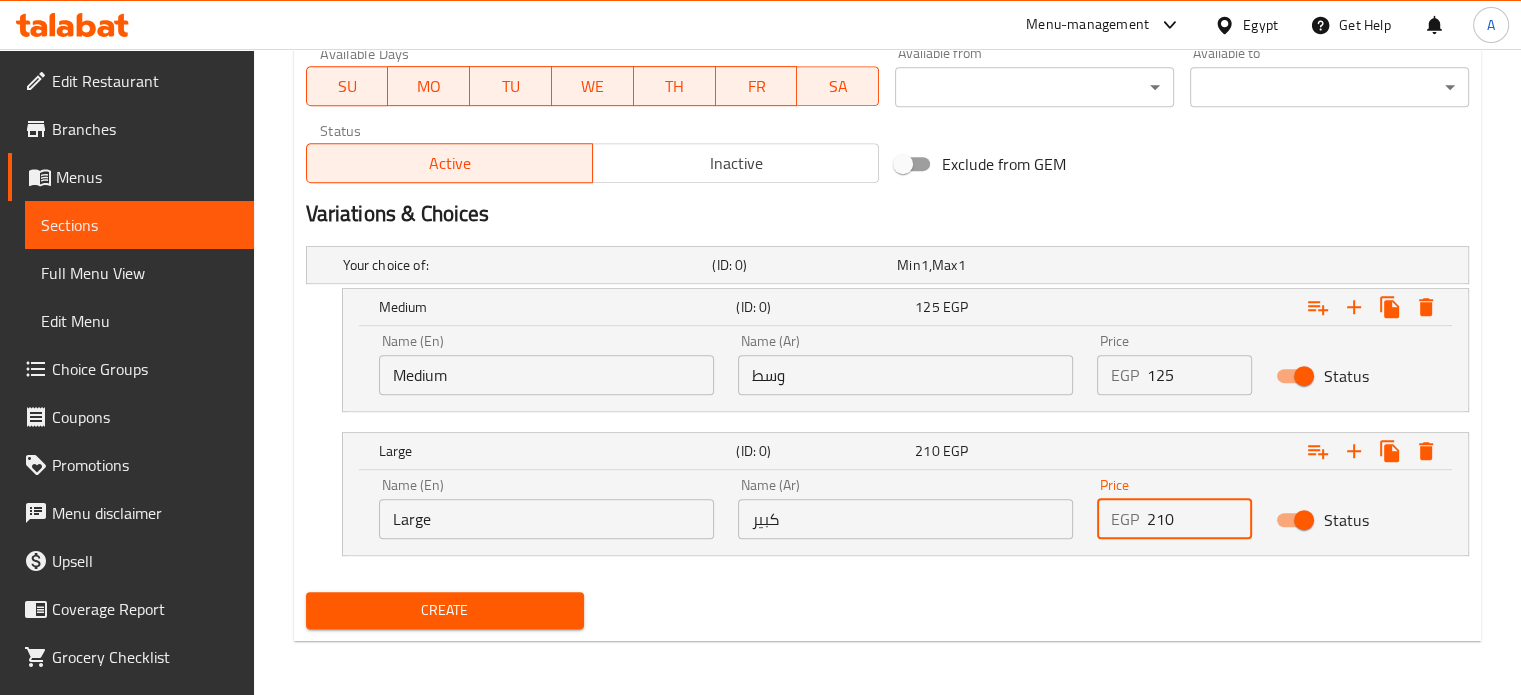type on "210" 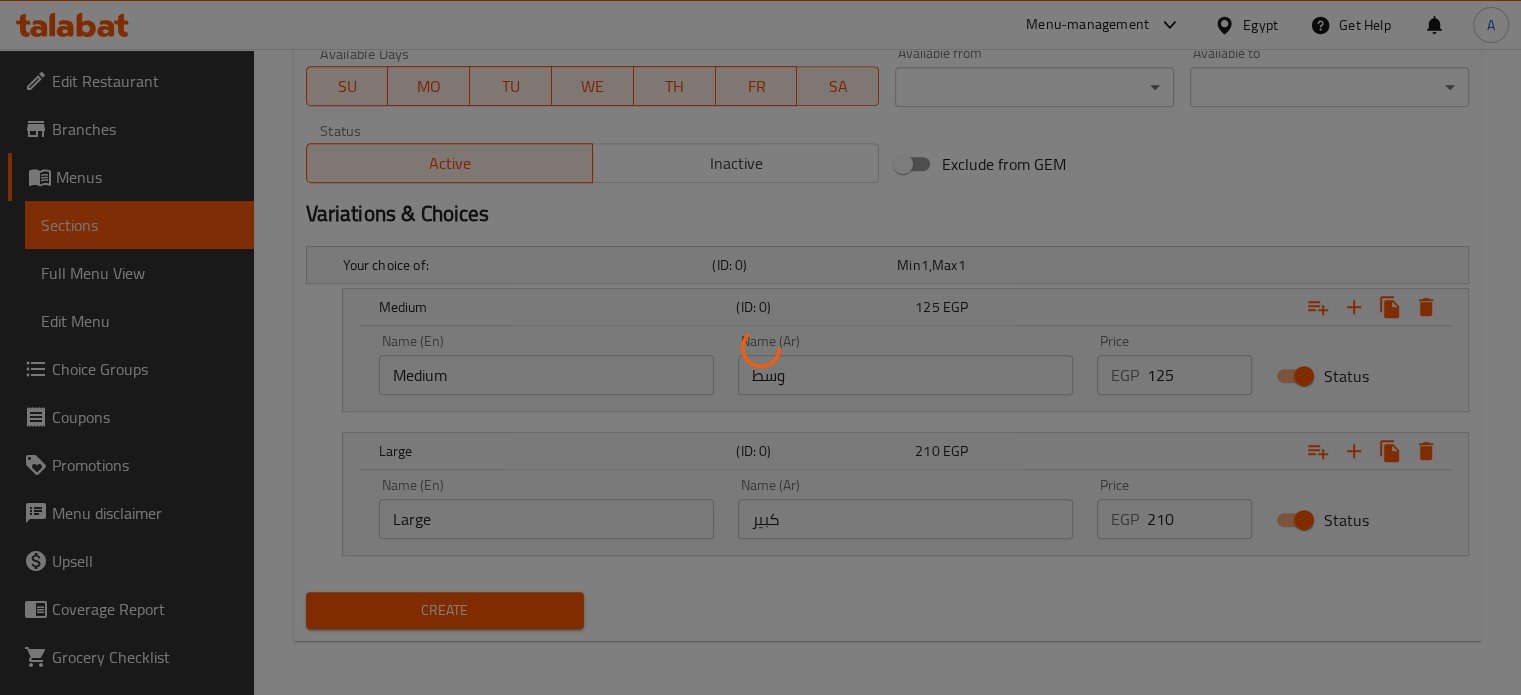 type 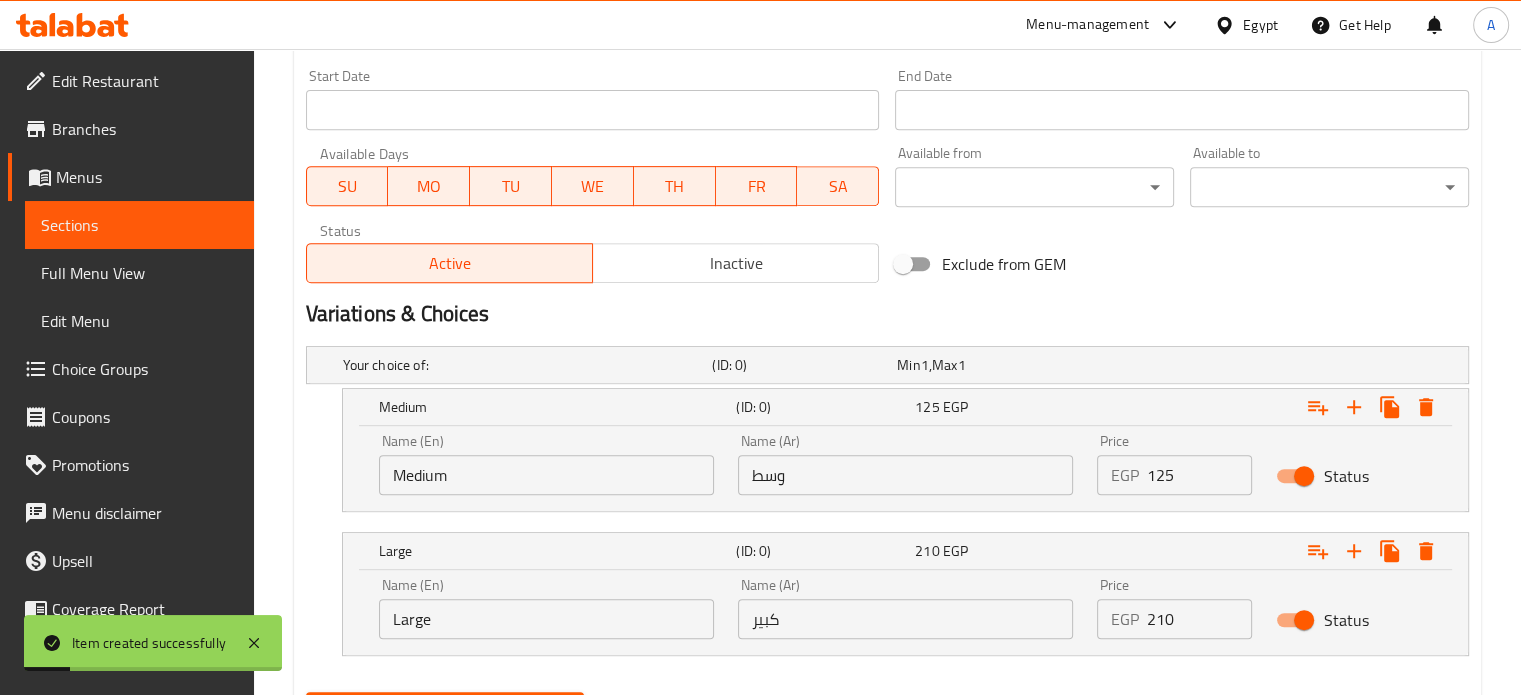 scroll, scrollTop: 0, scrollLeft: 0, axis: both 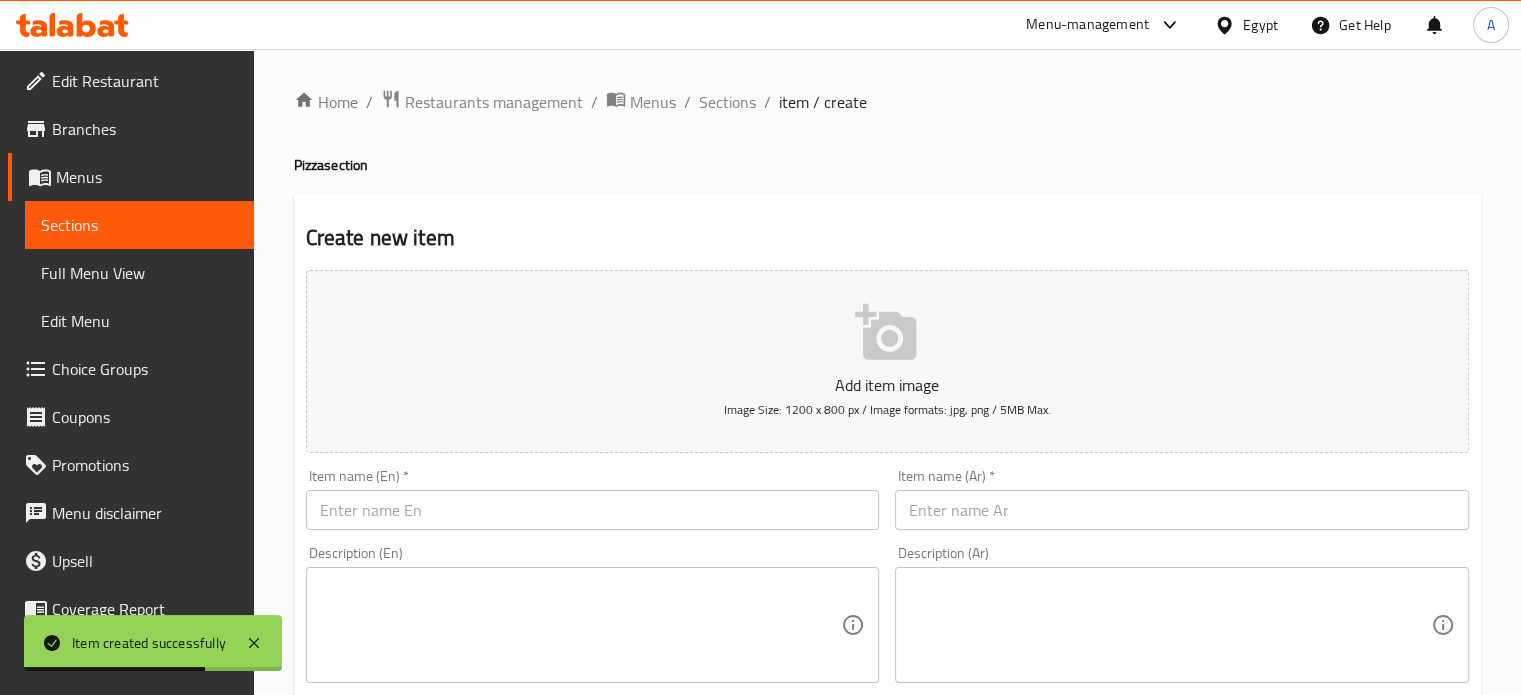 click at bounding box center (1182, 510) 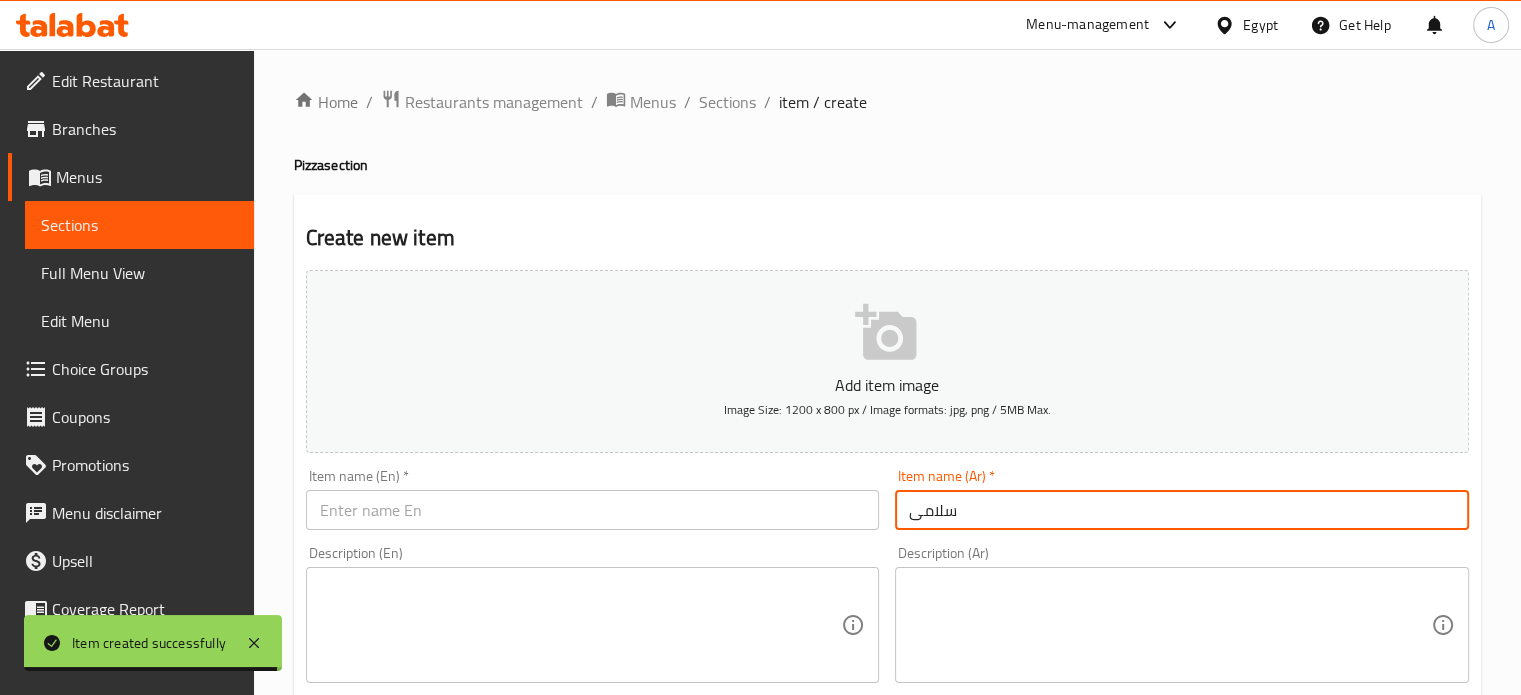 click on "سلامى" at bounding box center (1182, 510) 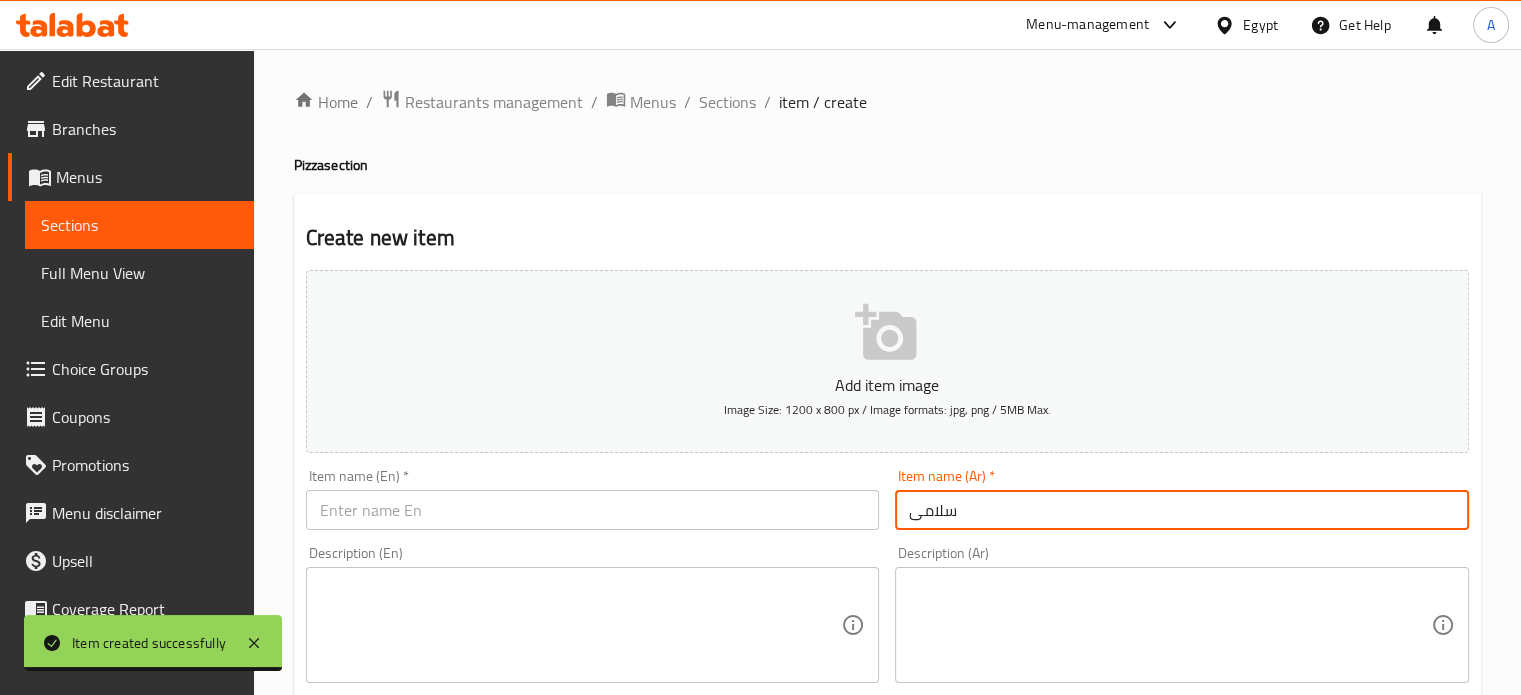 click on "سلامى" at bounding box center (1182, 510) 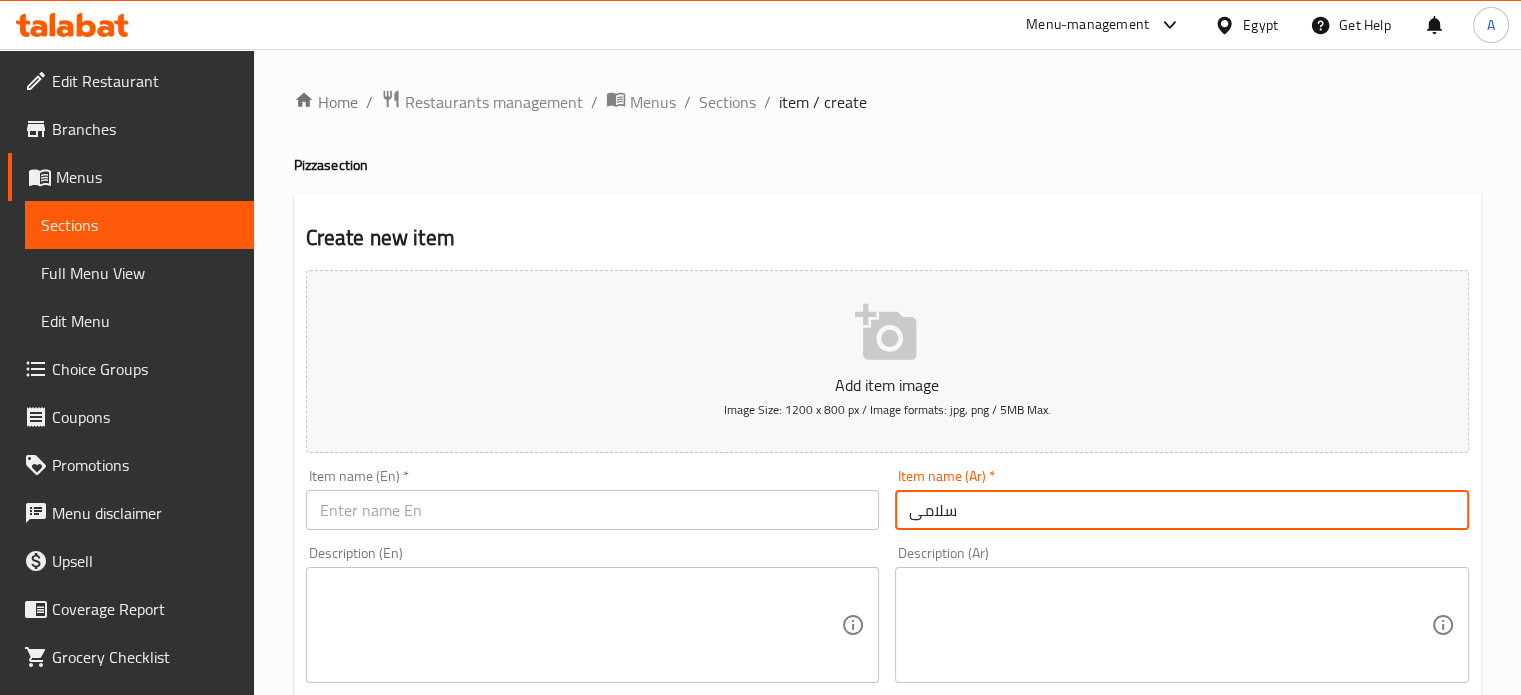 type on "سلامى" 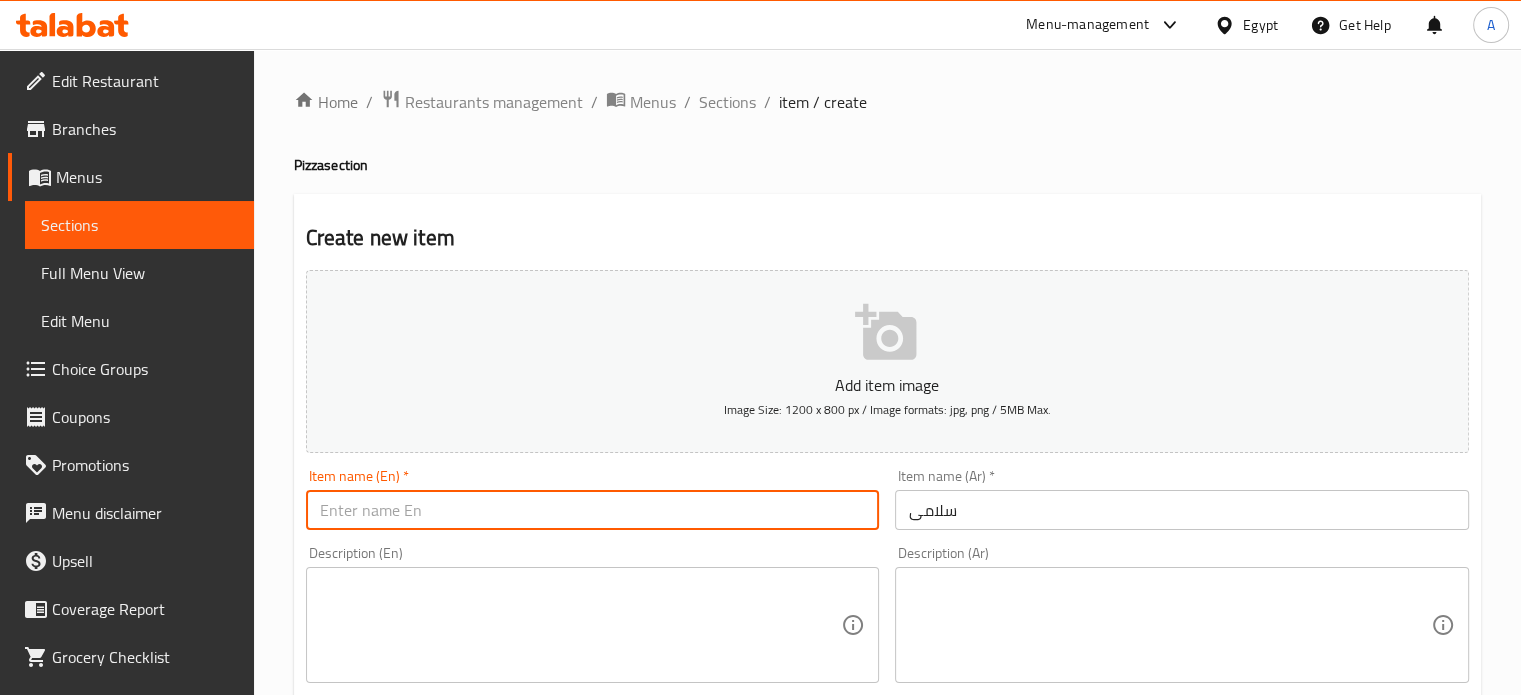 paste on "salami" 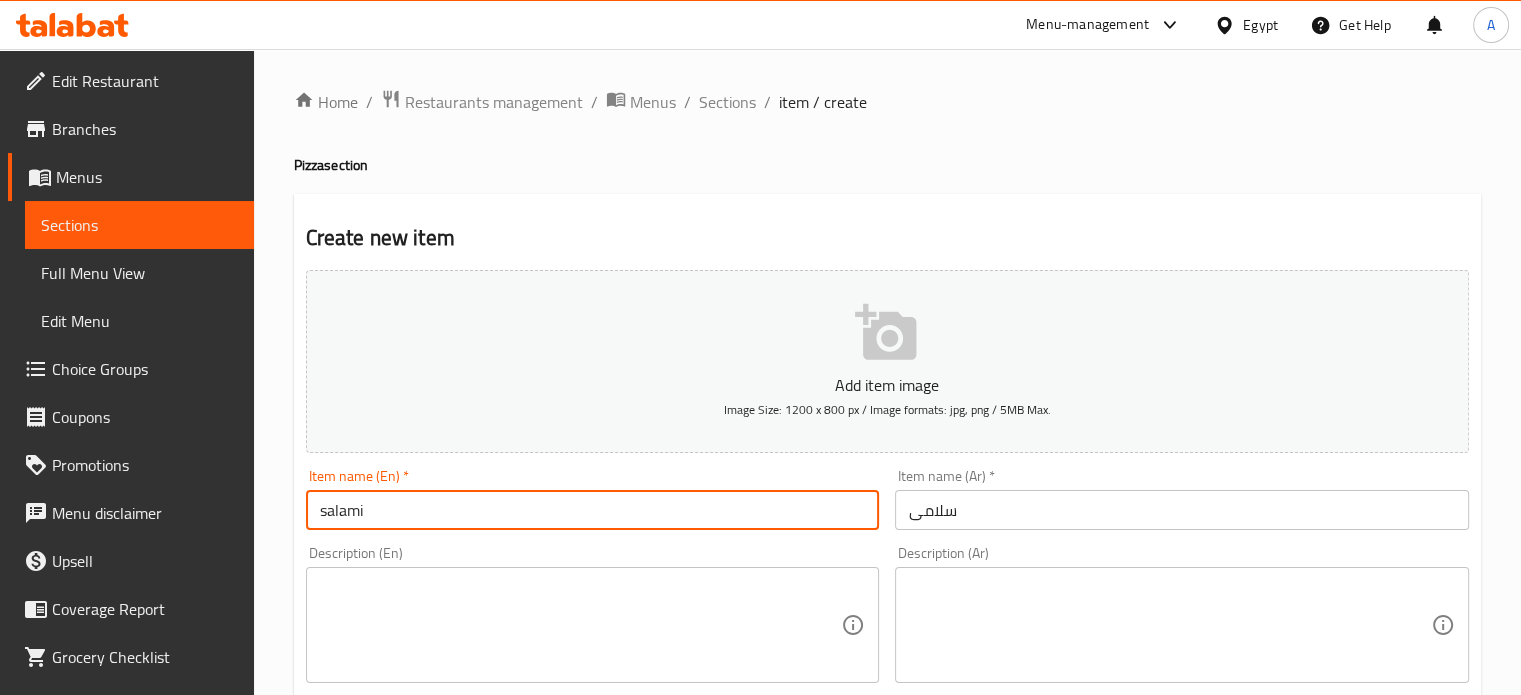 type on "salami" 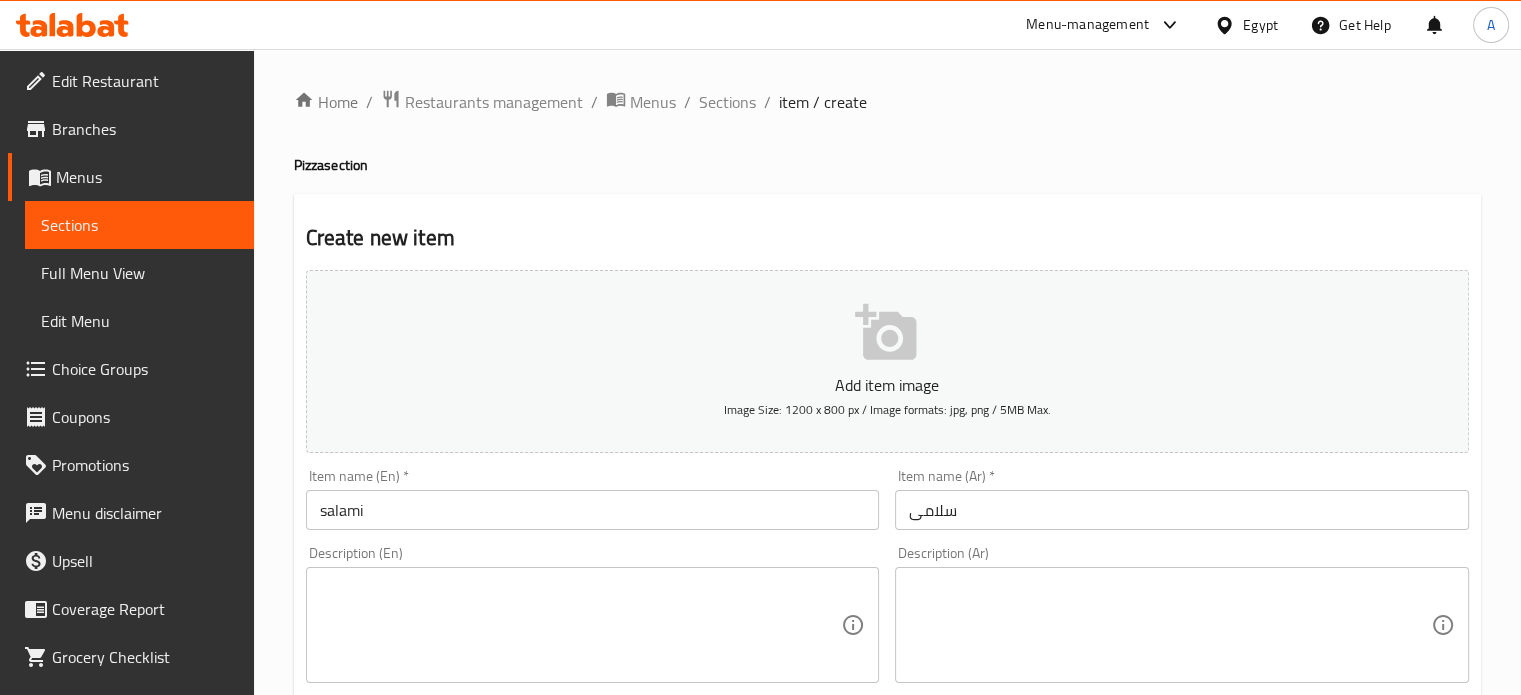 click on "Home / Restaurants management / Menus / Sections / item / create Pizza  section Create new item Add item image Image Size: 1200 x 800 px / Image formats: jpg, png / 5MB Max. Item name (En)   * [PRODUCT] Item name (En)  * Item name (Ar)   * [PRODUCT] Item name (Ar)  * Description (En) Description (En) Description (Ar) Description (Ar) Product barcode Product barcode Product sku Product sku Price   * EGP [PRICE] Price  * Price on selection Free item Start Date Start Date End Date End Date Available Days SU MO TU WE TH FR SA Available from ​ ​ Available to ​ ​ Status Active Inactive Exclude from GEM Variations & Choices Your choice of: (ID: 0) Min 1  ,  Max 1 Name (En) Your choice of: Name (En) Name (Ar) اختيارك من: Name (Ar) Min 1 Min Max 1 Max Medium  (ID: 0) [PRICE]   EGP Name (En) Medium Name (En) Name (Ar) وسط Name (Ar) Price EGP [PRICE] Price Status Large  (ID: 0) [PRICE]   EGP Name (En) Large Name (En) Name (Ar) كبير Name (Ar) Price EGP [PRICE] Price Status Create" at bounding box center [887, 839] 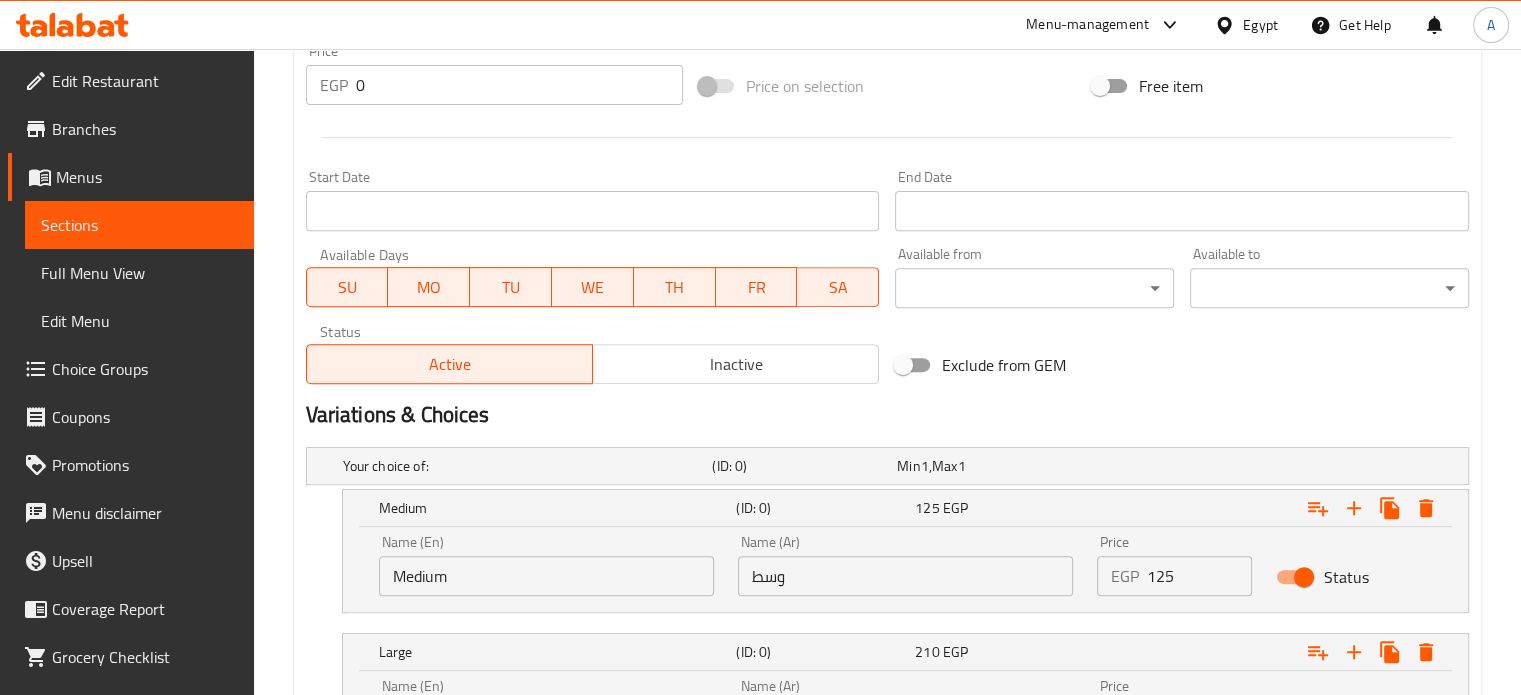 scroll, scrollTop: 933, scrollLeft: 0, axis: vertical 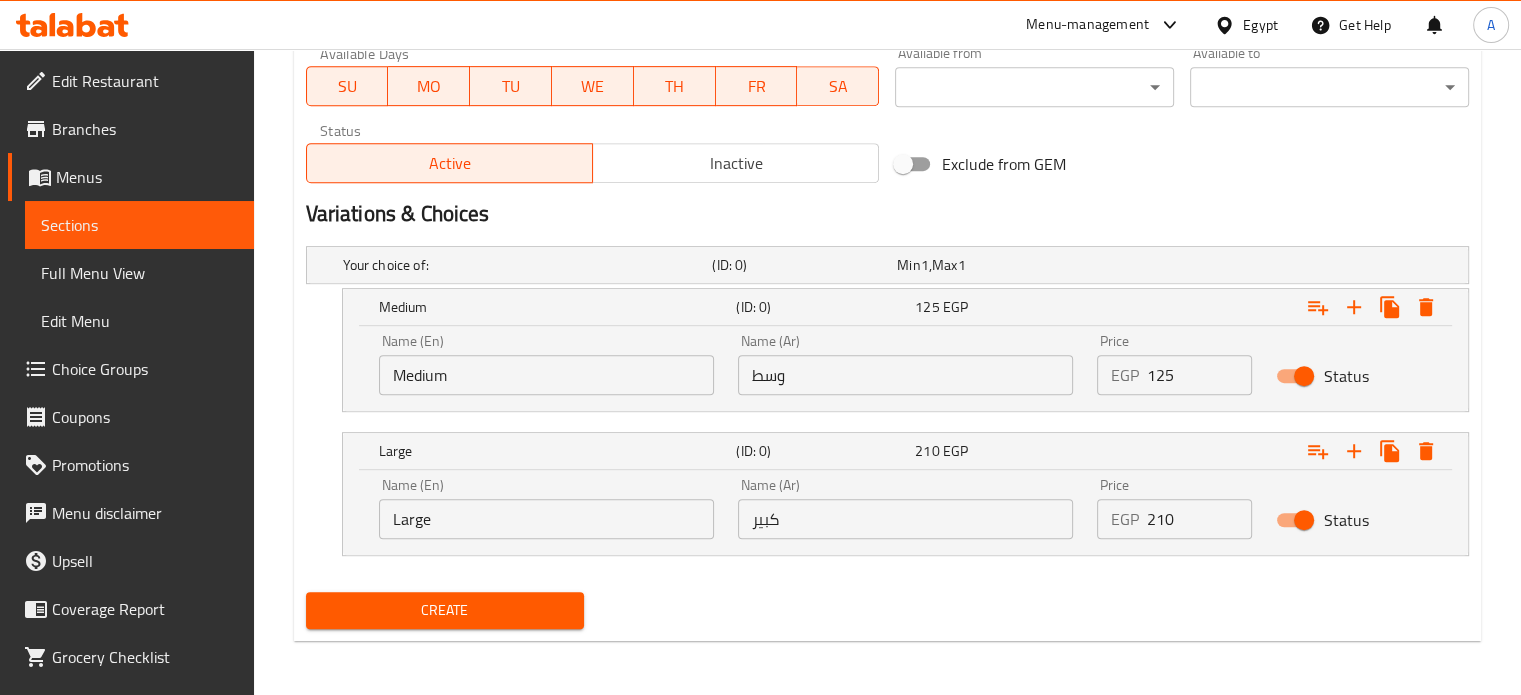 click on "Name (Ar) وسط Name (Ar)" at bounding box center (905, 364) 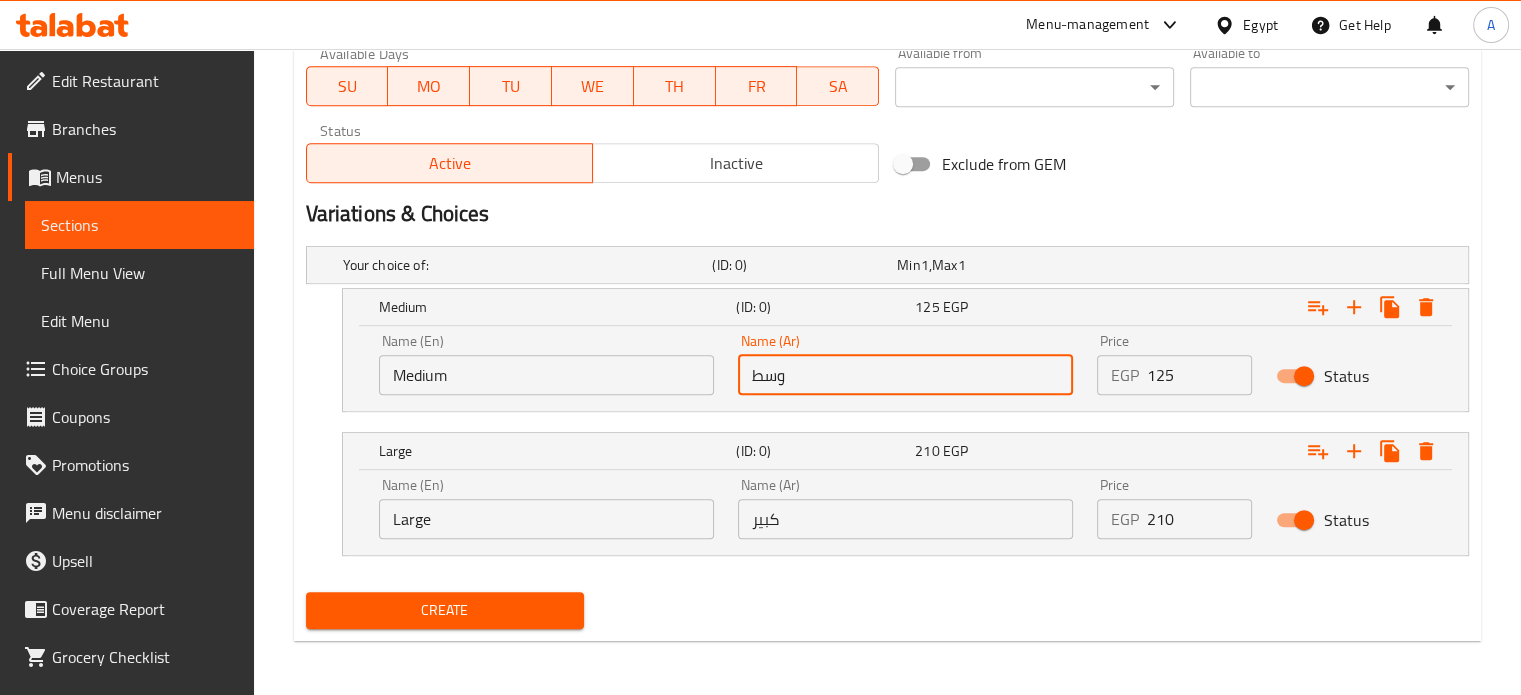 type on "وسط" 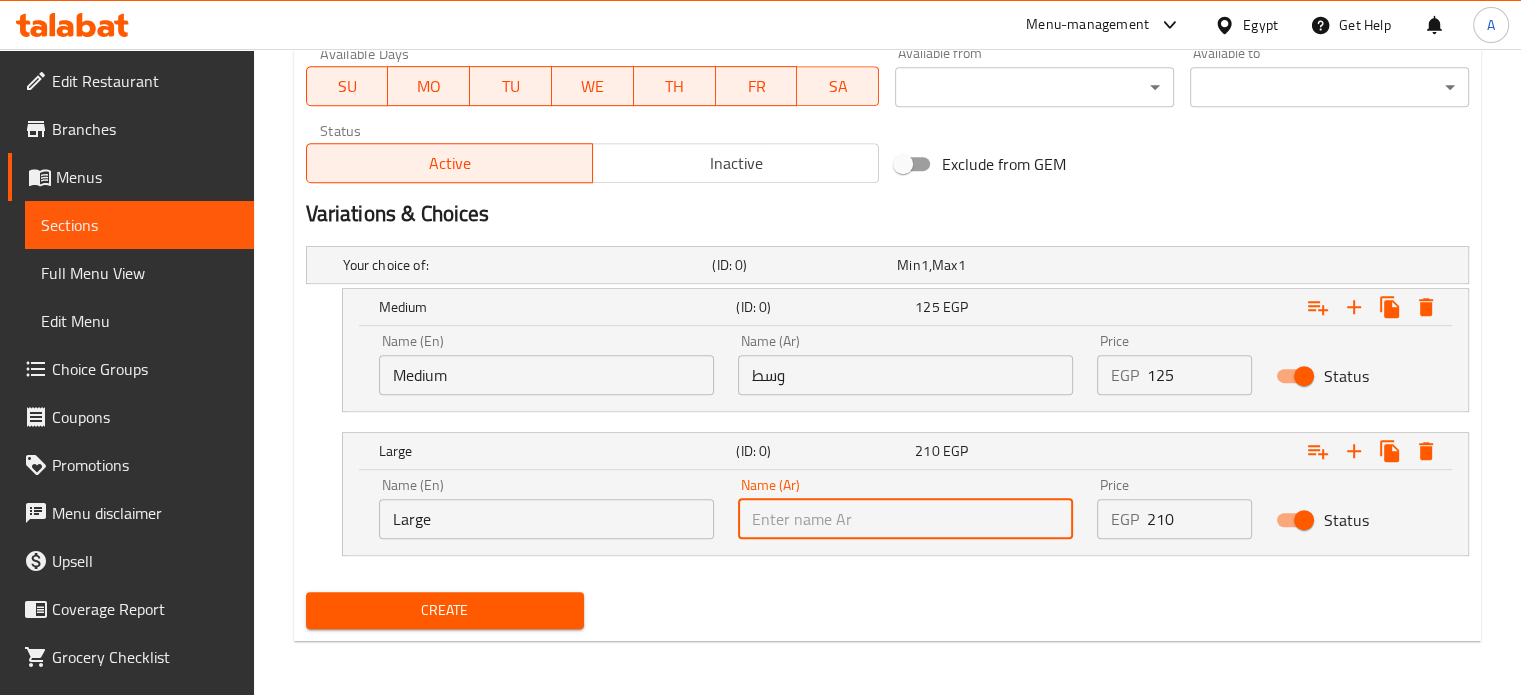 type on "كبير" 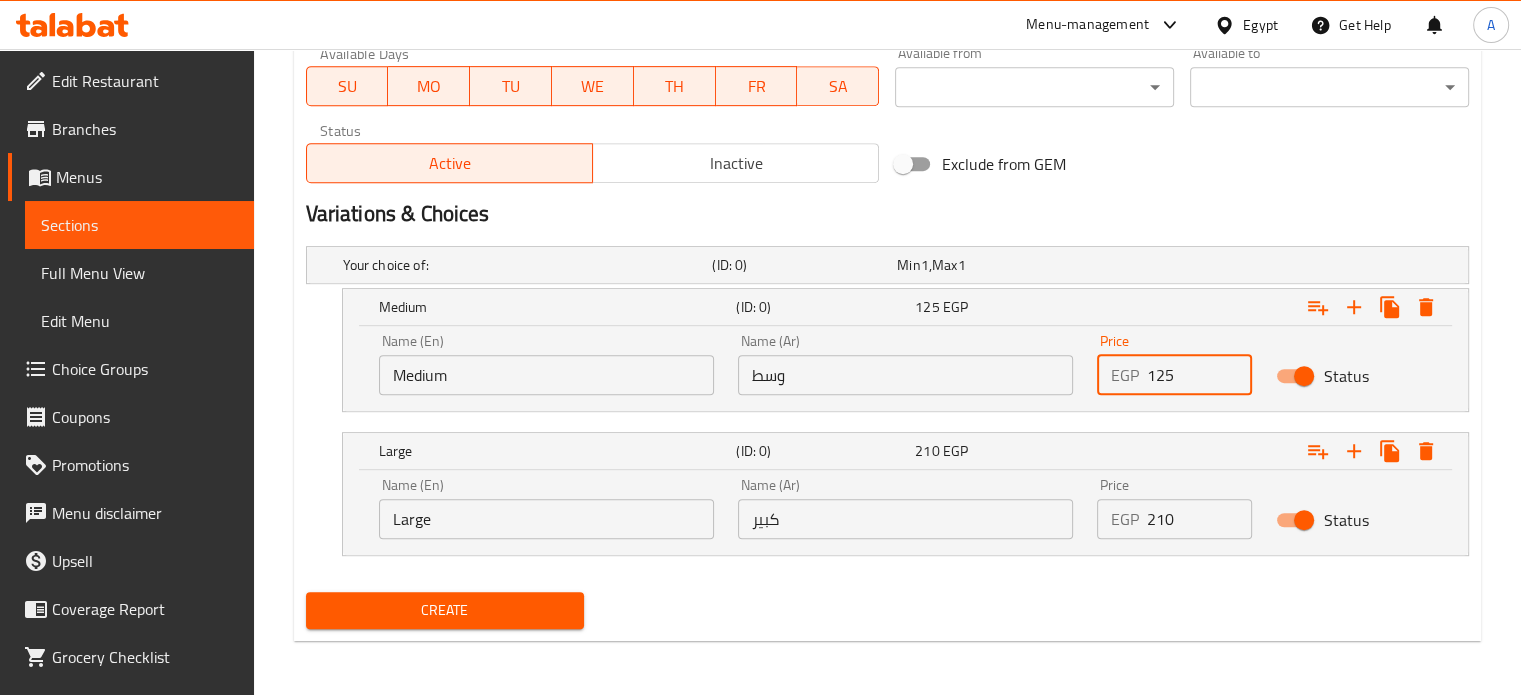 drag, startPoint x: 1167, startPoint y: 373, endPoint x: 1083, endPoint y: 374, distance: 84.00595 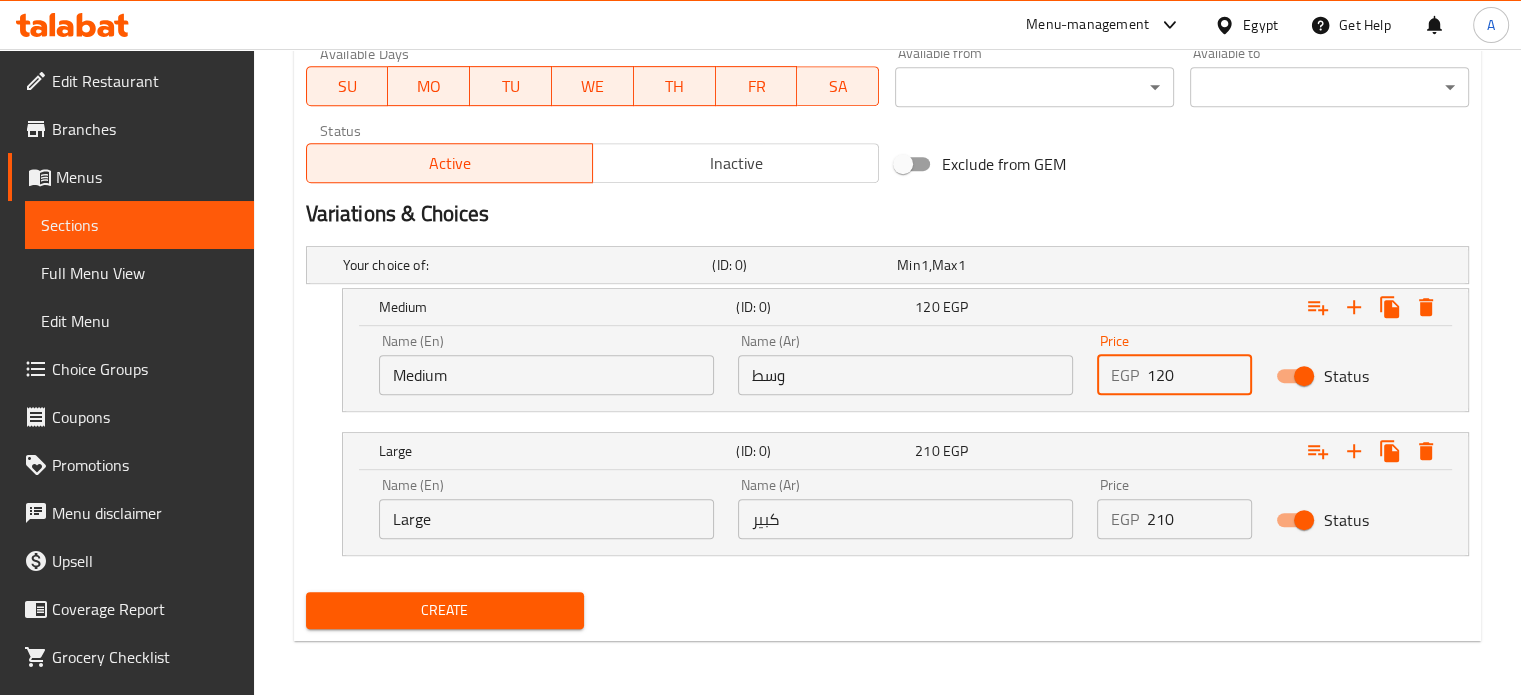type on "120" 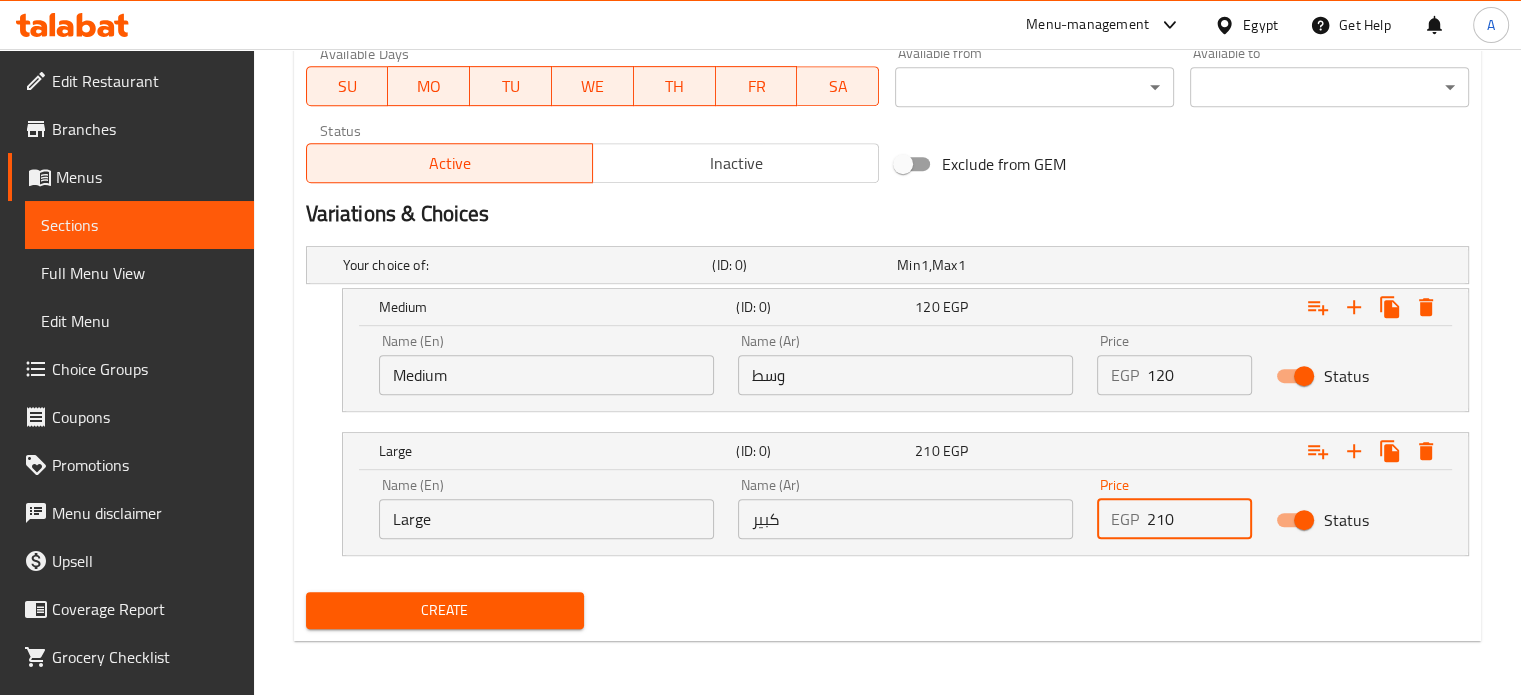 drag, startPoint x: 1180, startPoint y: 517, endPoint x: 1130, endPoint y: 518, distance: 50.01 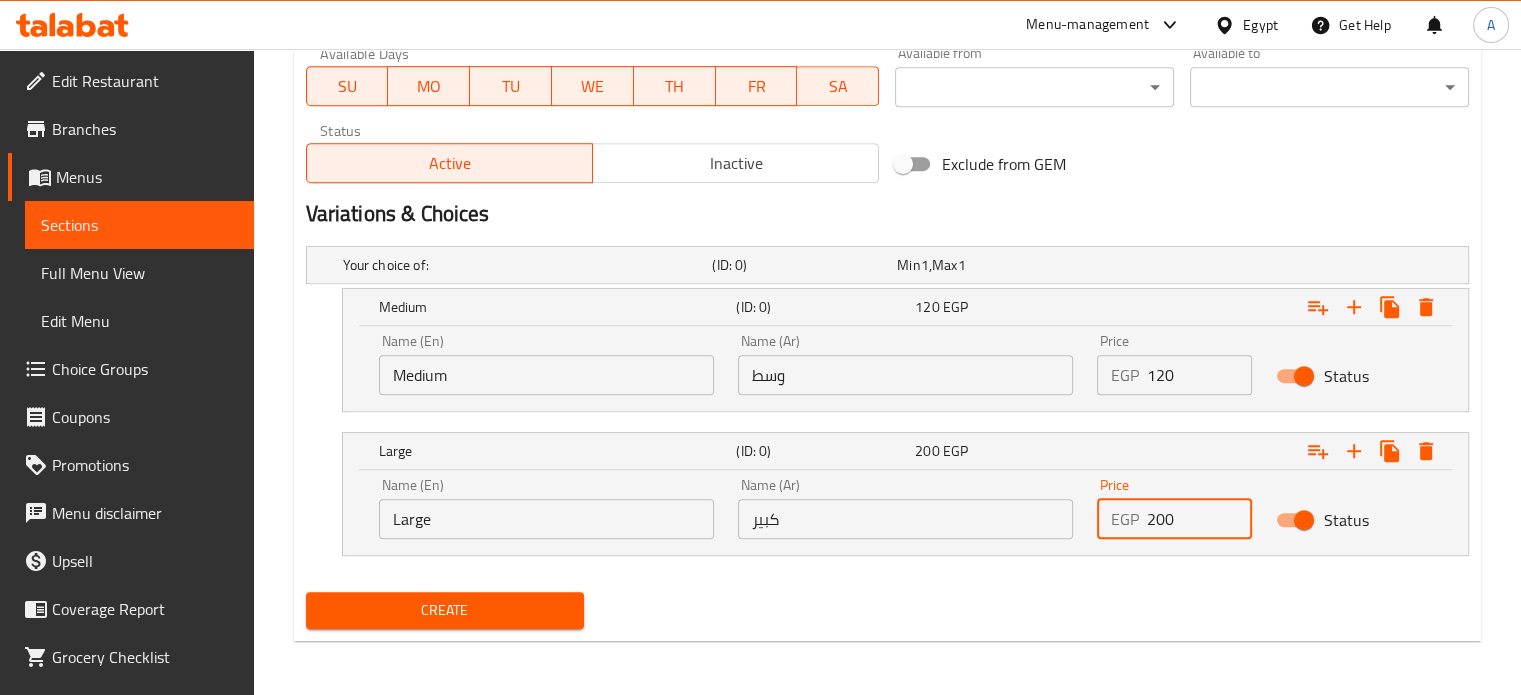 type on "200" 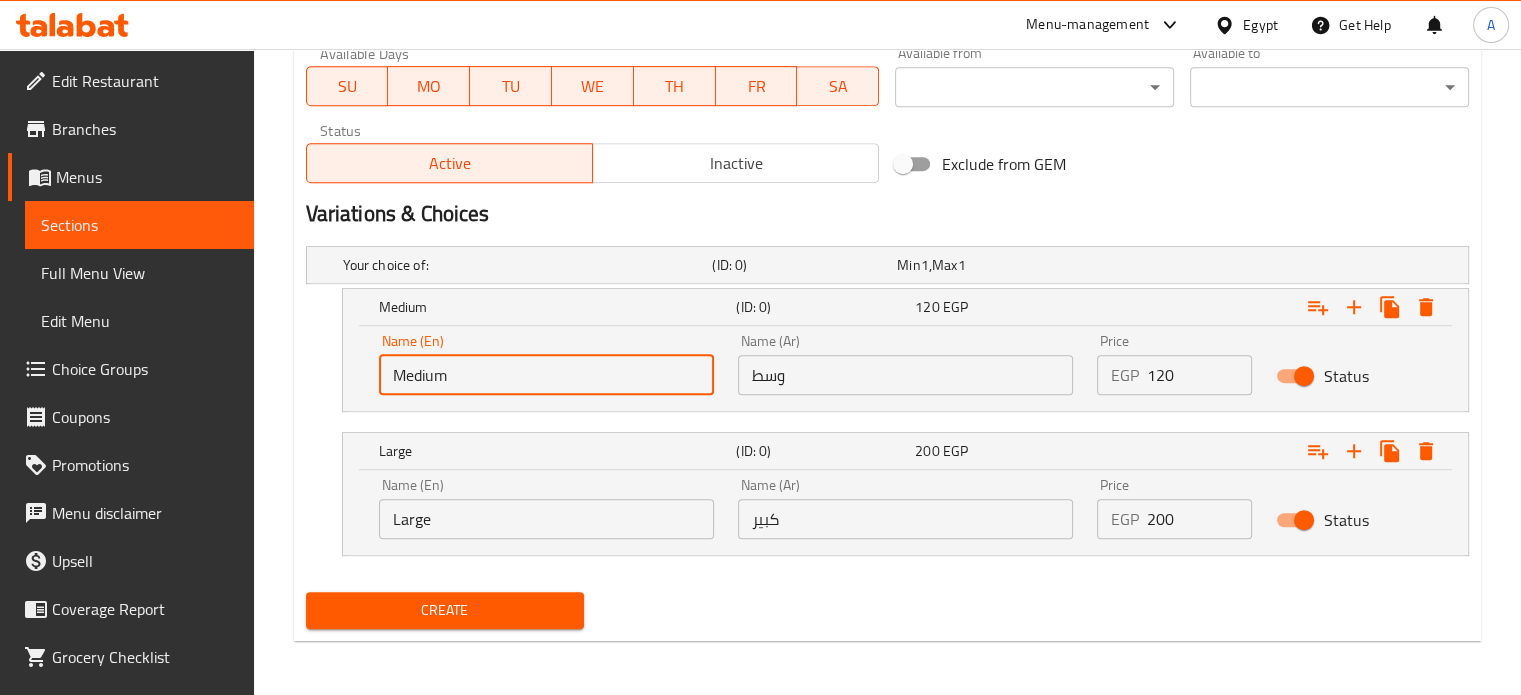 click on "Medium" at bounding box center [546, 375] 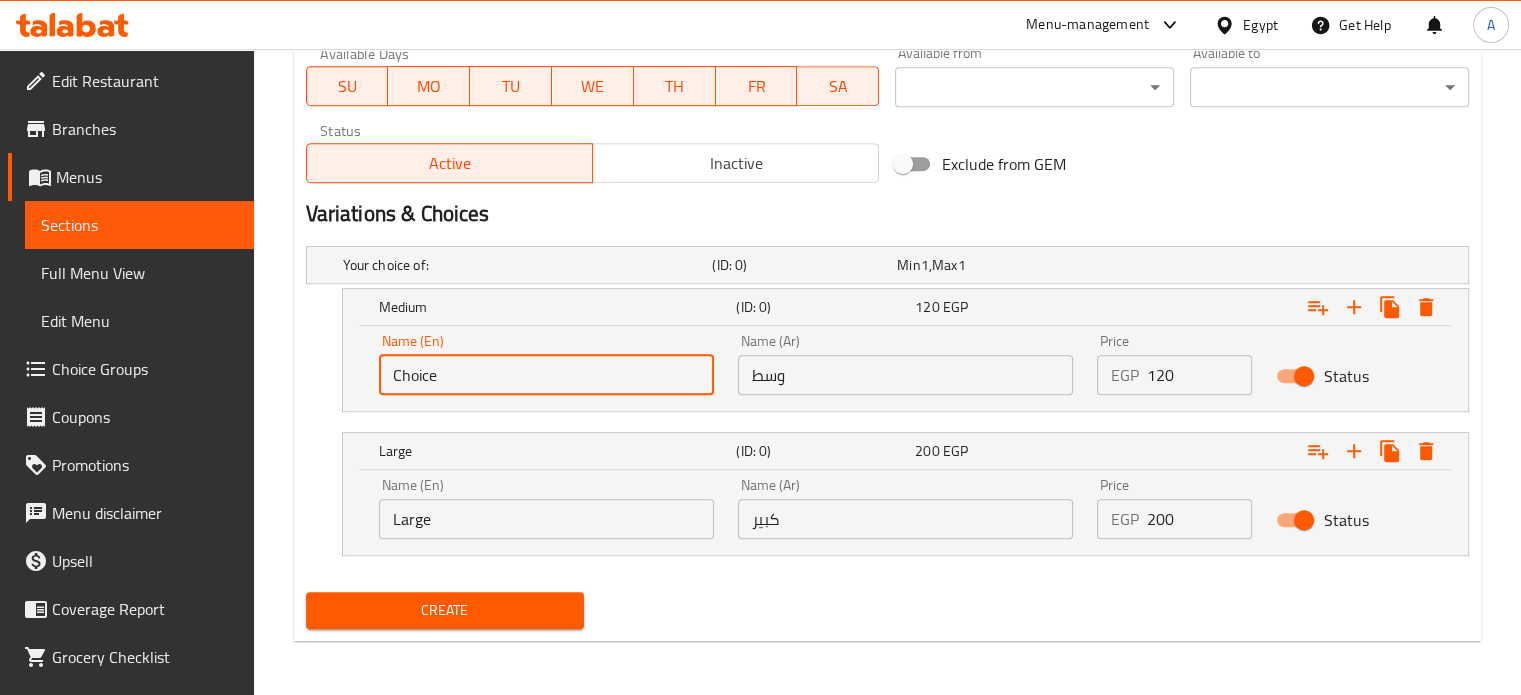 type on "\" 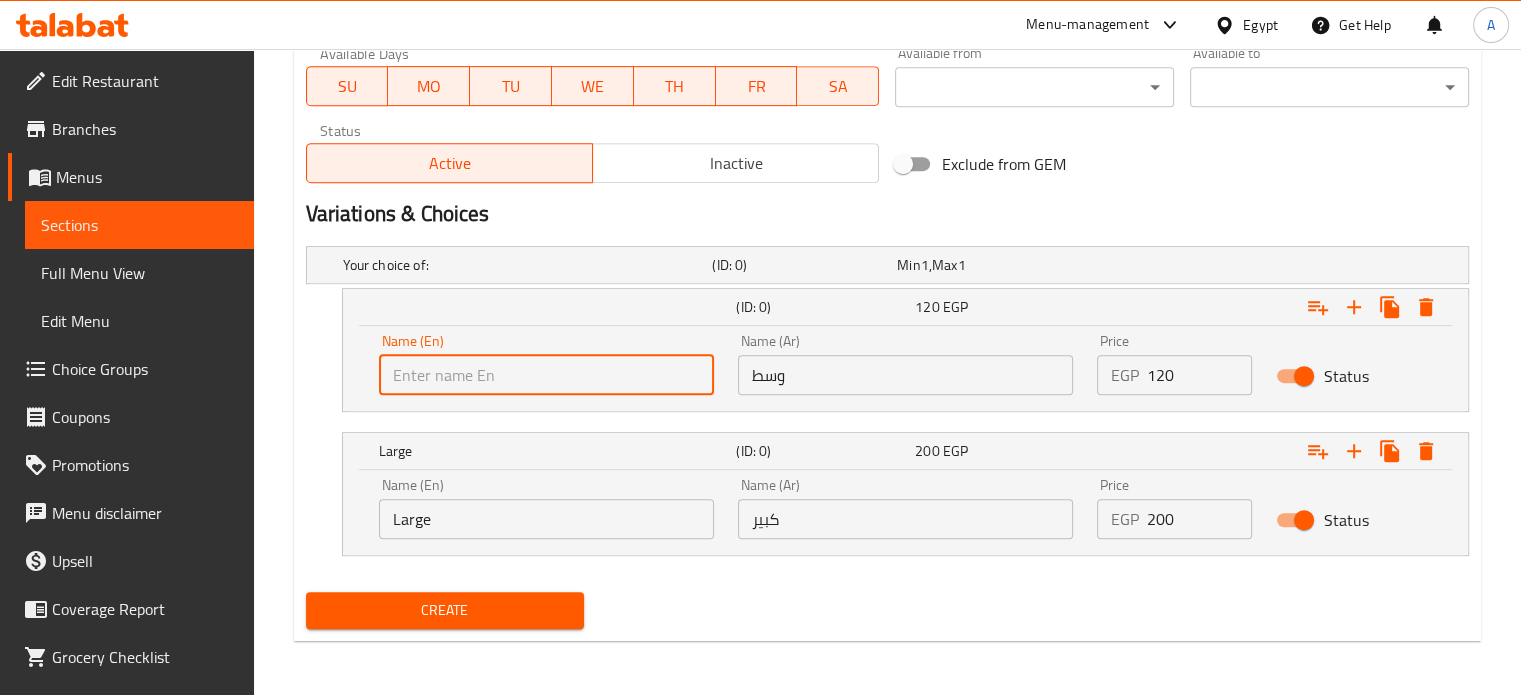 click at bounding box center [546, 375] 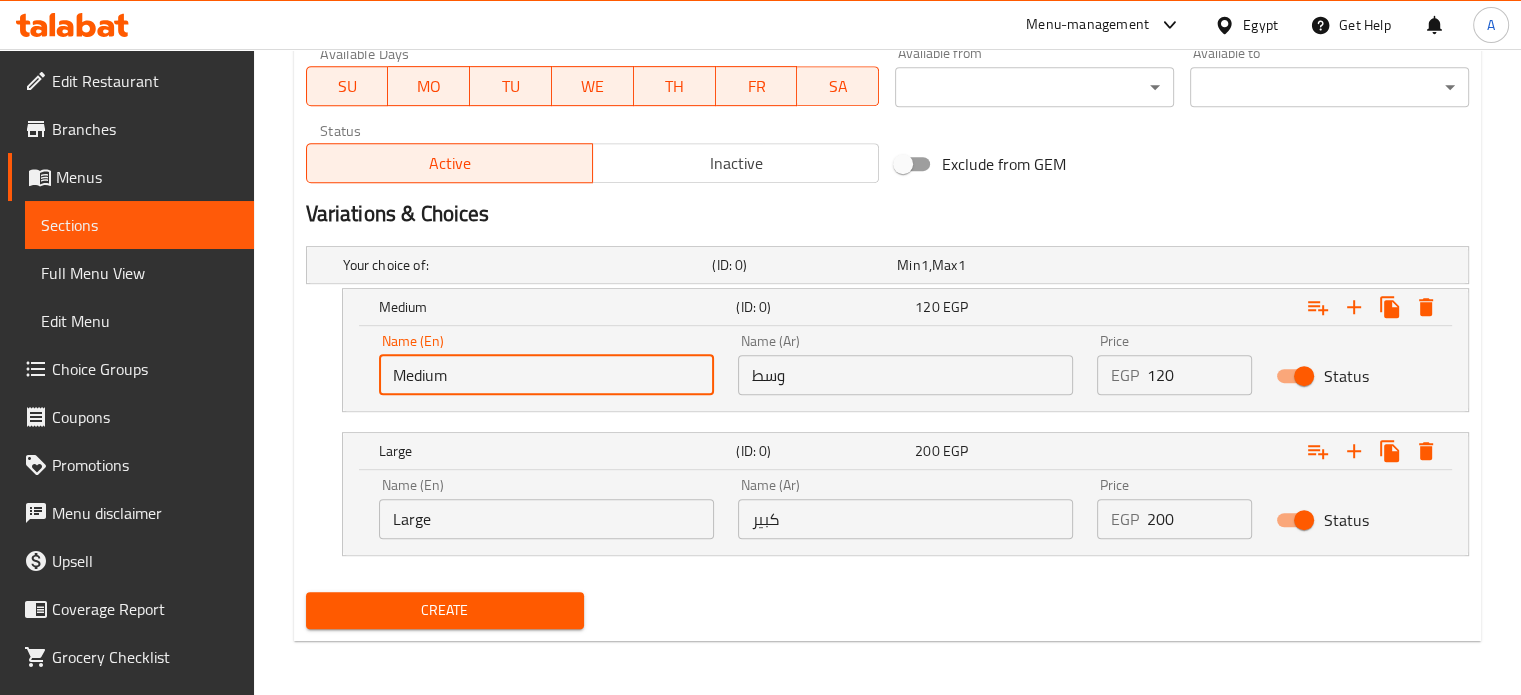 click on "Large" at bounding box center [546, 519] 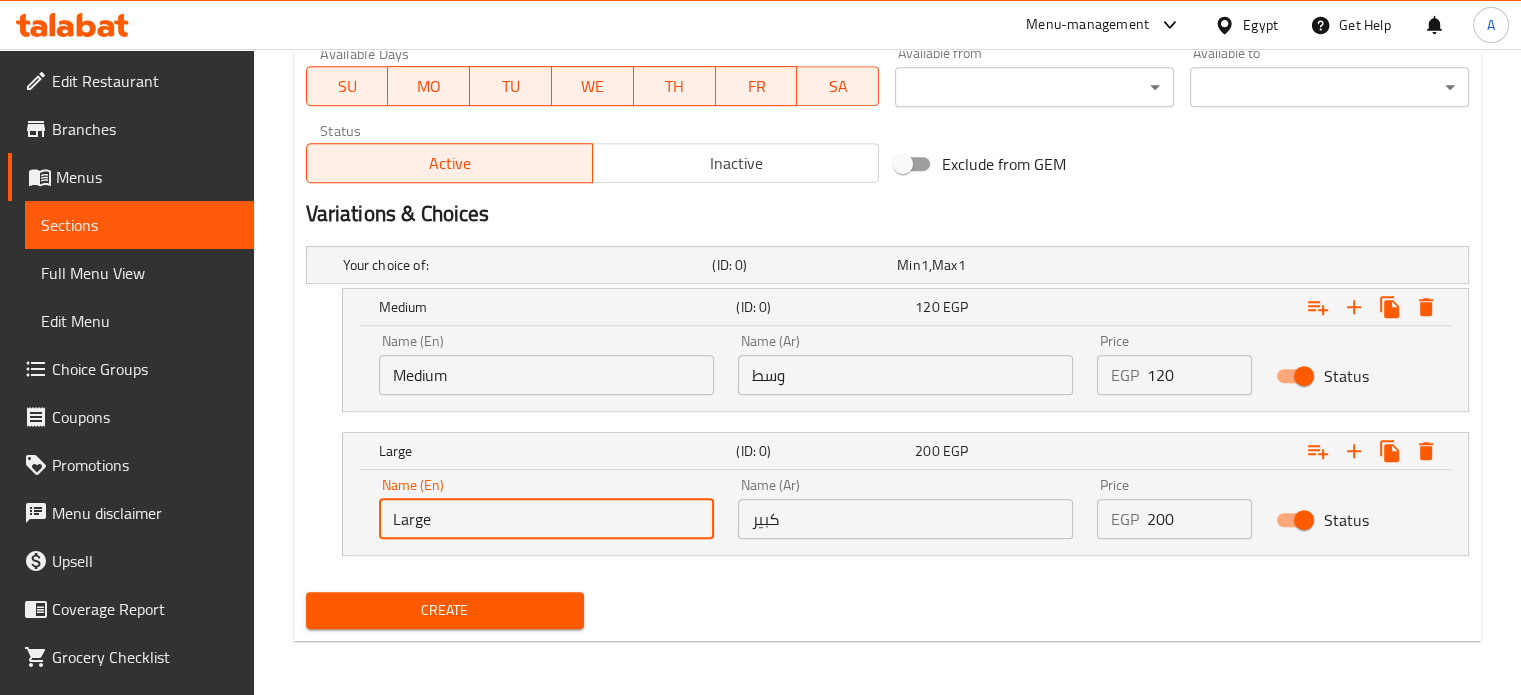 click on "Large" at bounding box center (546, 519) 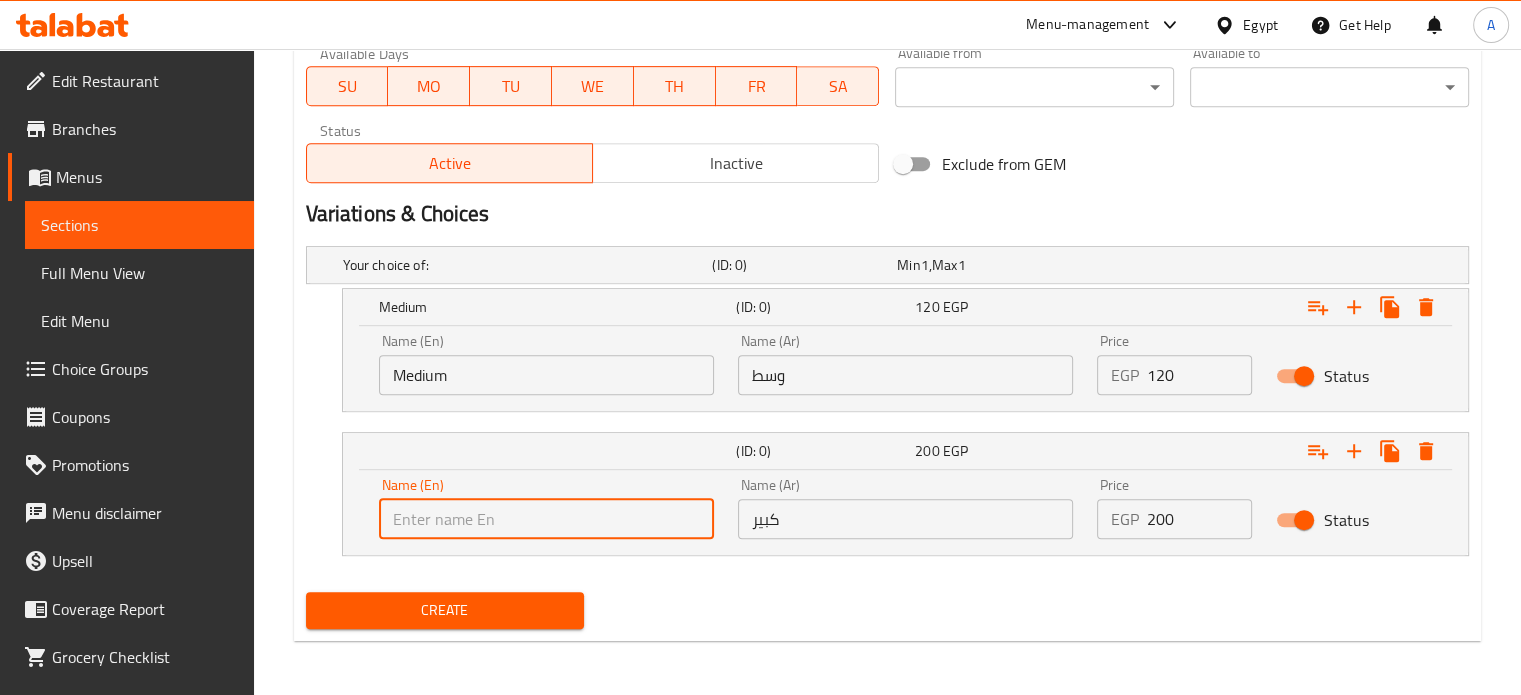 click at bounding box center (546, 519) 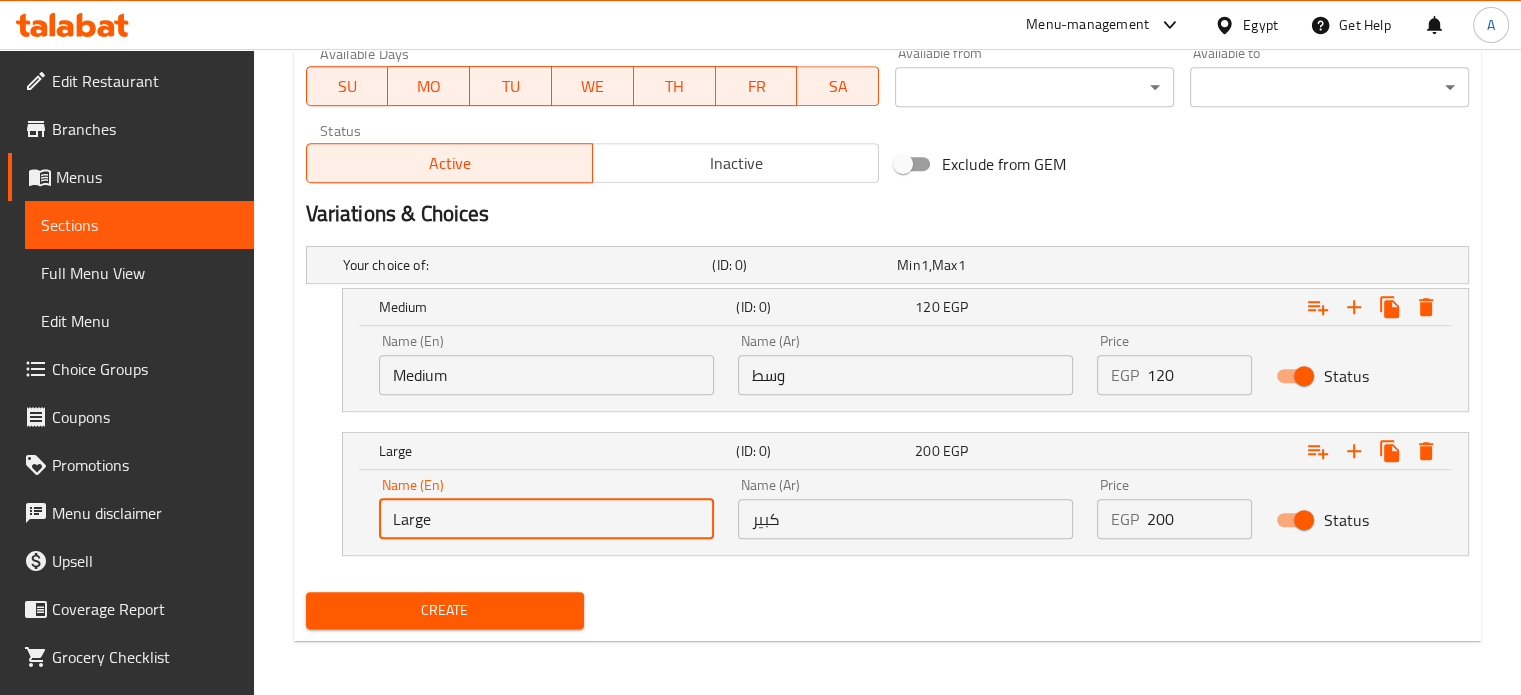 click on "Create" at bounding box center (445, 610) 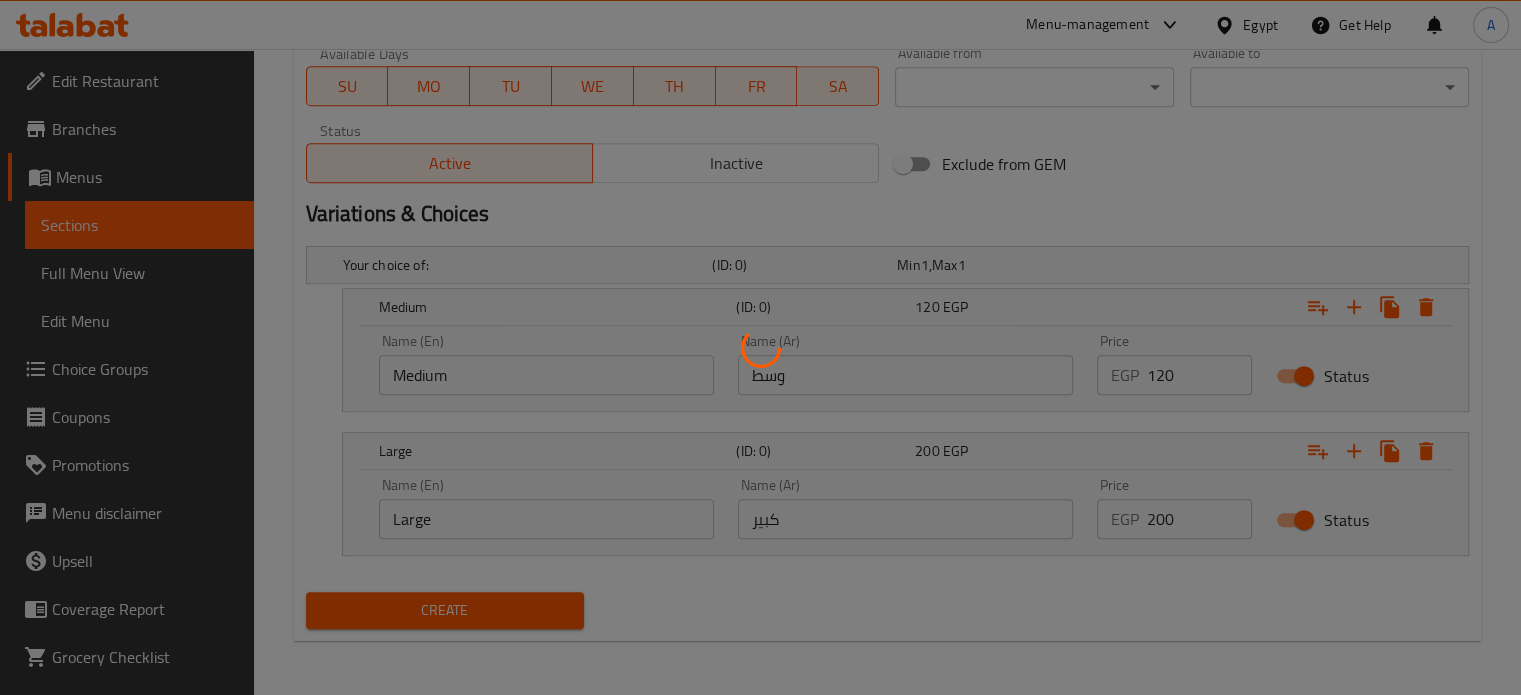 type 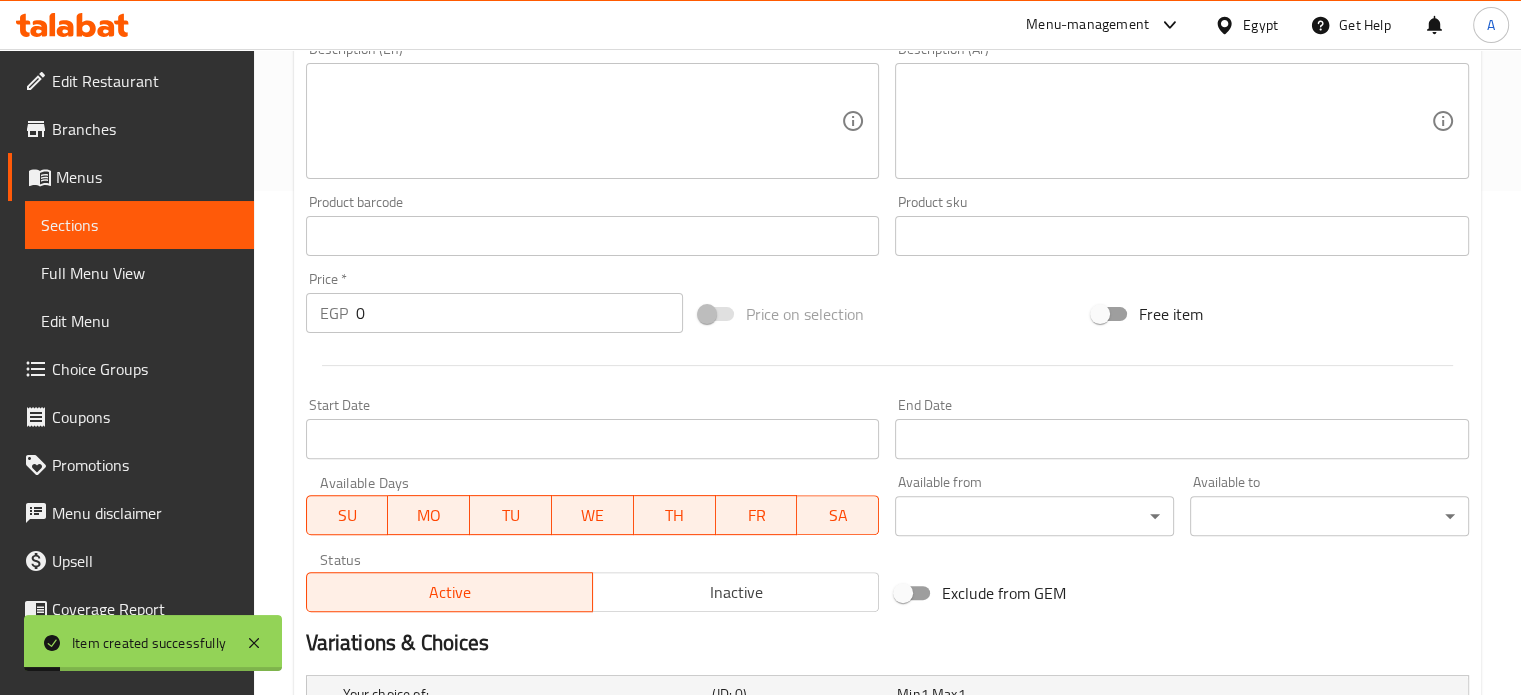 scroll, scrollTop: 0, scrollLeft: 0, axis: both 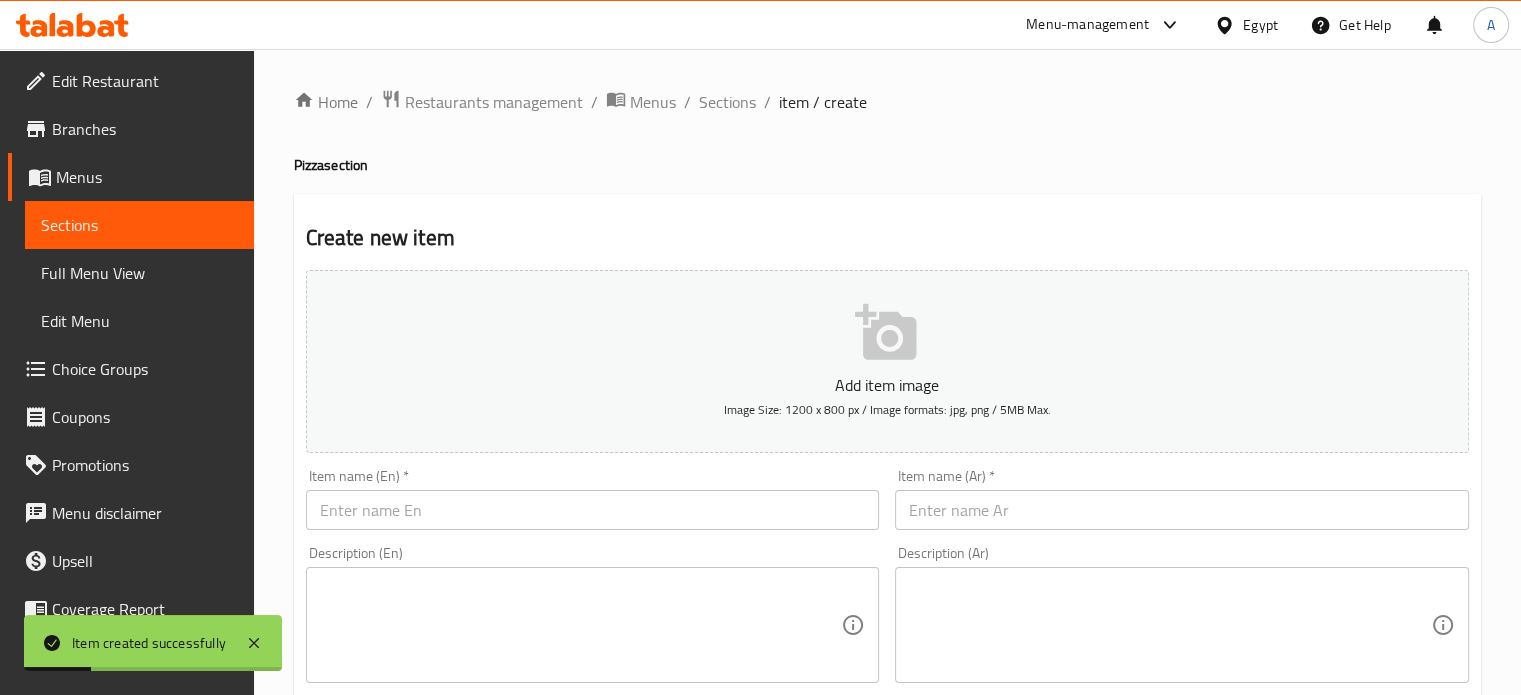 click at bounding box center (1182, 510) 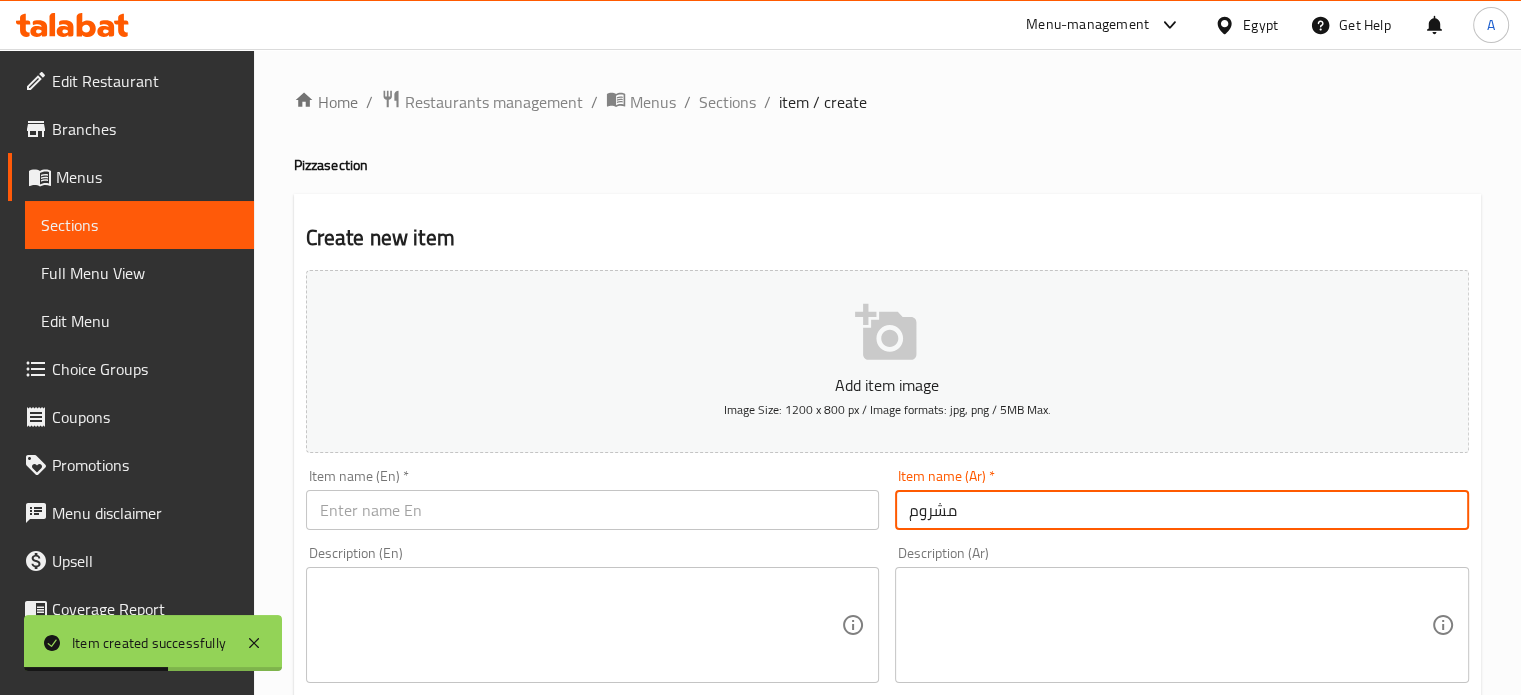 click on "مشروم" at bounding box center [1182, 510] 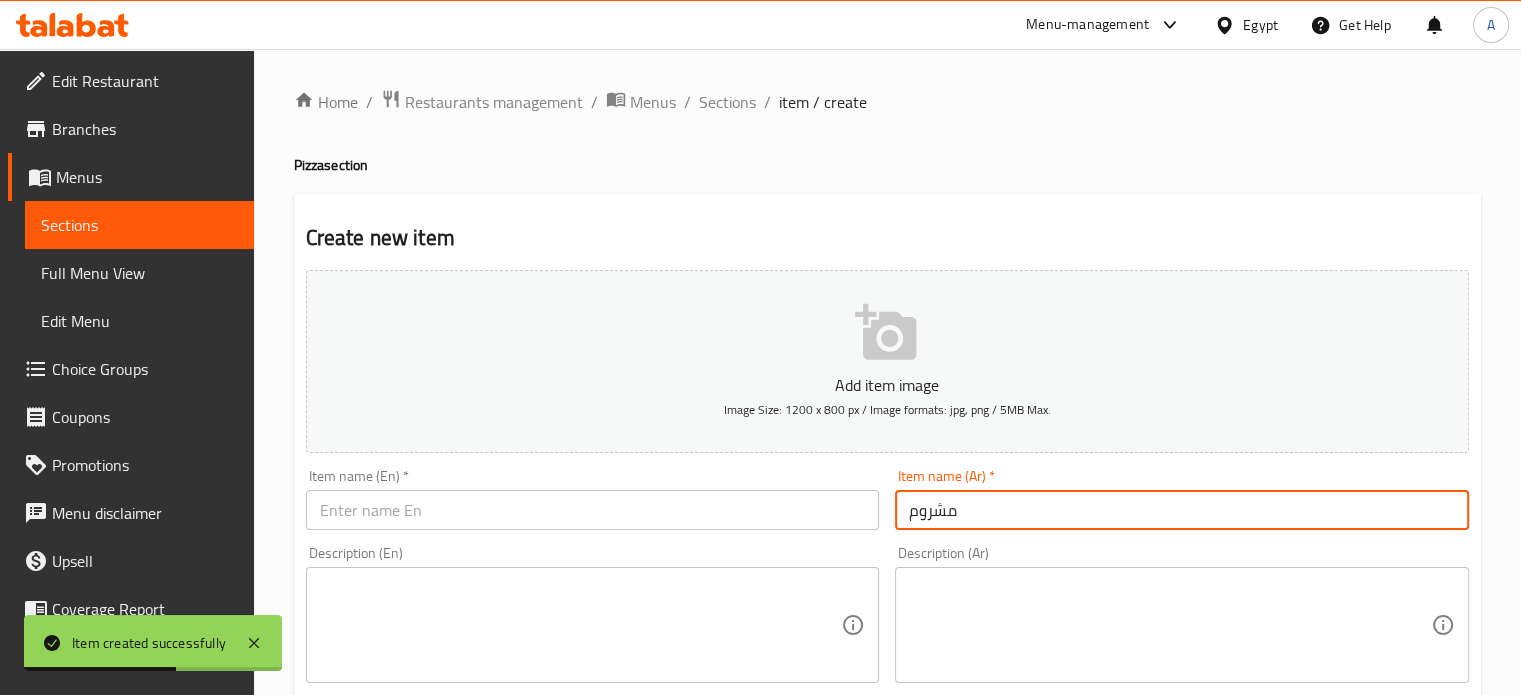 click on "مشروم" at bounding box center (1182, 510) 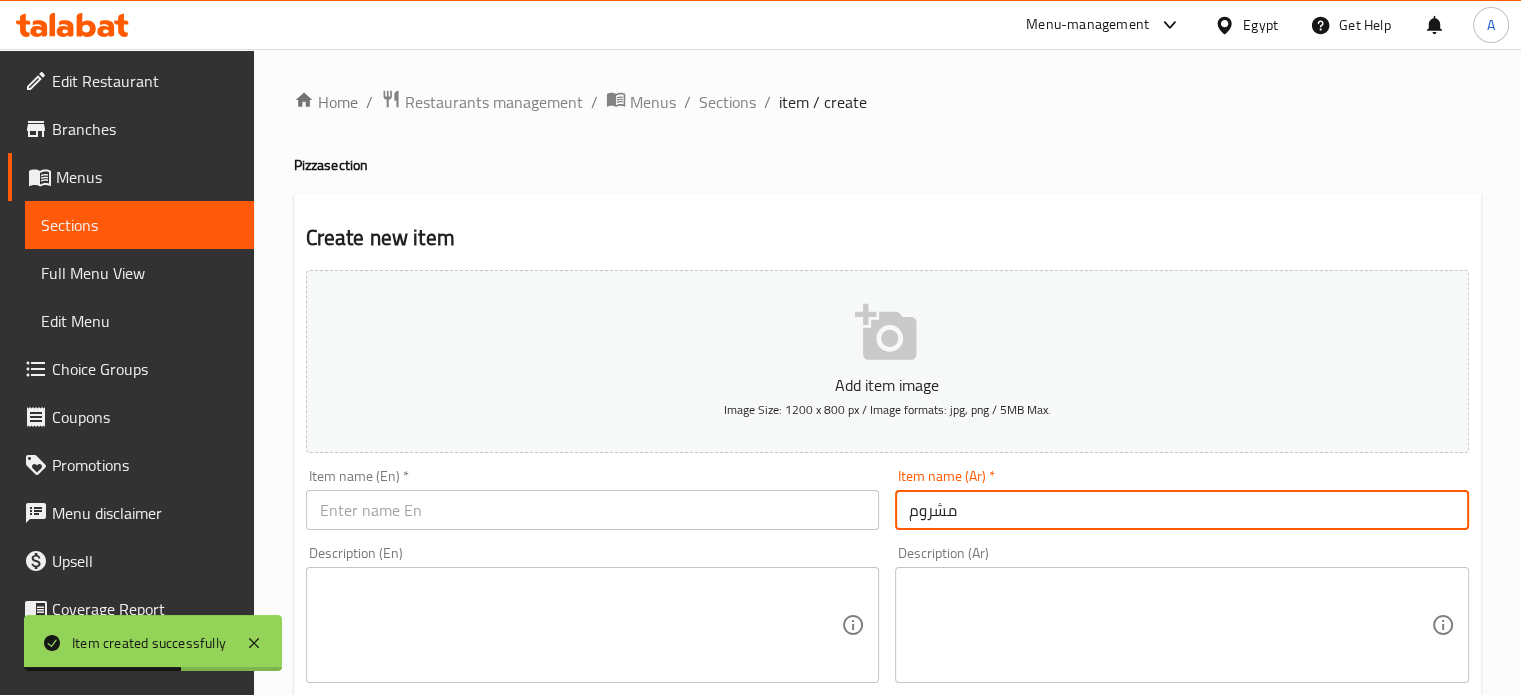 click on "مشروم" at bounding box center (1182, 510) 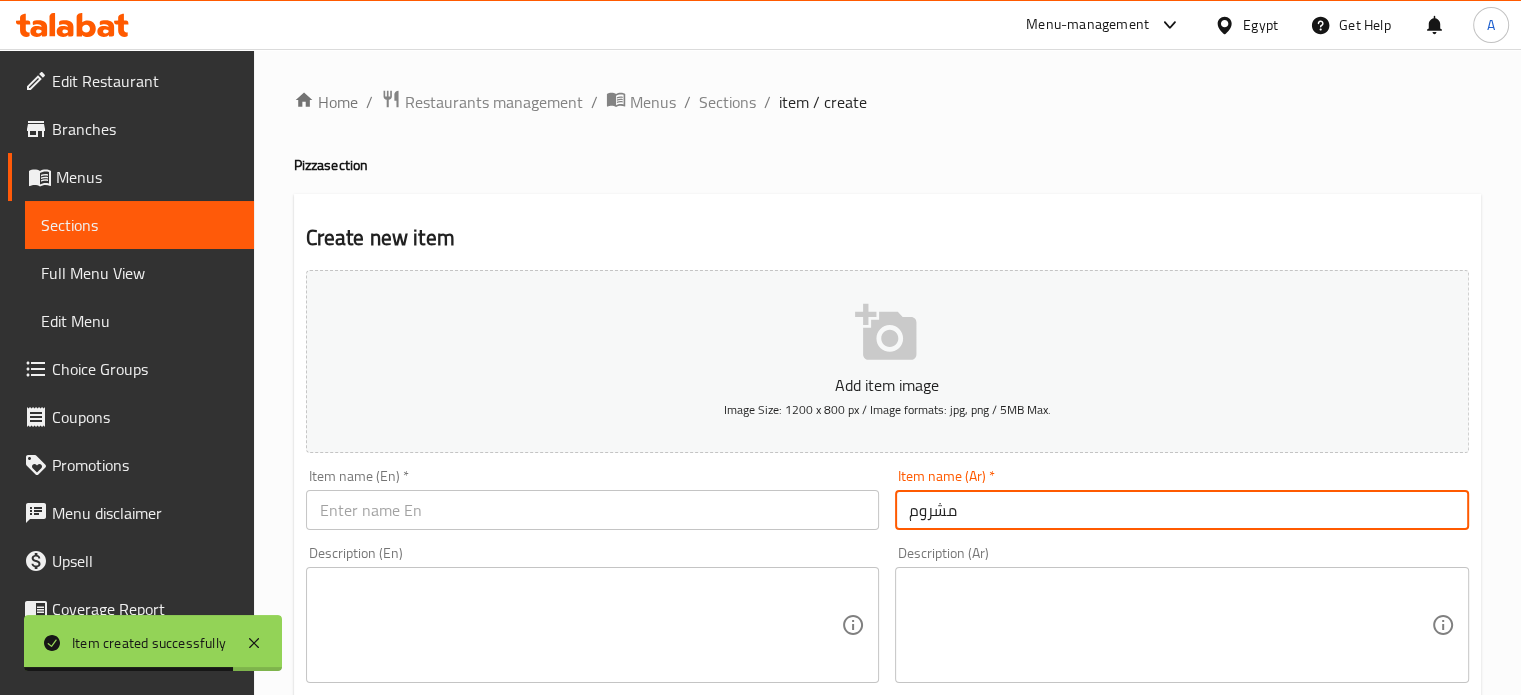 type on "مشروم" 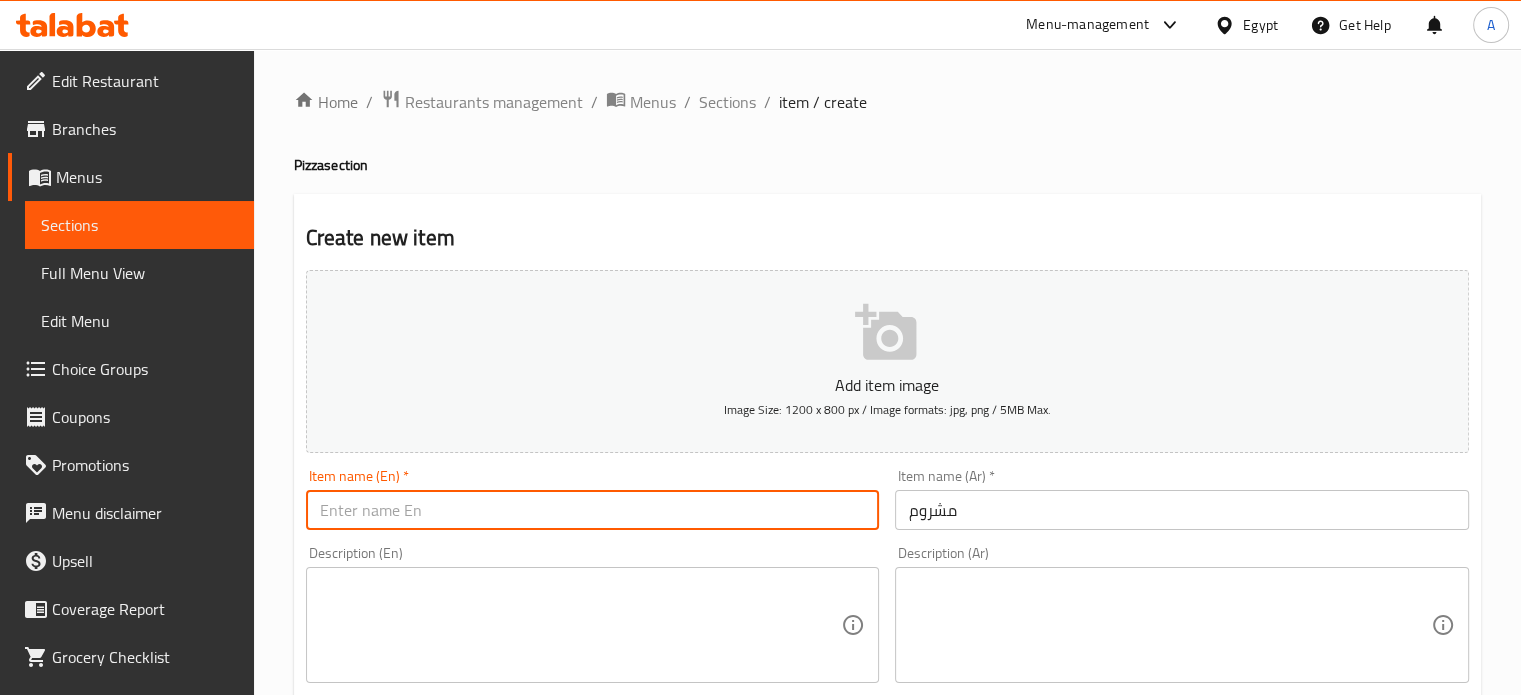 paste on "Mushroom" 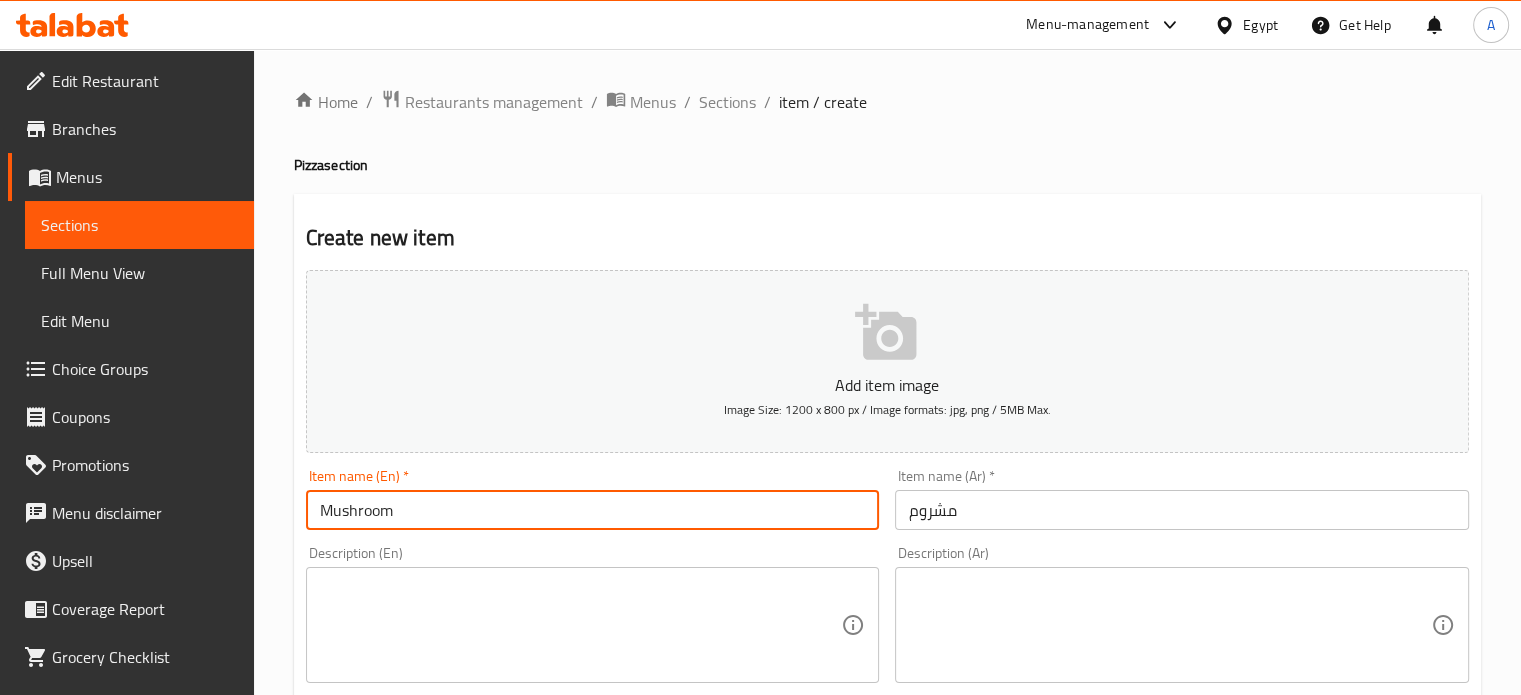 scroll, scrollTop: 933, scrollLeft: 0, axis: vertical 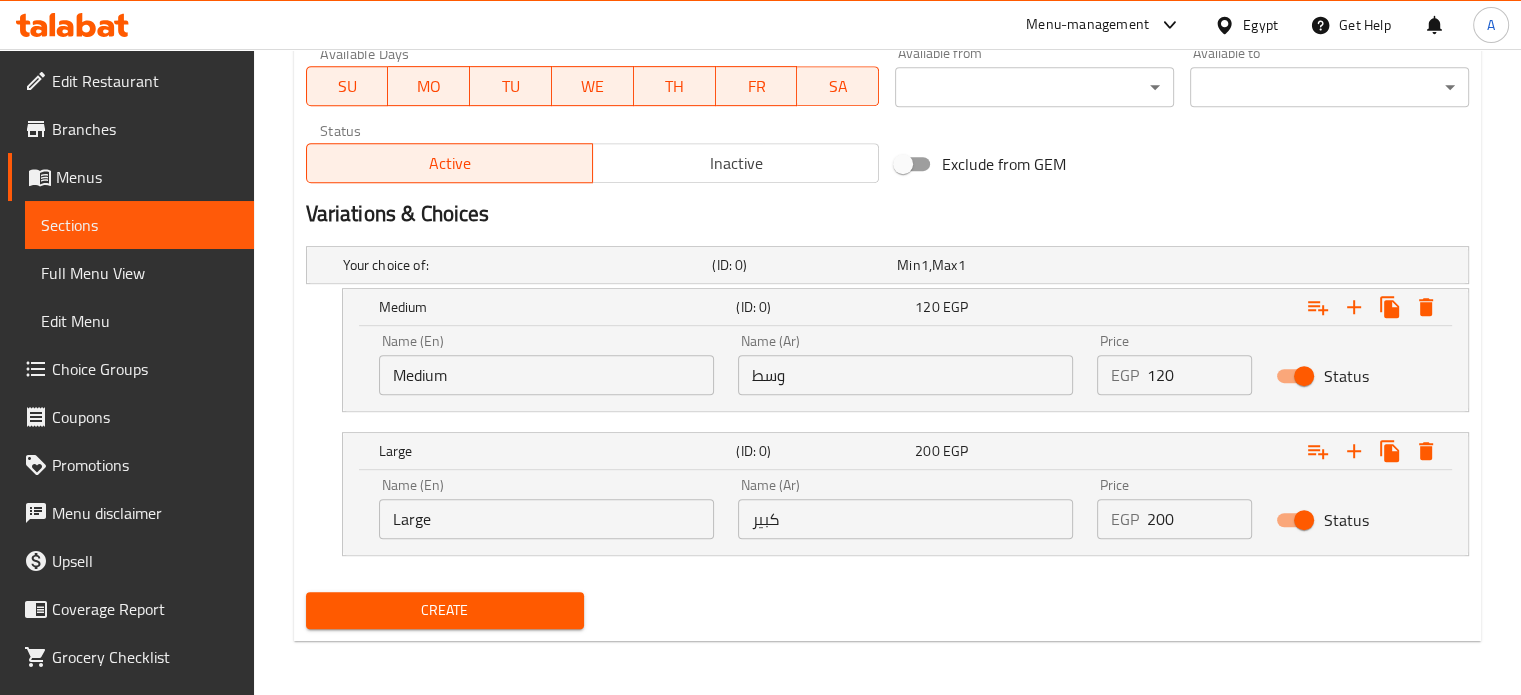 type on "Mushroom" 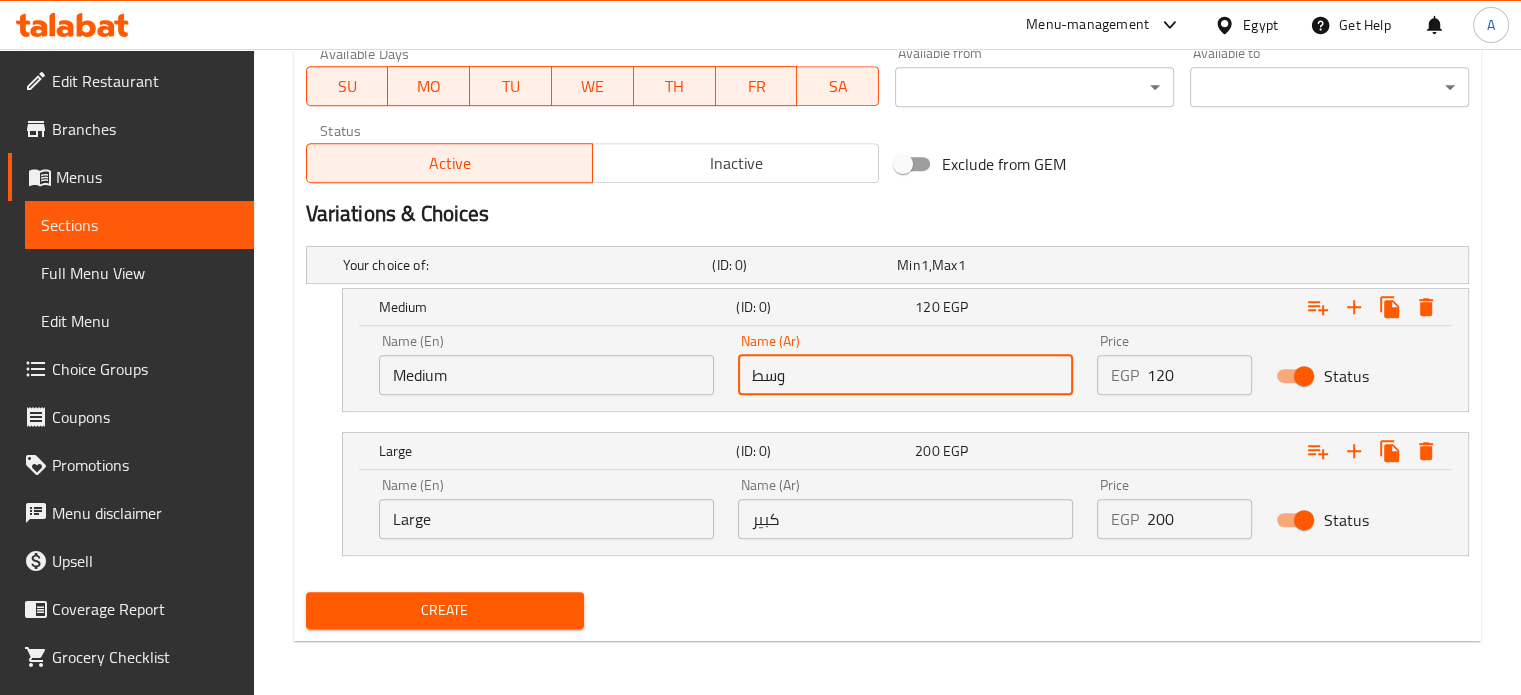click on "وسط" at bounding box center (905, 375) 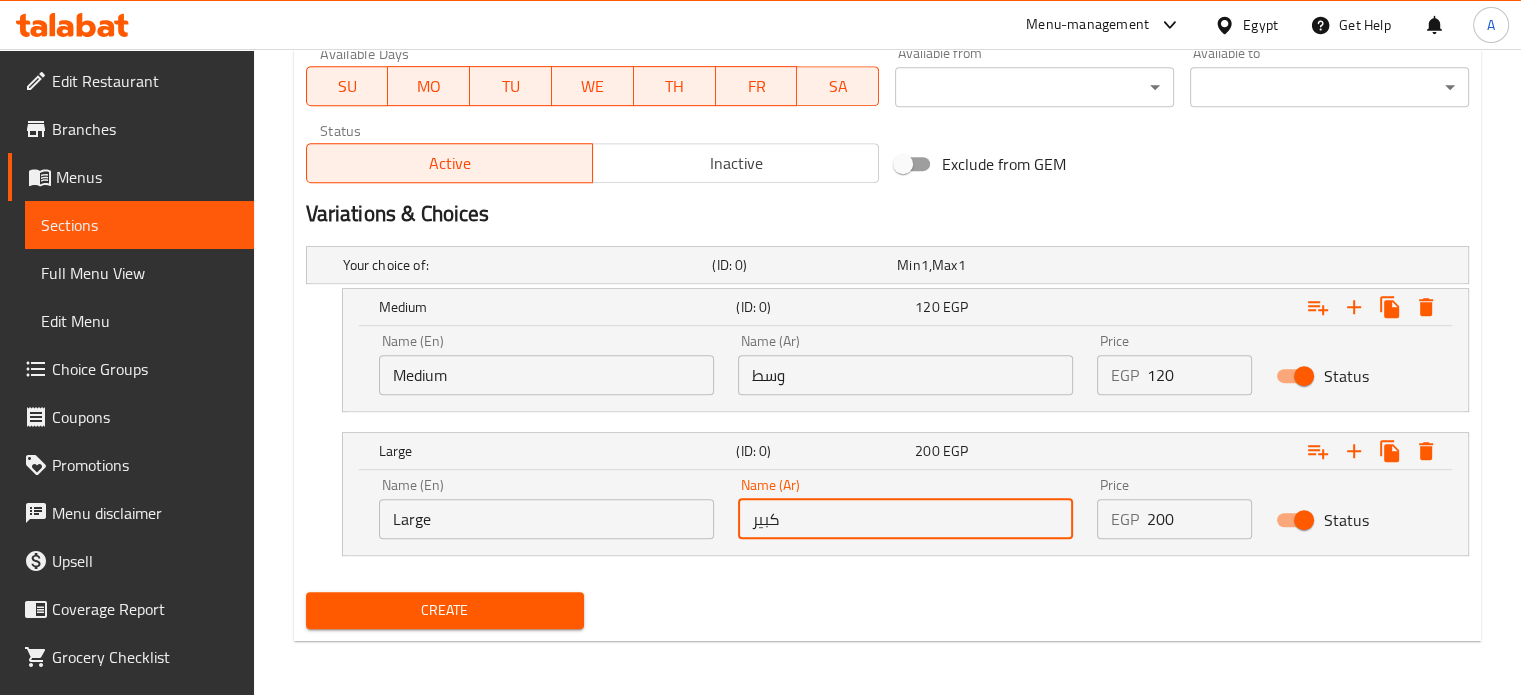 type on "كبير" 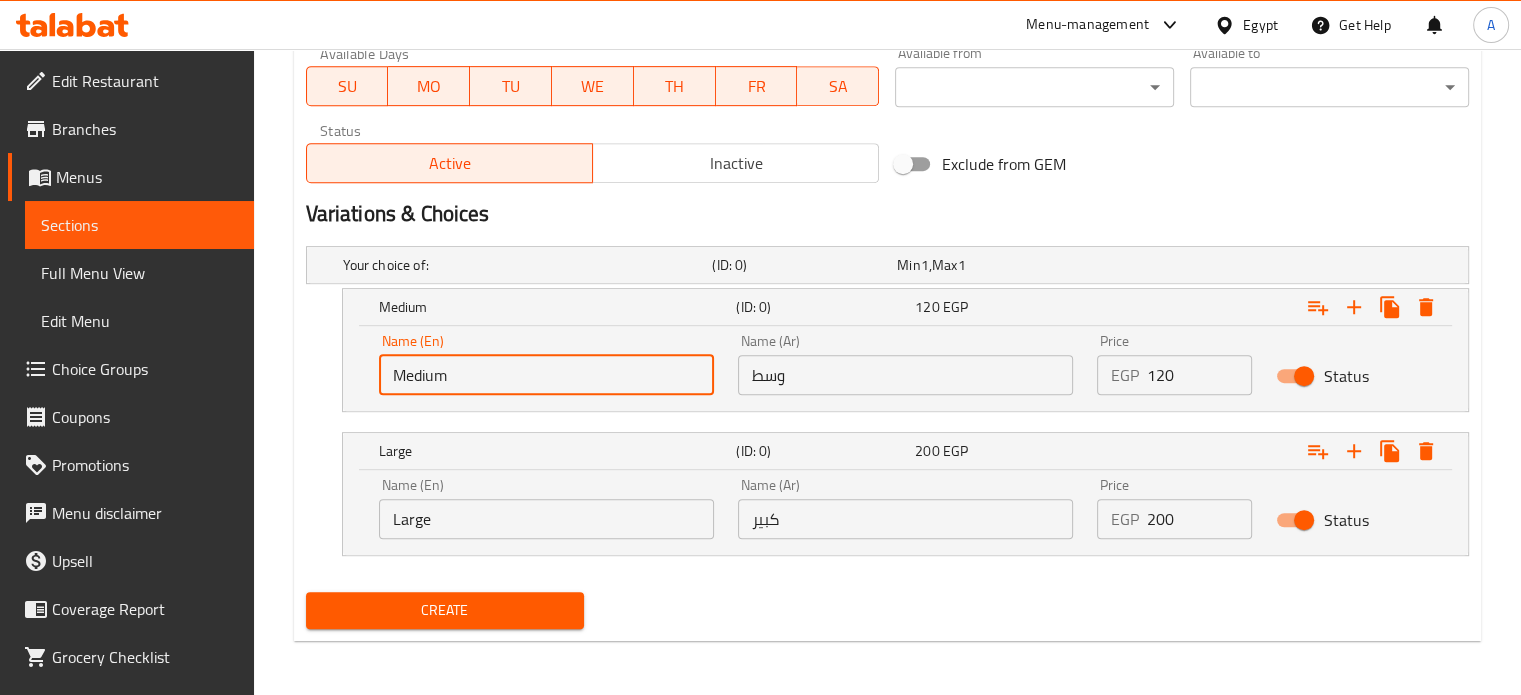 click on "Medium" at bounding box center [546, 375] 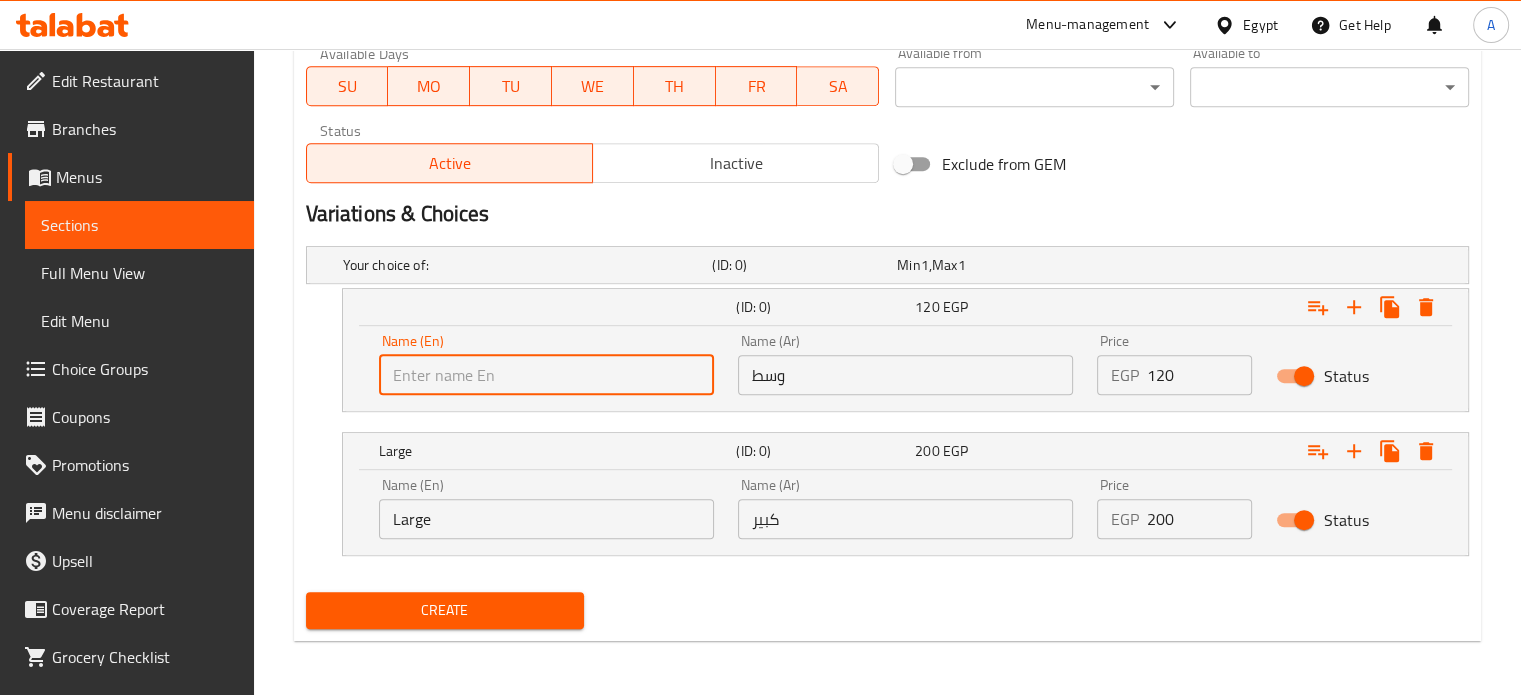 click at bounding box center [546, 375] 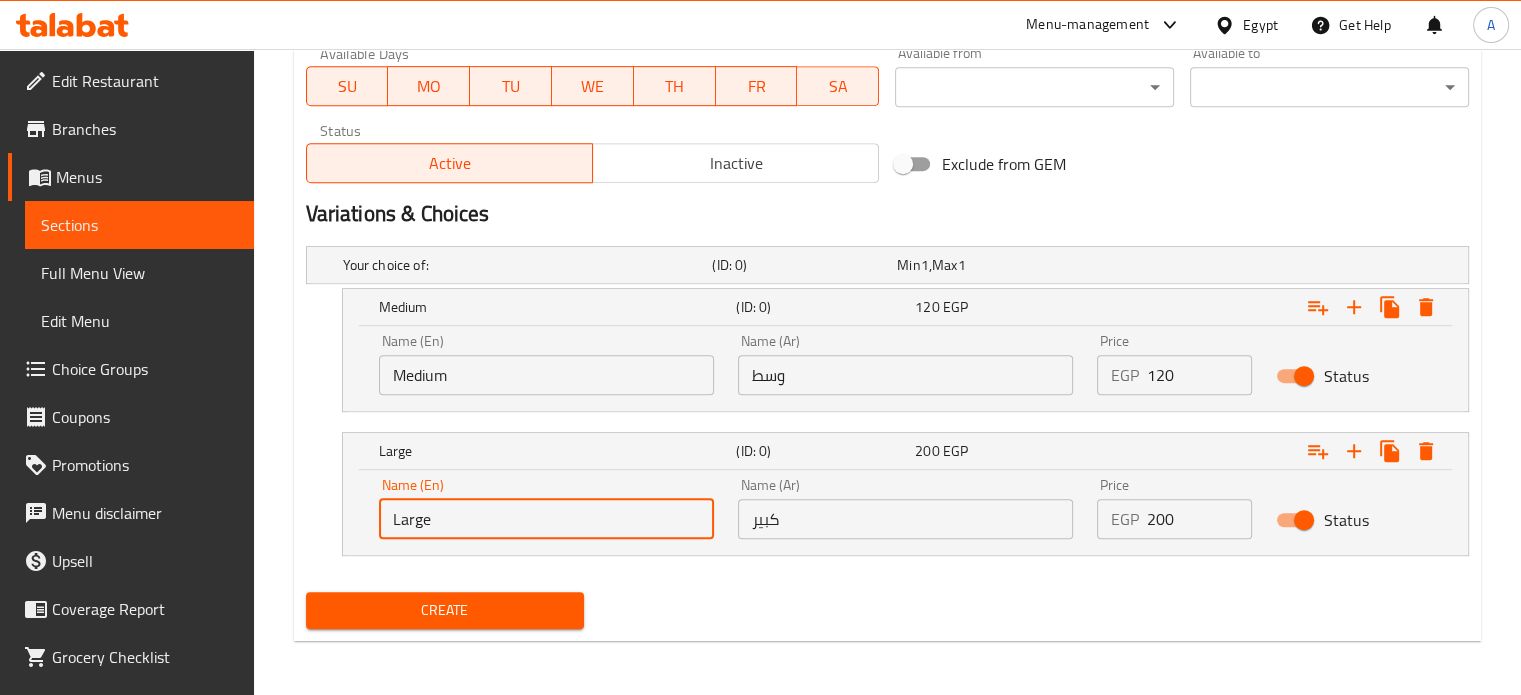 click on "Large" at bounding box center [546, 519] 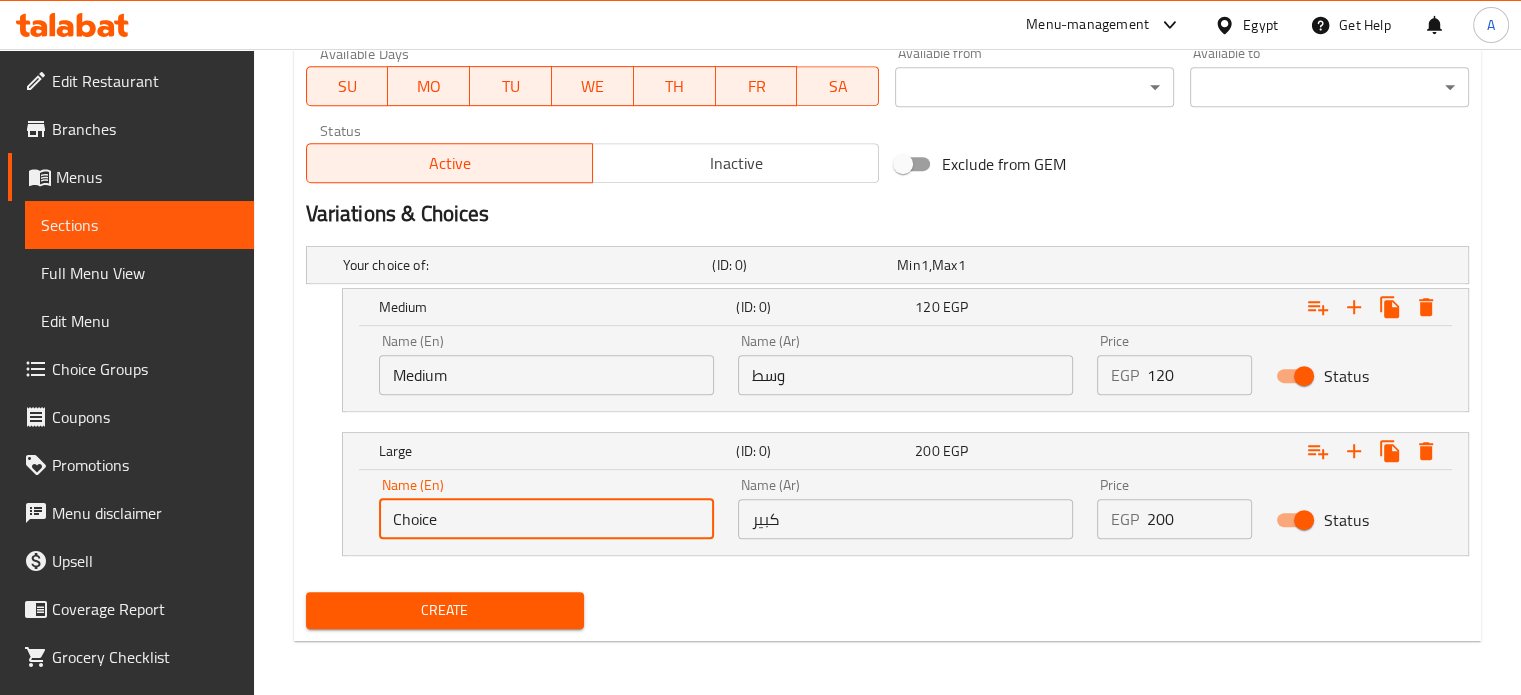 type on "\" 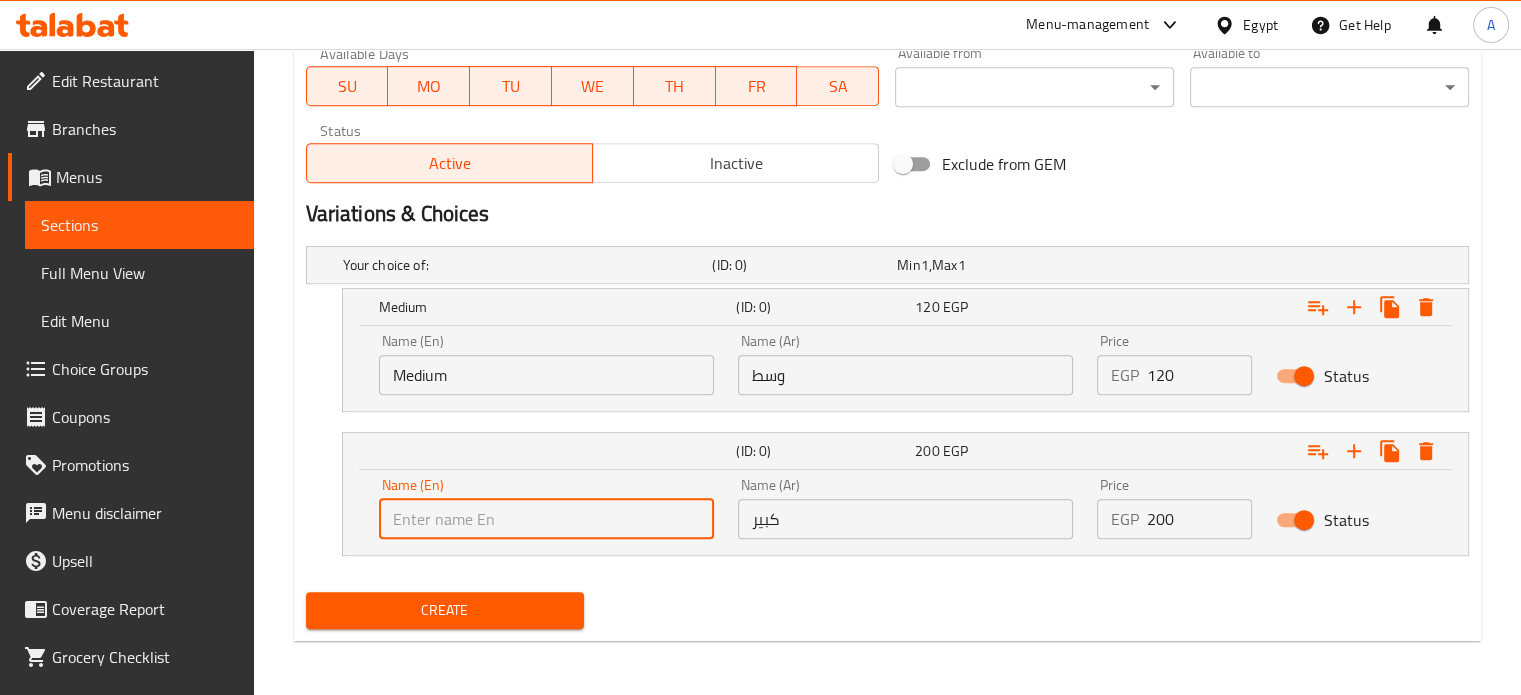 click at bounding box center [546, 519] 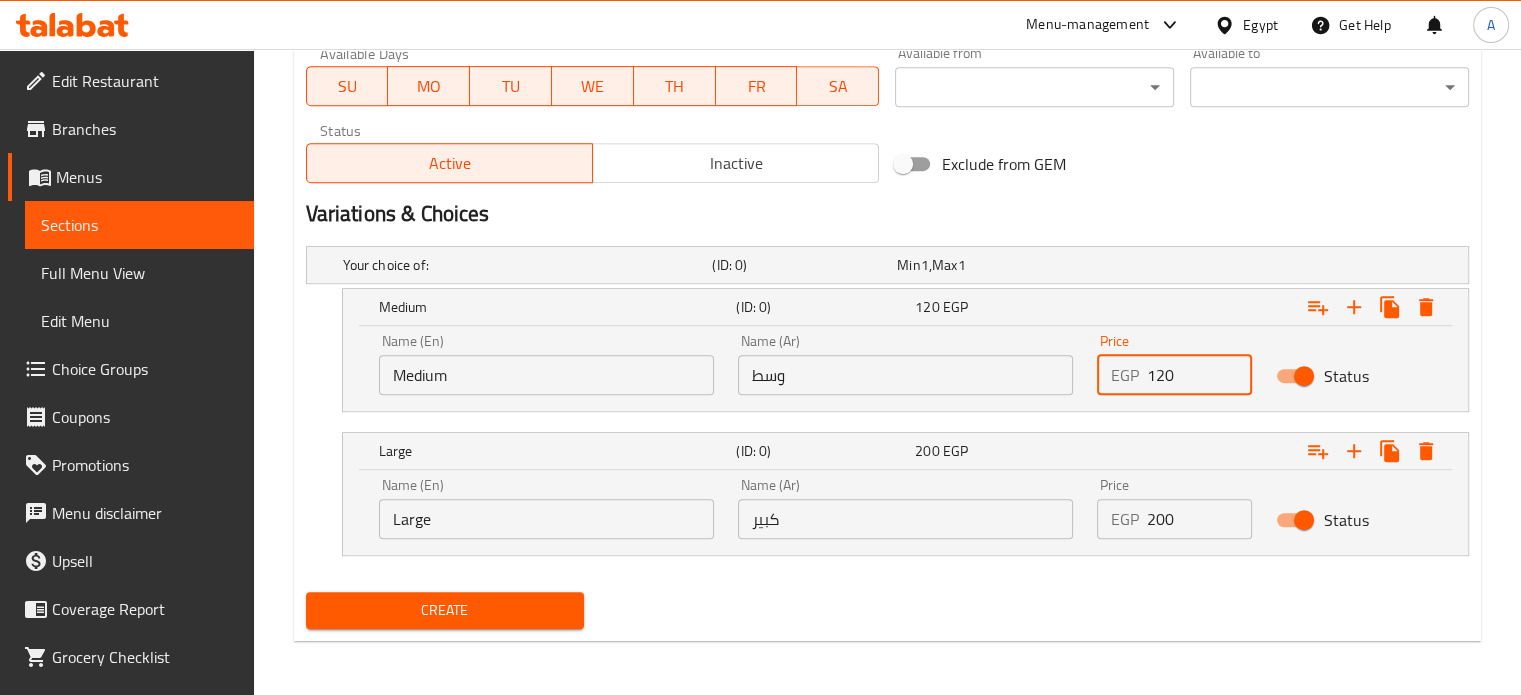 drag, startPoint x: 1128, startPoint y: 384, endPoint x: 1053, endPoint y: 383, distance: 75.00667 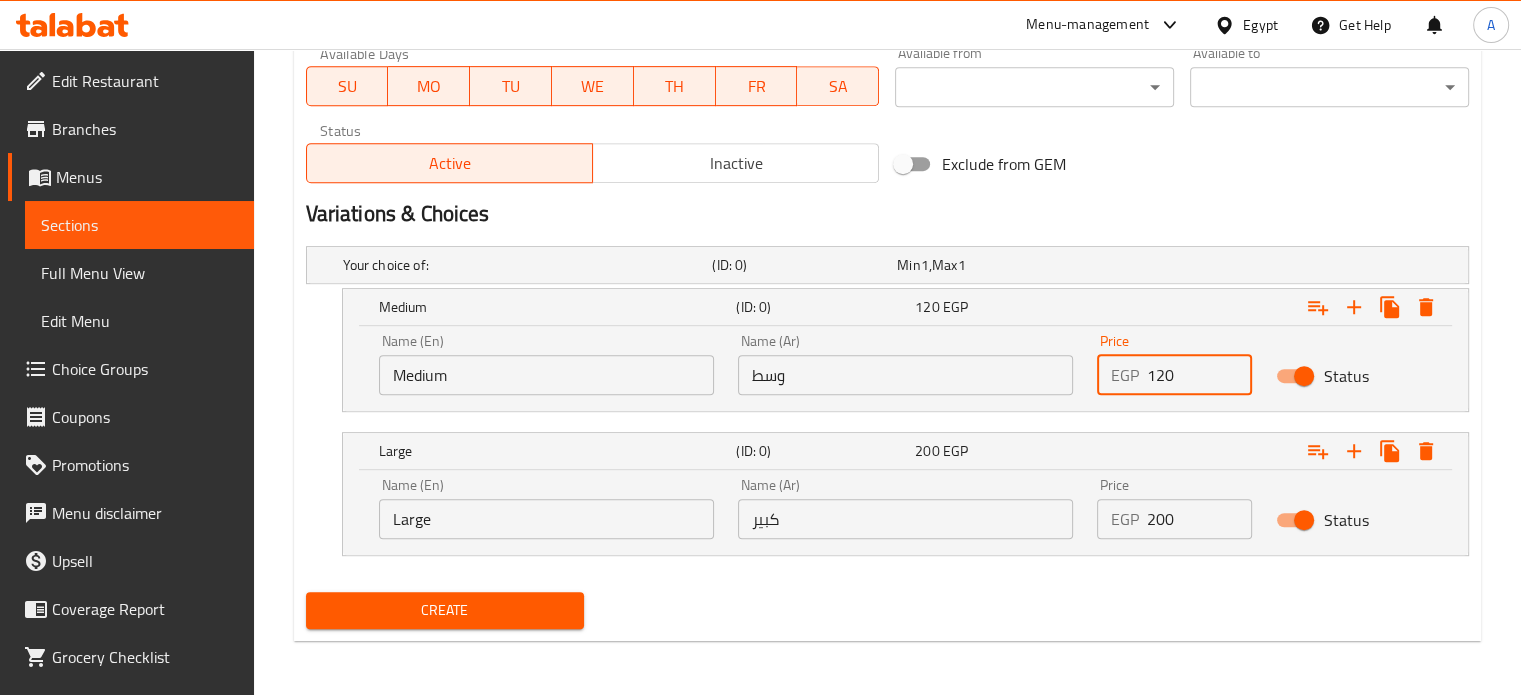 type on "120" 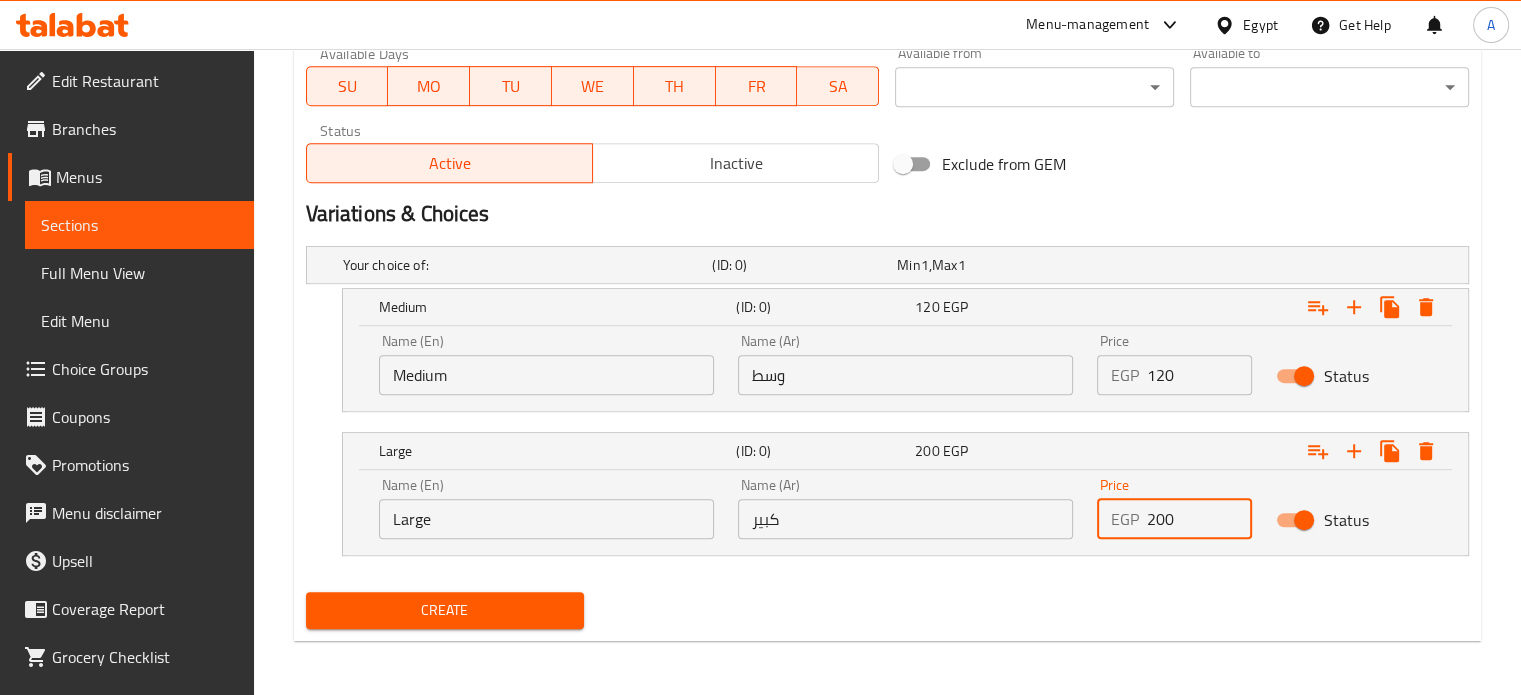 drag, startPoint x: 1170, startPoint y: 519, endPoint x: 1130, endPoint y: 520, distance: 40.012497 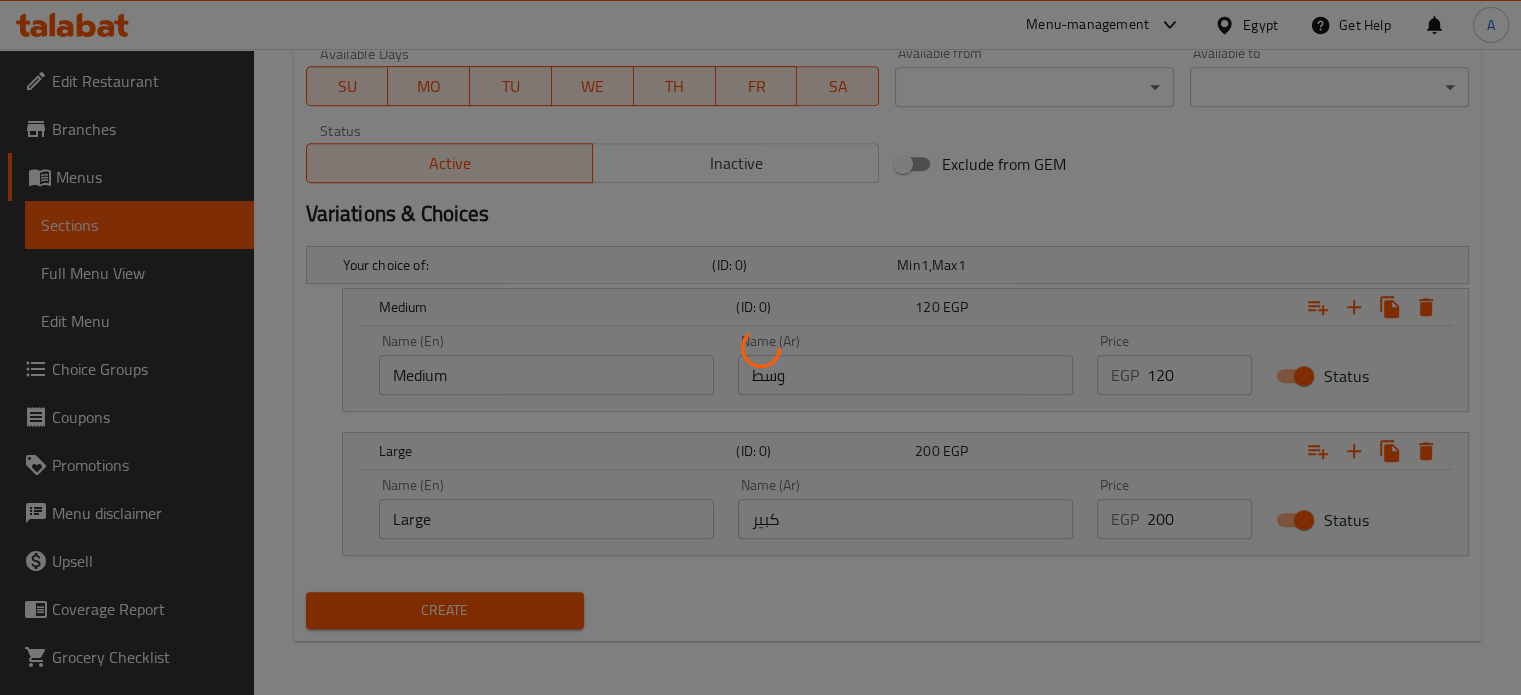 type 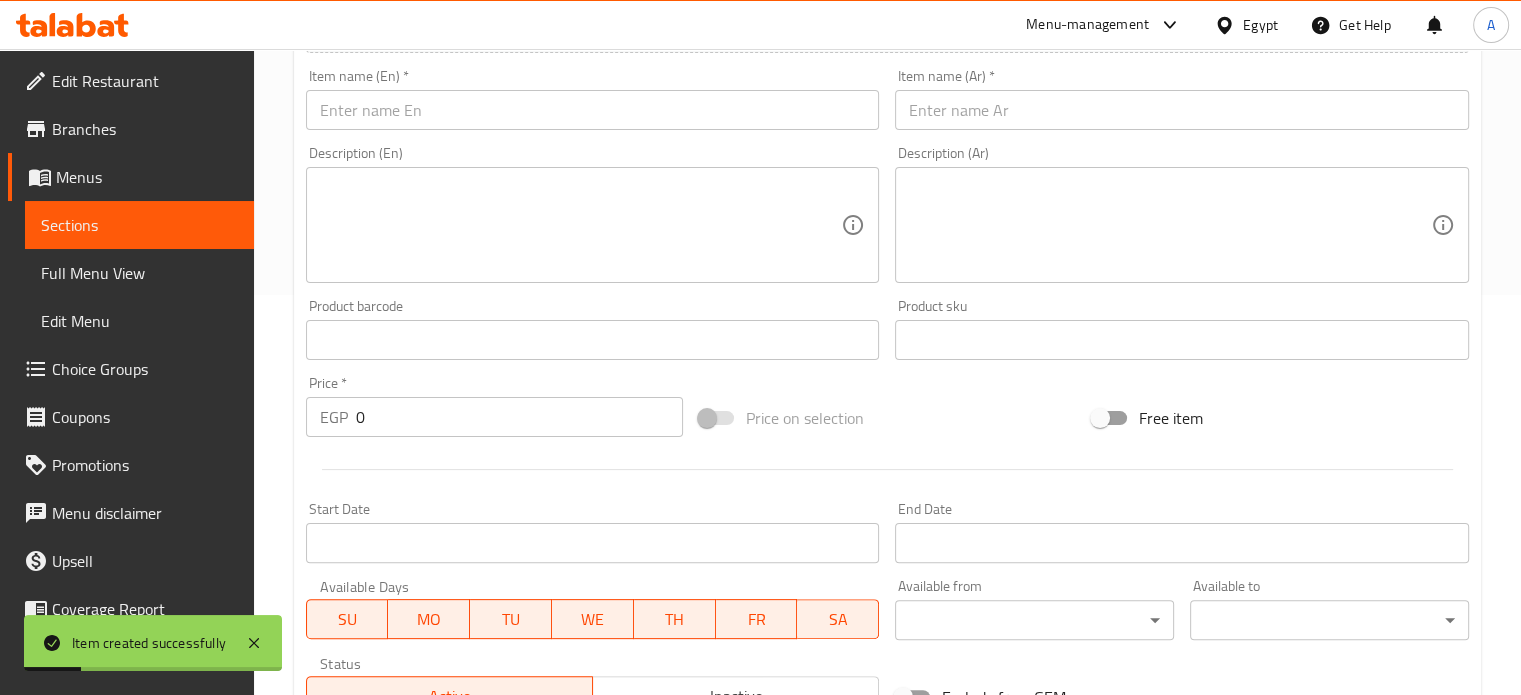 scroll, scrollTop: 333, scrollLeft: 0, axis: vertical 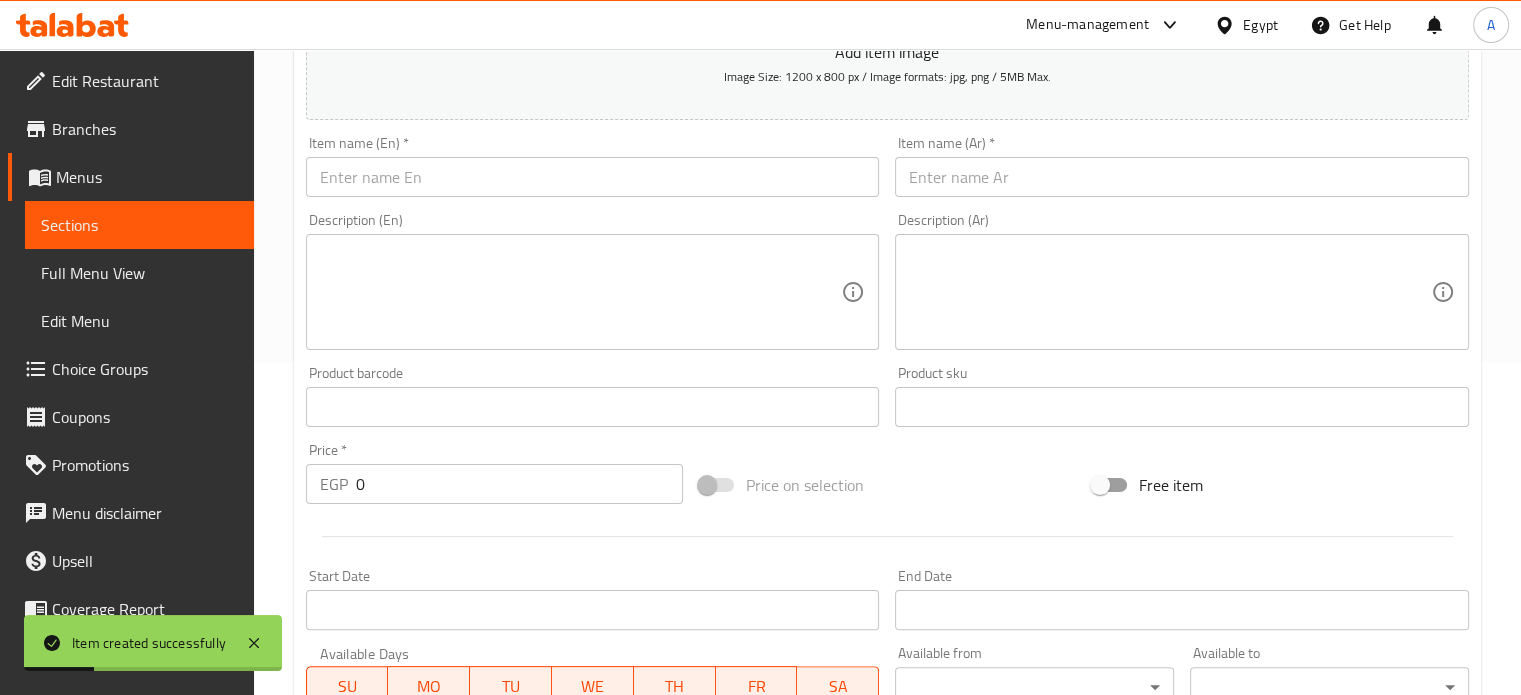 click at bounding box center [1182, 177] 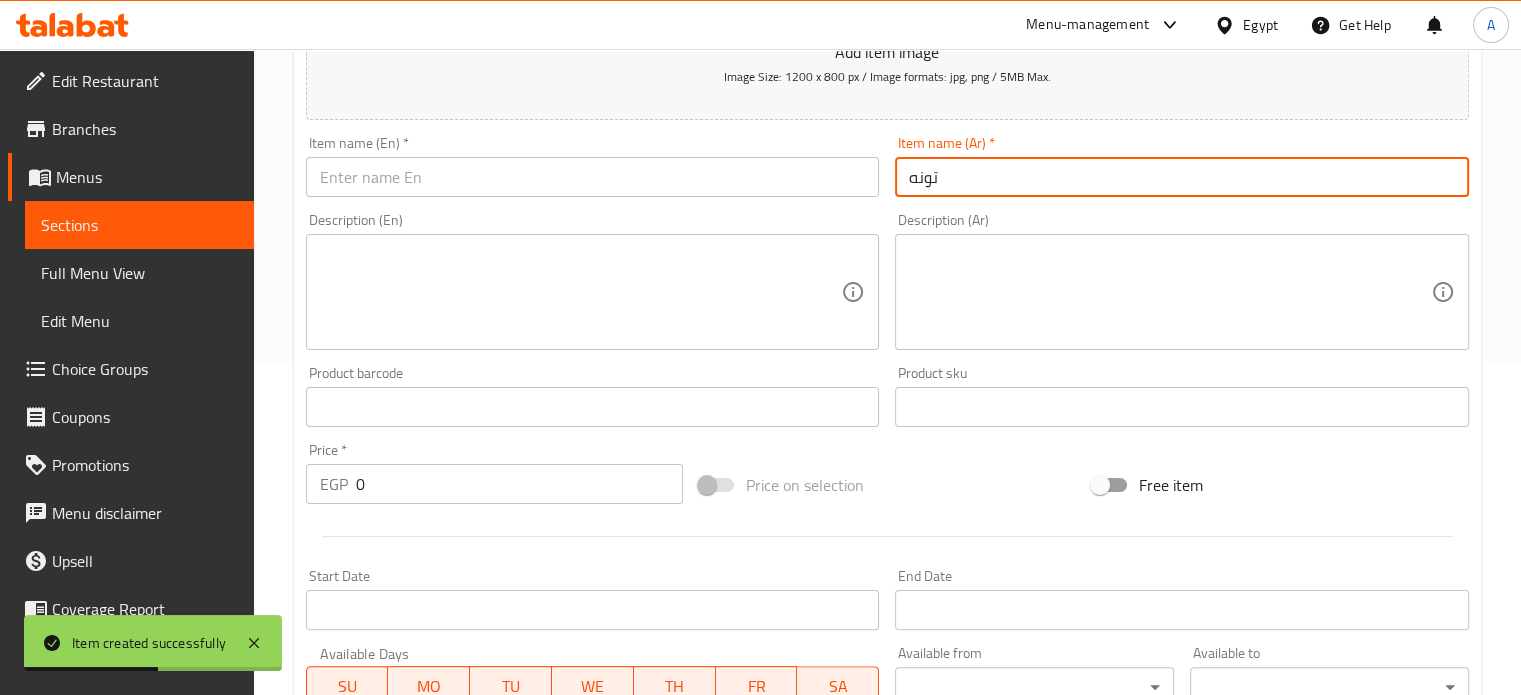 type on "تونه" 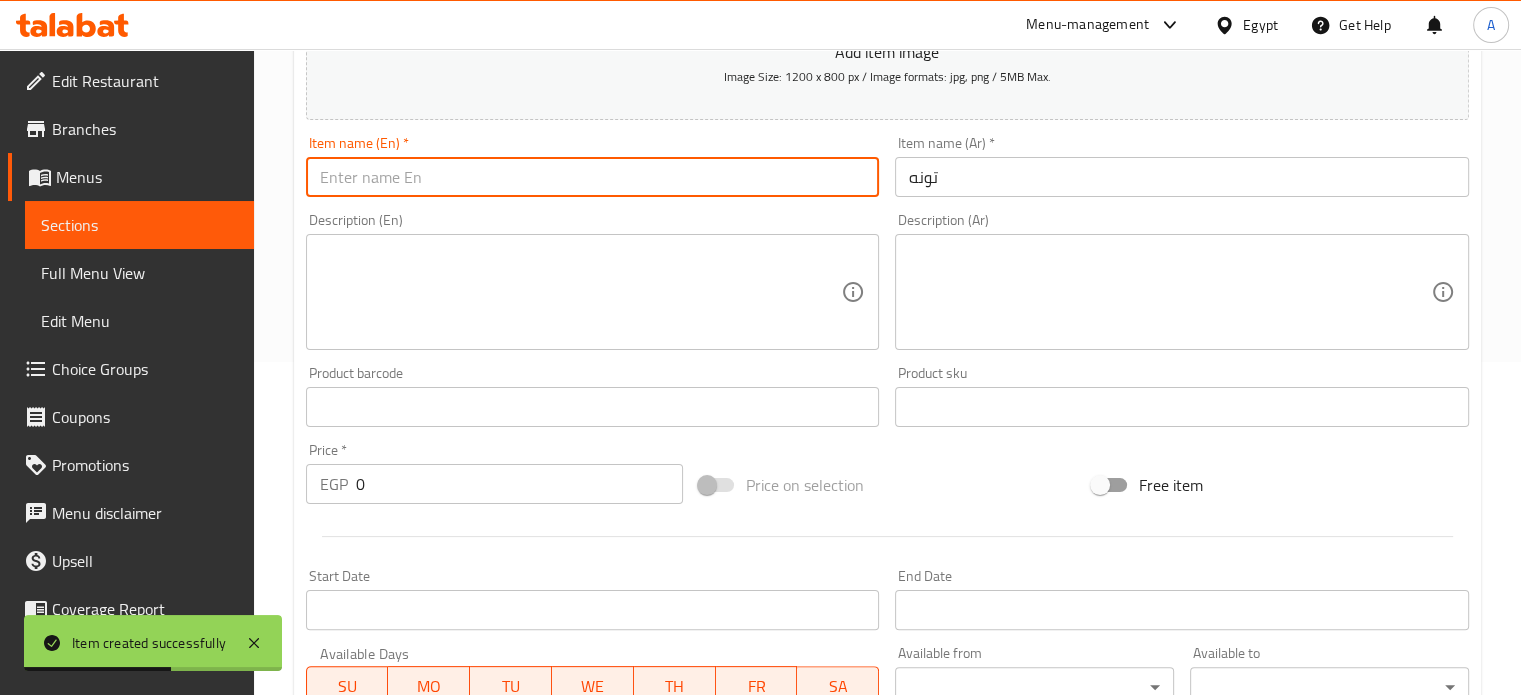 click at bounding box center (593, 177) 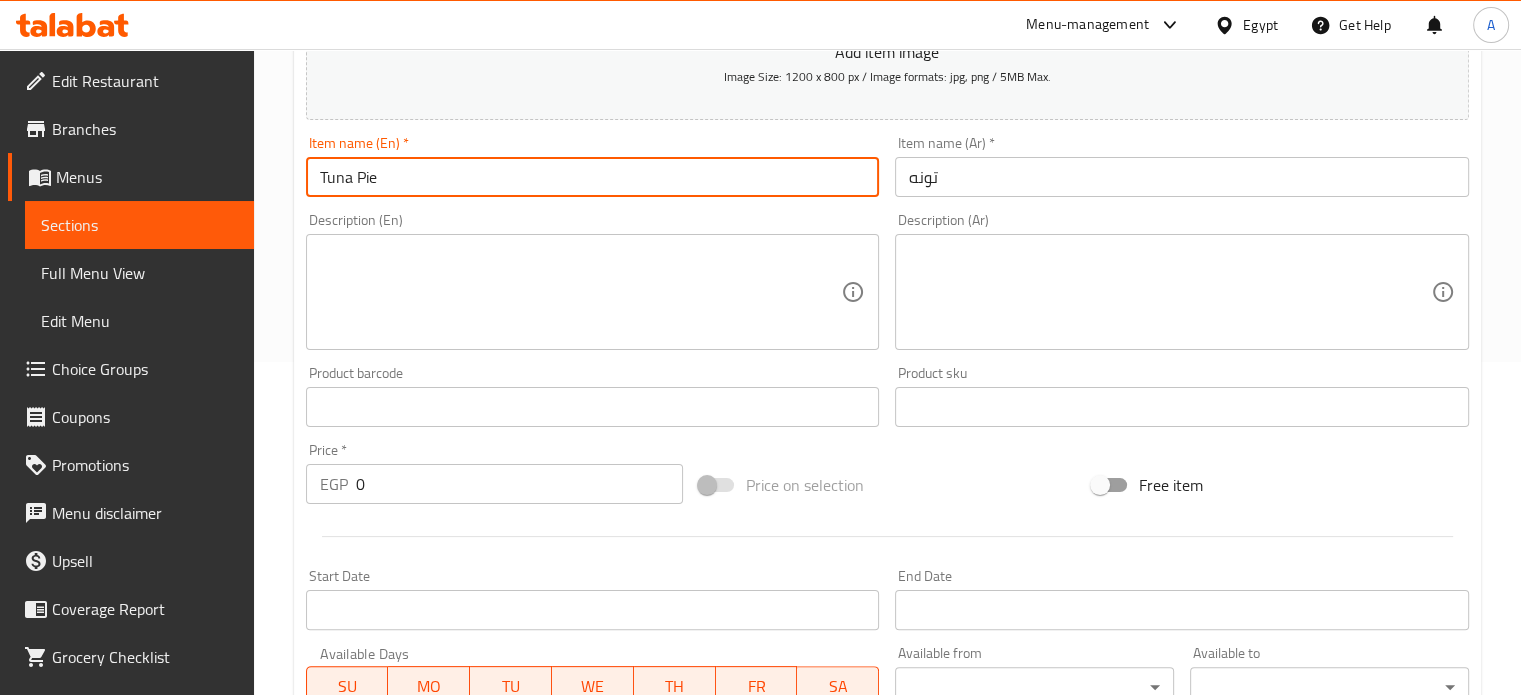 drag, startPoint x: 354, startPoint y: 174, endPoint x: 470, endPoint y: 162, distance: 116.61904 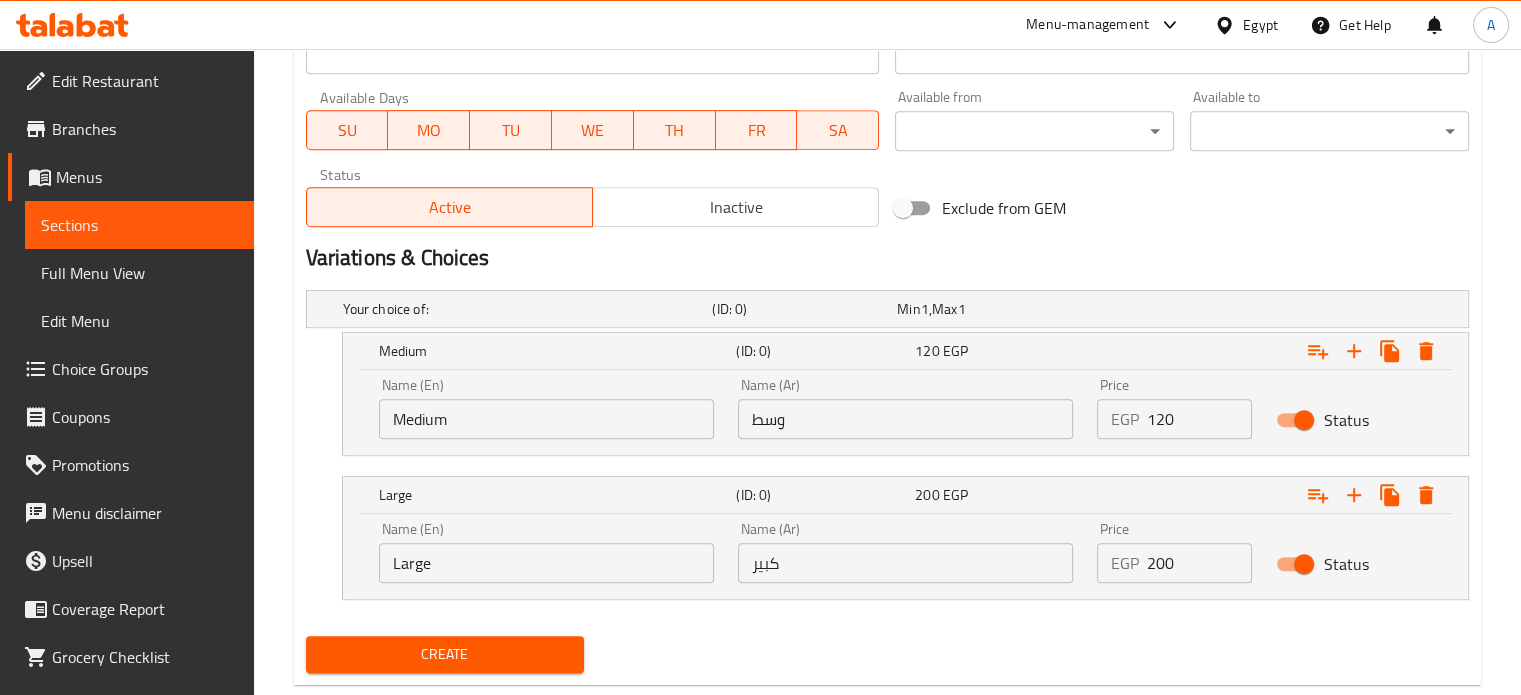 scroll, scrollTop: 901, scrollLeft: 0, axis: vertical 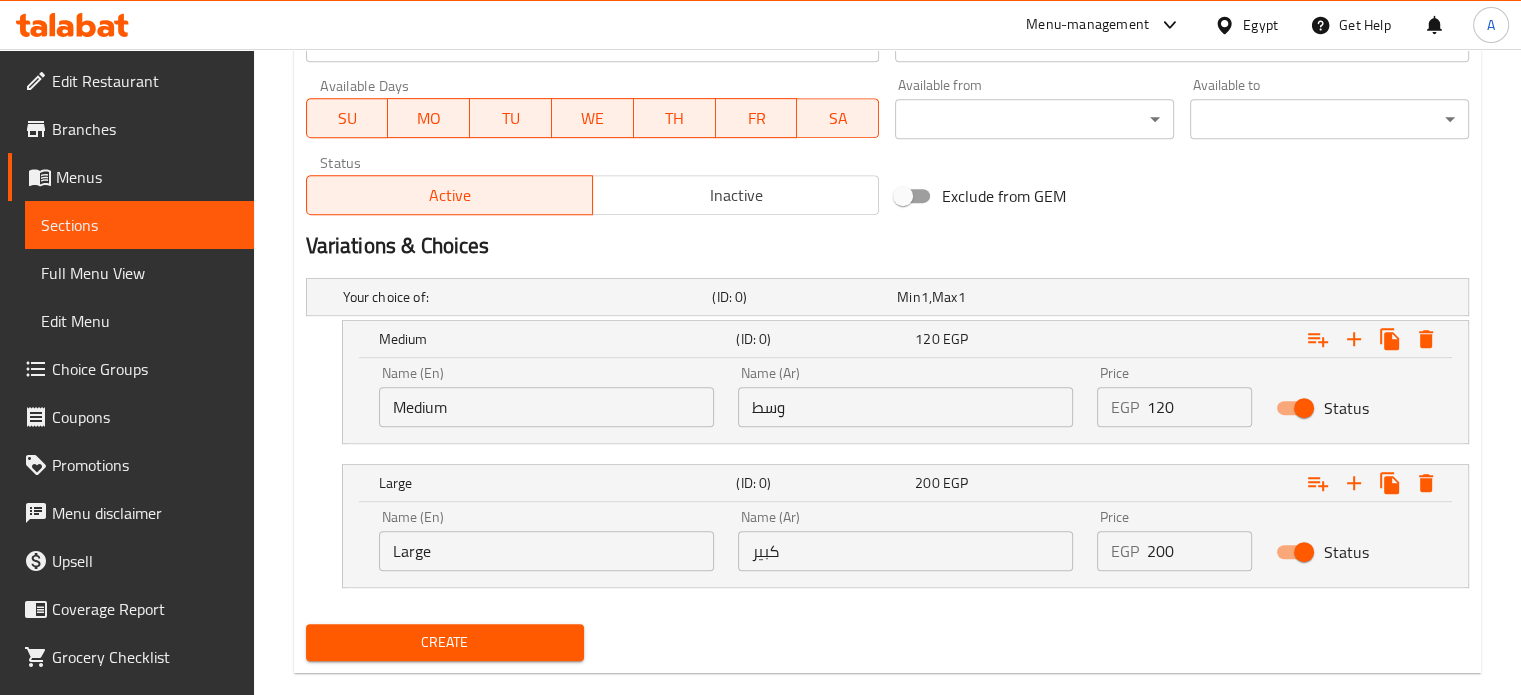 type on "Tuna" 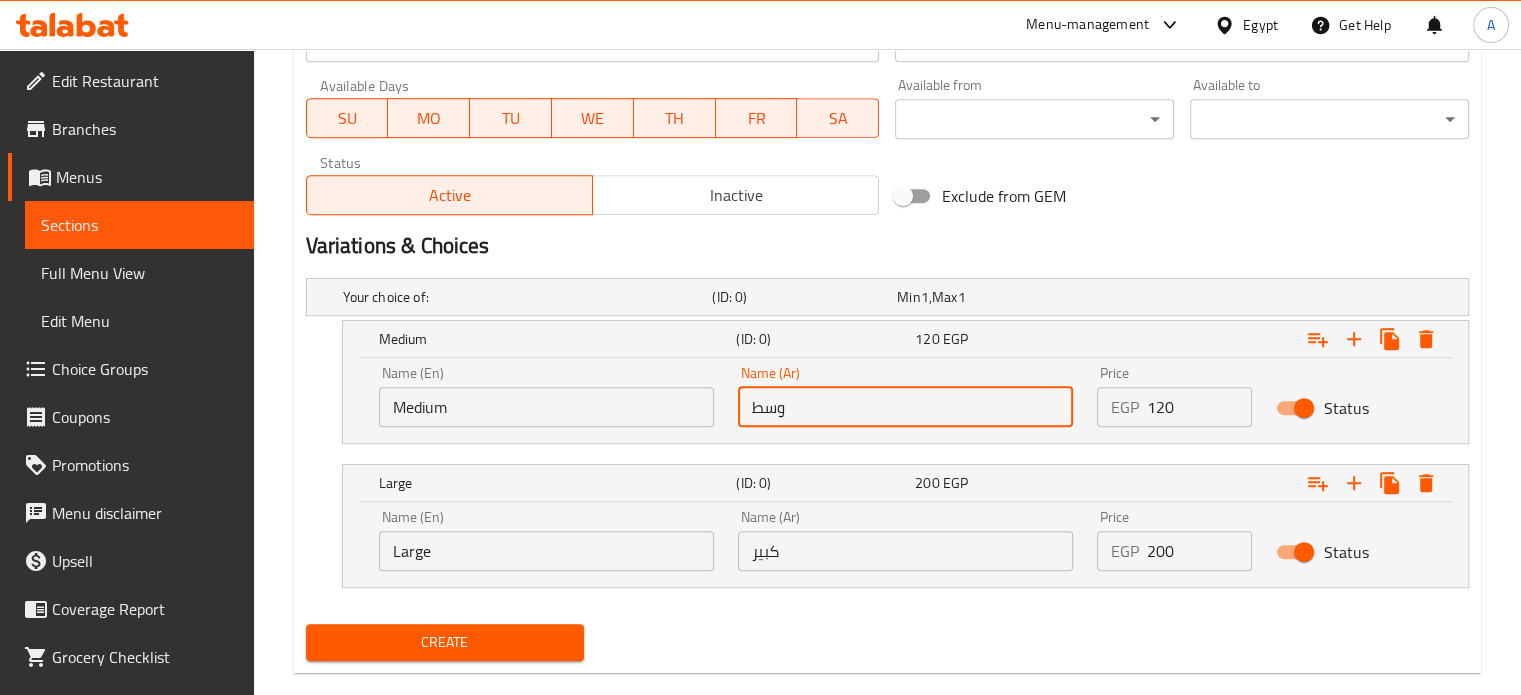 click on "وسط" at bounding box center (905, 407) 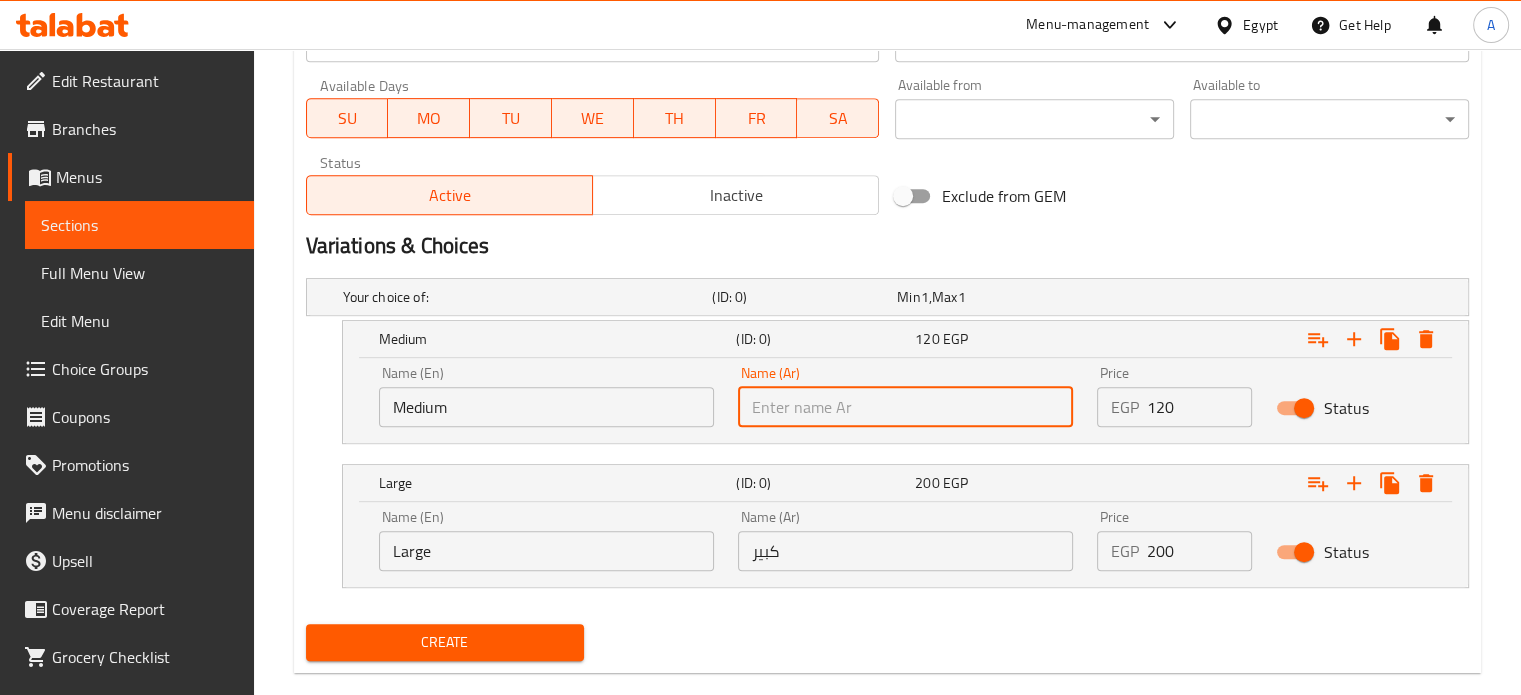 type on "وسط" 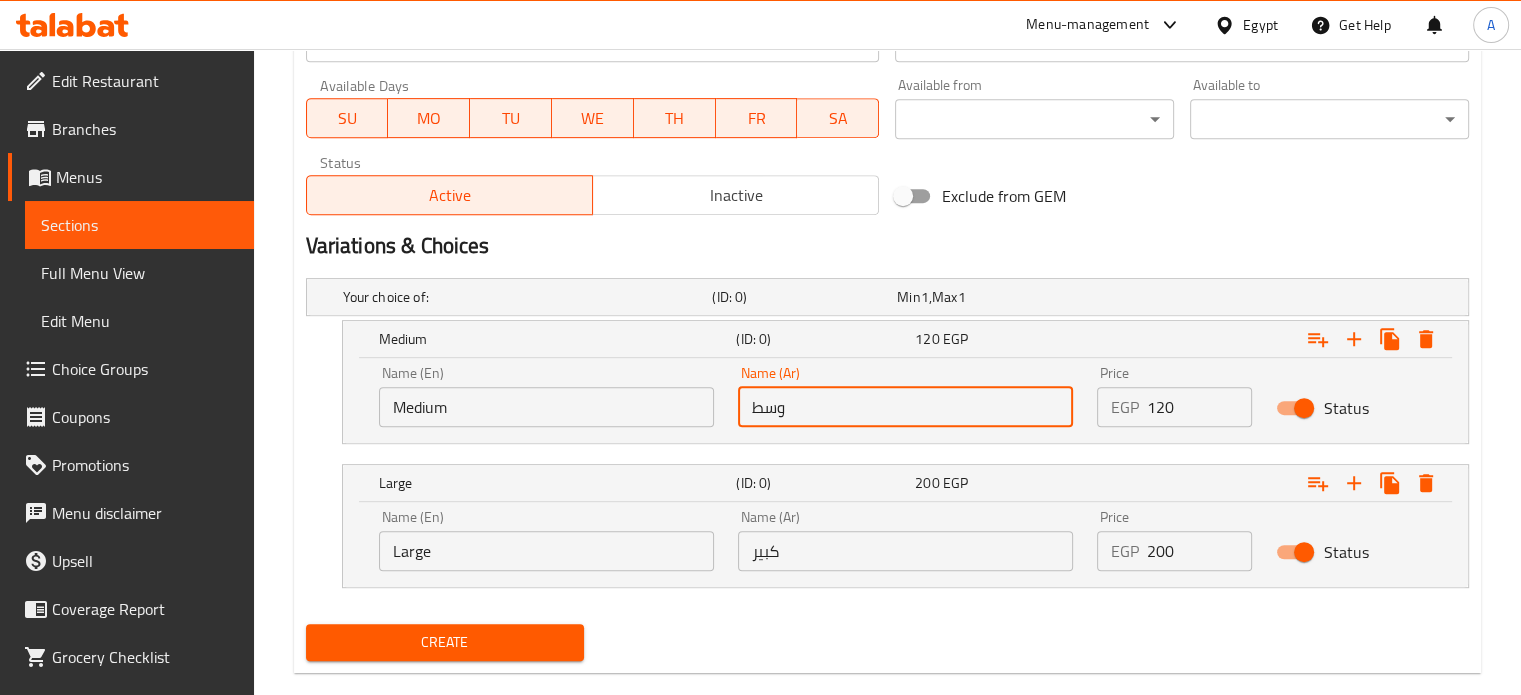 click on "كبير" at bounding box center [905, 551] 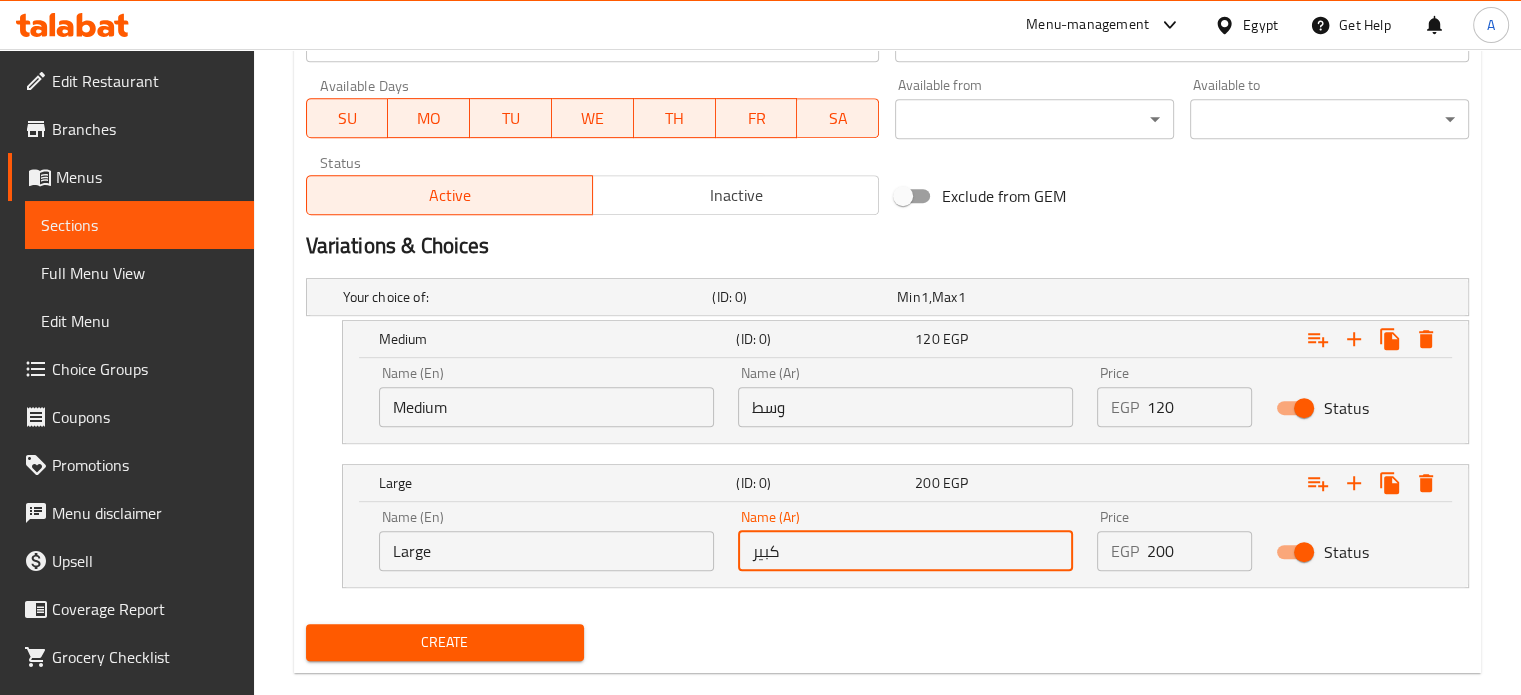 type on "كبير" 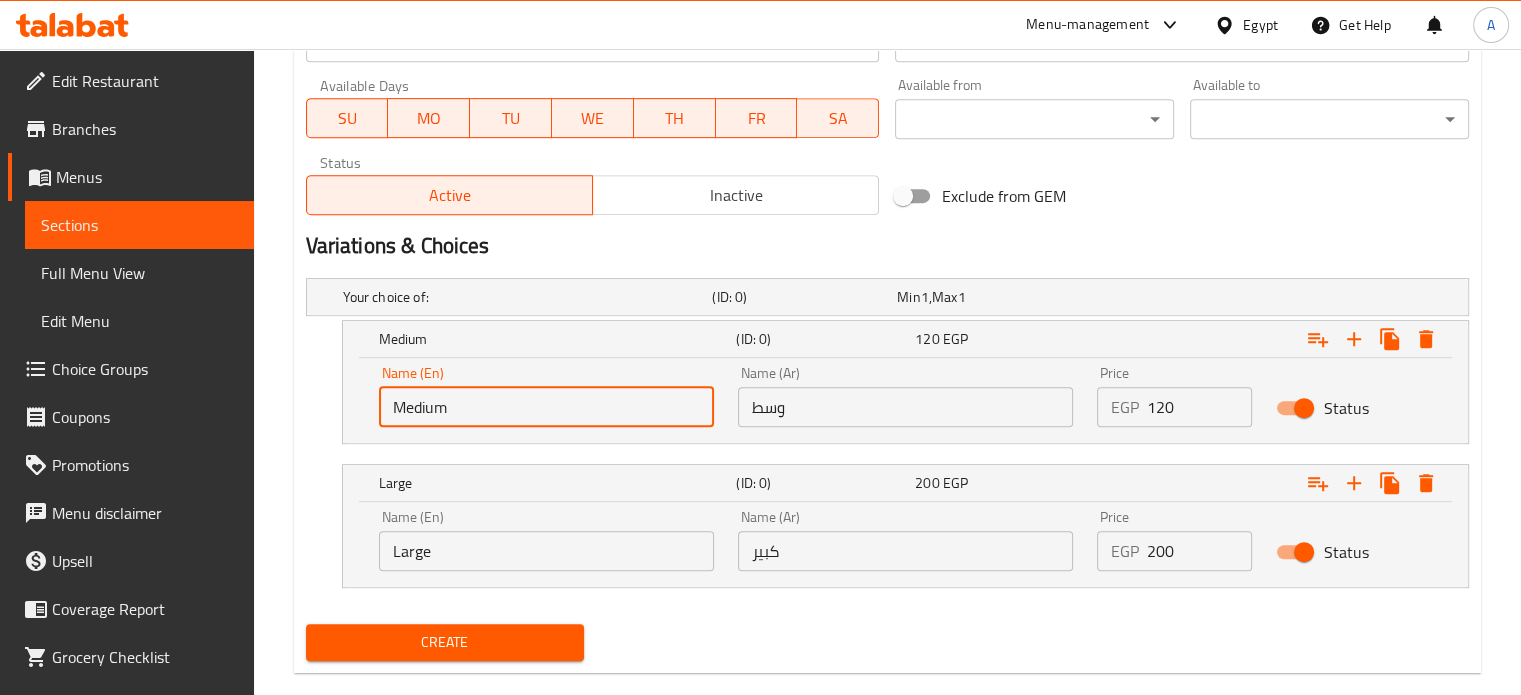 click on "Medium" at bounding box center (546, 407) 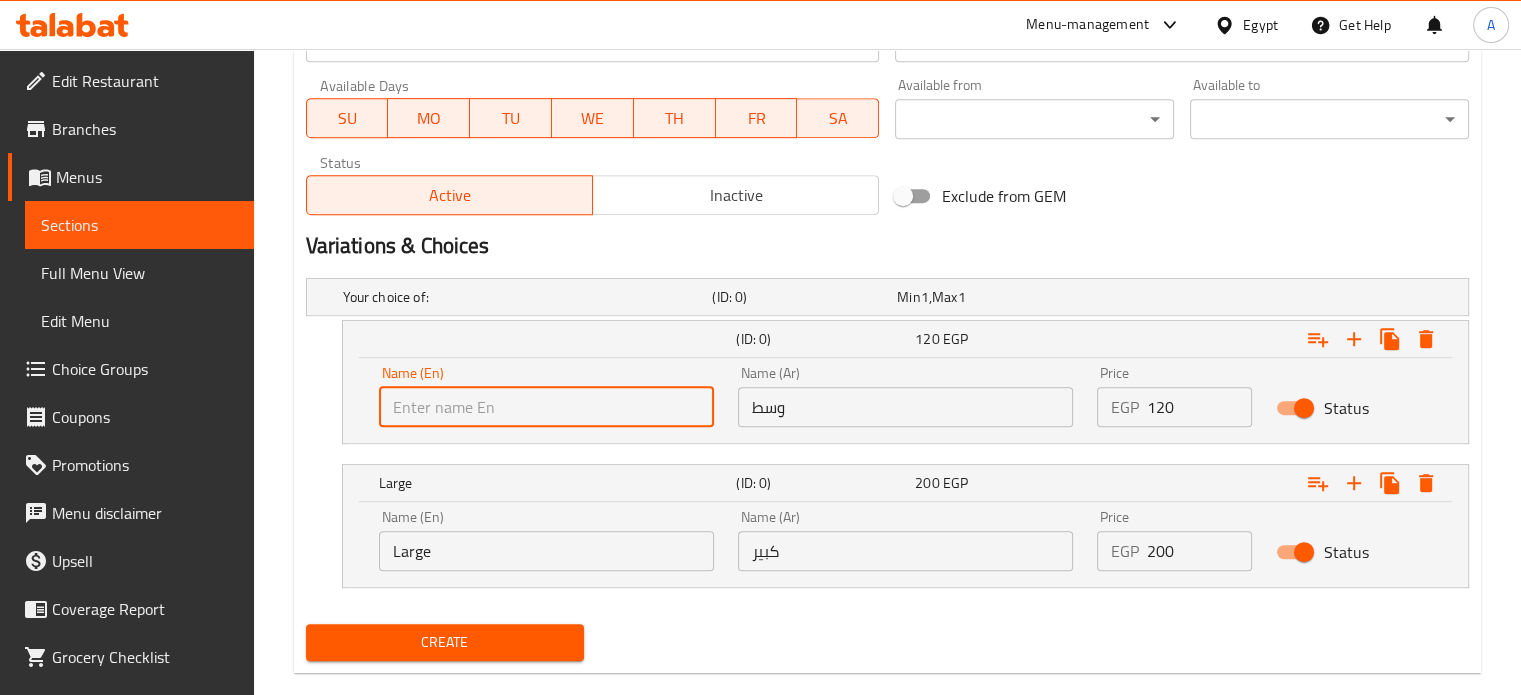 click at bounding box center [546, 407] 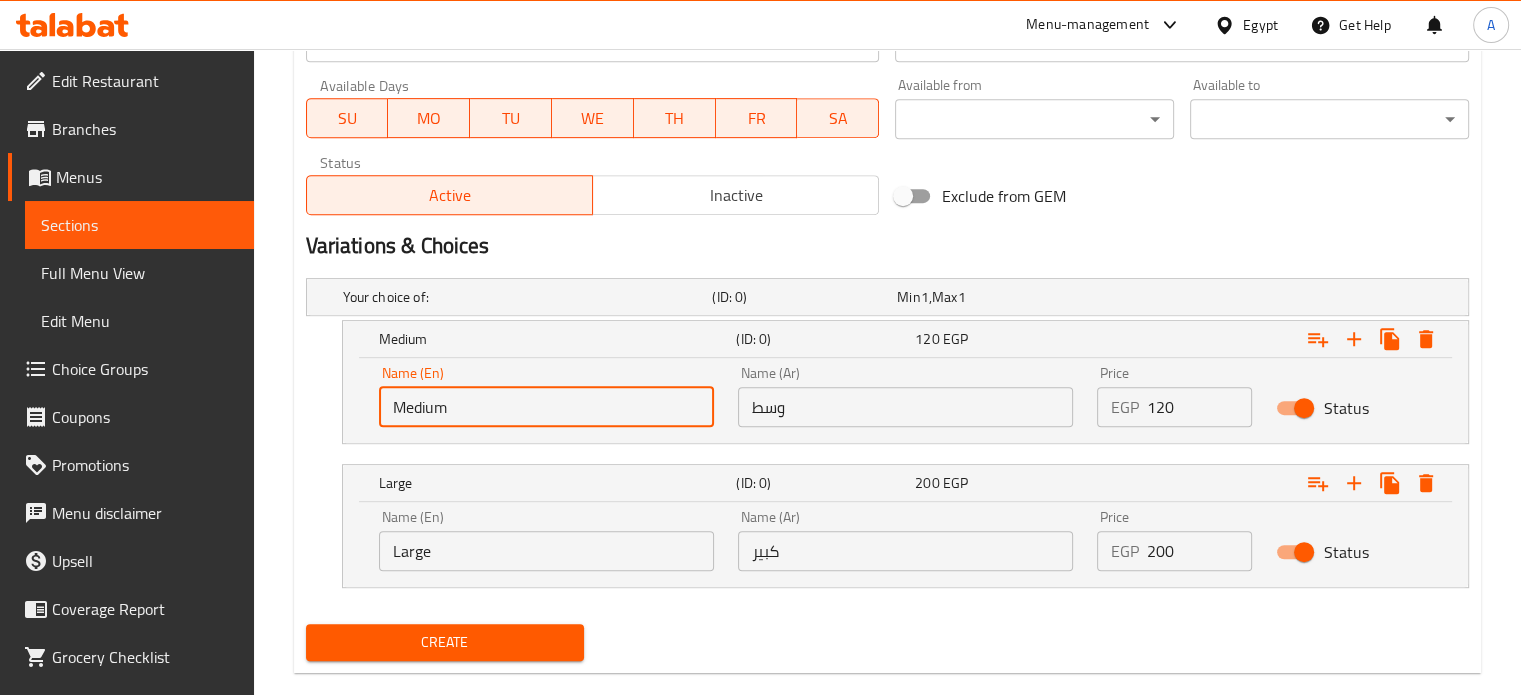click on "Large" at bounding box center [546, 551] 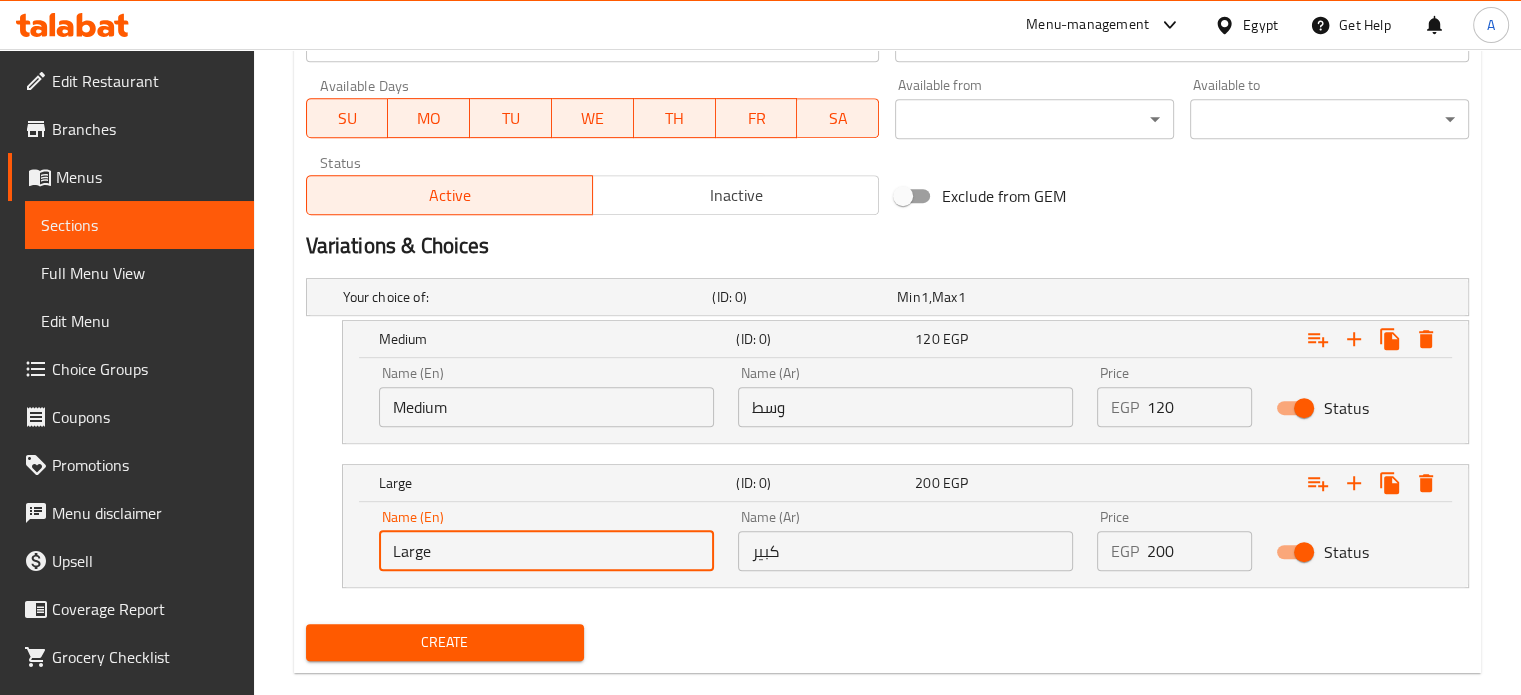 click on "Large" at bounding box center [546, 551] 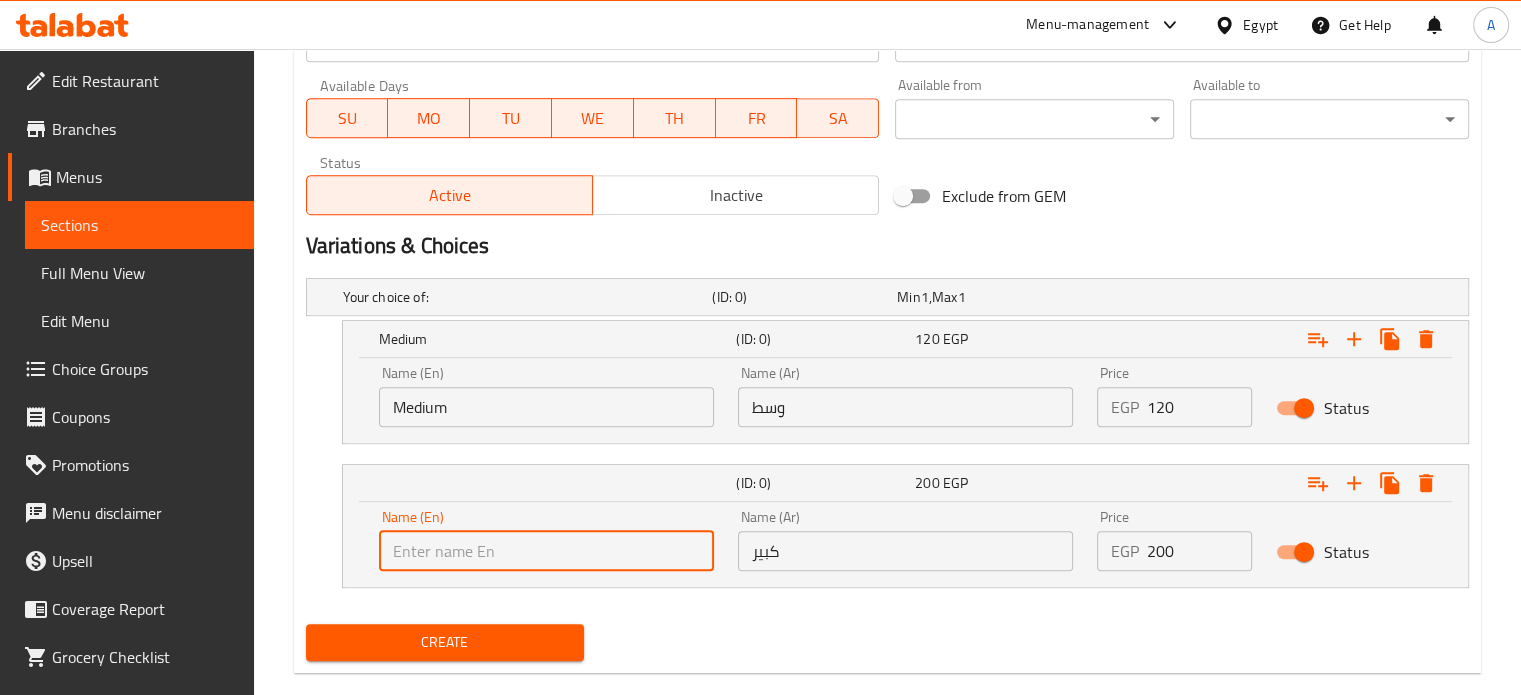 click at bounding box center (546, 551) 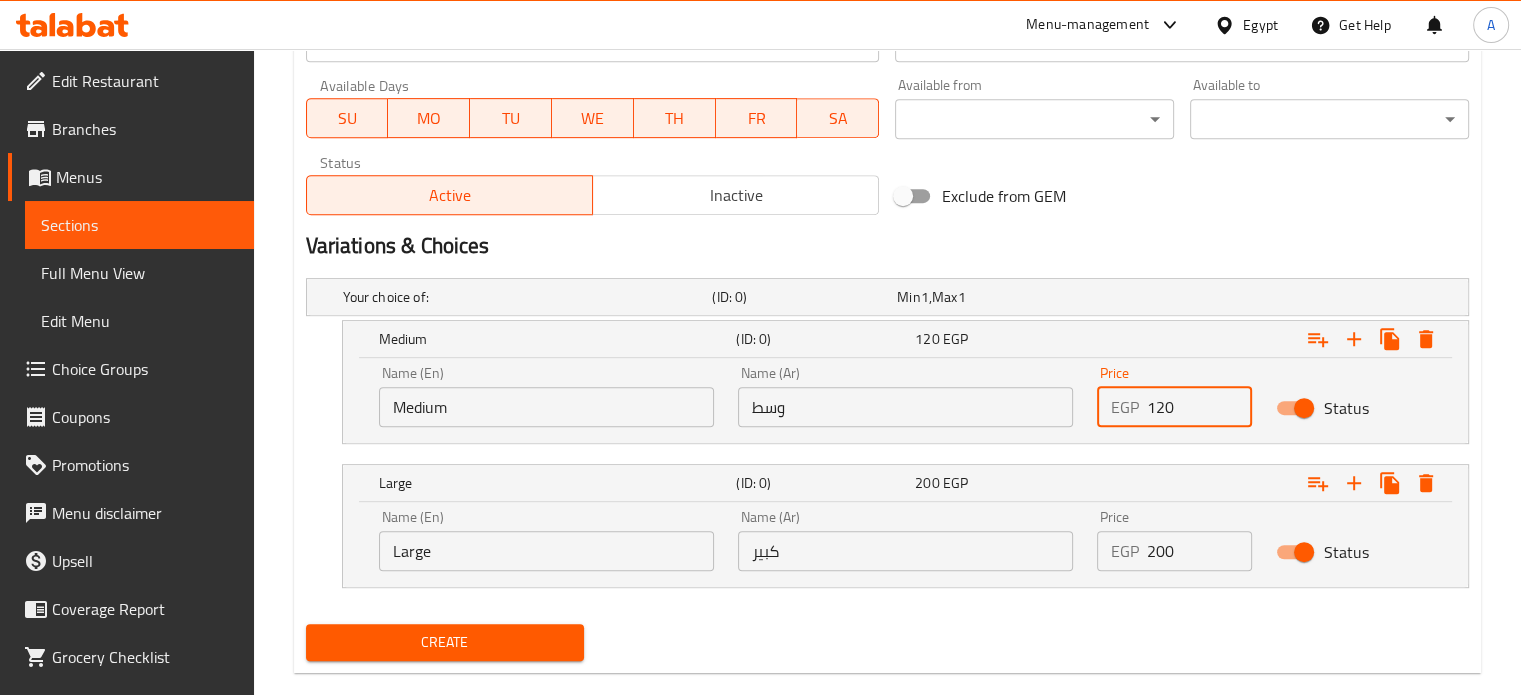 drag, startPoint x: 1163, startPoint y: 388, endPoint x: 1115, endPoint y: 393, distance: 48.259712 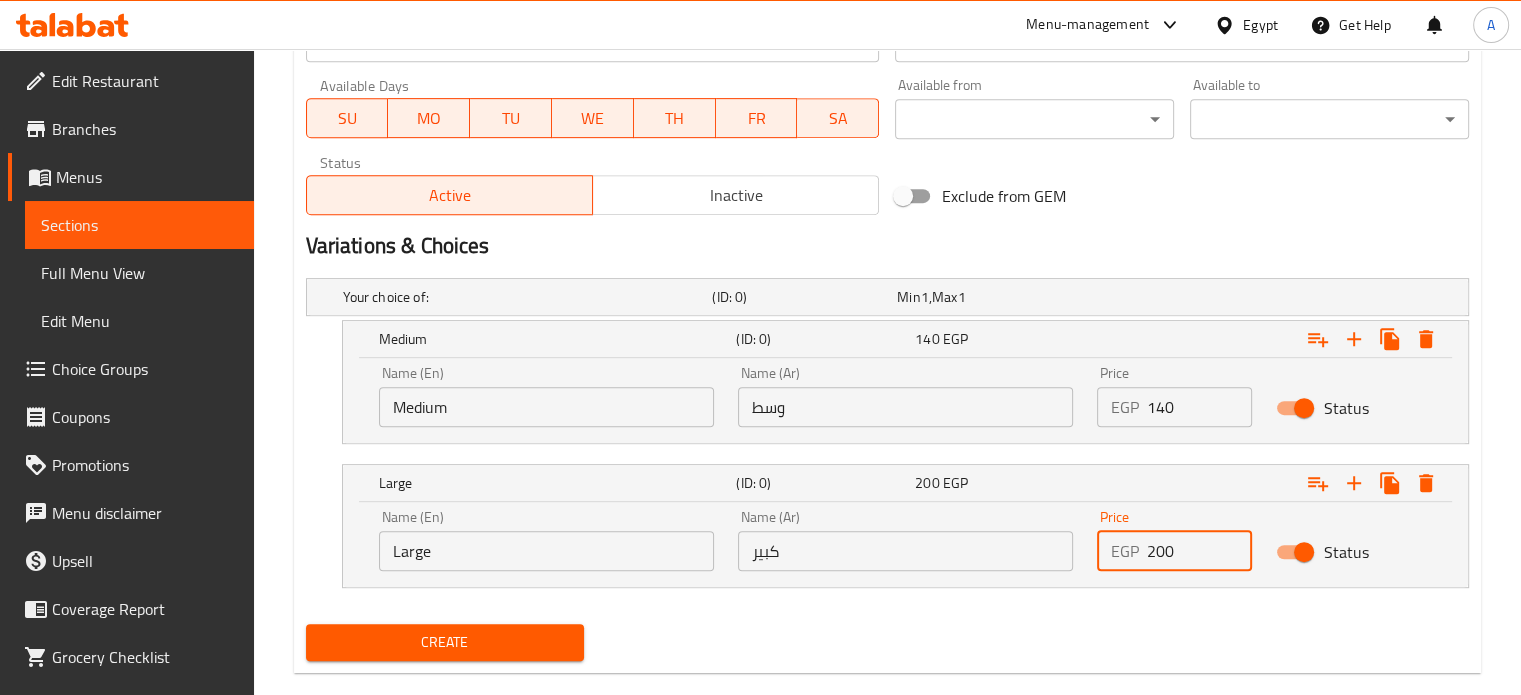 drag, startPoint x: 1154, startPoint y: 543, endPoint x: 1121, endPoint y: 543, distance: 33 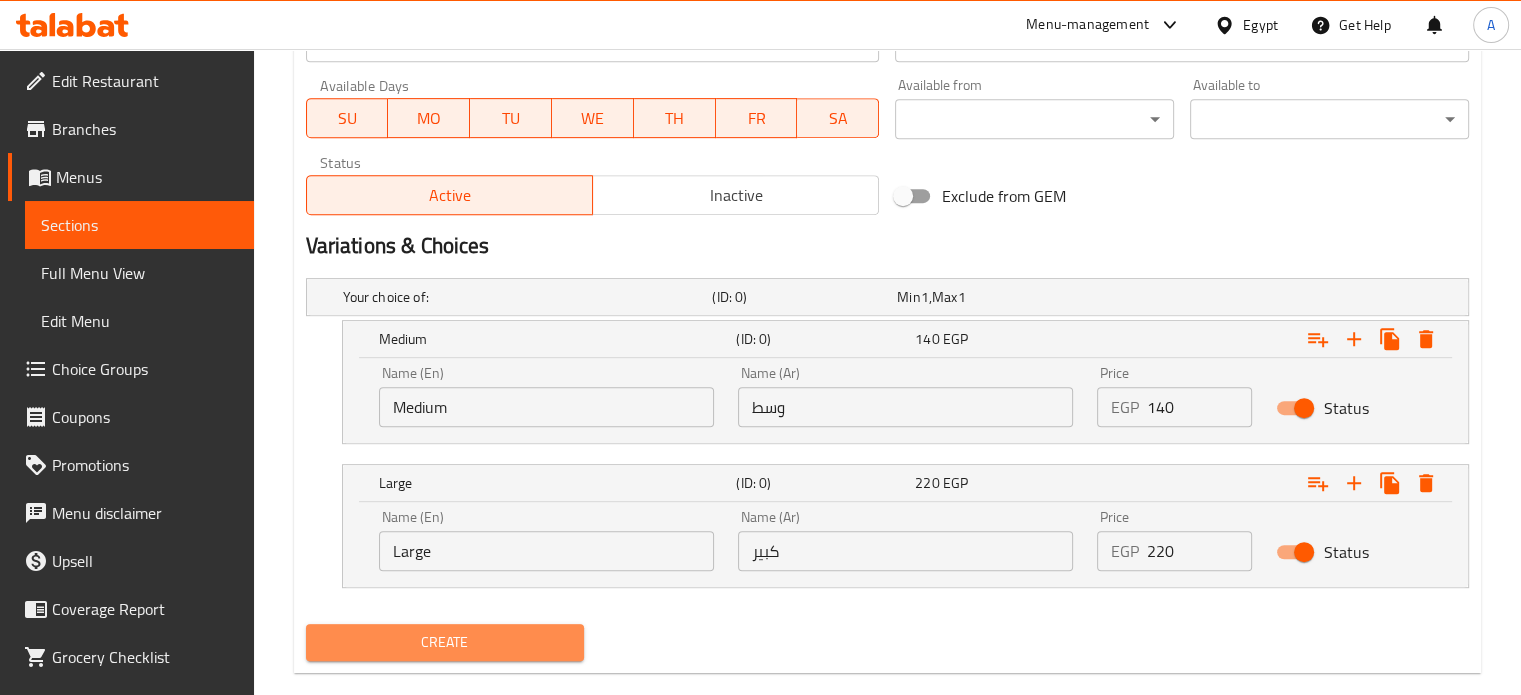 click on "Create" at bounding box center (445, 642) 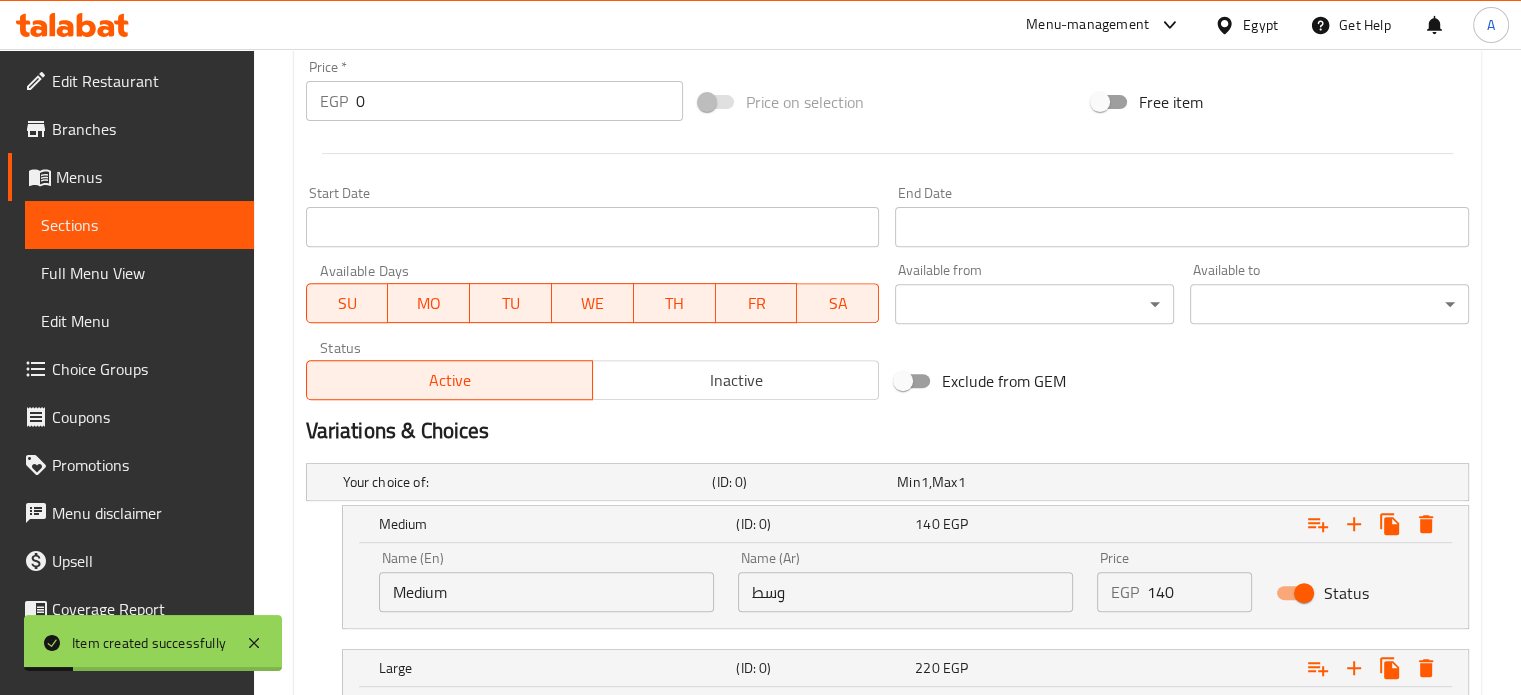 scroll, scrollTop: 0, scrollLeft: 0, axis: both 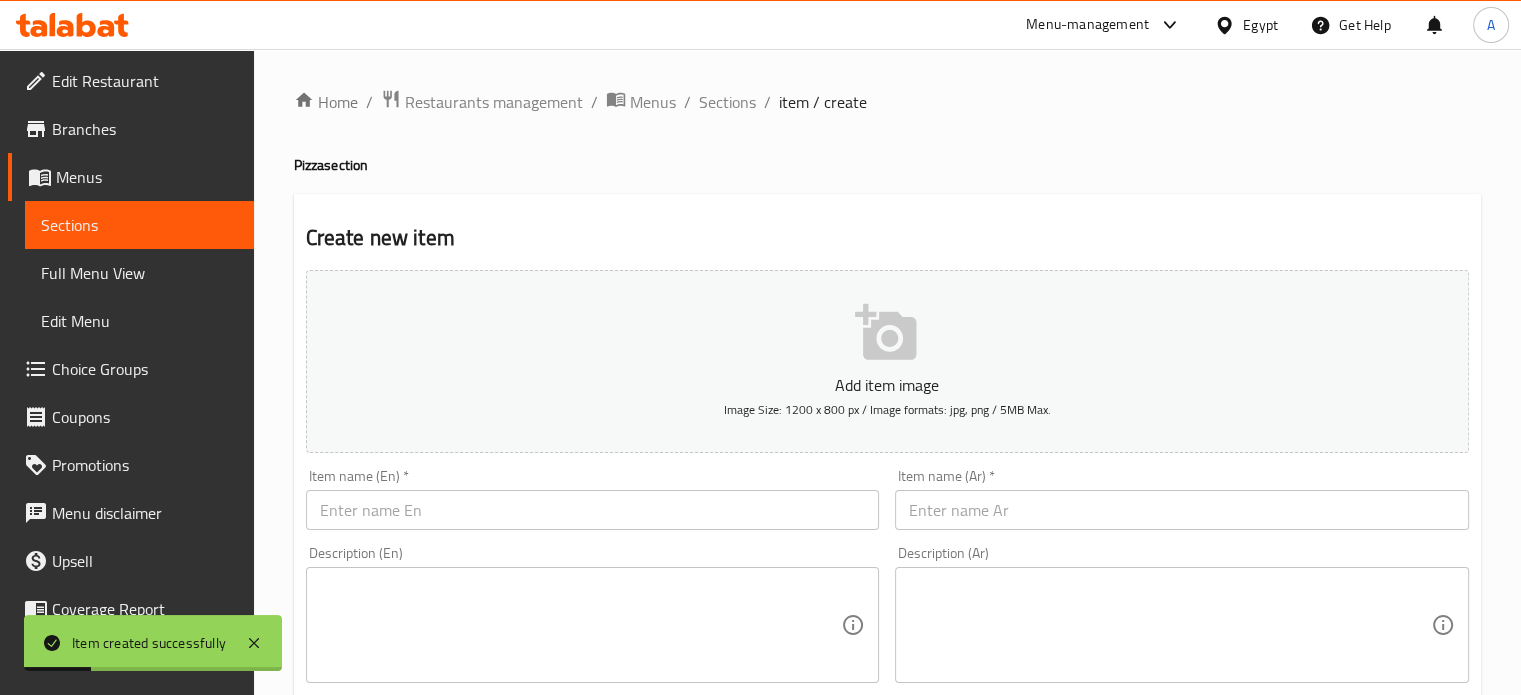 click on "Item name (Ar)   * Item name (Ar)  *" at bounding box center (1182, 499) 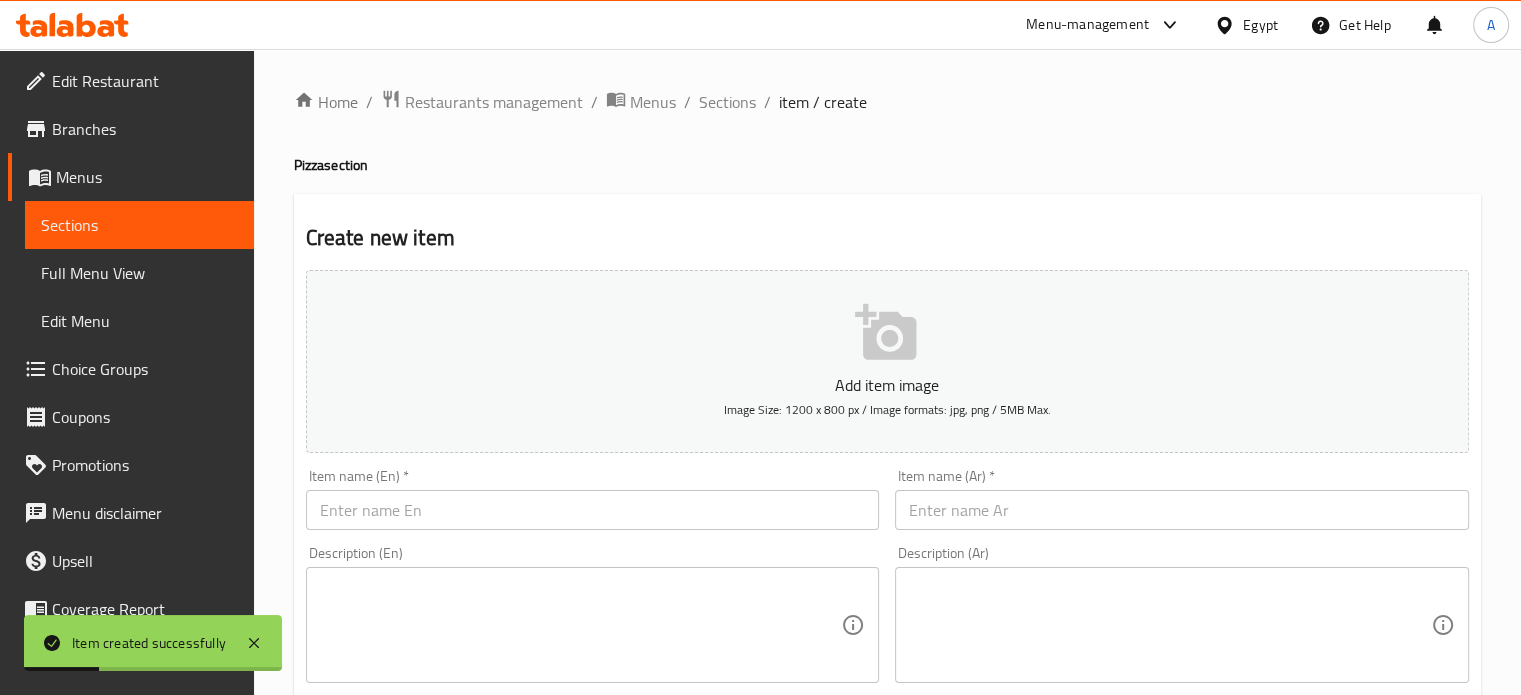 click at bounding box center [1182, 510] 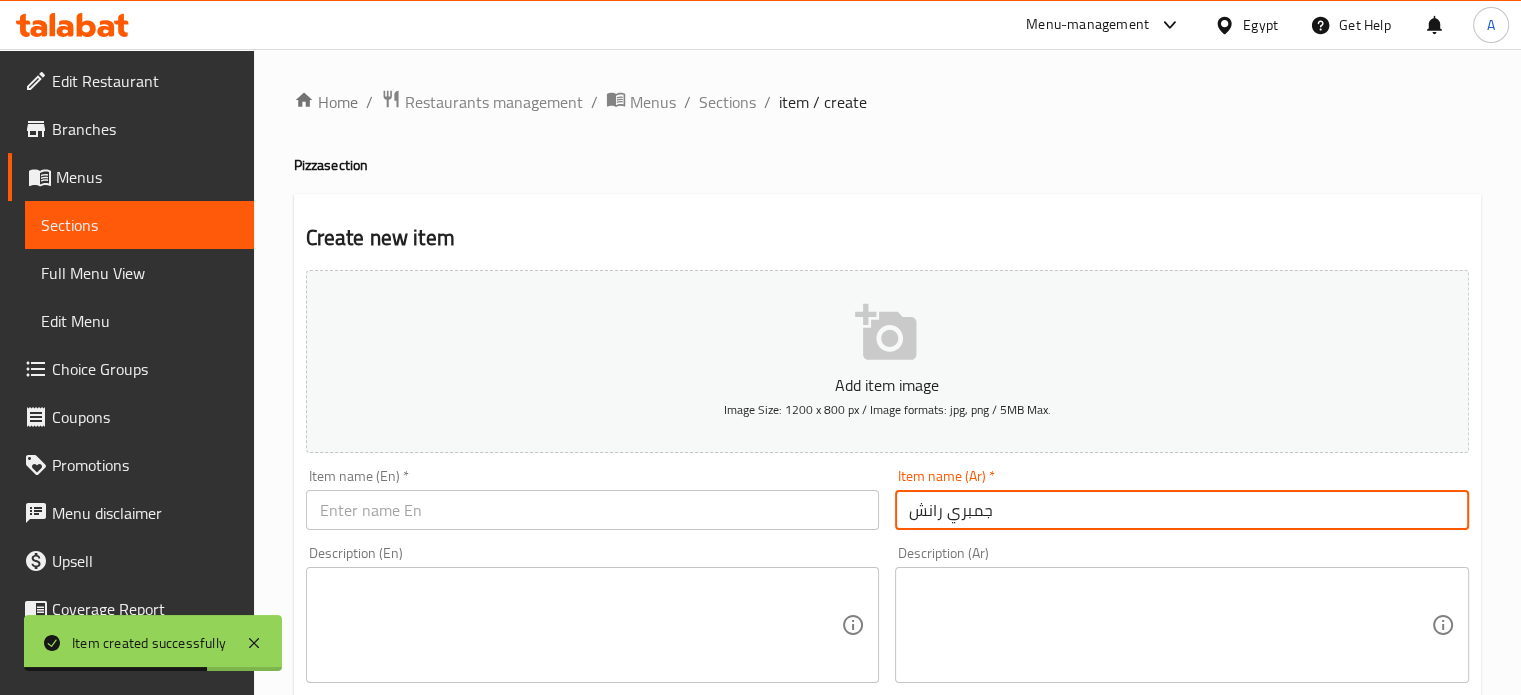 drag, startPoint x: 942, startPoint y: 523, endPoint x: 900, endPoint y: 512, distance: 43.416588 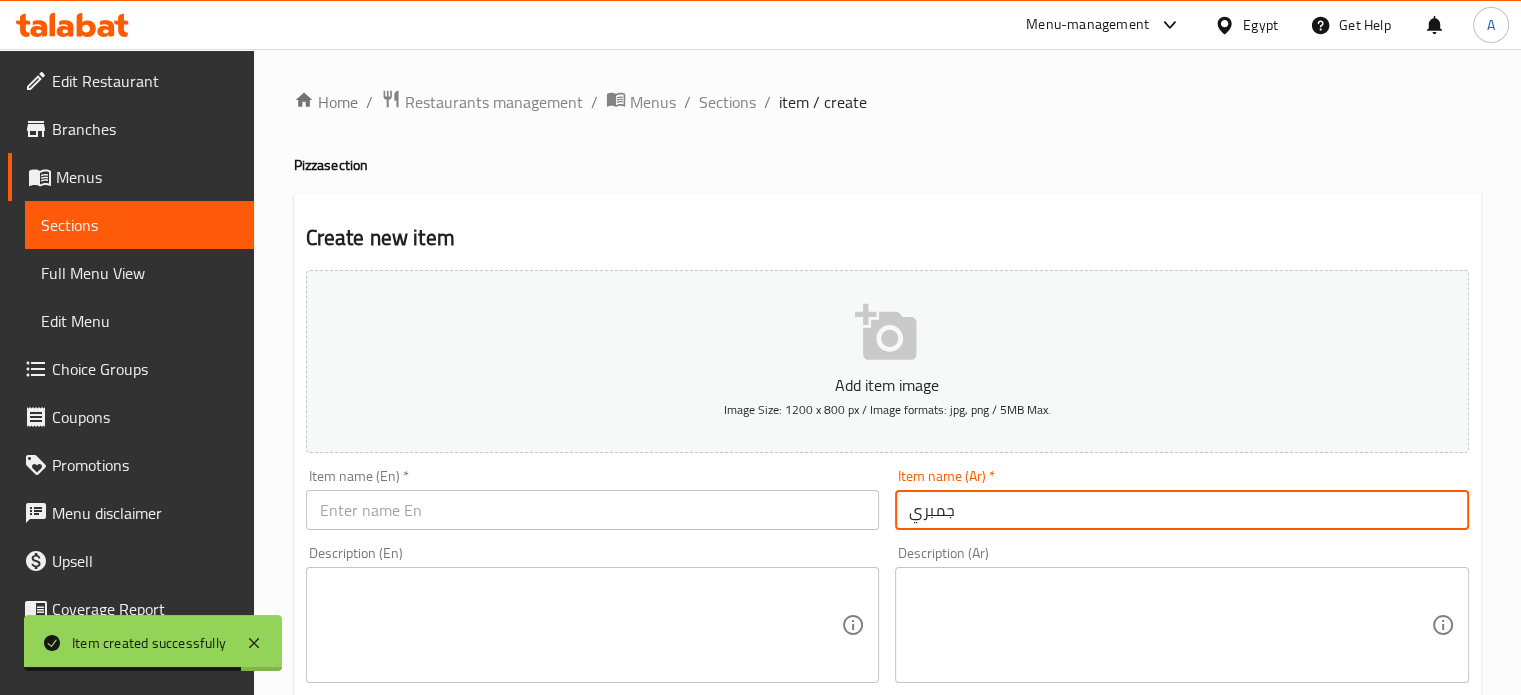 click on "جمبري" at bounding box center (1182, 510) 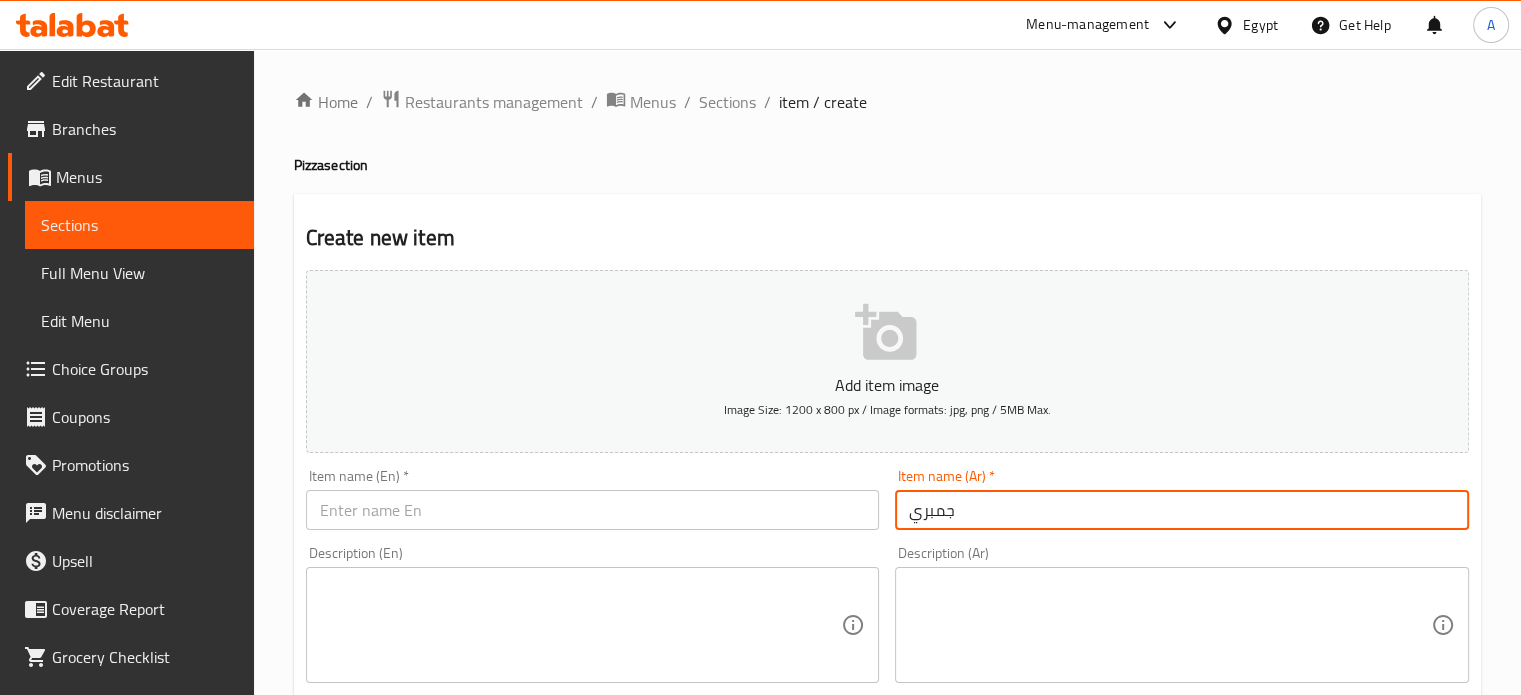 click at bounding box center [593, 510] 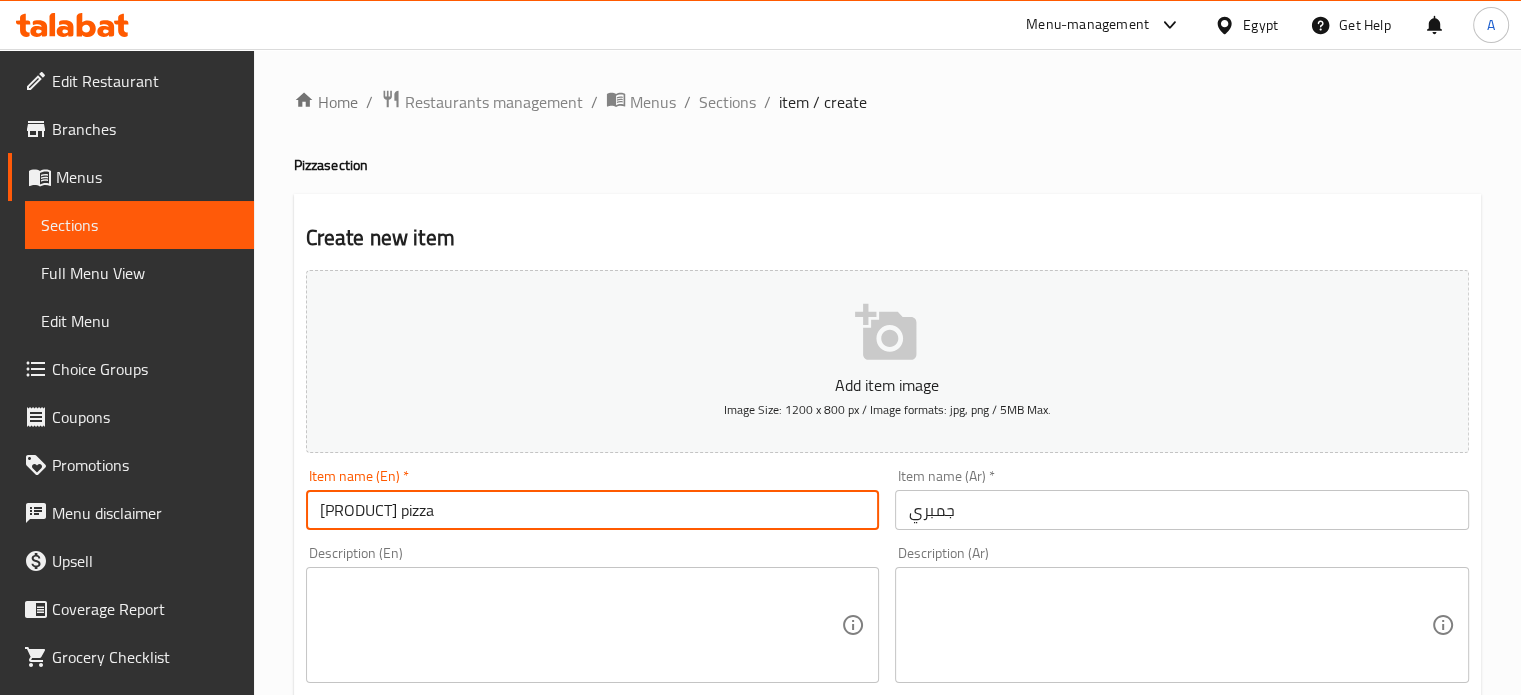 drag, startPoint x: 375, startPoint y: 517, endPoint x: 493, endPoint y: 500, distance: 119.218285 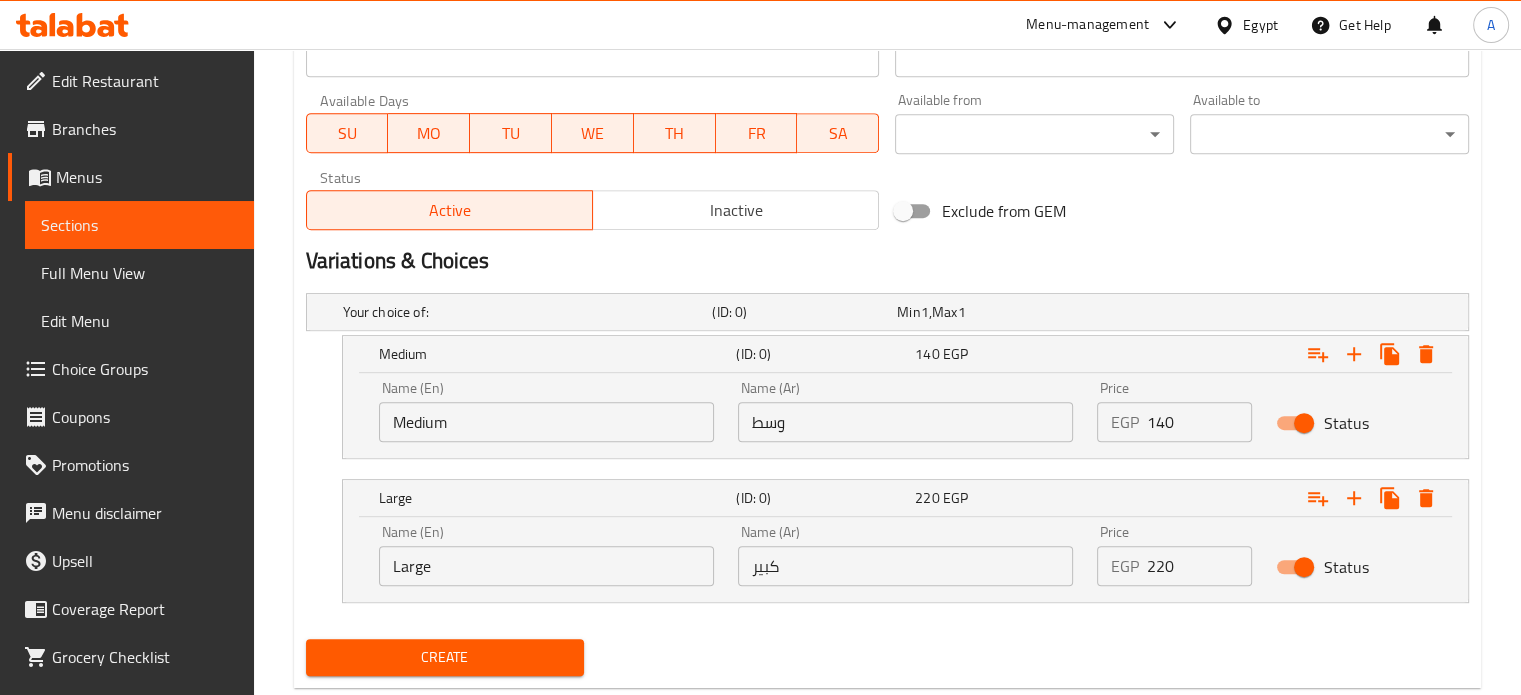 scroll, scrollTop: 933, scrollLeft: 0, axis: vertical 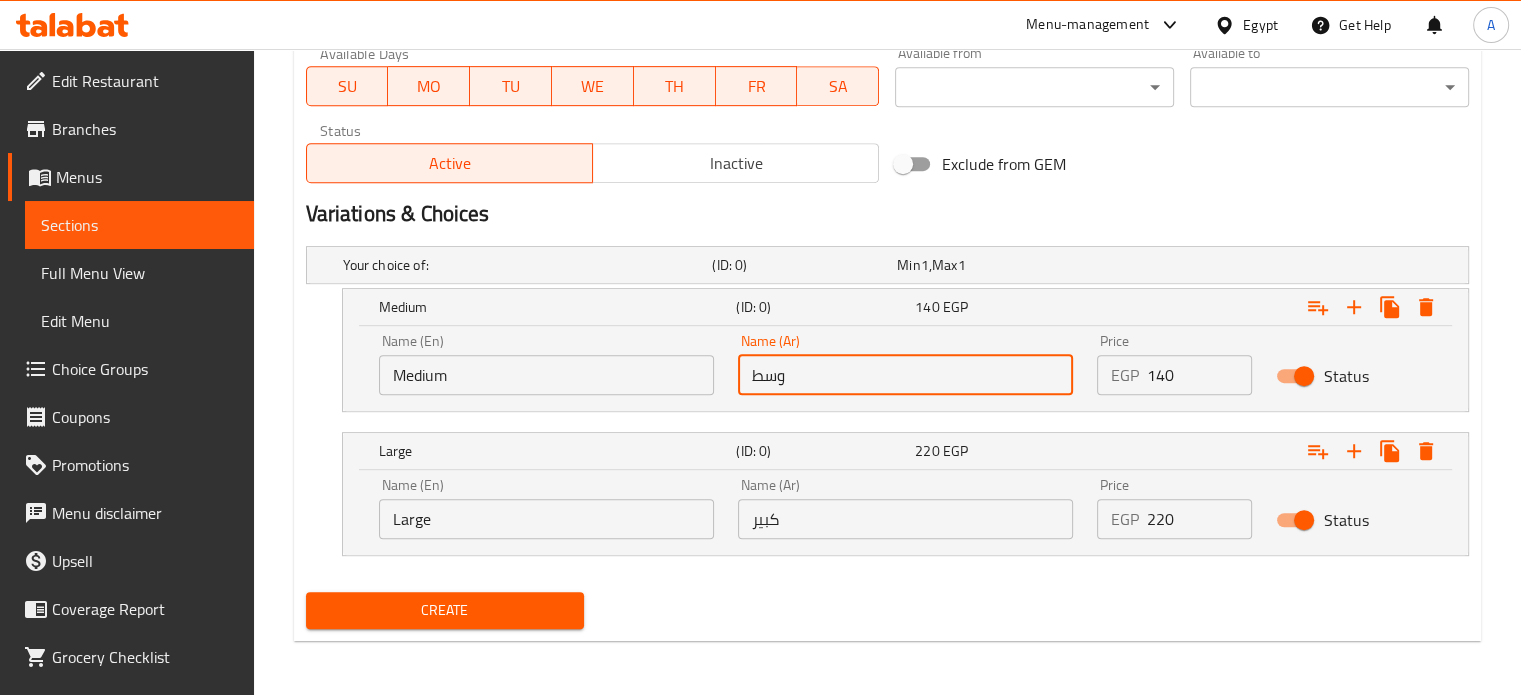 click on "وسط" at bounding box center (905, 375) 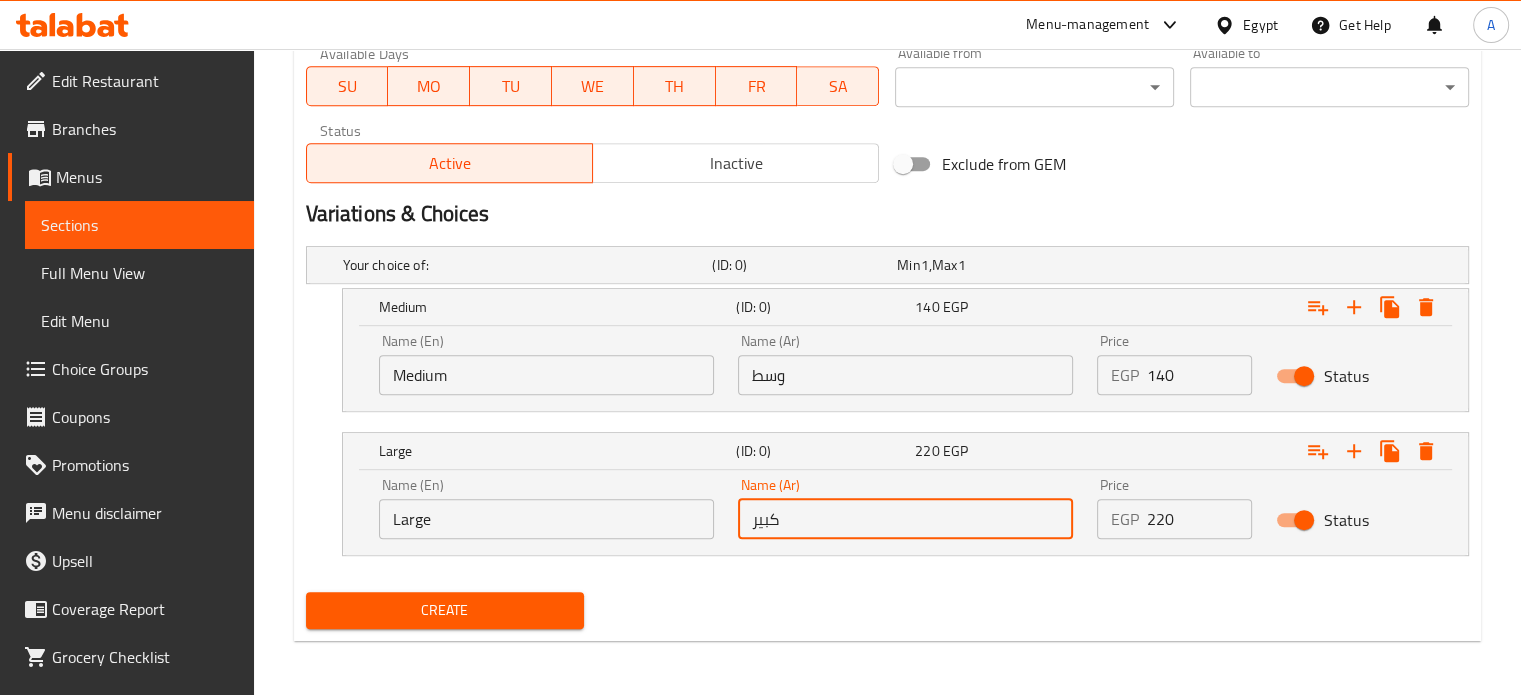 click on "كبير" at bounding box center (905, 519) 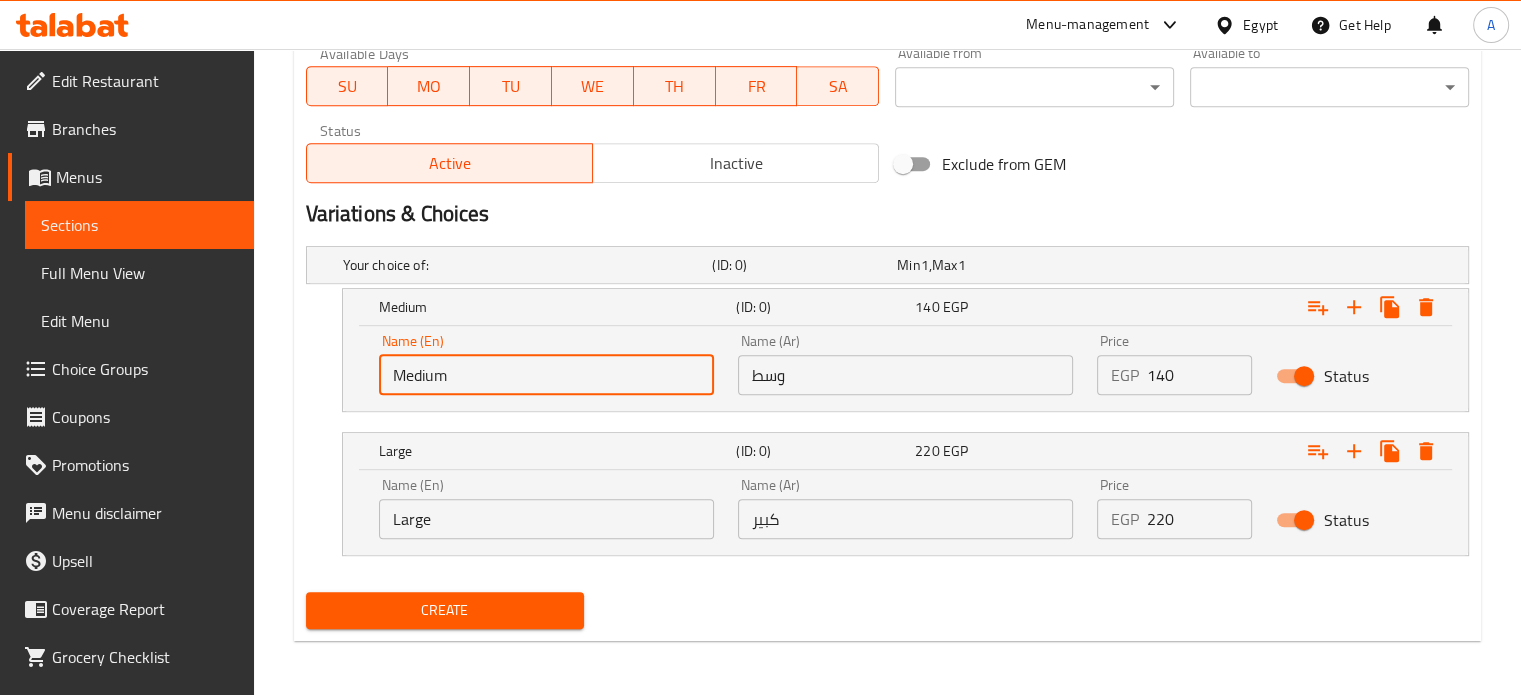 click on "Medium" at bounding box center (546, 375) 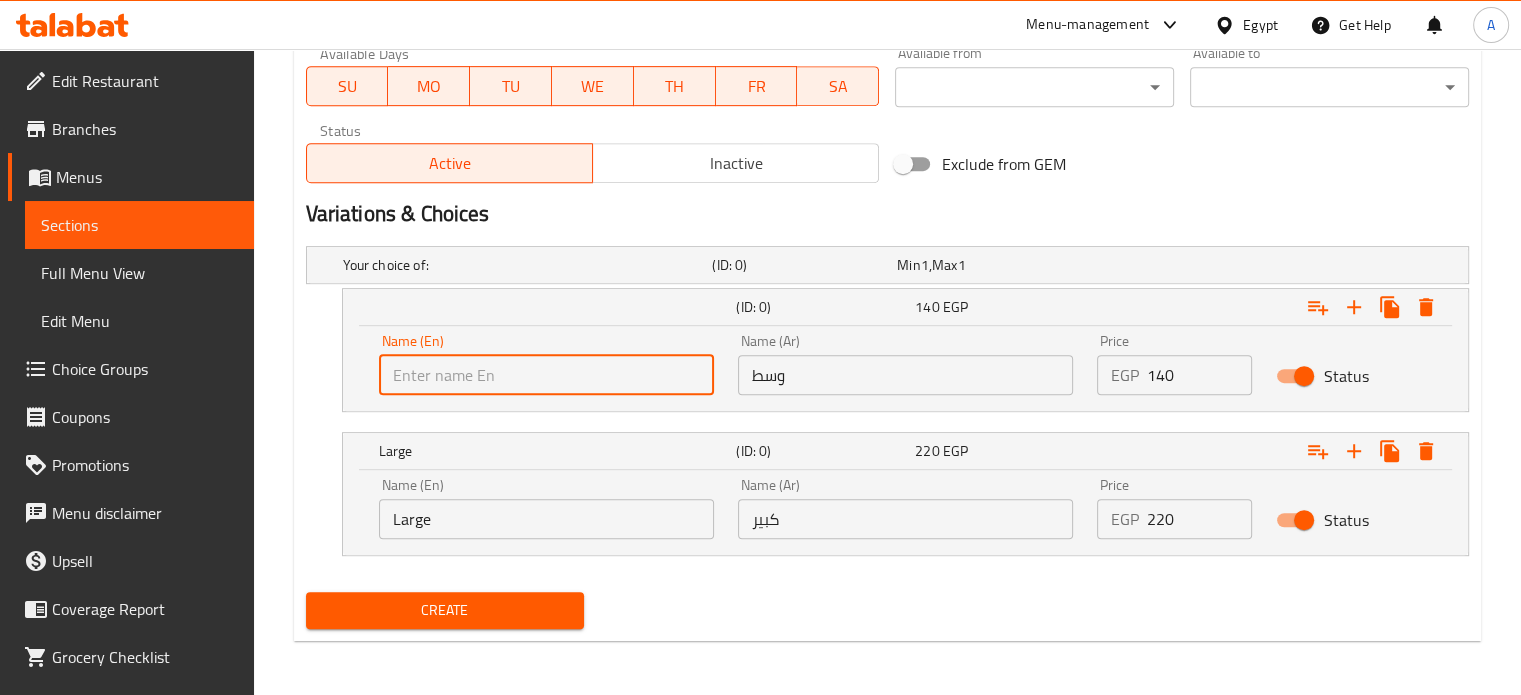 click at bounding box center [546, 375] 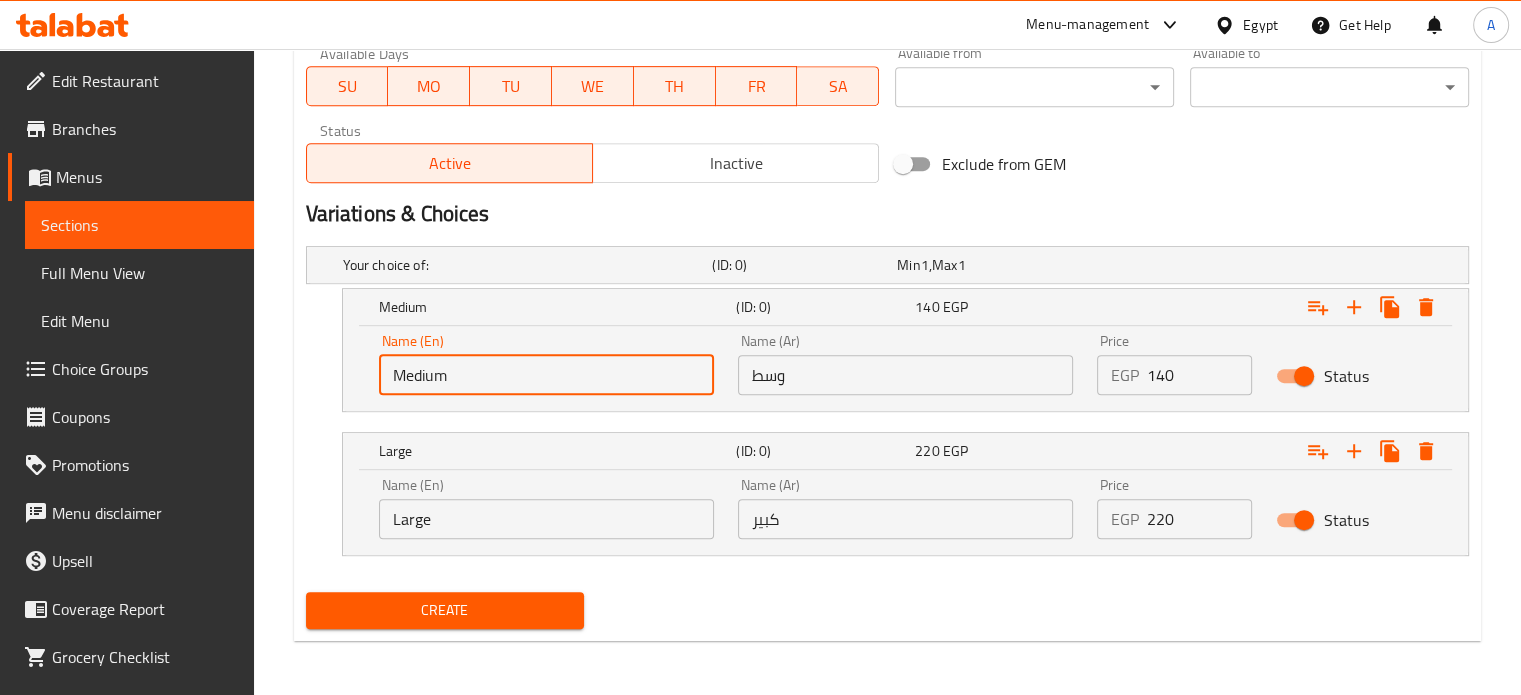 click on "Large" at bounding box center (546, 519) 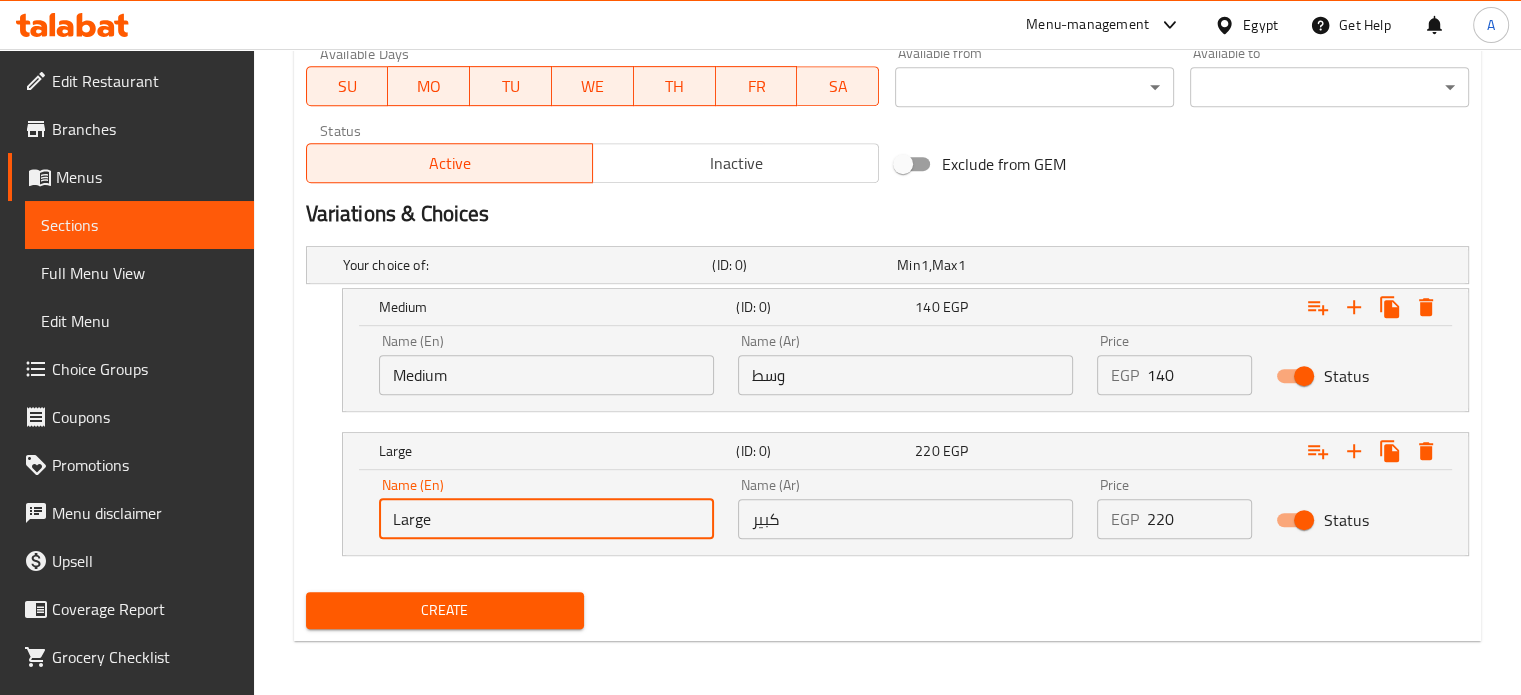 click on "Large" at bounding box center [546, 519] 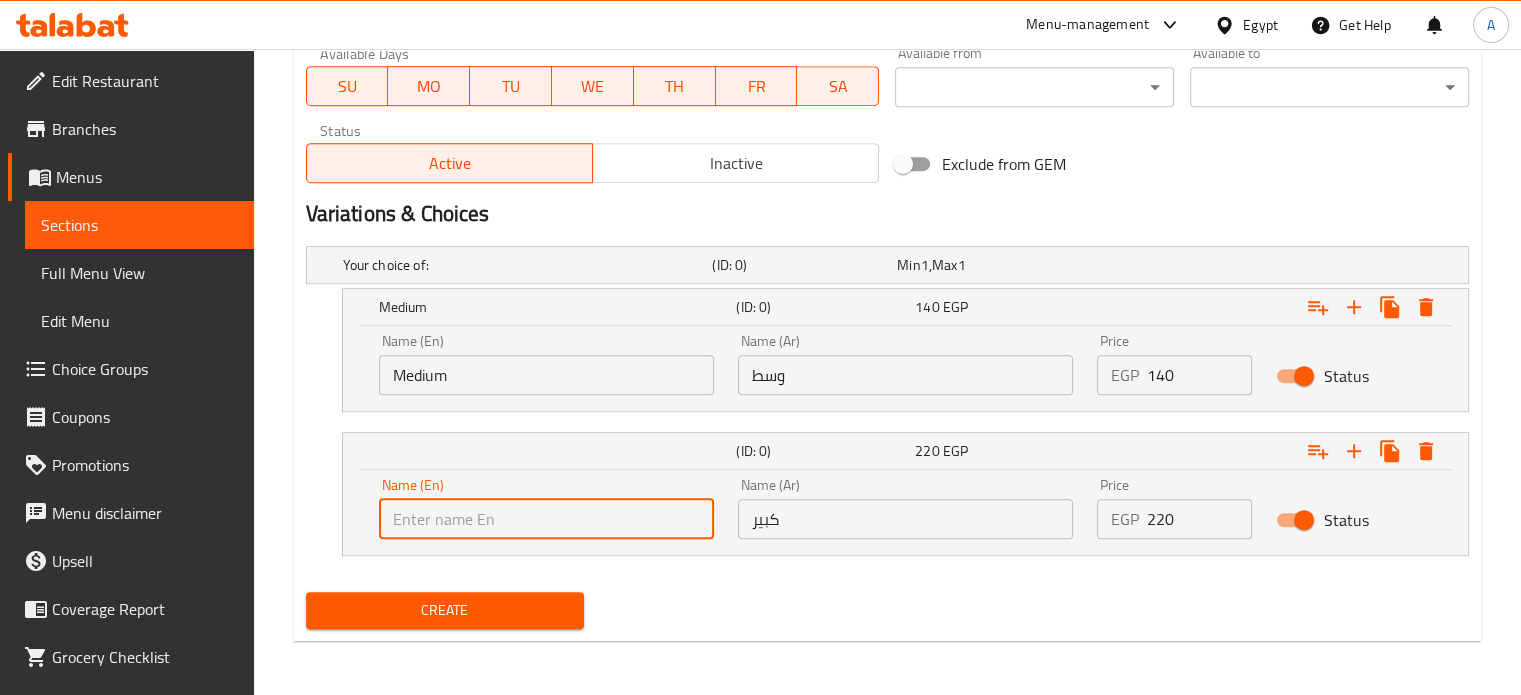 click at bounding box center [546, 519] 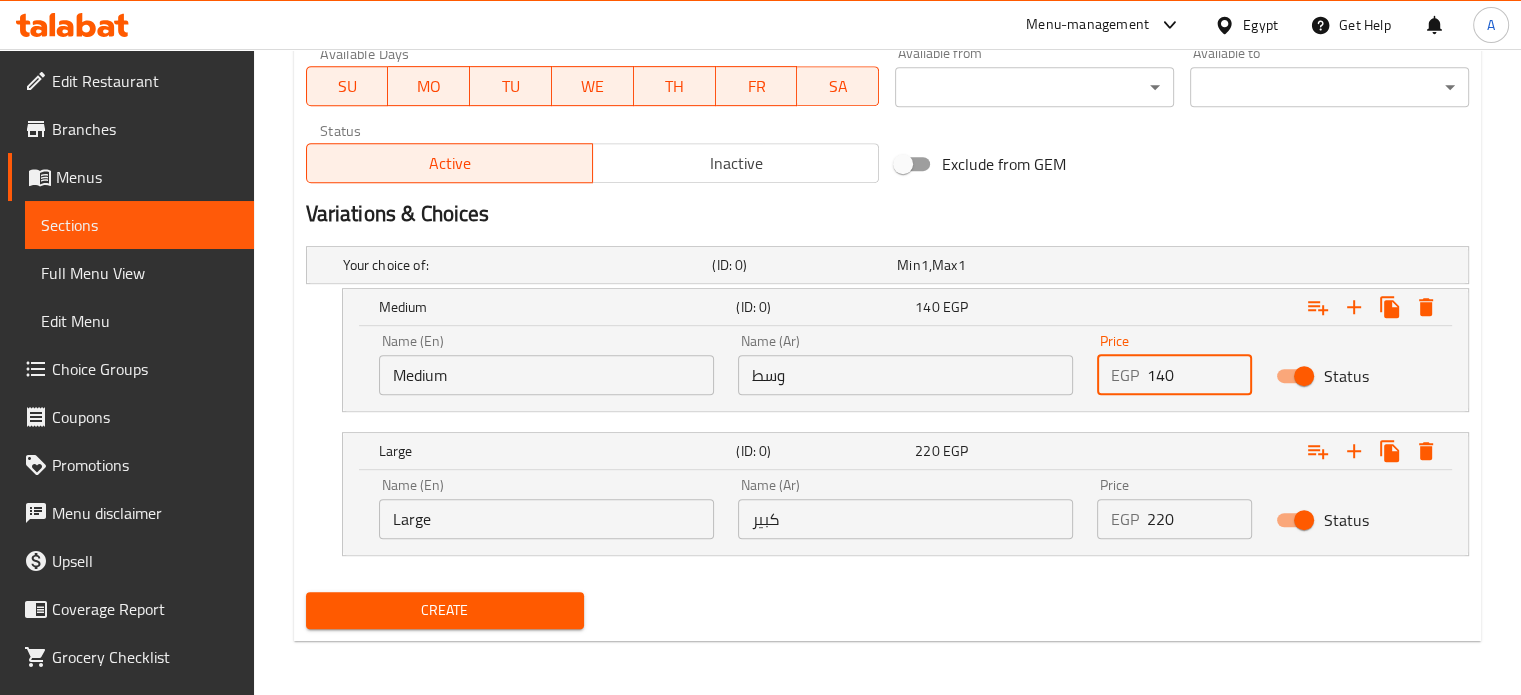 drag, startPoint x: 1154, startPoint y: 376, endPoint x: 1128, endPoint y: 371, distance: 26.476404 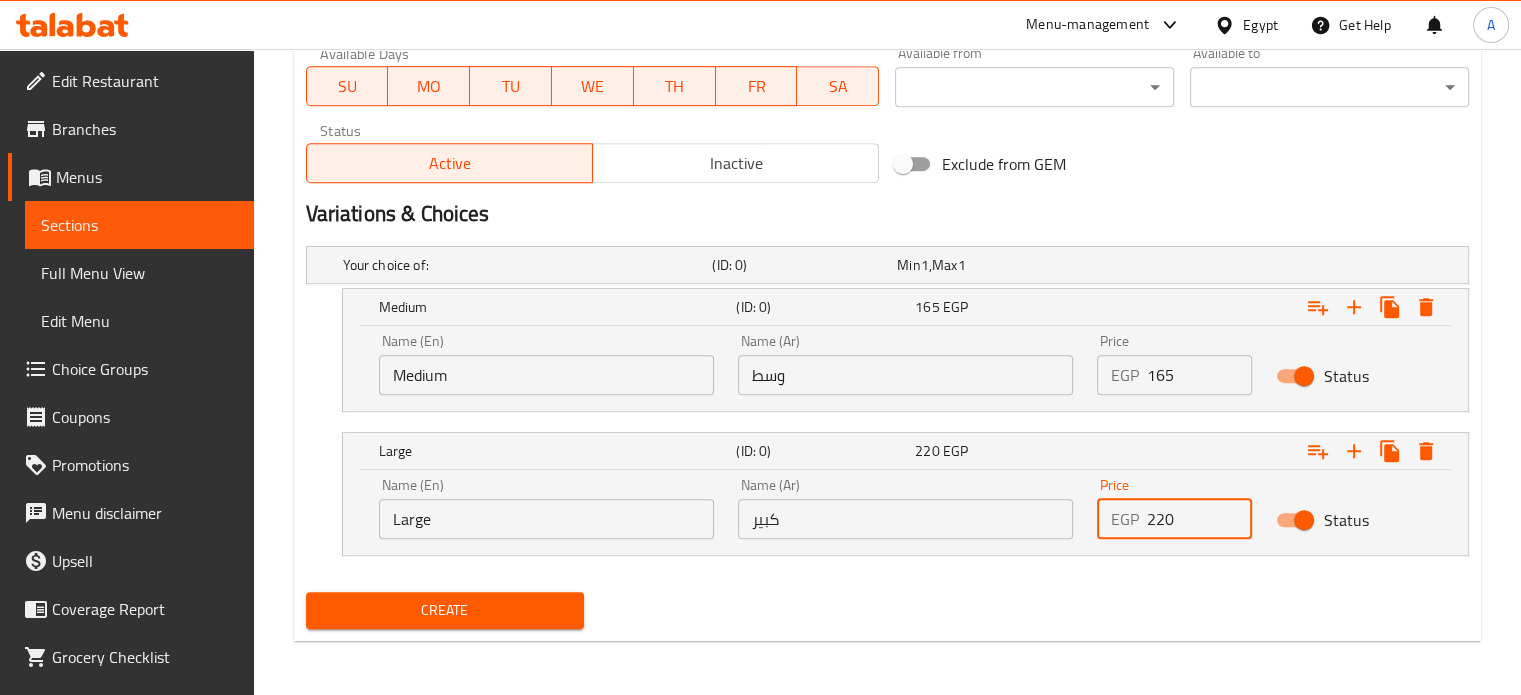 drag, startPoint x: 1175, startPoint y: 508, endPoint x: 1092, endPoint y: 519, distance: 83.725746 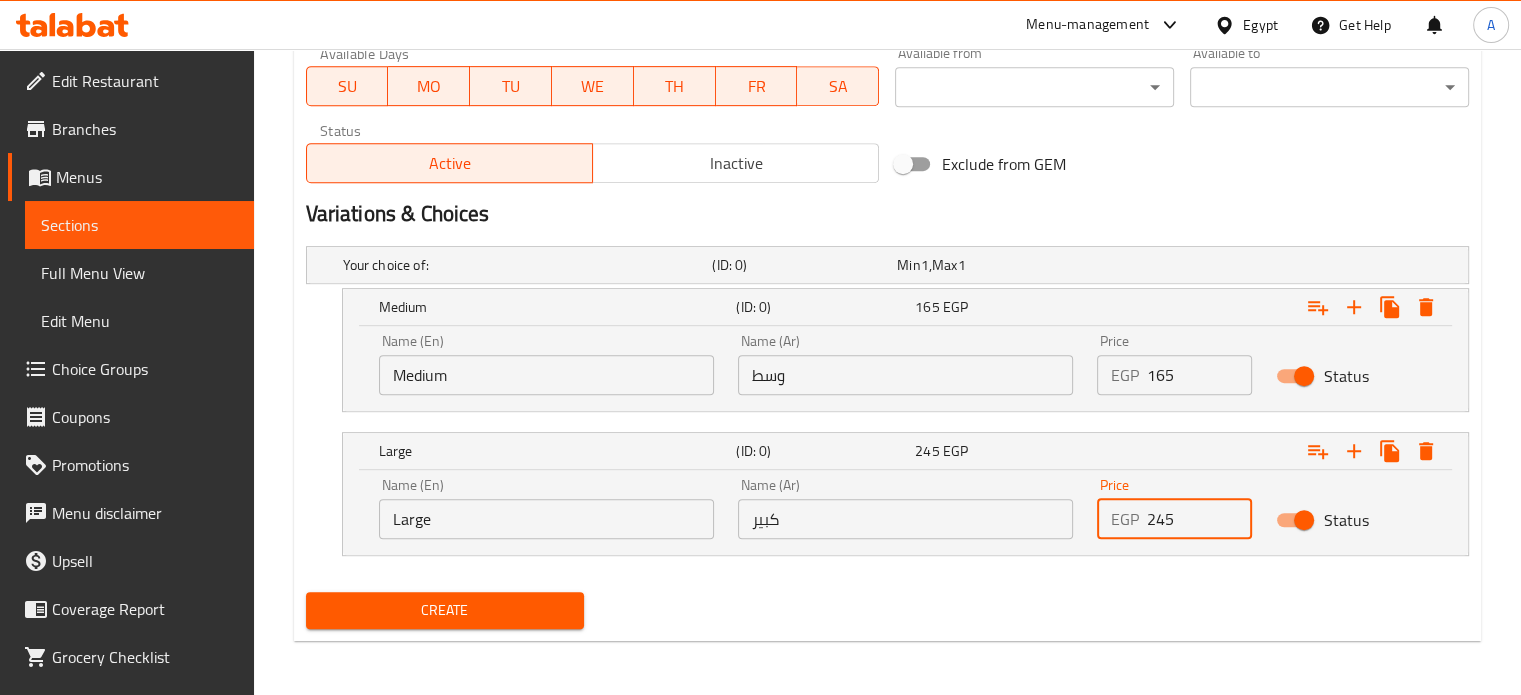 click on "Create" at bounding box center [445, 610] 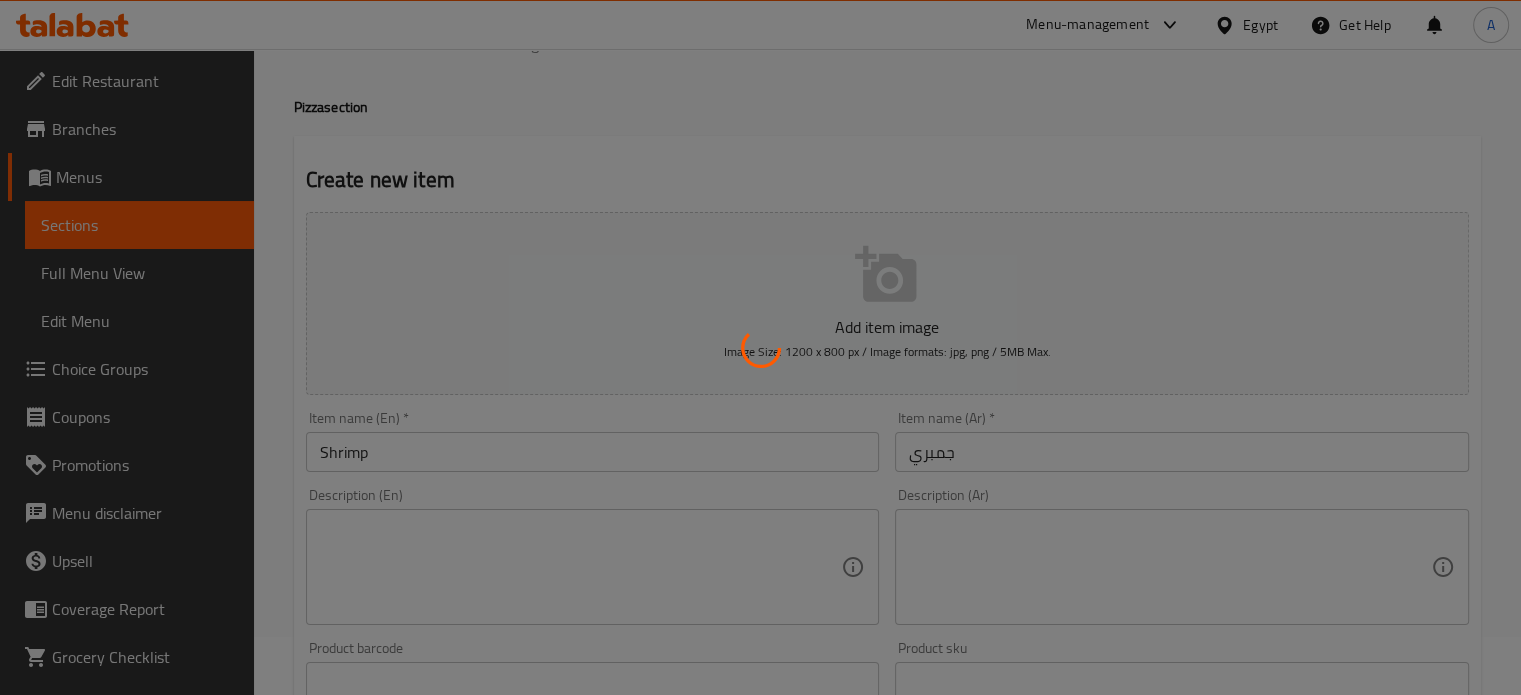 scroll, scrollTop: 0, scrollLeft: 0, axis: both 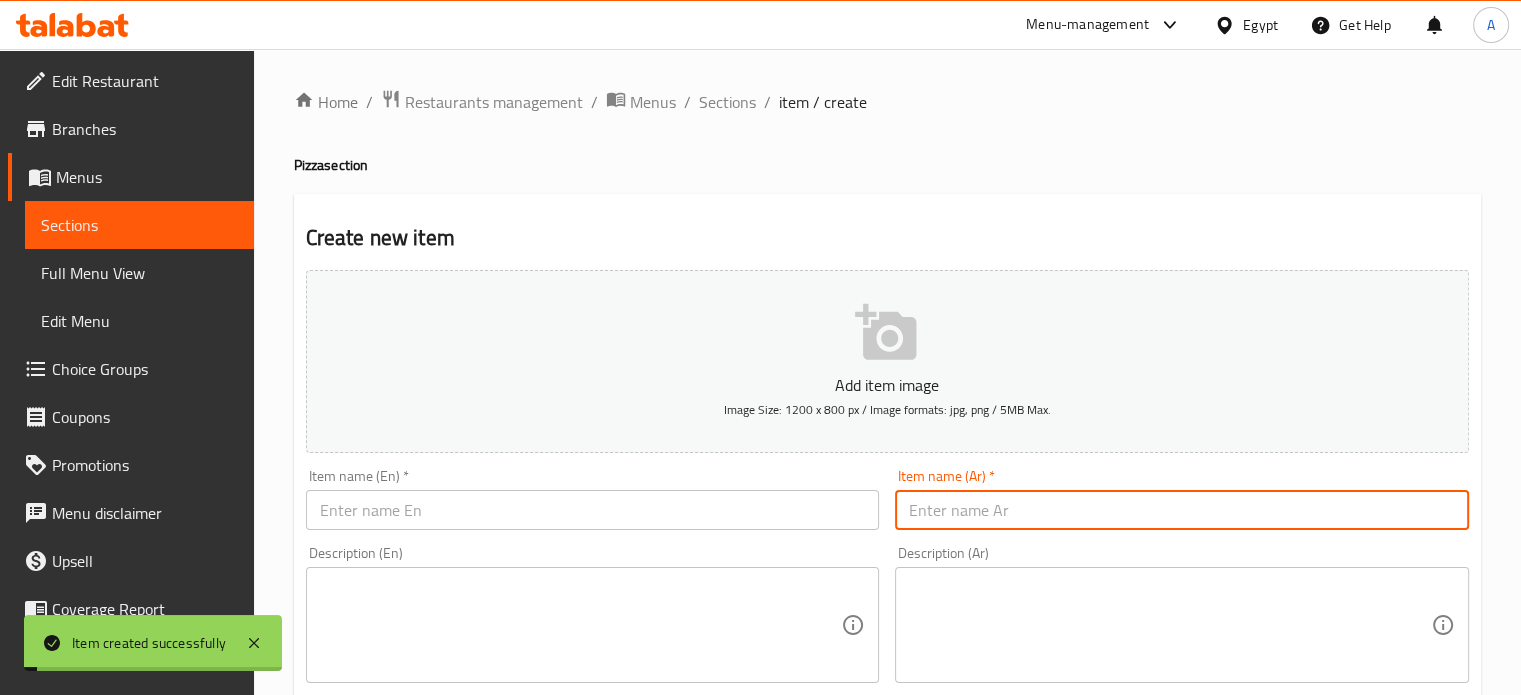 click at bounding box center [1182, 510] 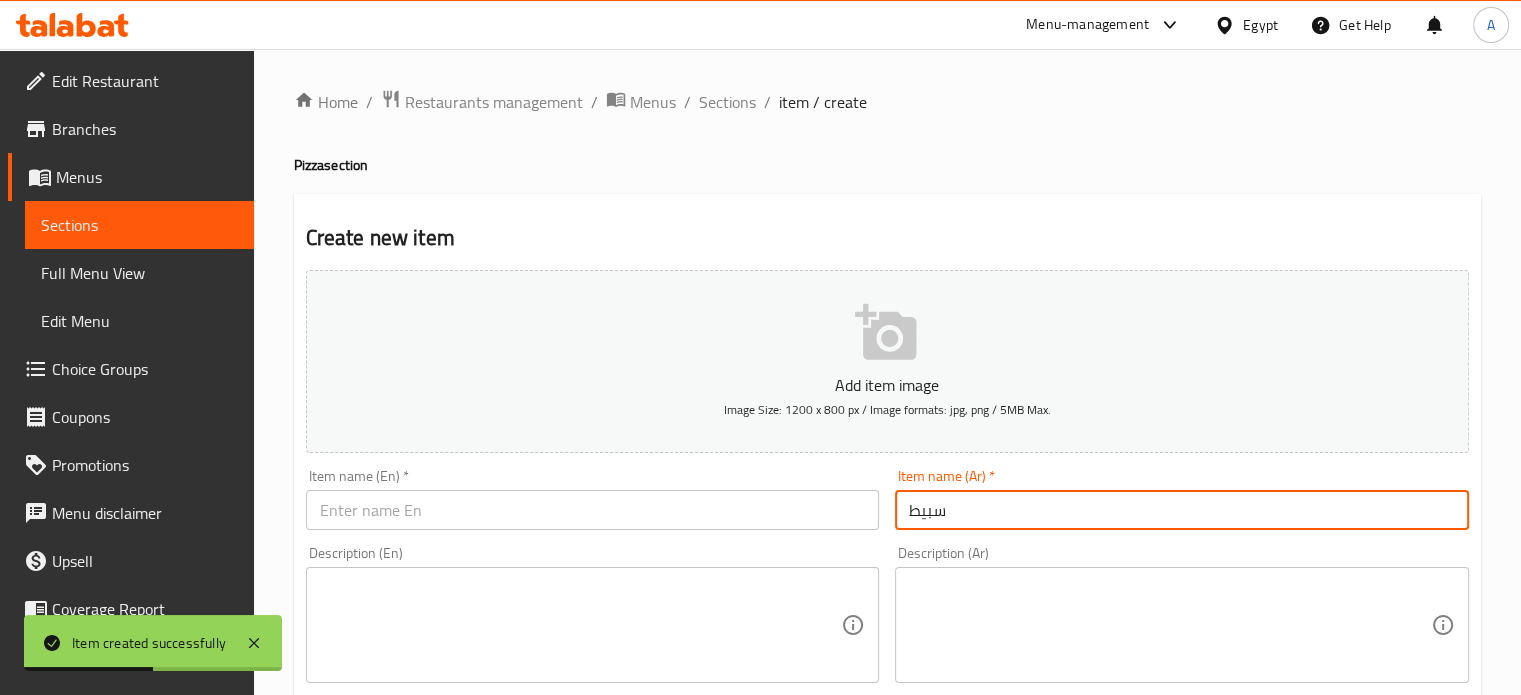 click on "سبيط" at bounding box center (1182, 510) 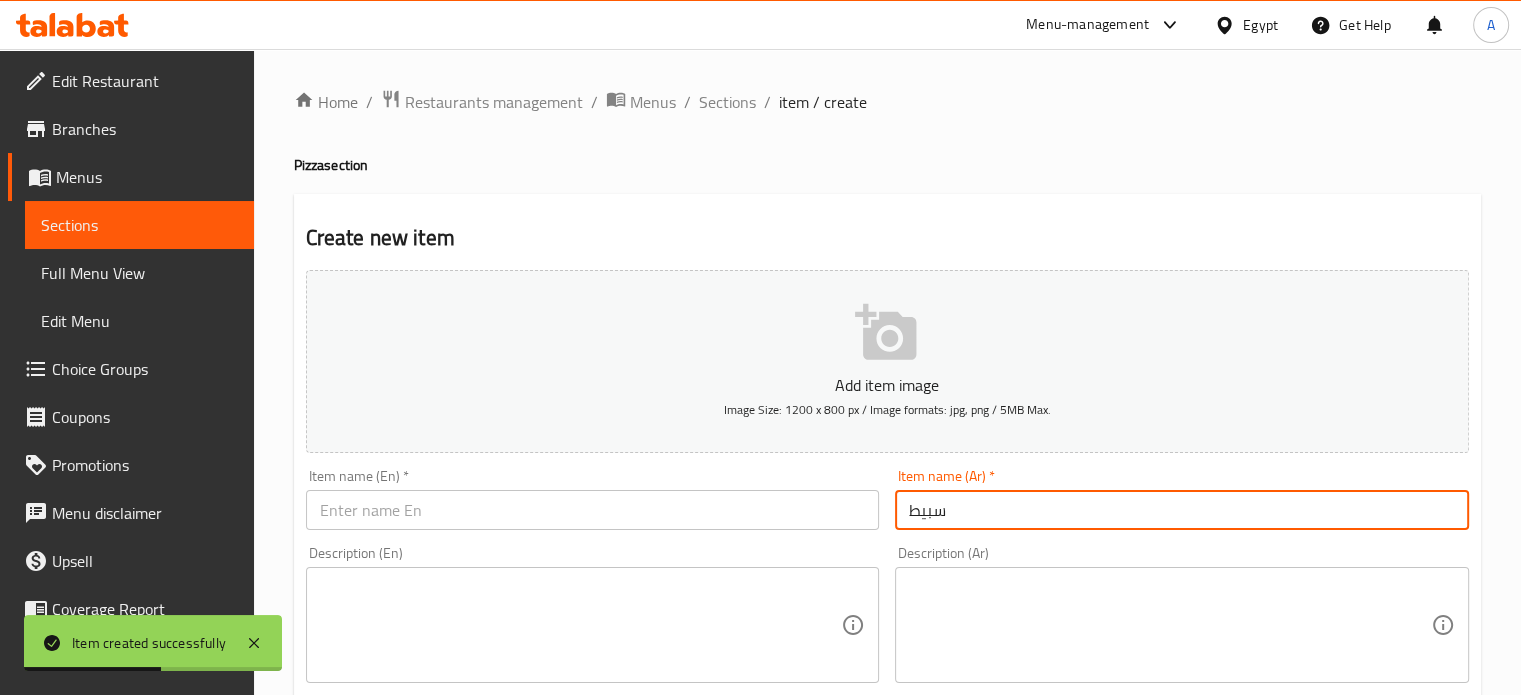 click on "سبيط" at bounding box center [1182, 510] 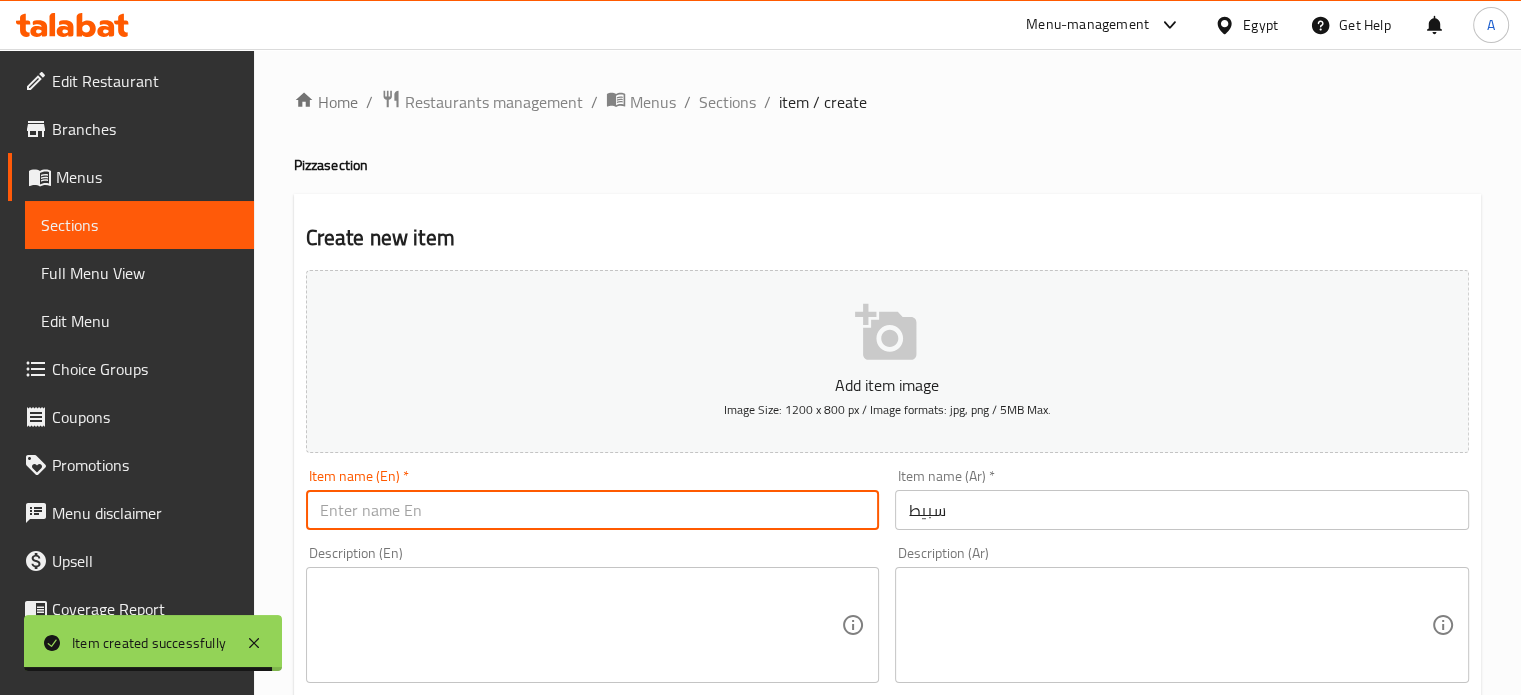 paste on "Squid" 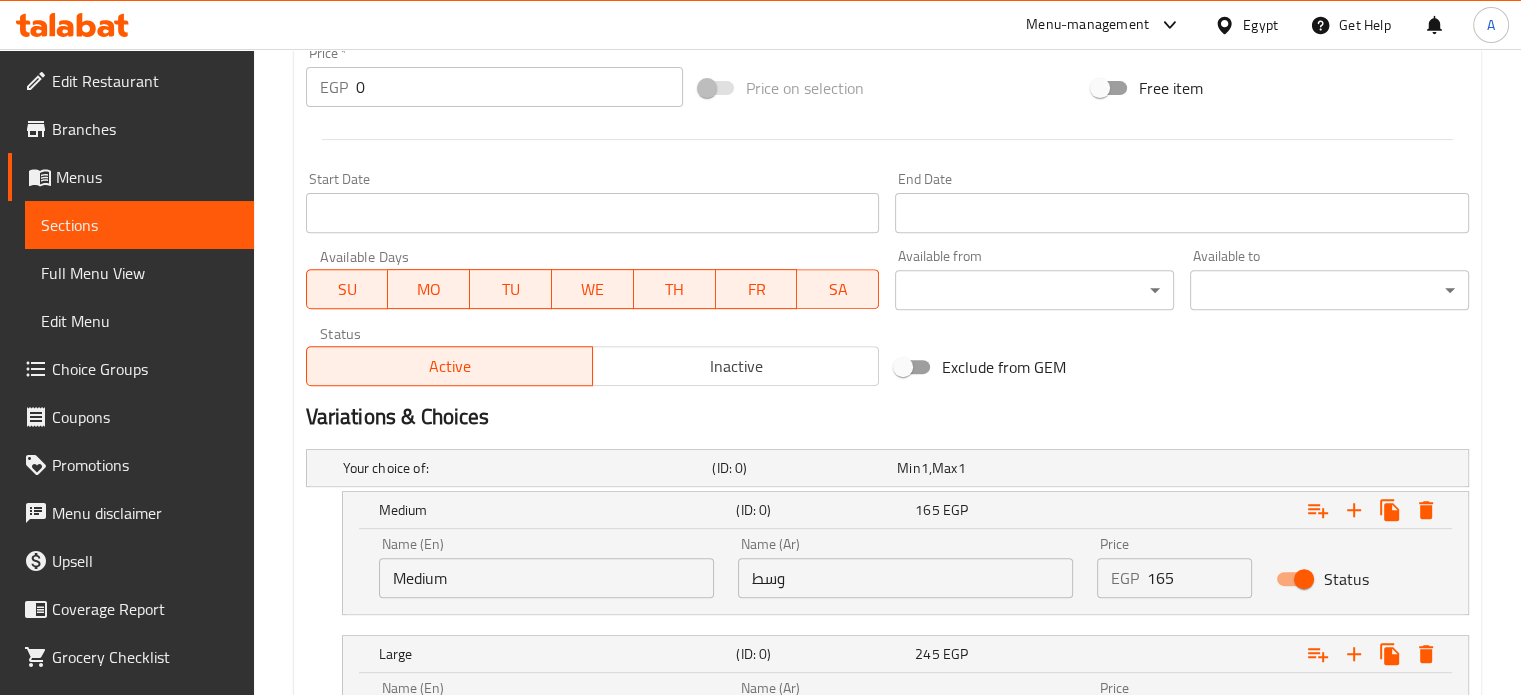 scroll, scrollTop: 933, scrollLeft: 0, axis: vertical 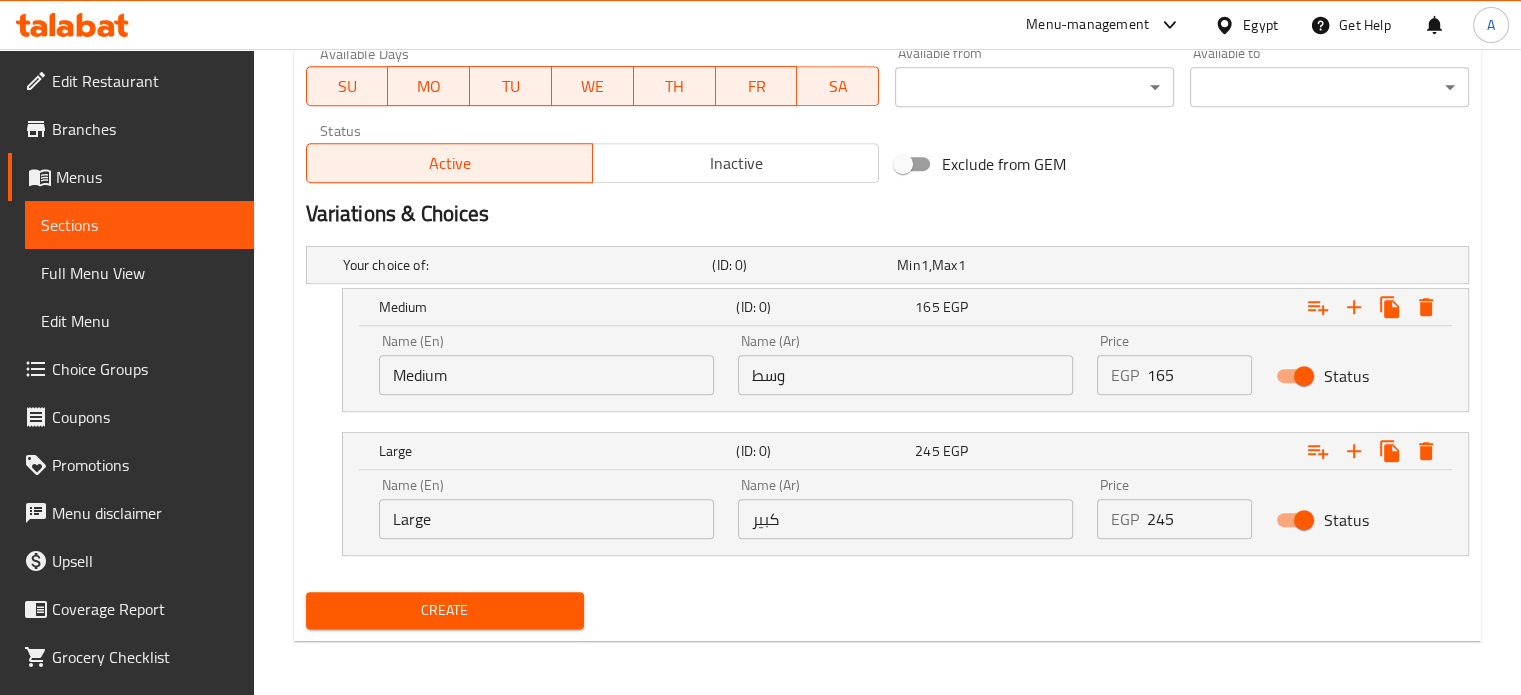 click on "وسط" at bounding box center (905, 375) 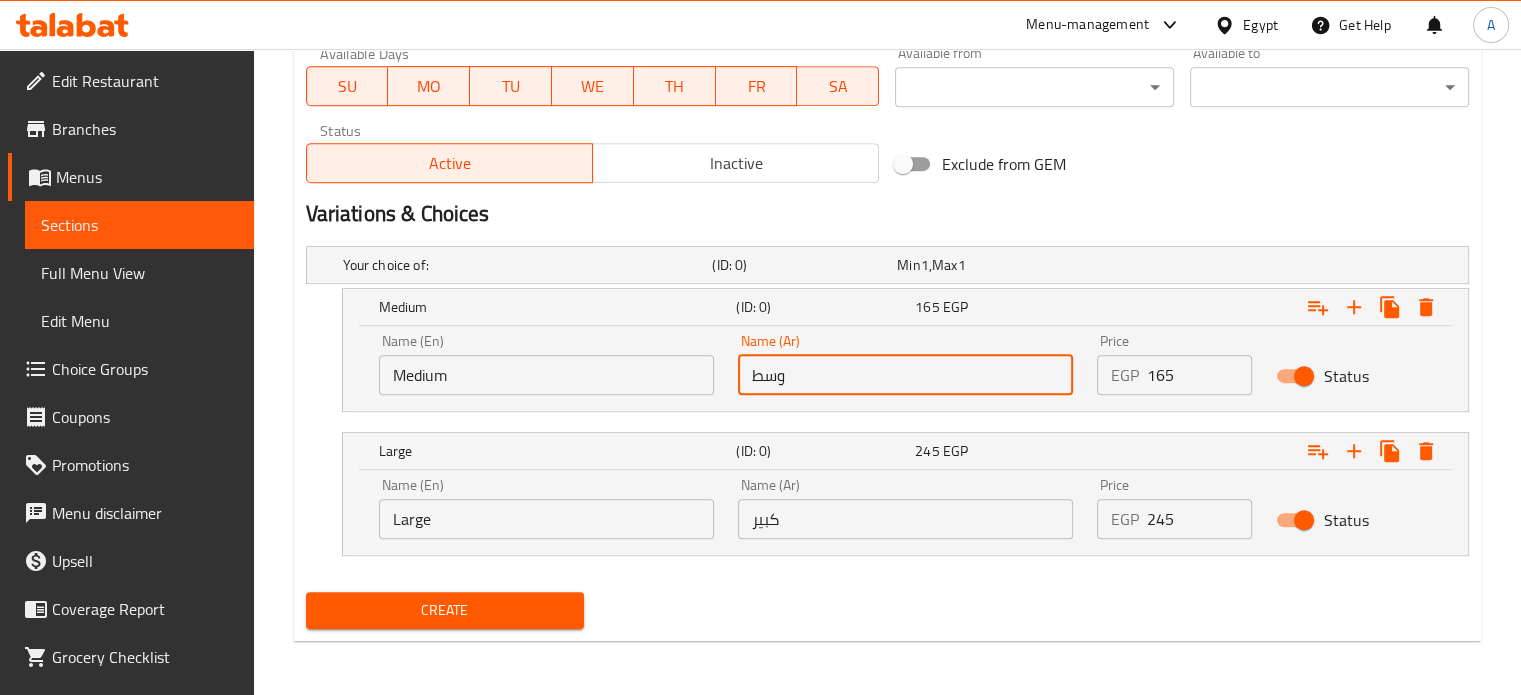 click on "كبير" at bounding box center (905, 519) 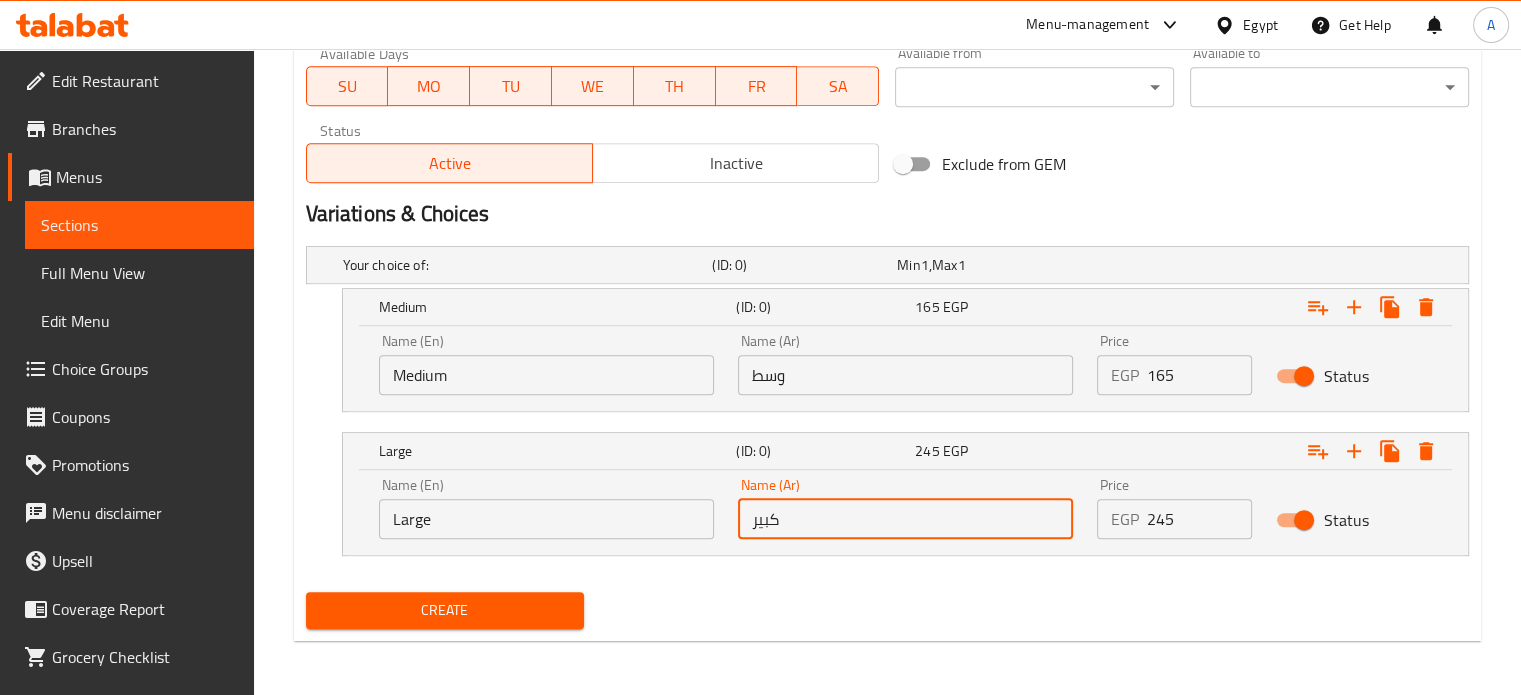 click on "Medium" at bounding box center (546, 375) 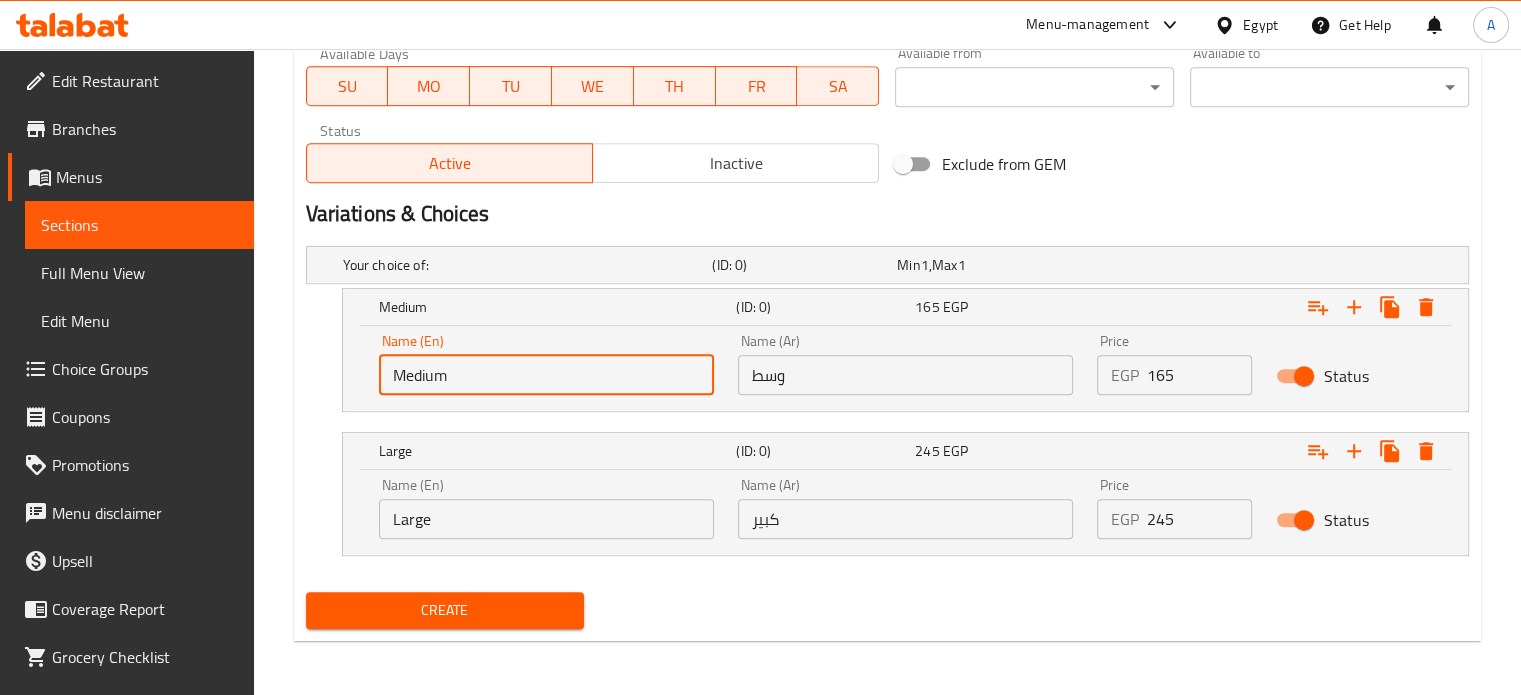 click on "Medium" at bounding box center (546, 375) 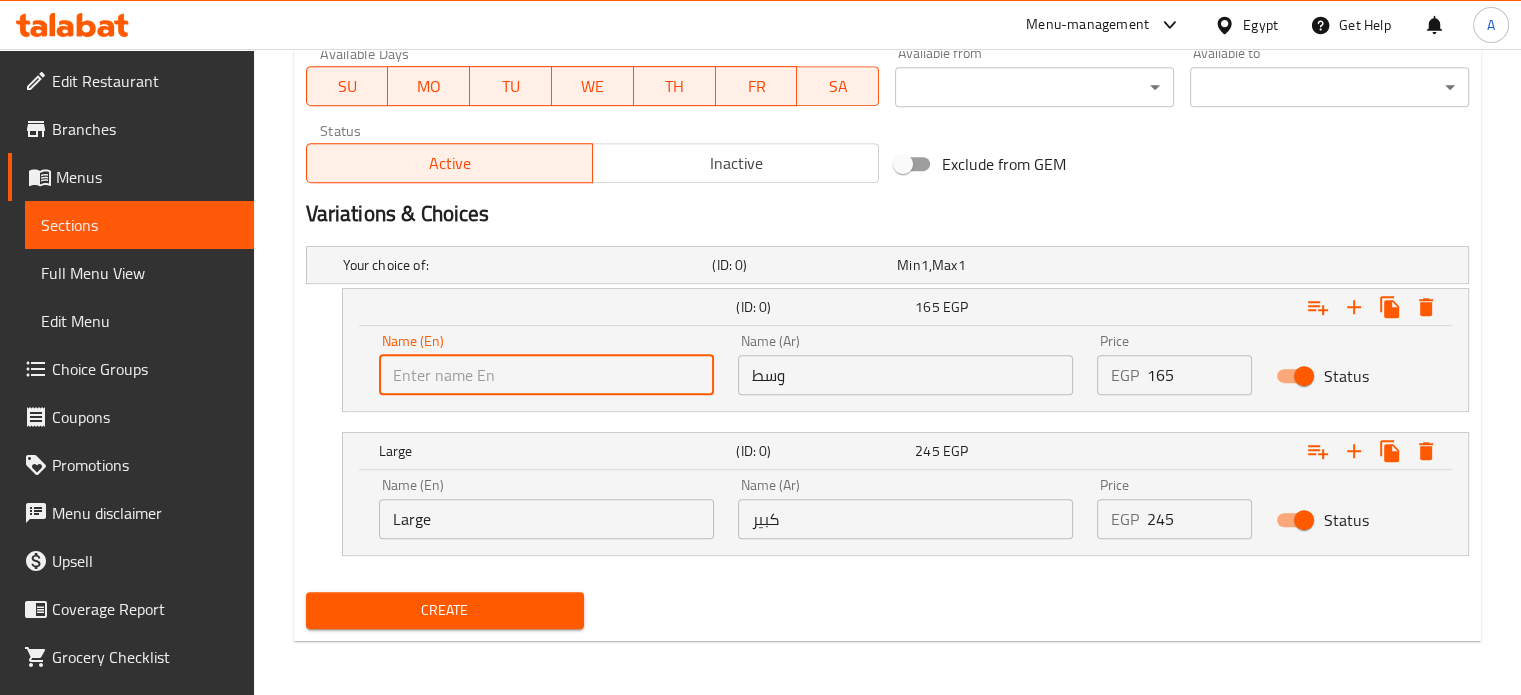 click at bounding box center [546, 375] 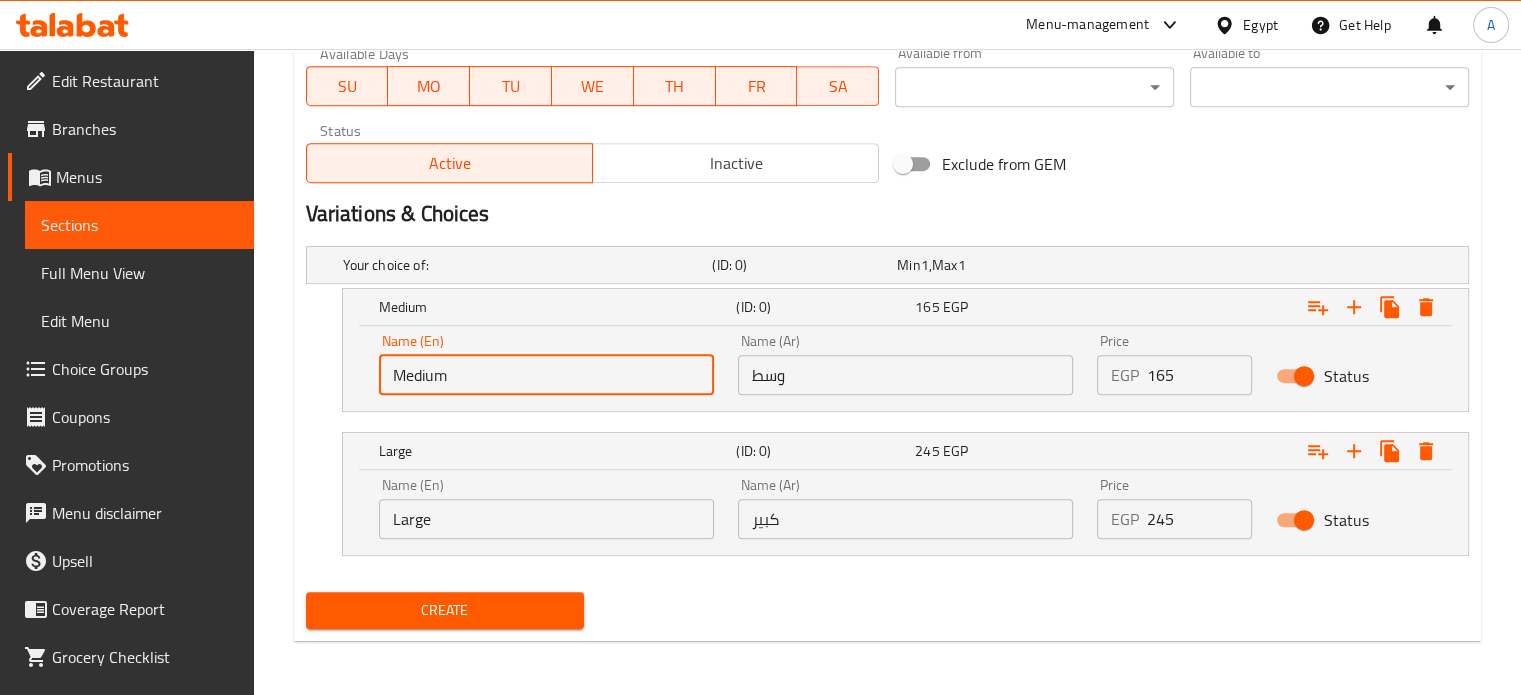 click on "Large" at bounding box center [546, 519] 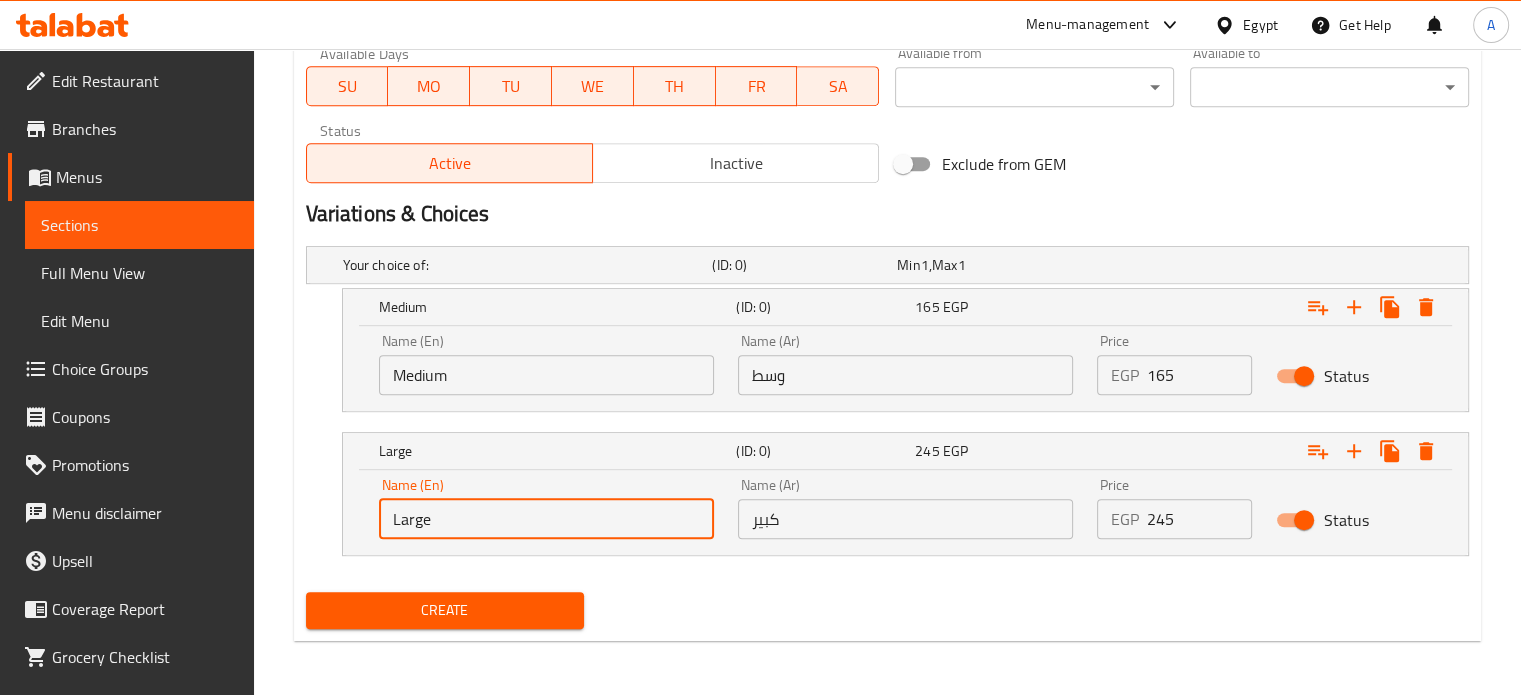 click on "Large" at bounding box center [546, 519] 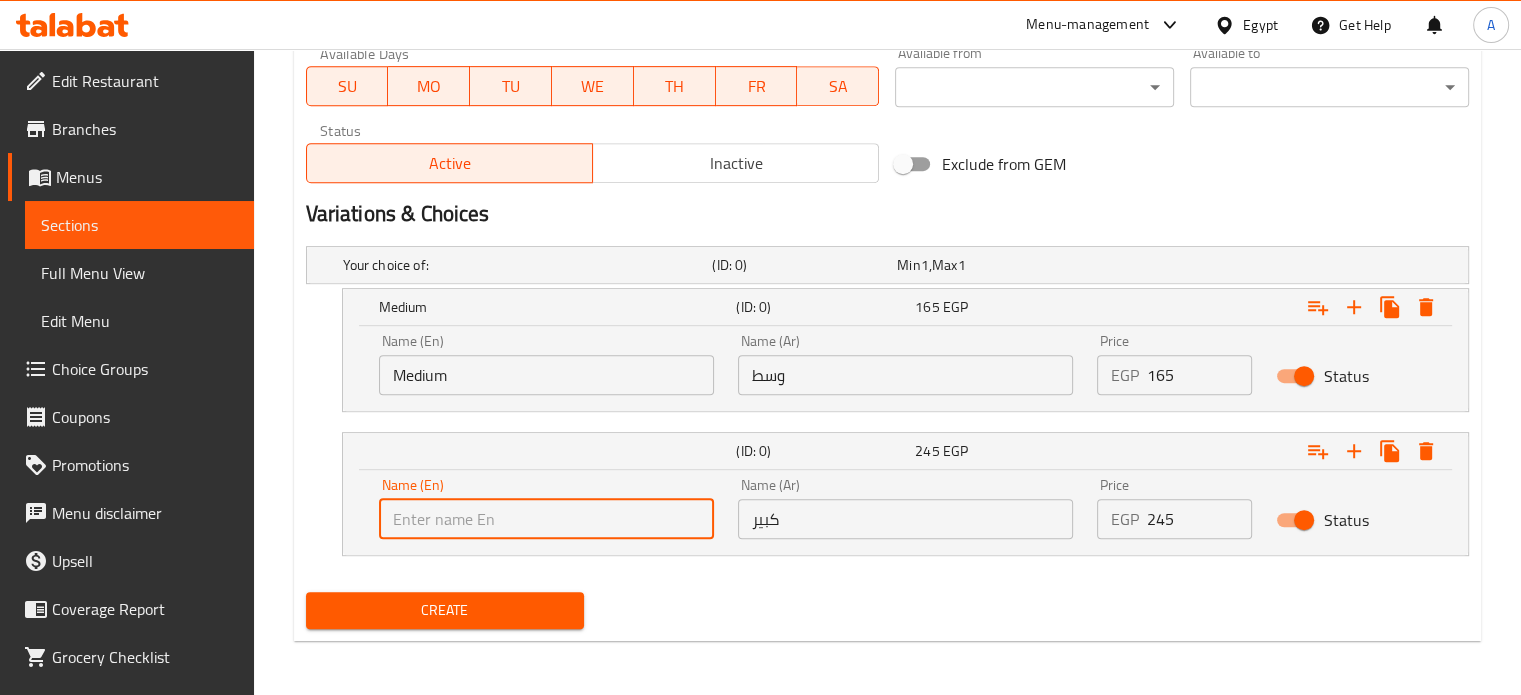 click at bounding box center (546, 519) 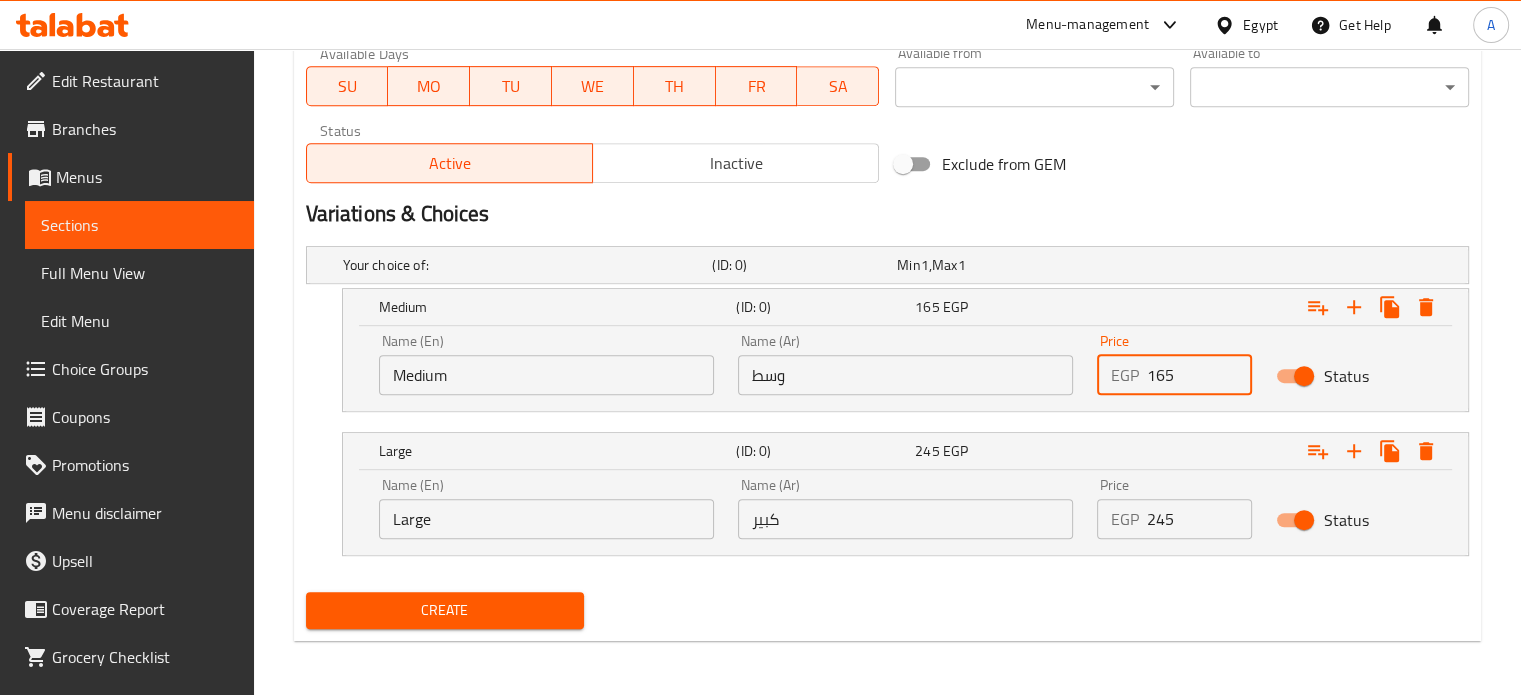drag, startPoint x: 1167, startPoint y: 380, endPoint x: 1107, endPoint y: 375, distance: 60.207973 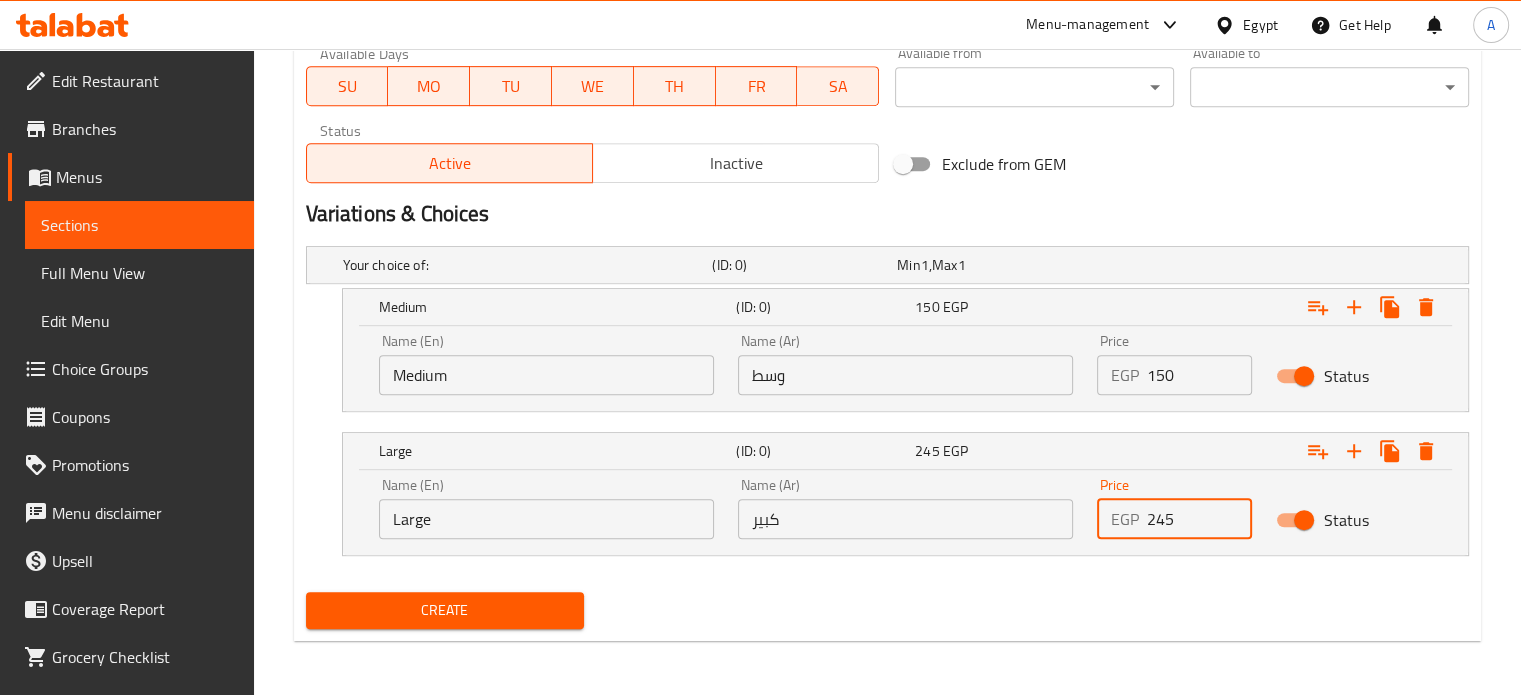 drag, startPoint x: 1174, startPoint y: 514, endPoint x: 1124, endPoint y: 512, distance: 50.039986 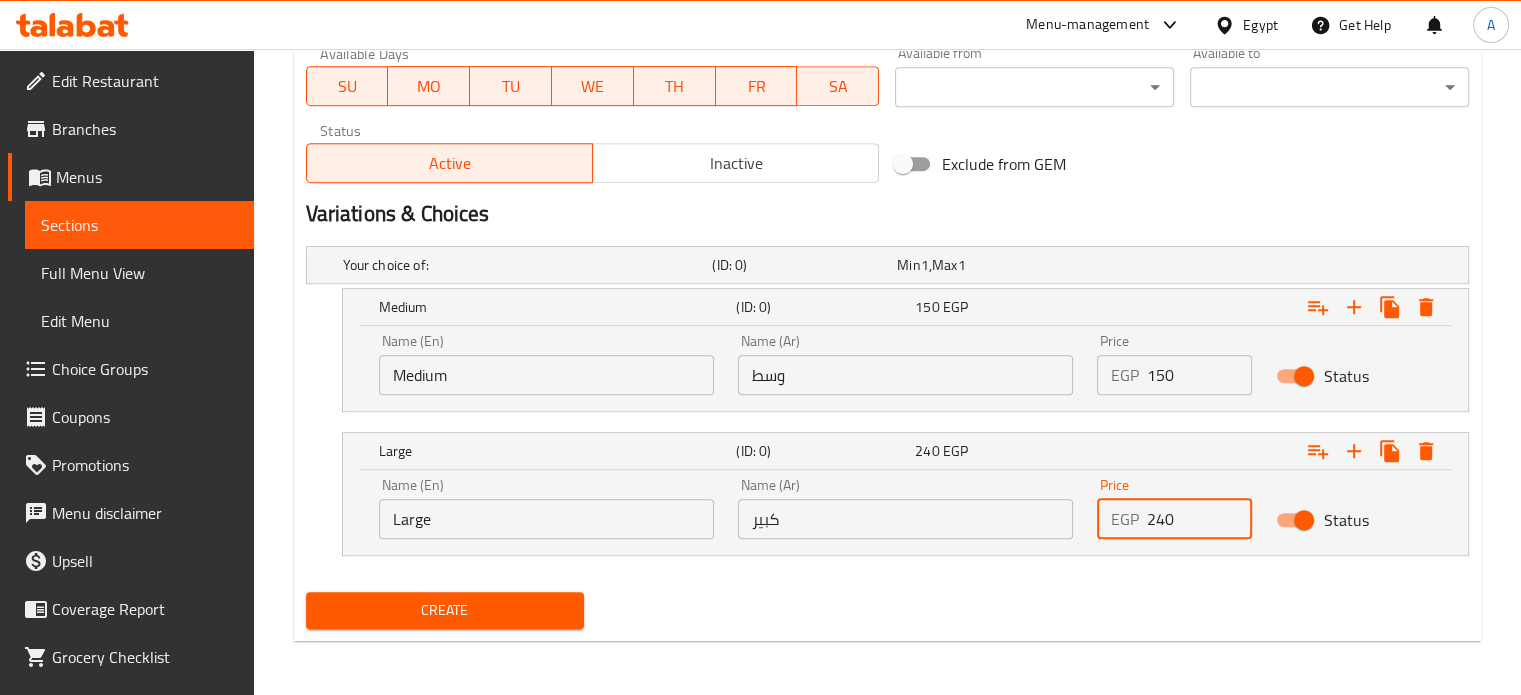click on "Create" at bounding box center (445, 610) 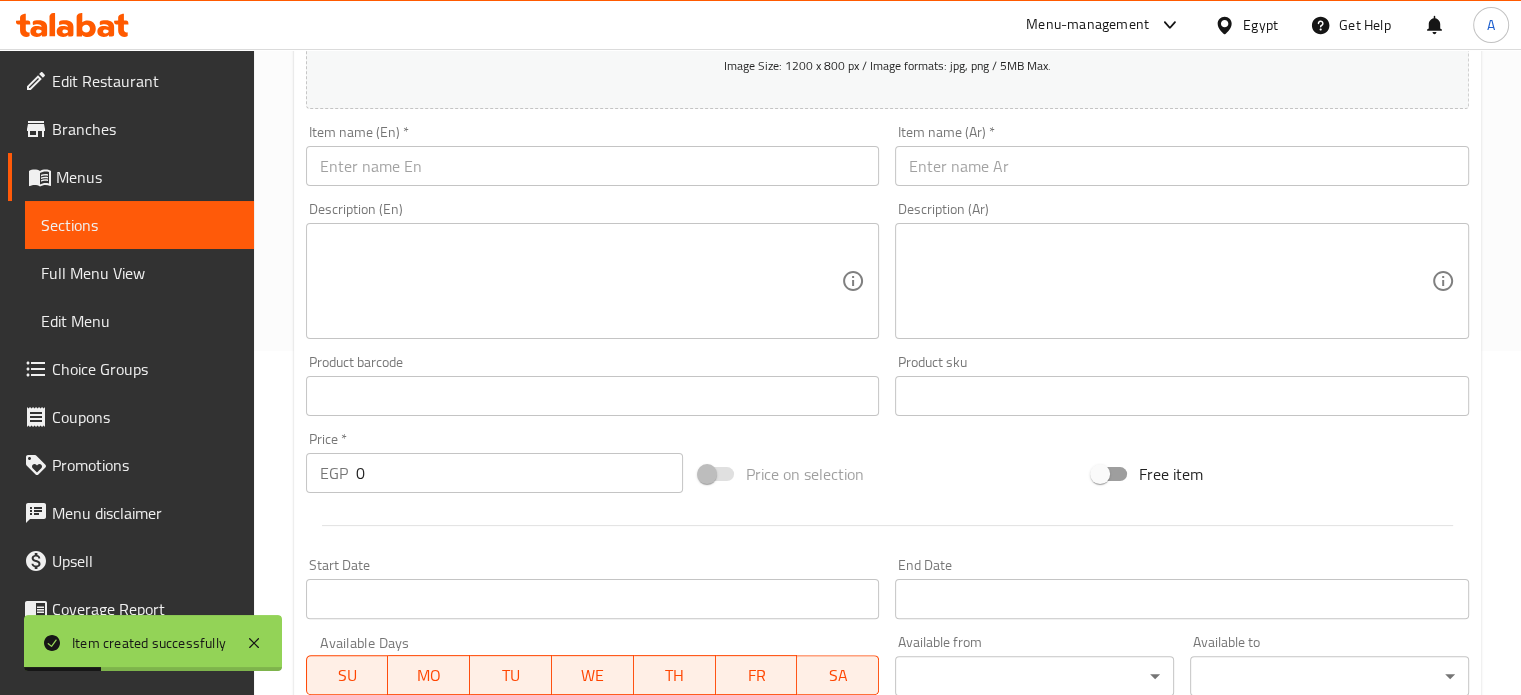 scroll, scrollTop: 333, scrollLeft: 0, axis: vertical 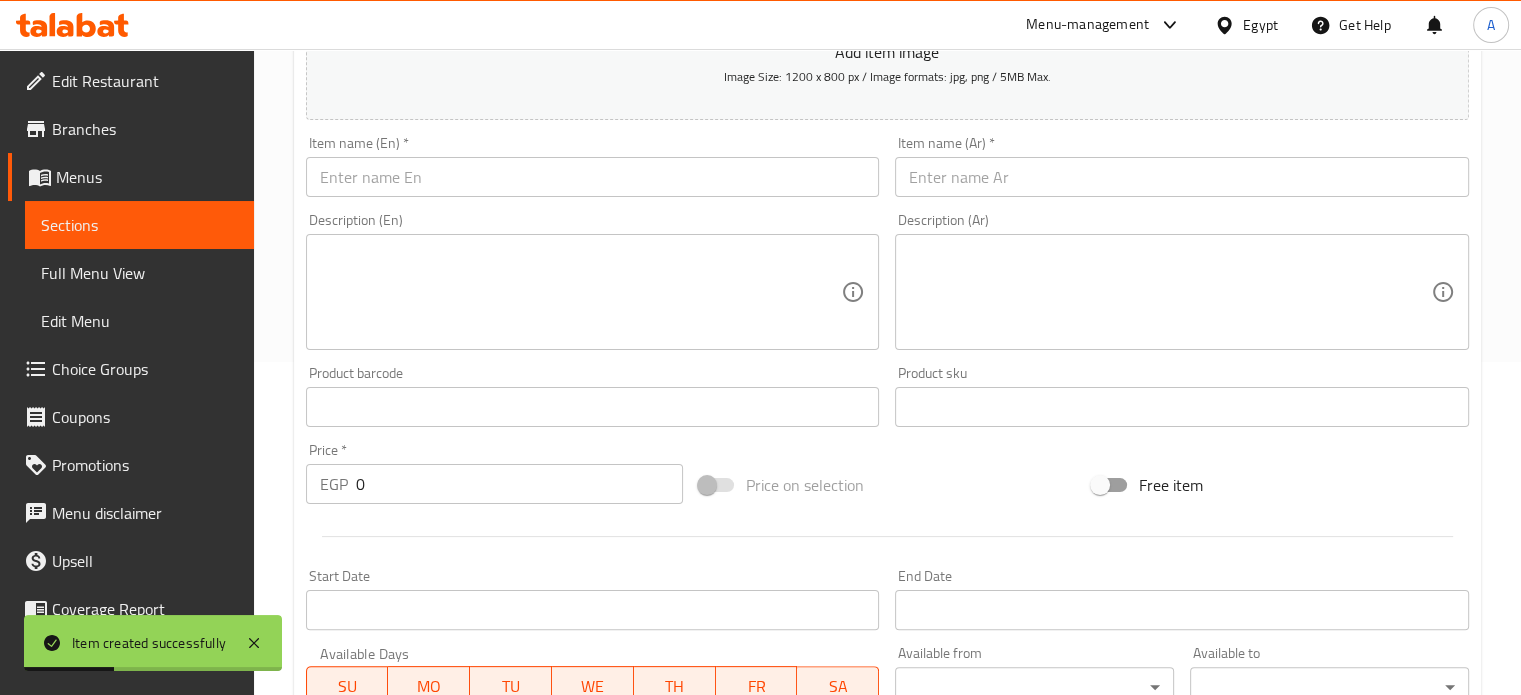 click at bounding box center (1182, 177) 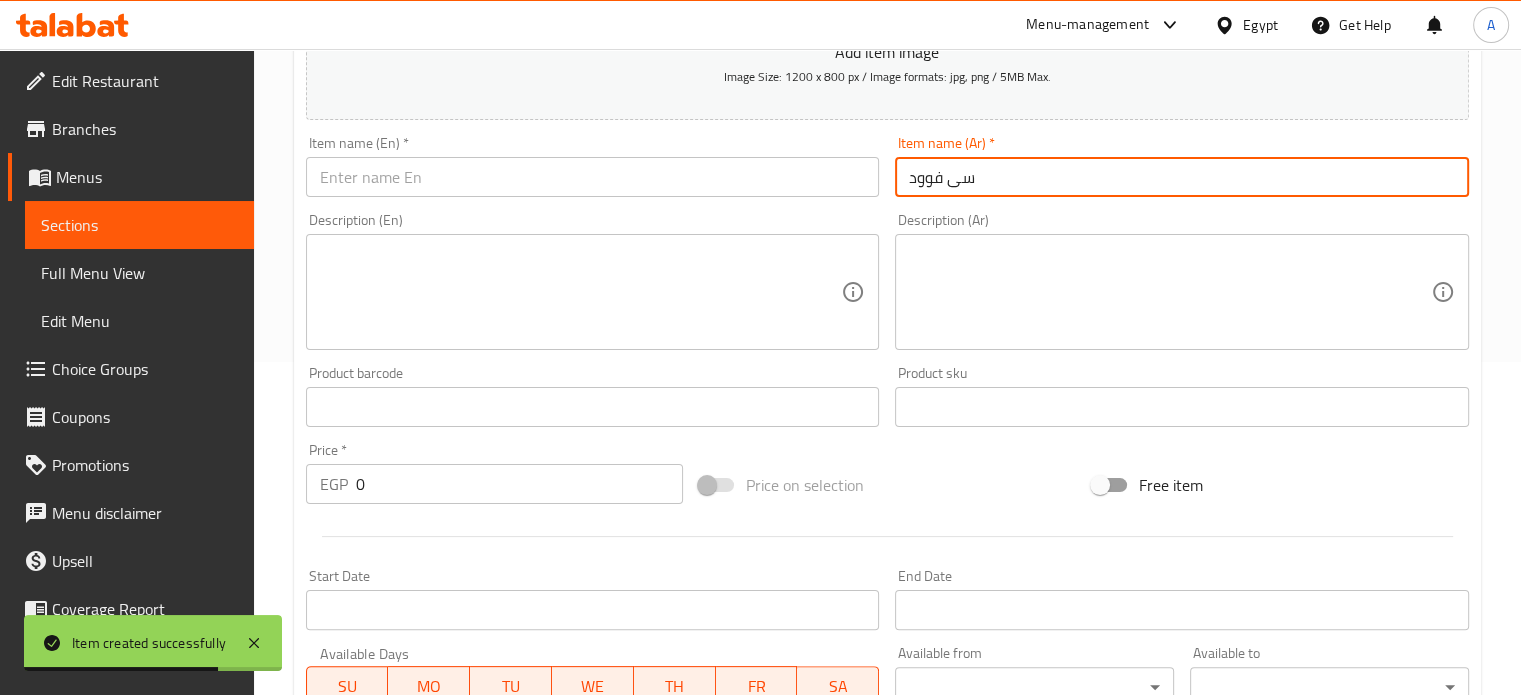 click on "سى فوود" at bounding box center [1182, 177] 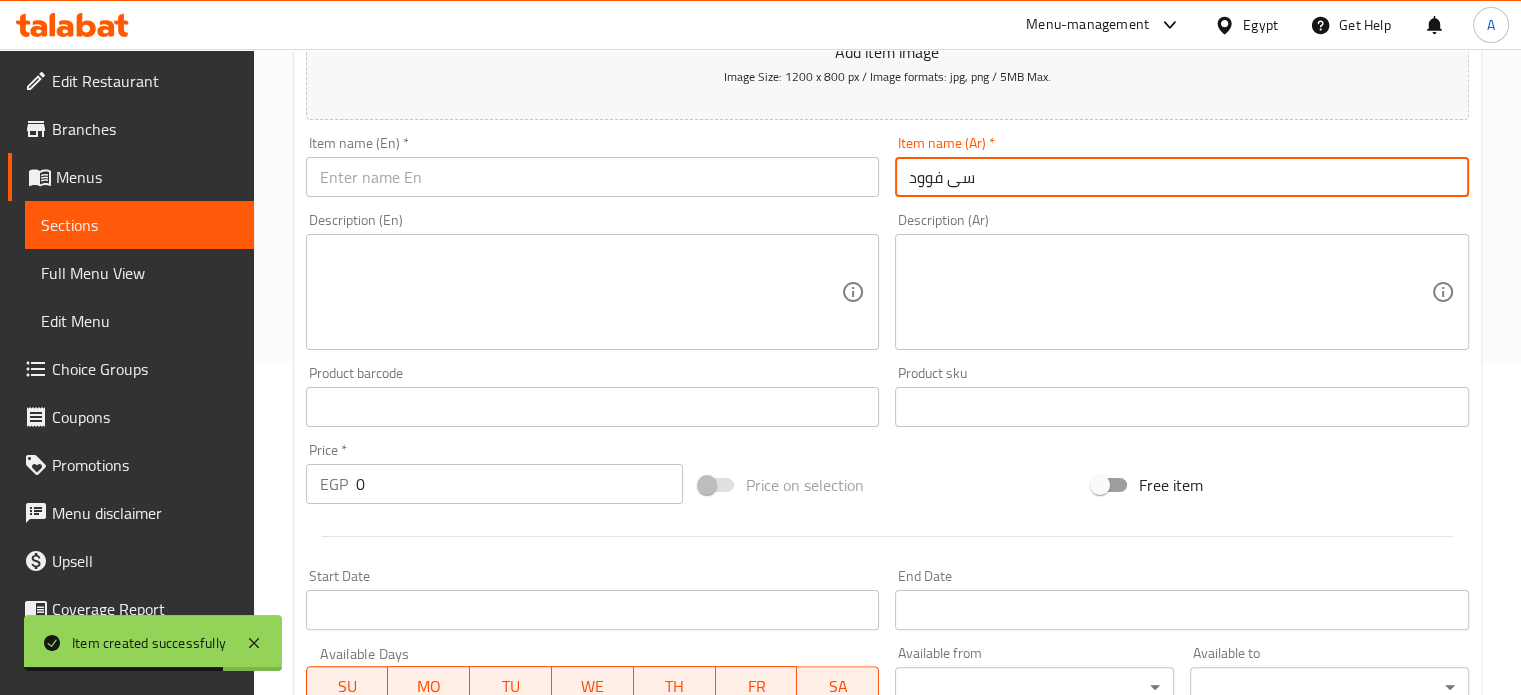 click on "سى فوود" at bounding box center [1182, 177] 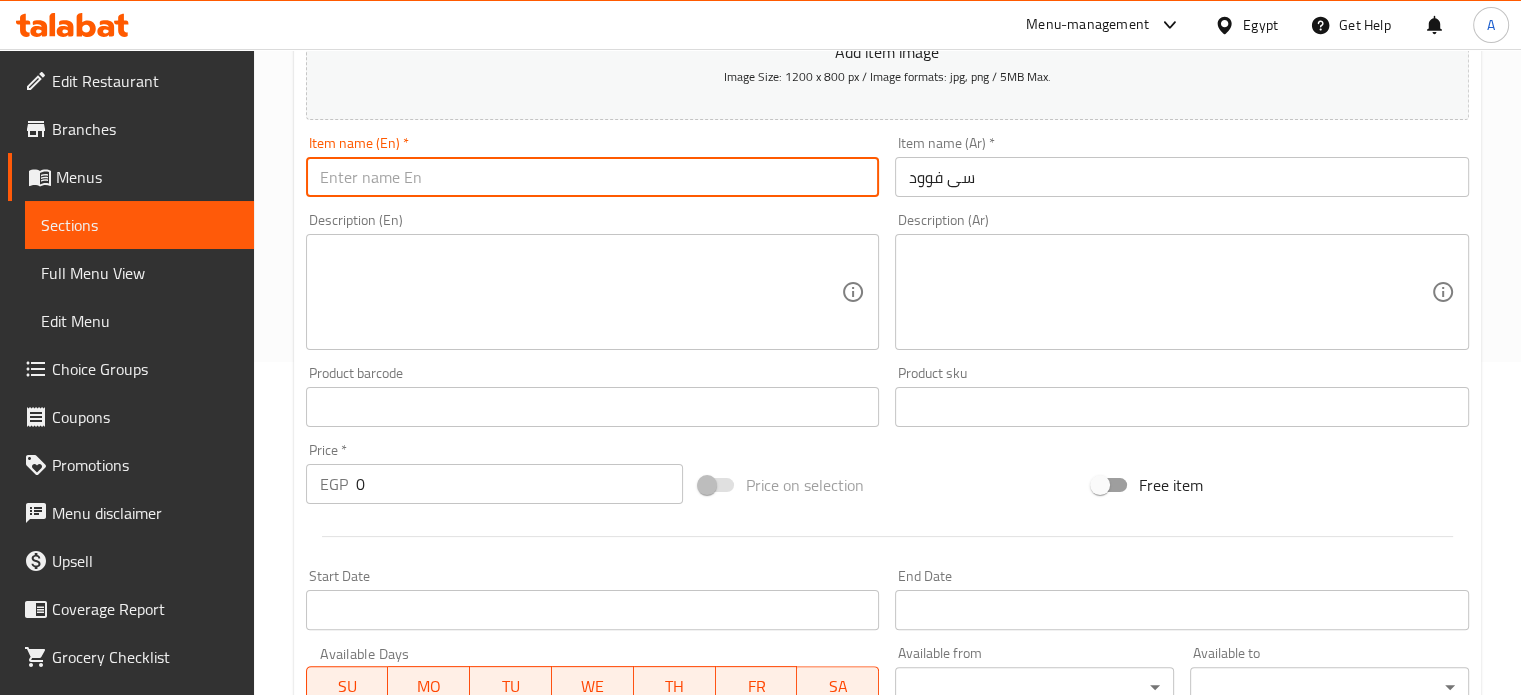 click at bounding box center [593, 177] 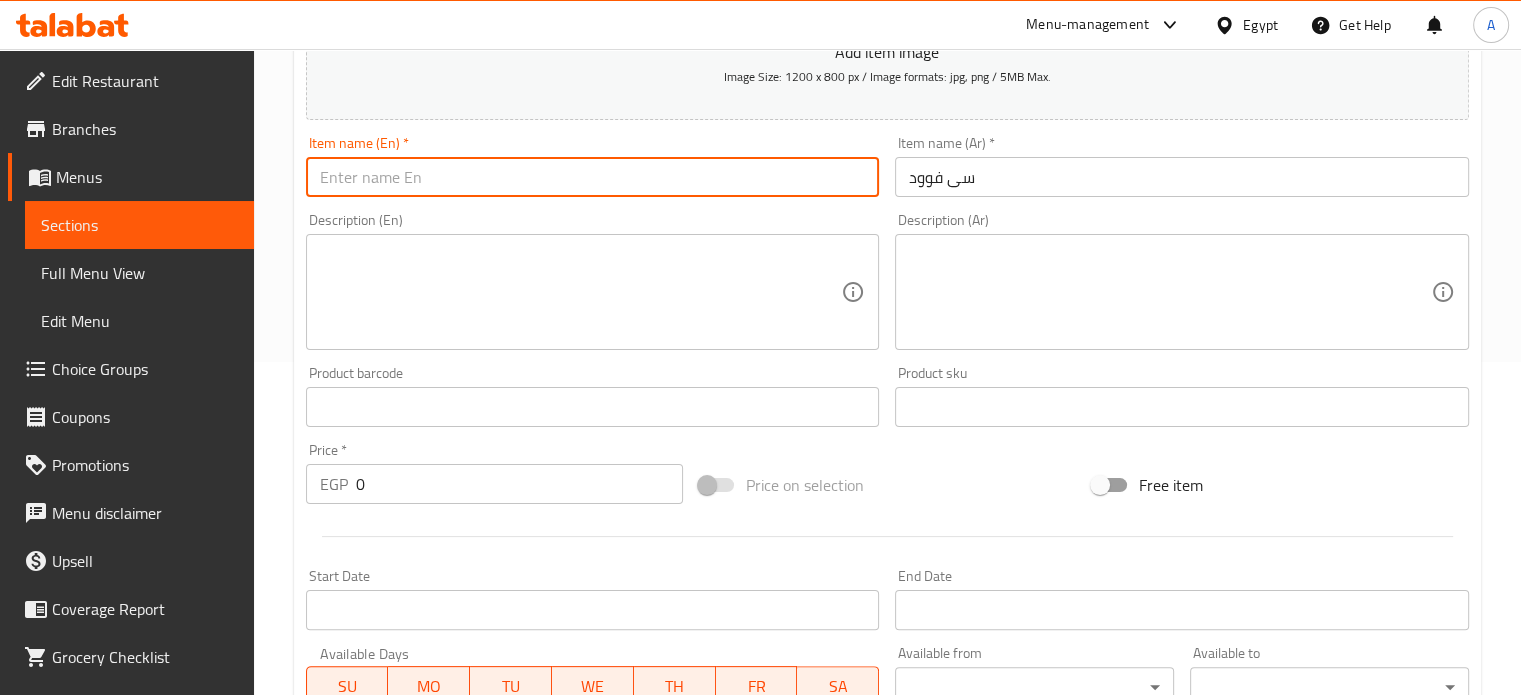 paste on "Seafood" 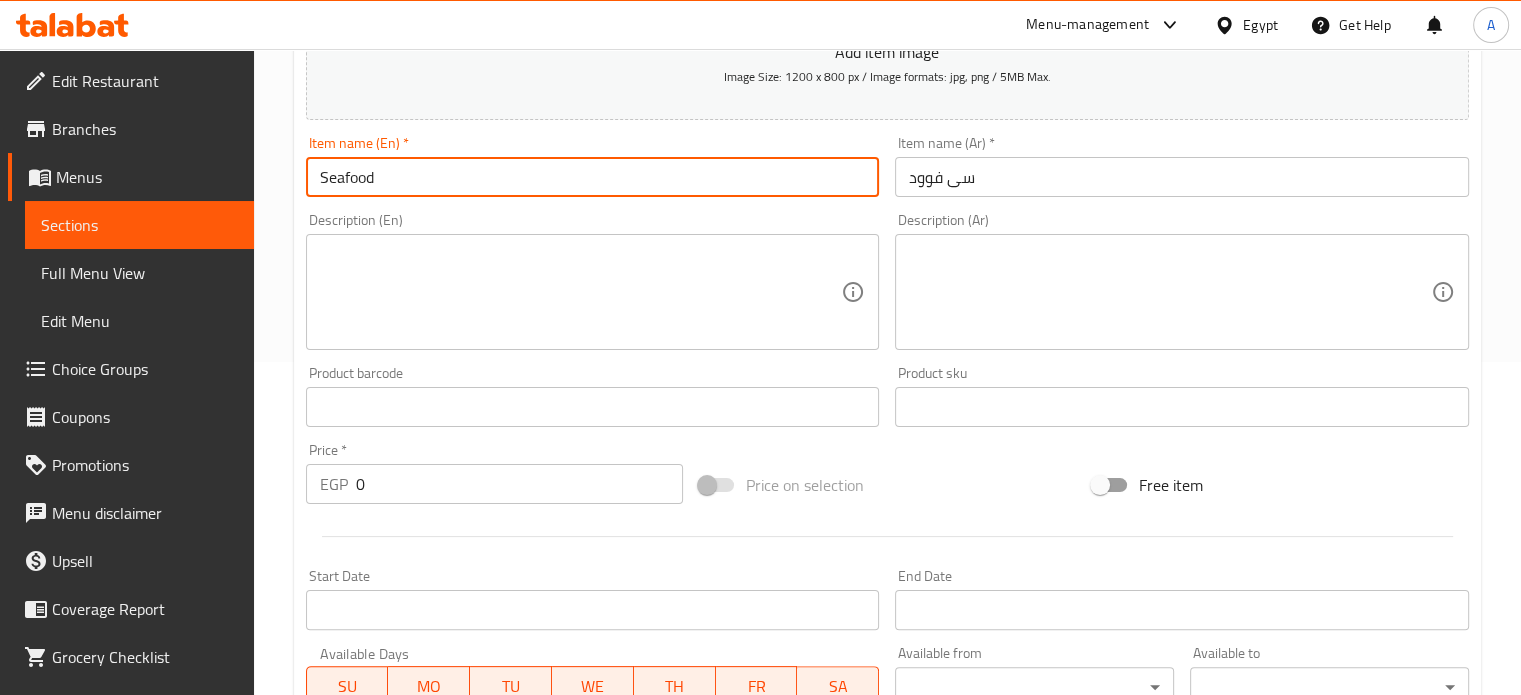 scroll, scrollTop: 933, scrollLeft: 0, axis: vertical 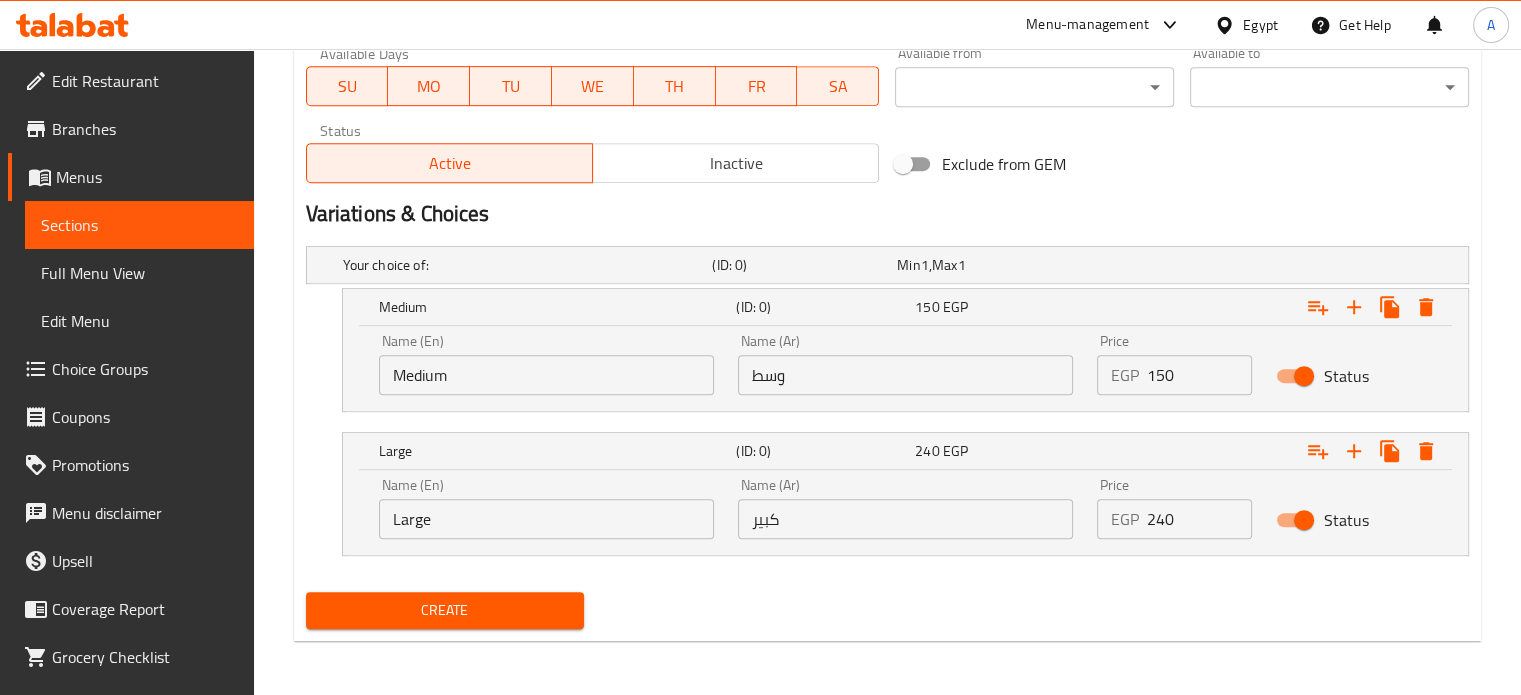 click on "وسط" at bounding box center (905, 375) 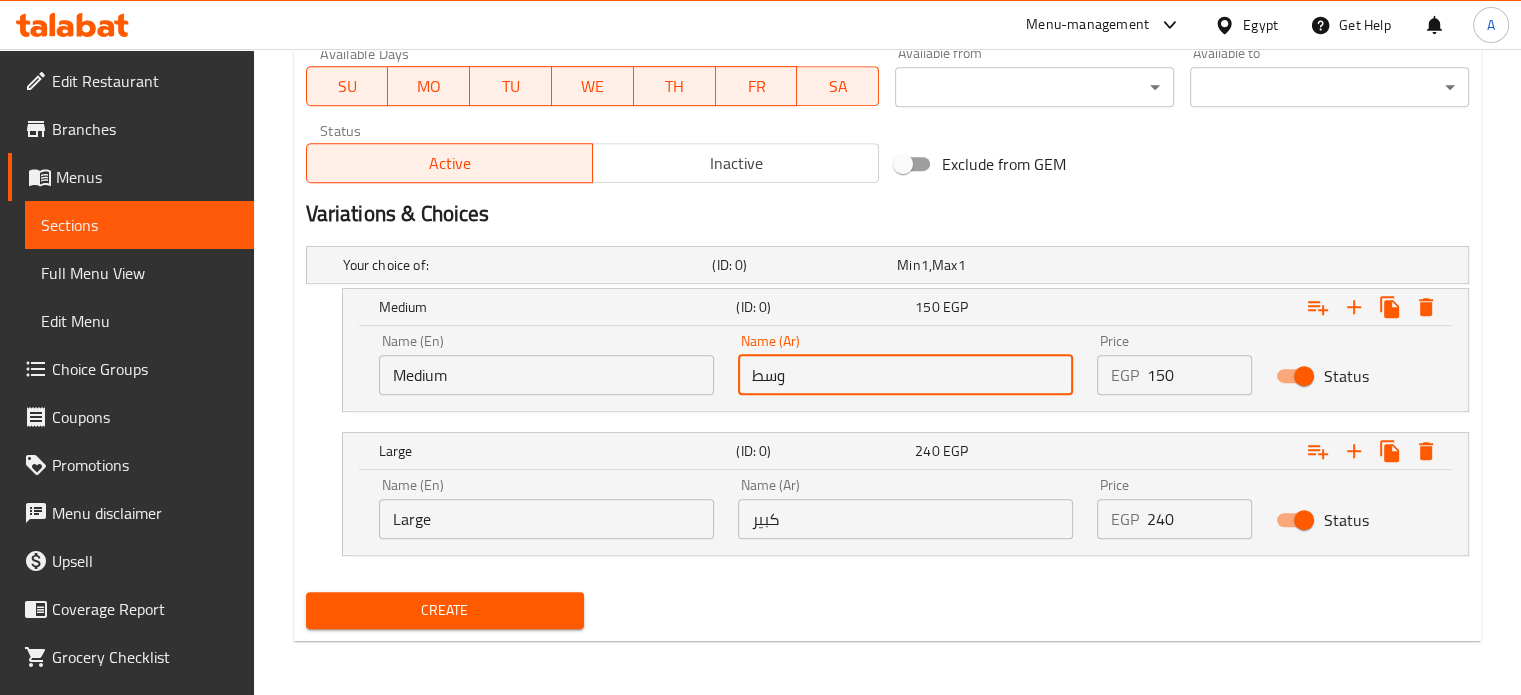 click on "كبير" at bounding box center [905, 519] 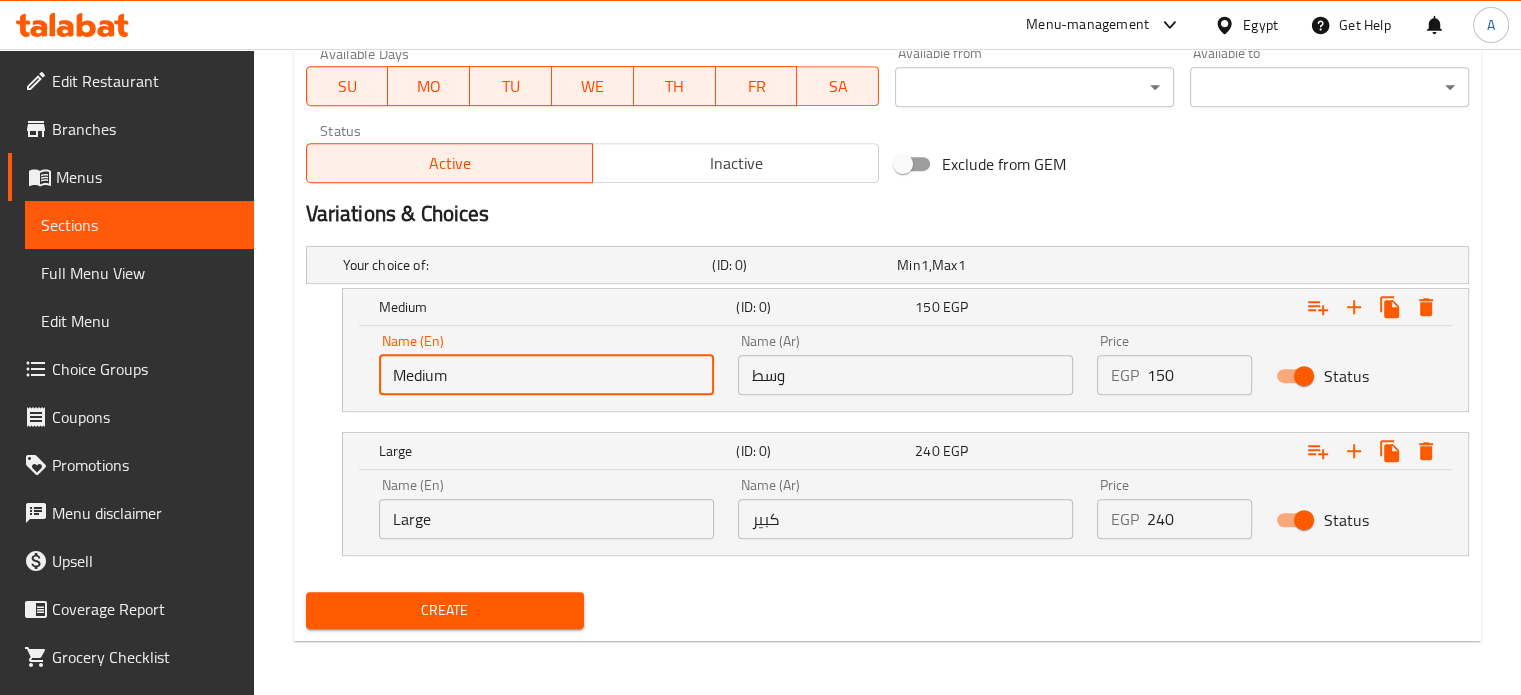 click on "Medium" at bounding box center [546, 375] 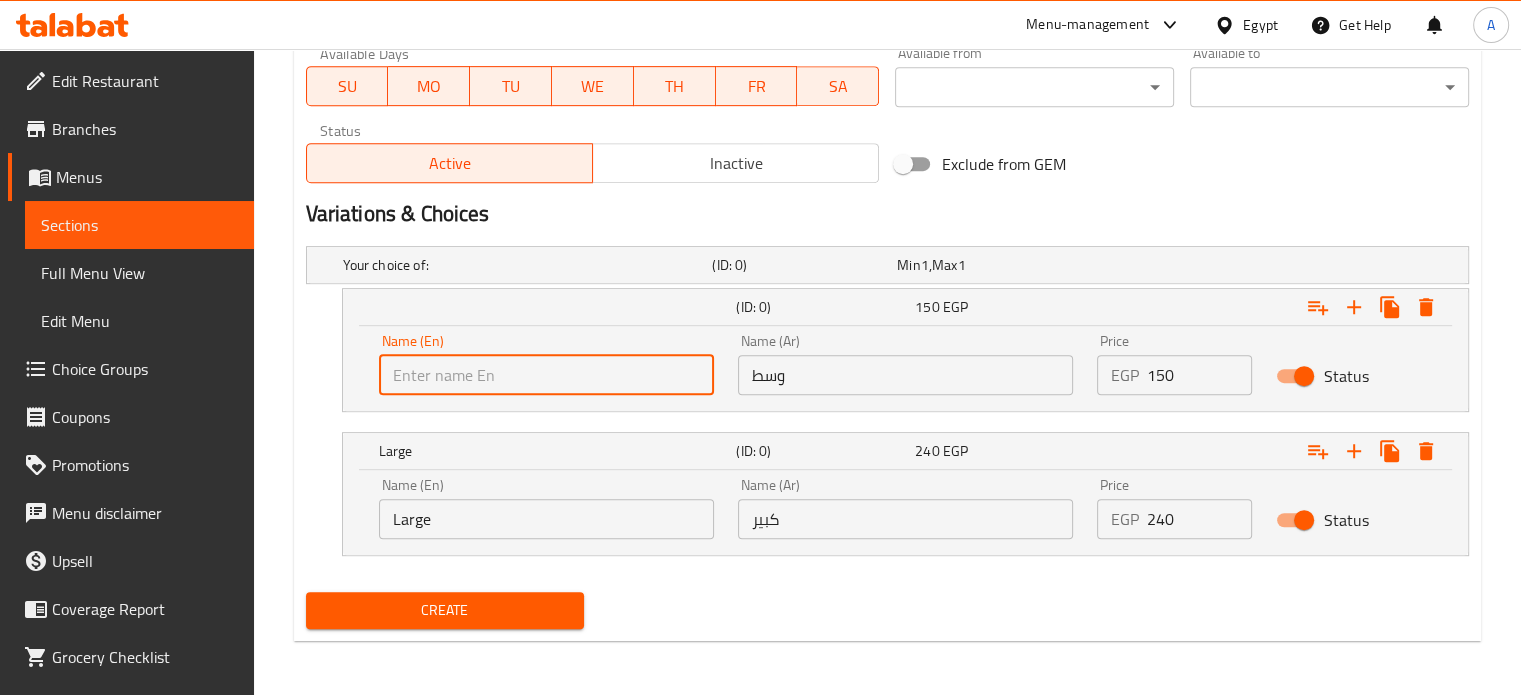 click at bounding box center (546, 375) 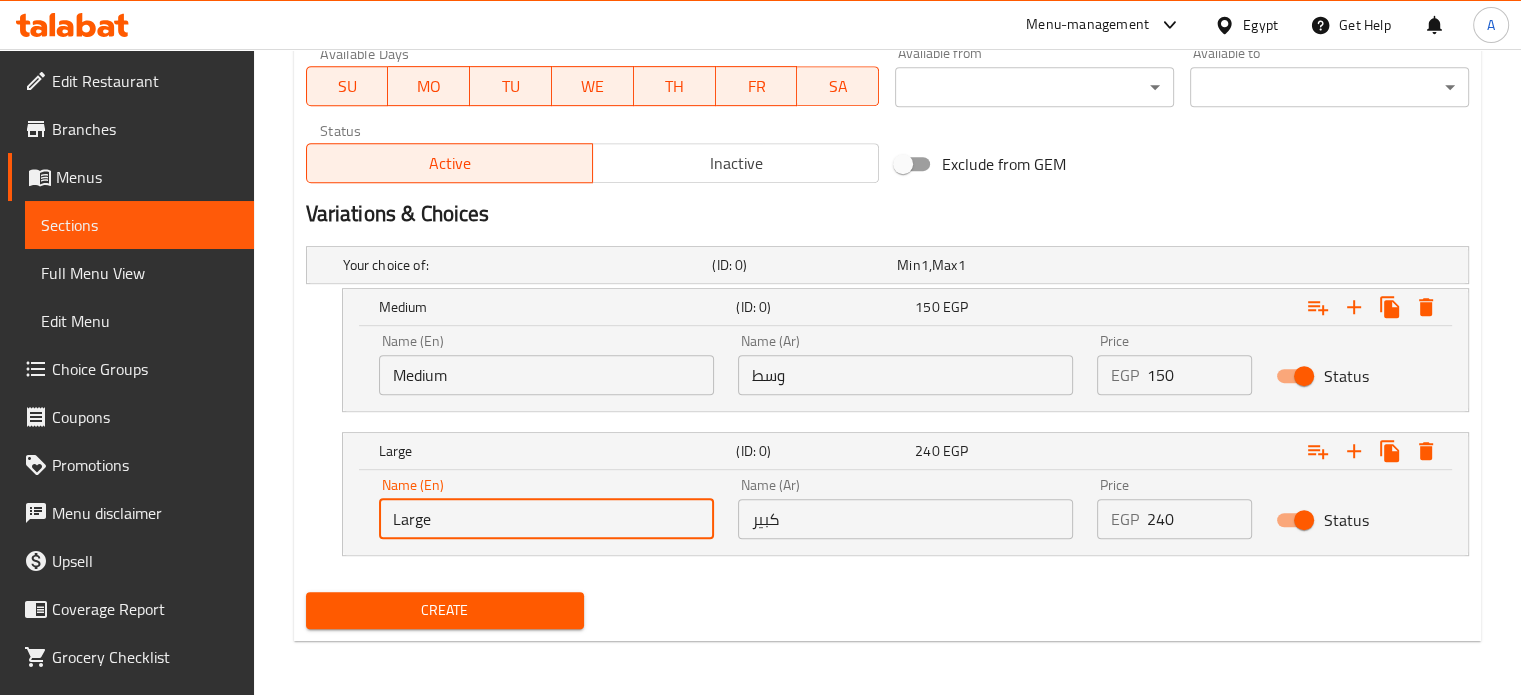 click on "Large" at bounding box center [546, 519] 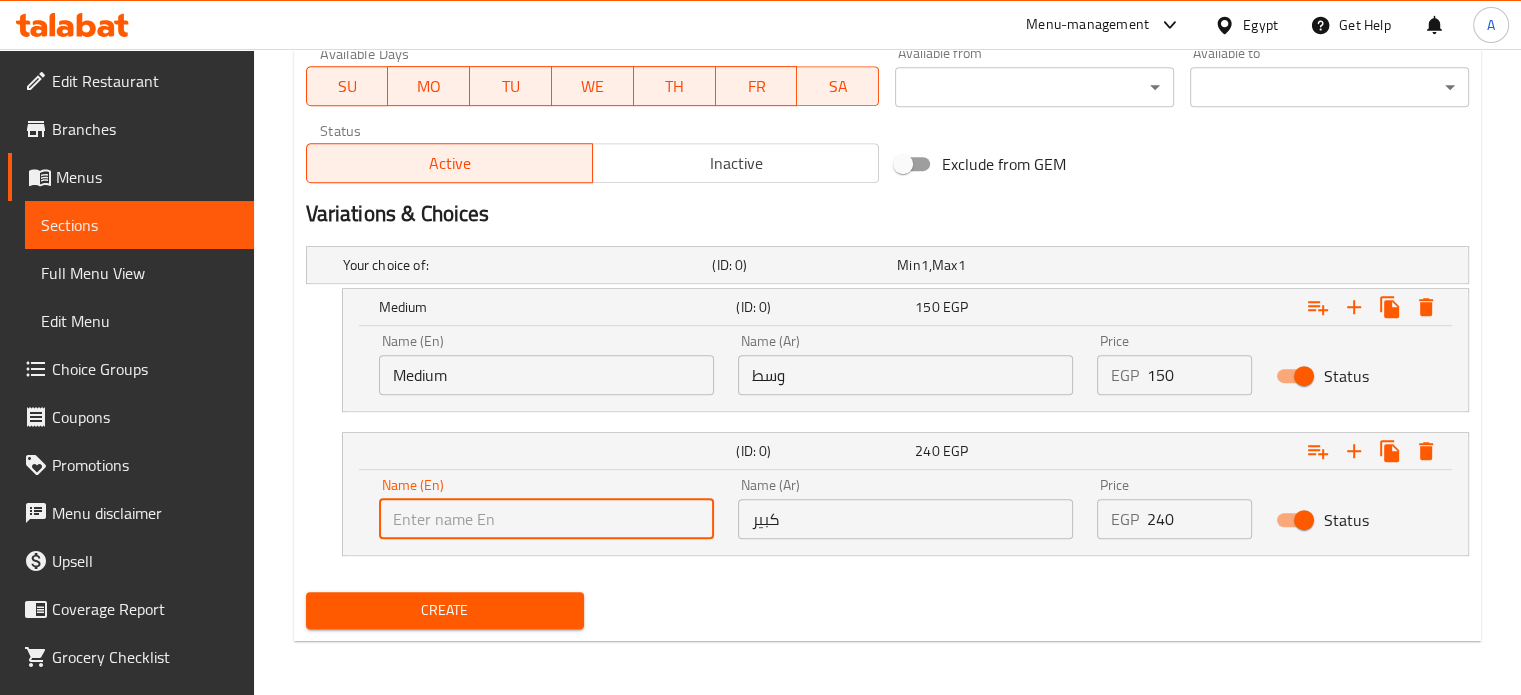 click at bounding box center [546, 519] 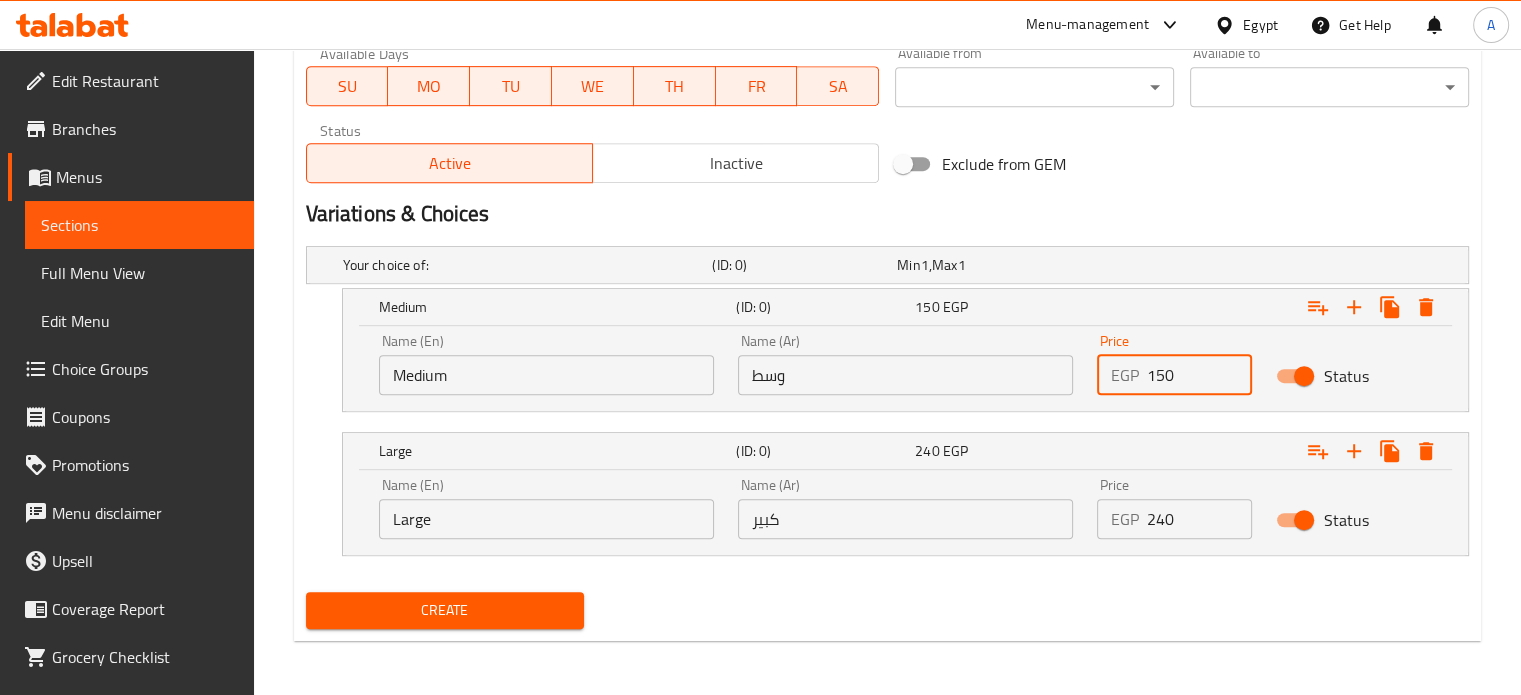 drag, startPoint x: 1171, startPoint y: 370, endPoint x: 1100, endPoint y: 362, distance: 71.44928 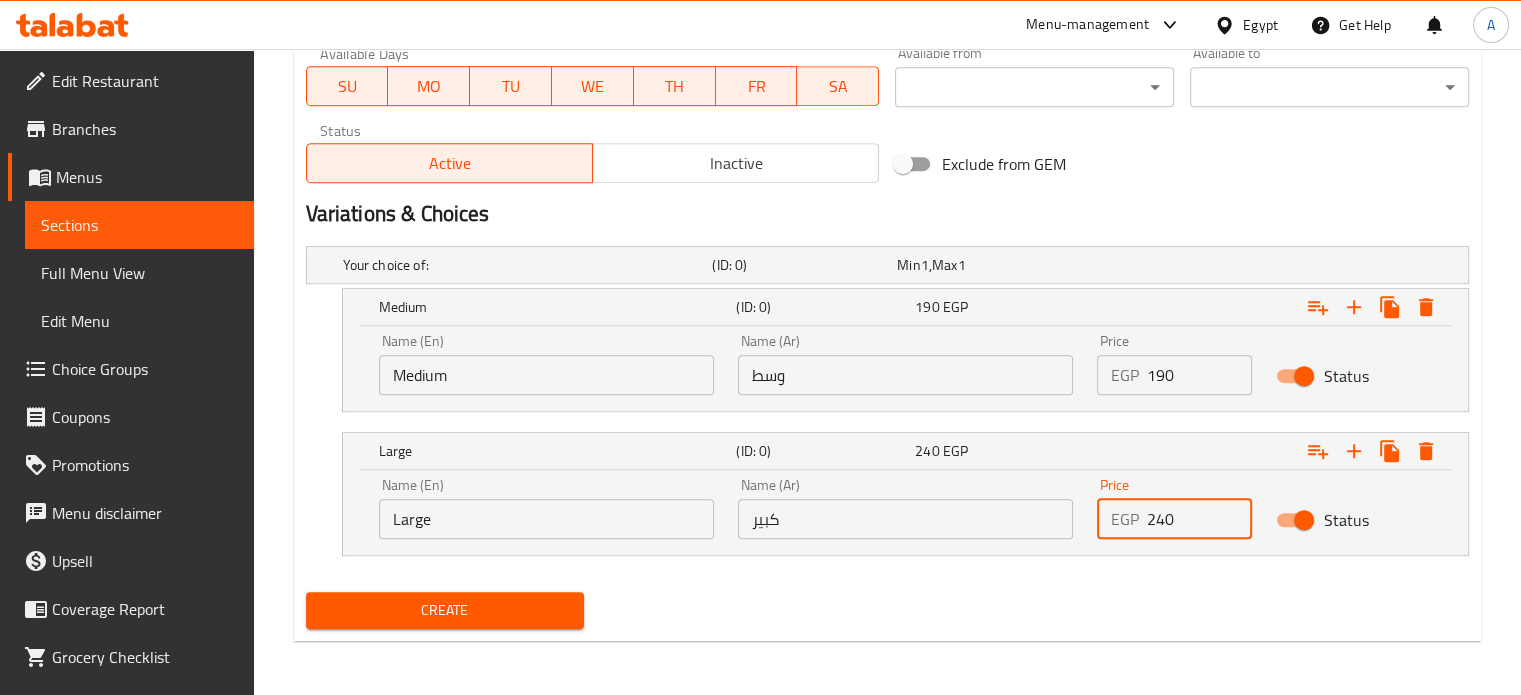 drag, startPoint x: 1186, startPoint y: 521, endPoint x: 1106, endPoint y: 508, distance: 81.04937 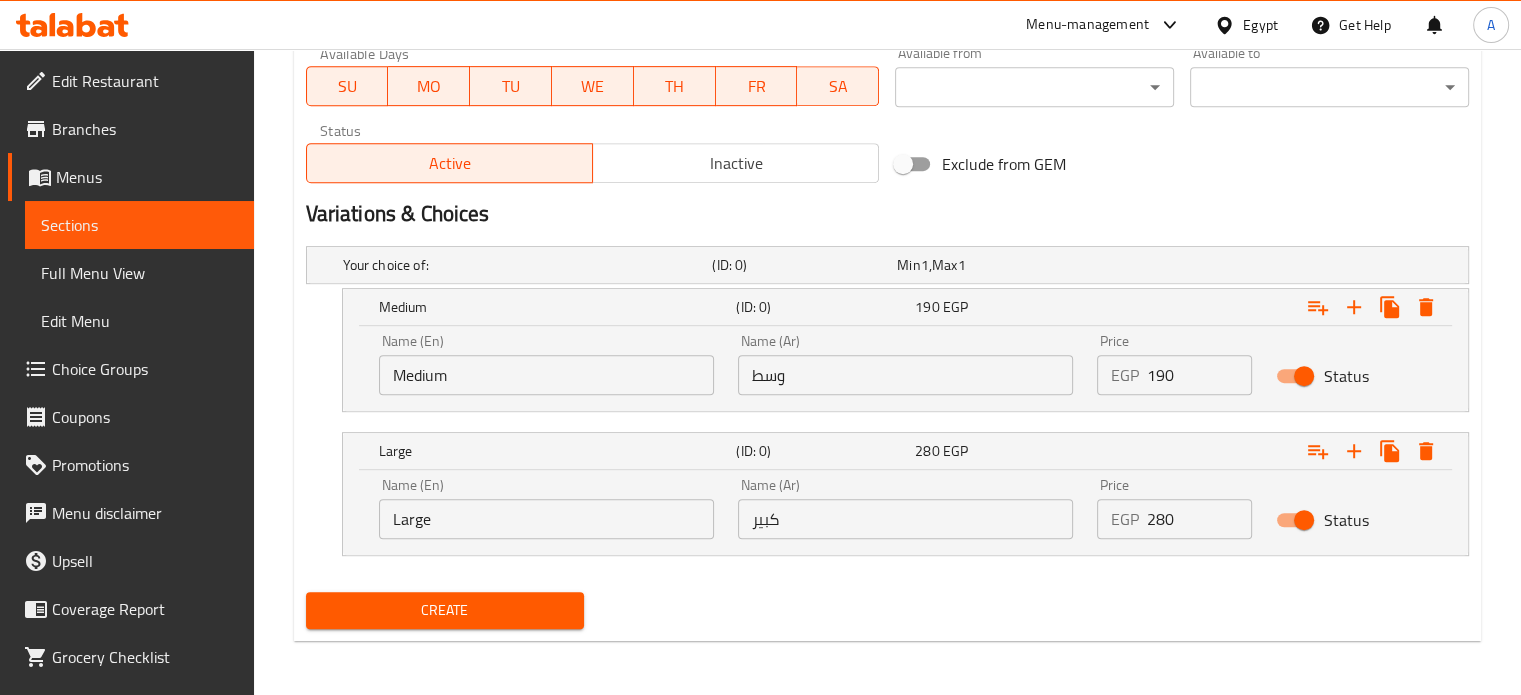click on "Your choice of: (ID: 0) Min 1  ,  Max 1 Name (En) Your choice of: Name (En) Name (Ar) اختيارك من: Name (Ar) Min 1 Min Max 1 Max Medium  (ID: 0) 190   EGP Name (En) Medium Name (En) Name (Ar) وسط Name (Ar) Price EGP 190 Price Status Large  (ID: 0) 280   EGP Name (En) Large Name (En) Name (Ar) كبير Name (Ar) Price EGP 280 Price Status" at bounding box center (887, 411) 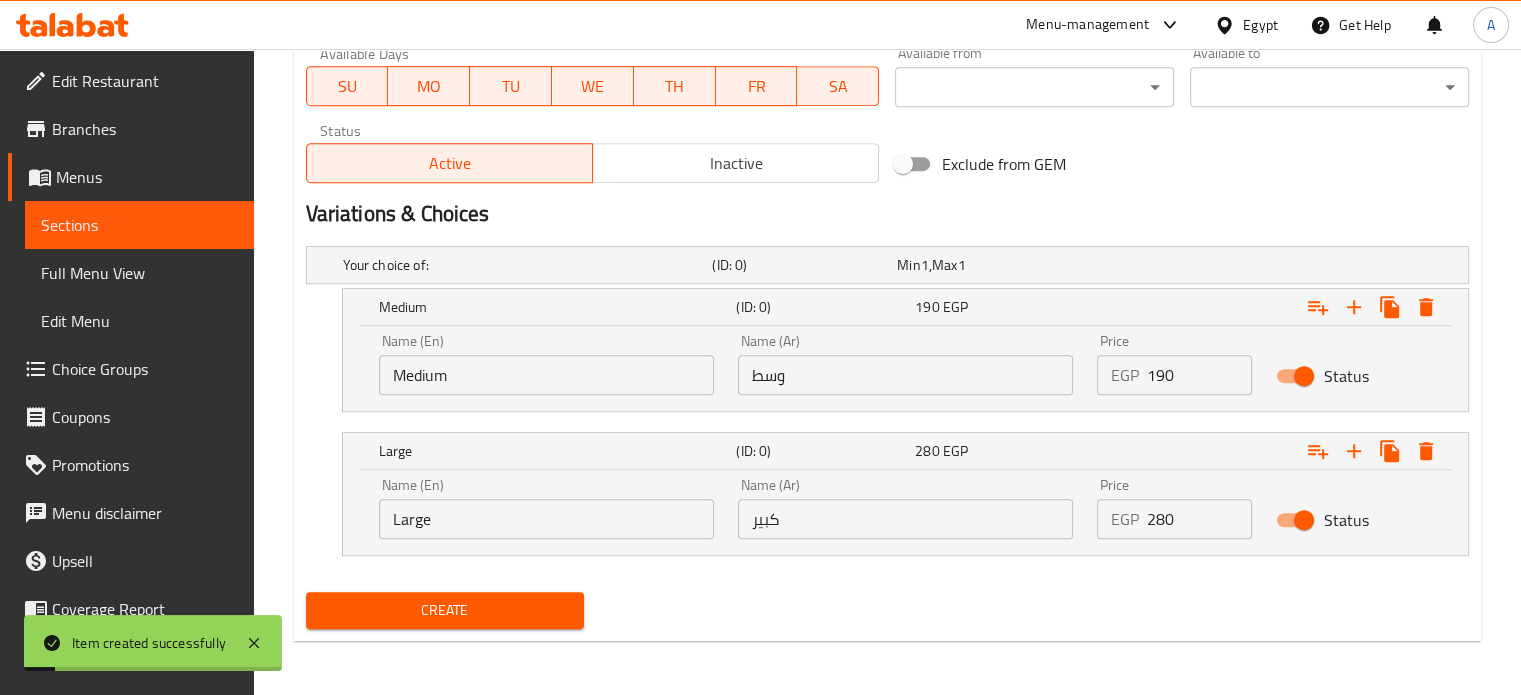 scroll, scrollTop: 0, scrollLeft: 0, axis: both 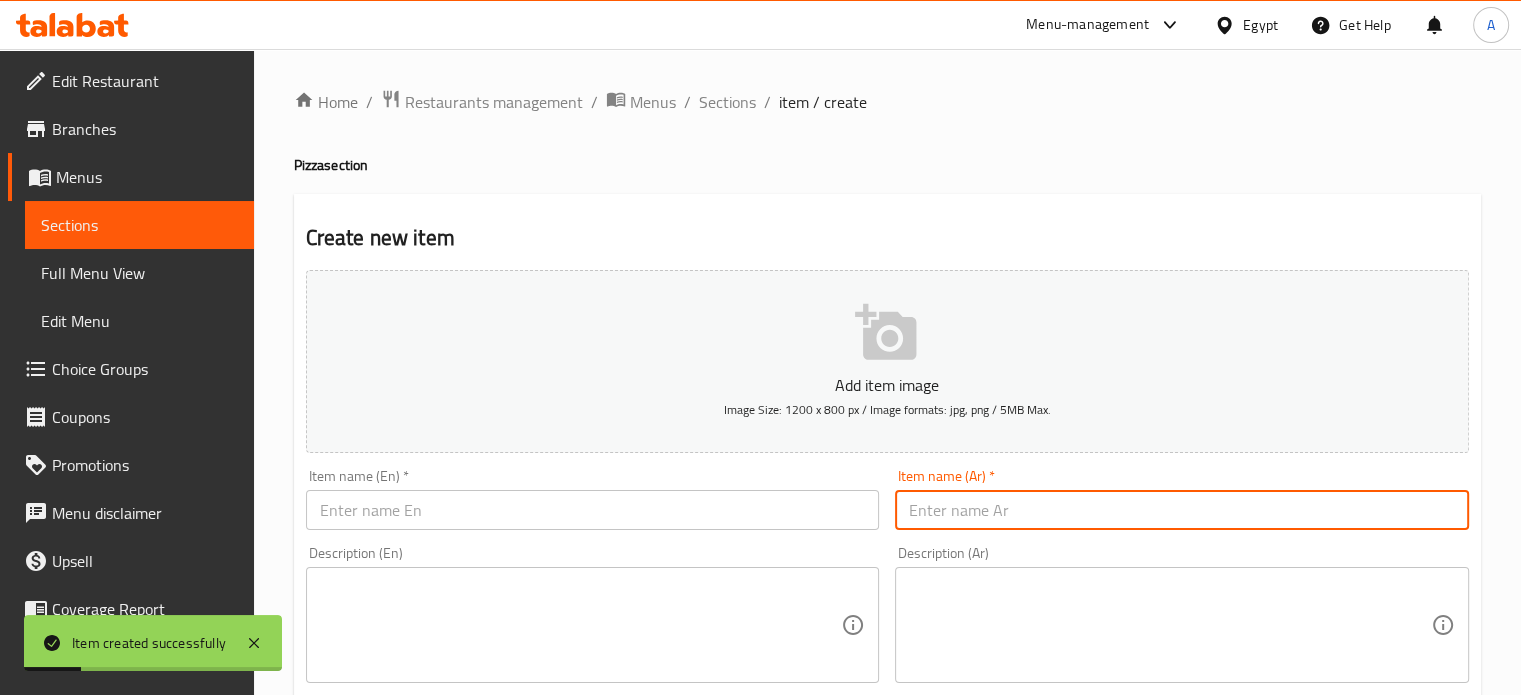 click at bounding box center [1182, 510] 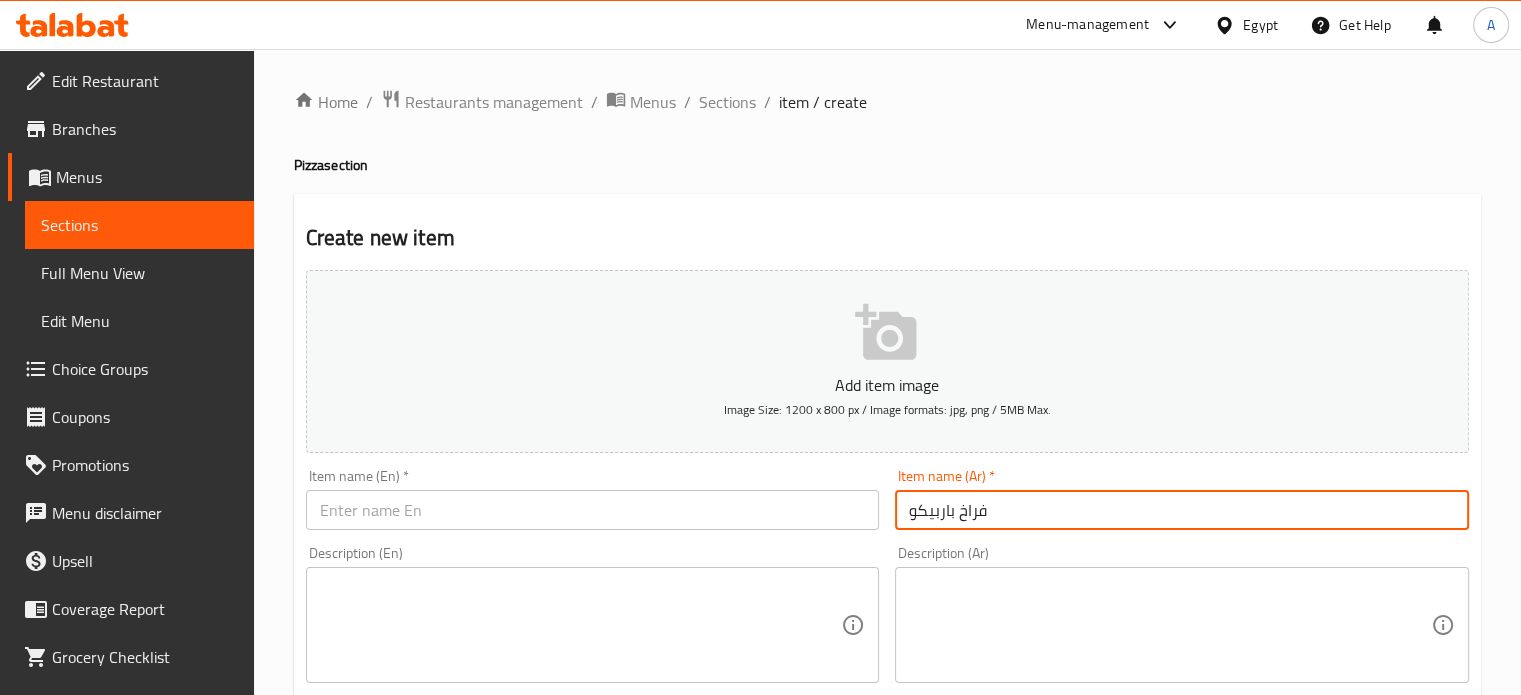 click on "Create" at bounding box center [445, 1543] 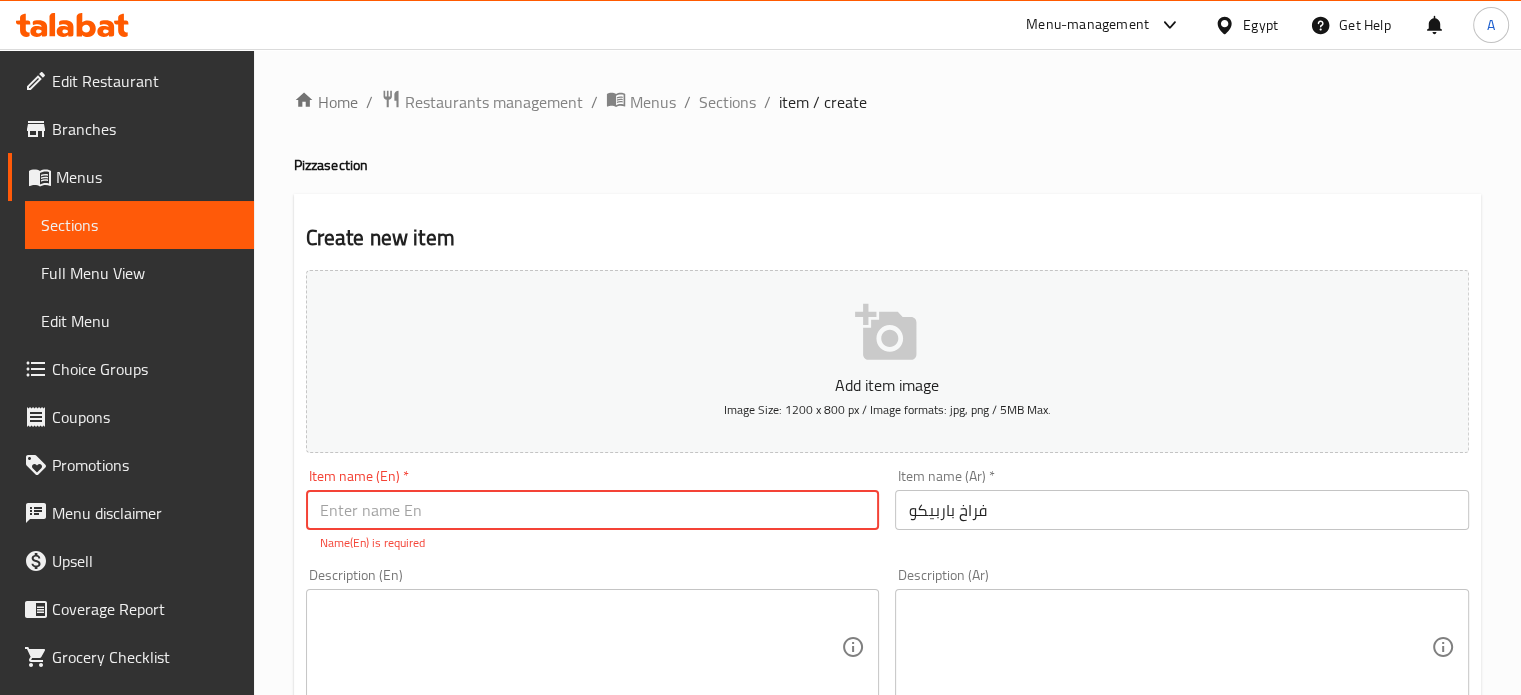 click on "فراخ باربيكو" at bounding box center (1182, 510) 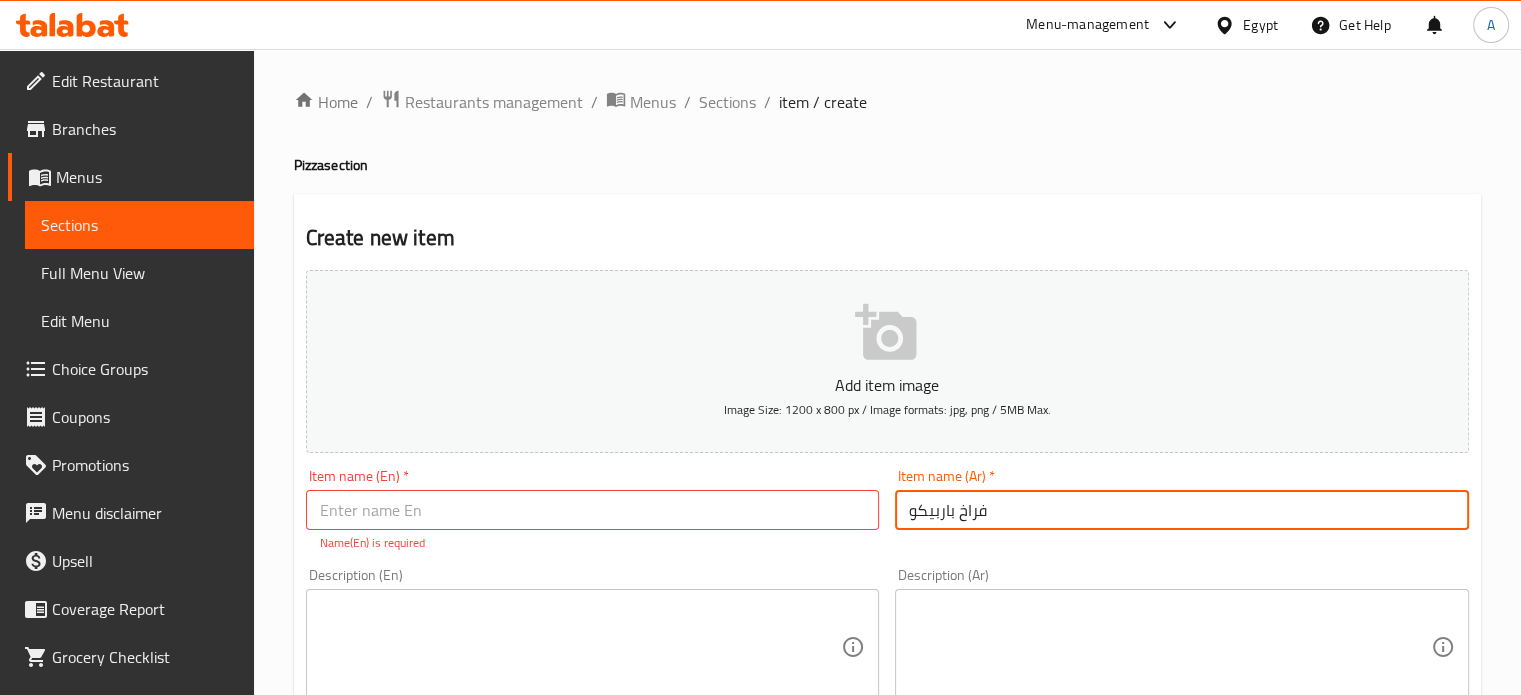 click on "فراخ باربيكو" at bounding box center [1182, 510] 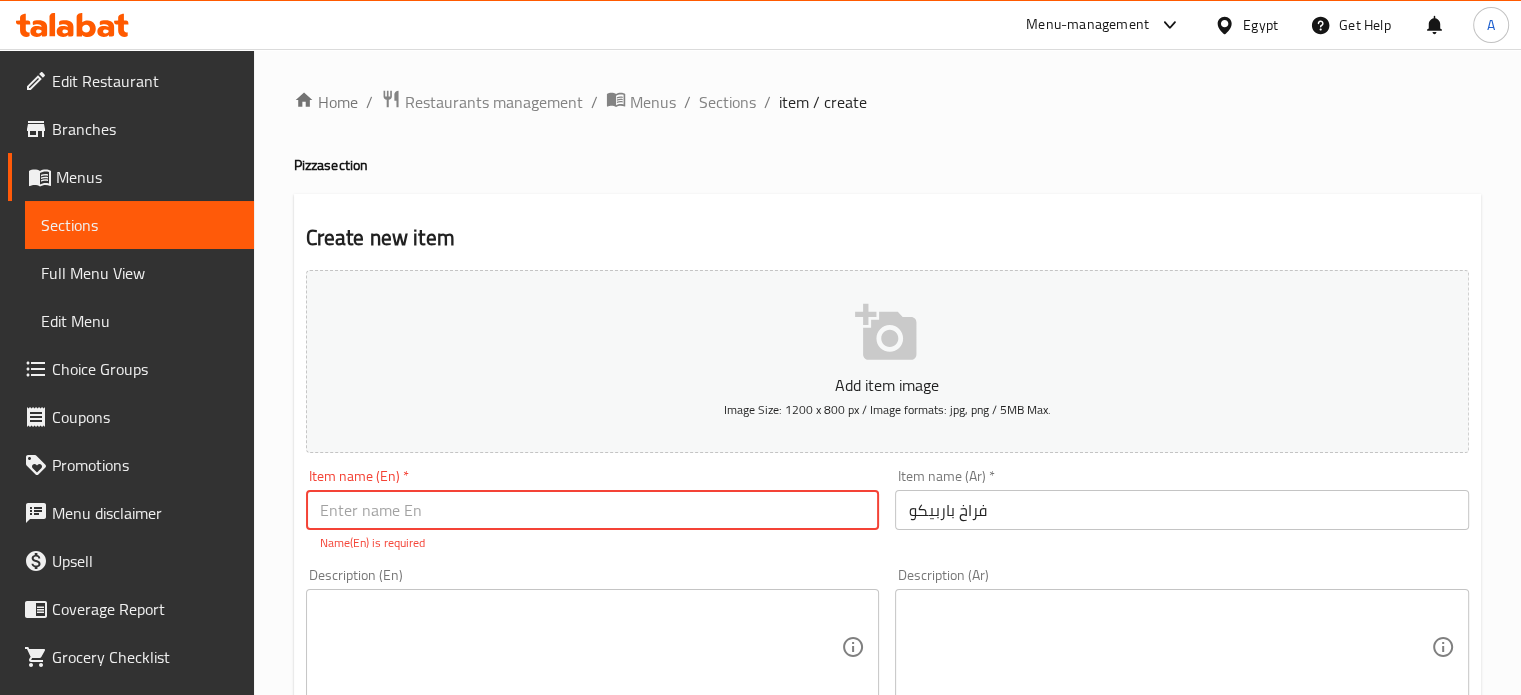 paste on "barbecue chicken" 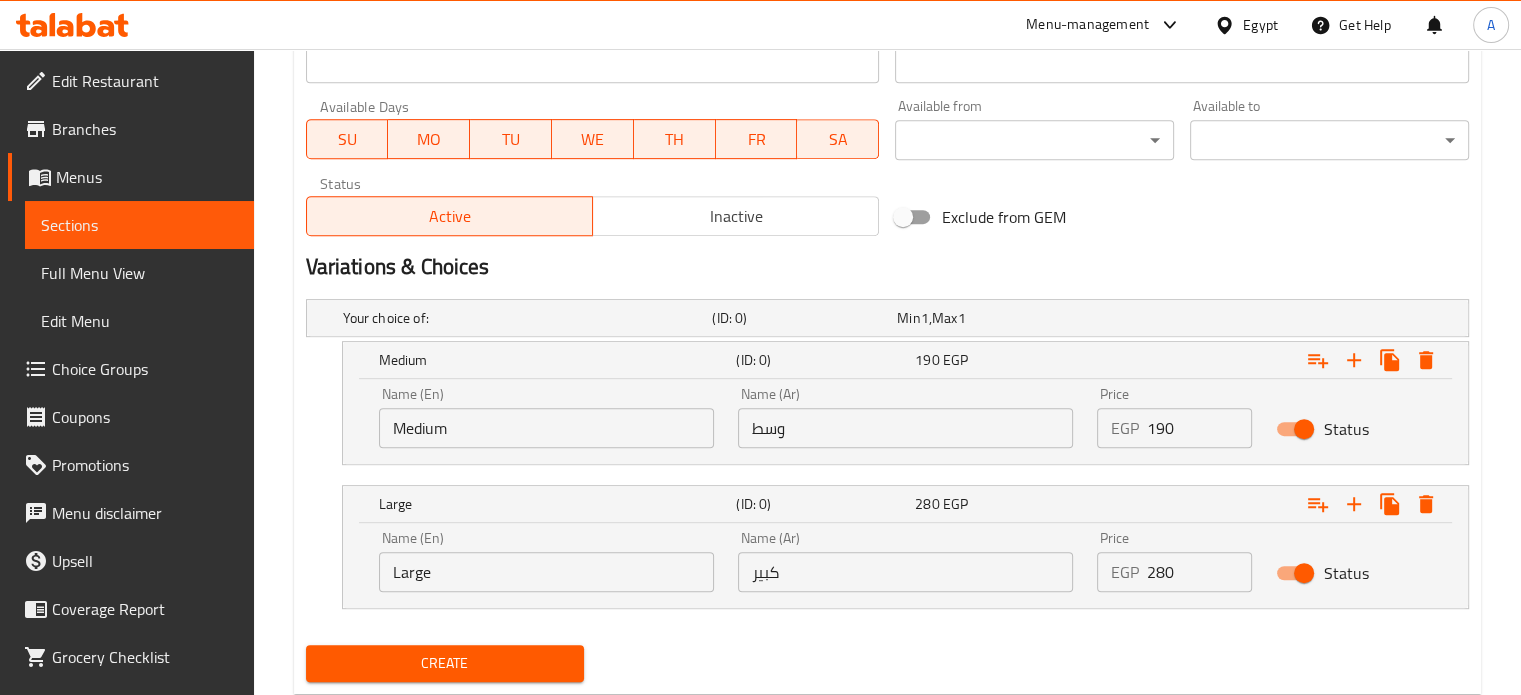 scroll, scrollTop: 910, scrollLeft: 0, axis: vertical 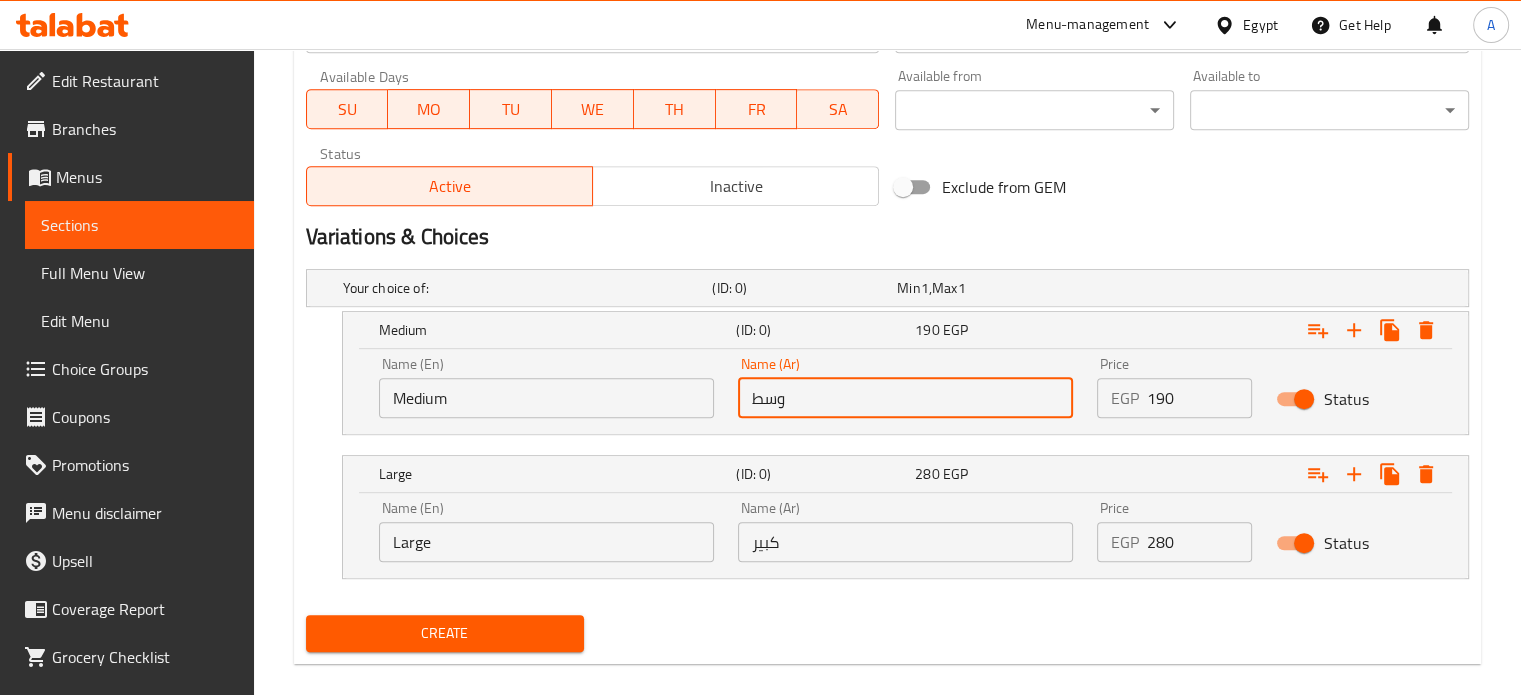 click on "وسط" at bounding box center [905, 398] 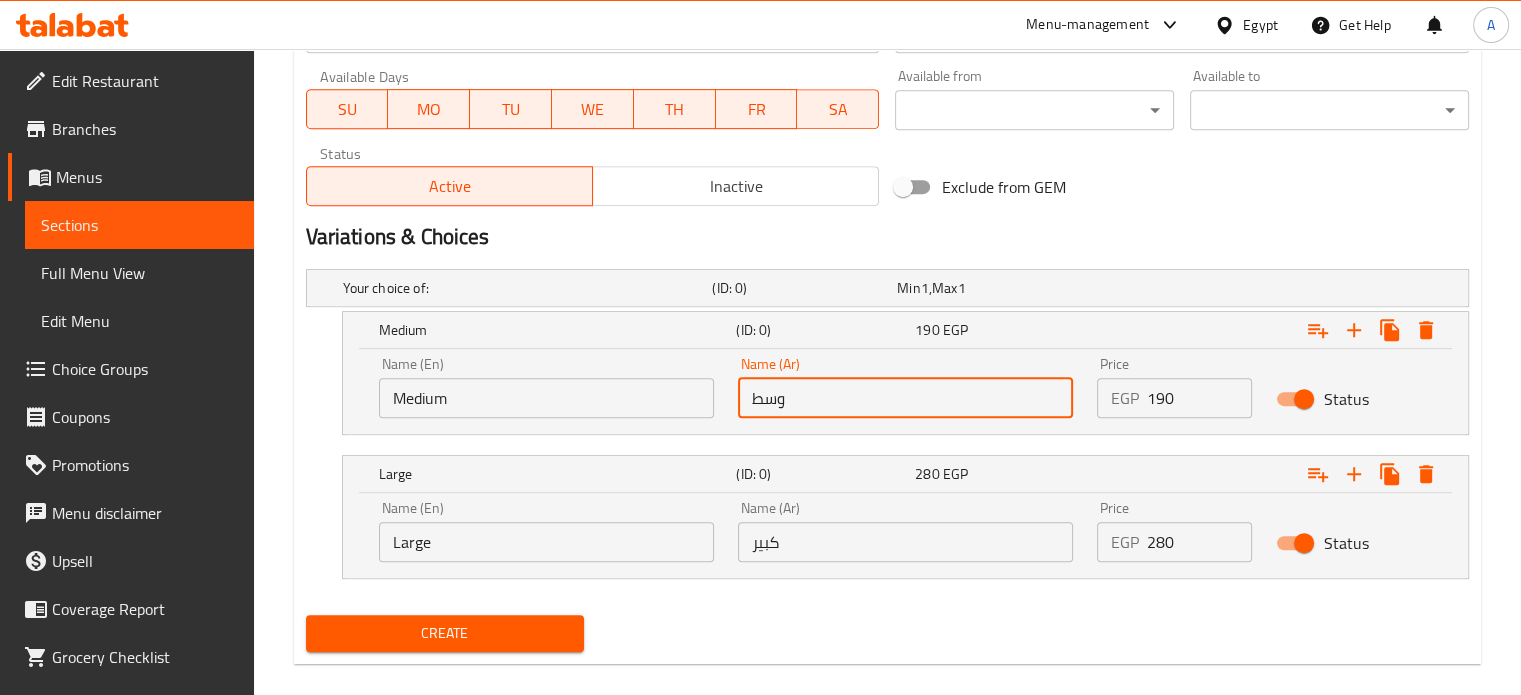click on "كبير" at bounding box center (905, 542) 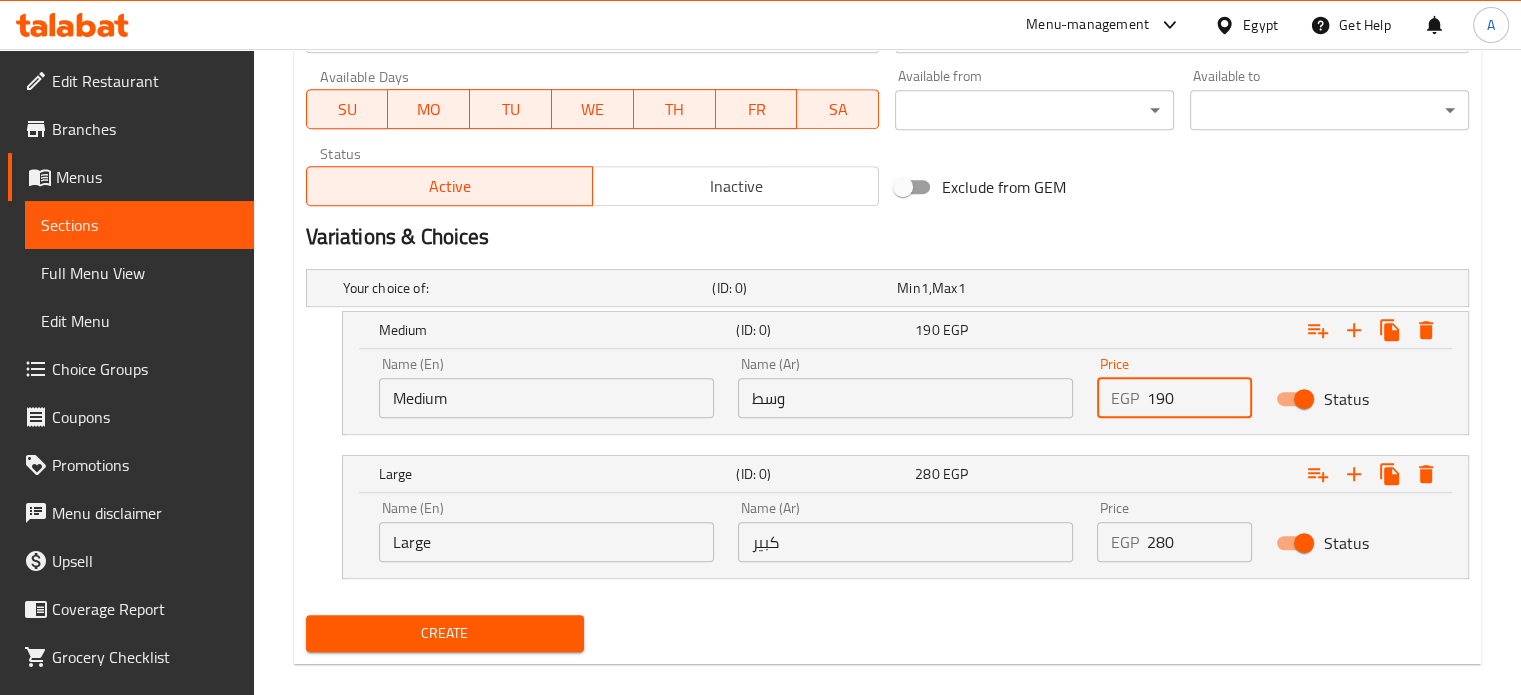 drag, startPoint x: 1189, startPoint y: 417, endPoint x: 1072, endPoint y: 407, distance: 117.426575 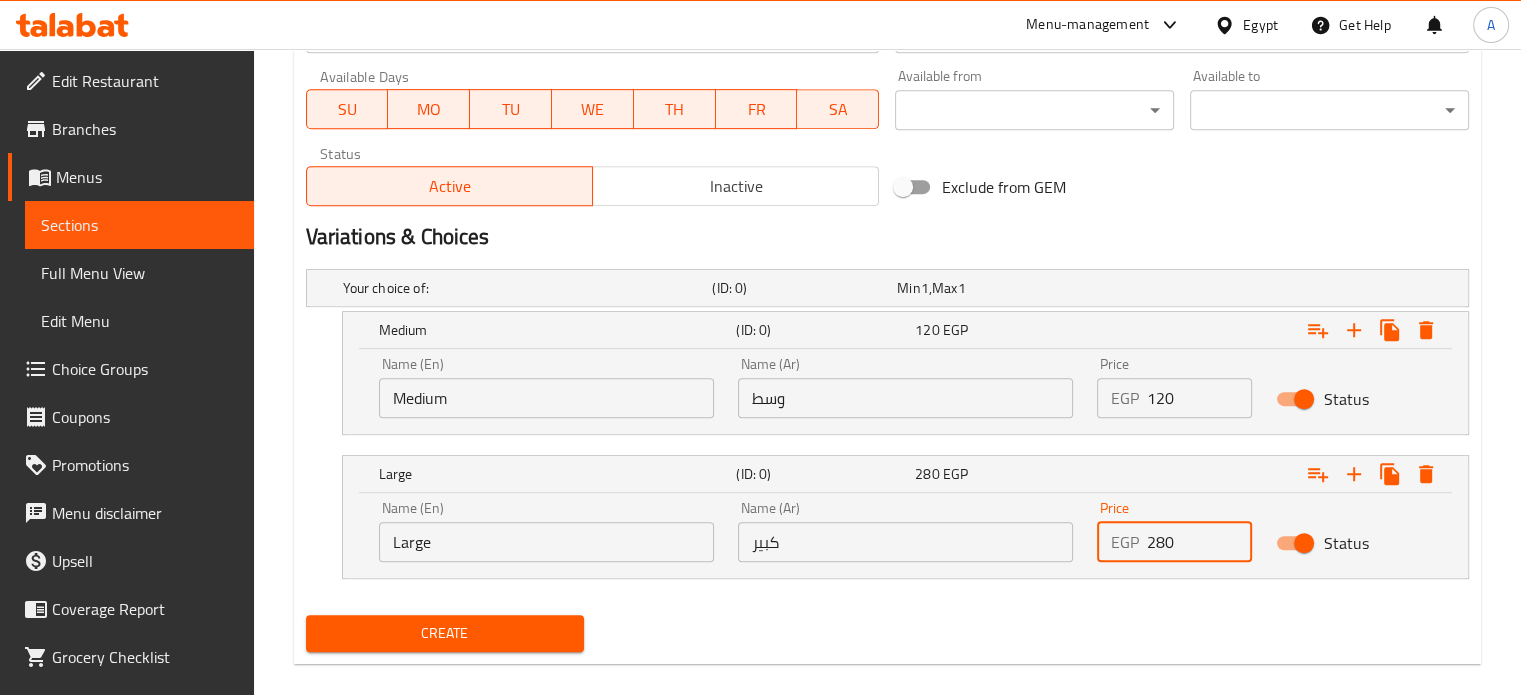 drag, startPoint x: 1171, startPoint y: 549, endPoint x: 1135, endPoint y: 549, distance: 36 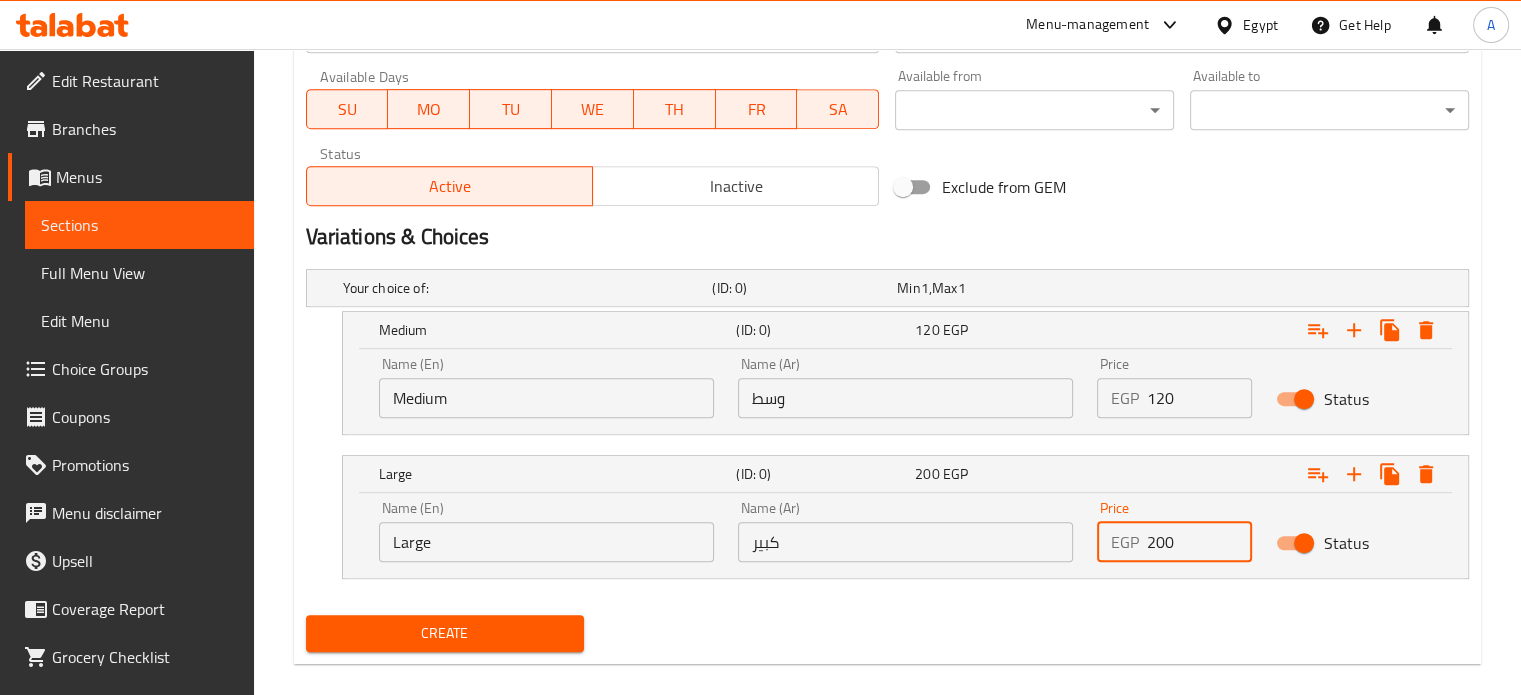 click on "Medium" at bounding box center [546, 398] 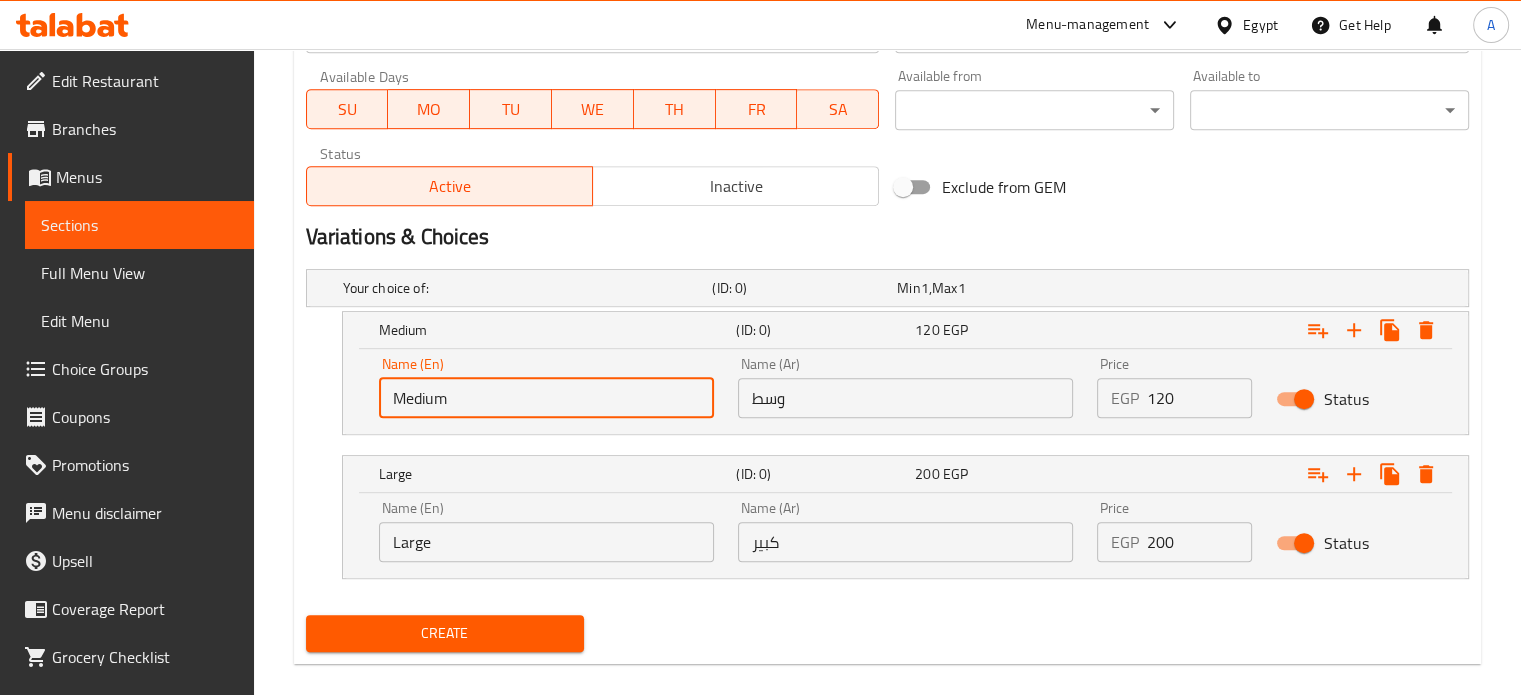 click on "Medium" at bounding box center [546, 398] 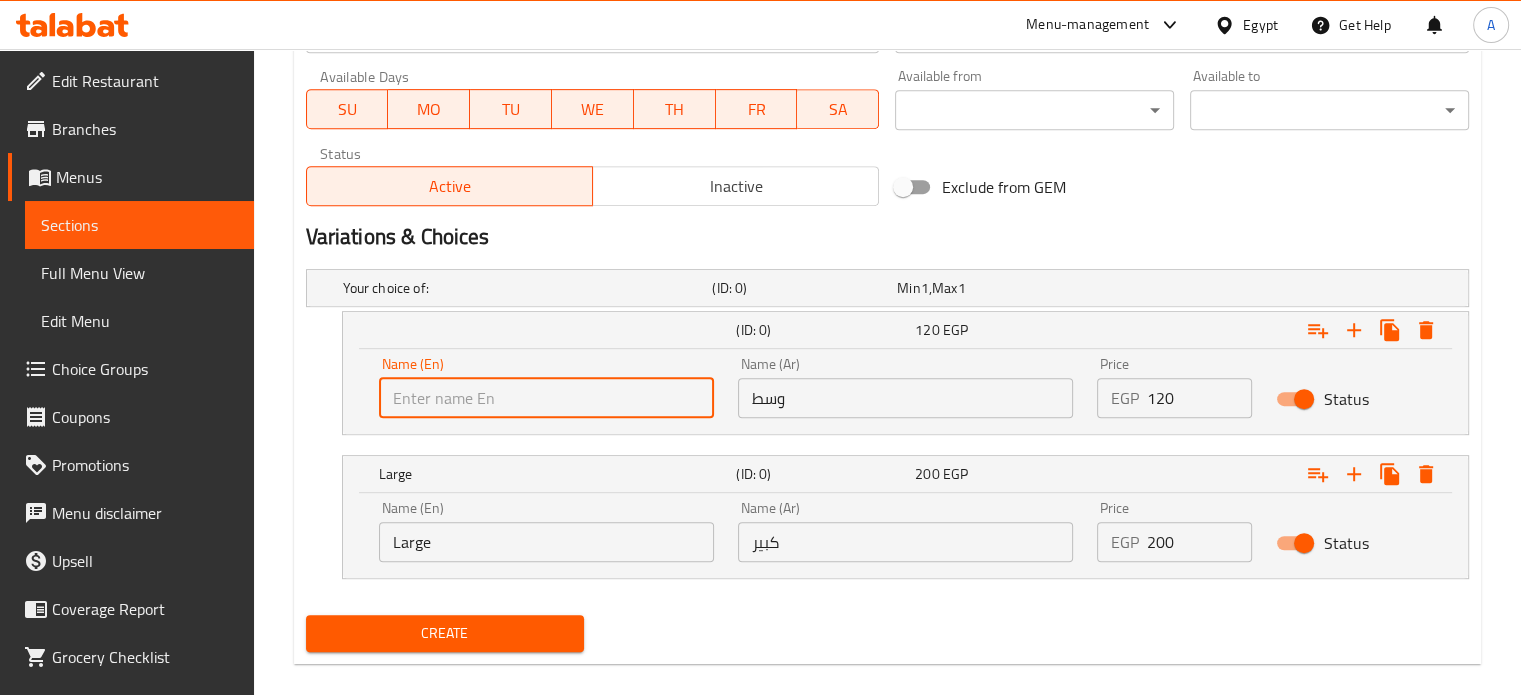click at bounding box center [546, 398] 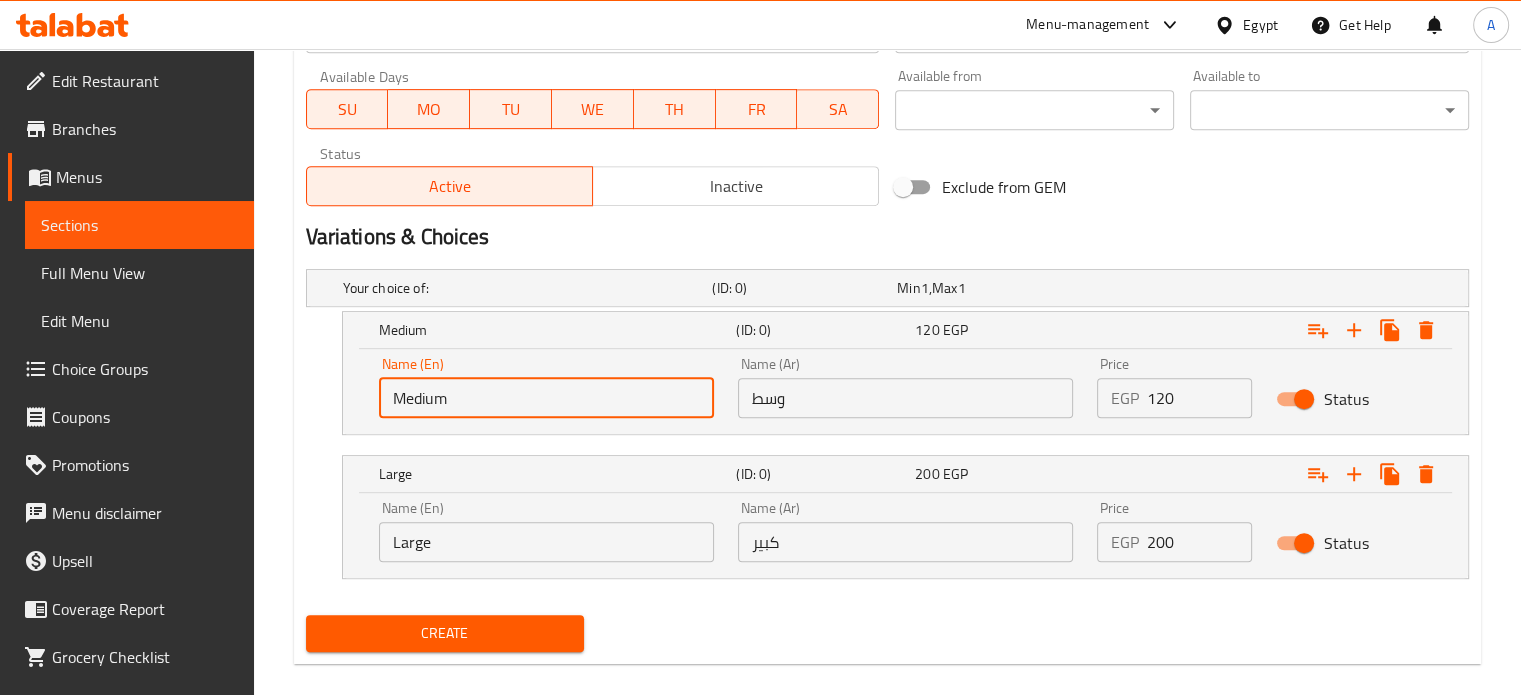 click on "Large" at bounding box center [546, 542] 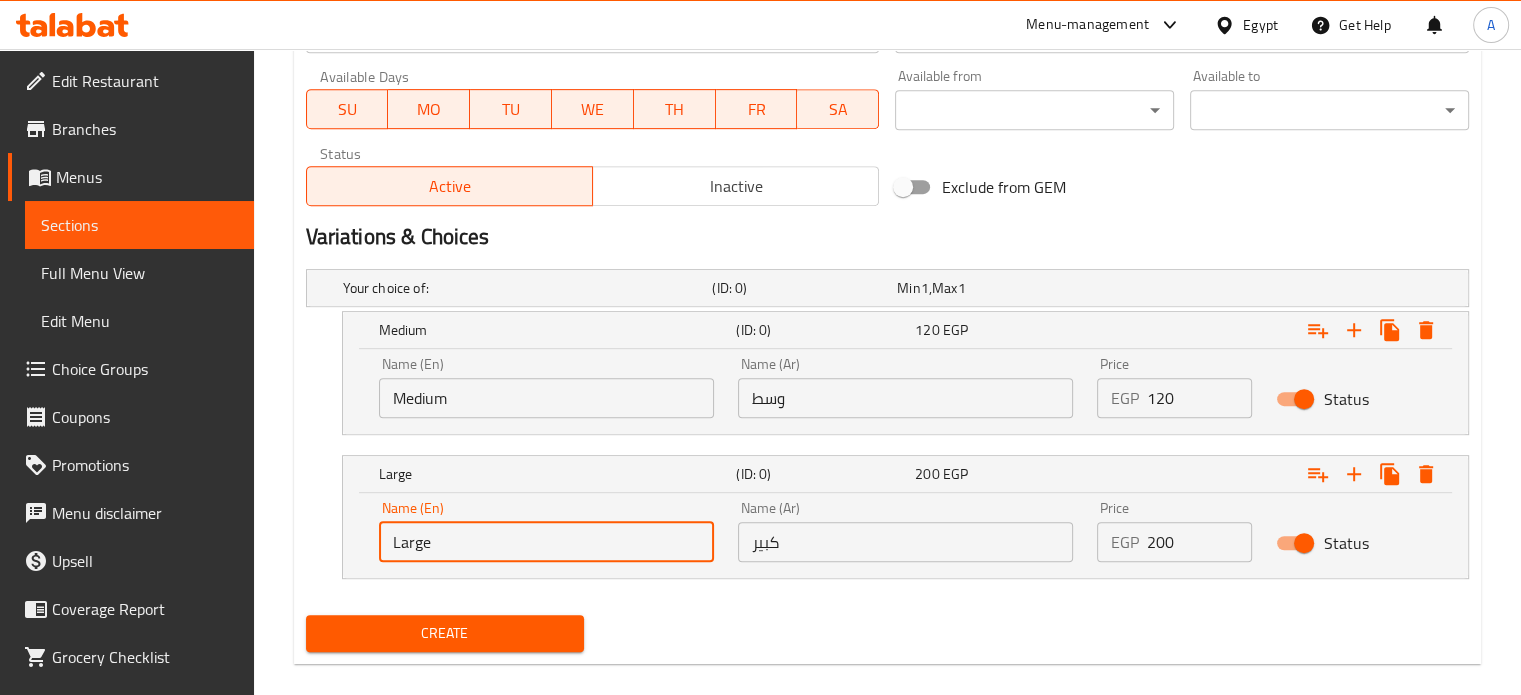 click on "Large" at bounding box center [546, 542] 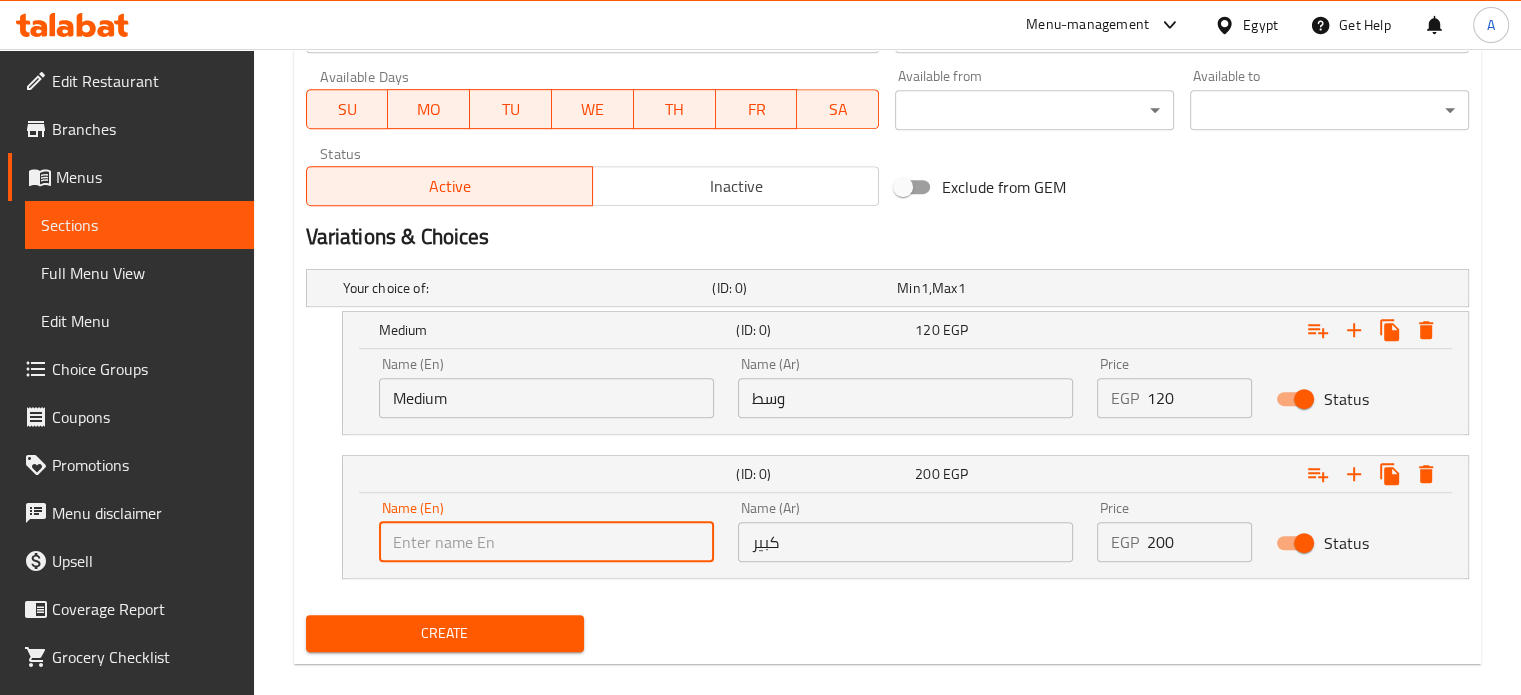 click at bounding box center [546, 542] 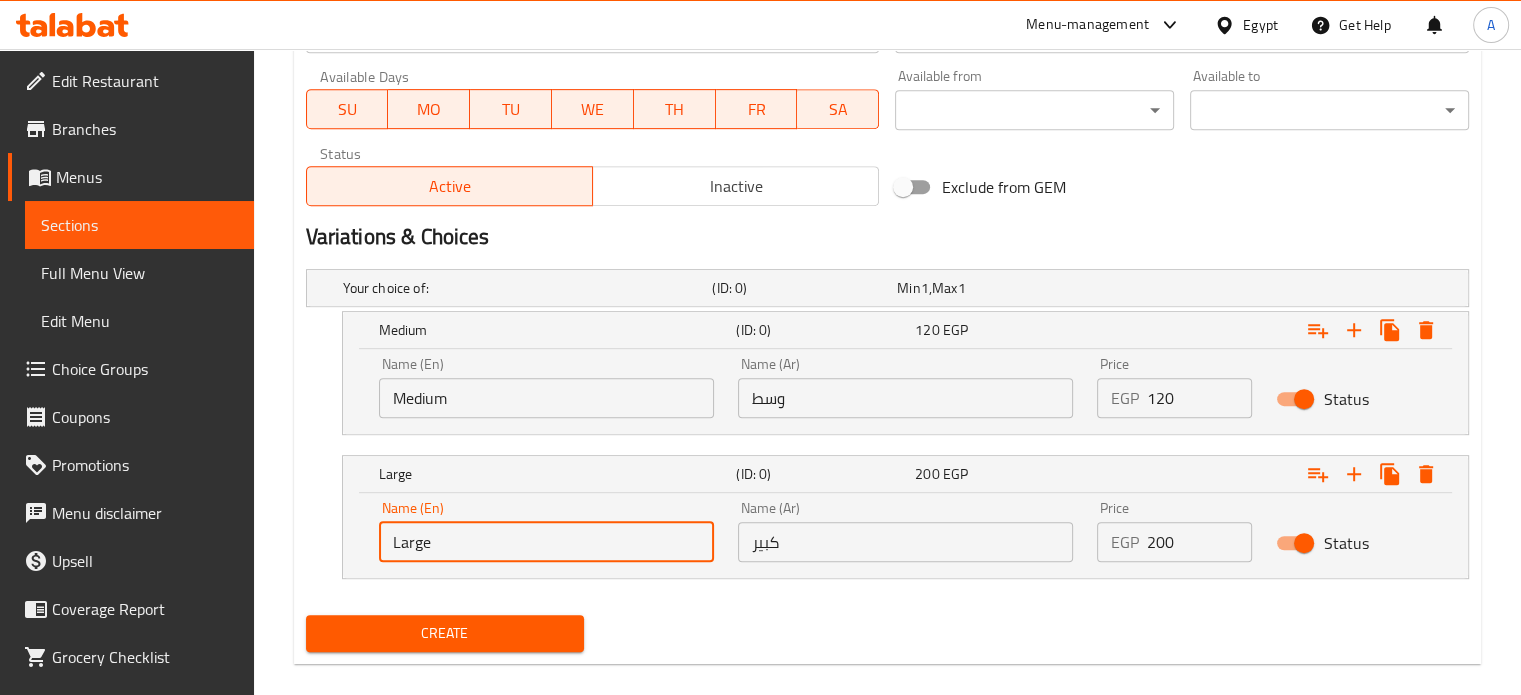 click on "Create" at bounding box center [445, 633] 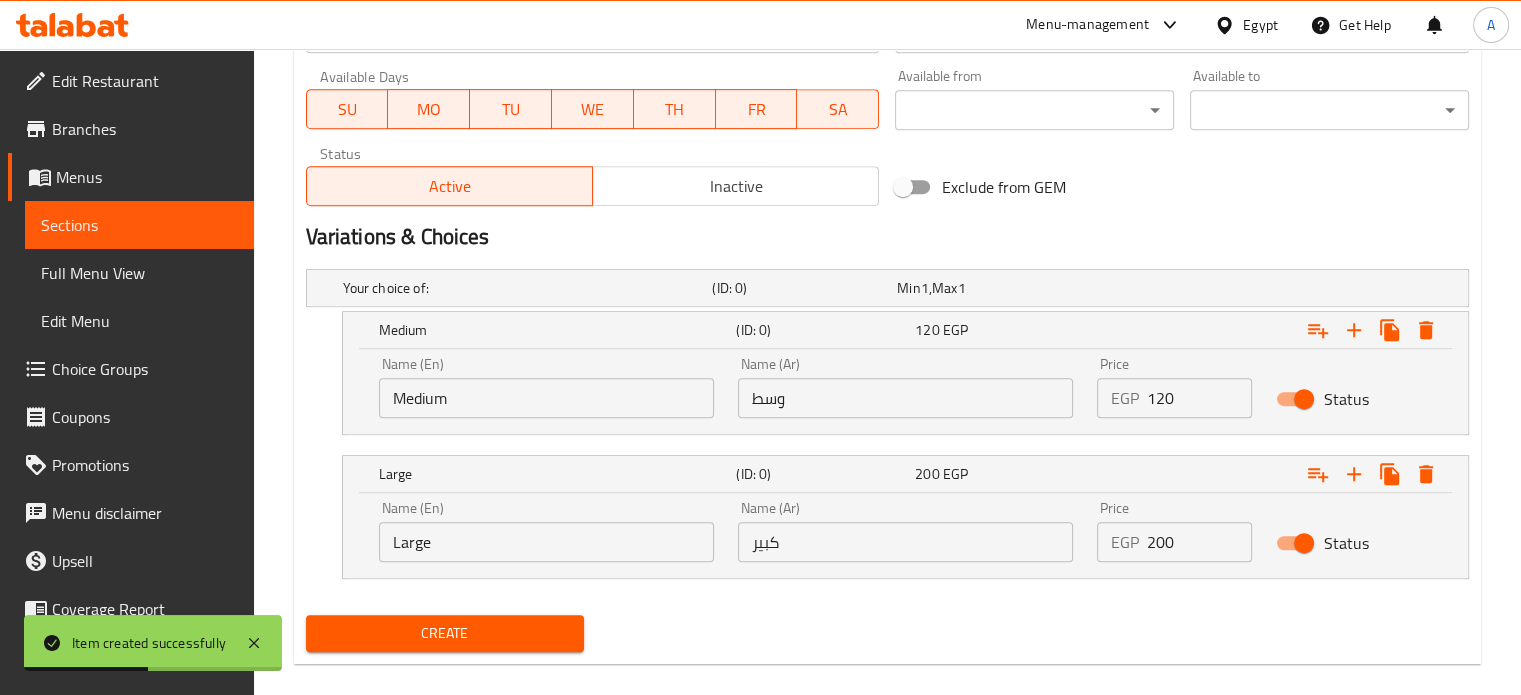scroll, scrollTop: 0, scrollLeft: 0, axis: both 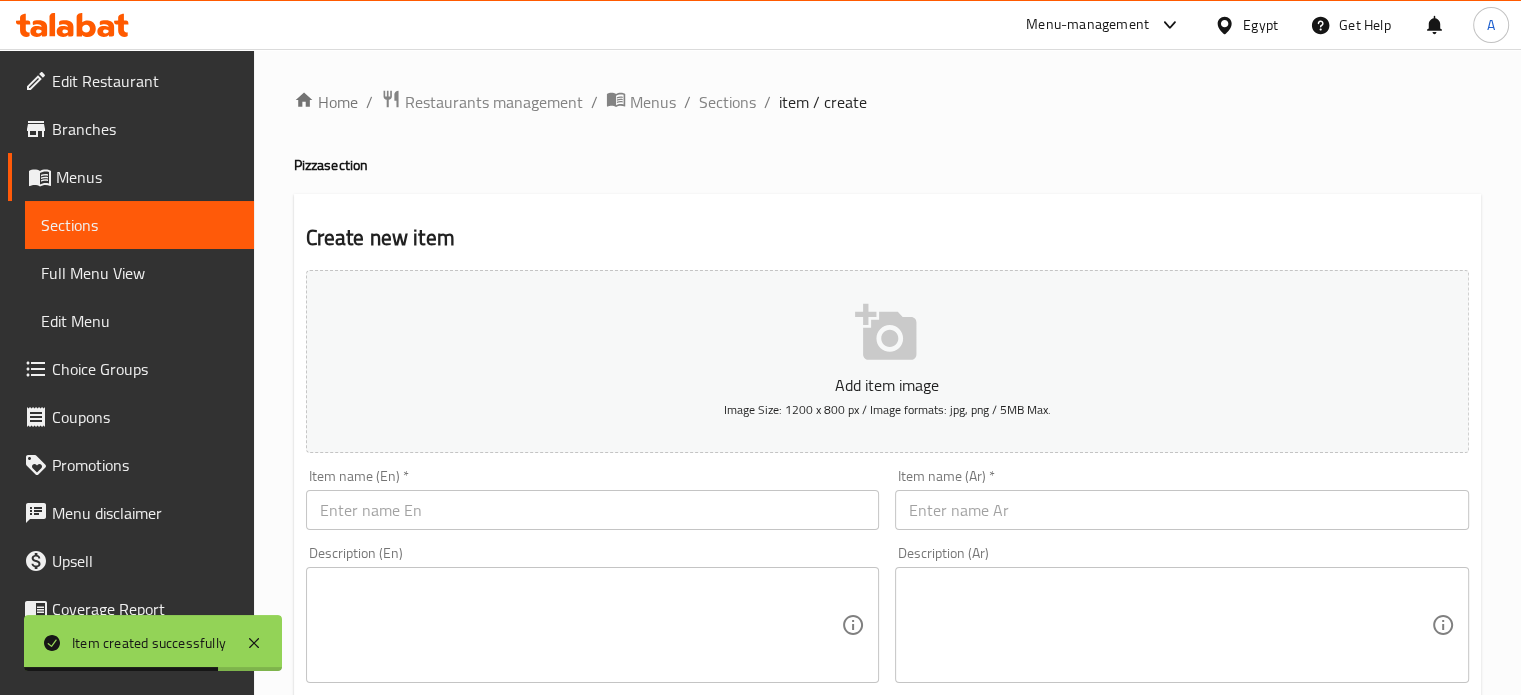 click at bounding box center (1182, 510) 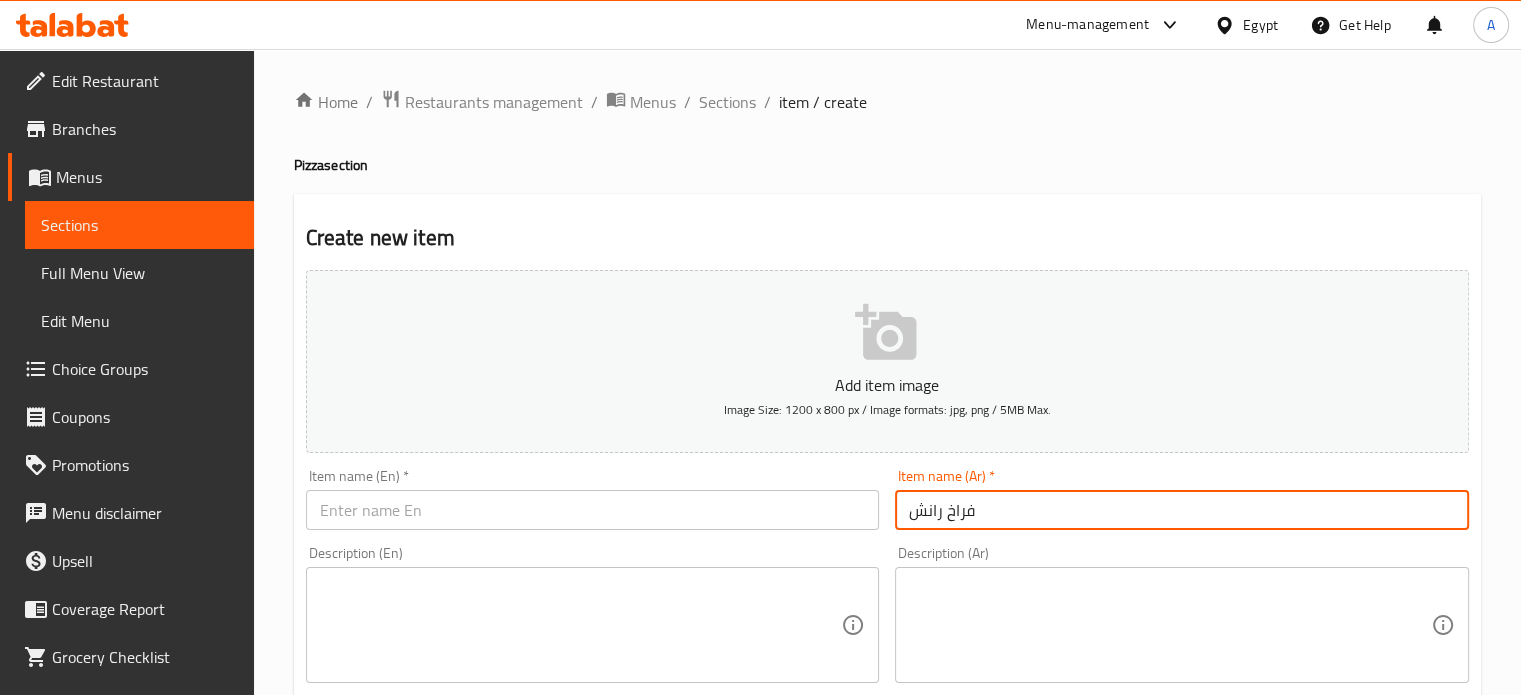 click on "فراخ رانش" at bounding box center [1182, 510] 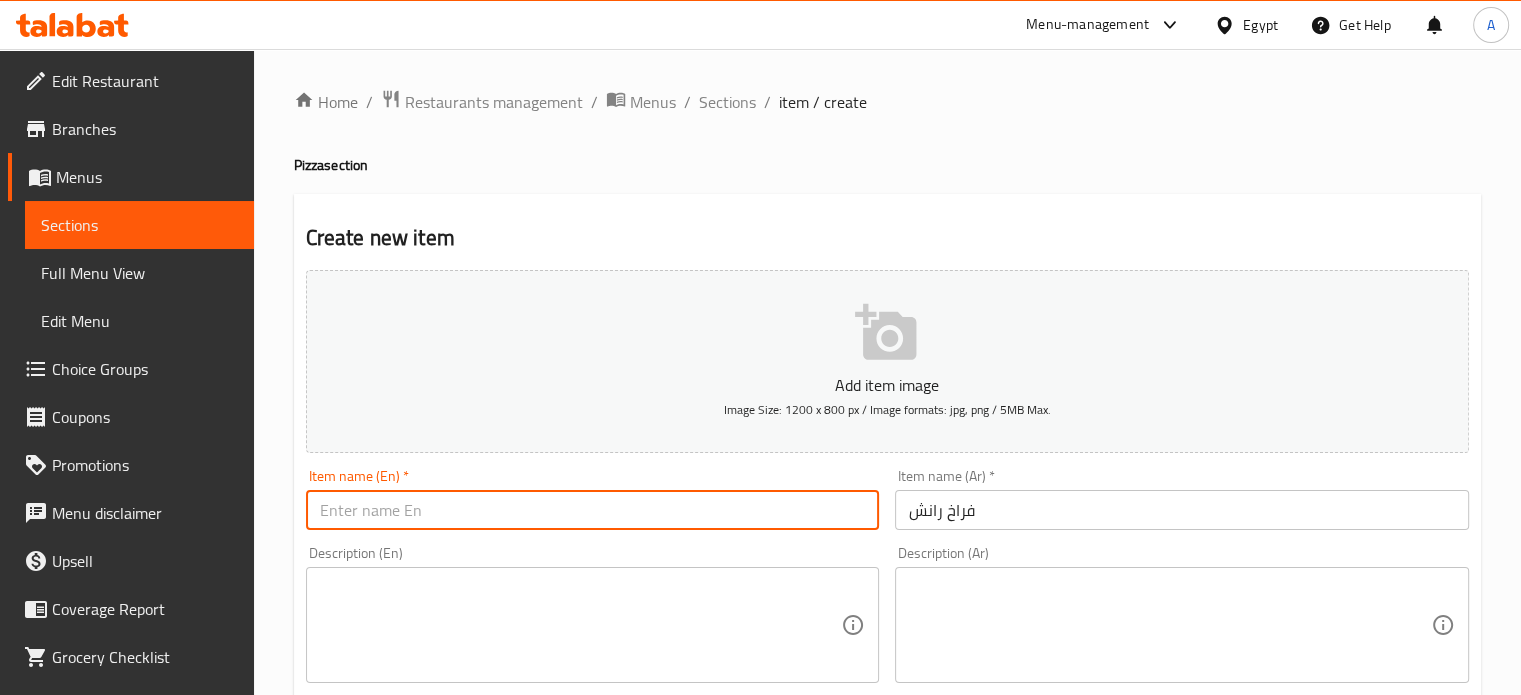 paste on "Ranch chicken" 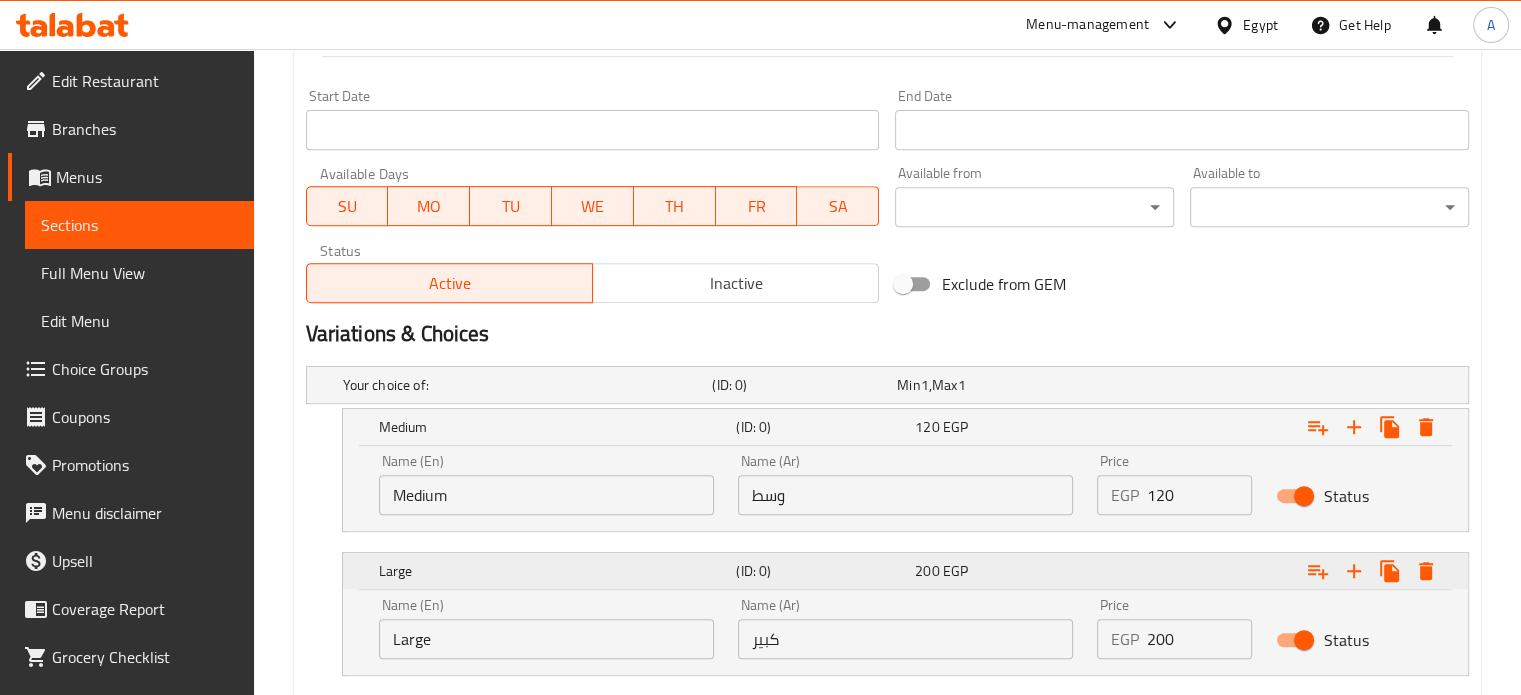 scroll, scrollTop: 823, scrollLeft: 0, axis: vertical 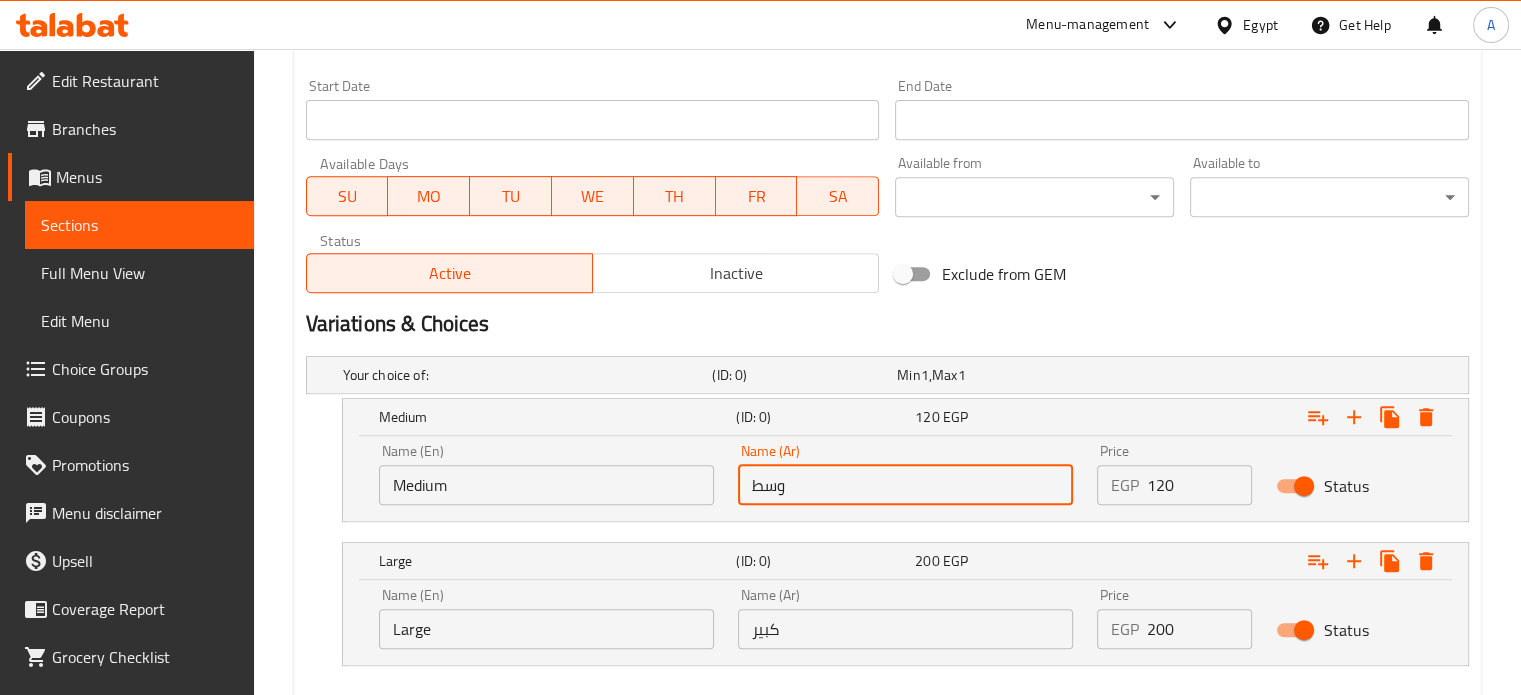 click on "وسط" at bounding box center [905, 485] 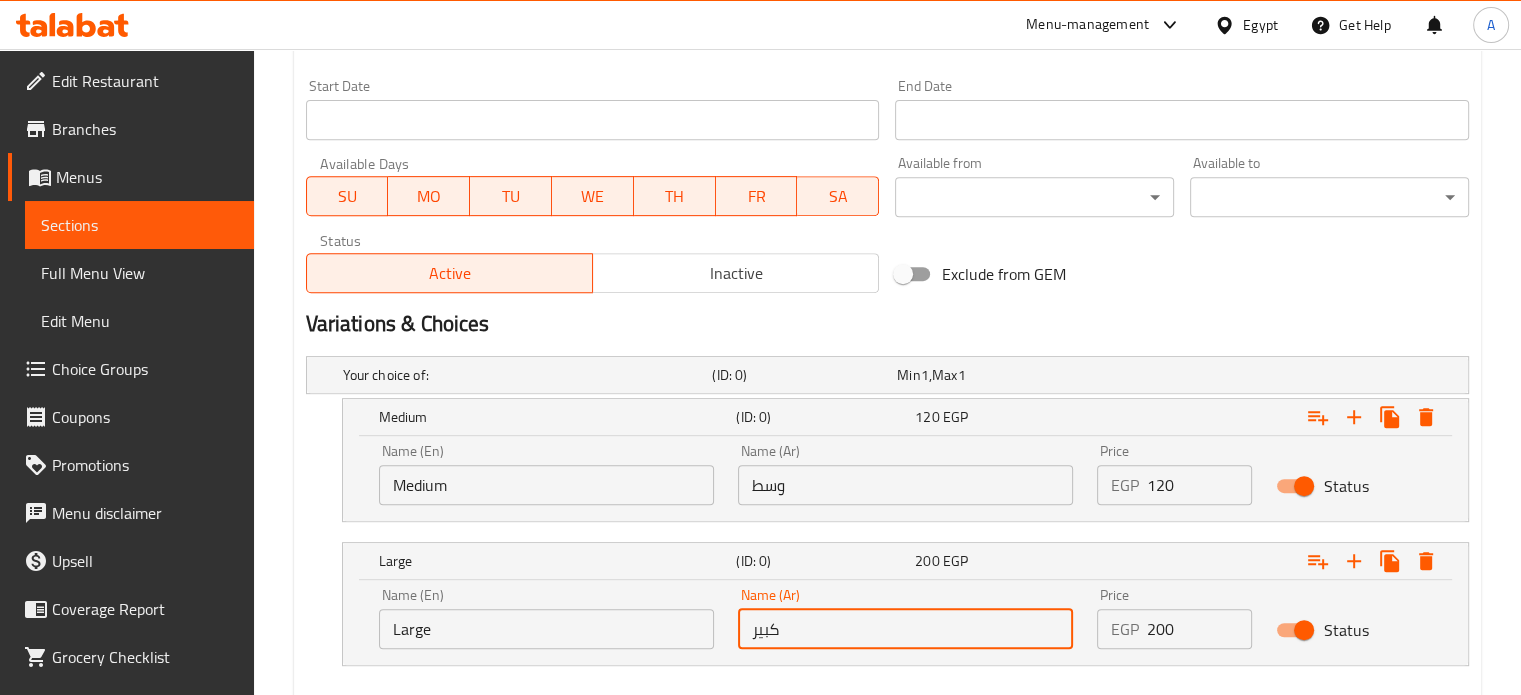click on "كبير" at bounding box center [905, 629] 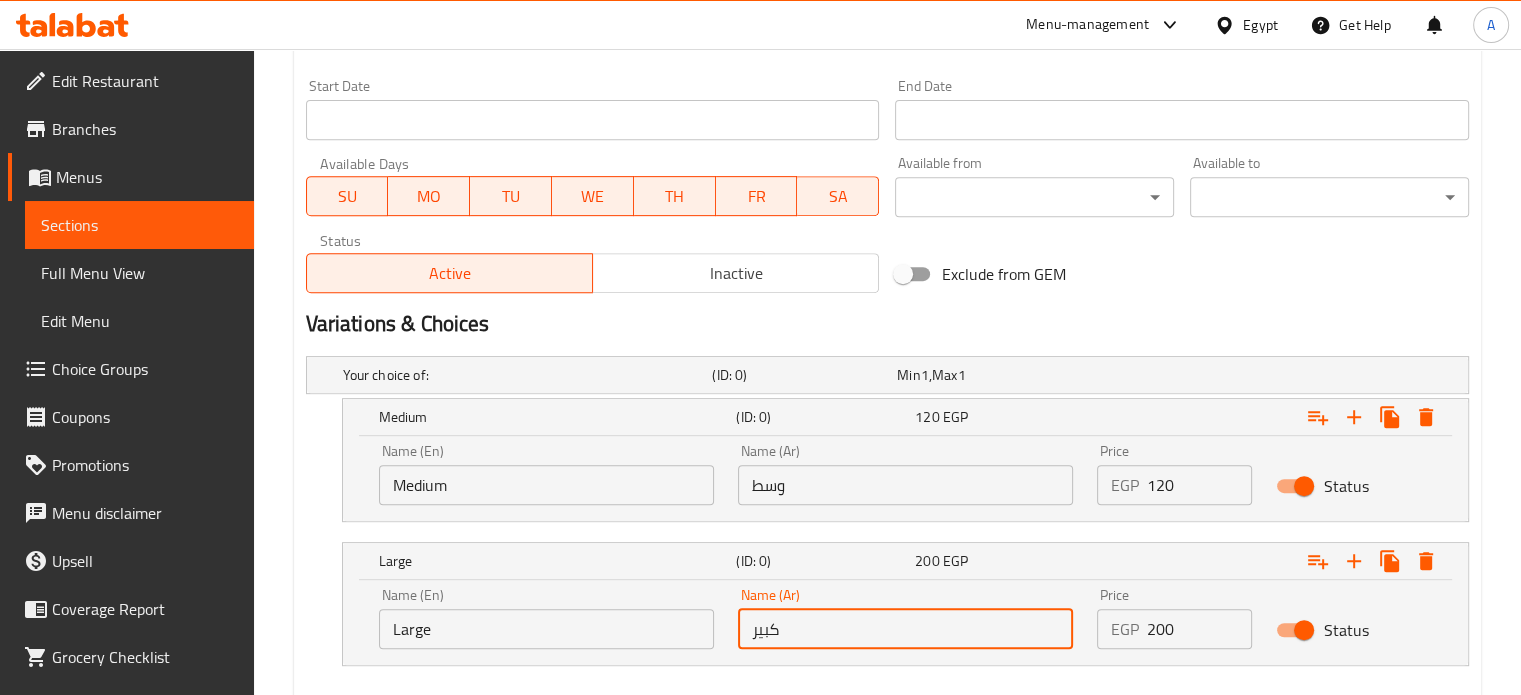click on "Medium" at bounding box center (546, 485) 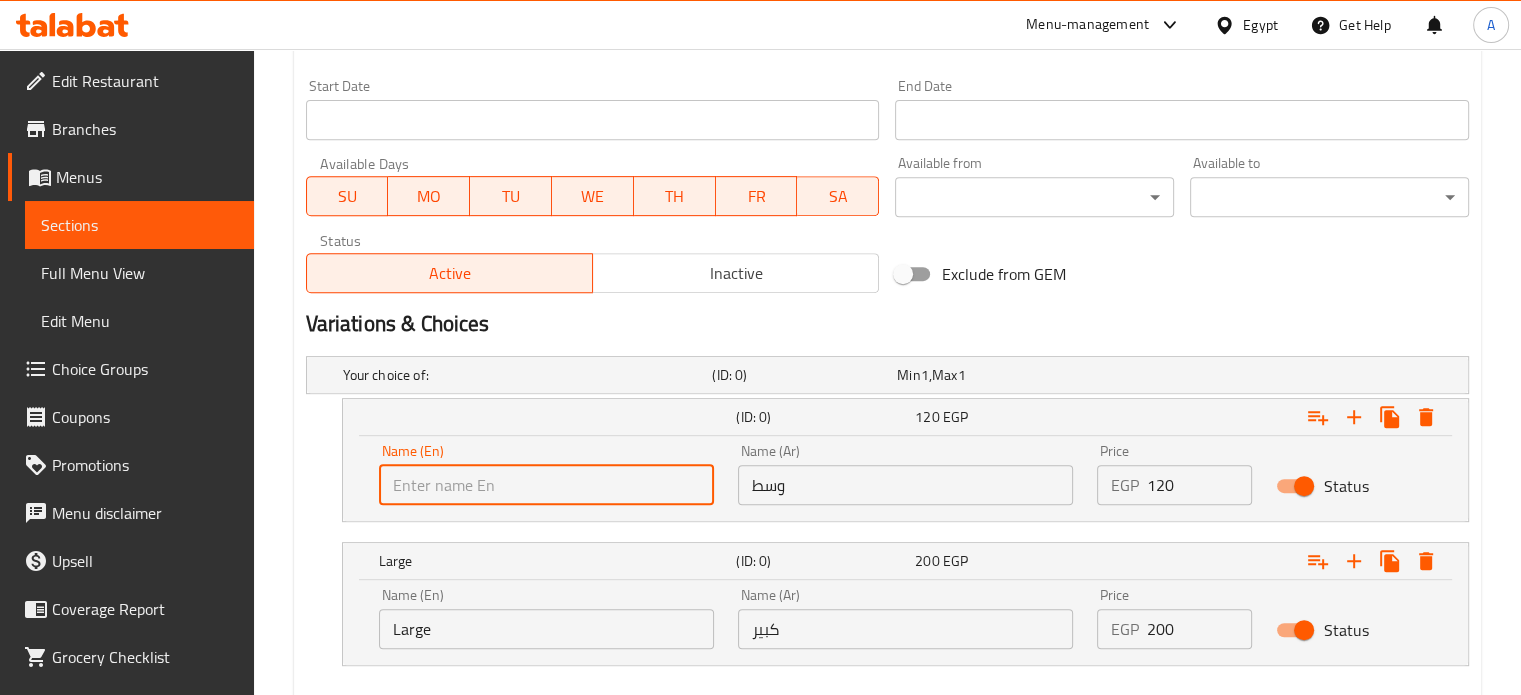 click at bounding box center (546, 485) 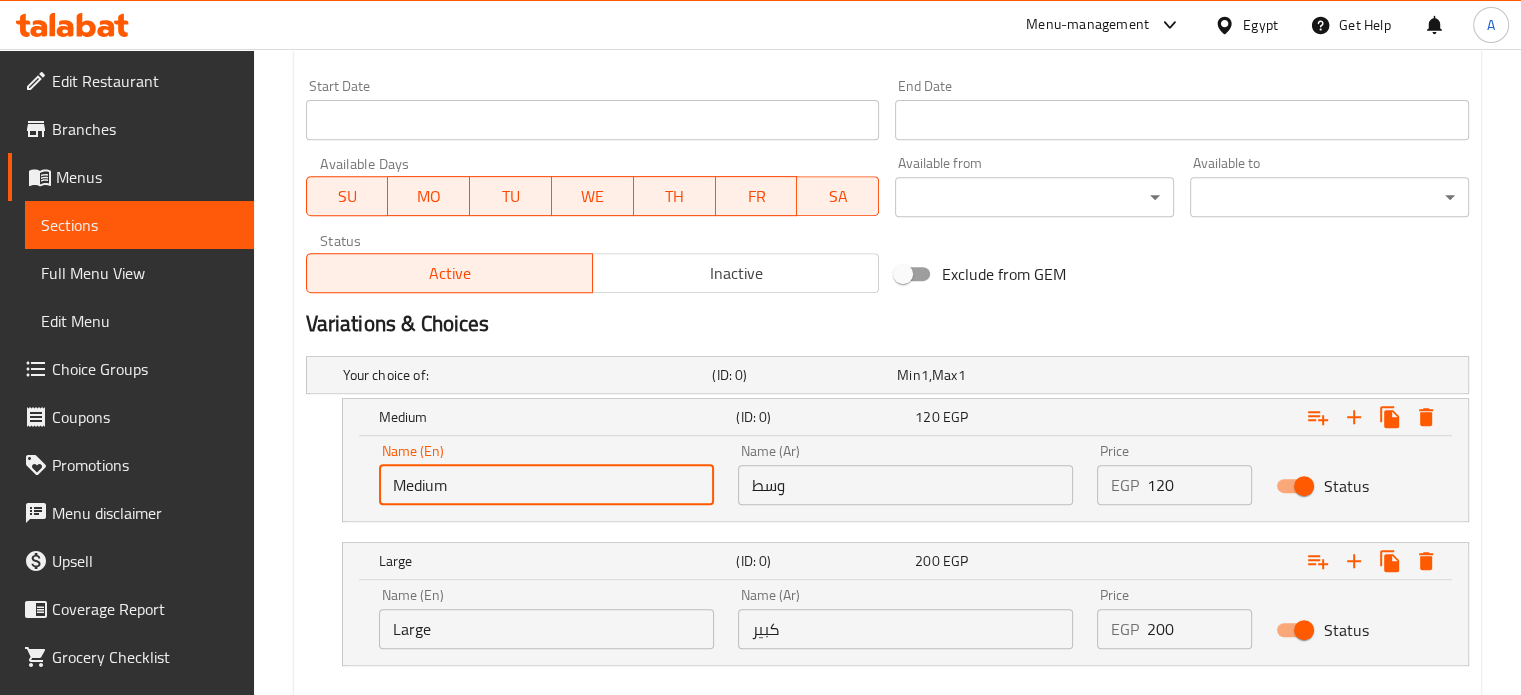 click on "Name (En) Large Name (En)" at bounding box center (546, 618) 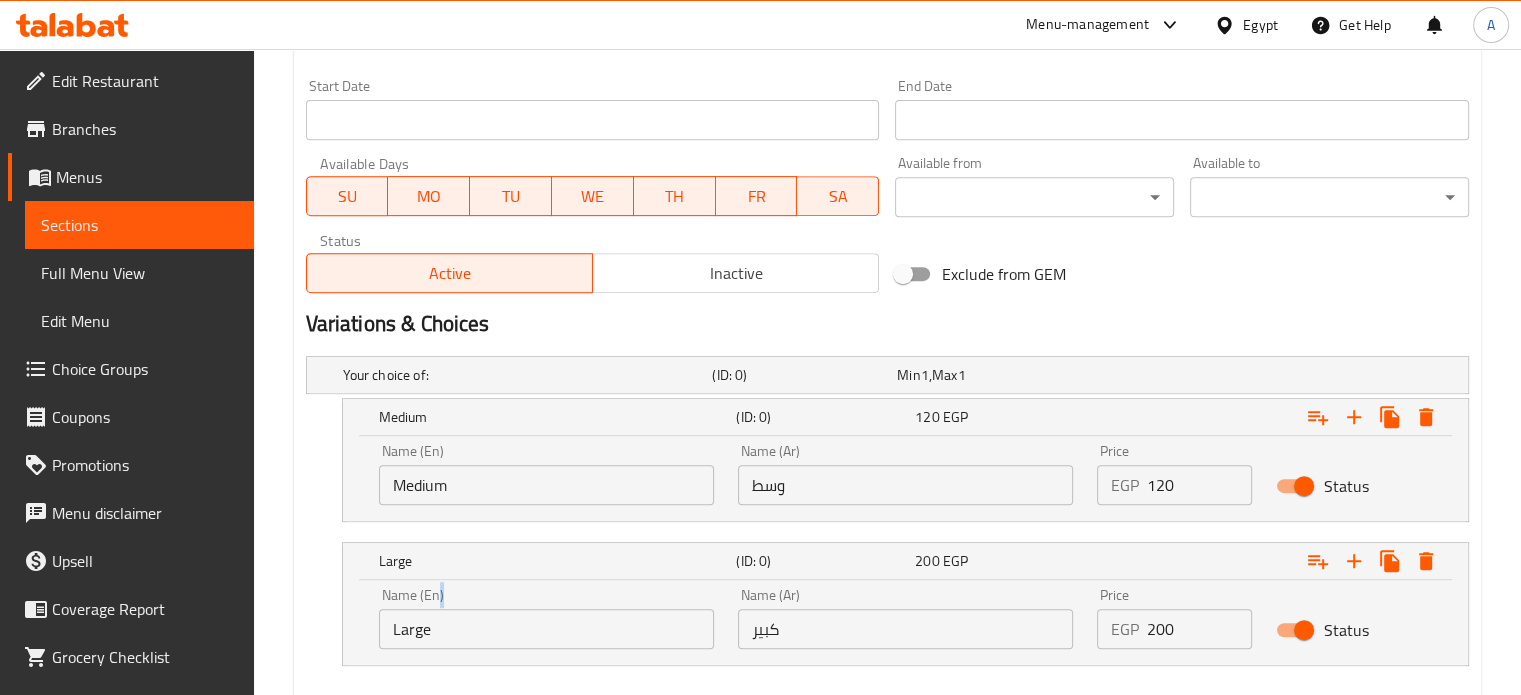 click on "Name (En) Large Name (En)" at bounding box center (546, 618) 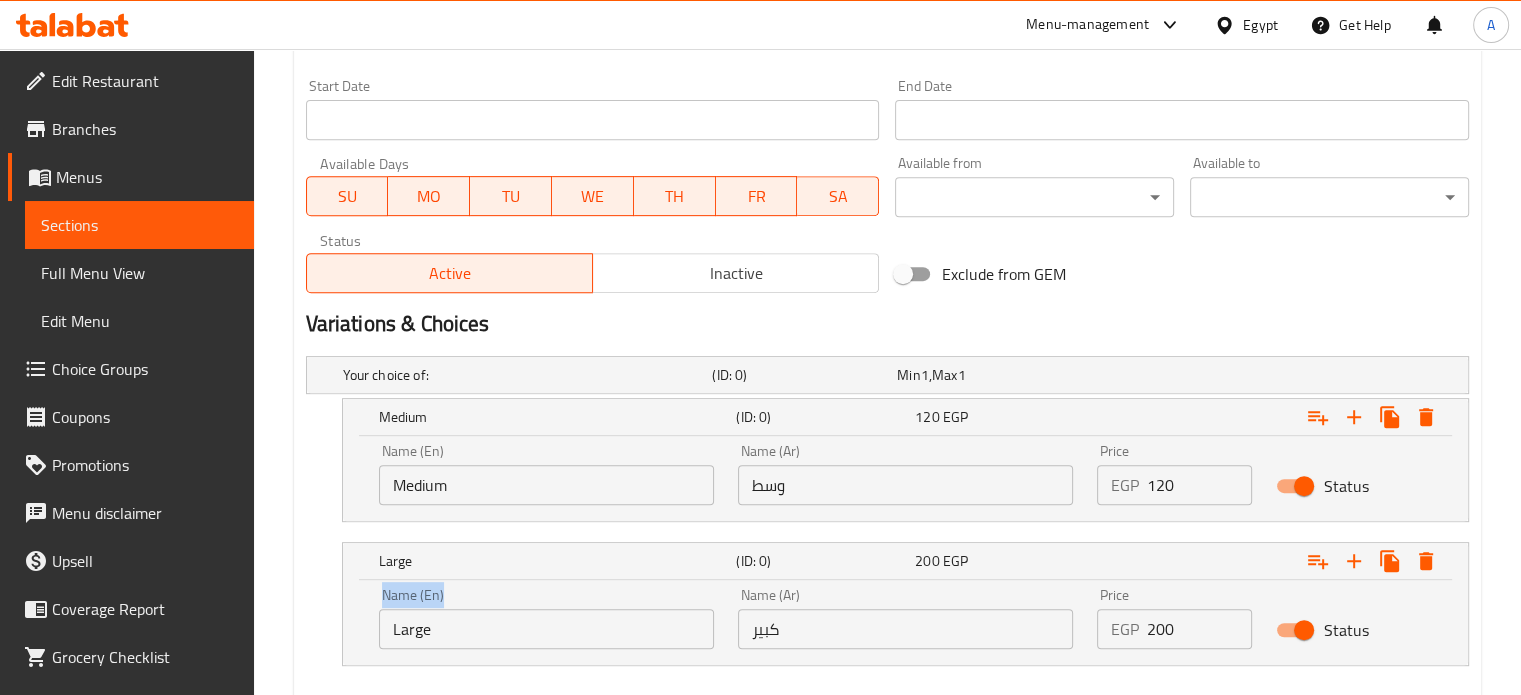 click on "Name (En) Large Name (En)" at bounding box center [546, 618] 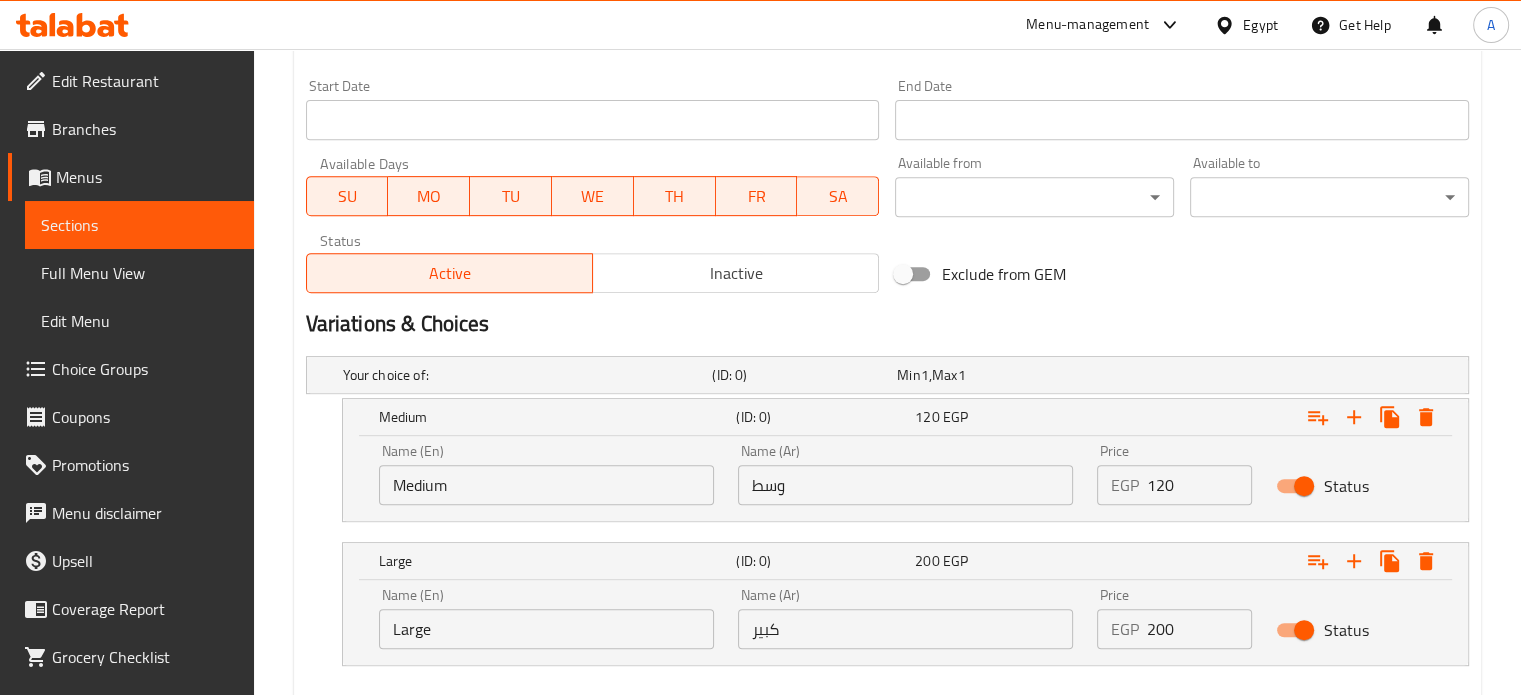 click on "Large" at bounding box center (546, 629) 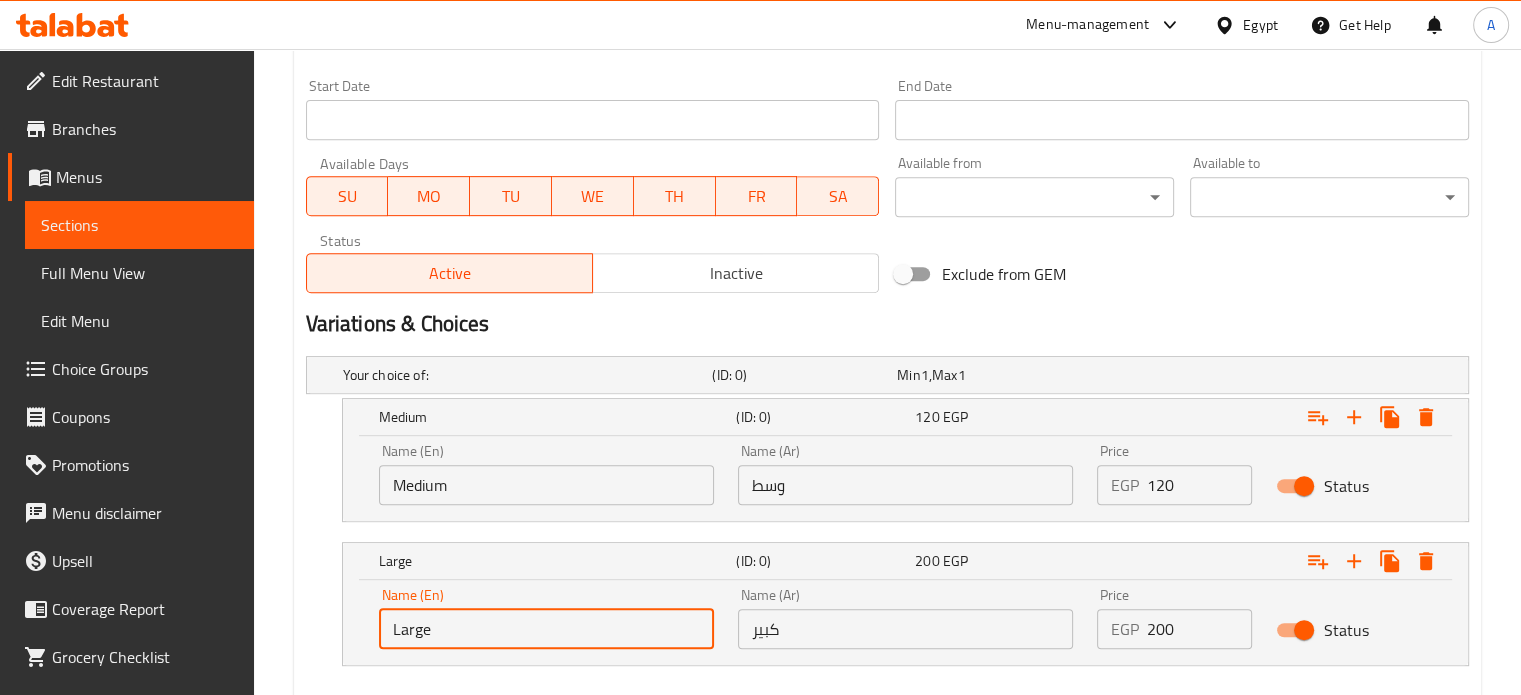 click on "Large" at bounding box center [546, 629] 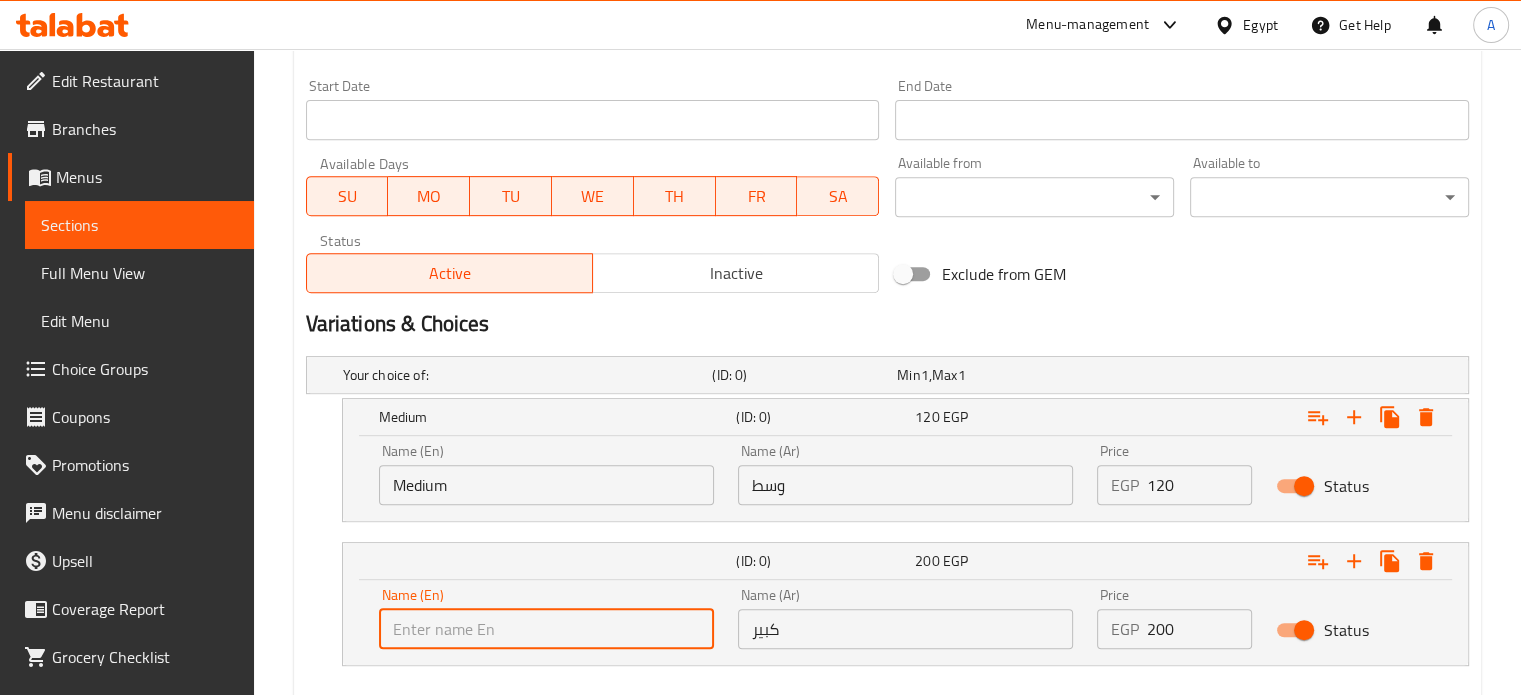 click at bounding box center (546, 629) 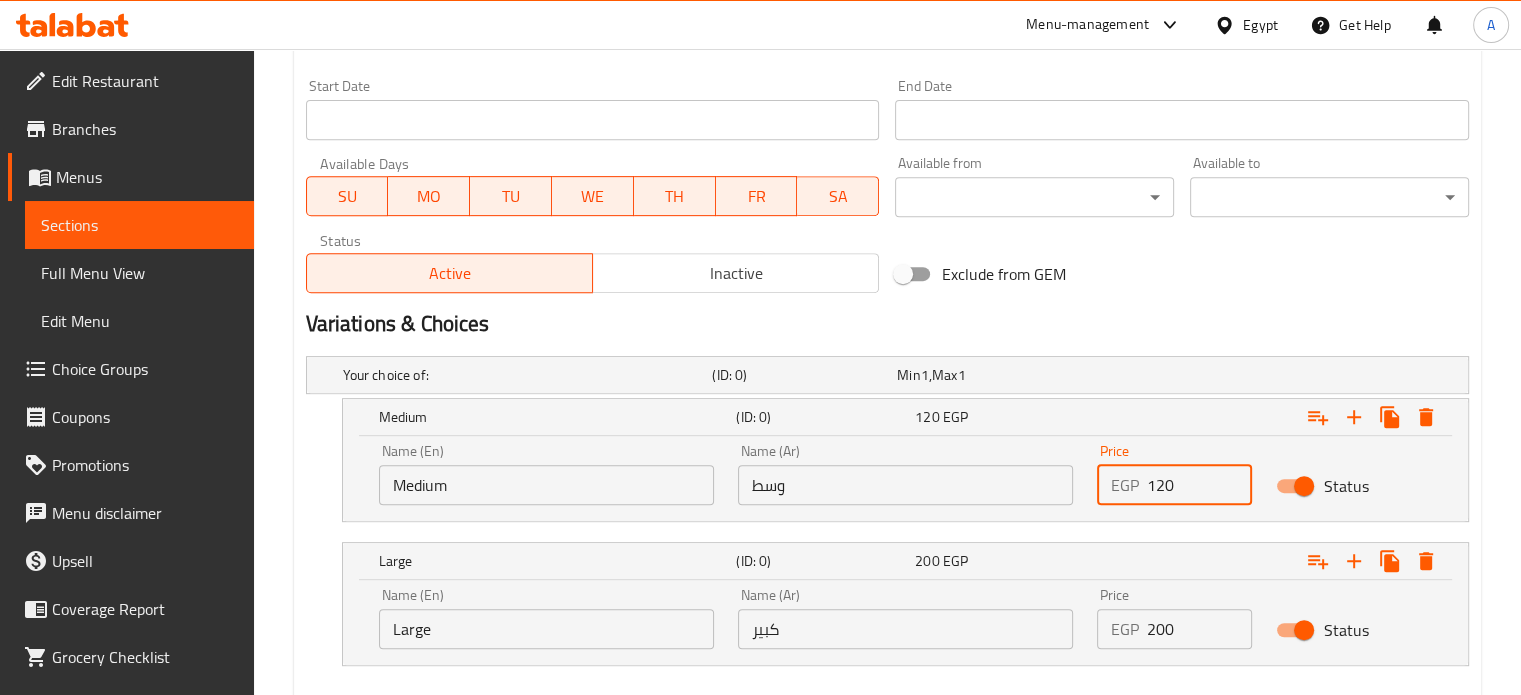 drag, startPoint x: 1170, startPoint y: 494, endPoint x: 1148, endPoint y: 493, distance: 22.022715 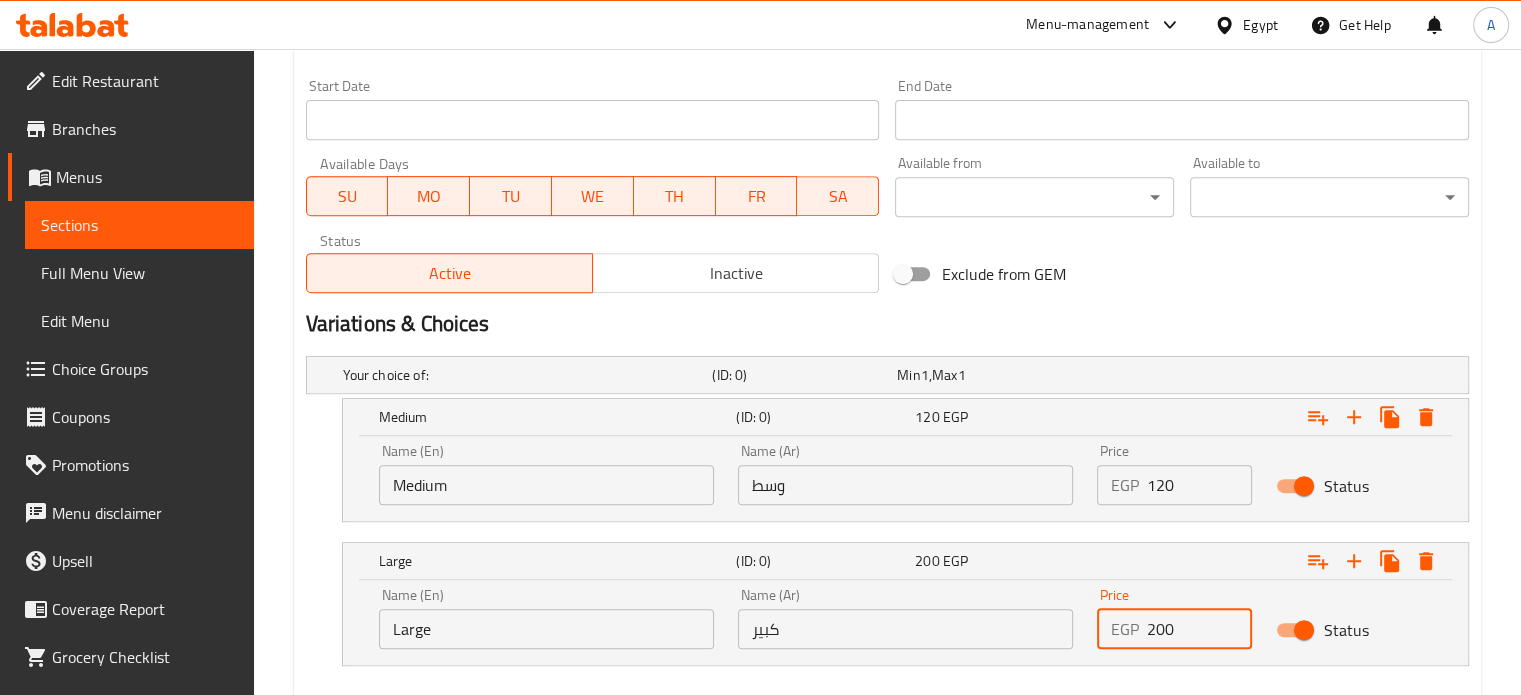 drag, startPoint x: 1160, startPoint y: 646, endPoint x: 1099, endPoint y: 639, distance: 61.400326 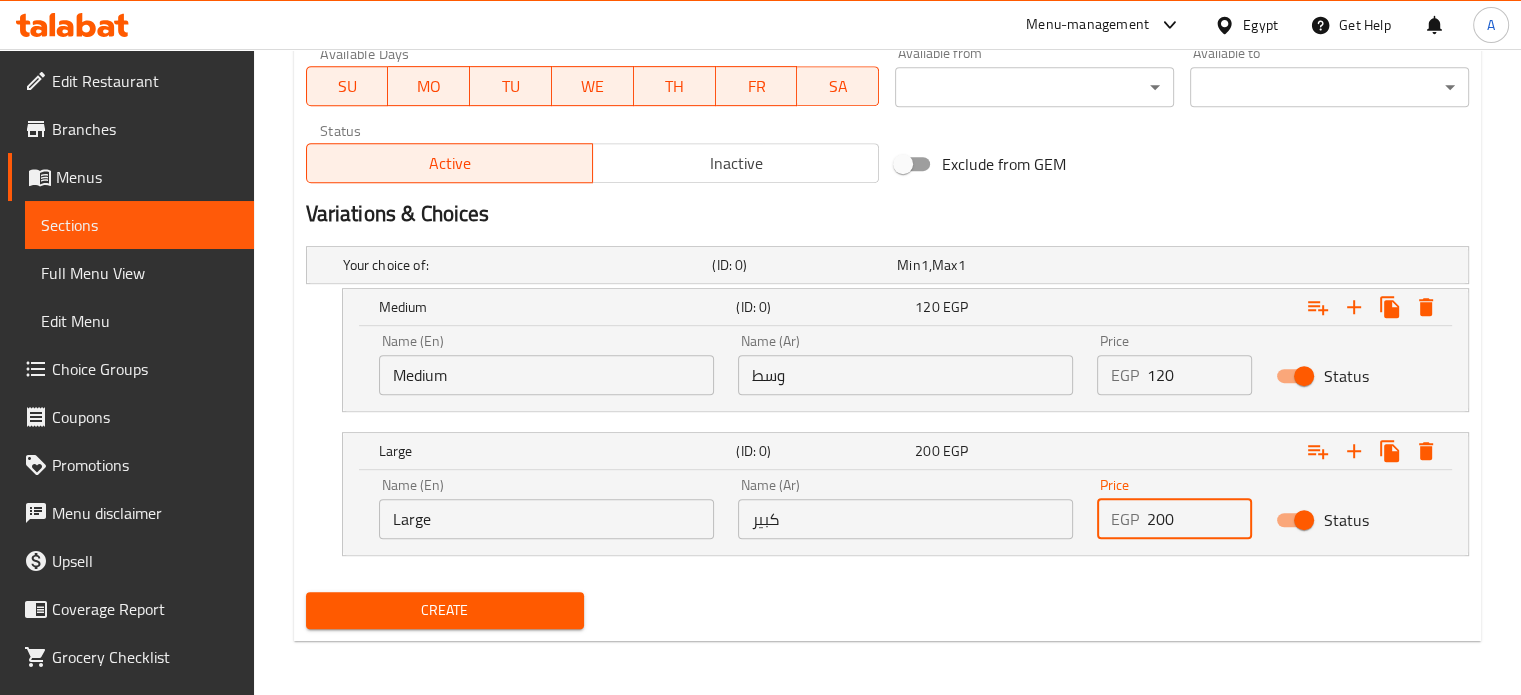 click on "Create" at bounding box center [445, 610] 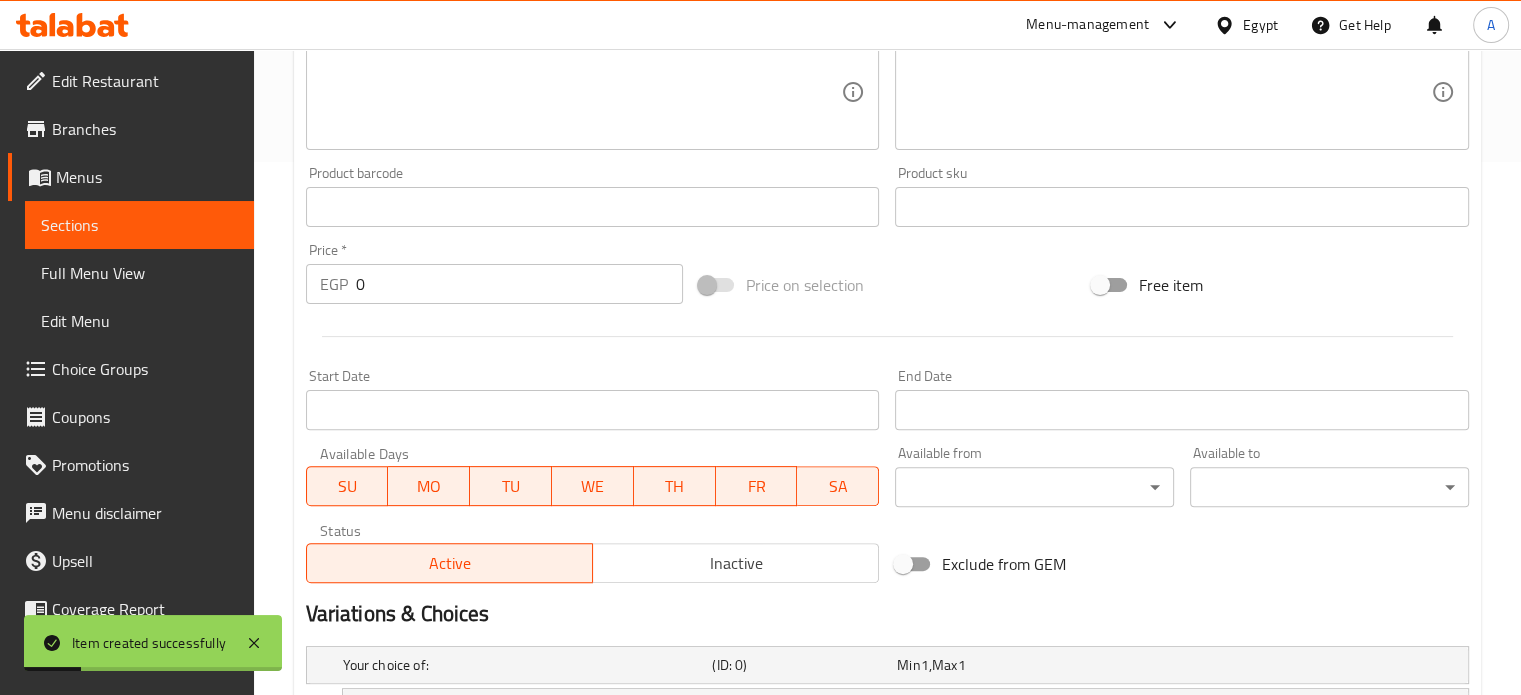 scroll, scrollTop: 0, scrollLeft: 0, axis: both 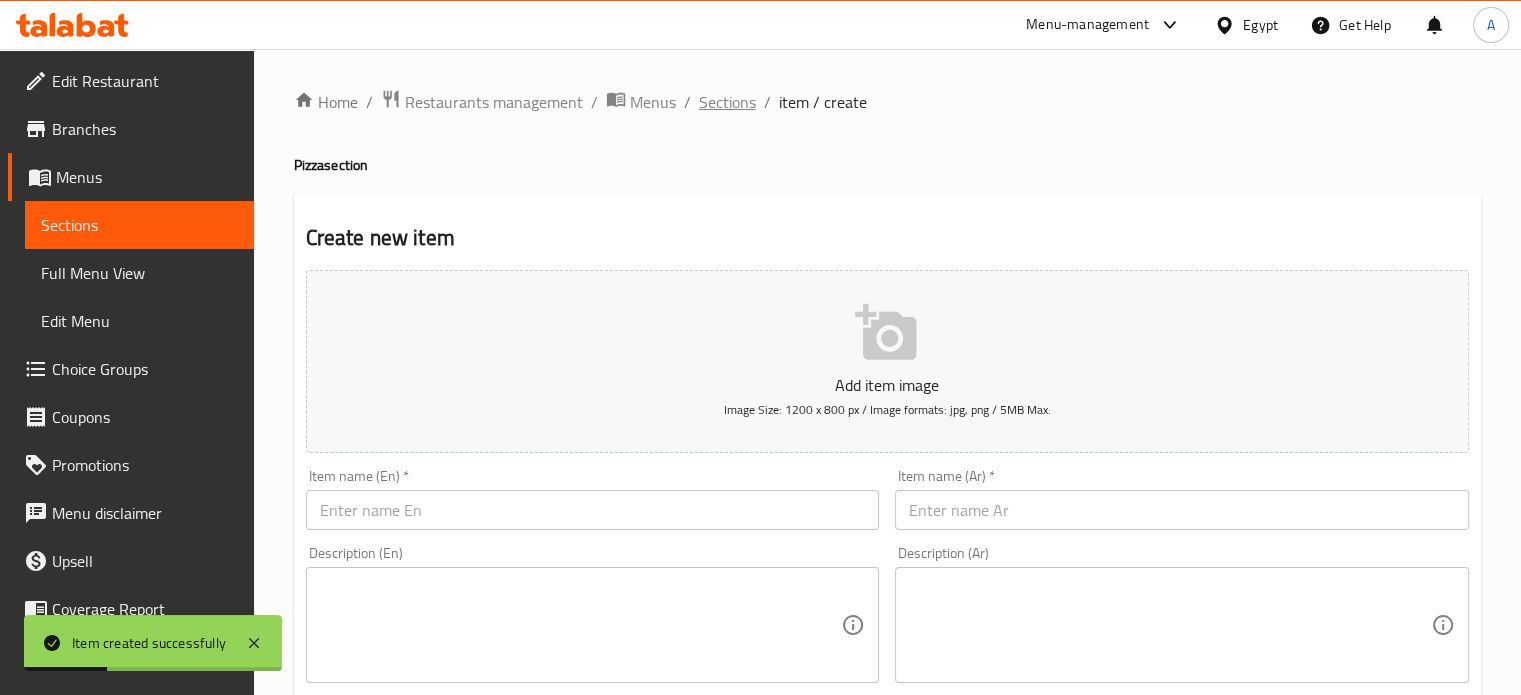 click on "Sections" at bounding box center [727, 102] 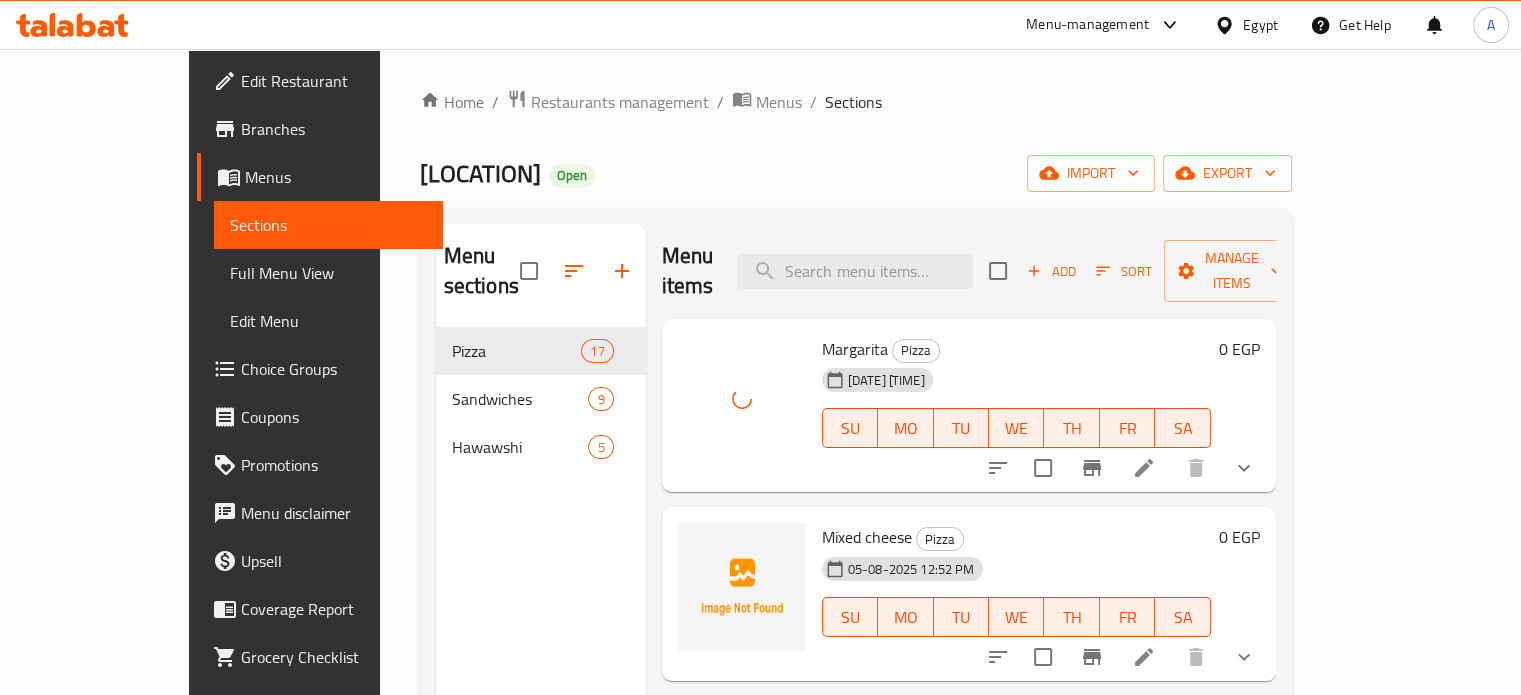 click on "Home / Restaurants management / Menus / Sections Souq Al neaama Open import export Menu sections Pizza 17 Sandwiches 9 Hawawshi 5 Menu items Add Sort Manage items Margarita   Pizza [DATE] [TIME] SU MO TU WE TH FR SA 0   EGP Mixed cheese   Pizza [DATE] [TIME] SU MO TU WE TH FR SA 0   EGP [PRODUCT]   Pizza [DATE] [TIME] SU MO TU WE TH FR SA 0   EGP [PRODUCT]   Pizza [DATE] [TIME] SU MO TU WE TH FR SA 0   EGP [PRODUCT]   Pizza [DATE] [TIME] SU MO TU WE TH FR SA 0   EGP [PRODUCT]   Pizza [DATE] [TIME] SU MO TU WE TH FR SA 0   EGP [PRODUCT]   Pizza [DATE] [TIME] SU MO TU WE TH FR SA 0   EGP [PRODUCT]   Pizza [DATE] [TIME] SU MO TU WE TH FR SA 0   EGP [PRODUCT]   Pizza [DATE] [TIME] SU MO TU WE TH FR SA 0   EGP [PRODUCT]    Pizza [DATE] [TIME] SU MO TU WE TH FR SA 0   EGP [PRODUCT]    Pizza [DATE] [TIME] SU MO TU WE TH FR SA 0" at bounding box center (856, 512) 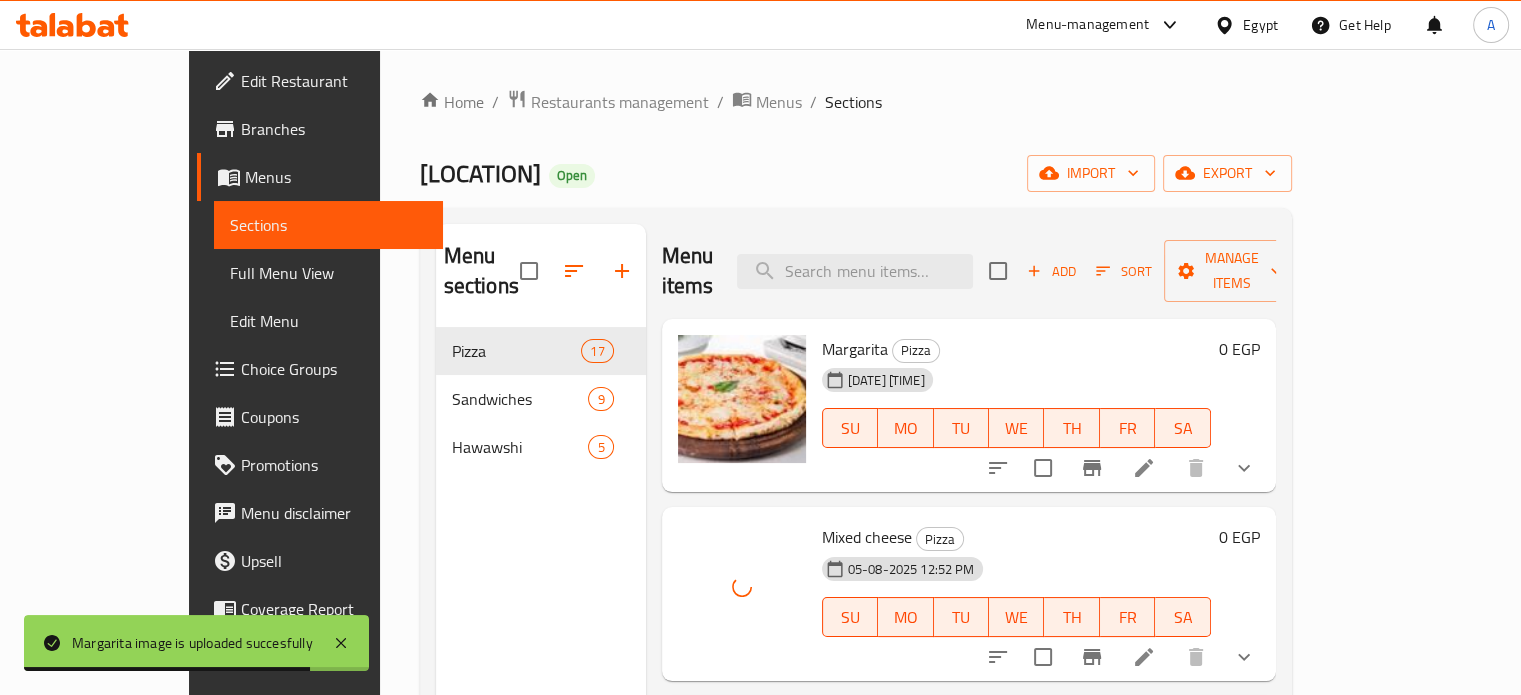click on "Home / Restaurants management / Menus / Sections Souq Al neaama Open import export Menu sections Pizza 17 Sandwiches 9 Hawawshi 5 Menu items Add Sort Manage items Margarita   Pizza [DATE] [TIME] SU MO TU WE TH FR SA 0   EGP Mixed cheese   Pizza [DATE] [TIME] SU MO TU WE TH FR SA 0   EGP [PRODUCT]   Pizza [DATE] [TIME] SU MO TU WE TH FR SA 0   EGP [PRODUCT]   Pizza [DATE] [TIME] SU MO TU WE TH FR SA 0   EGP [PRODUCT]   Pizza [DATE] [TIME] SU MO TU WE TH FR SA 0   EGP [PRODUCT]   Pizza [DATE] [TIME] SU MO TU WE TH FR SA 0   EGP [PRODUCT]   Pizza [DATE] [TIME] SU MO TU WE TH FR SA 0   EGP [PRODUCT]   Pizza [DATE] [TIME] SU MO TU WE TH FR SA 0   EGP [PRODUCT]   Pizza [DATE] [TIME] SU MO TU WE TH FR SA 0   EGP [PRODUCT]    Pizza [DATE] [TIME] SU MO TU WE TH FR SA 0   EGP [PRODUCT]    Pizza [DATE] [TIME] SU MO TU WE TH FR SA 0" at bounding box center [856, 512] 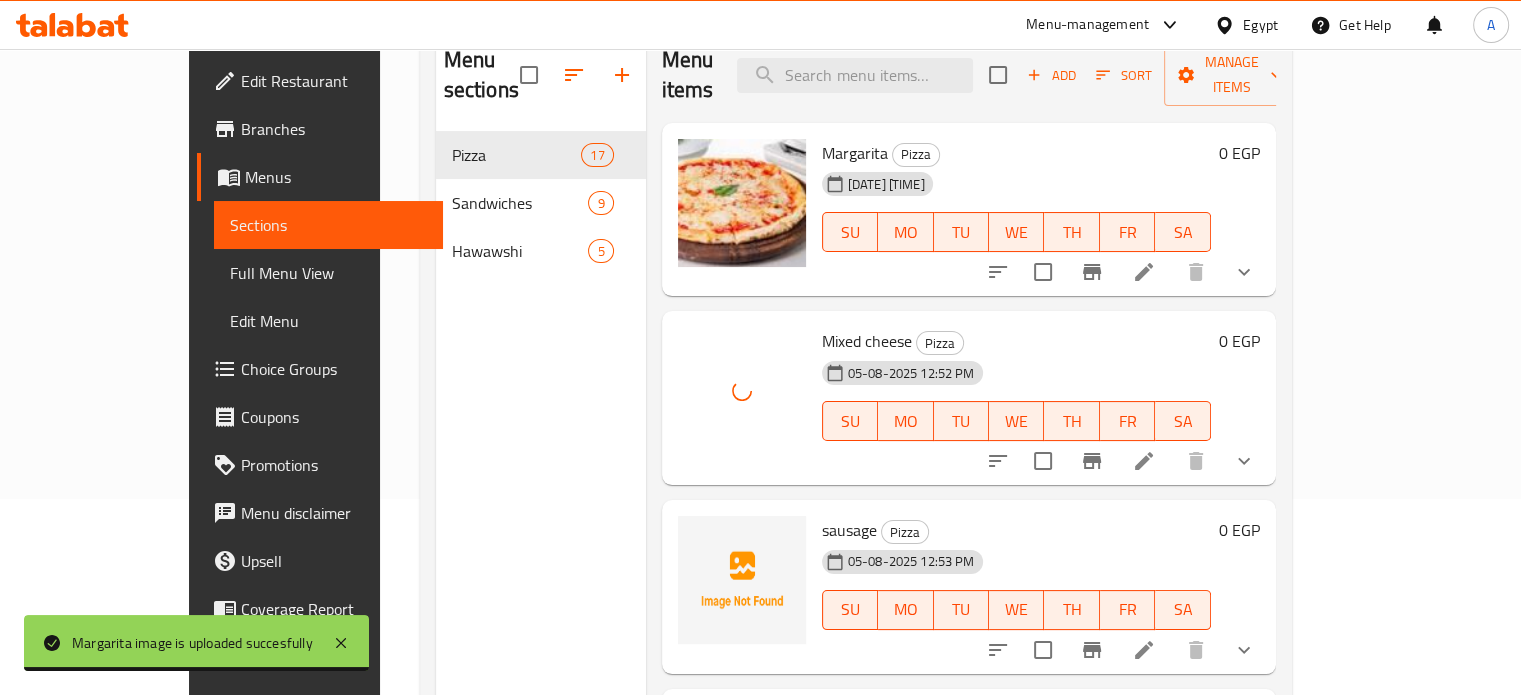 scroll, scrollTop: 200, scrollLeft: 0, axis: vertical 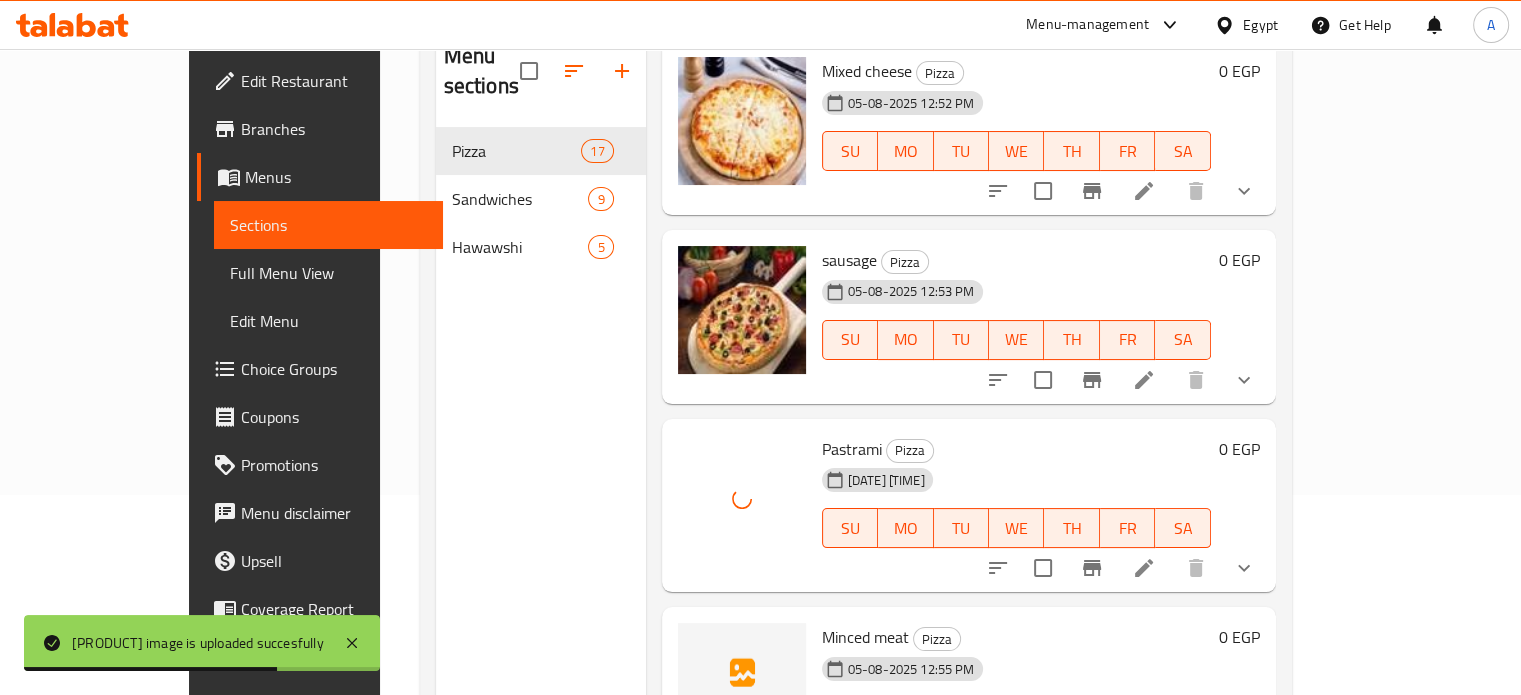 click on "[PRODUCT] Pizza" at bounding box center (1016, 449) 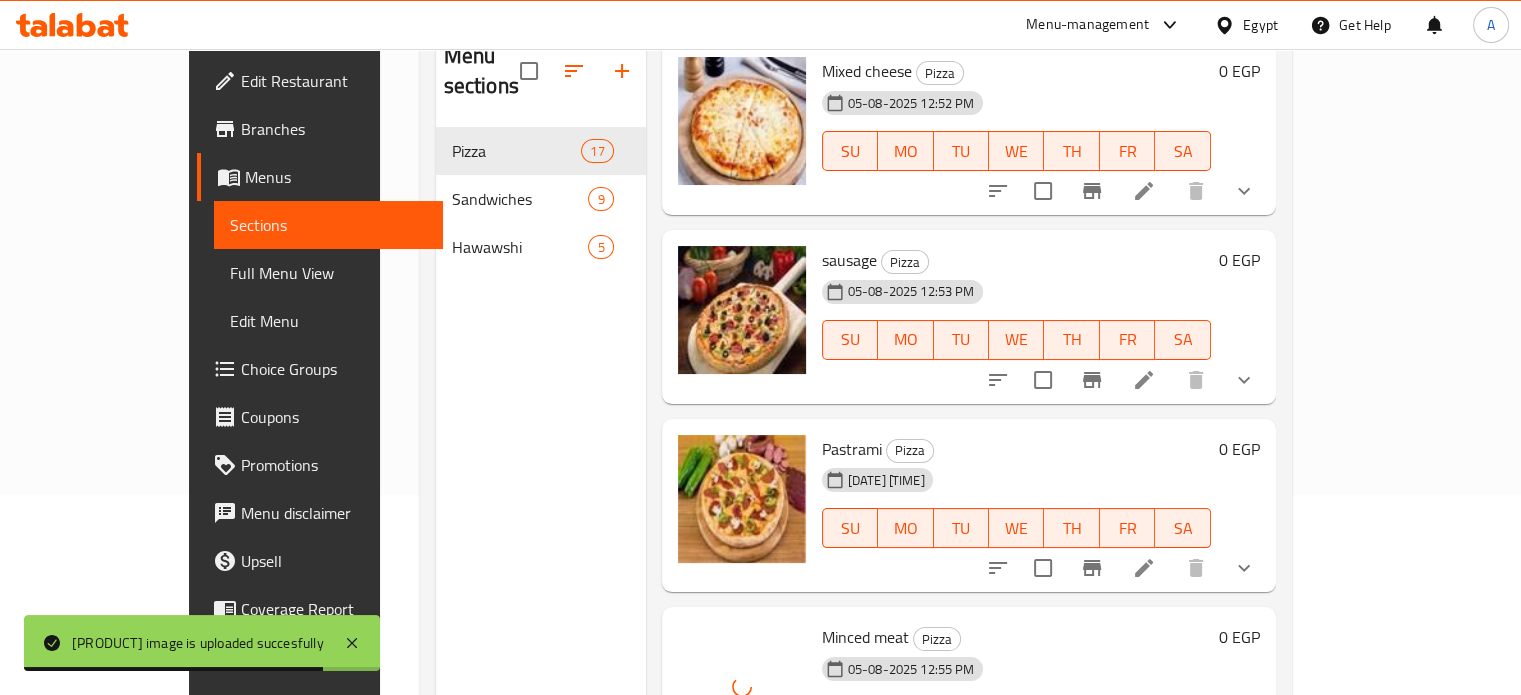 click on "Minced meat   Pizza" at bounding box center (1016, 637) 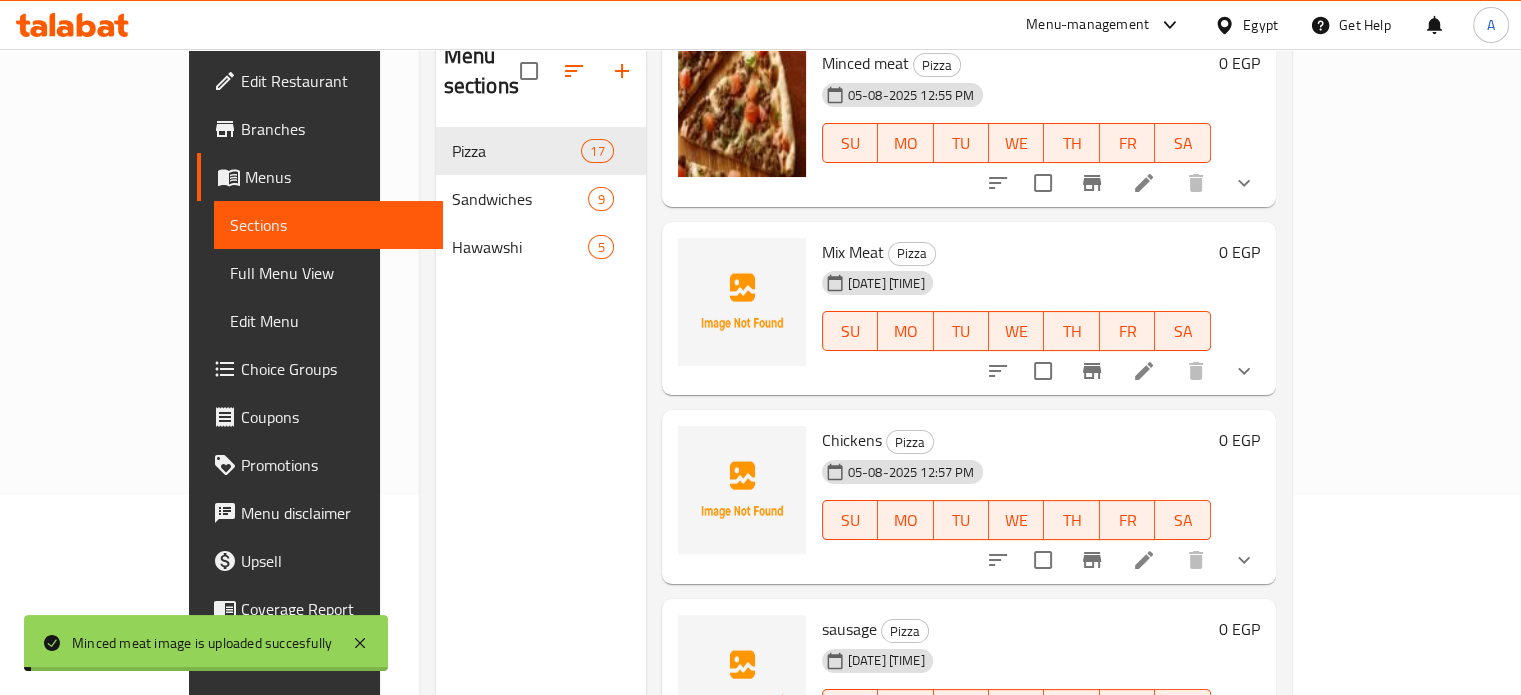 scroll, scrollTop: 924, scrollLeft: 0, axis: vertical 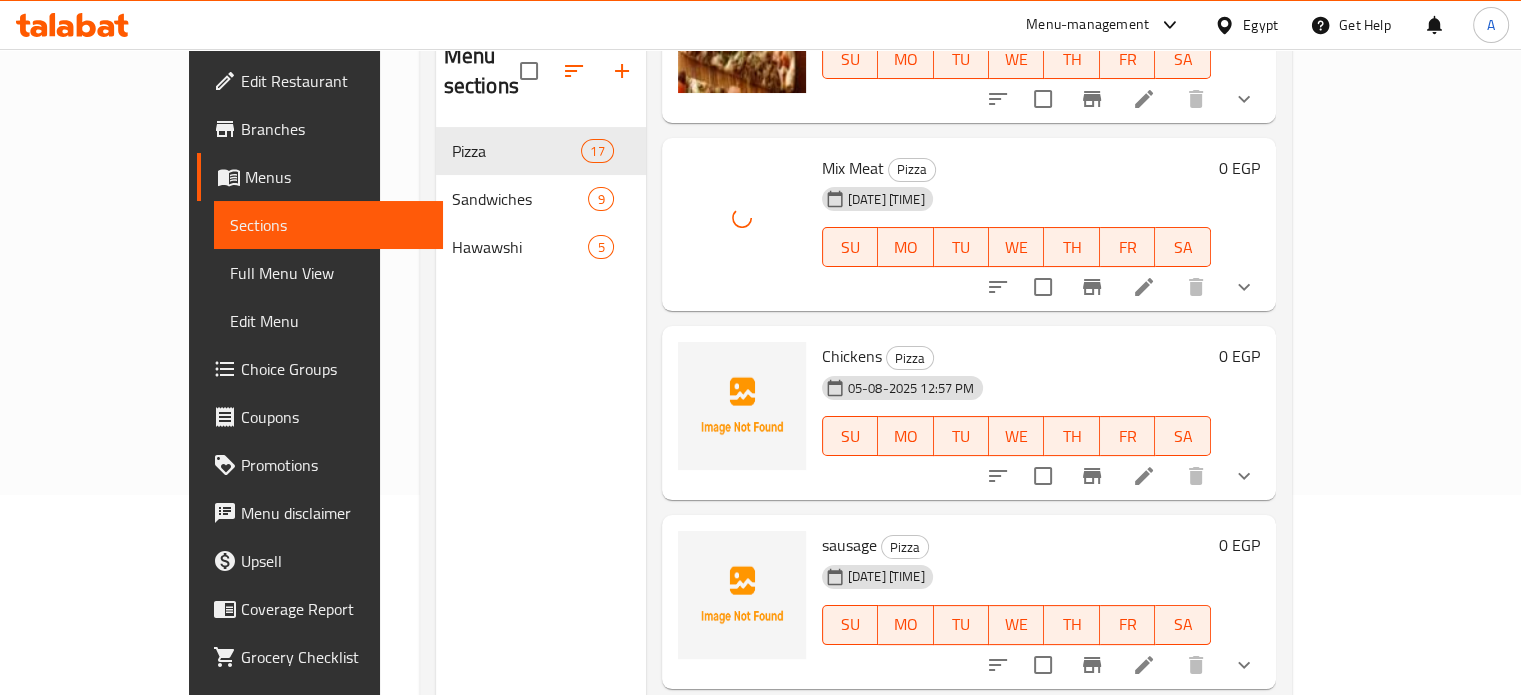 click on "[PRODUCT]   Pizza" at bounding box center [1016, 356] 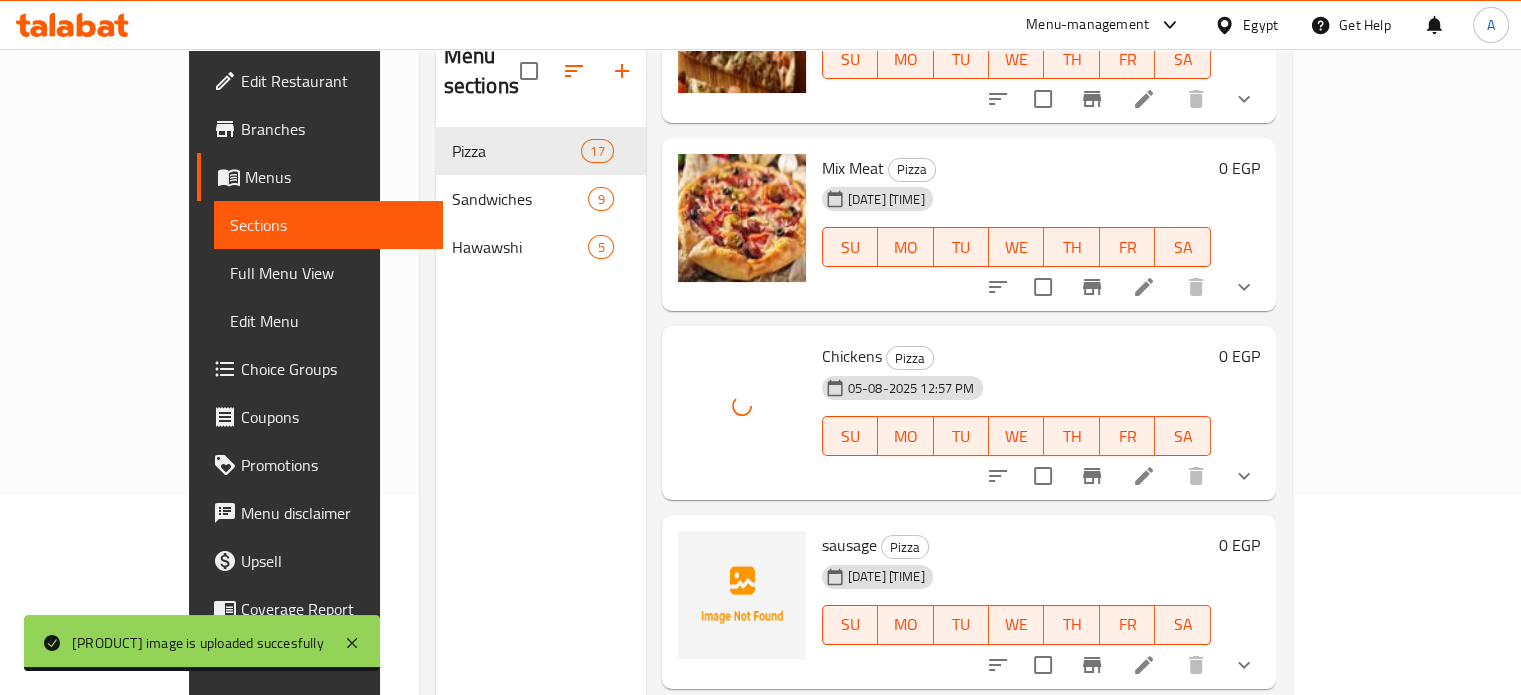 click on "[PRODUCT]   Pizza [DATE] [TIME] SU MO TU WE TH FR SA" at bounding box center [1016, 413] 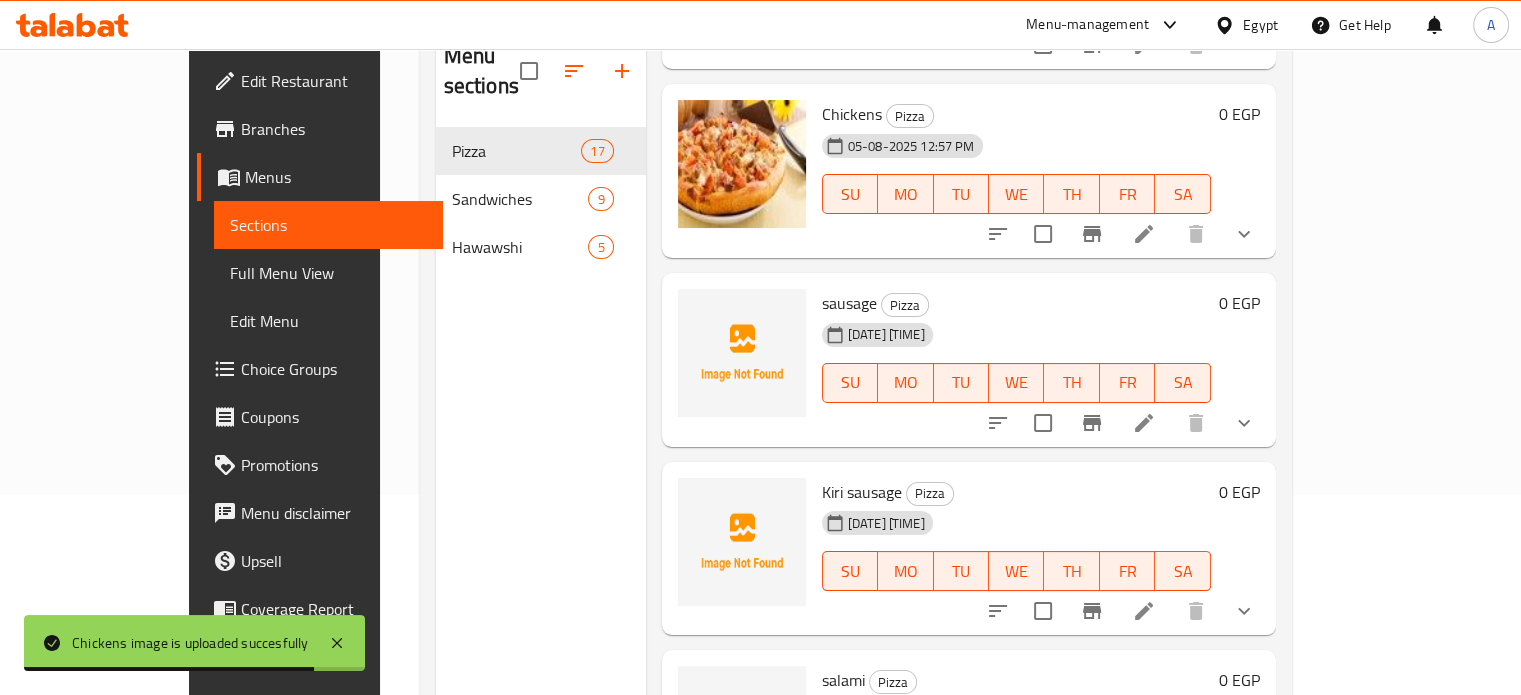 scroll, scrollTop: 1210, scrollLeft: 0, axis: vertical 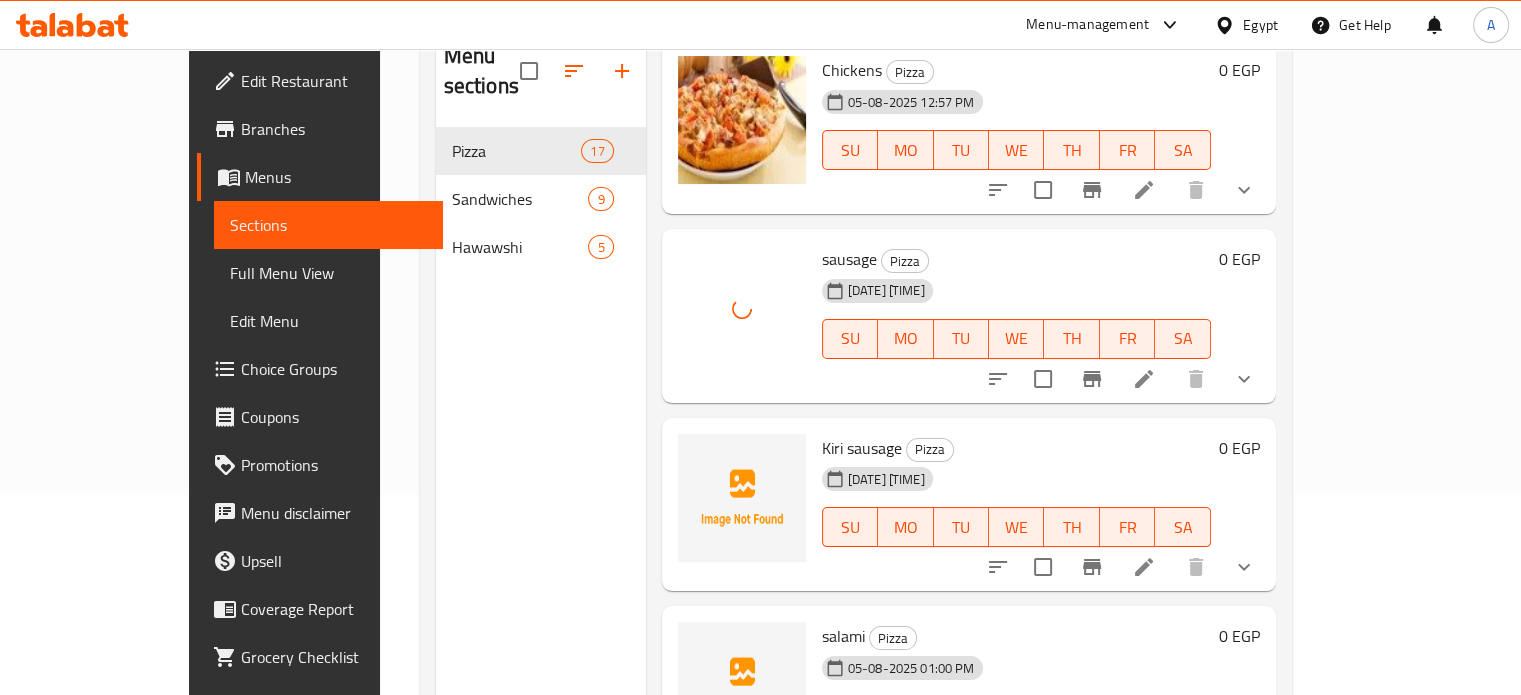 click on "sausage   Pizza" at bounding box center [1016, 259] 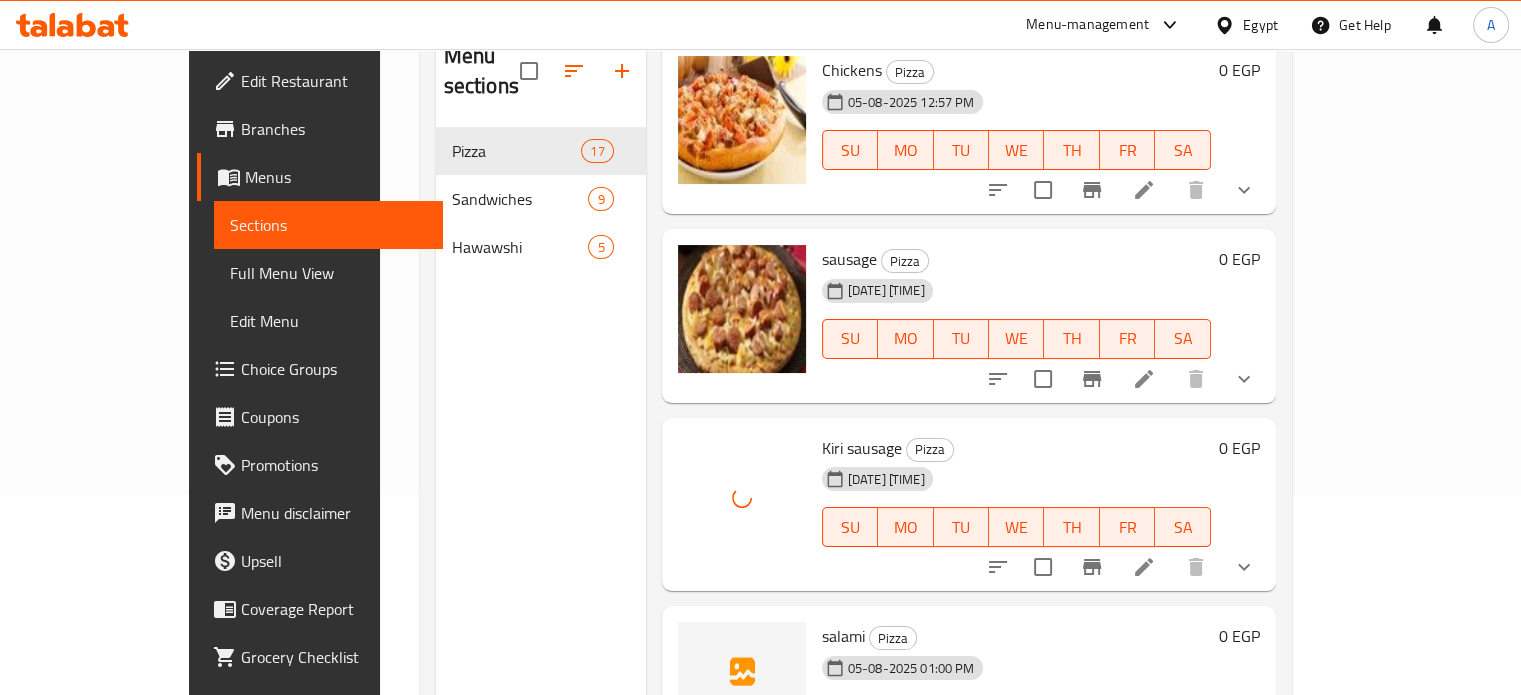click on "[DATE] [TIME] SU MO TU WE TH FR SA" at bounding box center [1016, 513] 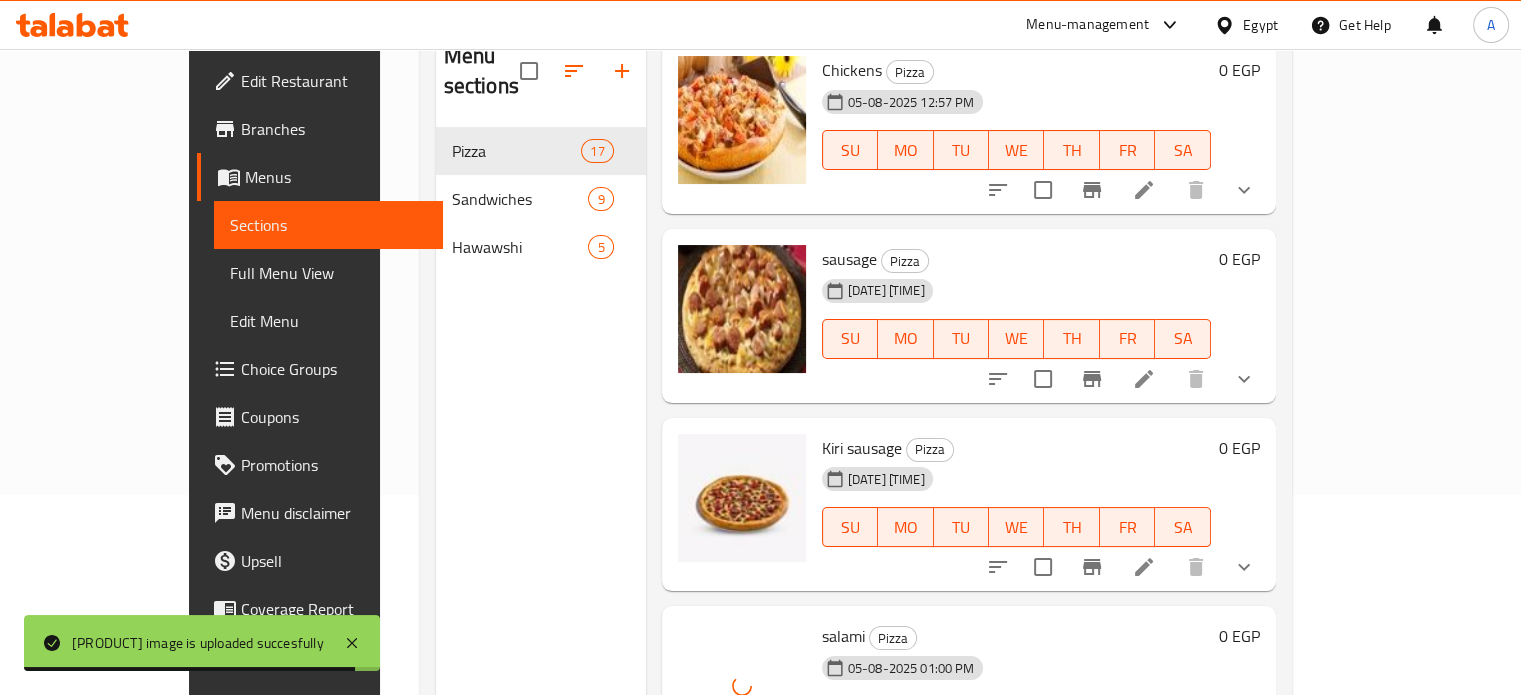 click on "[PRODUCT]   Pizza" at bounding box center [1016, 636] 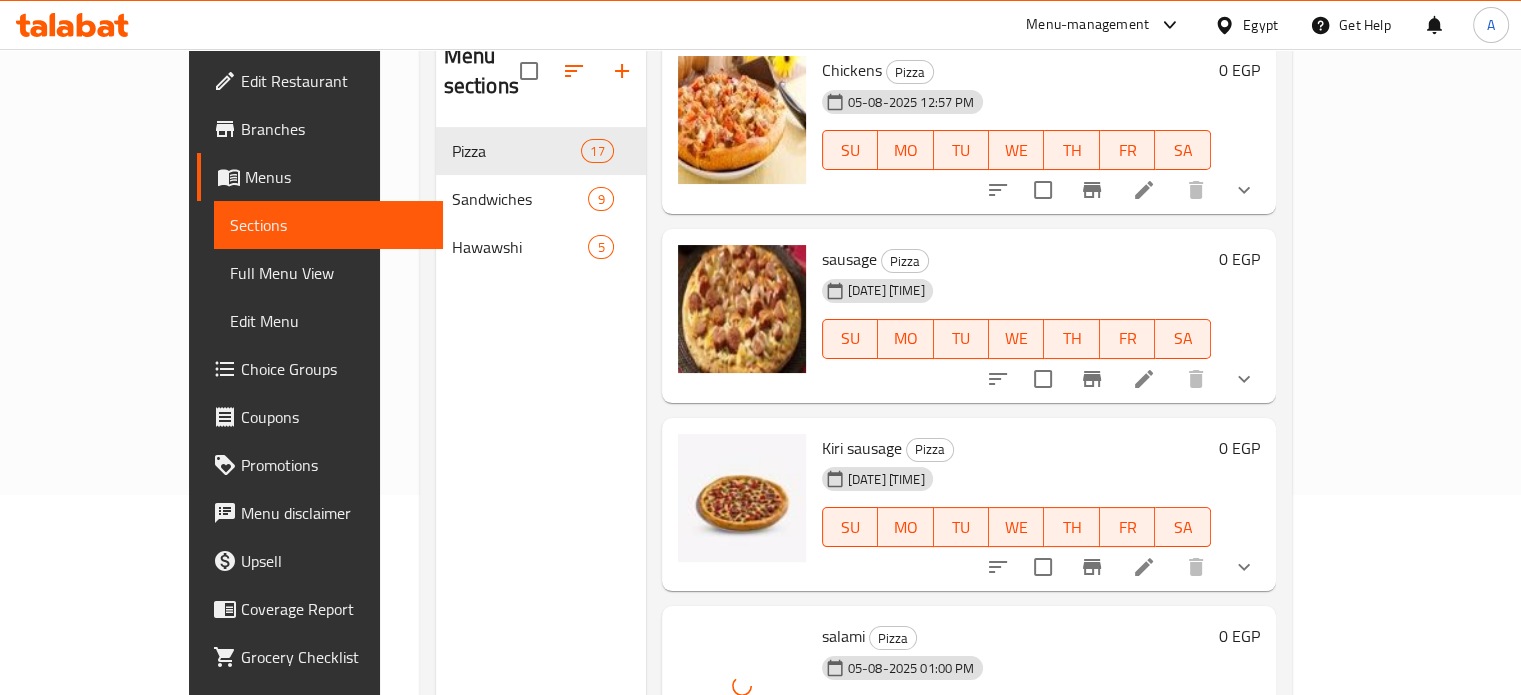 scroll, scrollTop: 280, scrollLeft: 0, axis: vertical 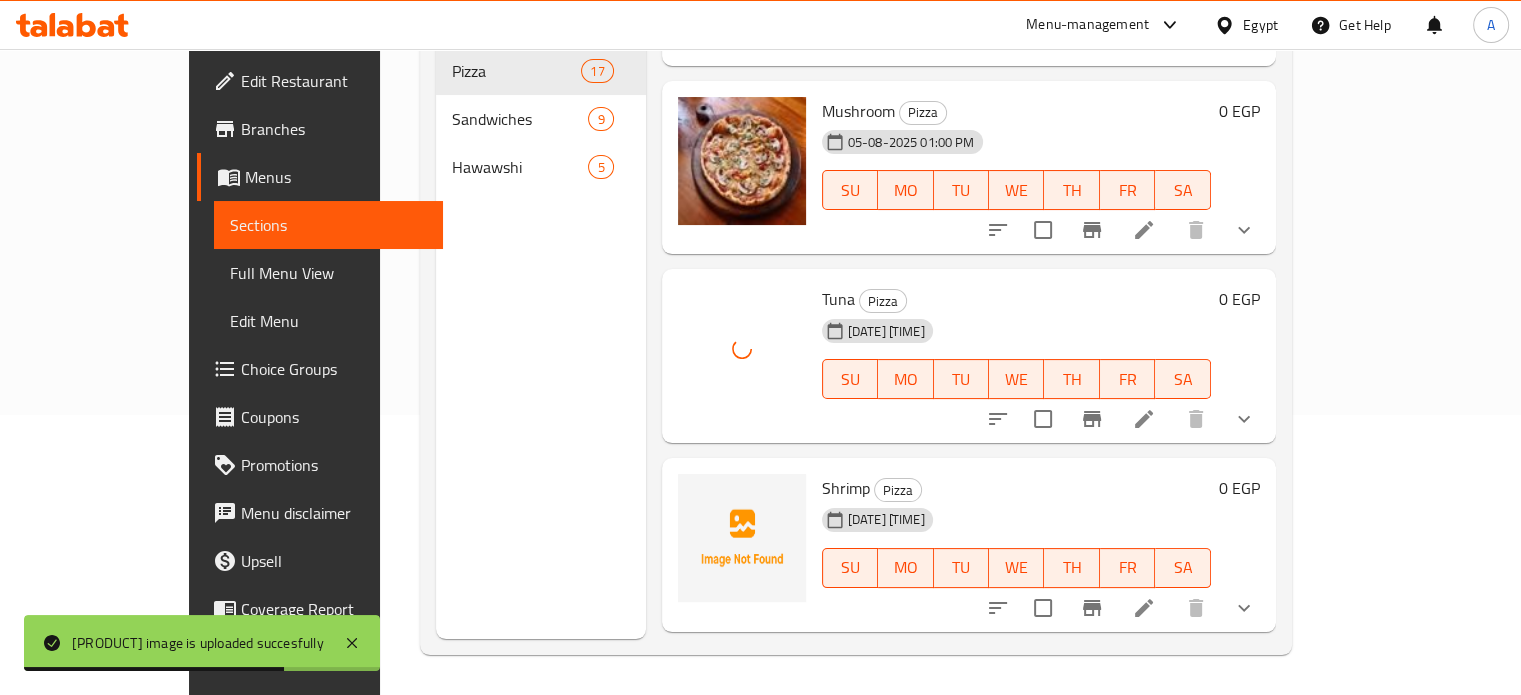 click on "[DATE] [TIME] SU MO TU WE TH FR SA" at bounding box center (1016, 365) 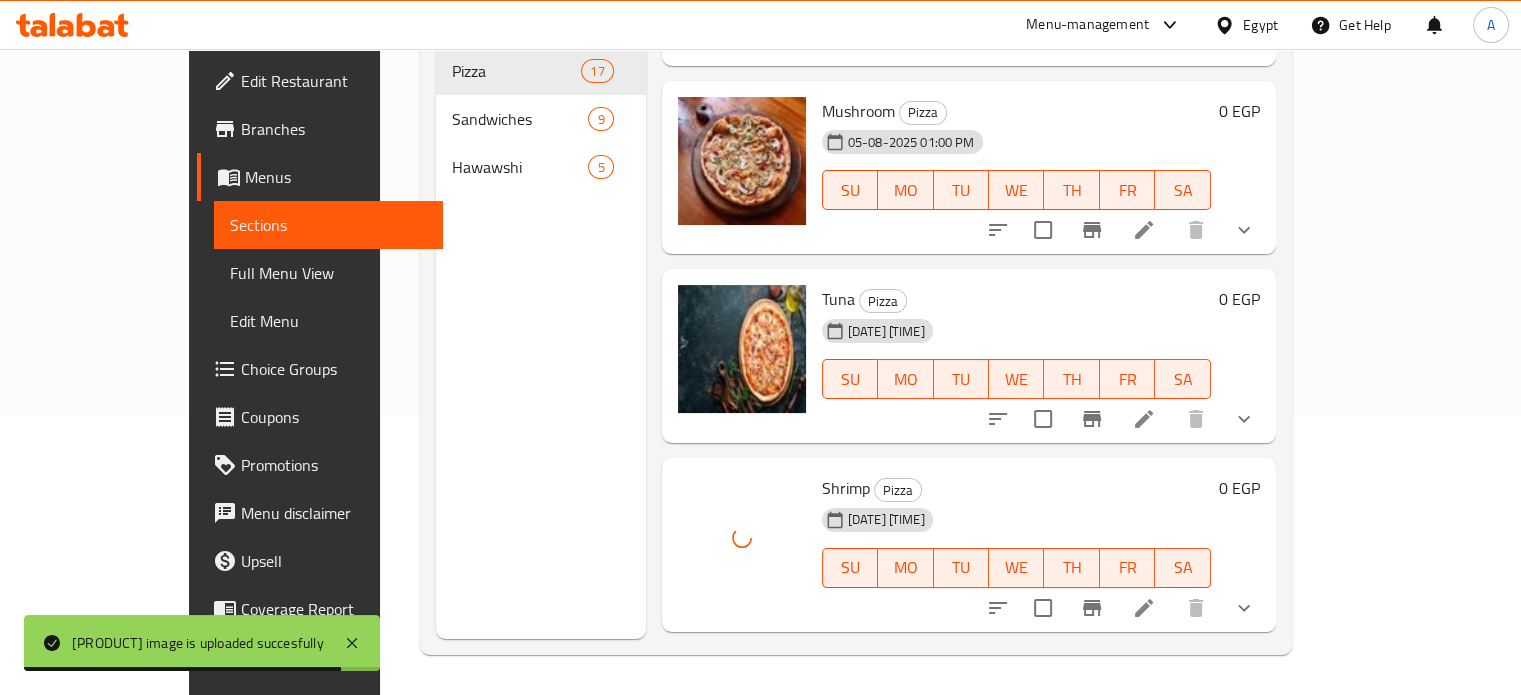 click on "[PRODUCT]    Pizza" at bounding box center (1016, 488) 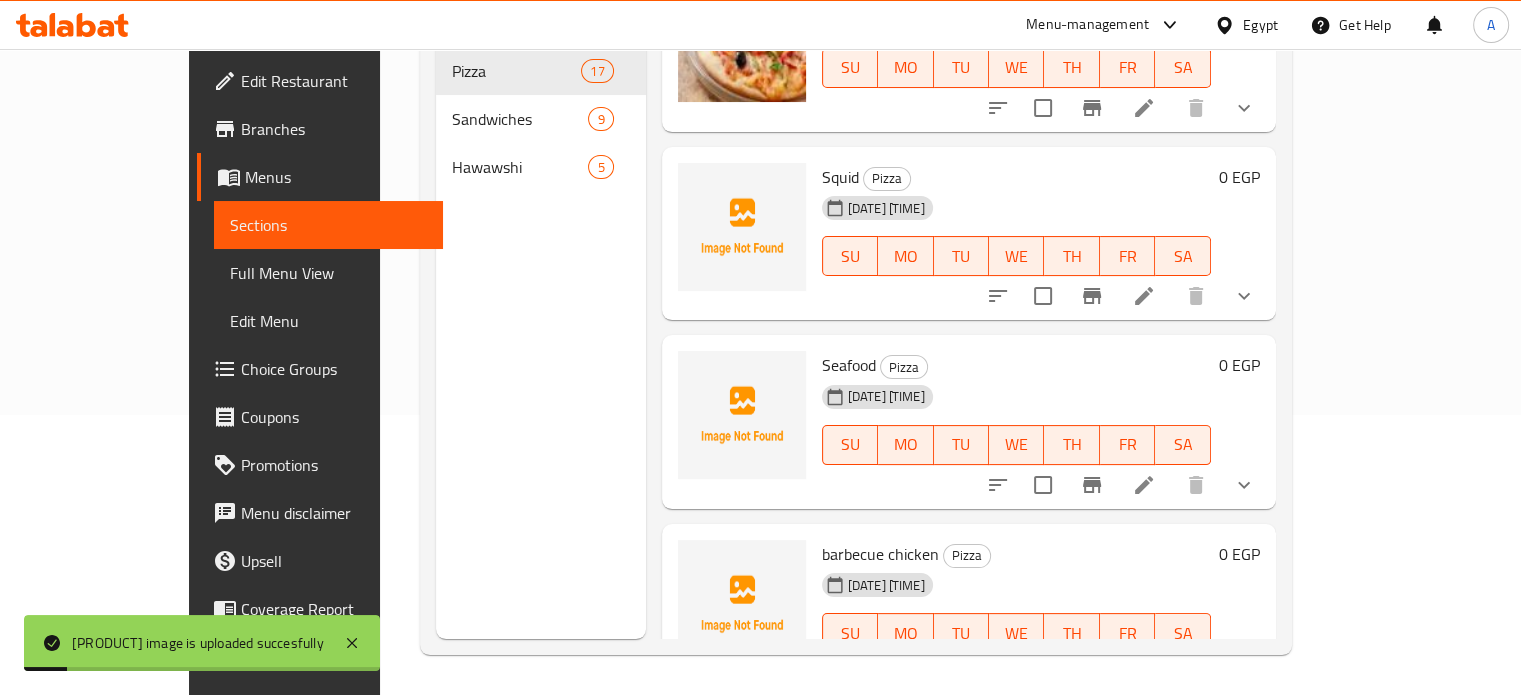 scroll, scrollTop: 2407, scrollLeft: 0, axis: vertical 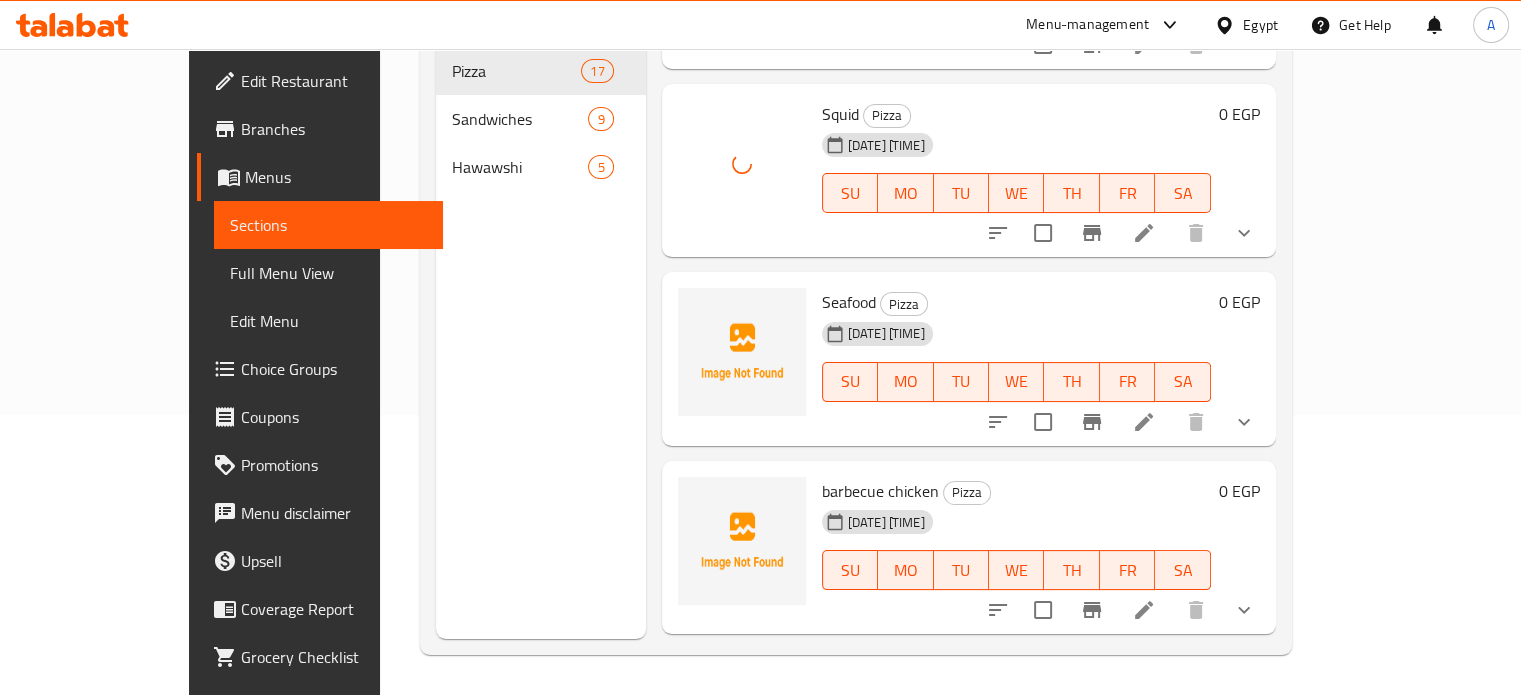 click on "[DATE] [TIME] SU MO TU WE TH FR SA" at bounding box center [1016, 179] 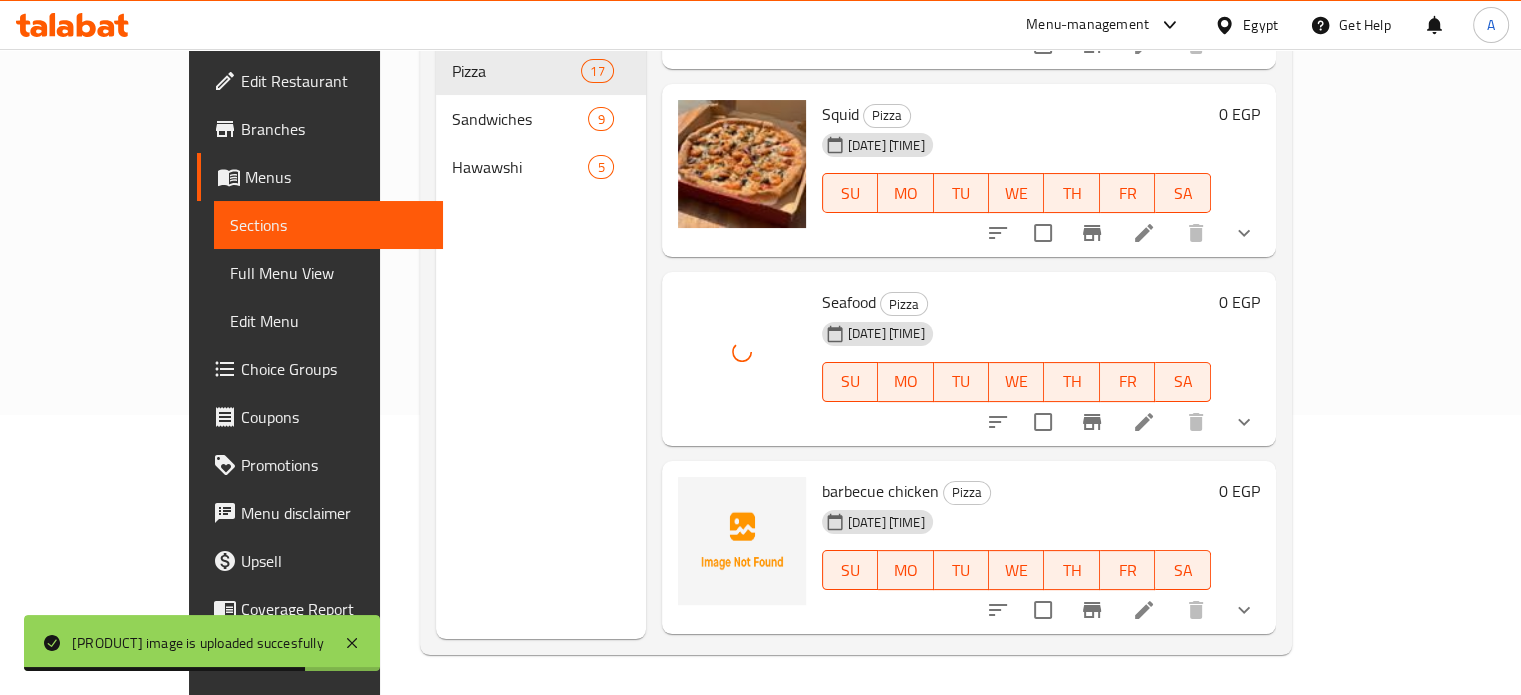 click on "[DATE] [TIME] SU MO TU WE TH FR SA" at bounding box center (1016, 368) 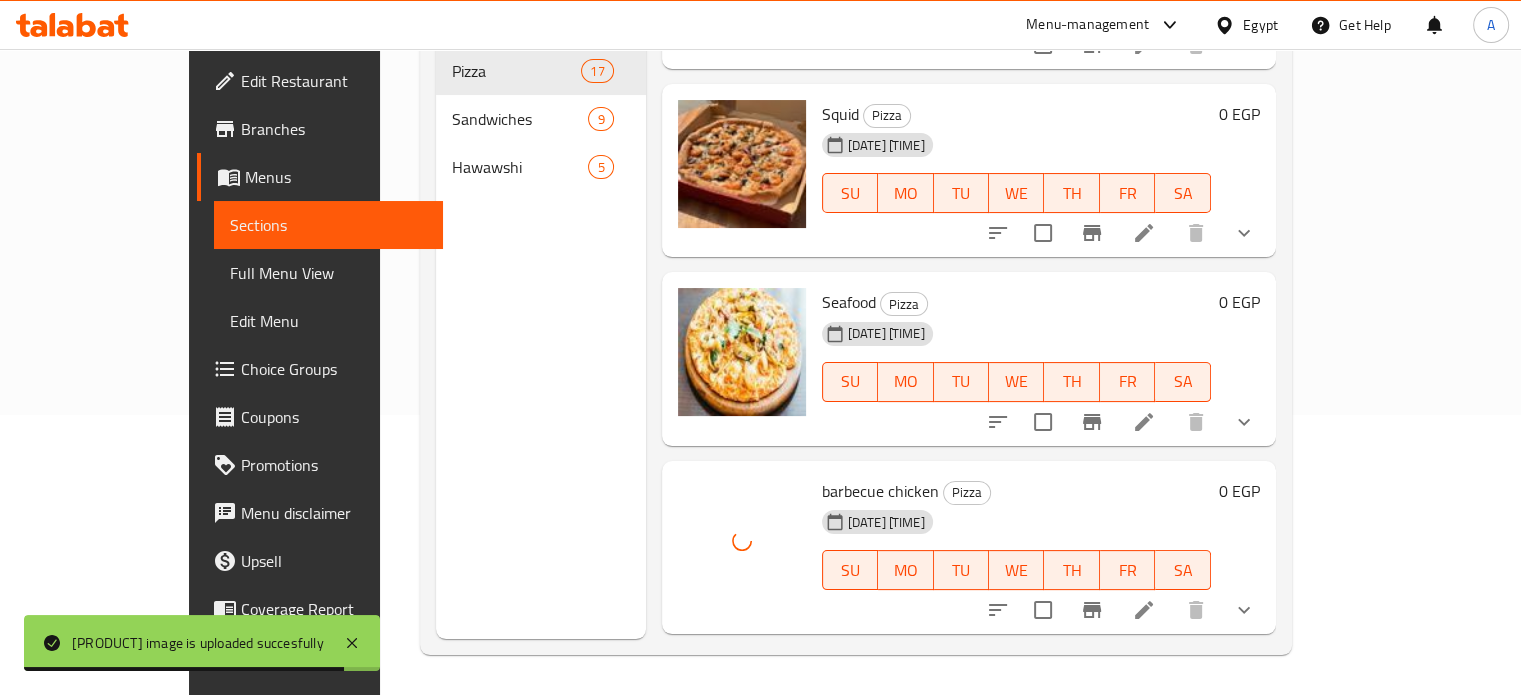 click on "[DATE] [TIME] SU MO TU WE TH FR SA" at bounding box center (1016, 556) 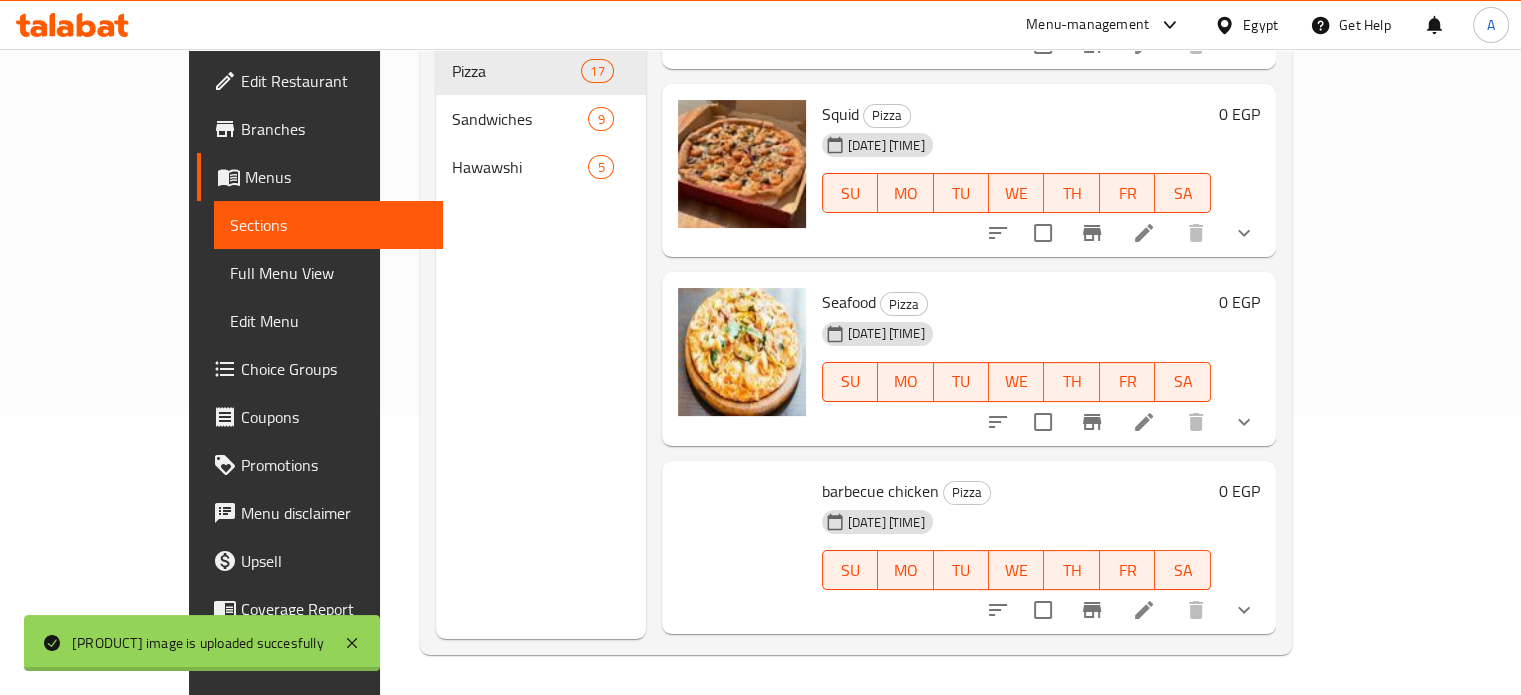 scroll, scrollTop: 2560, scrollLeft: 0, axis: vertical 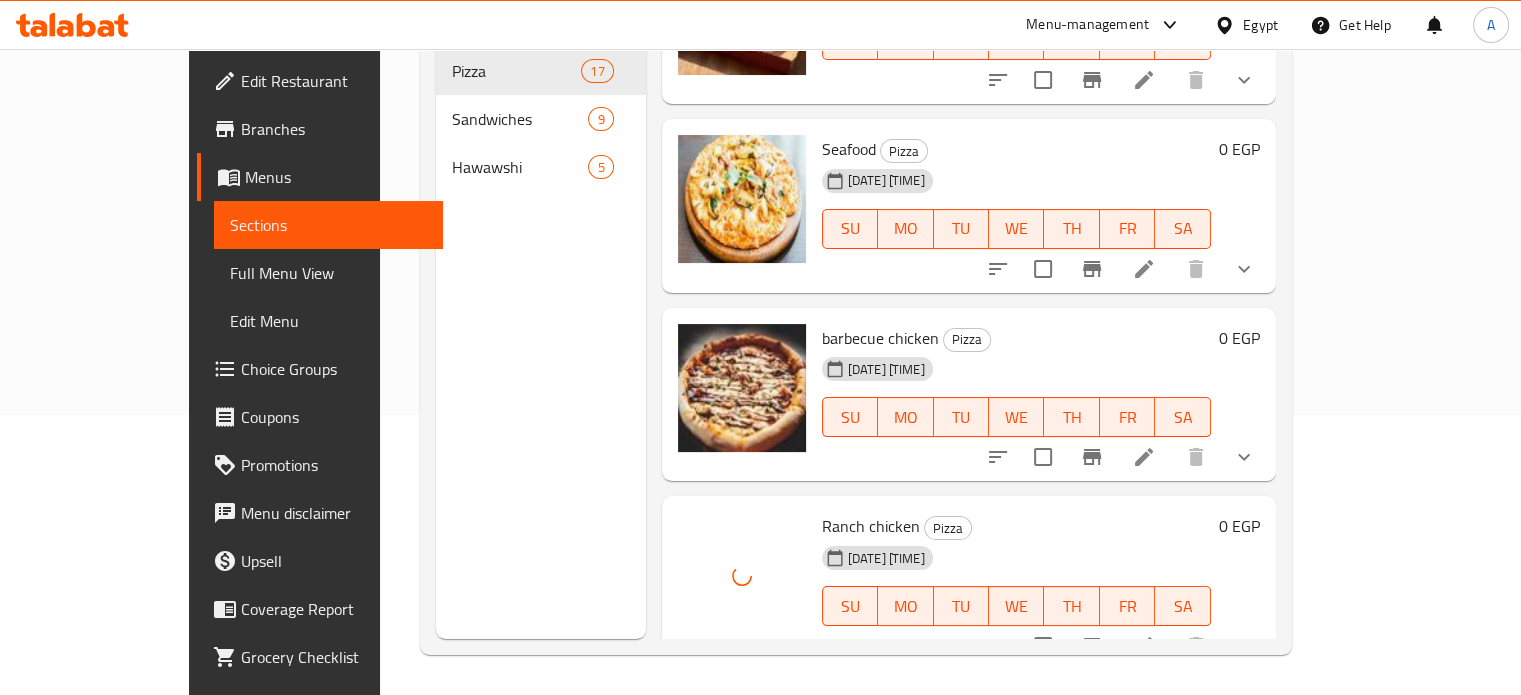 click on "[DATE] [TIME] SU MO TU WE TH FR SA" at bounding box center (1016, 592) 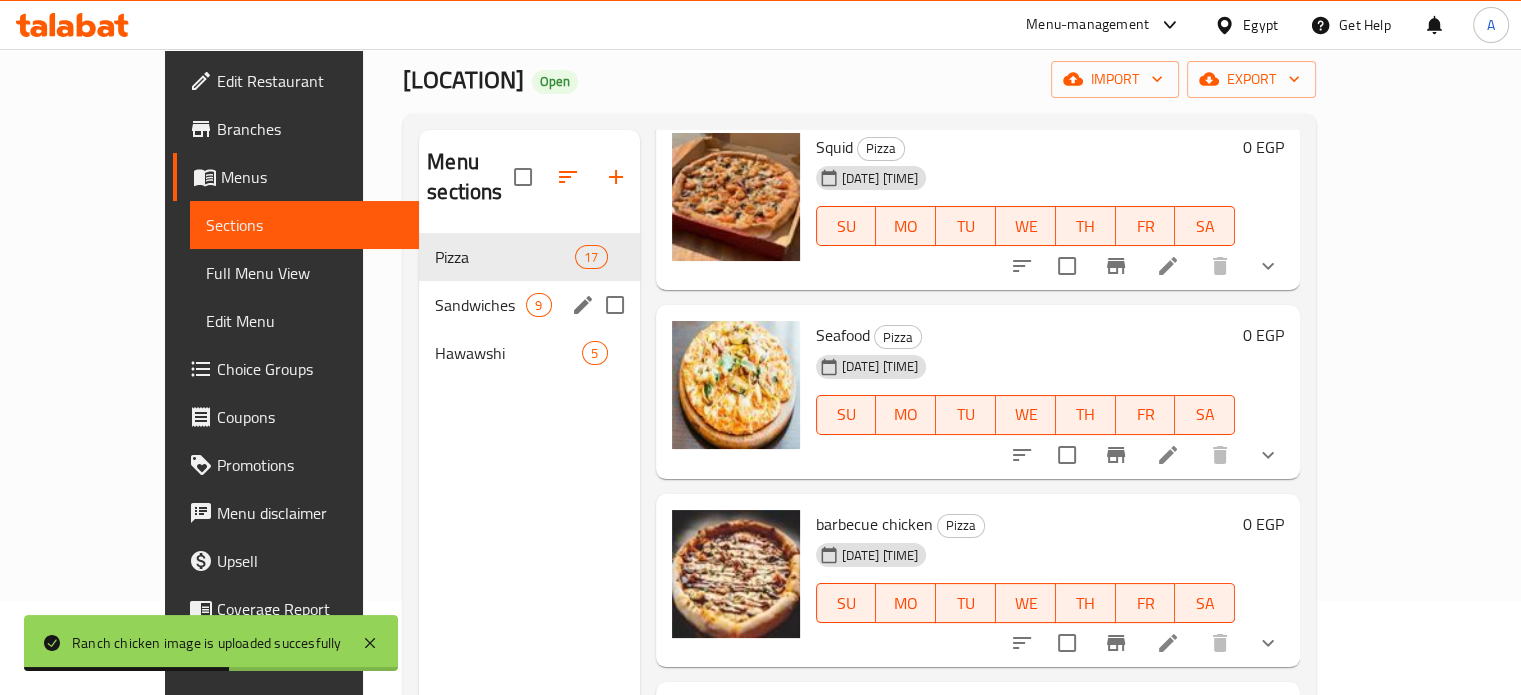 scroll, scrollTop: 0, scrollLeft: 0, axis: both 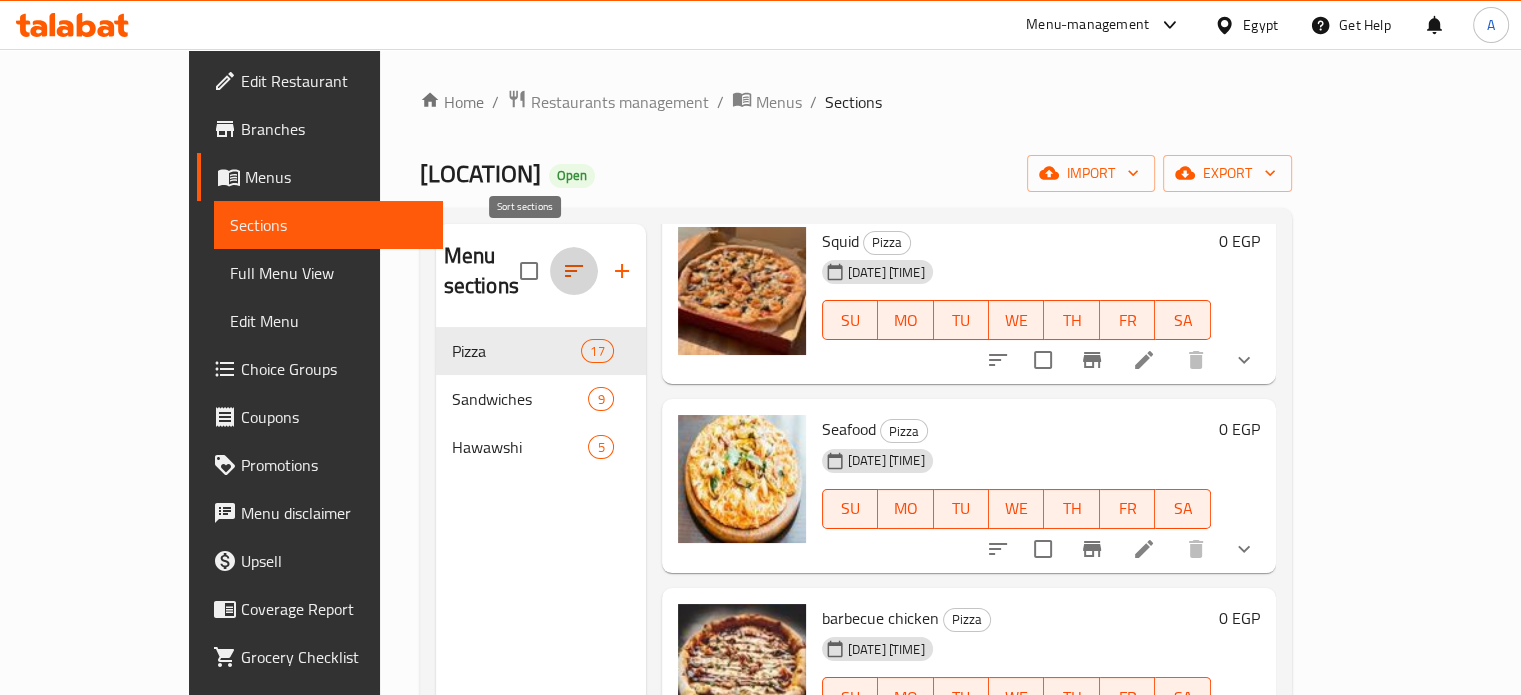click 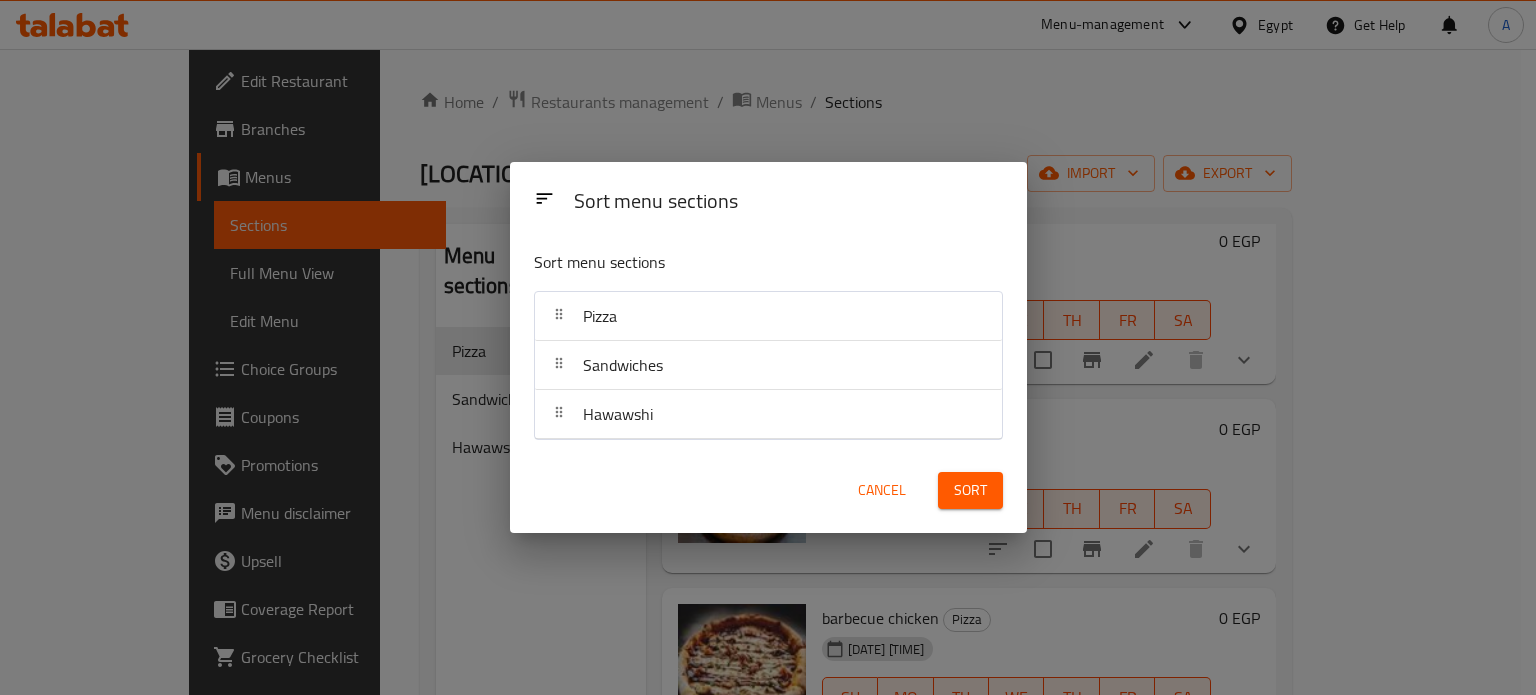 drag, startPoint x: 600, startPoint y: 414, endPoint x: 615, endPoint y: 309, distance: 106.06602 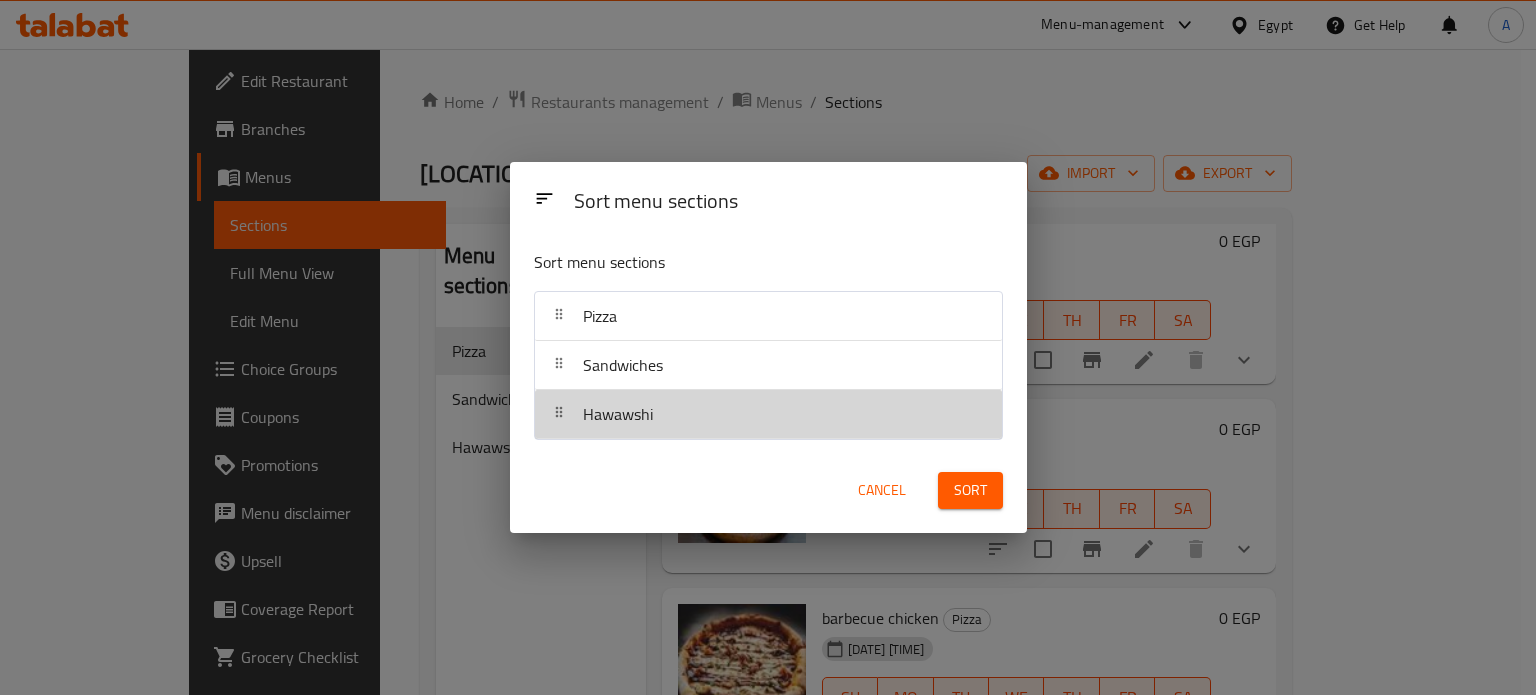drag, startPoint x: 615, startPoint y: 309, endPoint x: 584, endPoint y: 404, distance: 99.92998 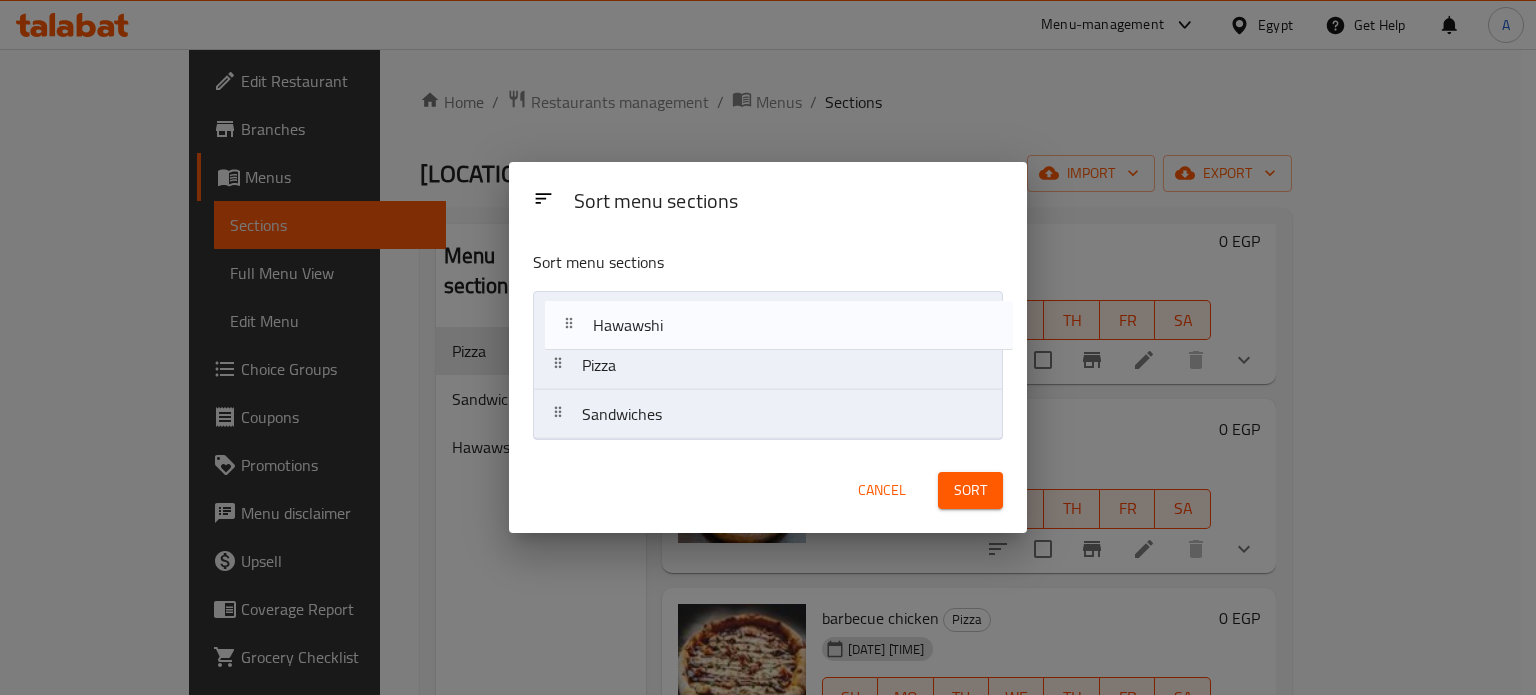 drag, startPoint x: 599, startPoint y: 419, endPoint x: 611, endPoint y: 299, distance: 120.59851 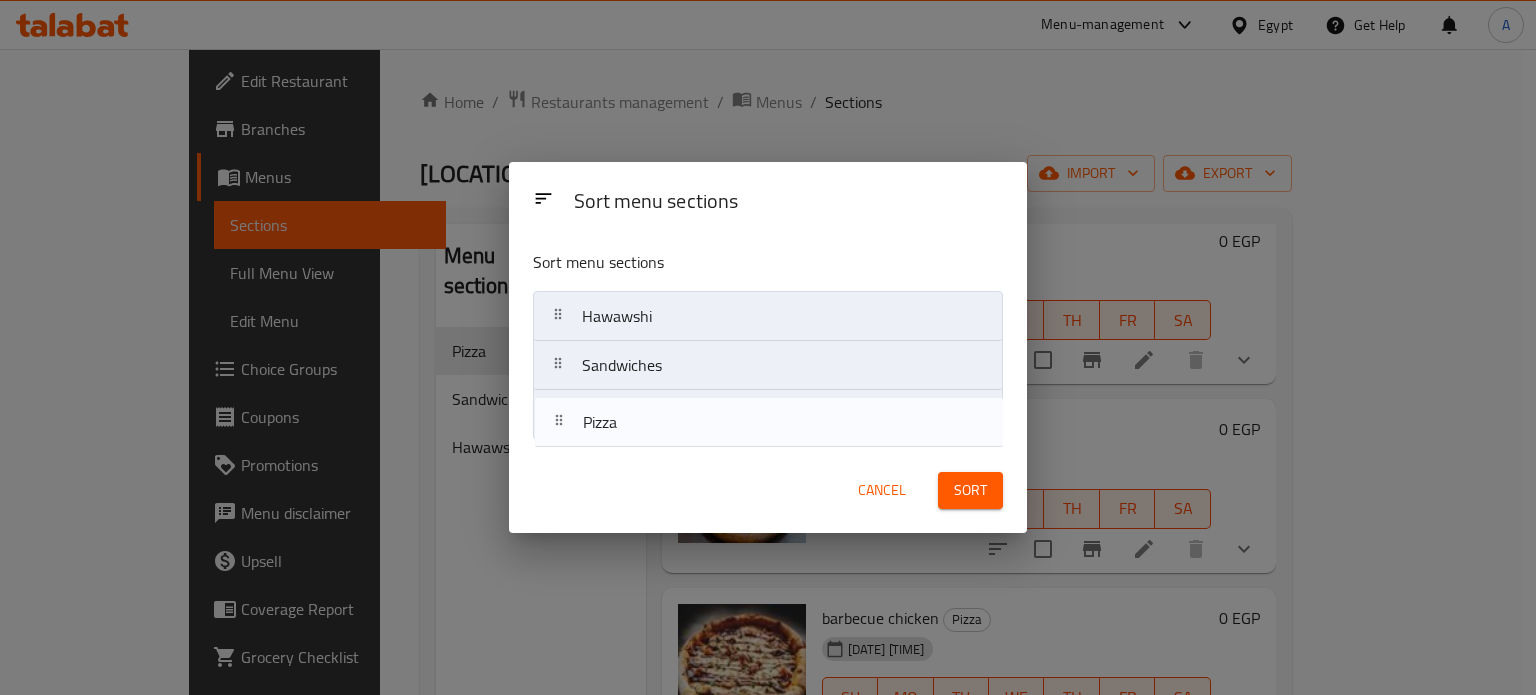 drag, startPoint x: 668, startPoint y: 379, endPoint x: 668, endPoint y: 451, distance: 72 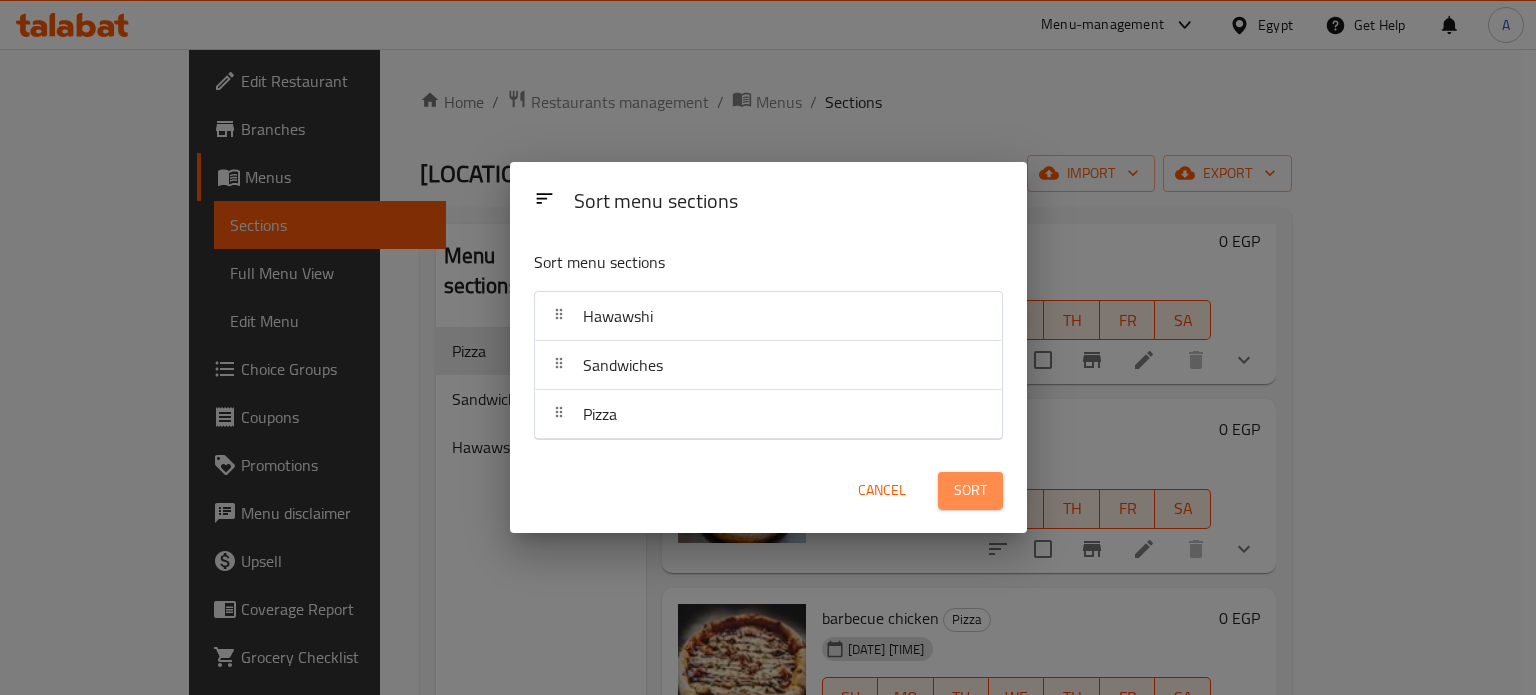 click on "Sort" at bounding box center [970, 490] 